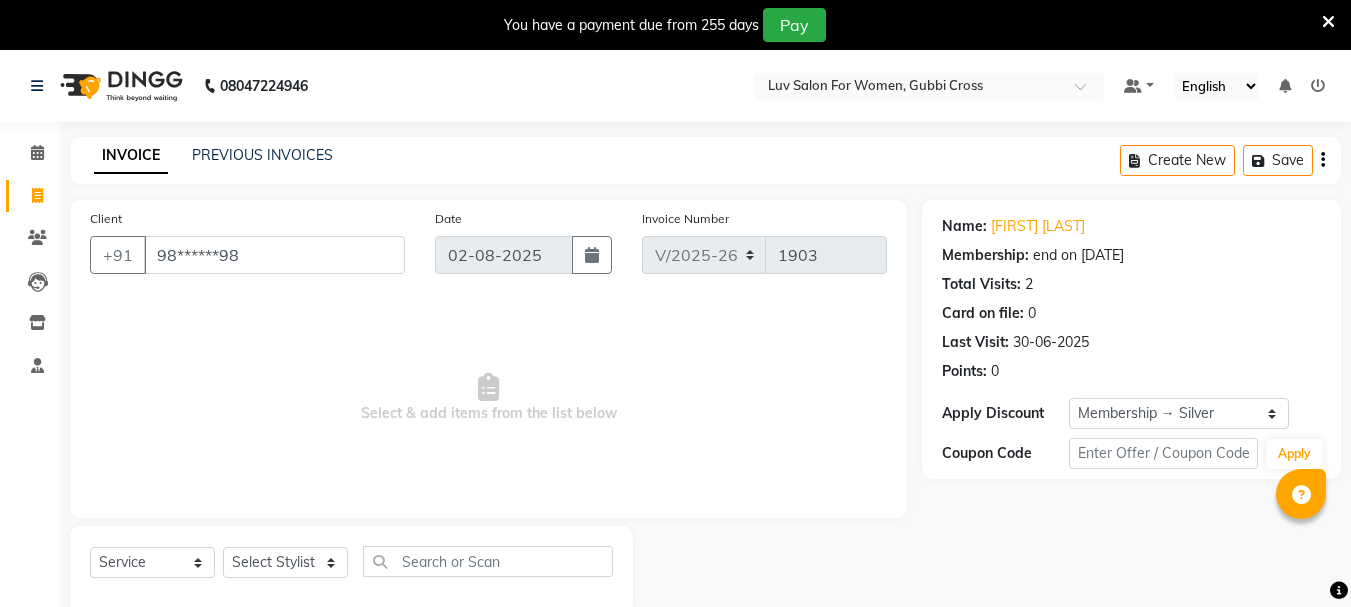 select on "7221" 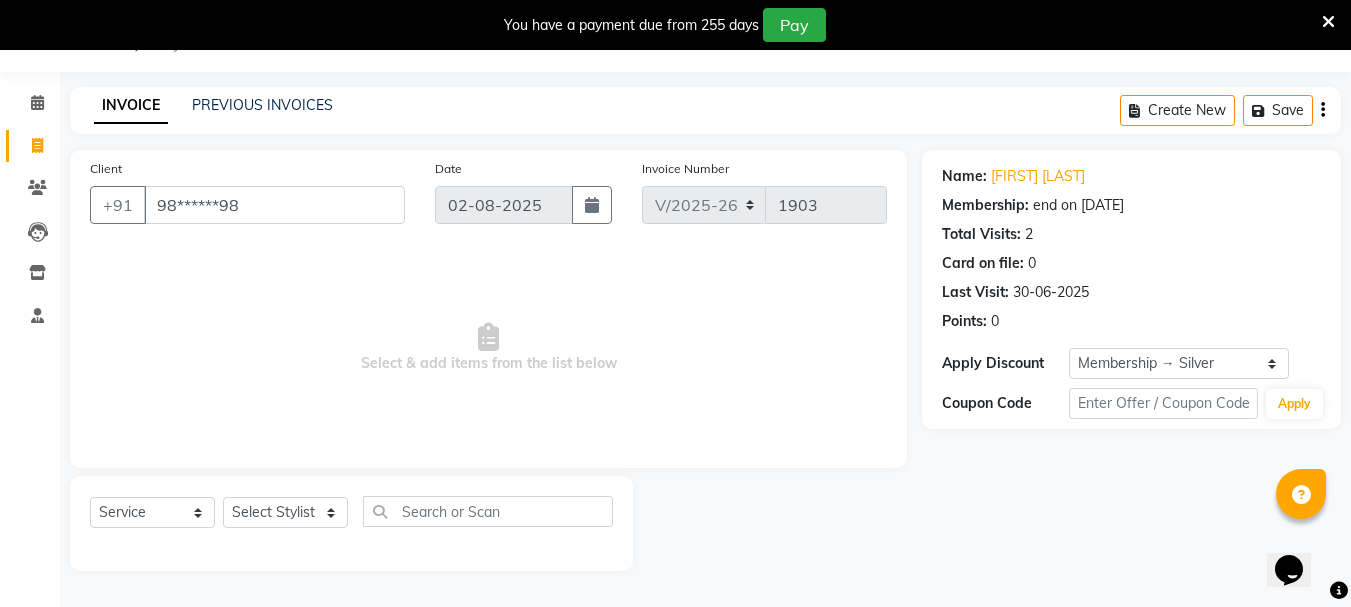 scroll, scrollTop: 0, scrollLeft: 0, axis: both 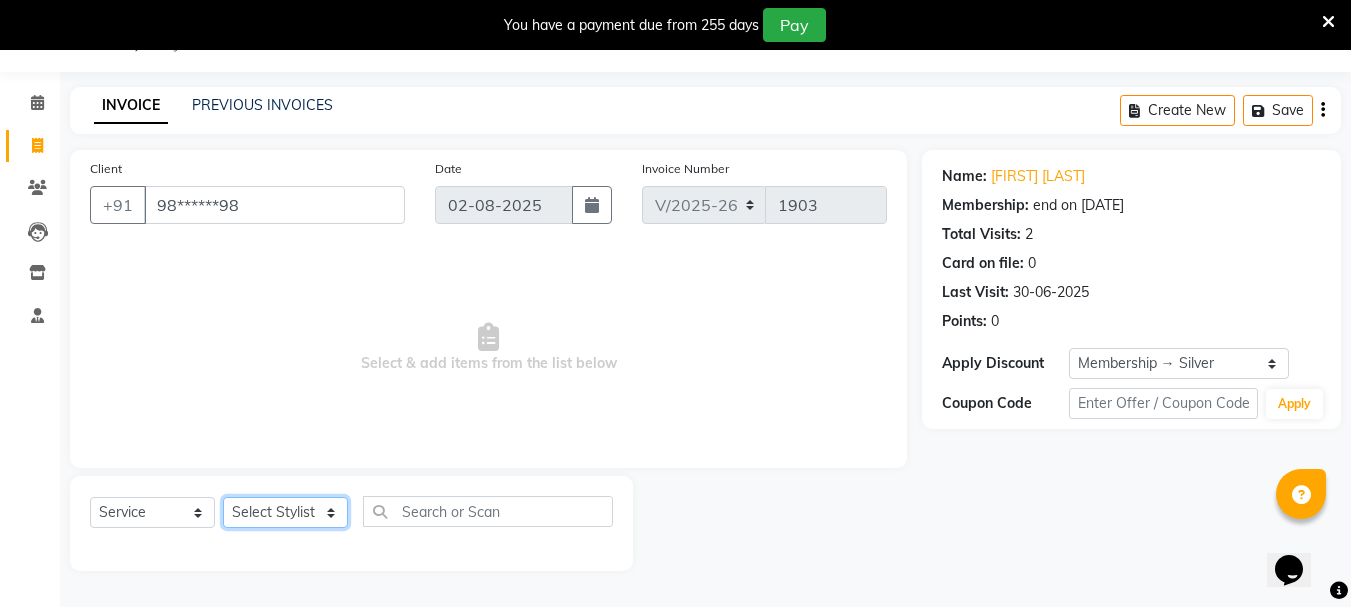 click on "Select Stylist [FIRST] [LAST] [FIRST] [LAST] [FIRST] [LAST] [FIRST] [LAST] [FIRST] [LAST] [FIRST] [LAST] [FIRST] [LAST] [FIRST] [LAST] [FIRST] [LAST] [FIRST] [LAST] [FIRST] [LAST] [FIRST] [LAST] [FIRST] [LAST] [FIRST] [LAST] [FIRST] [LAST] [FIRST] [LAST]" 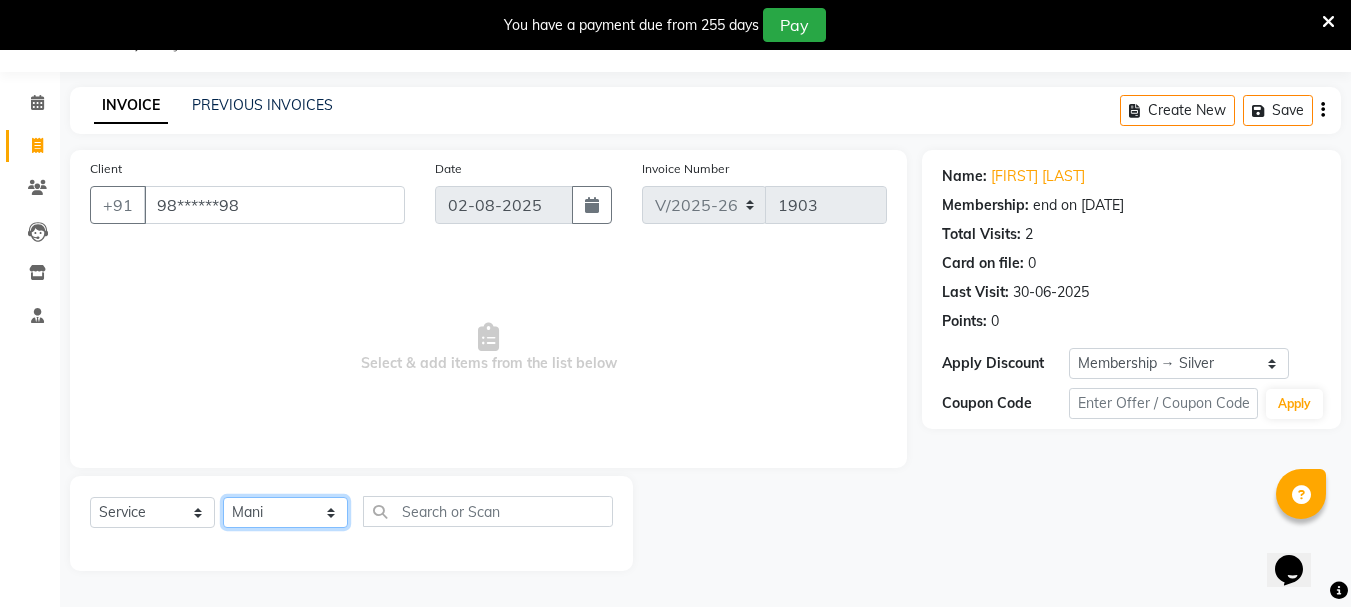 click on "Select Stylist [FIRST] [LAST] [FIRST] [LAST] [FIRST] [LAST] [FIRST] [LAST] [FIRST] [LAST] [FIRST] [LAST] [FIRST] [LAST] [FIRST] [LAST] [FIRST] [LAST] [FIRST] [LAST] [FIRST] [LAST] [FIRST] [LAST] [FIRST] [LAST] [FIRST] [LAST] [FIRST] [LAST] [FIRST] [LAST]" 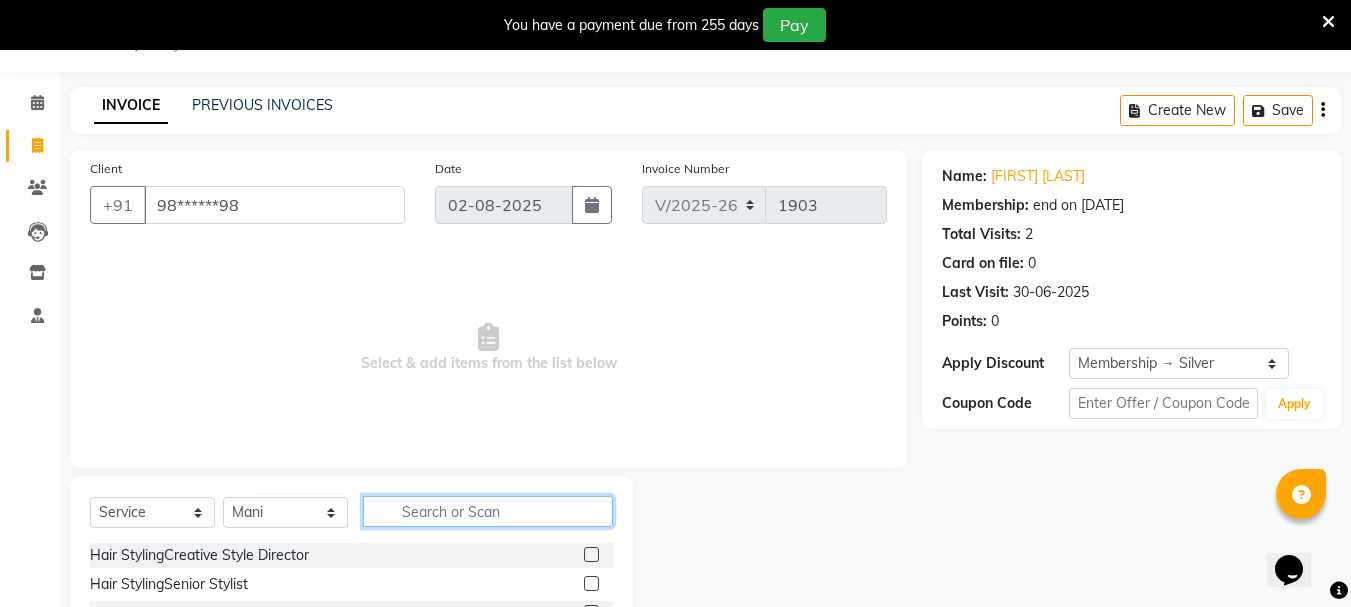 click 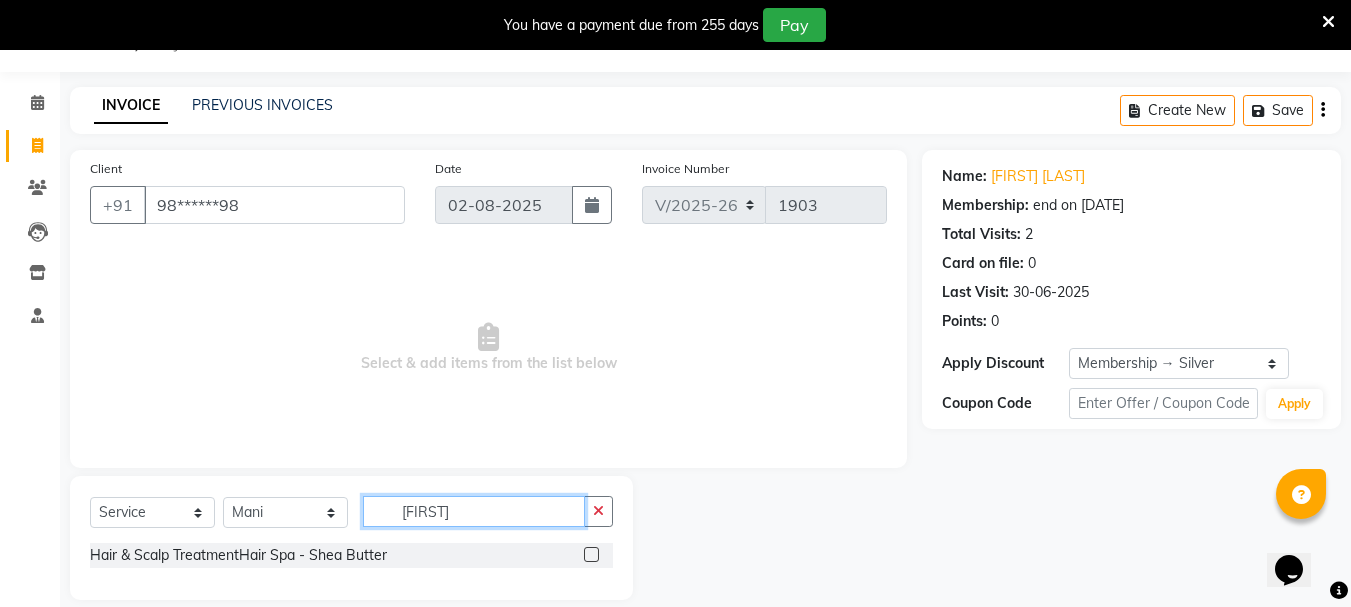 type on "[FIRST]" 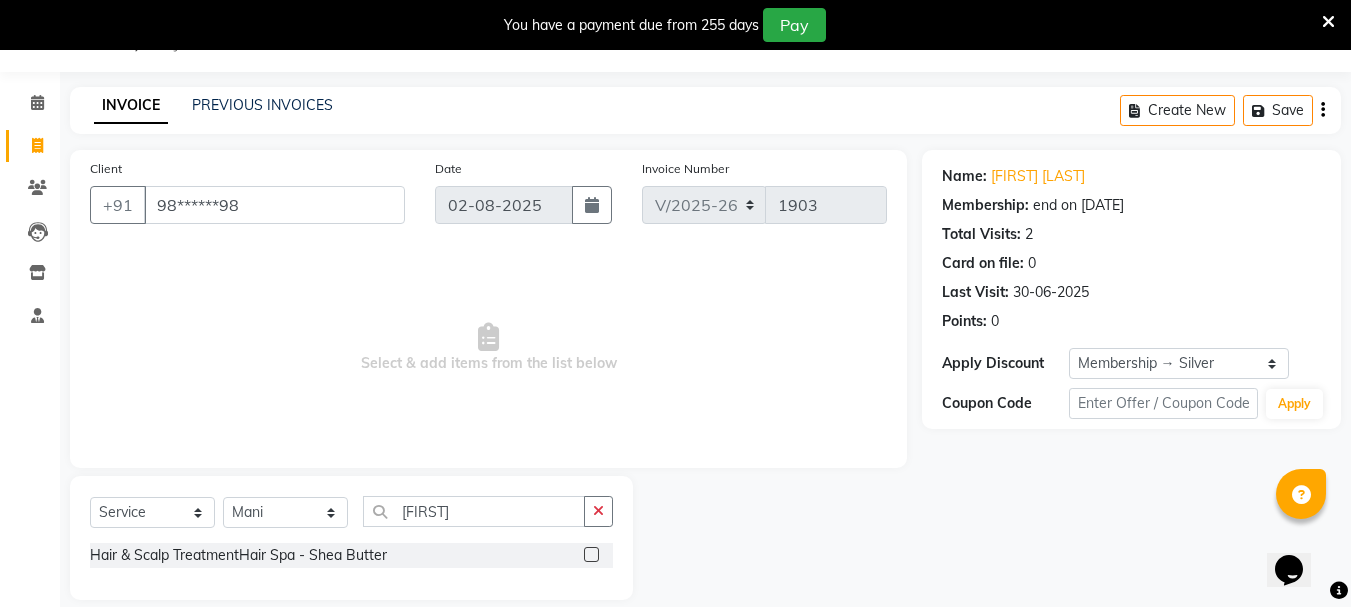 click 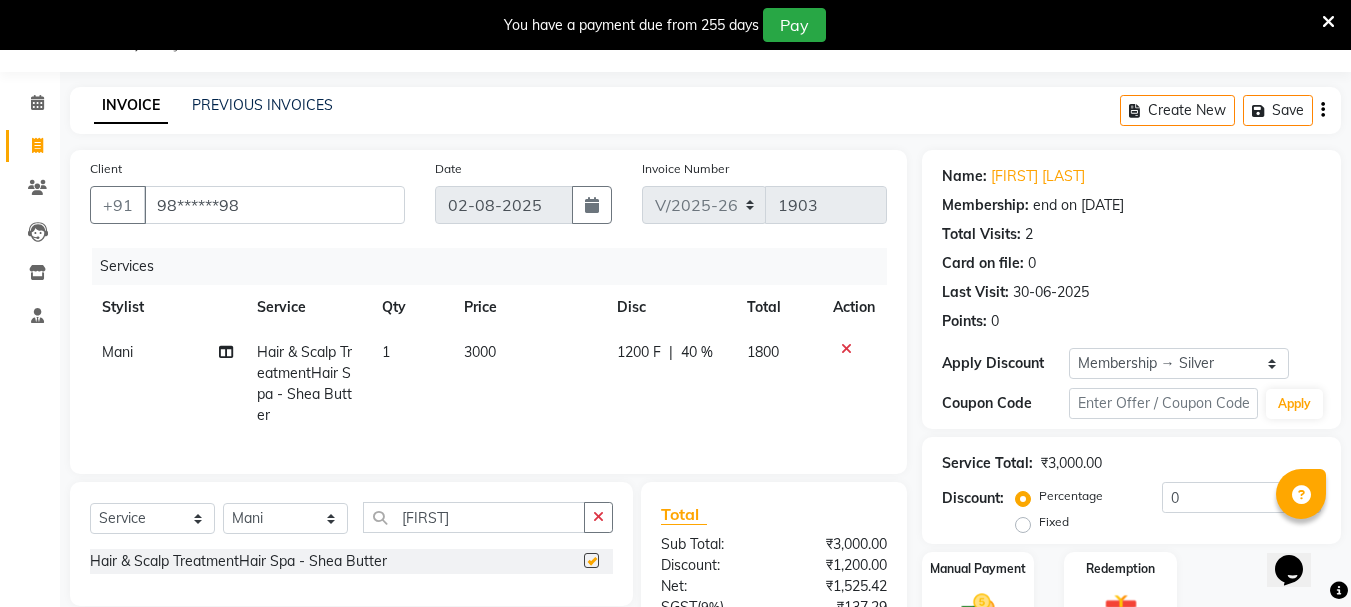 checkbox on "false" 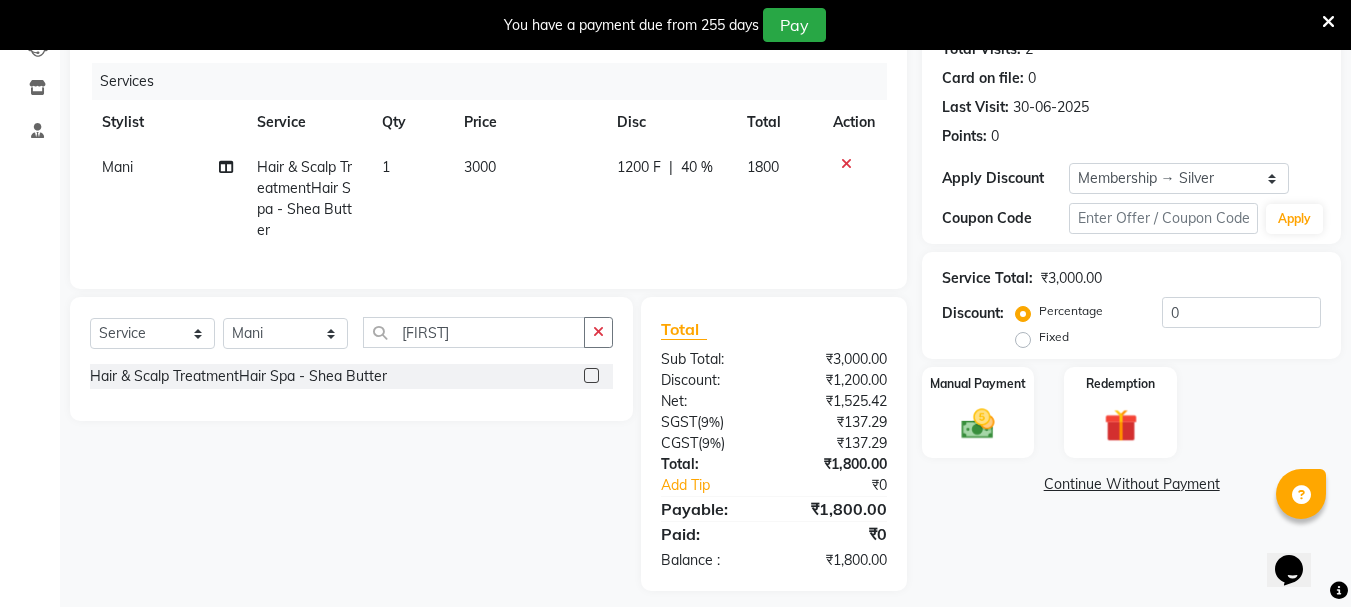 scroll, scrollTop: 264, scrollLeft: 0, axis: vertical 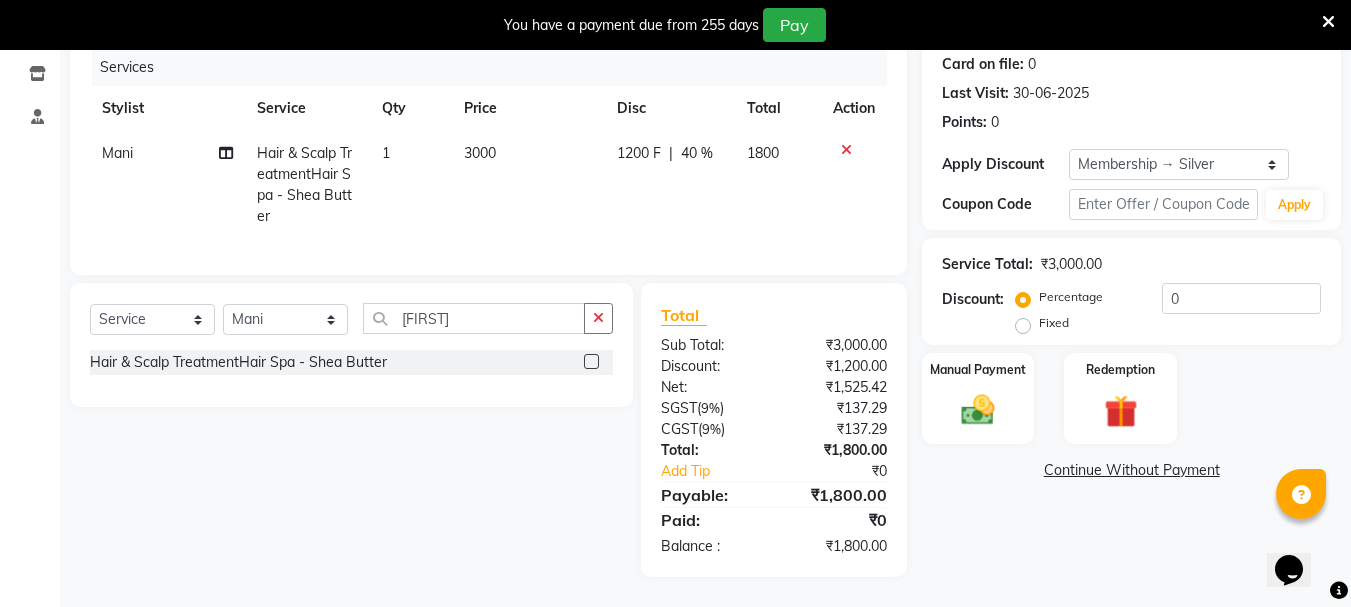 click on "Name: [FIRST] [LAST] Membership: end on [DATE] Total Visits: 2 Card on file: 0 Last Visit: 30-06-2025 Points: 0 Apply Discount Select Membership → Silver Coupon Code Apply Service Total: ₹3,000.00 Discount: Percentage Fixed 0 Manual Payment Redemption Continue Without Payment" 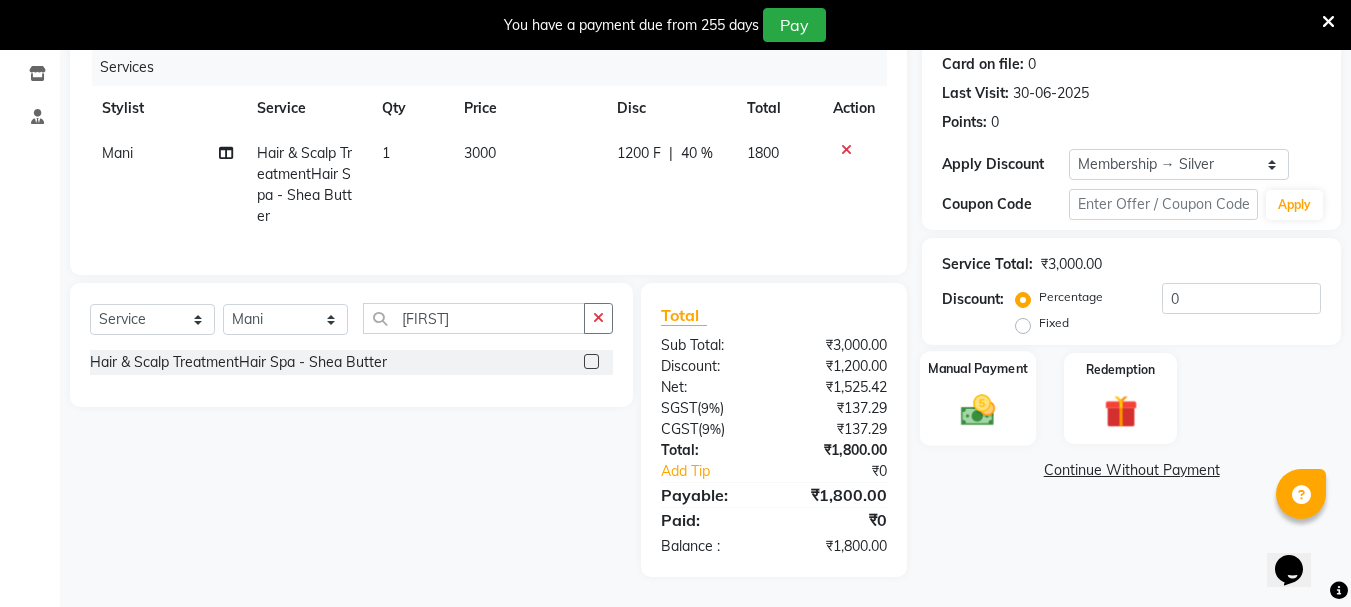 click 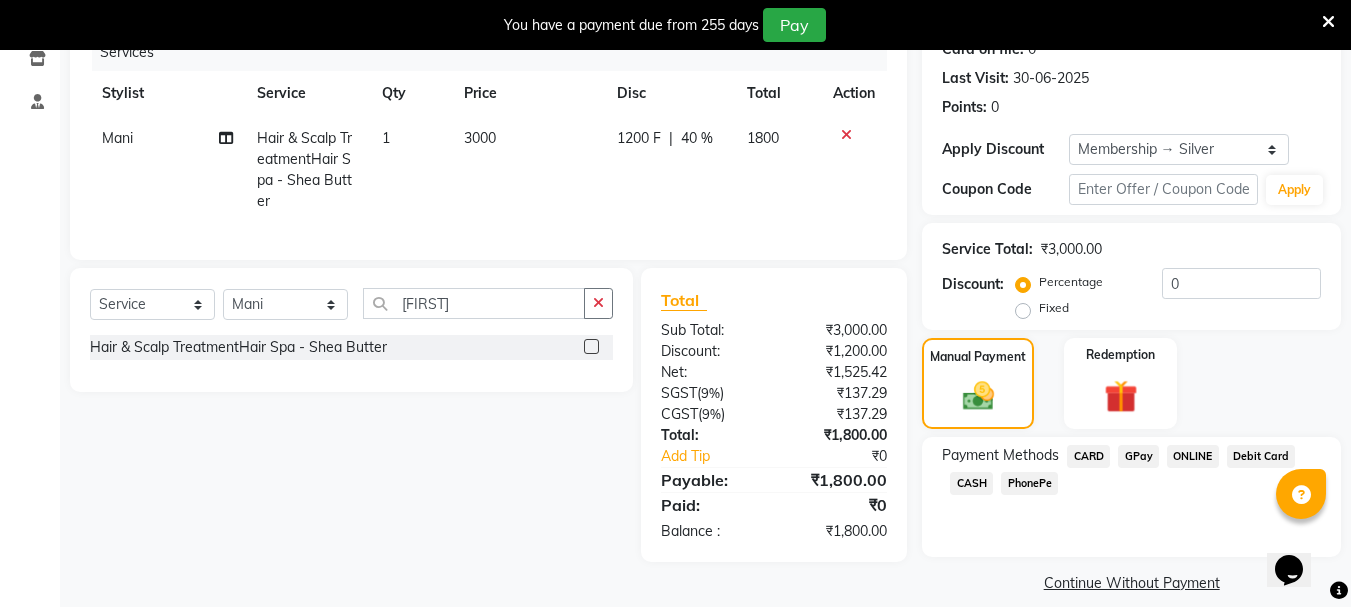 click on "CASH" 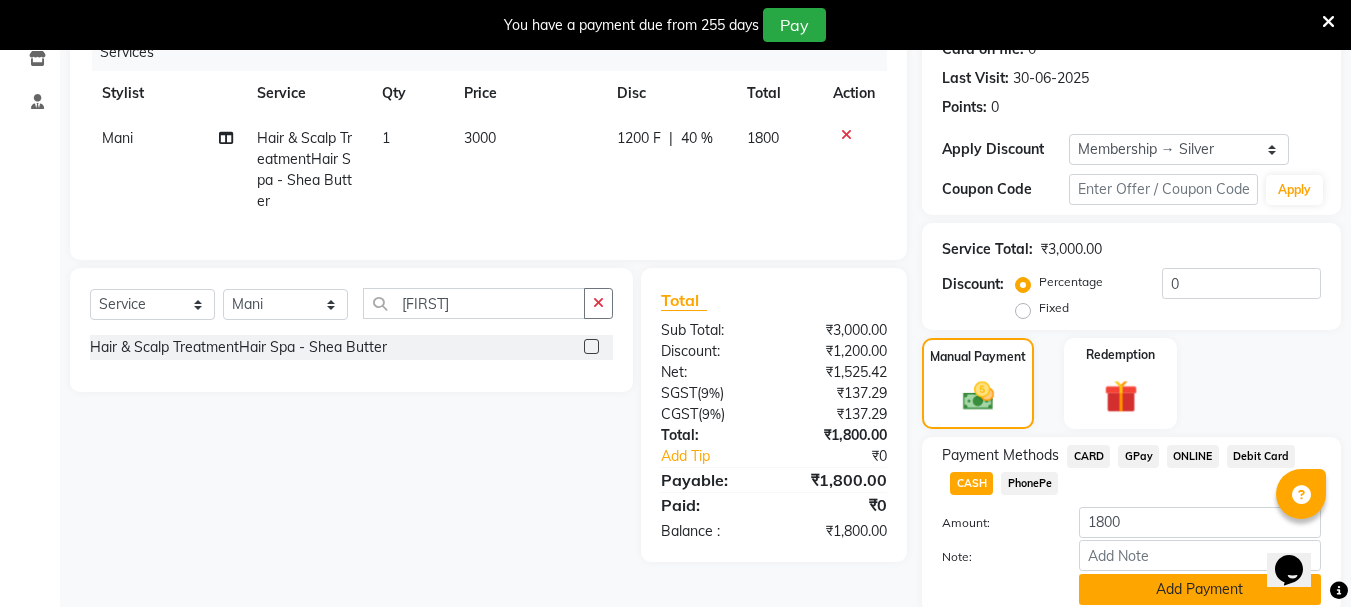 click on "Add Payment" 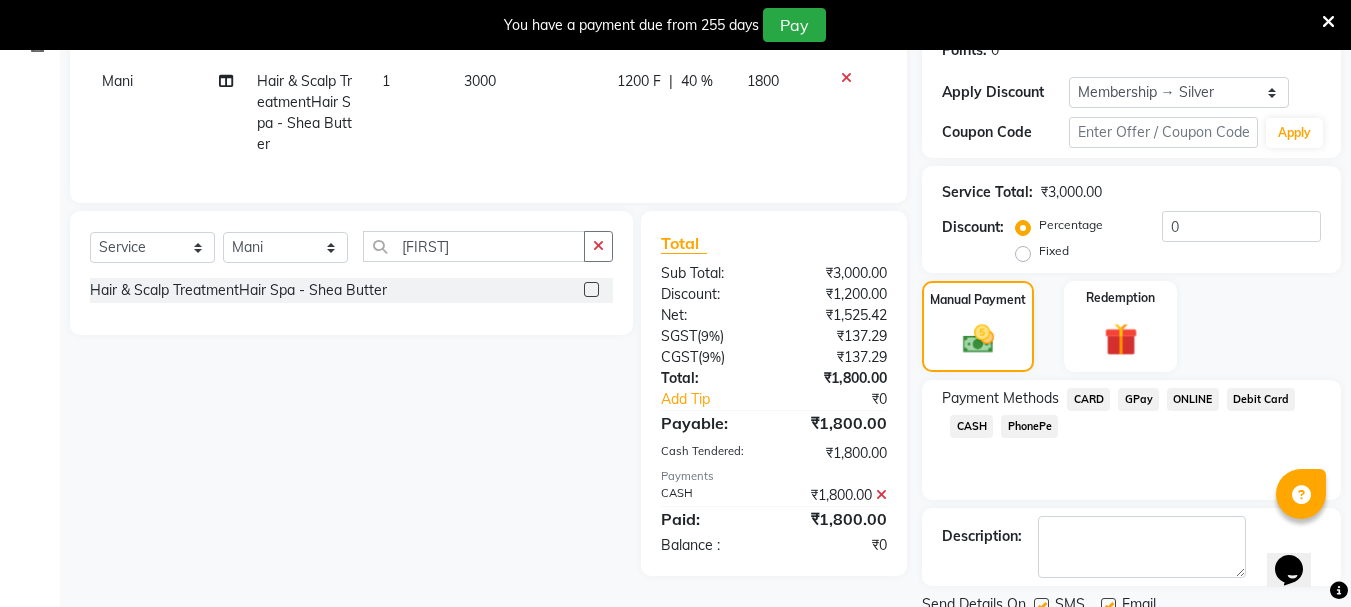 scroll, scrollTop: 398, scrollLeft: 0, axis: vertical 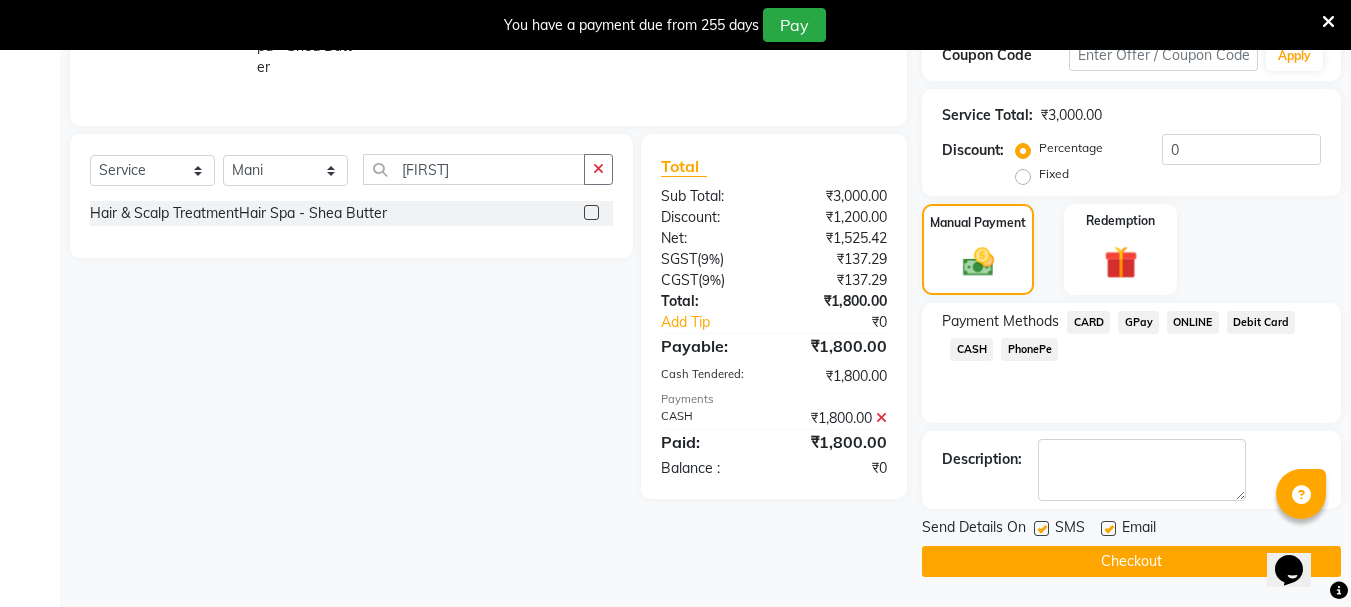 click on "Checkout" 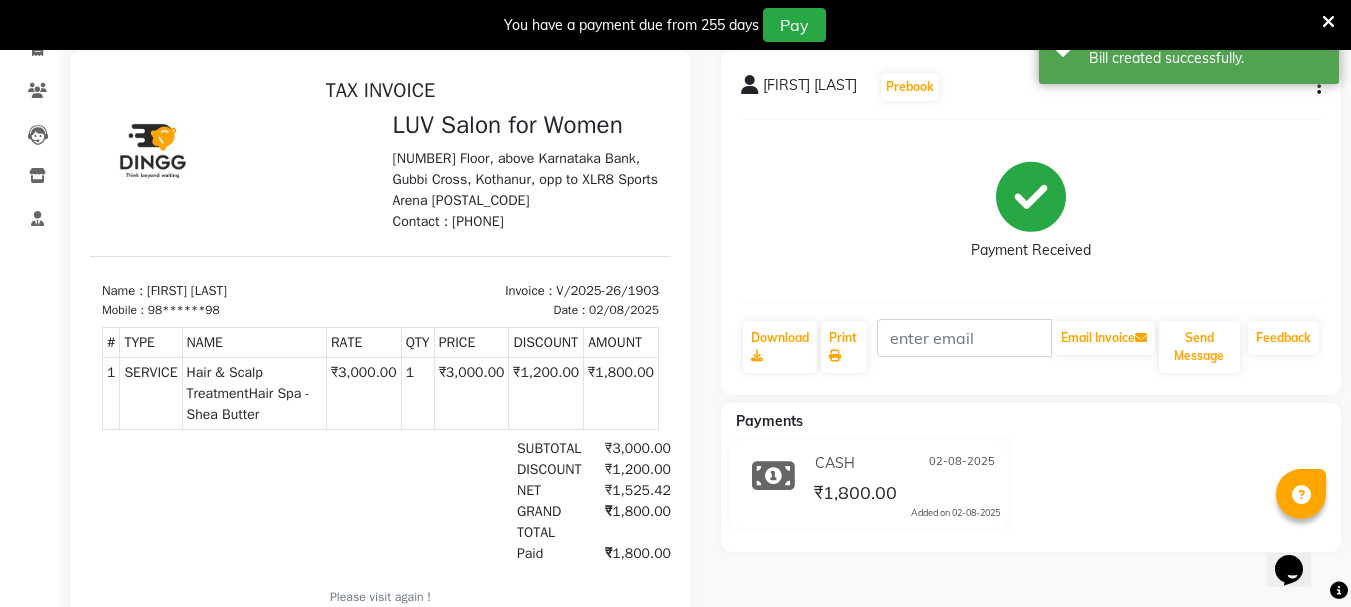 scroll, scrollTop: 0, scrollLeft: 0, axis: both 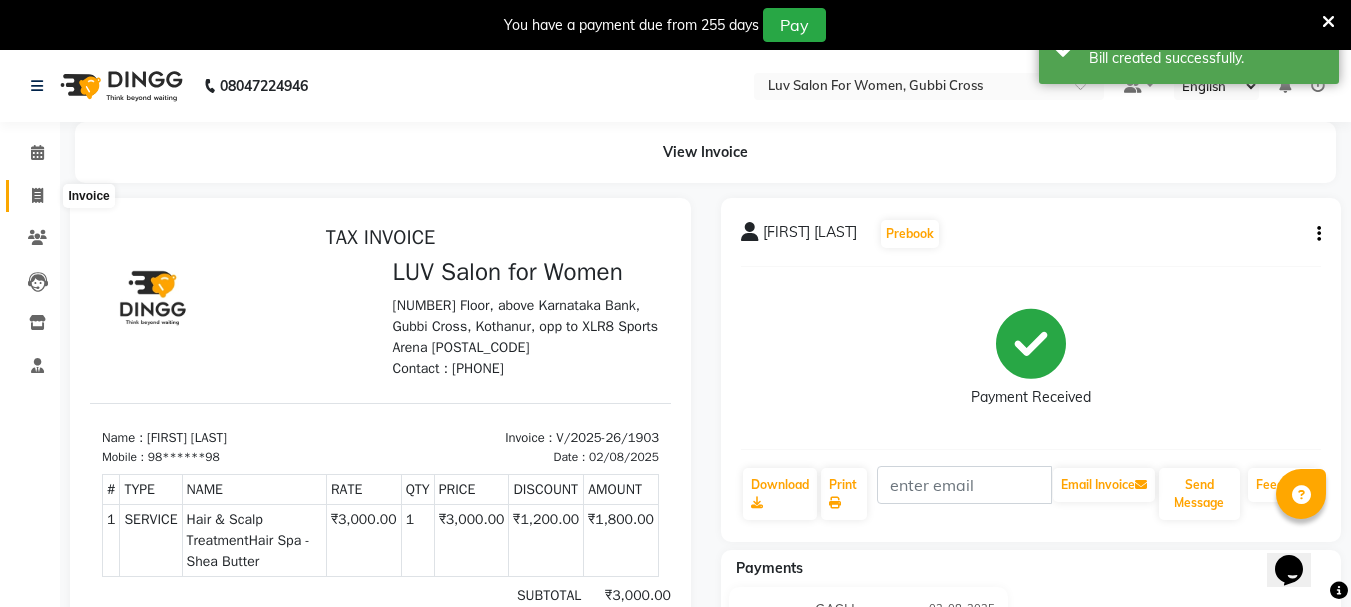 click 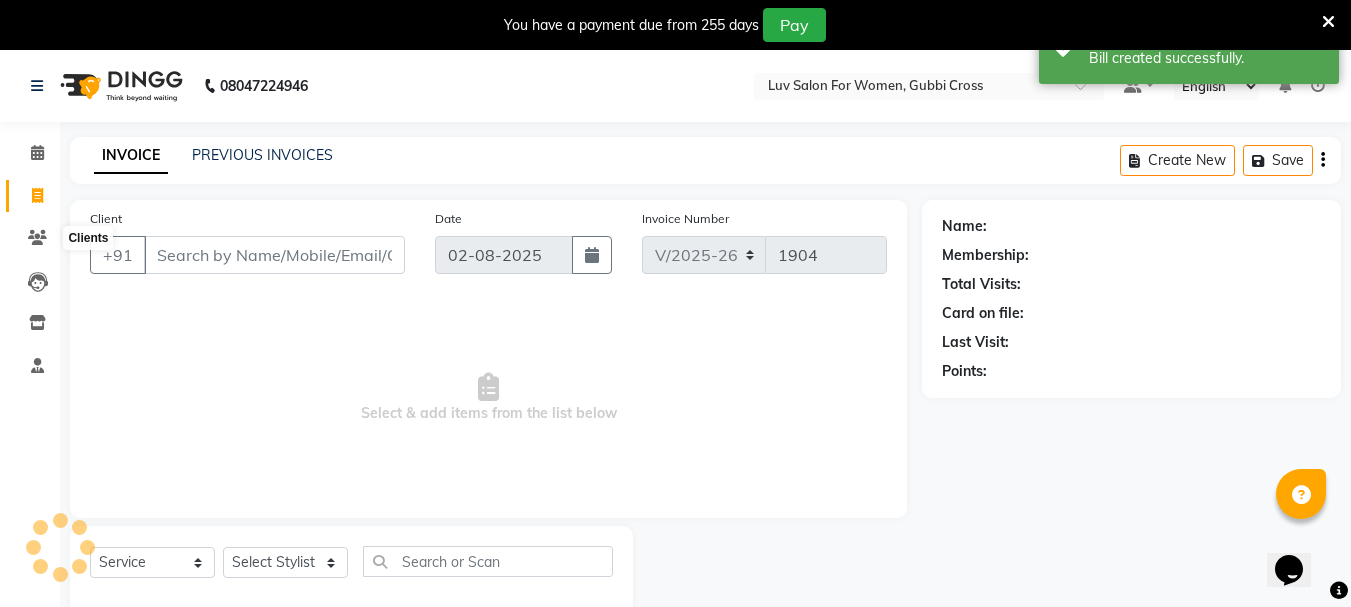 scroll, scrollTop: 50, scrollLeft: 0, axis: vertical 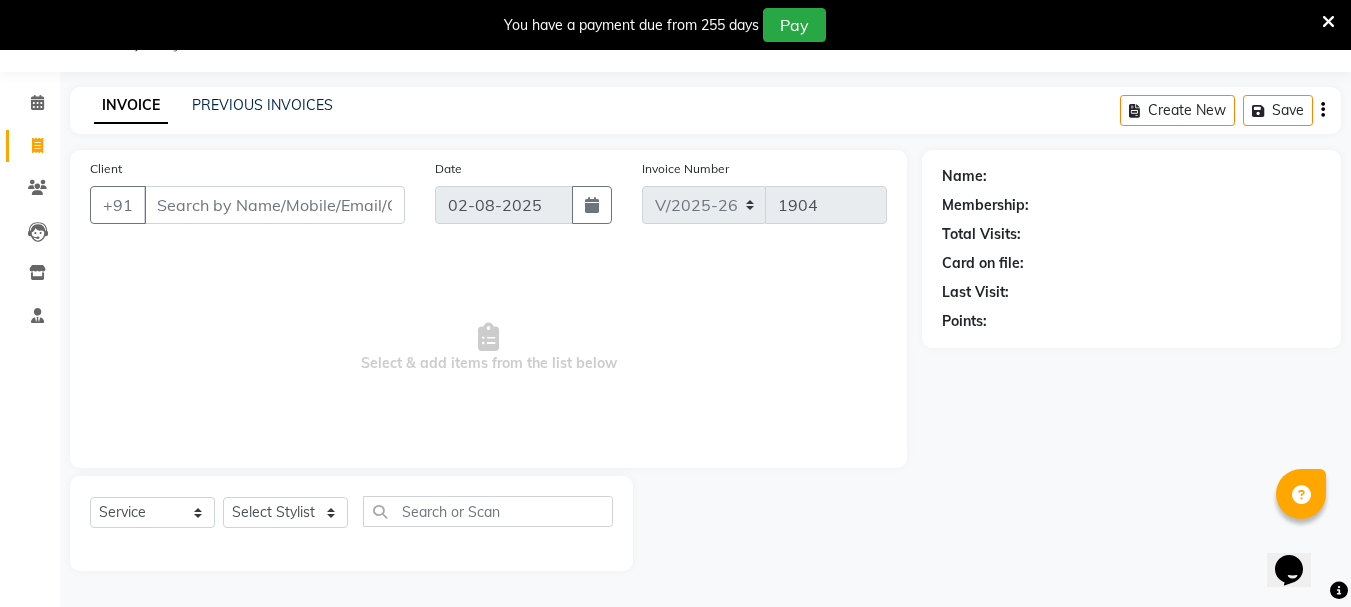 click on "Client" at bounding box center (274, 205) 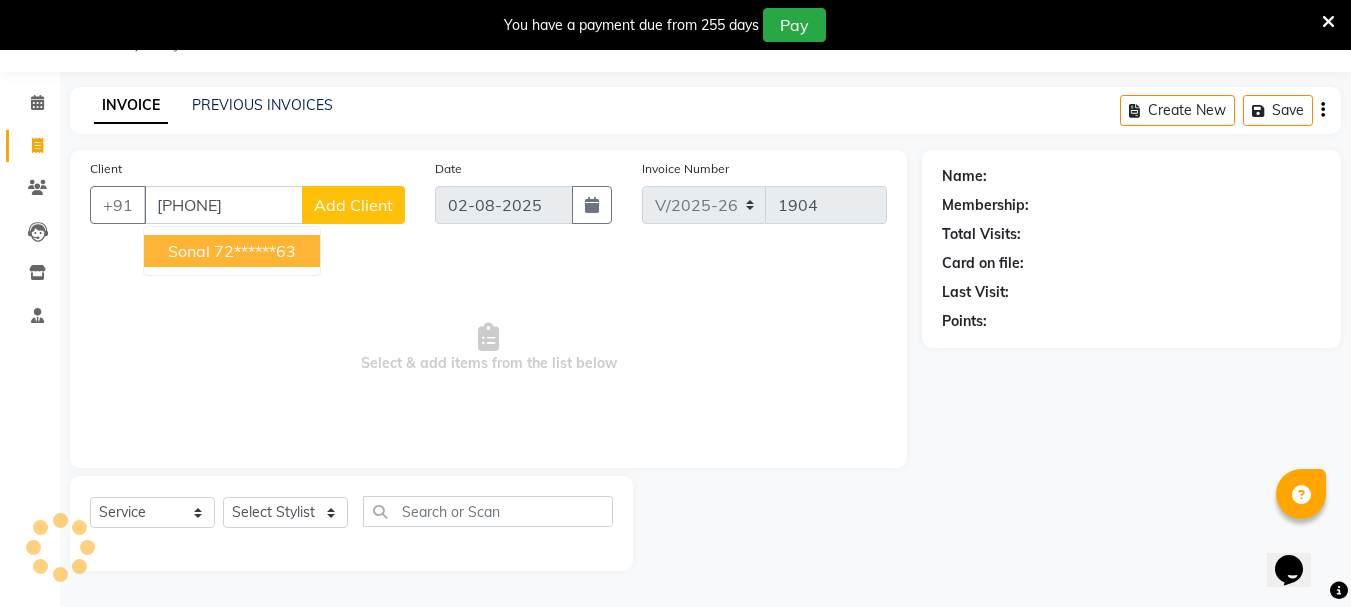 type on "[PHONE]" 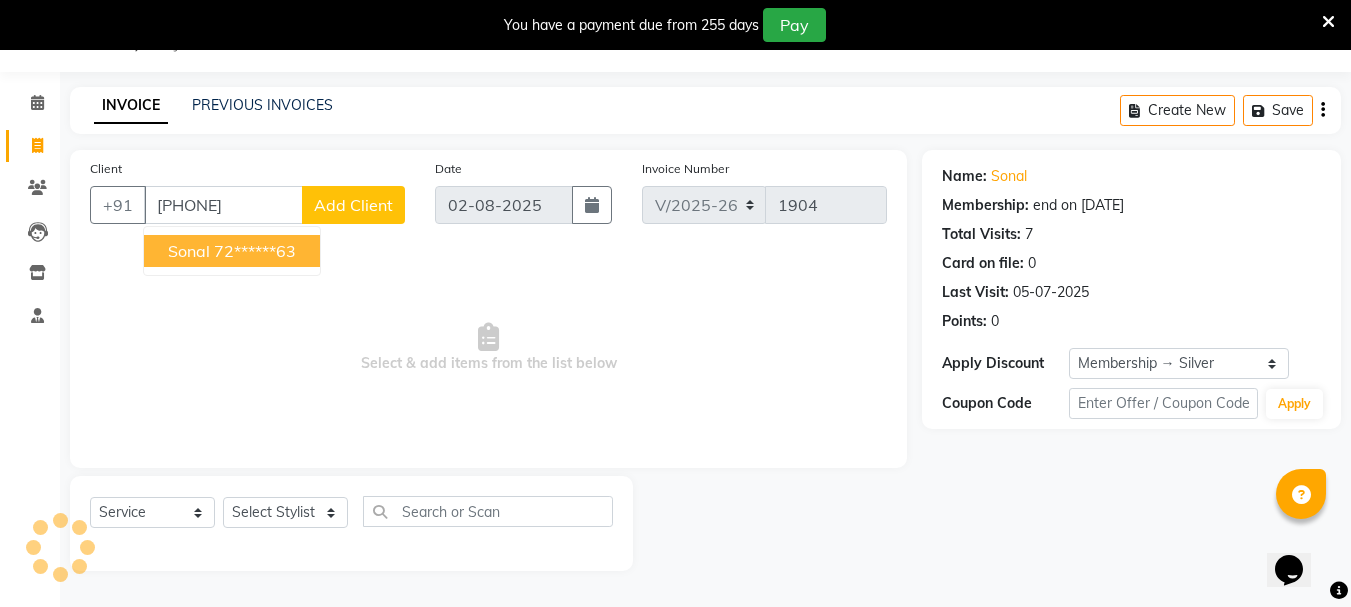 click on "72******63" at bounding box center [255, 251] 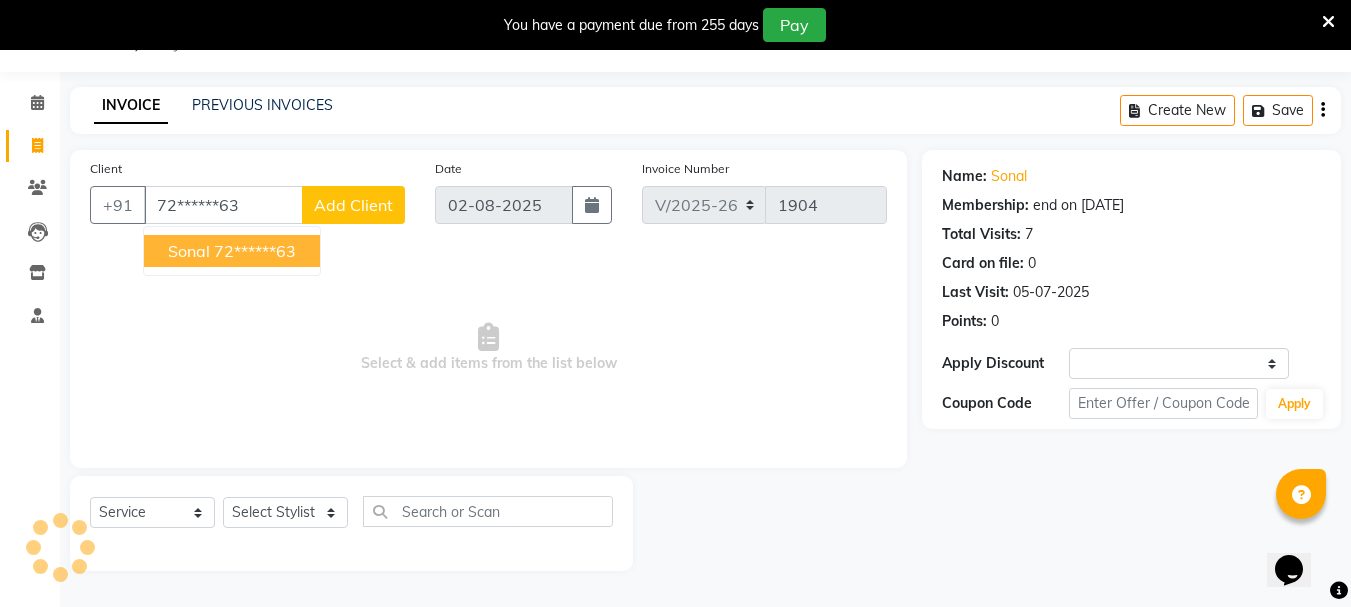 select on "1: Object" 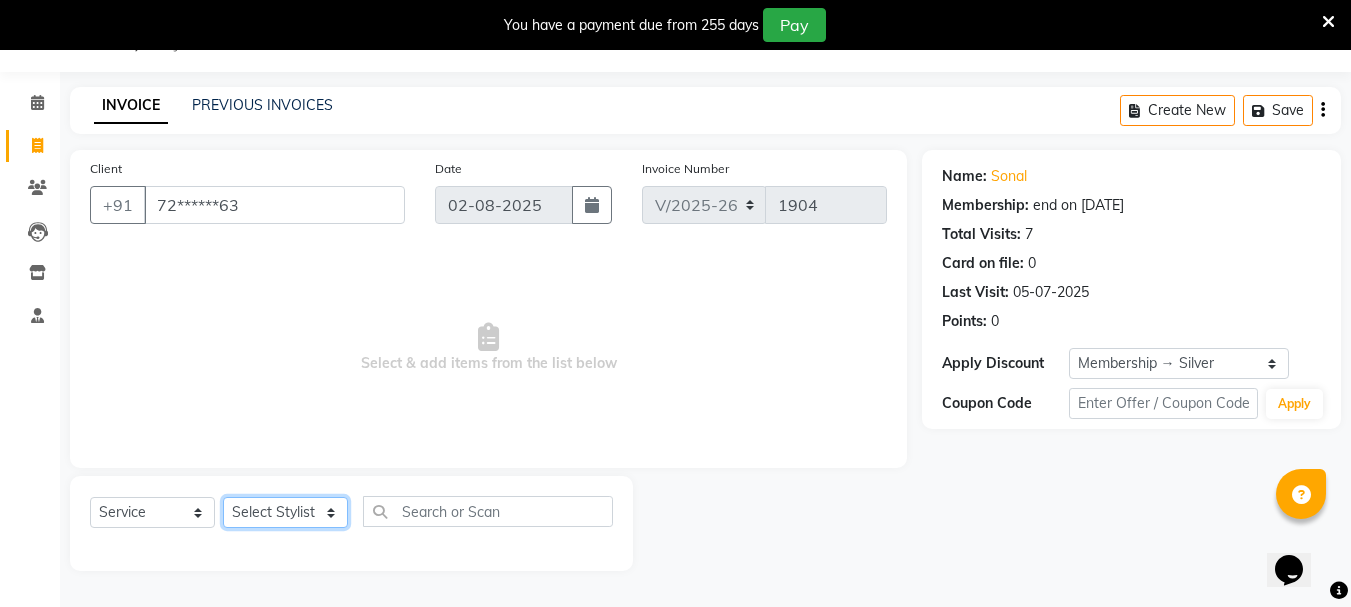 click on "Select Stylist [FIRST] [LAST] [FIRST] [LAST] [FIRST] [LAST] [FIRST] [LAST] [FIRST] [LAST] [FIRST] [LAST] [FIRST] [LAST] [FIRST] [LAST] [FIRST] [LAST] [FIRST] [LAST] [FIRST] [LAST] [FIRST] [LAST] [FIRST] [LAST] [FIRST] [LAST] [FIRST] [LAST] [FIRST] [LAST]" 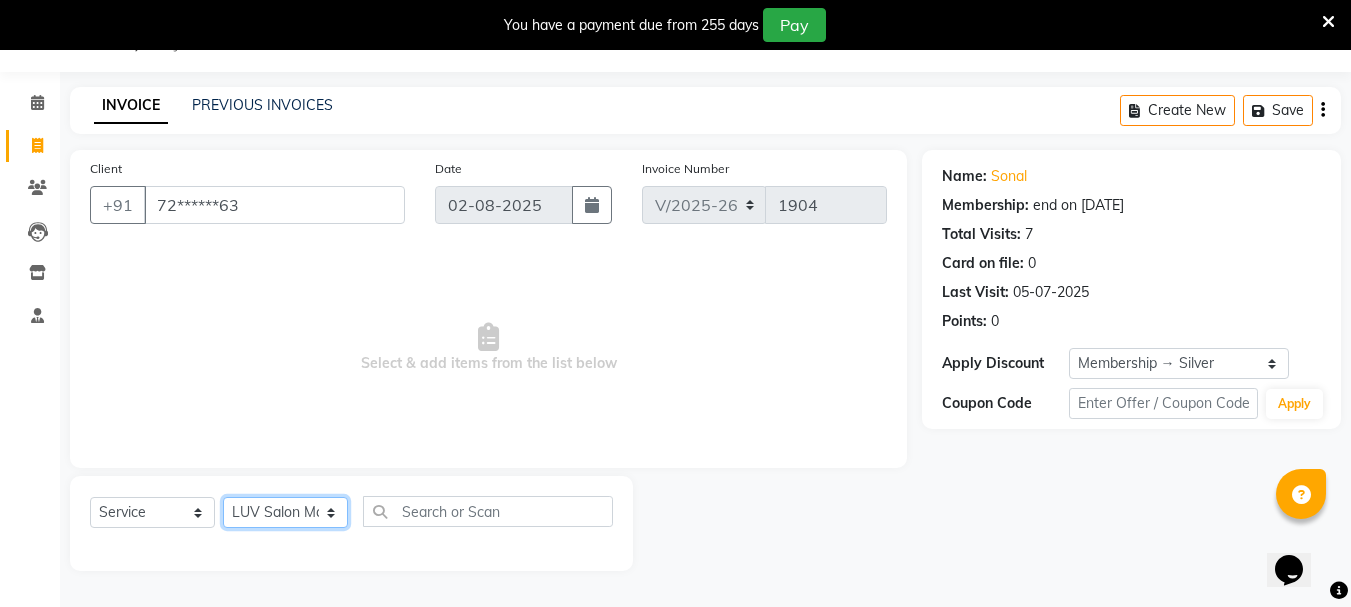 click on "Select Stylist [FIRST] [LAST] [FIRST] [LAST] [FIRST] [LAST] [FIRST] [LAST] [FIRST] [LAST] [FIRST] [LAST] [FIRST] [LAST] [FIRST] [LAST] [FIRST] [LAST] [FIRST] [LAST] [FIRST] [LAST] [FIRST] [LAST] [FIRST] [LAST] [FIRST] [LAST] [FIRST] [LAST] [FIRST] [LAST]" 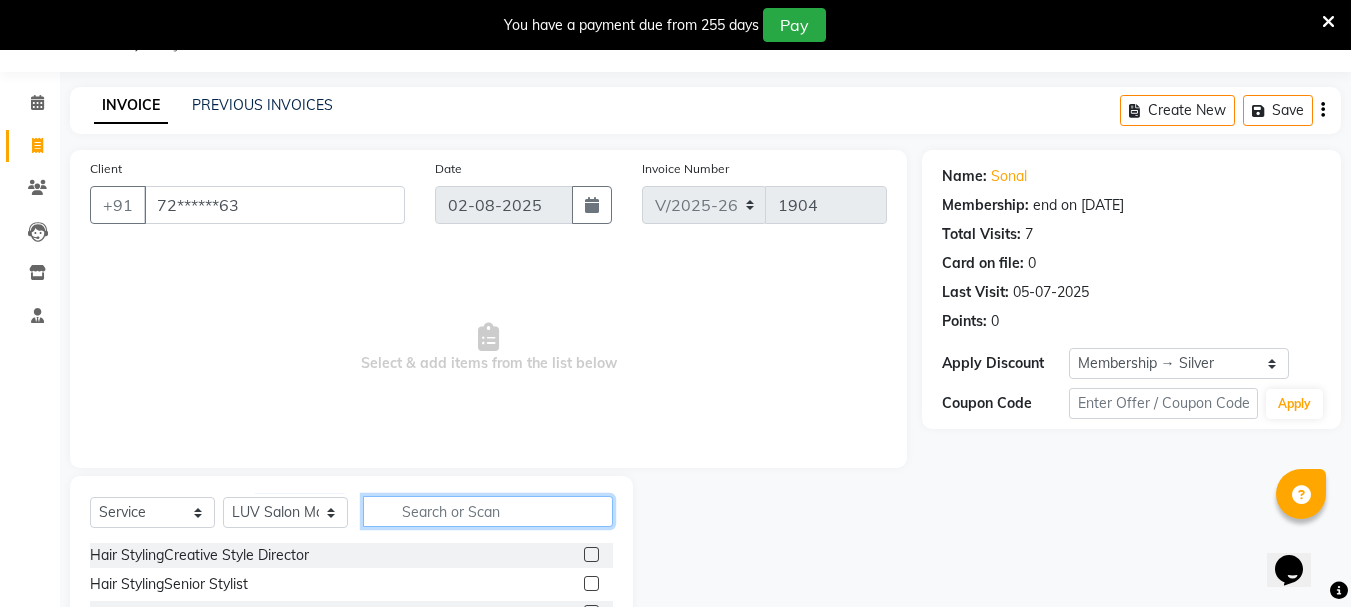 click 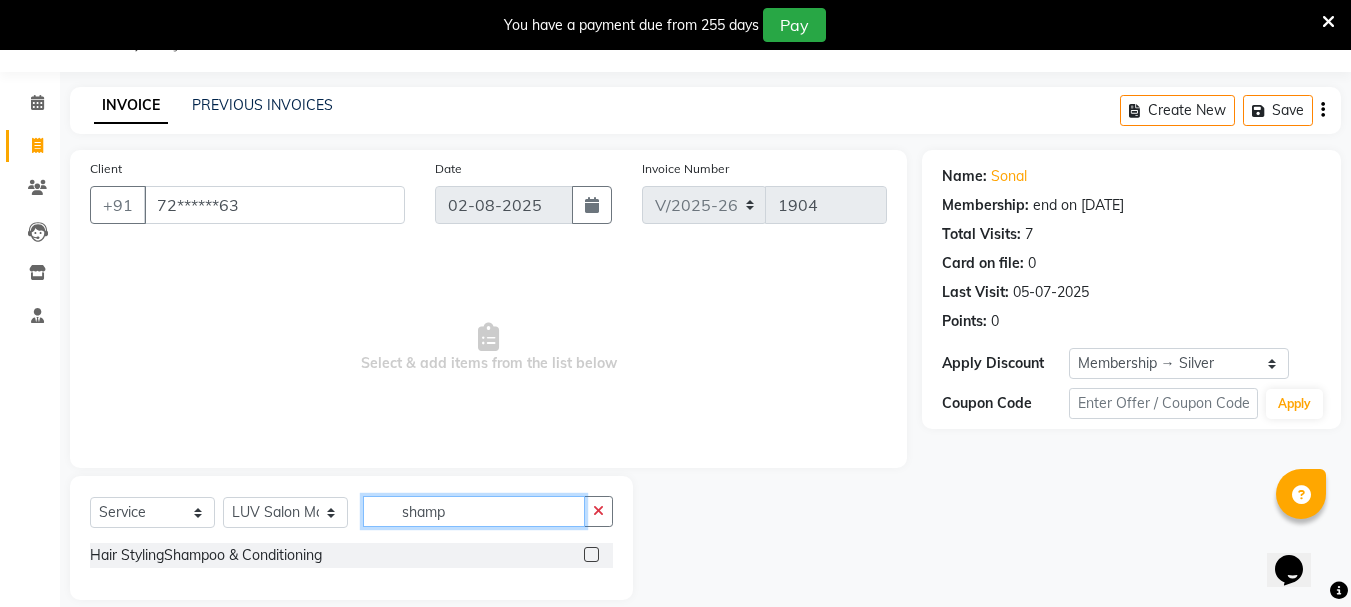 type on "shamp" 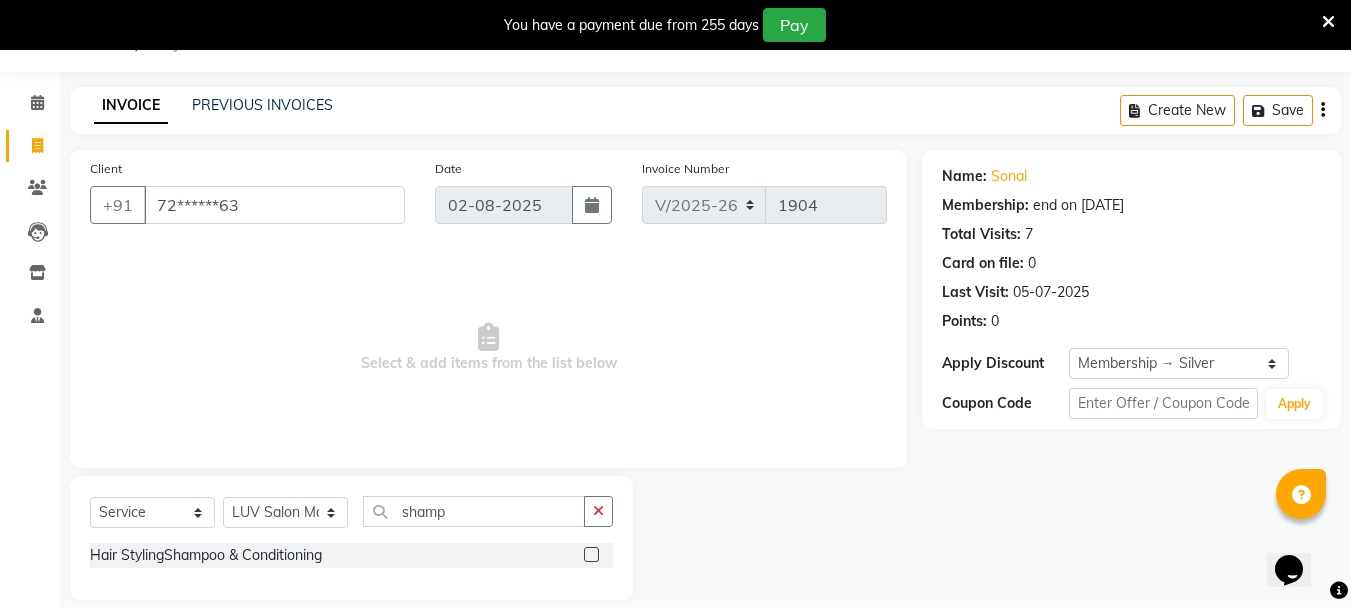 click 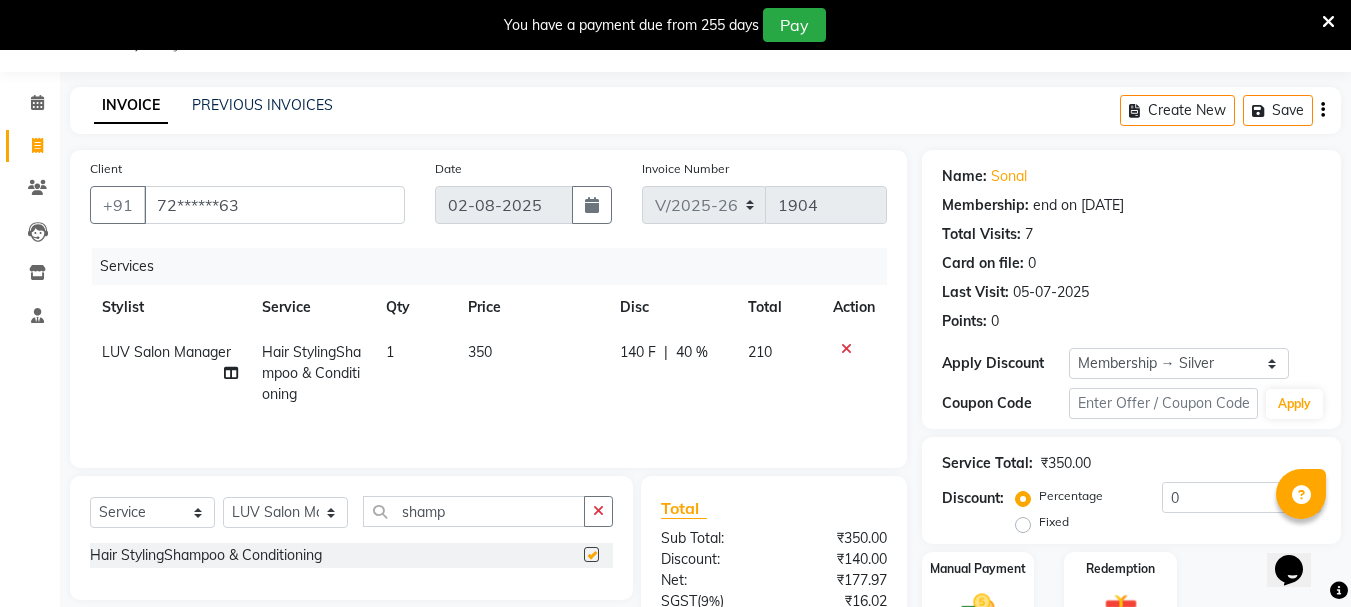 checkbox on "false" 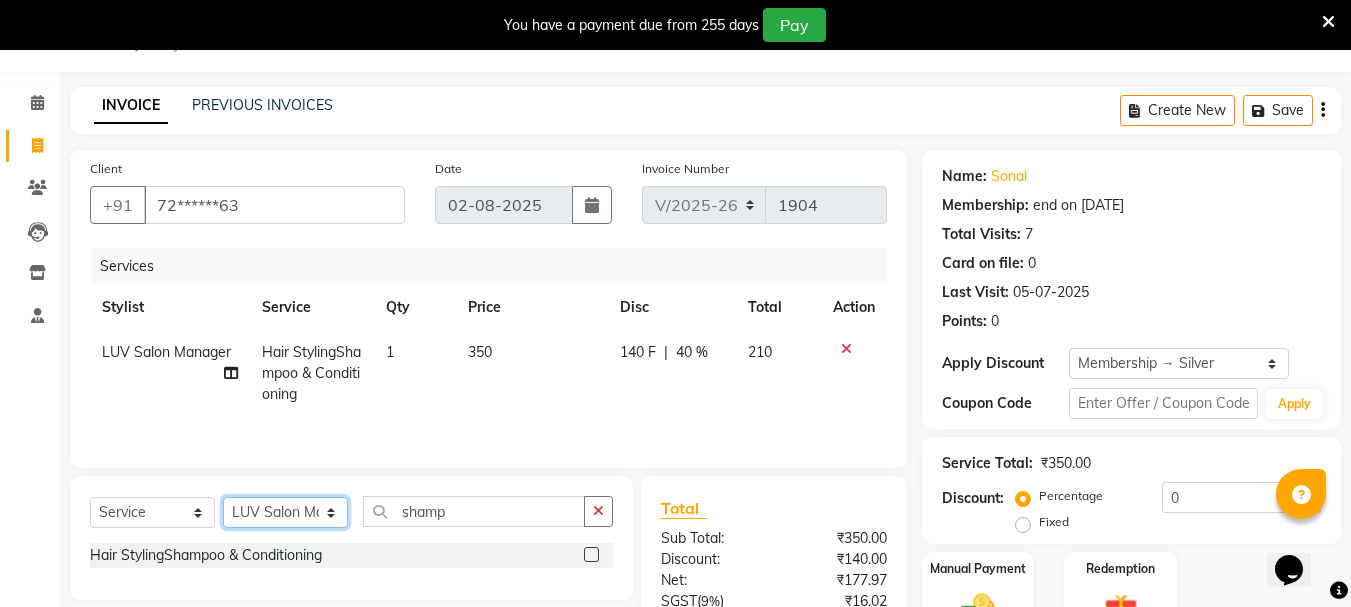 click on "Select Stylist [FIRST] [LAST] [FIRST] [LAST] [FIRST] [LAST] [FIRST] [LAST] [FIRST] [LAST] [FIRST] [LAST] [FIRST] [LAST] [FIRST] [LAST] [FIRST] [LAST] [FIRST] [LAST] [FIRST] [LAST] [FIRST] [LAST] [FIRST] [LAST] [FIRST] [LAST] [FIRST] [LAST] [FIRST] [LAST]" 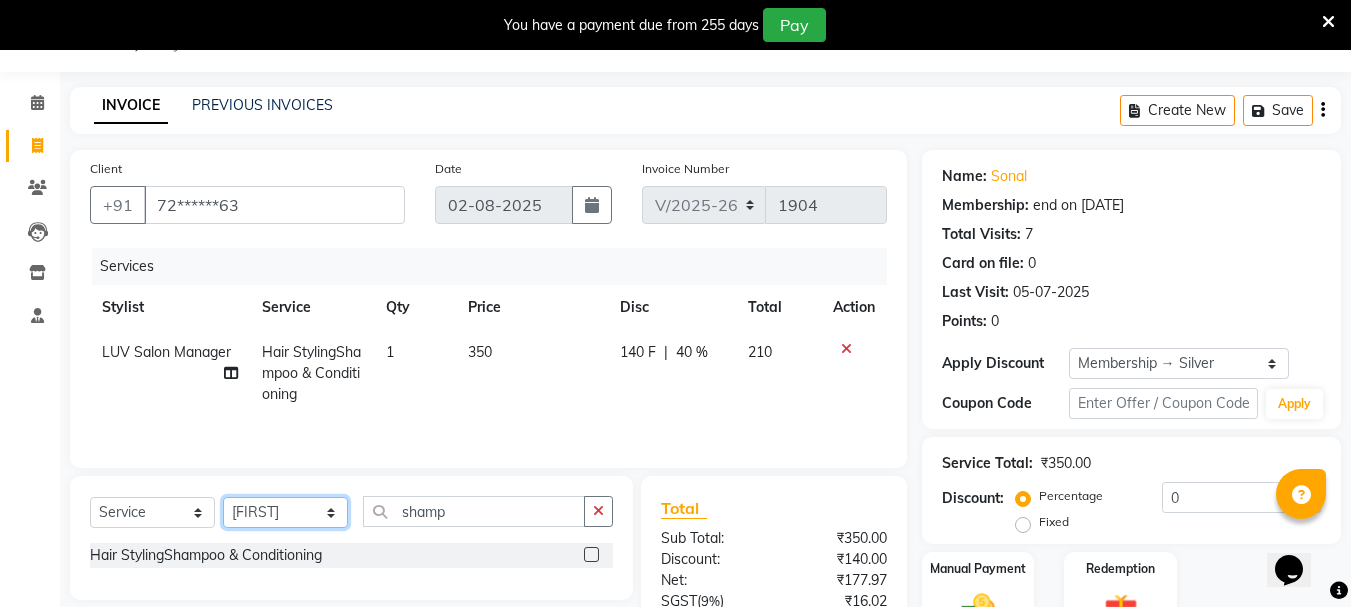 click on "Select Stylist [FIRST] [LAST] [FIRST] [LAST] [FIRST] [LAST] [FIRST] [LAST] [FIRST] [LAST] [FIRST] [LAST] [FIRST] [LAST] [FIRST] [LAST] [FIRST] [LAST] [FIRST] [LAST] [FIRST] [LAST] [FIRST] [LAST] [FIRST] [LAST] [FIRST] [LAST] [FIRST] [LAST] [FIRST] [LAST]" 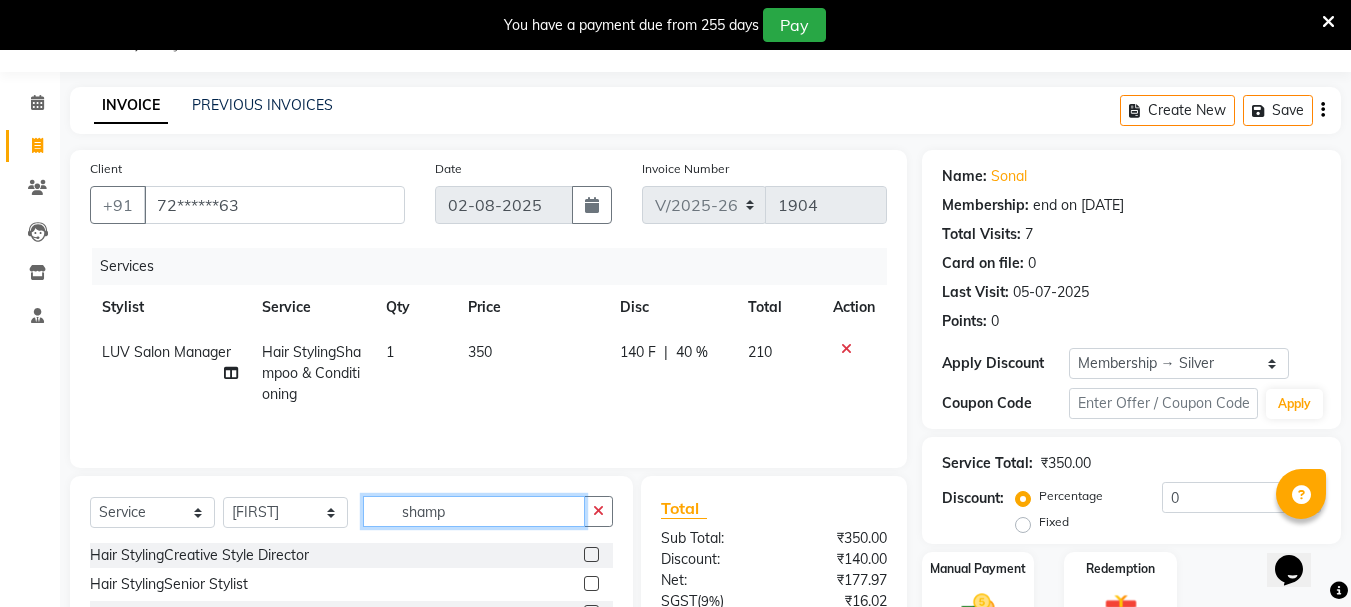 click on "shamp" 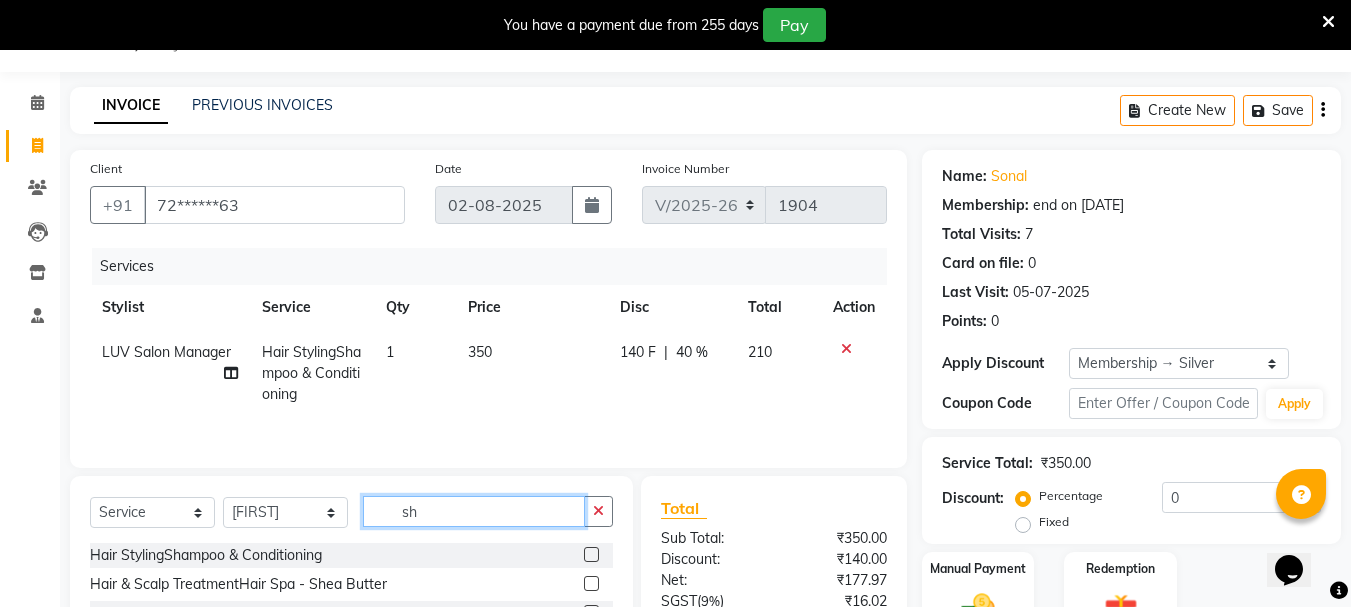 type on "s" 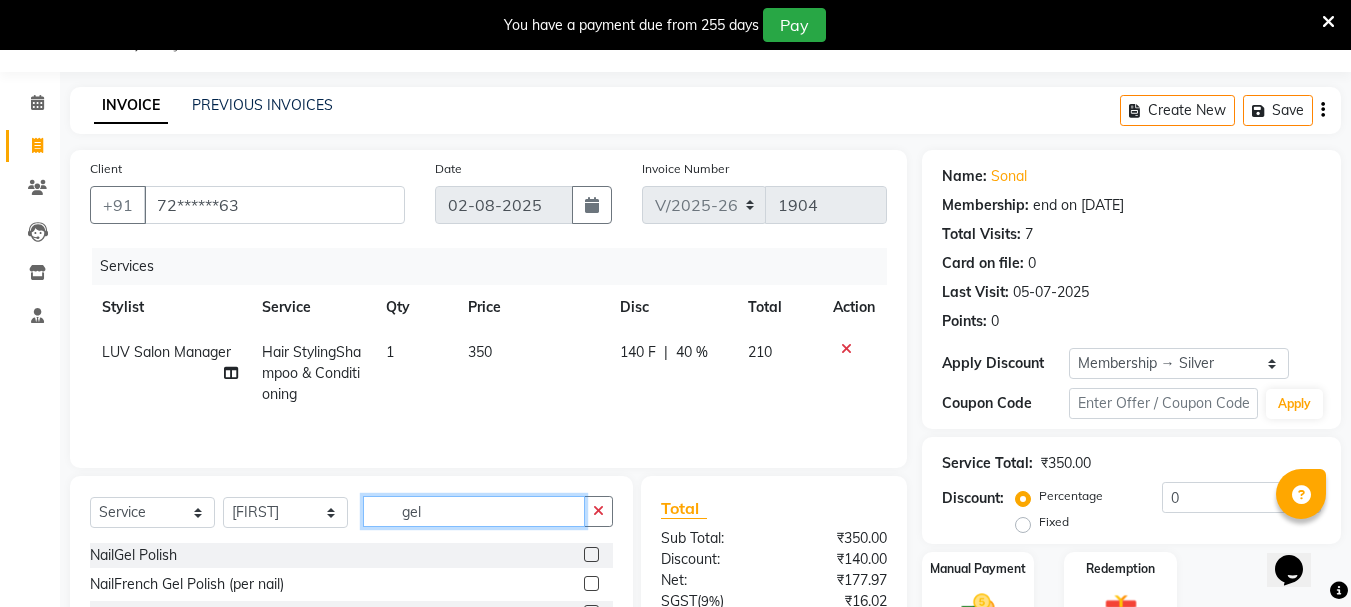 scroll, scrollTop: 243, scrollLeft: 0, axis: vertical 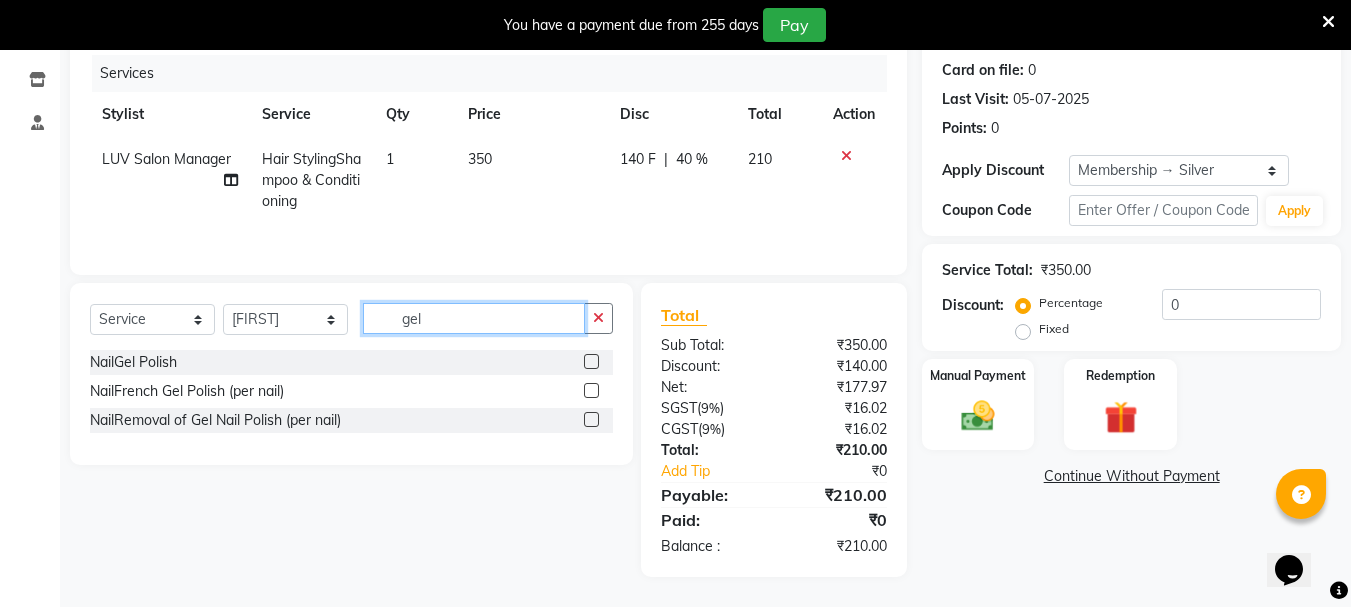 type on "gel" 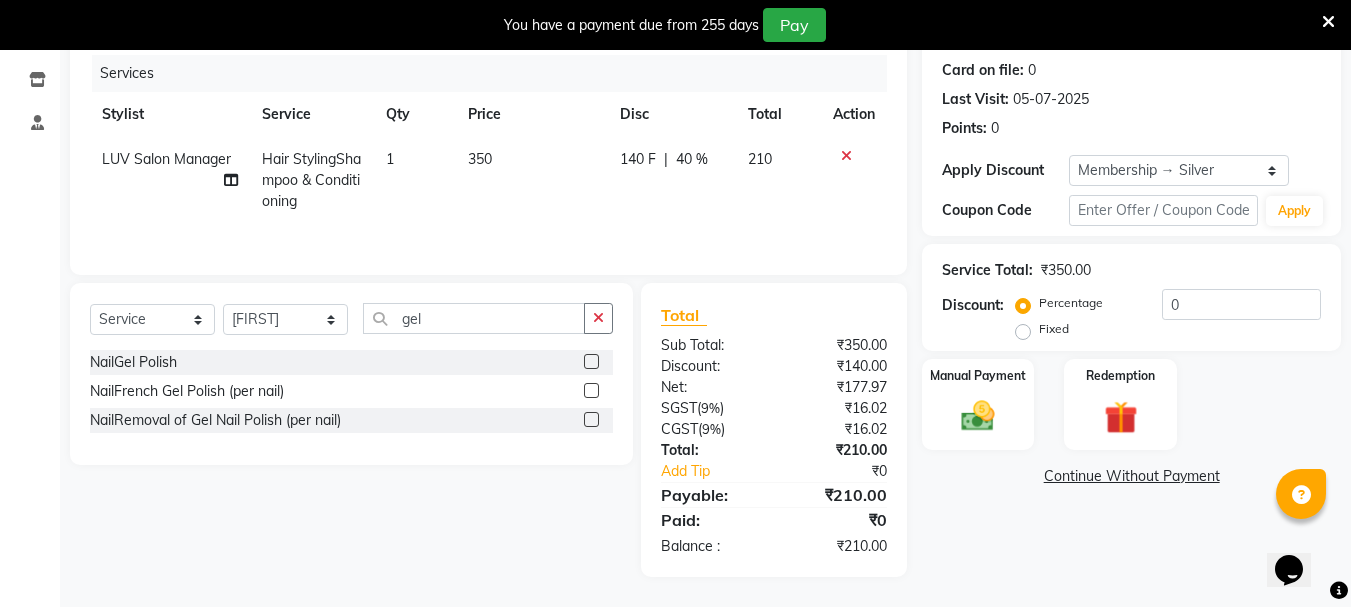 click 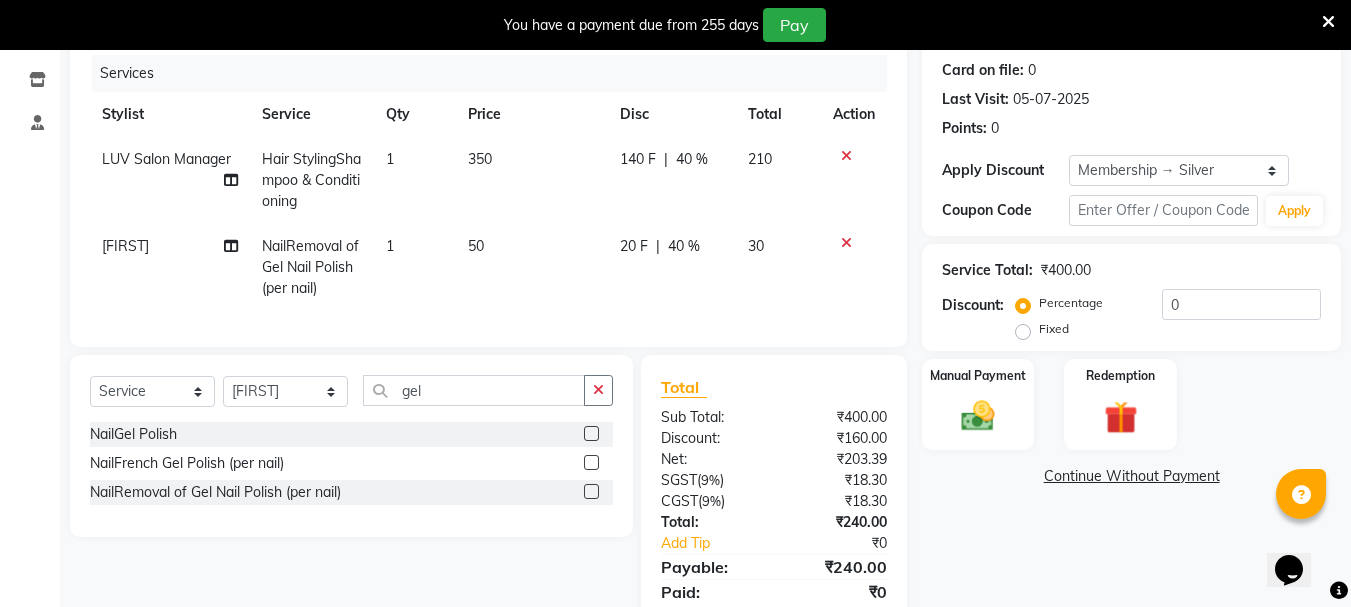 click 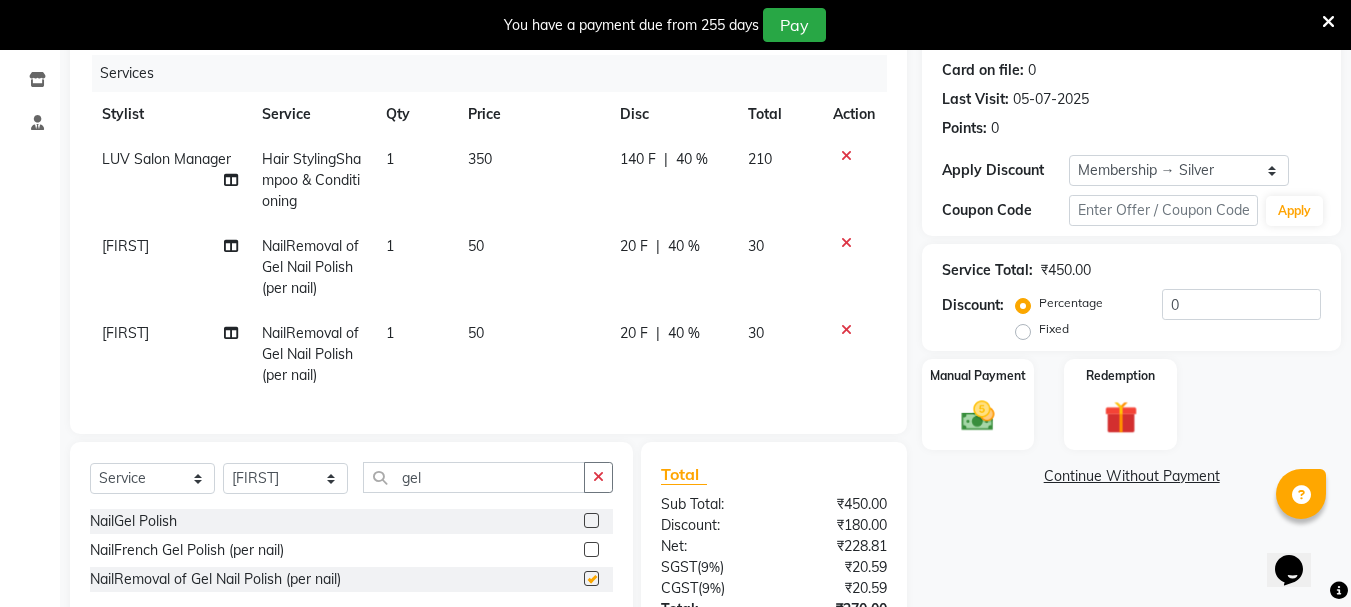 checkbox on "false" 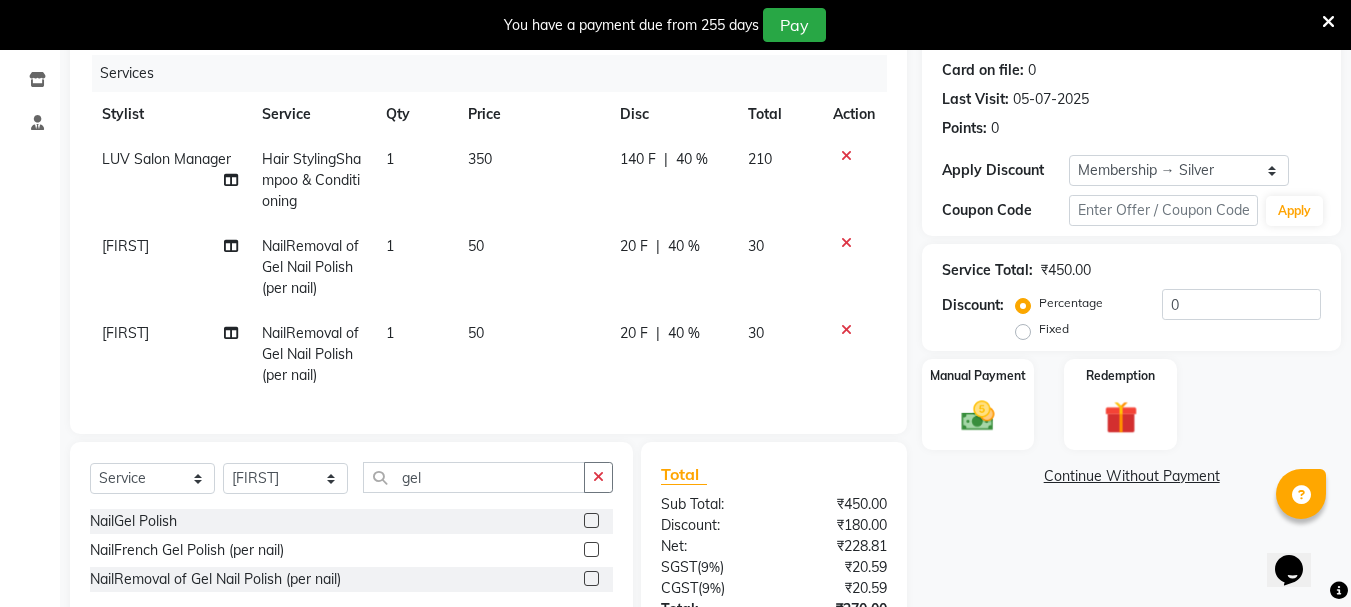 click 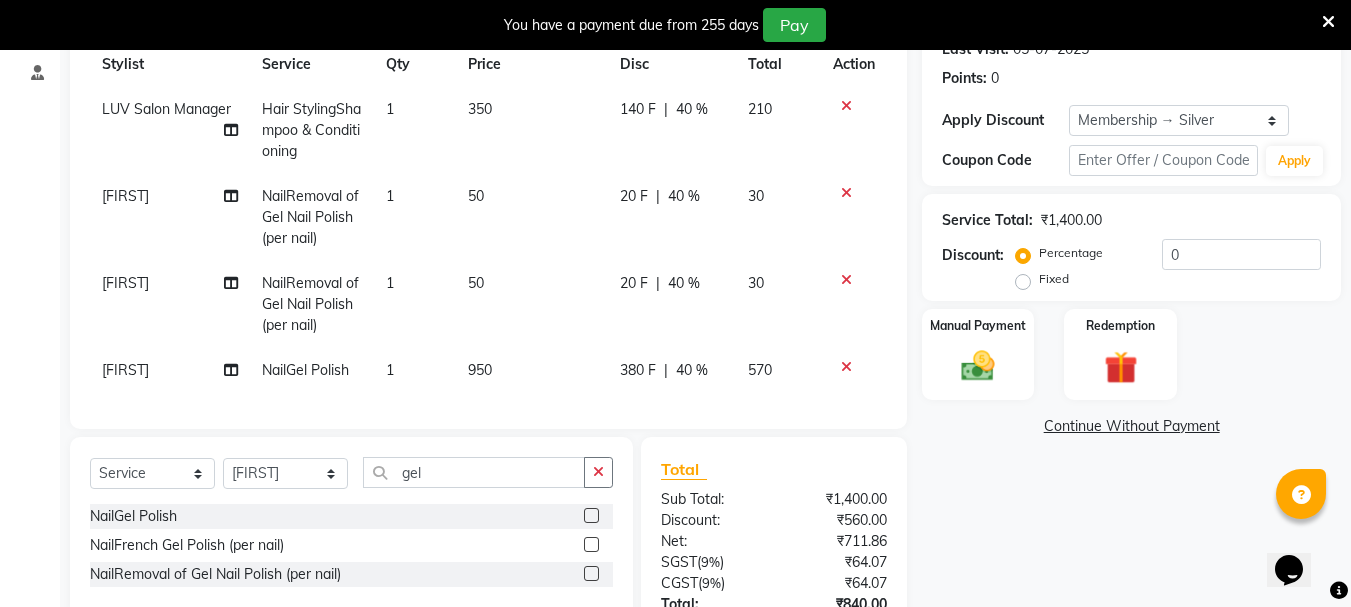 scroll, scrollTop: 343, scrollLeft: 0, axis: vertical 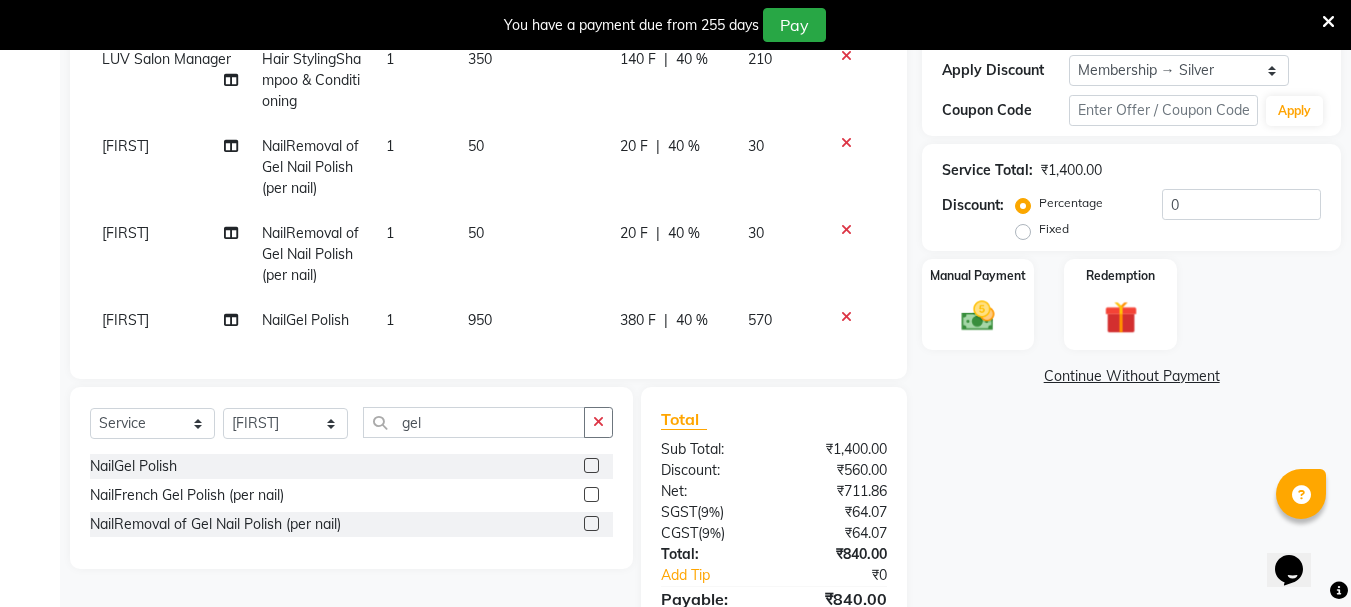 click 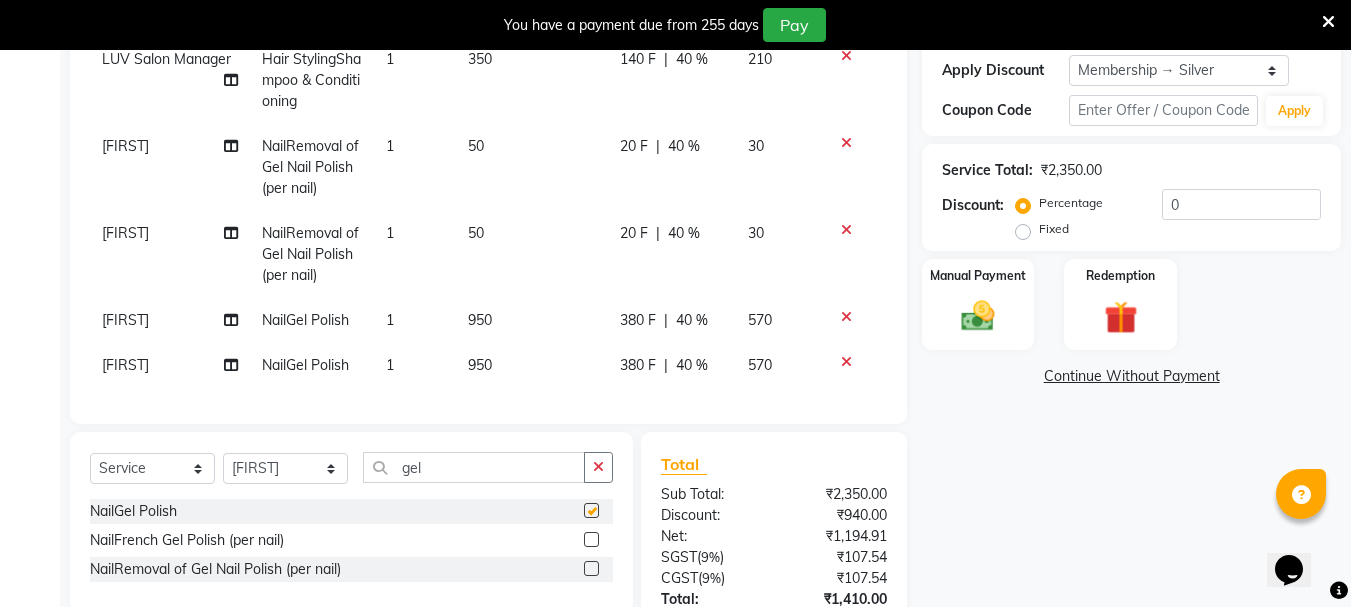 checkbox on "false" 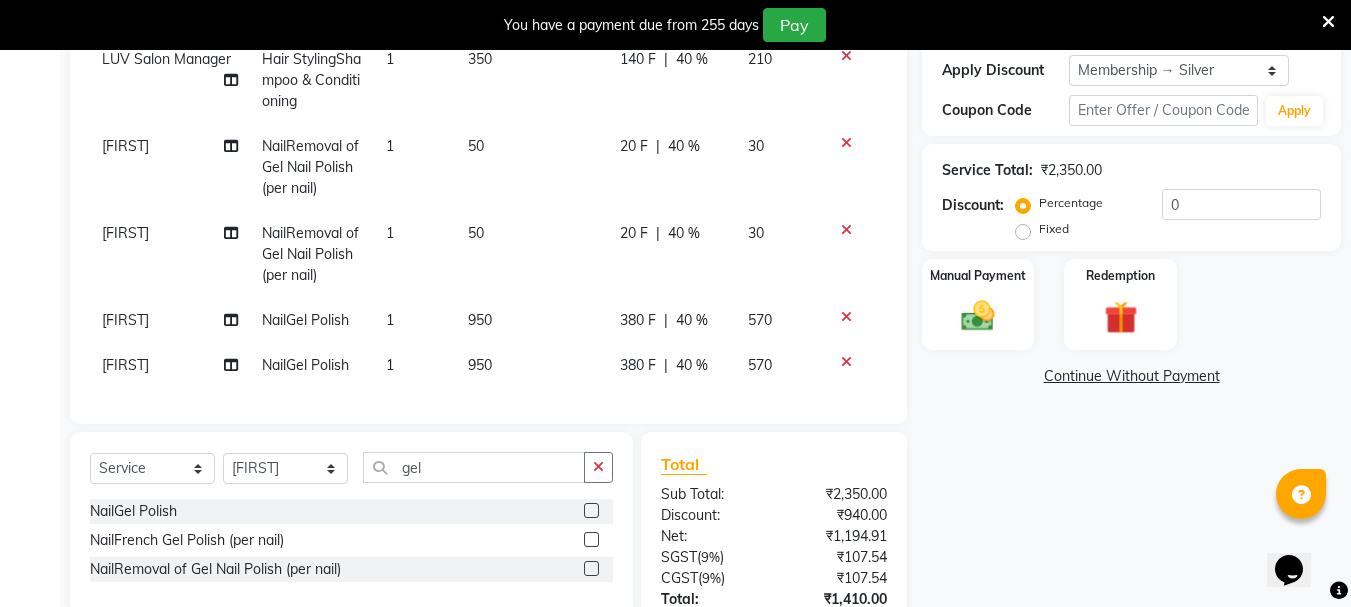 click on "50" 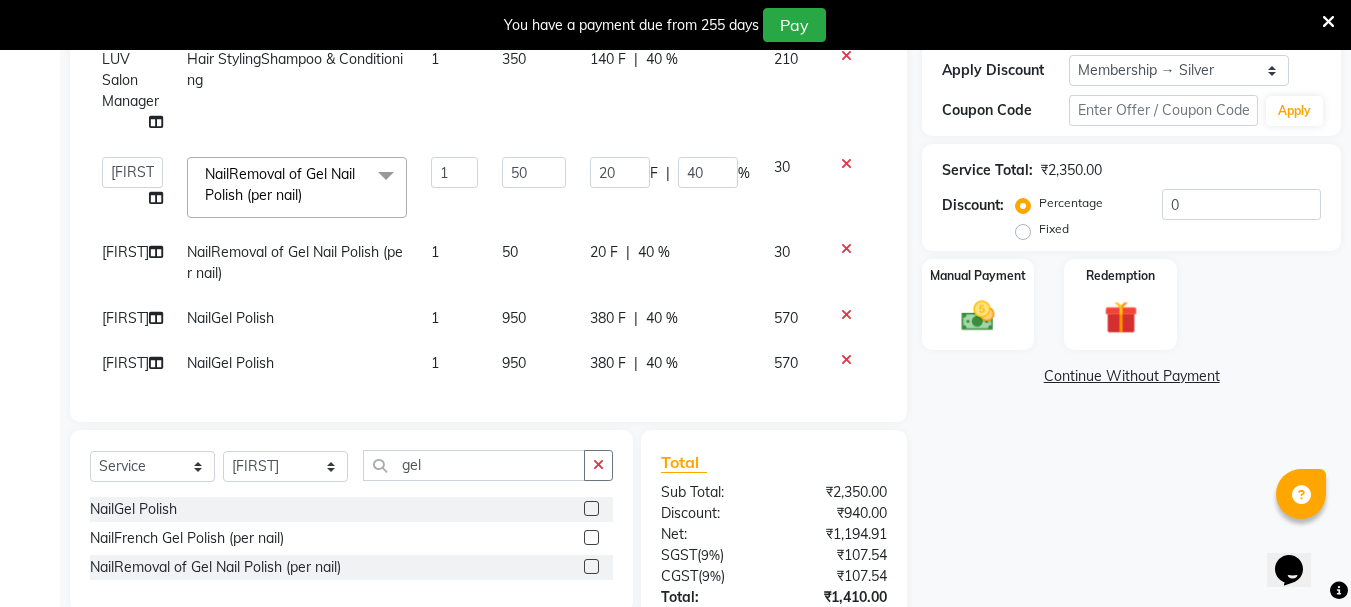 click on "50" 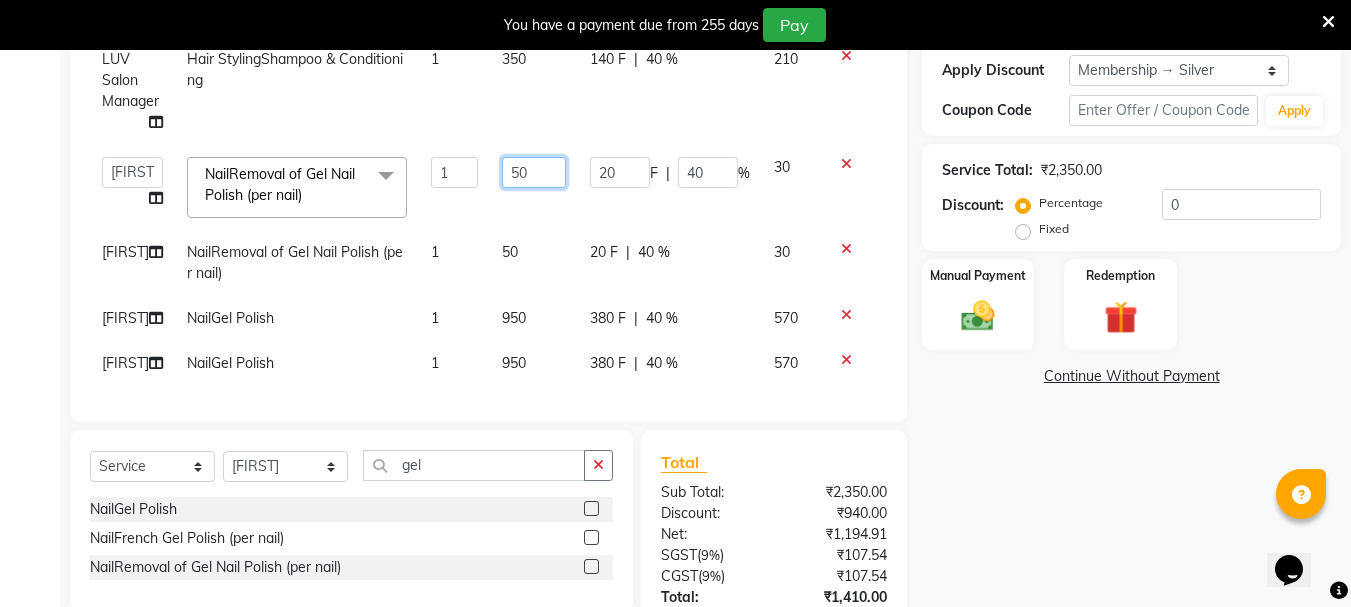 click on "50" 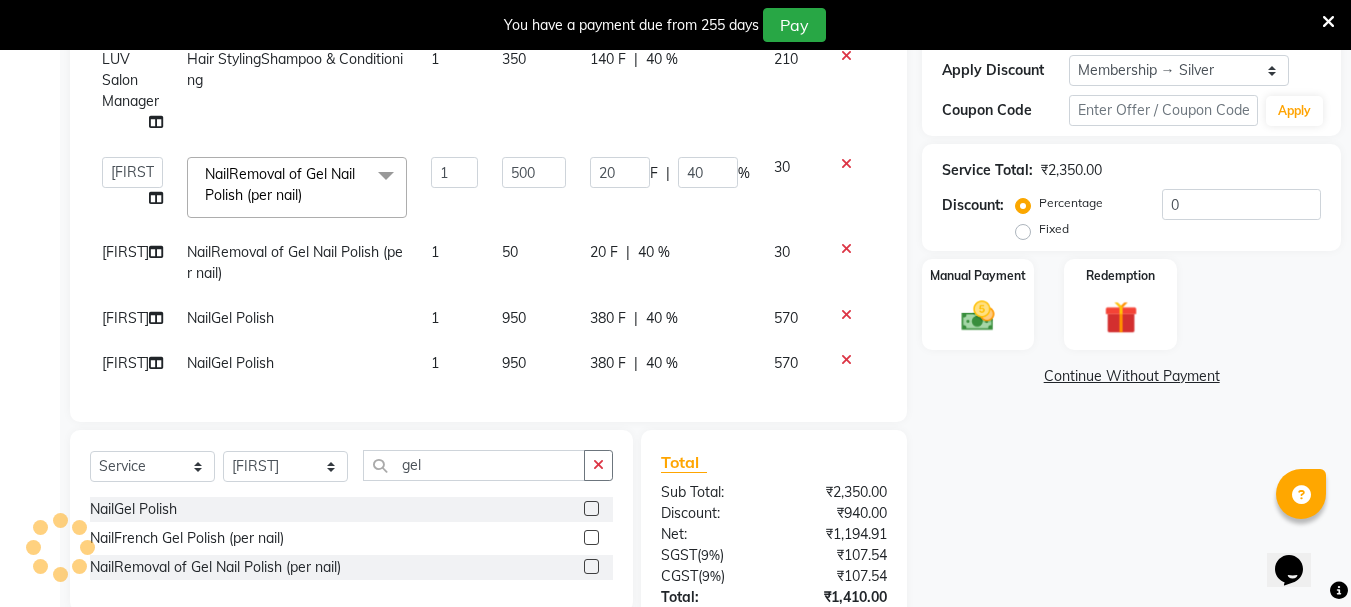 click on "50" 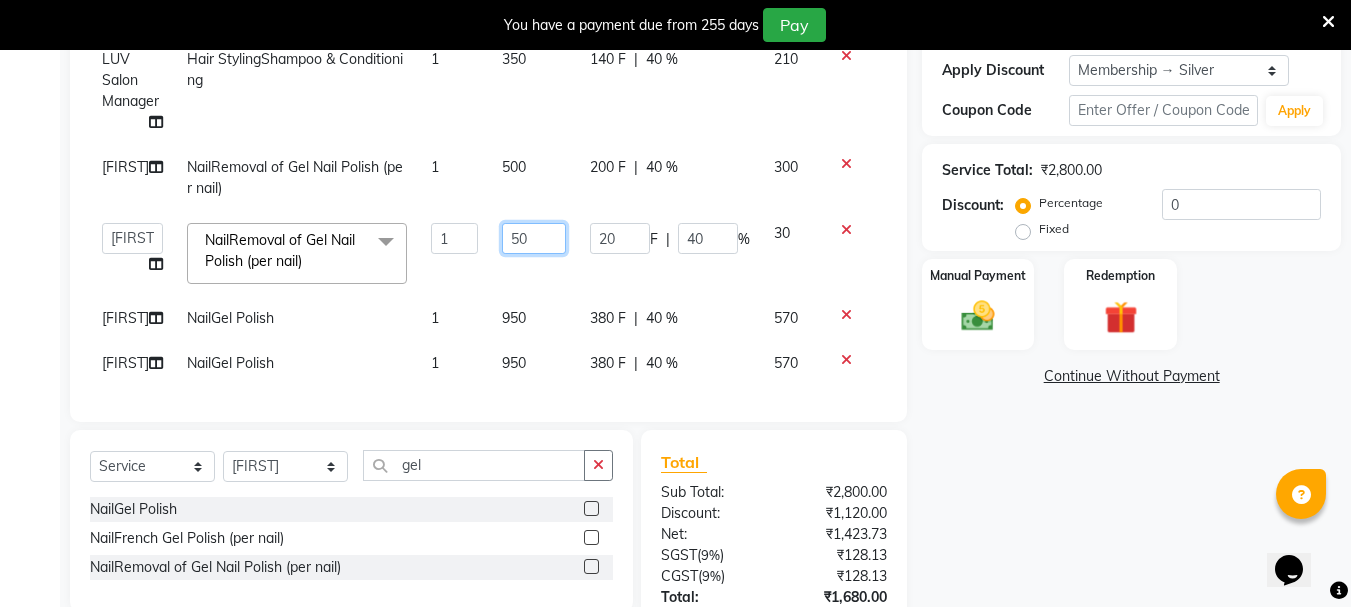 click on "50" 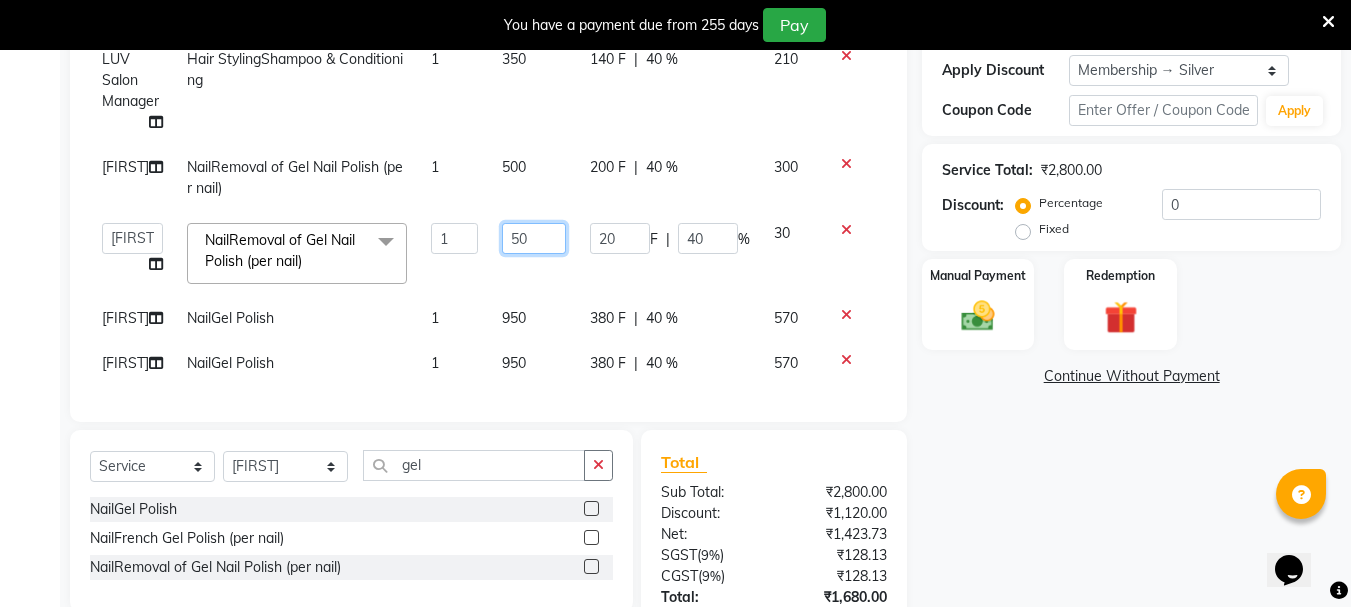 type on "500" 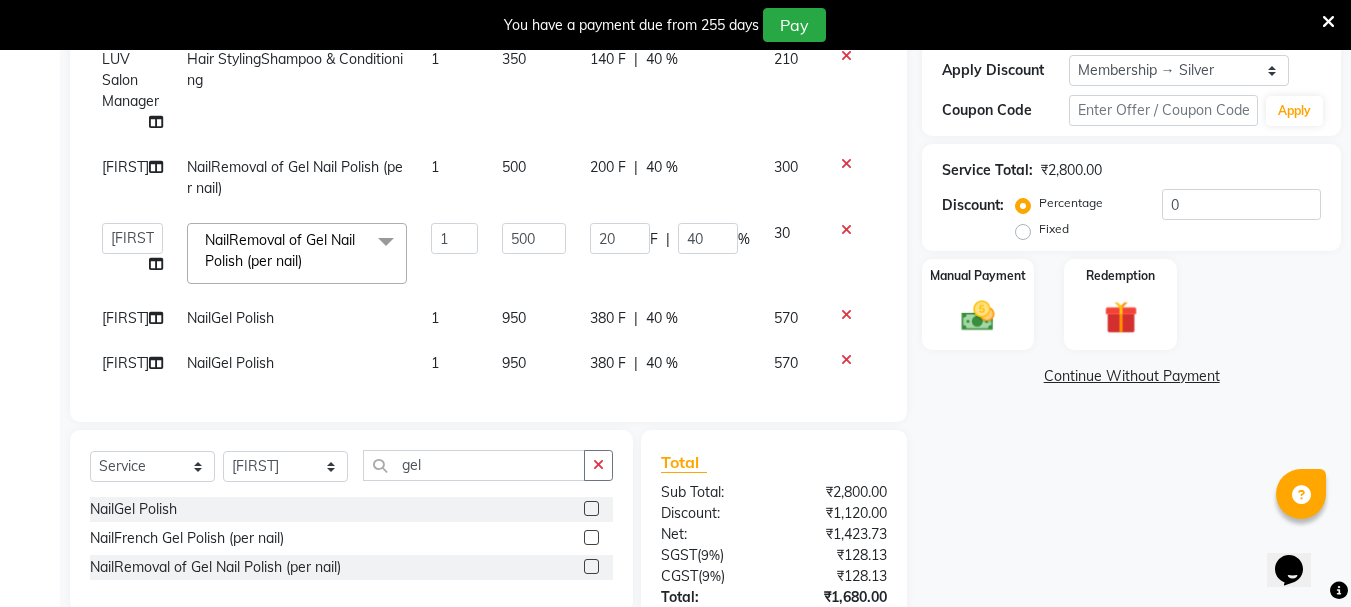 click on "500" 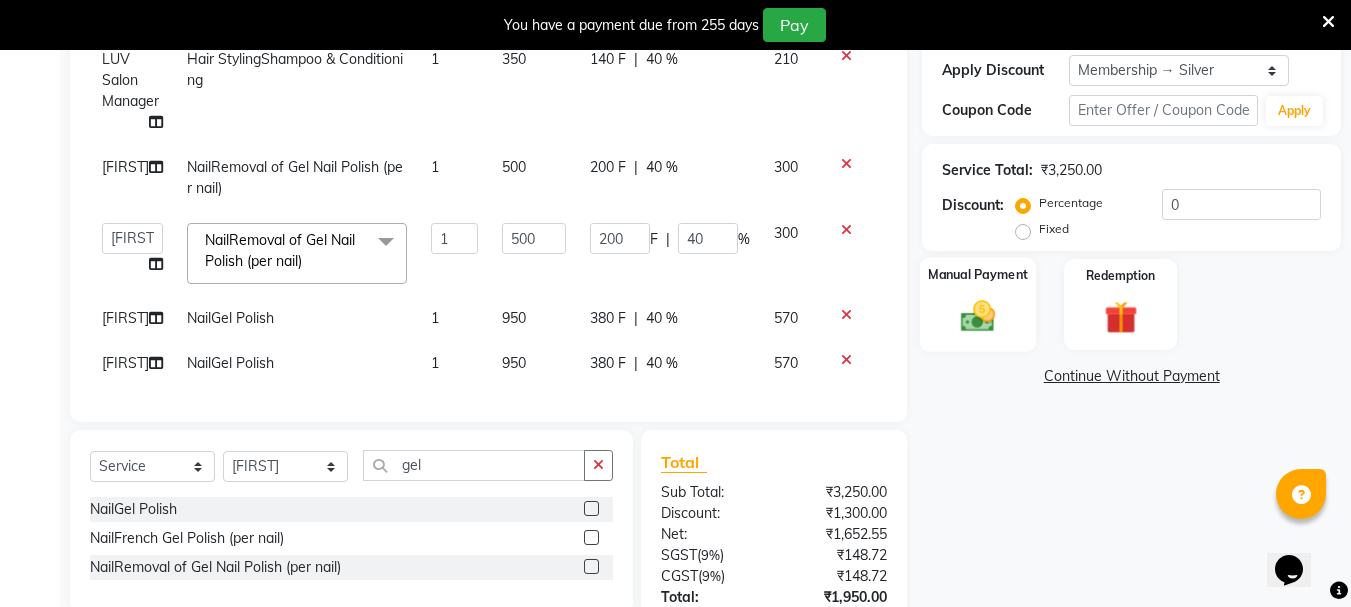 click 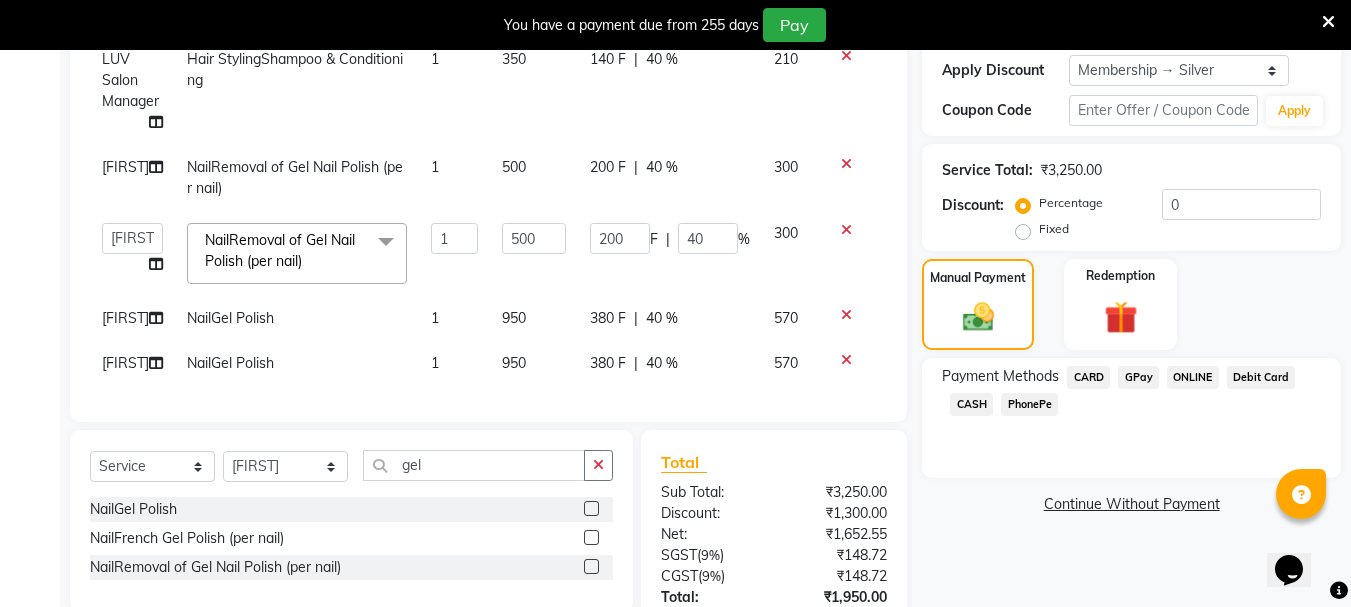 click on "GPay" 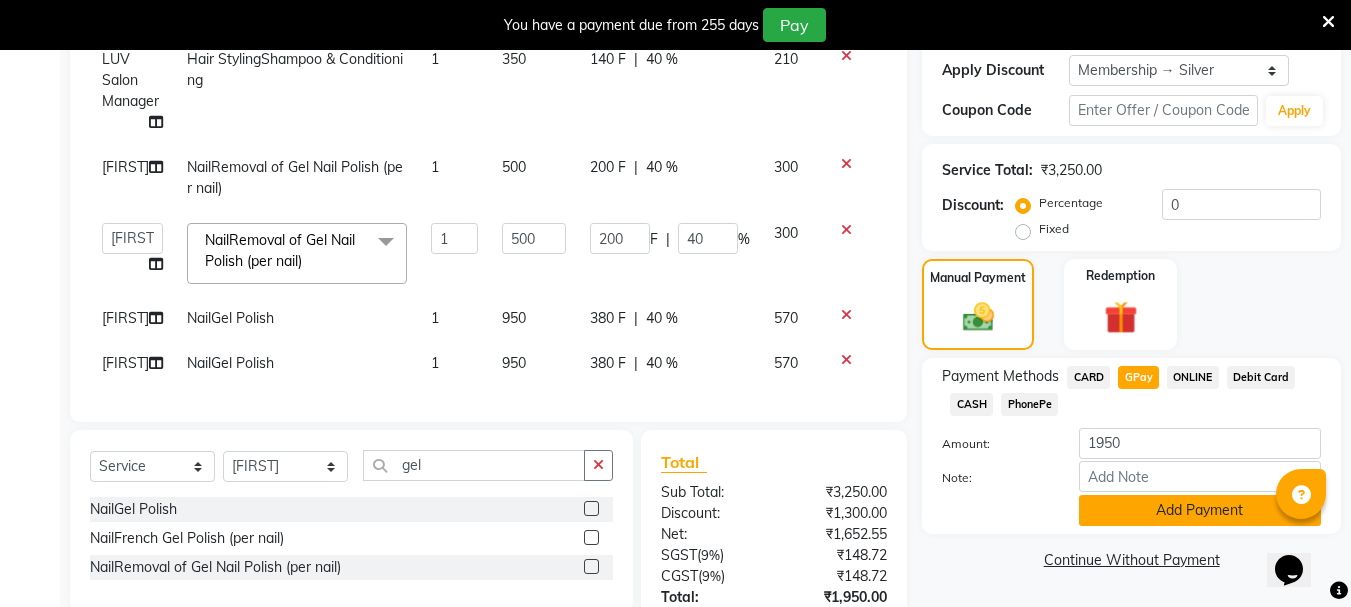 click on "Add Payment" 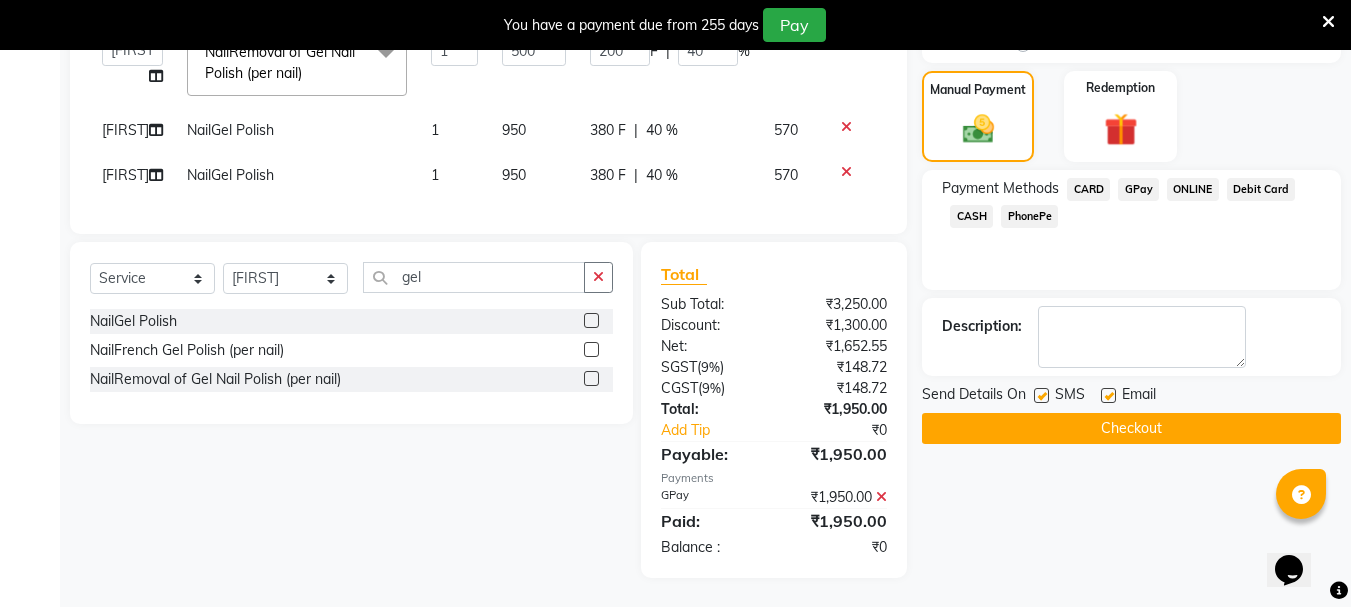 scroll, scrollTop: 547, scrollLeft: 0, axis: vertical 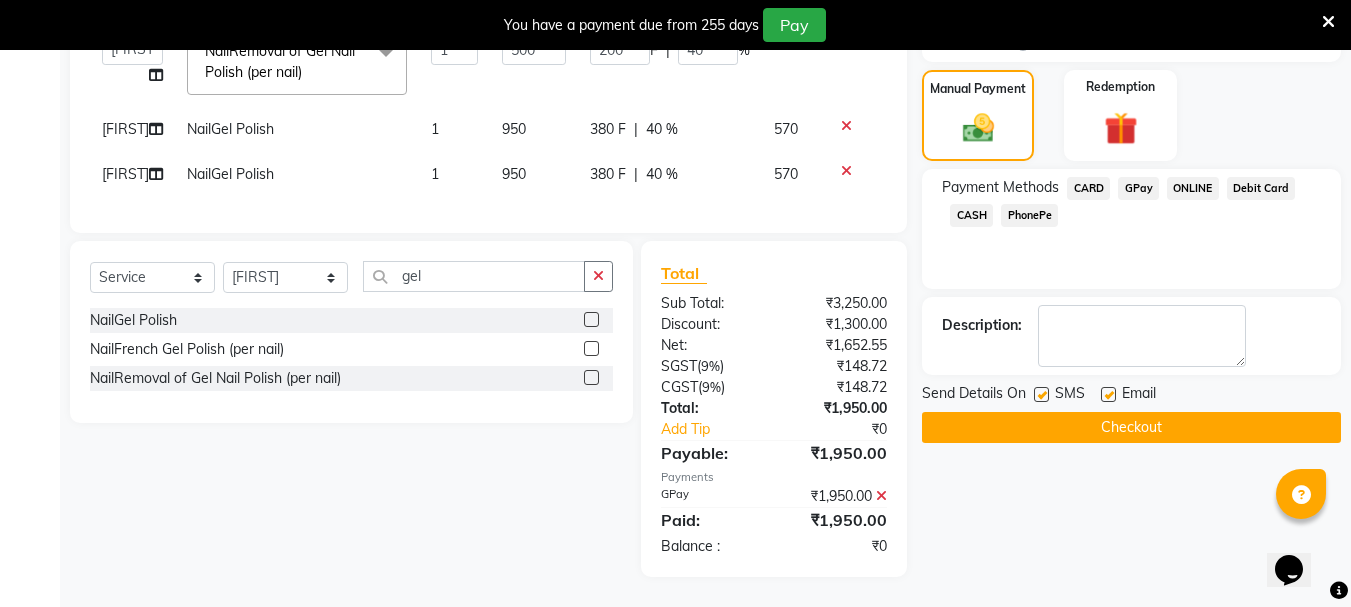 click on "Checkout" 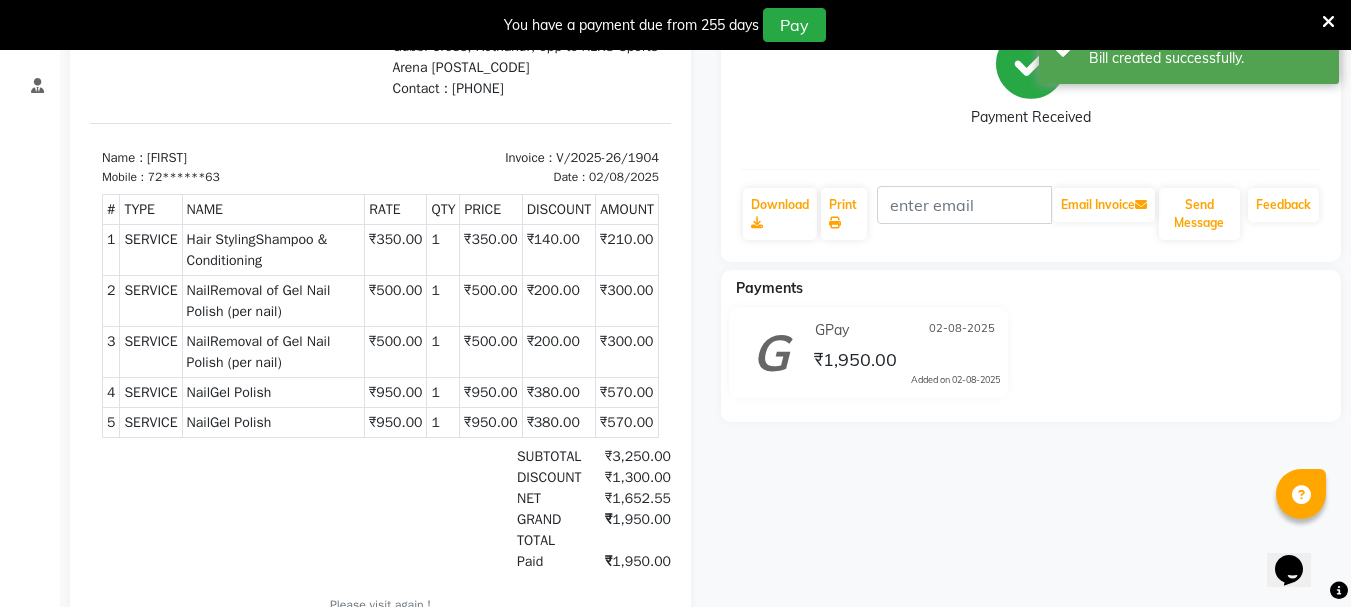 scroll, scrollTop: 0, scrollLeft: 0, axis: both 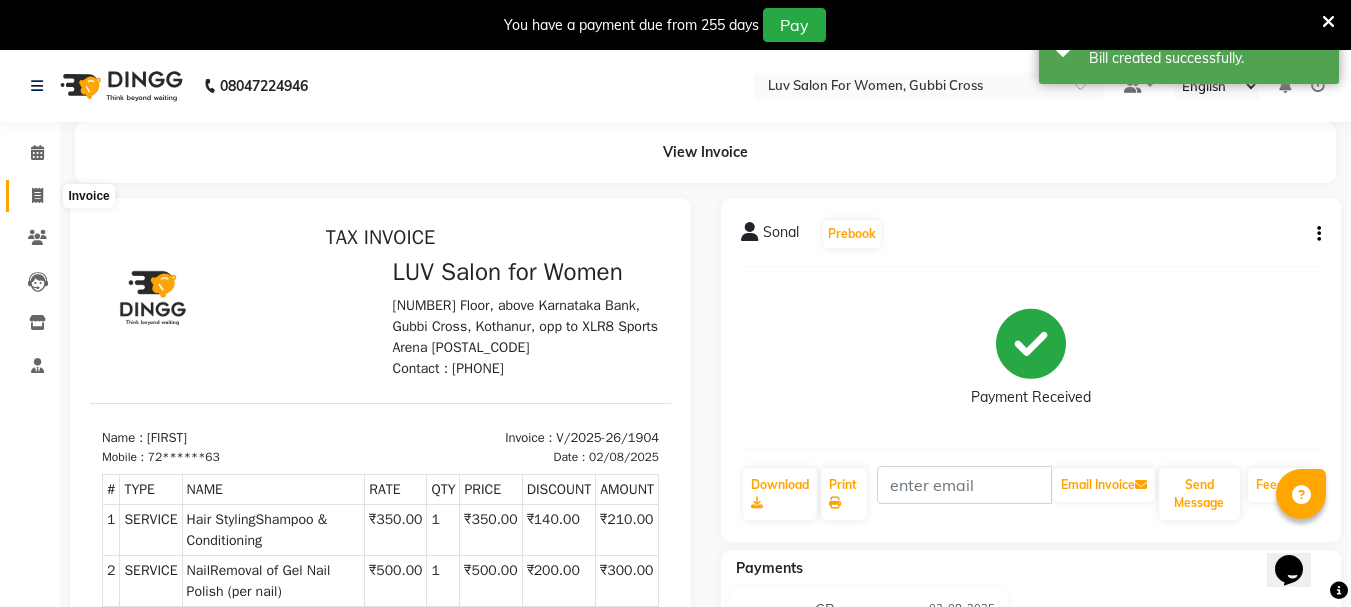 click 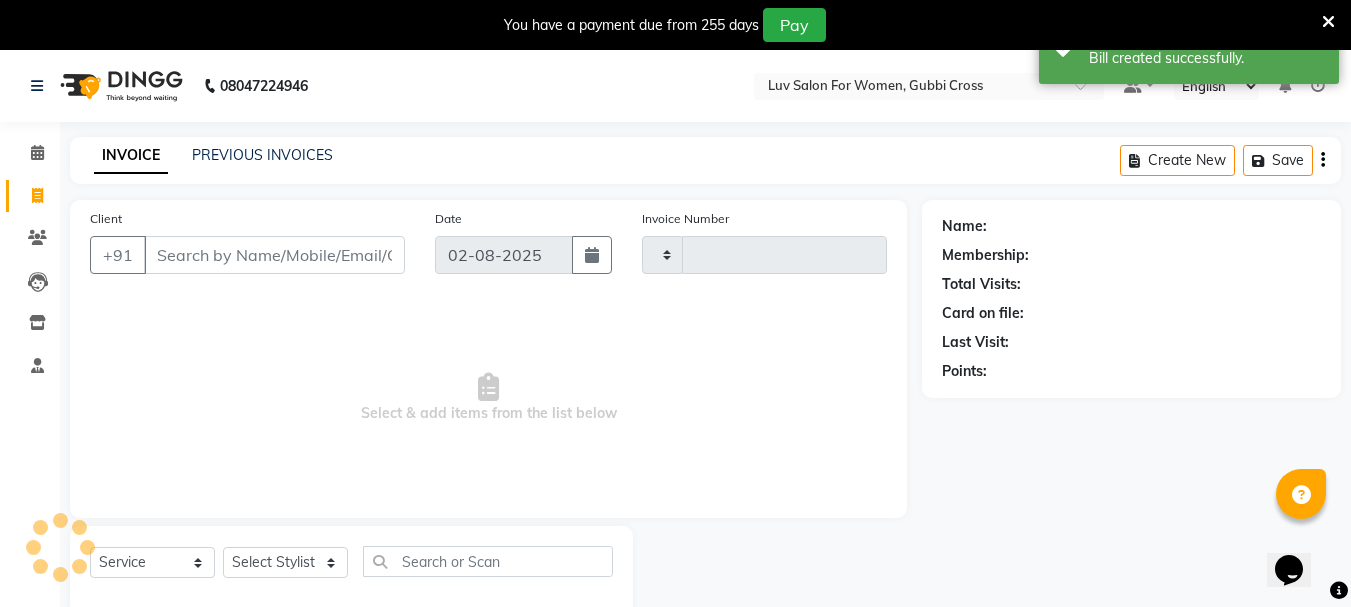 type on "1905" 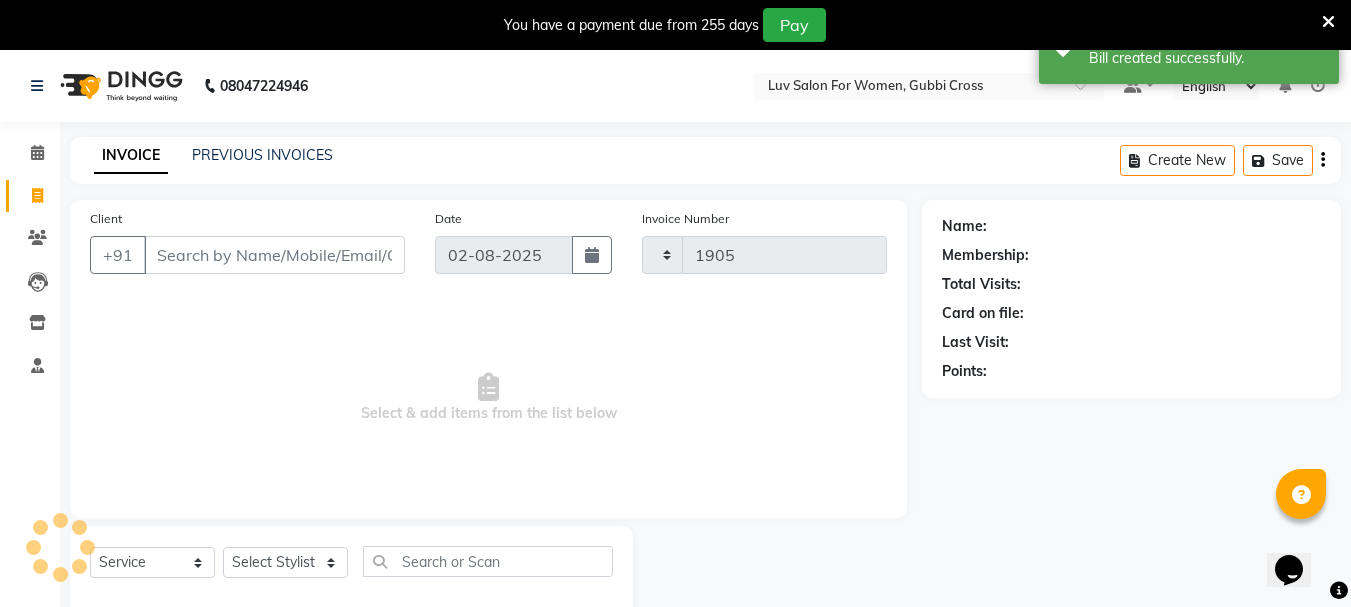 scroll, scrollTop: 50, scrollLeft: 0, axis: vertical 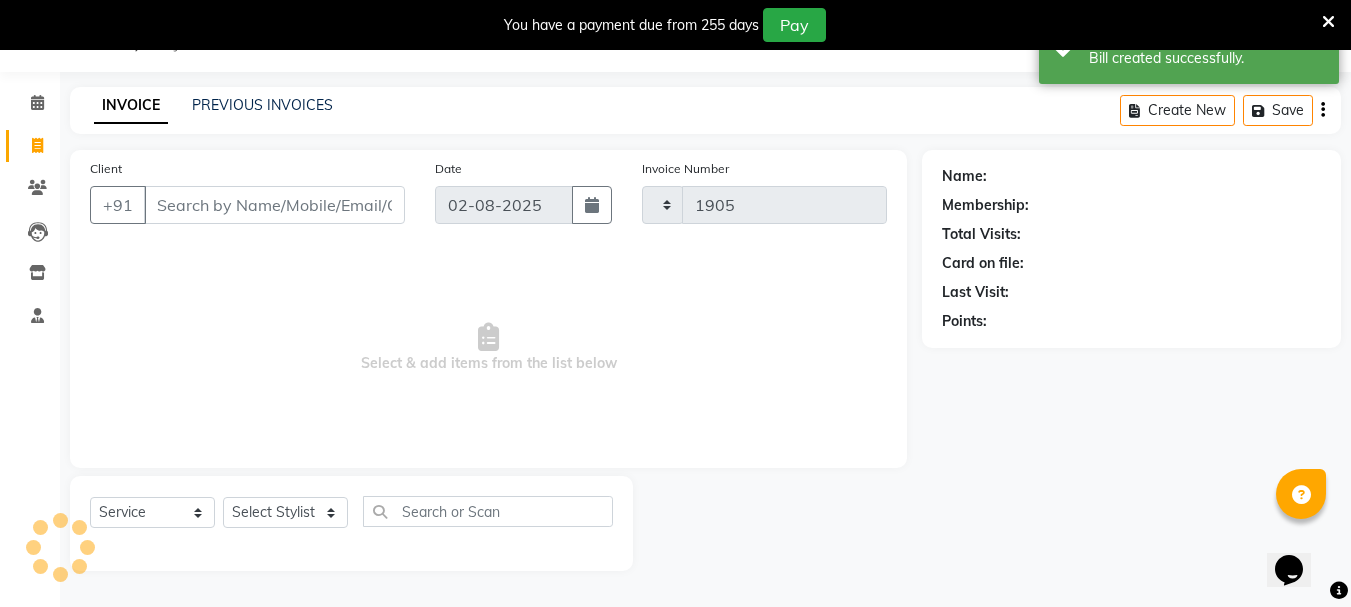 select on "7221" 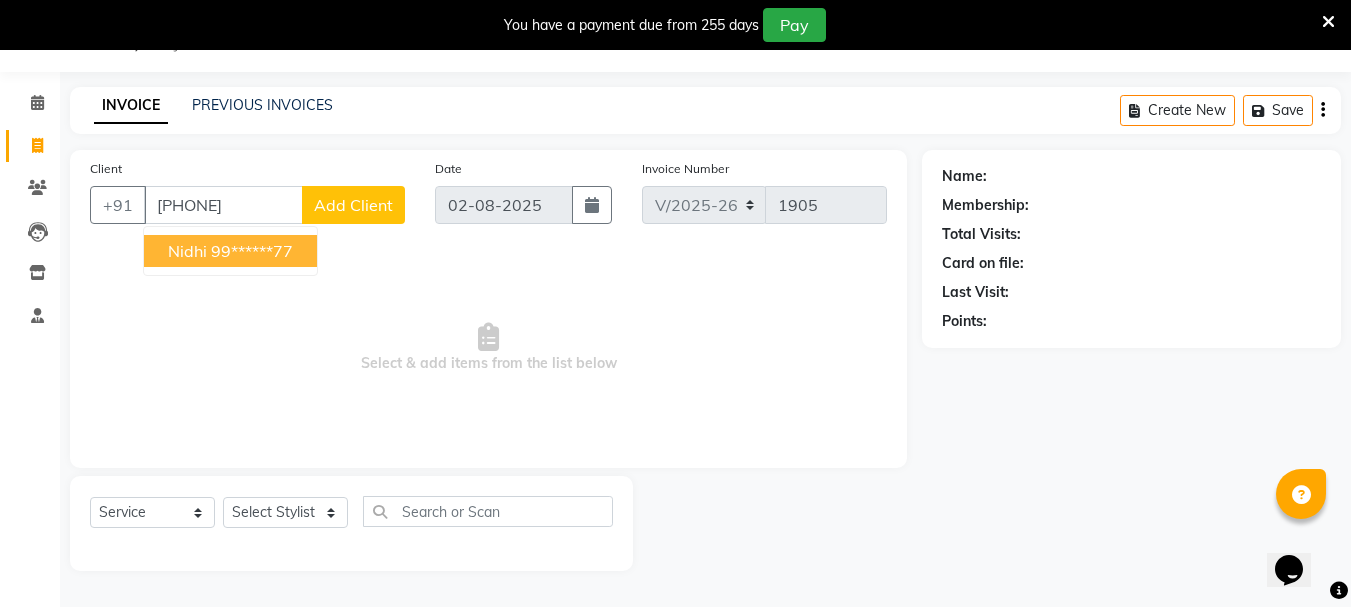 click on "99******77" at bounding box center [252, 251] 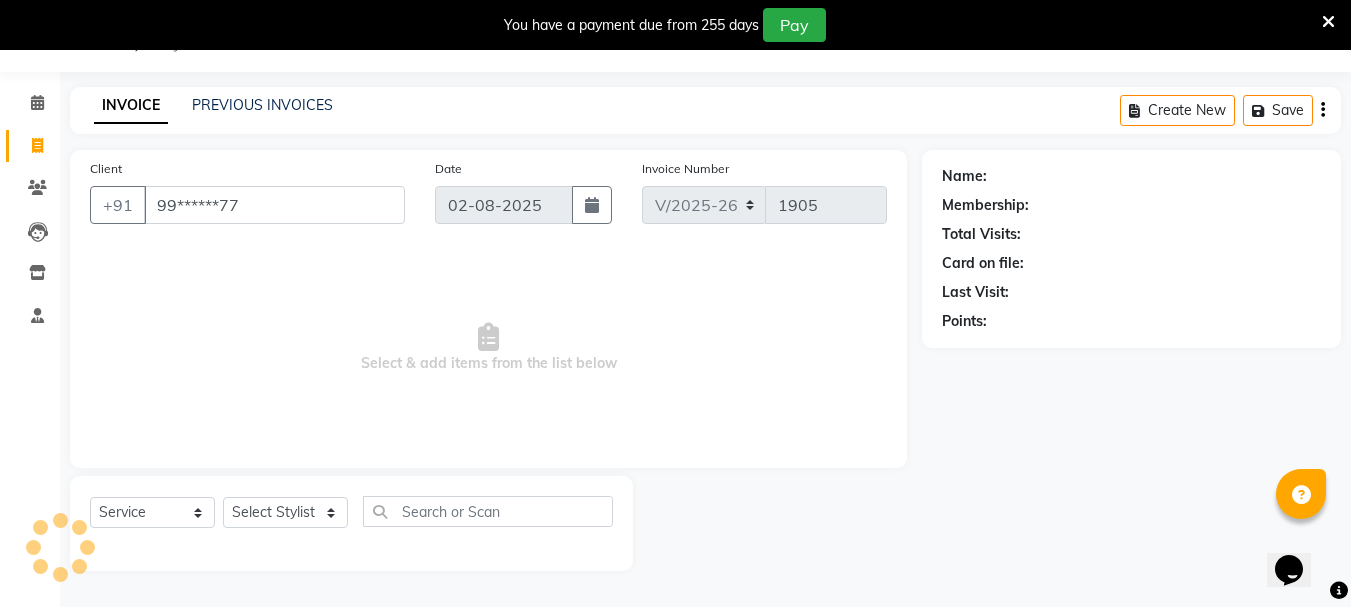 type on "99******77" 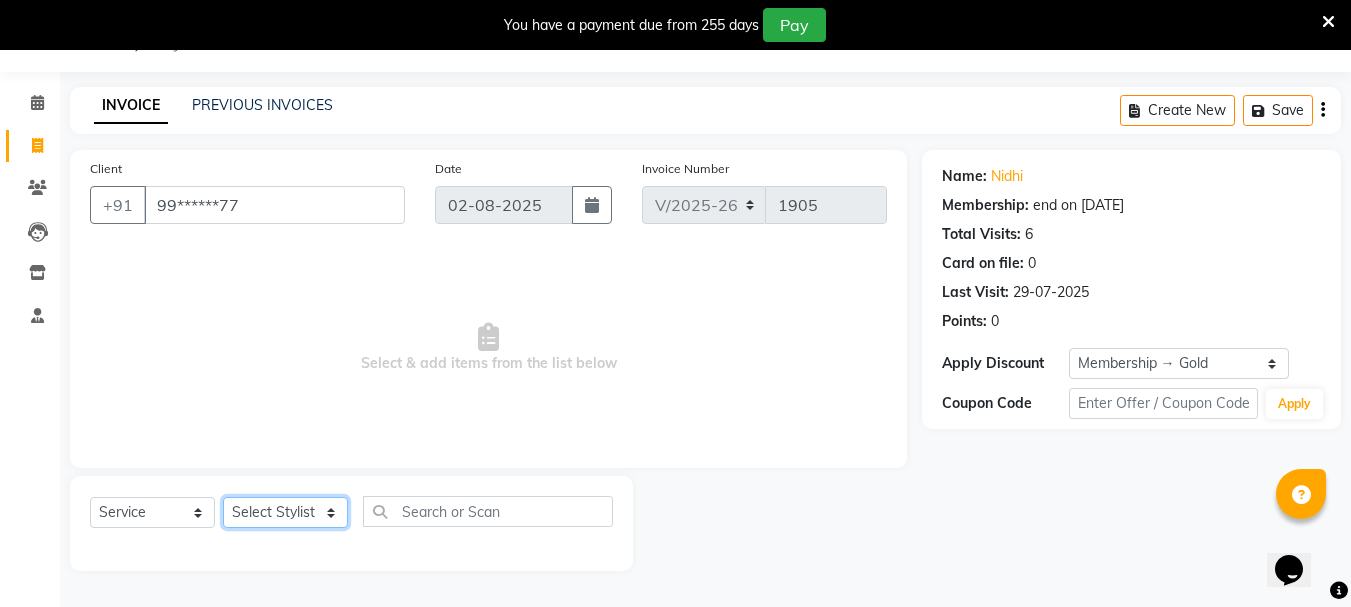 click on "Select Stylist [FIRST] [LAST] [FIRST] [LAST] [FIRST] [LAST] [FIRST] [LAST] [FIRST] [LAST] [FIRST] [LAST] [FIRST] [LAST] [FIRST] [LAST] [FIRST] [LAST] [FIRST] [LAST] [FIRST] [LAST] [FIRST] [LAST] [FIRST] [LAST] [FIRST] [LAST] [FIRST] [LAST] [FIRST] [LAST]" 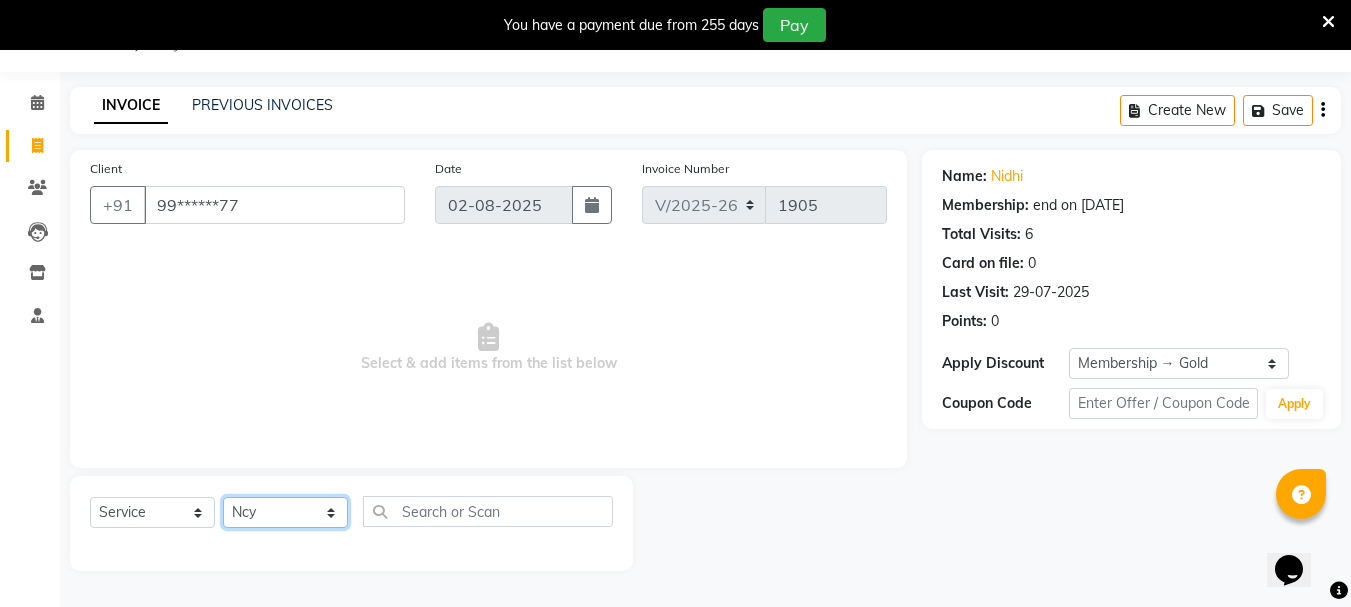 click on "Select Stylist [FIRST] [LAST] [FIRST] [LAST] [FIRST] [LAST] [FIRST] [LAST] [FIRST] [LAST] [FIRST] [LAST] [FIRST] [LAST] [FIRST] [LAST] [FIRST] [LAST] [FIRST] [LAST] [FIRST] [LAST] [FIRST] [LAST] [FIRST] [LAST] [FIRST] [LAST] [FIRST] [LAST] [FIRST] [LAST]" 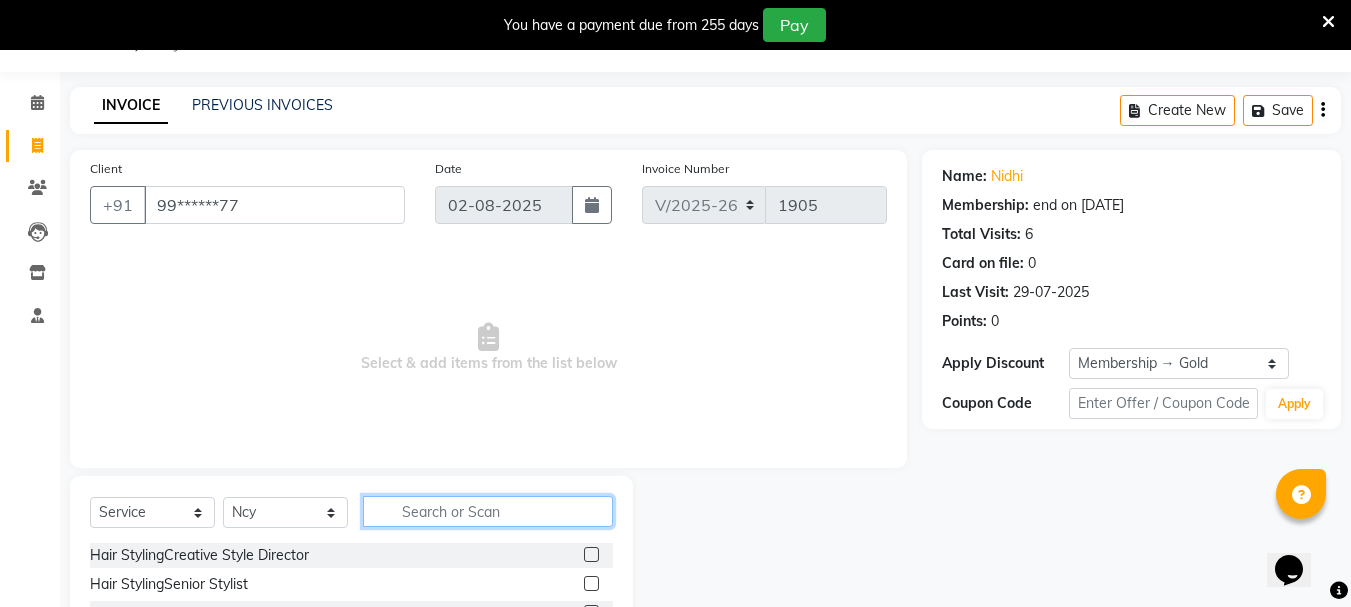 click 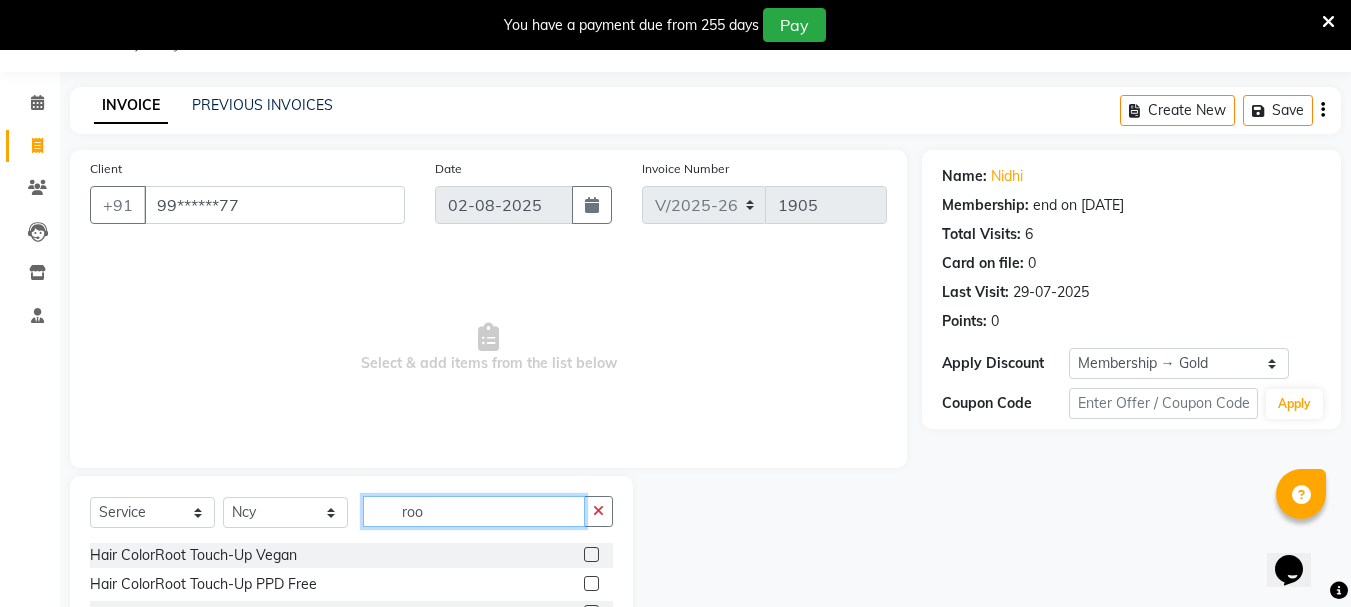 type on "roo" 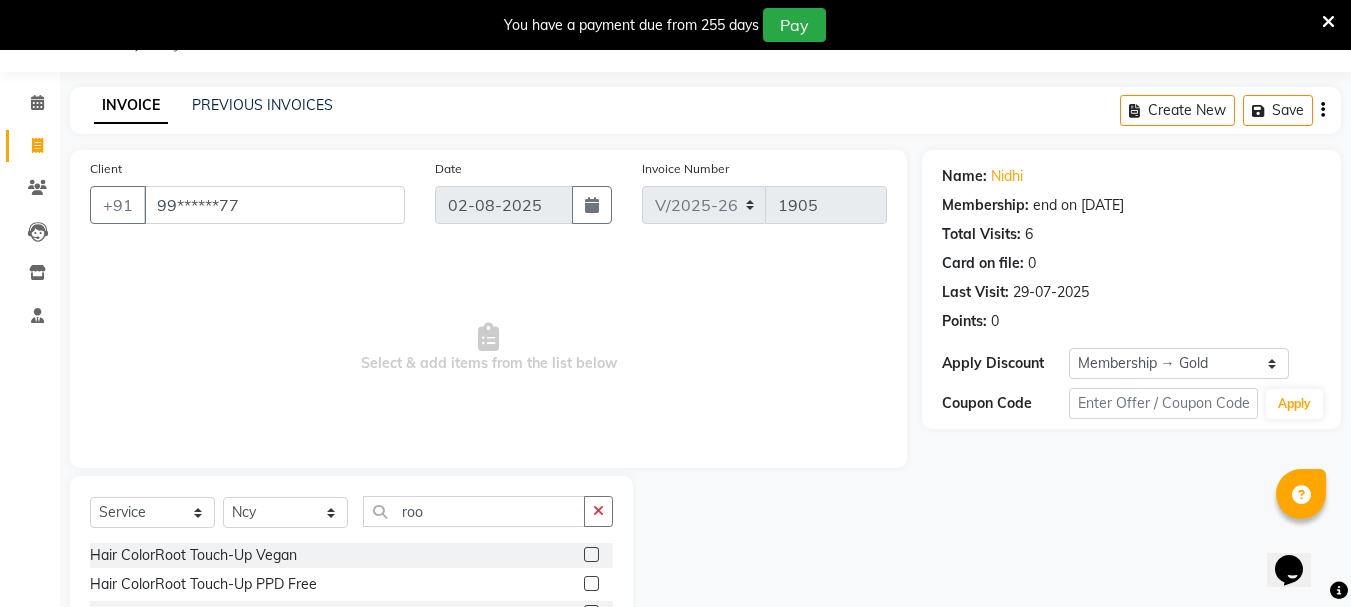 click 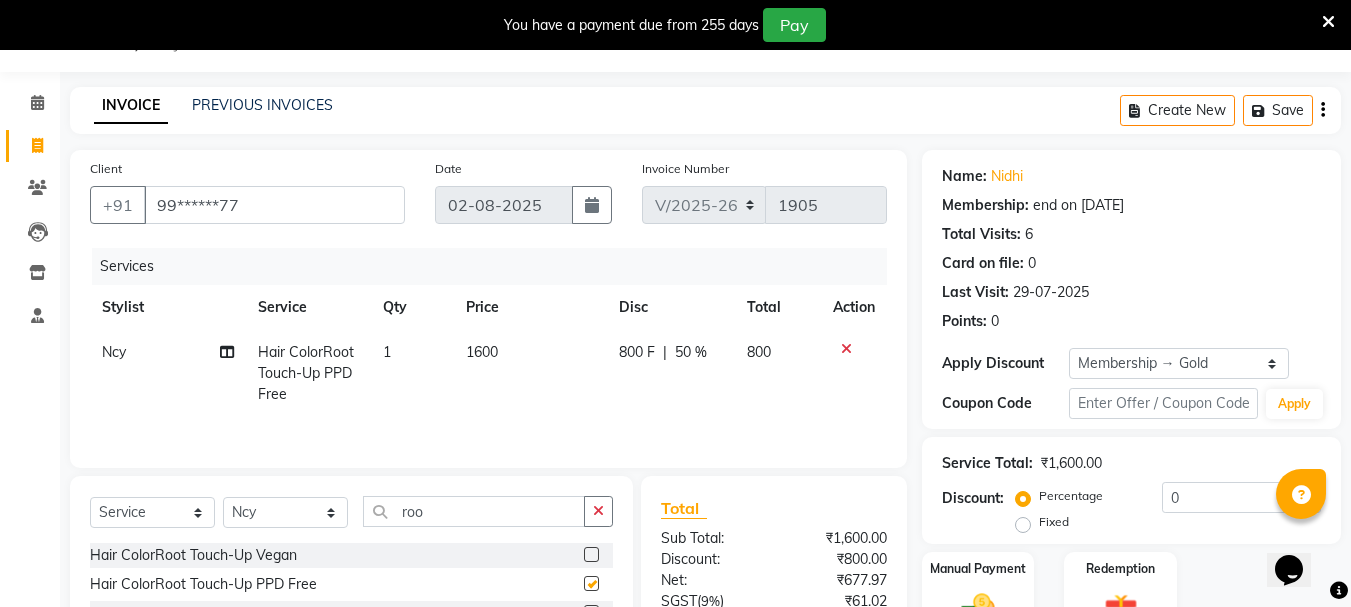 checkbox on "false" 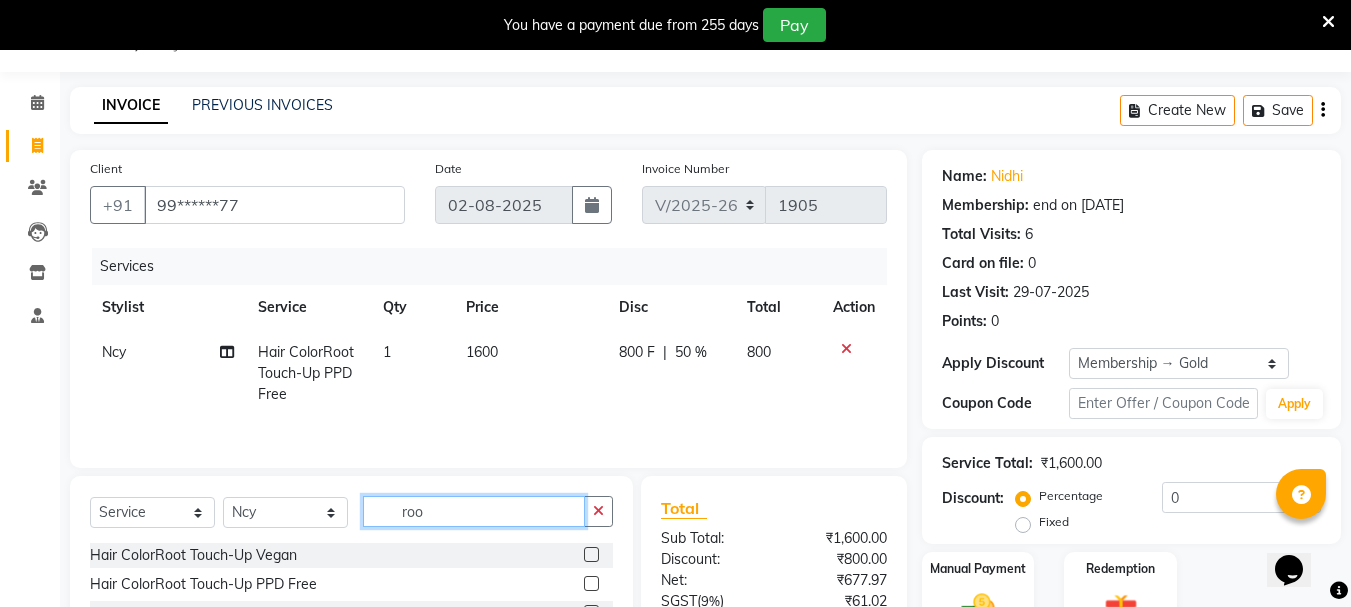 click on "roo" 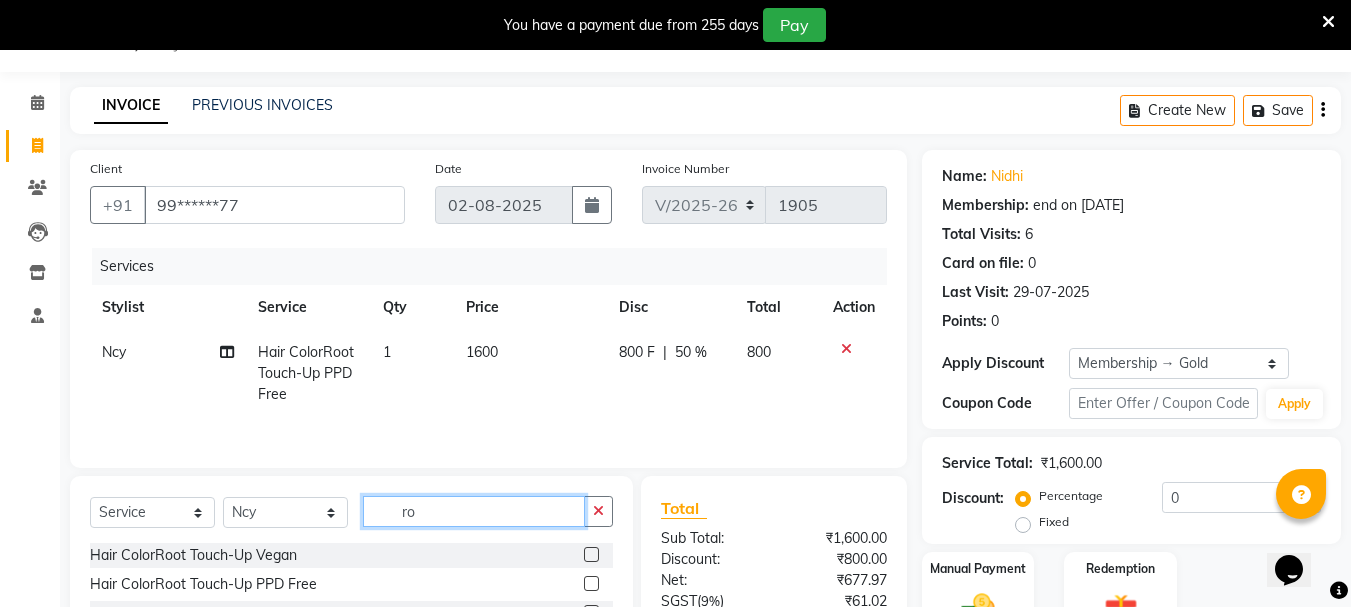 type on "r" 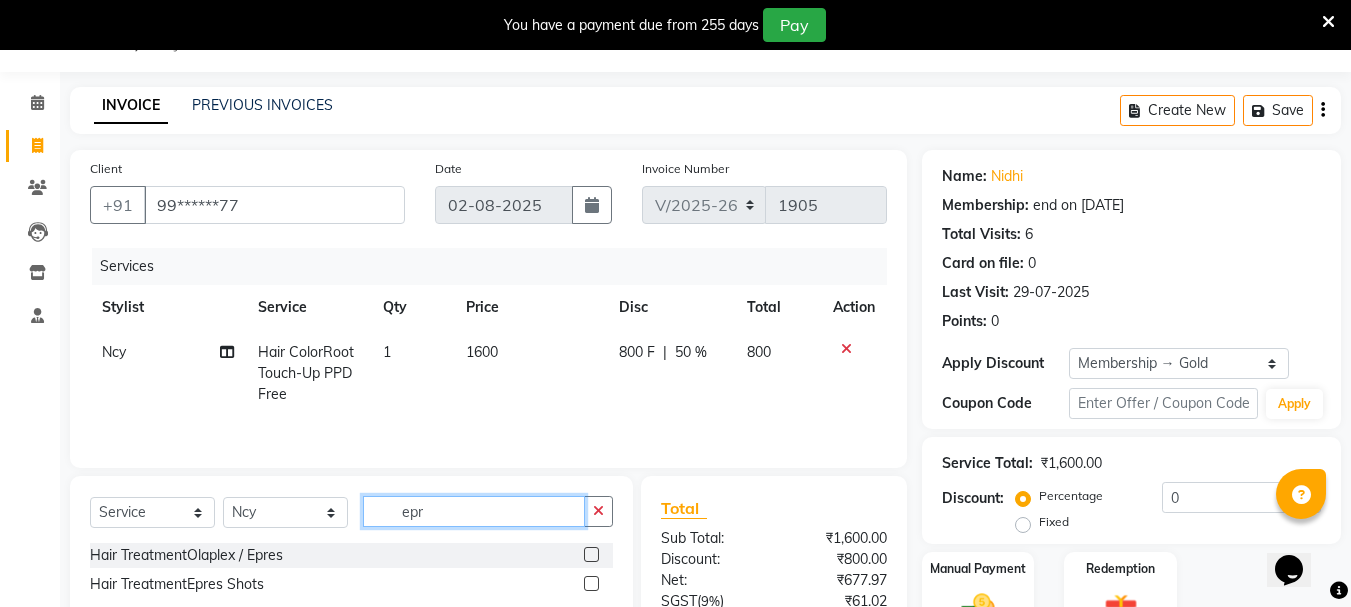 type on "epr" 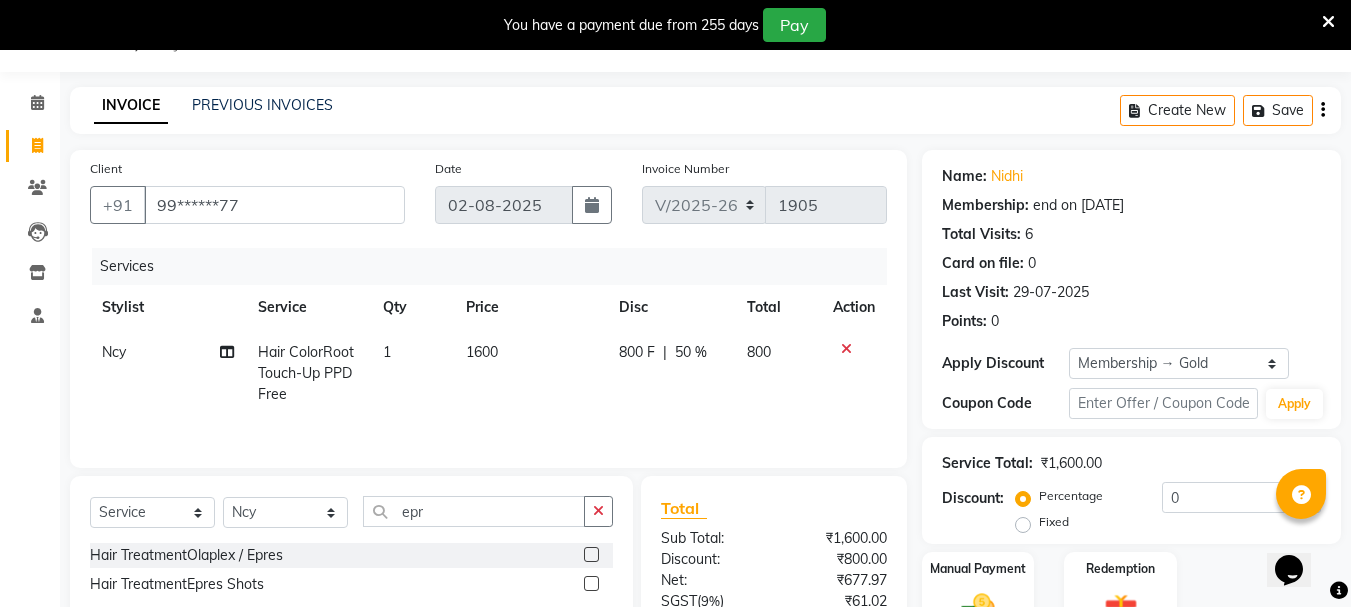 click 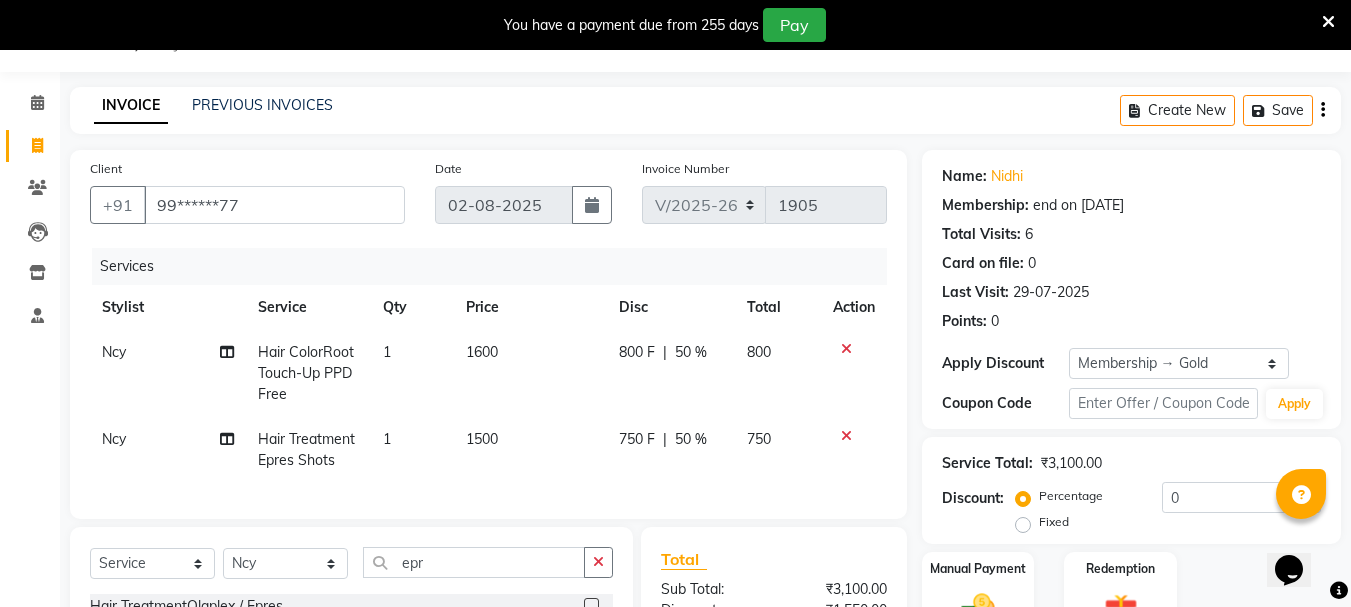 checkbox on "false" 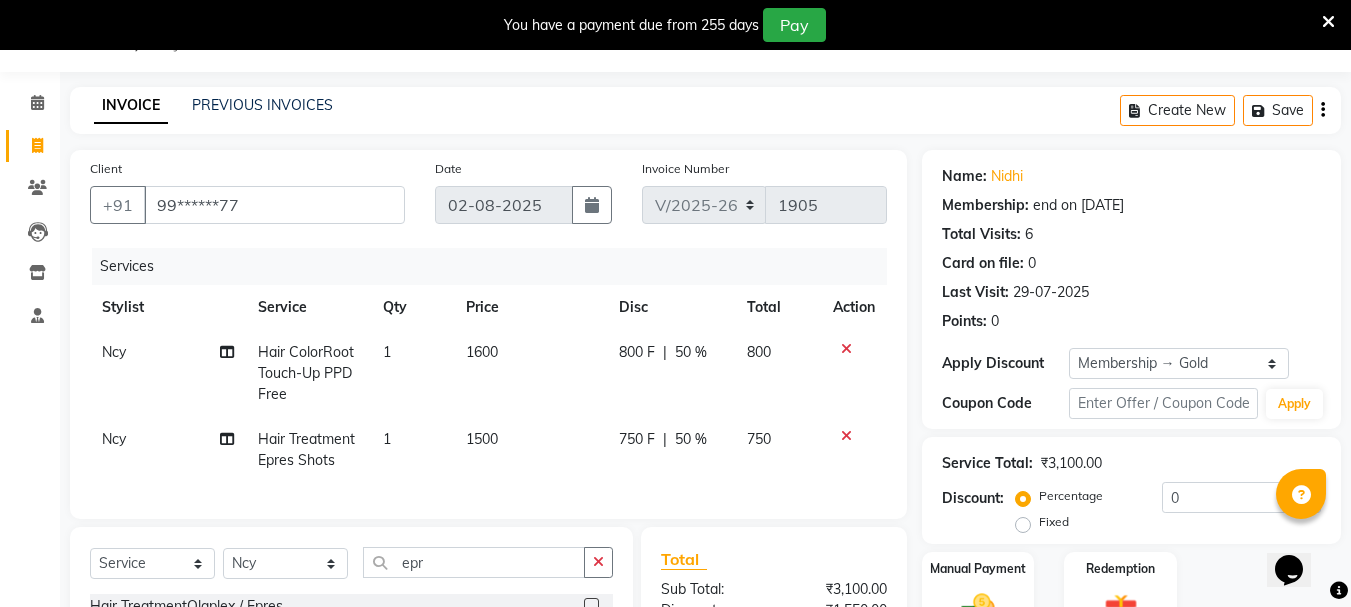 click 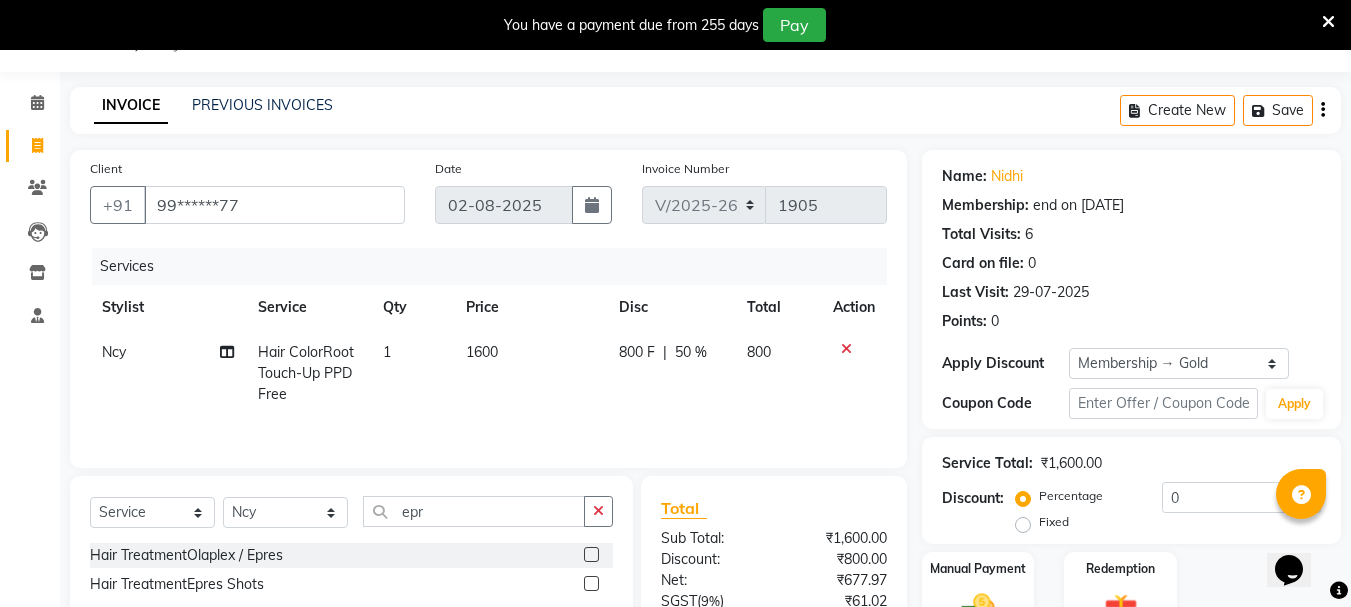 click 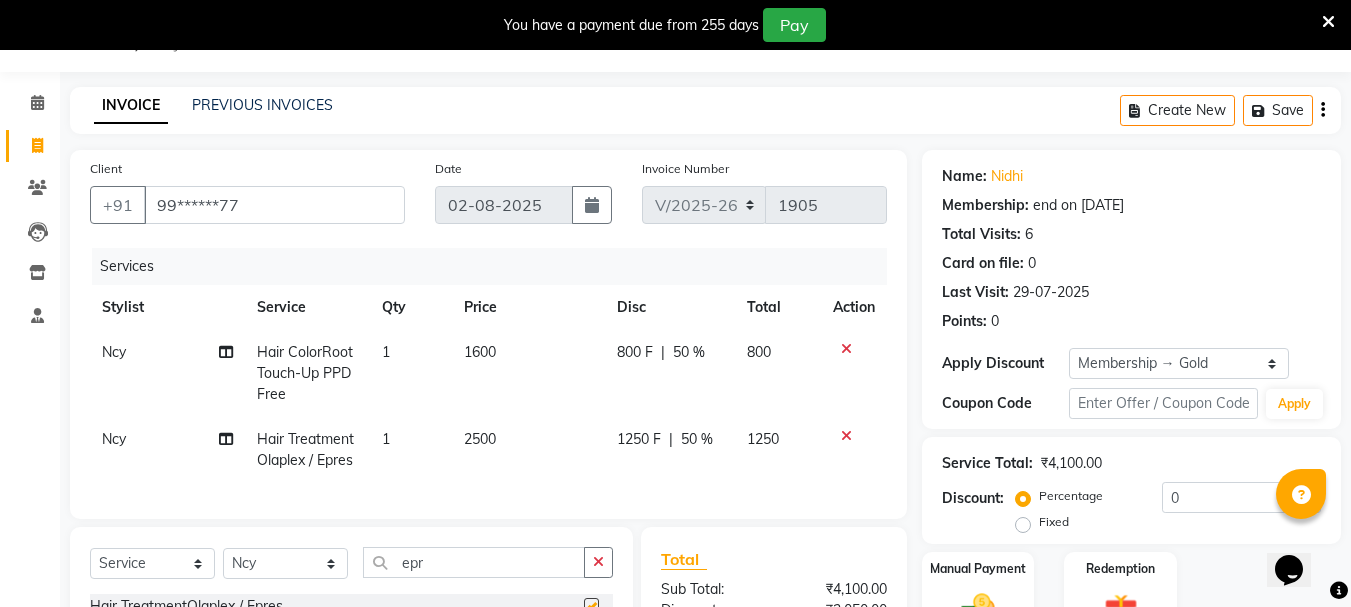 checkbox on "false" 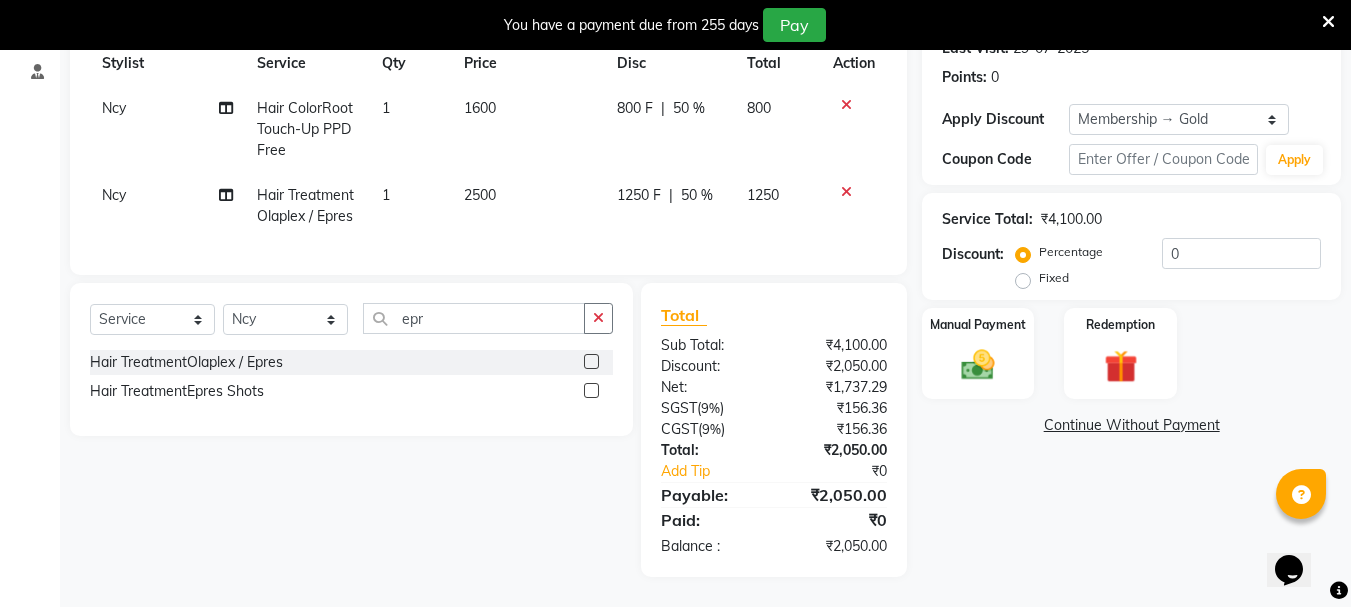 scroll, scrollTop: 309, scrollLeft: 0, axis: vertical 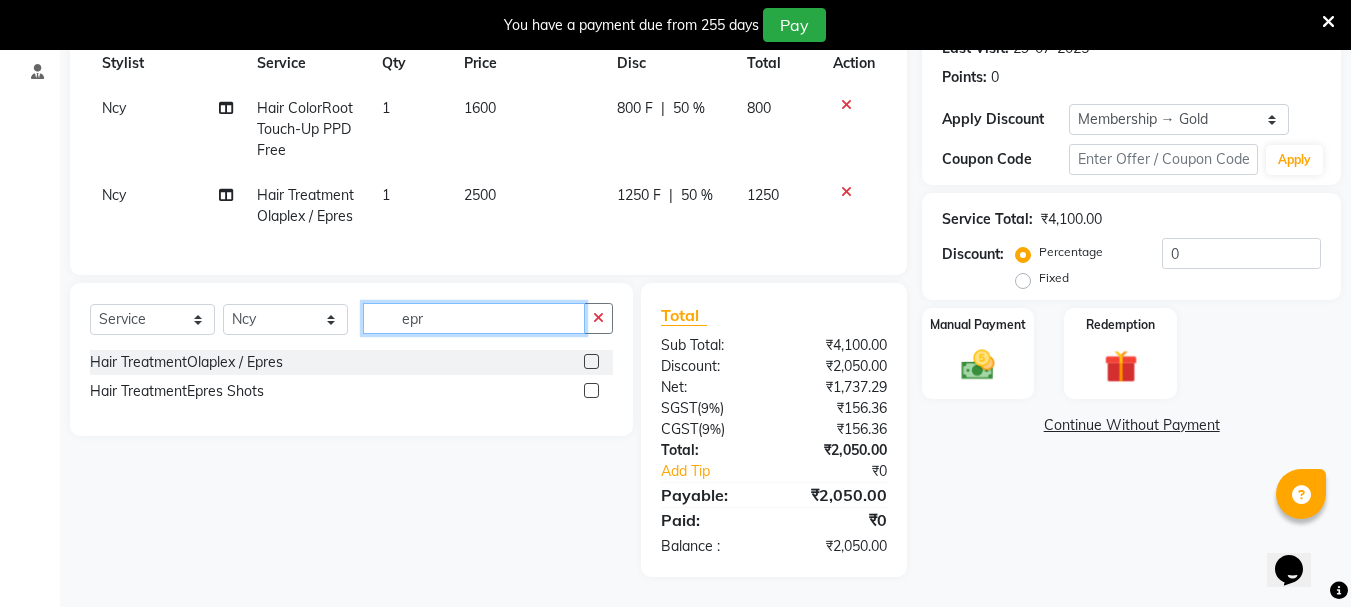 click on "epr" 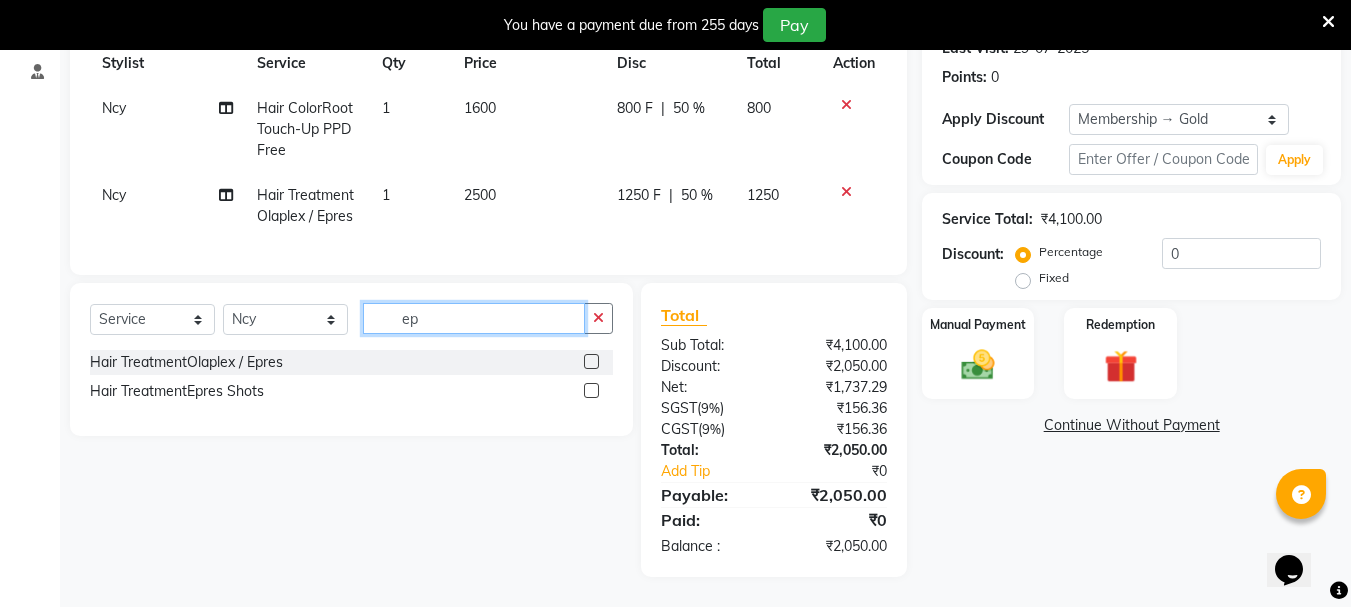 type on "e" 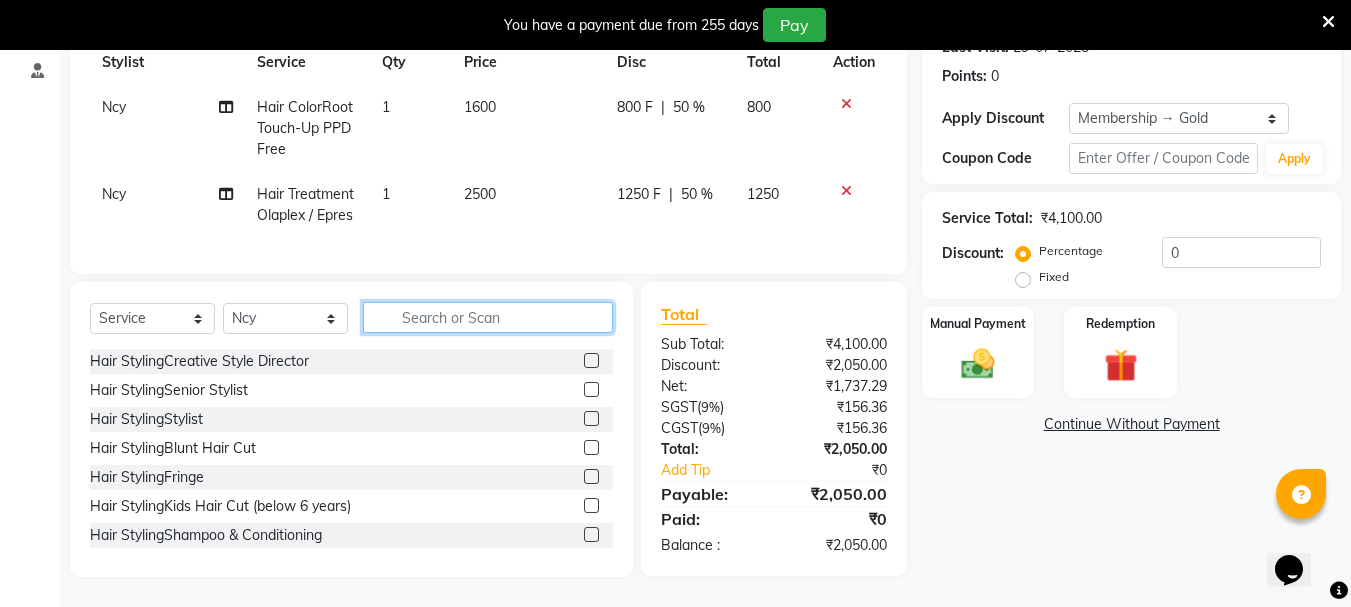 type 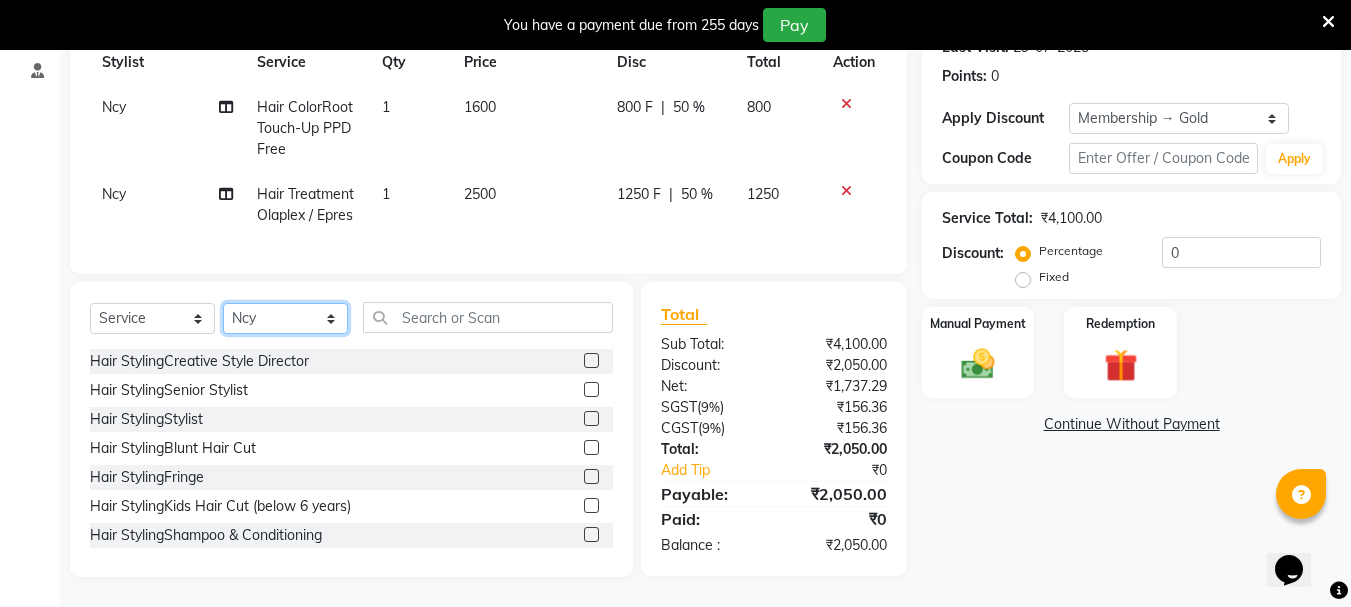 click on "Select Stylist [FIRST] [LAST] [FIRST] [LAST] [FIRST] [LAST] [FIRST] [LAST] [FIRST] [LAST] [FIRST] [LAST] [FIRST] [LAST] [FIRST] [LAST] [FIRST] [LAST] [FIRST] [LAST] [FIRST] [LAST] [FIRST] [LAST] [FIRST] [LAST] [FIRST] [LAST] [FIRST] [LAST] [FIRST] [LAST]" 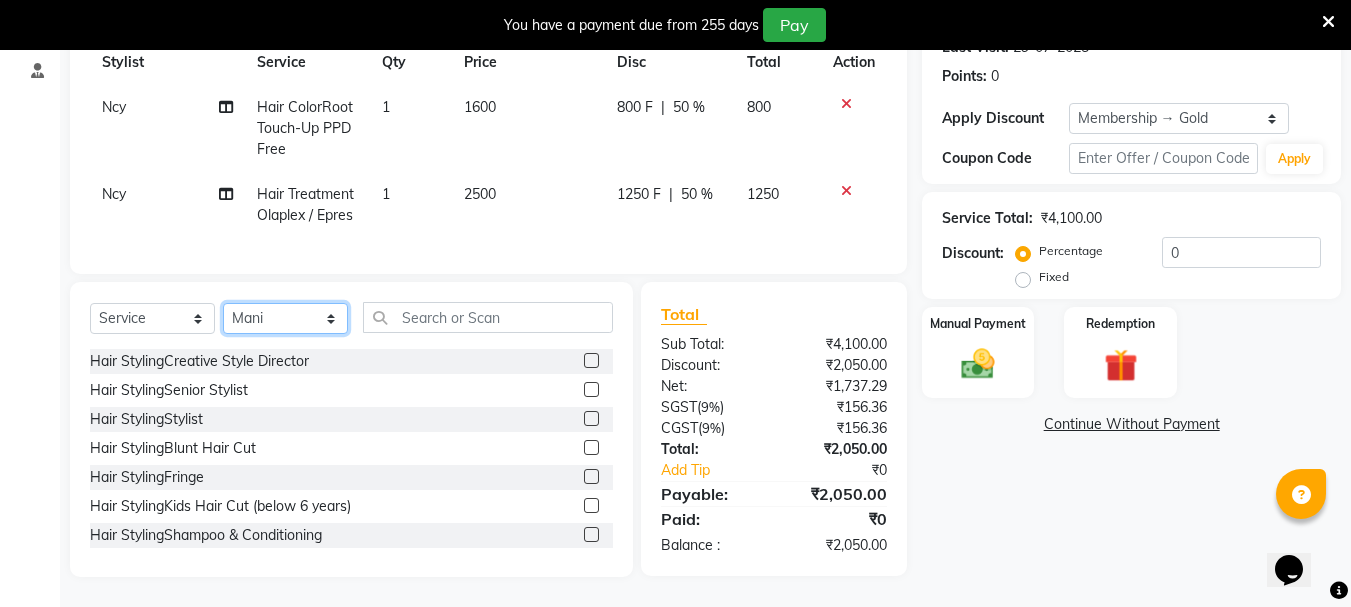 click on "Select Stylist [FIRST] [LAST] [FIRST] [LAST] [FIRST] [LAST] [FIRST] [LAST] [FIRST] [LAST] [FIRST] [LAST] [FIRST] [LAST] [FIRST] [LAST] [FIRST] [LAST] [FIRST] [LAST] [FIRST] [LAST] [FIRST] [LAST] [FIRST] [LAST] [FIRST] [LAST] [FIRST] [LAST] [FIRST] [LAST]" 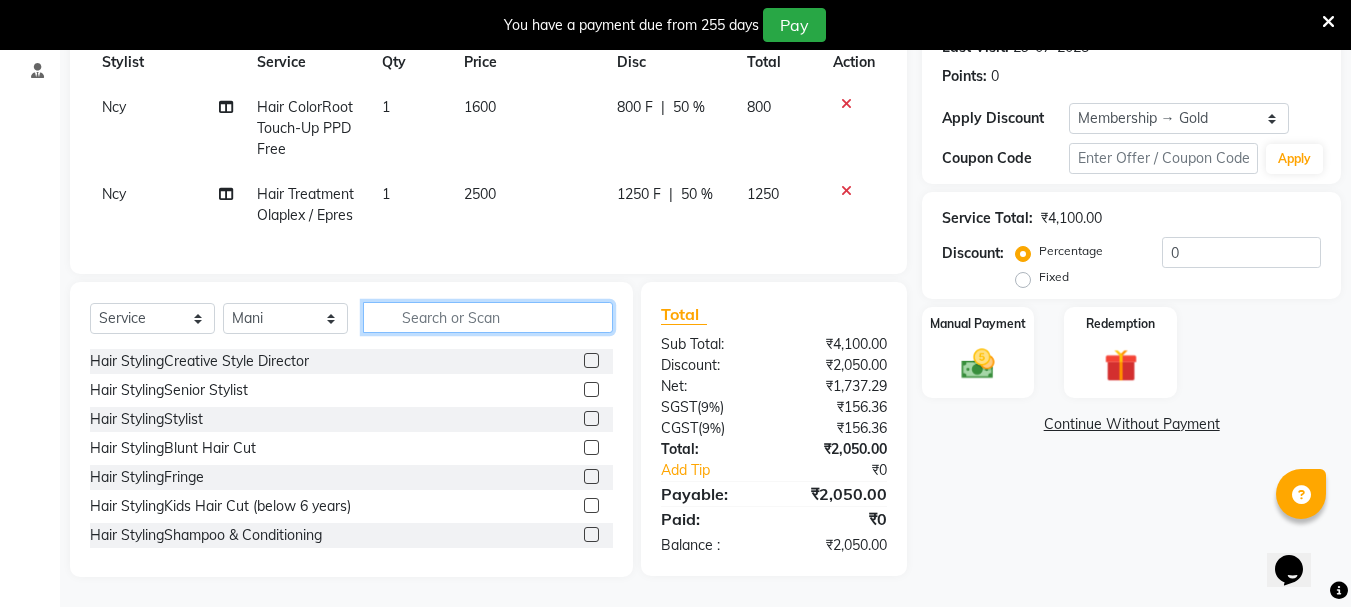 click 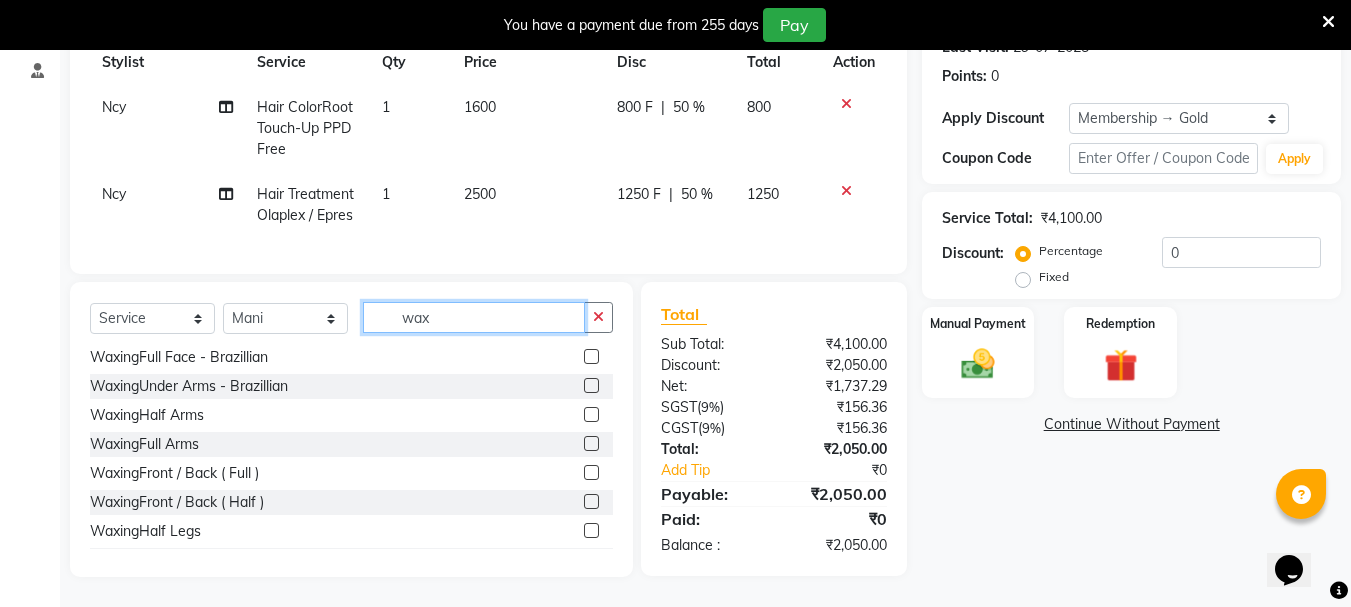 scroll, scrollTop: 100, scrollLeft: 0, axis: vertical 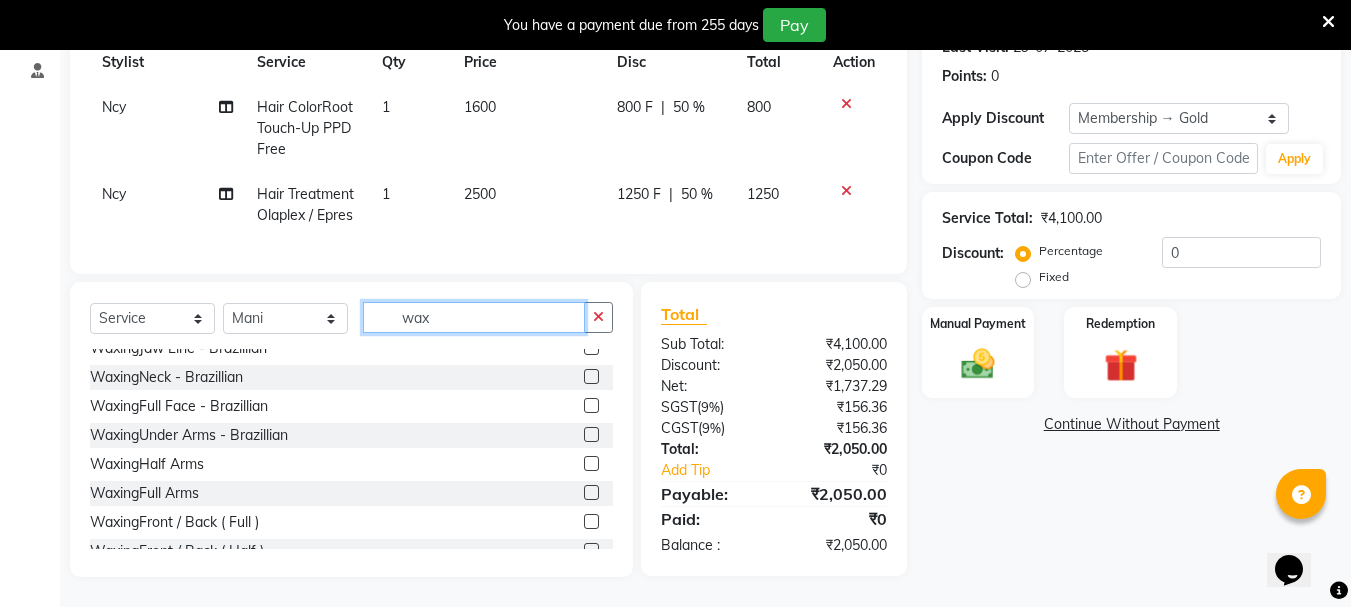 type on "wax" 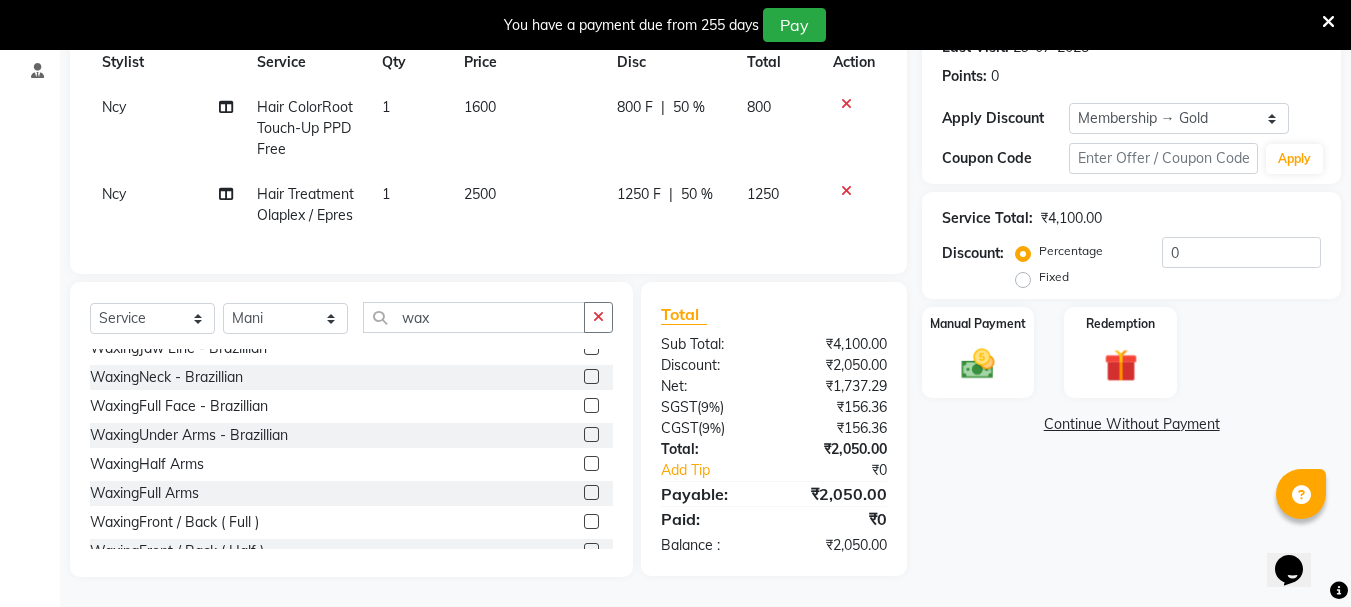 click 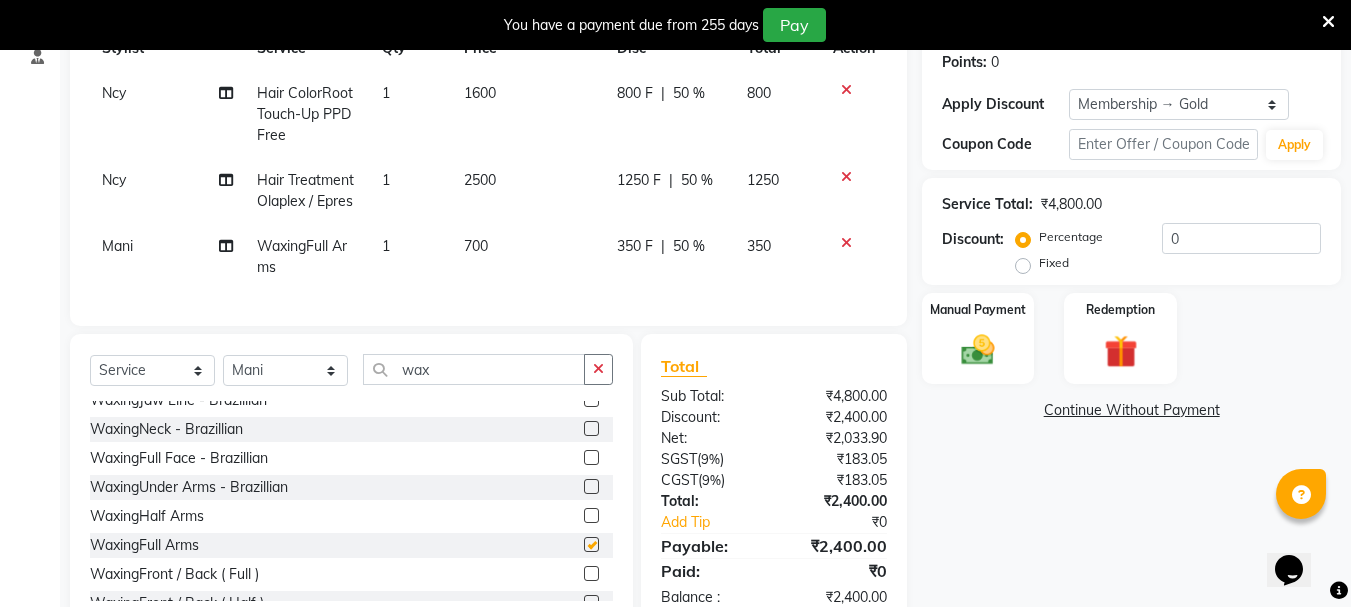 checkbox on "false" 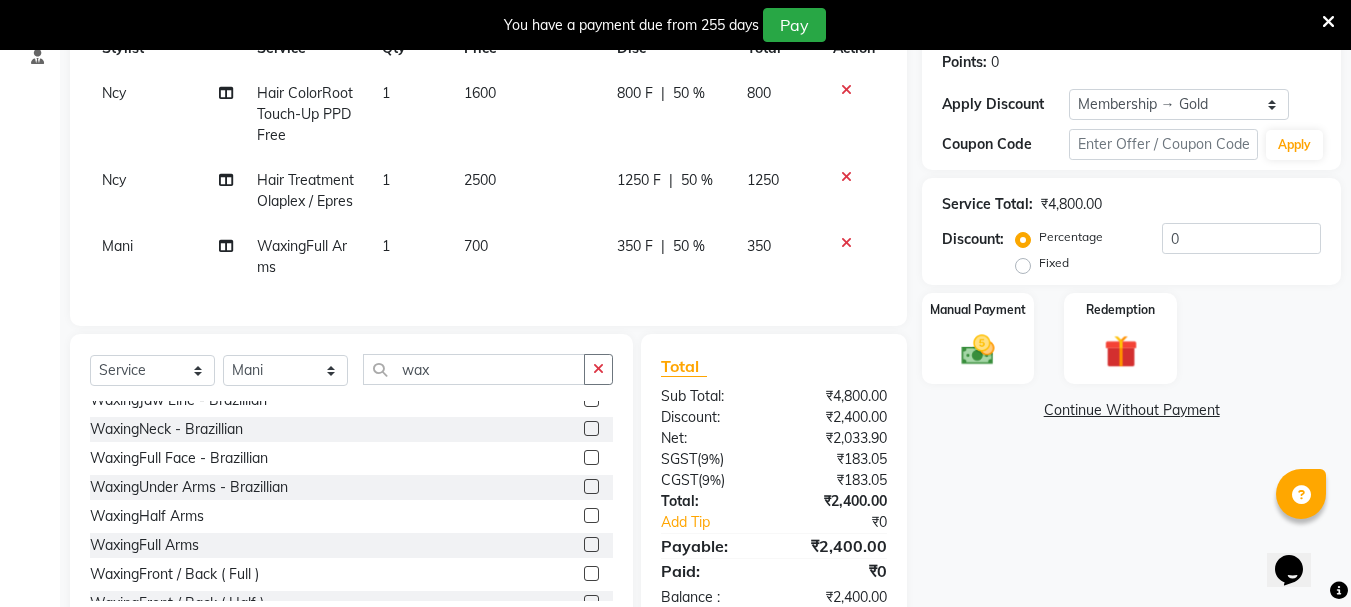 click 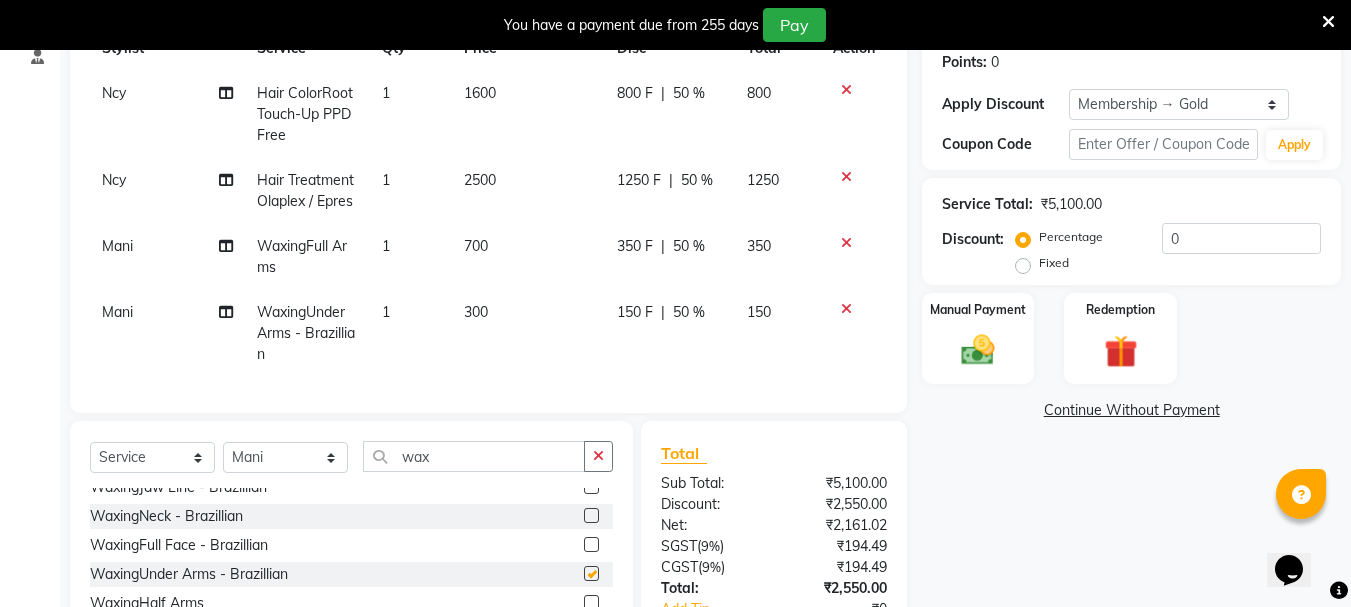 checkbox on "false" 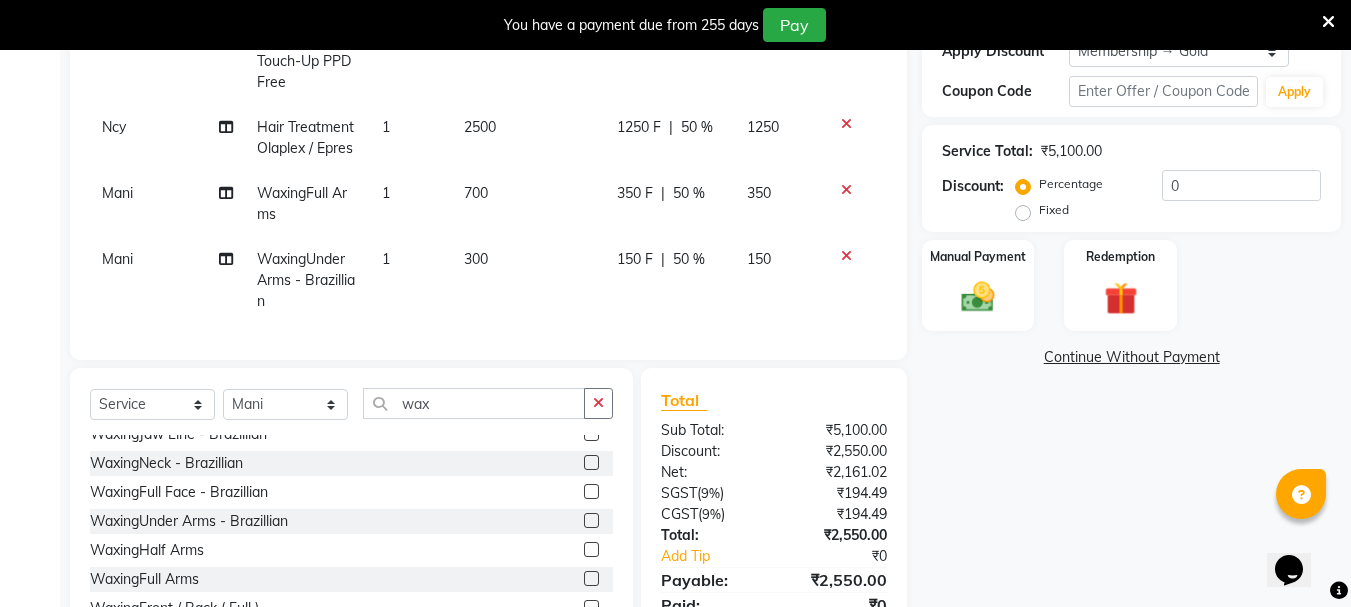 scroll, scrollTop: 409, scrollLeft: 0, axis: vertical 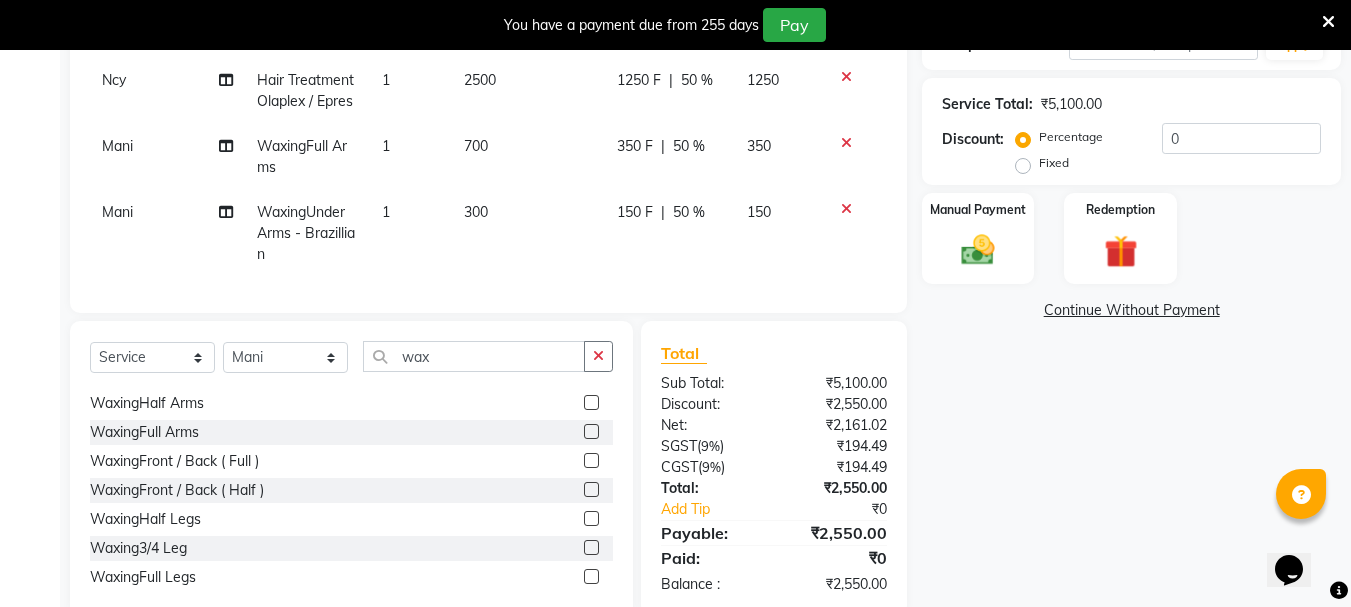 click 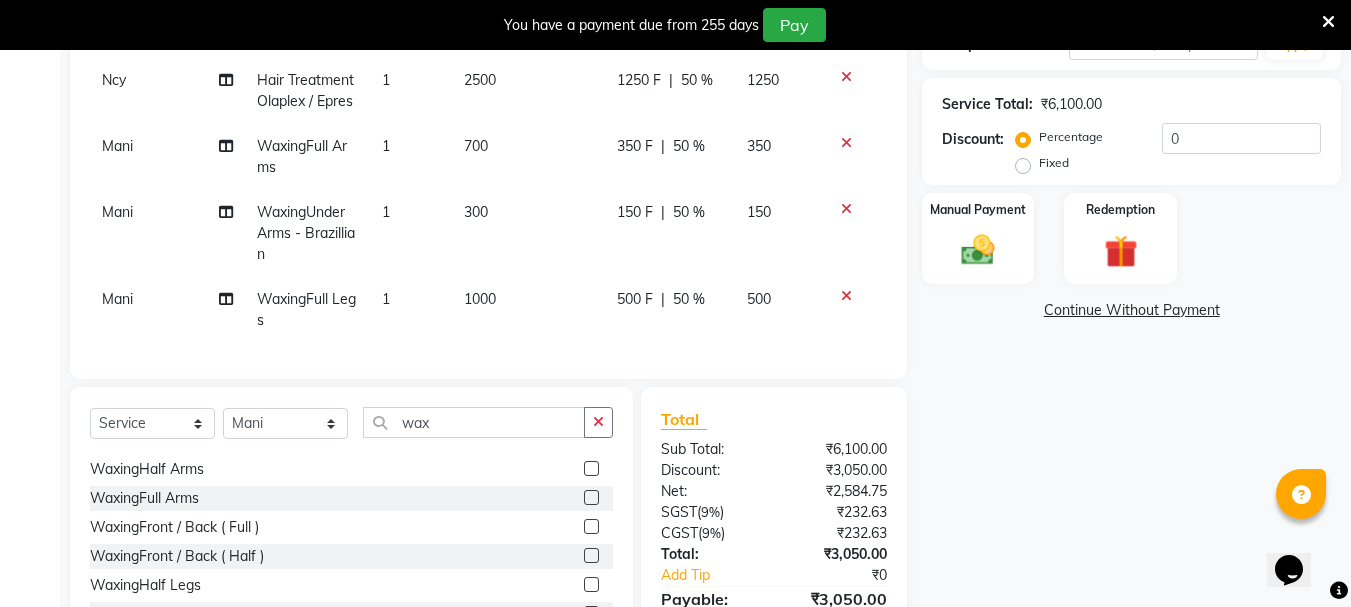 checkbox on "false" 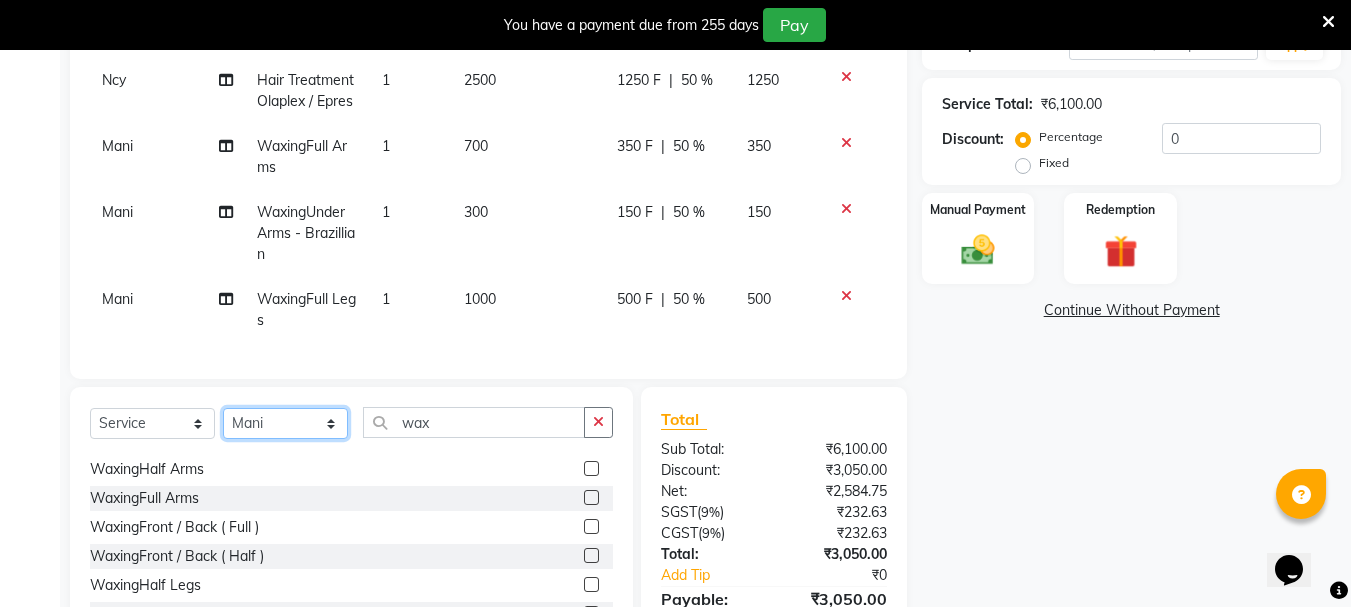 click on "Select Stylist [FIRST] [LAST] [FIRST] [LAST] [FIRST] [LAST] [FIRST] [LAST] [FIRST] [LAST] [FIRST] [LAST] [FIRST] [LAST] [FIRST] [LAST] [FIRST] [LAST] [FIRST] [LAST] [FIRST] [LAST] [FIRST] [LAST] [FIRST] [LAST] [FIRST] [LAST] [FIRST] [LAST] [FIRST] [LAST]" 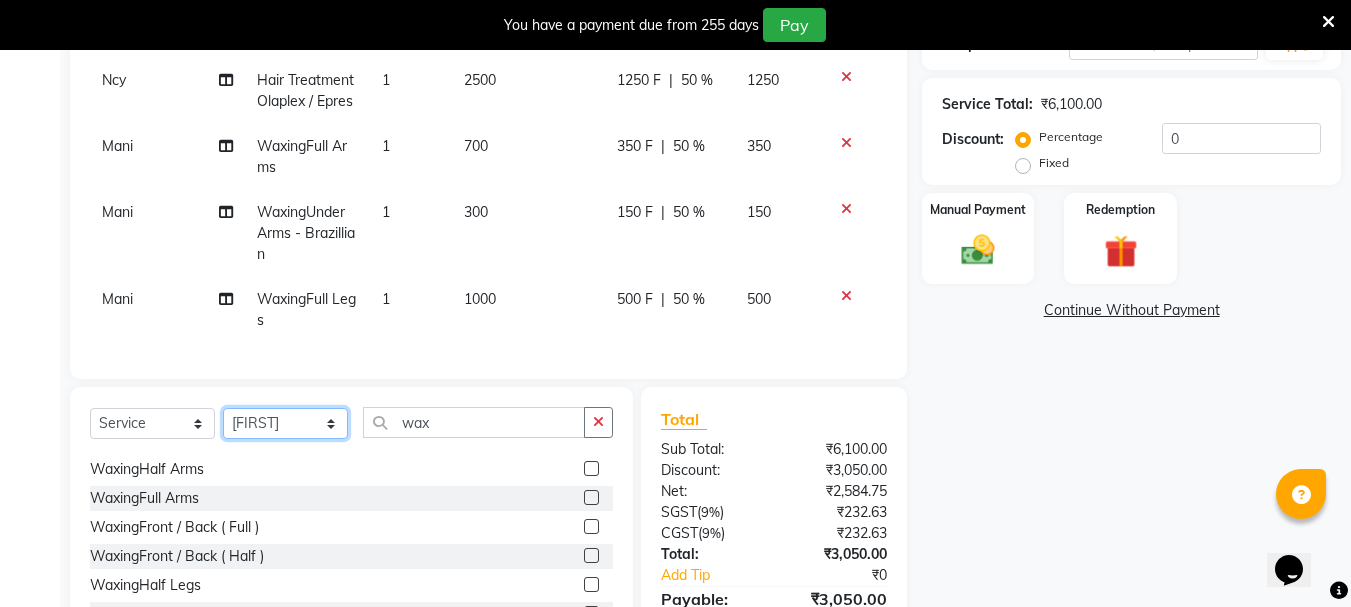 click on "Select Stylist [FIRST] [LAST] [FIRST] [LAST] [FIRST] [LAST] [FIRST] [LAST] [FIRST] [LAST] [FIRST] [LAST] [FIRST] [LAST] [FIRST] [LAST] [FIRST] [LAST] [FIRST] [LAST] [FIRST] [LAST] [FIRST] [LAST] [FIRST] [LAST] [FIRST] [LAST] [FIRST] [LAST] [FIRST] [LAST]" 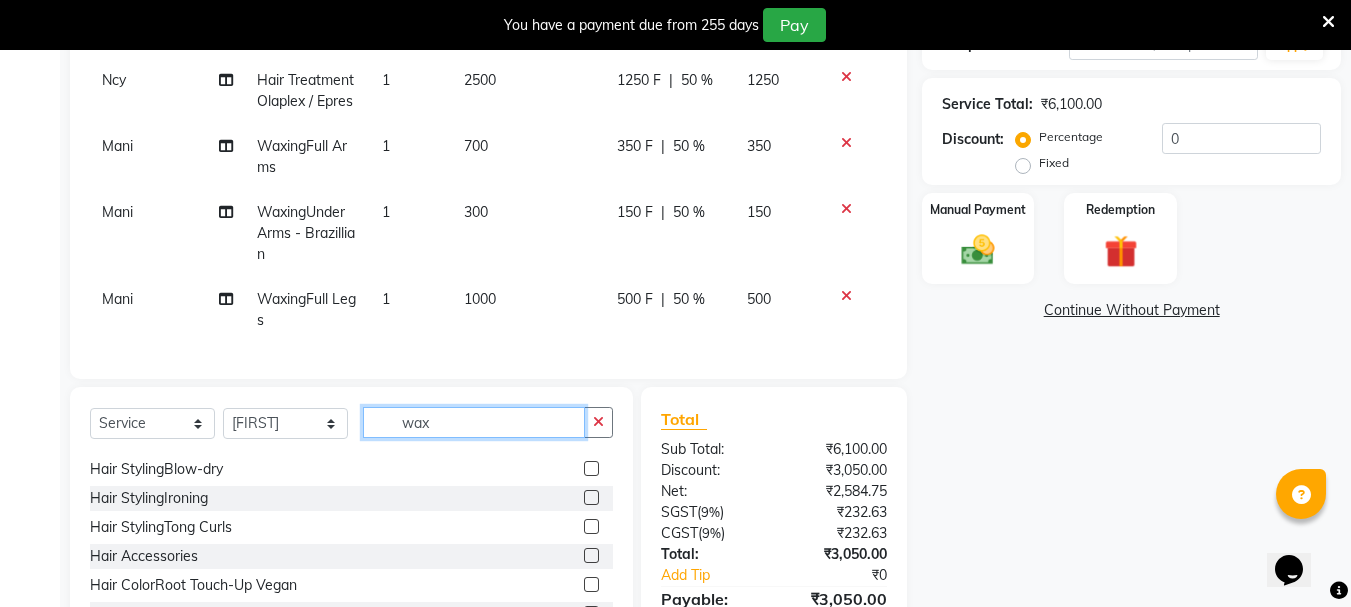 click on "wax" 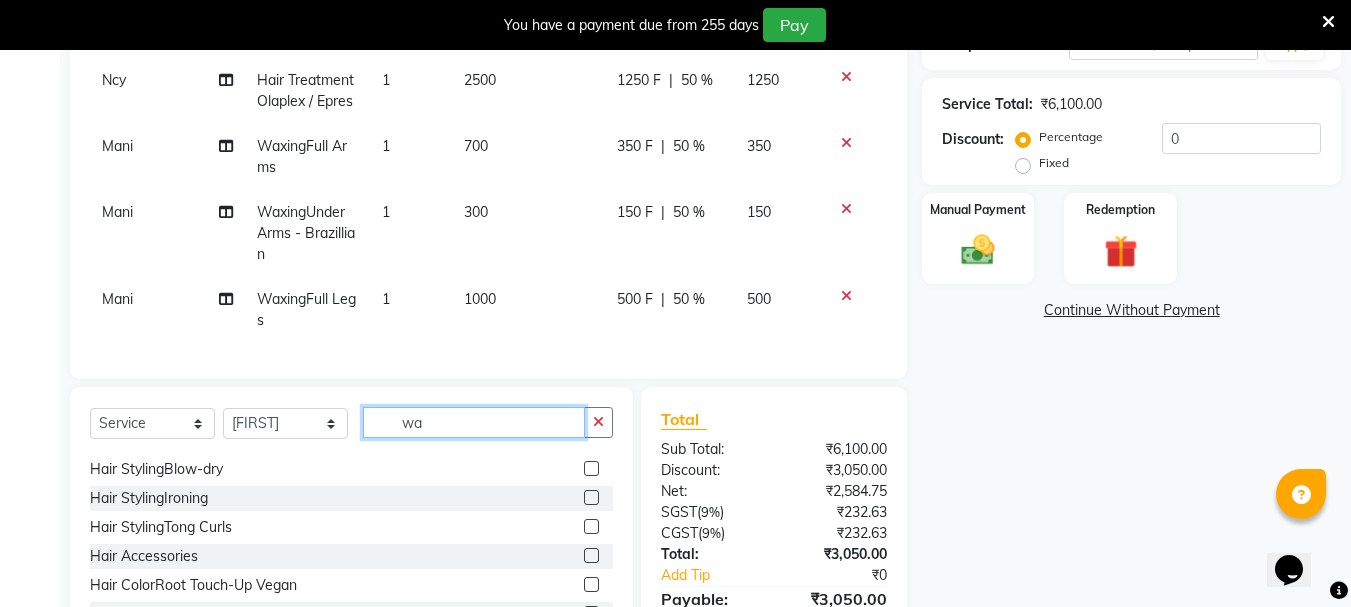 type on "w" 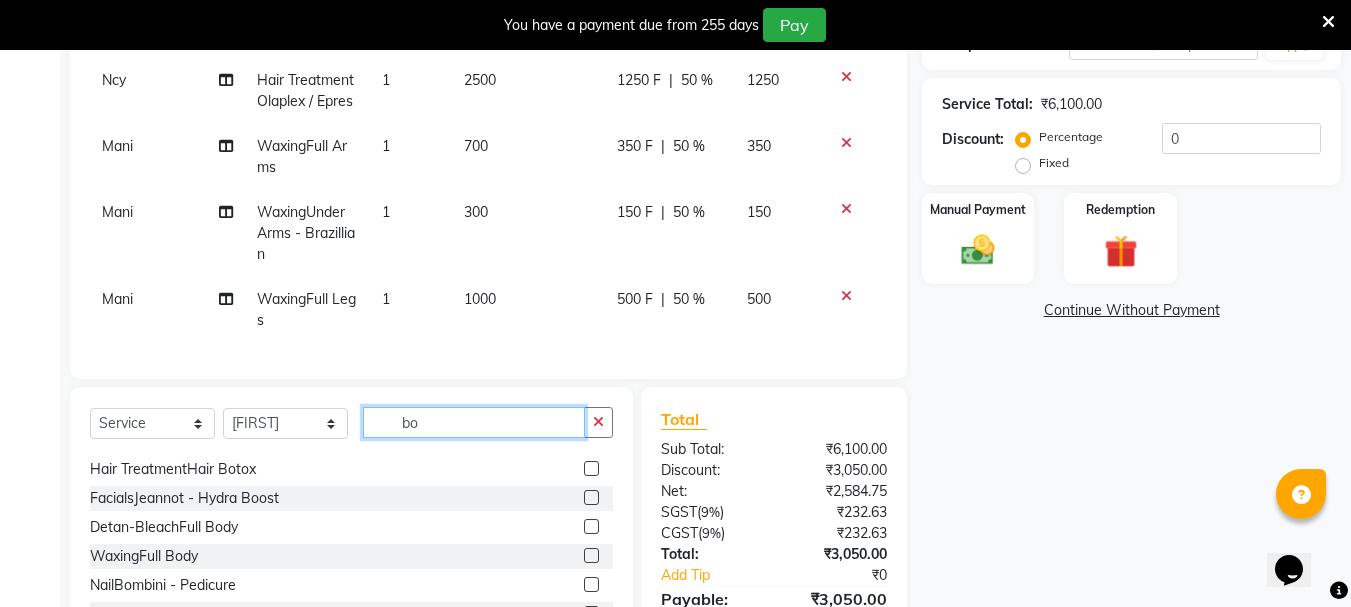 scroll, scrollTop: 0, scrollLeft: 0, axis: both 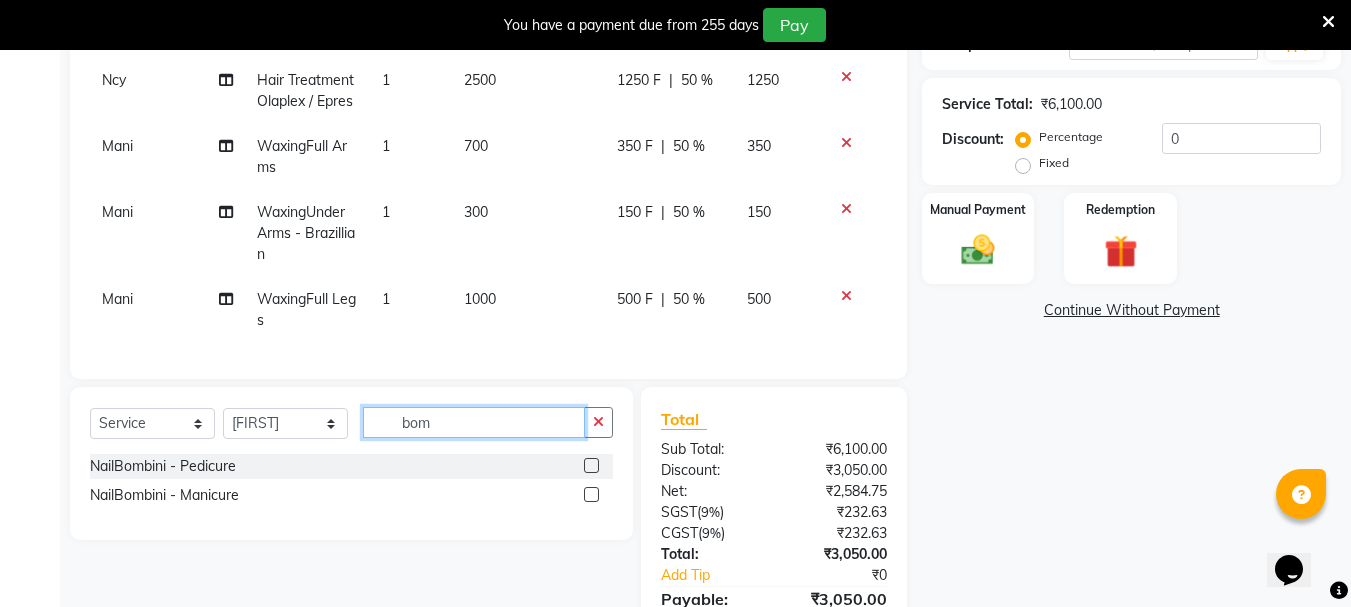 type on "bom" 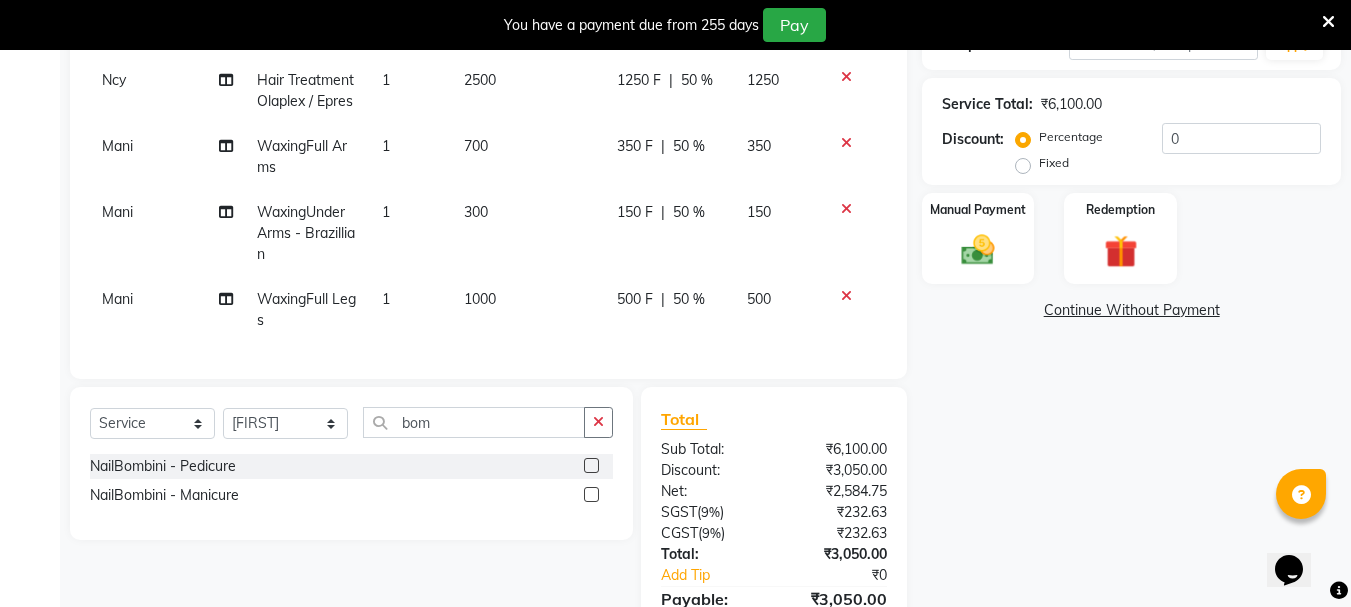 click 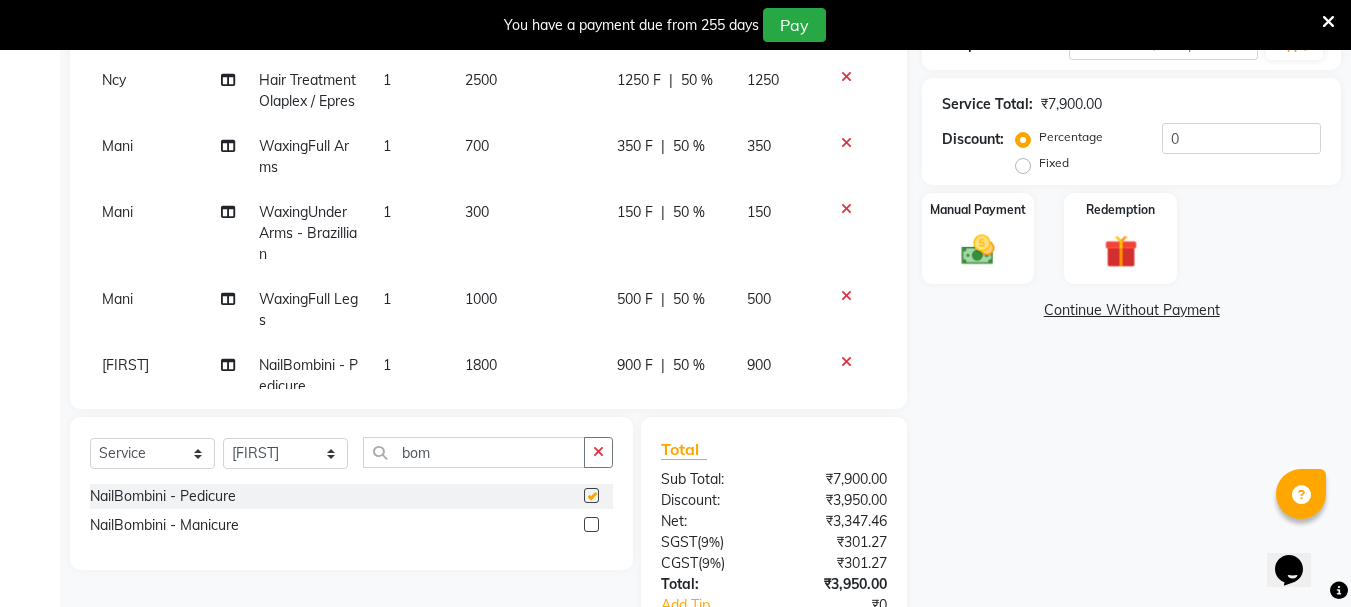 scroll, scrollTop: 51, scrollLeft: 0, axis: vertical 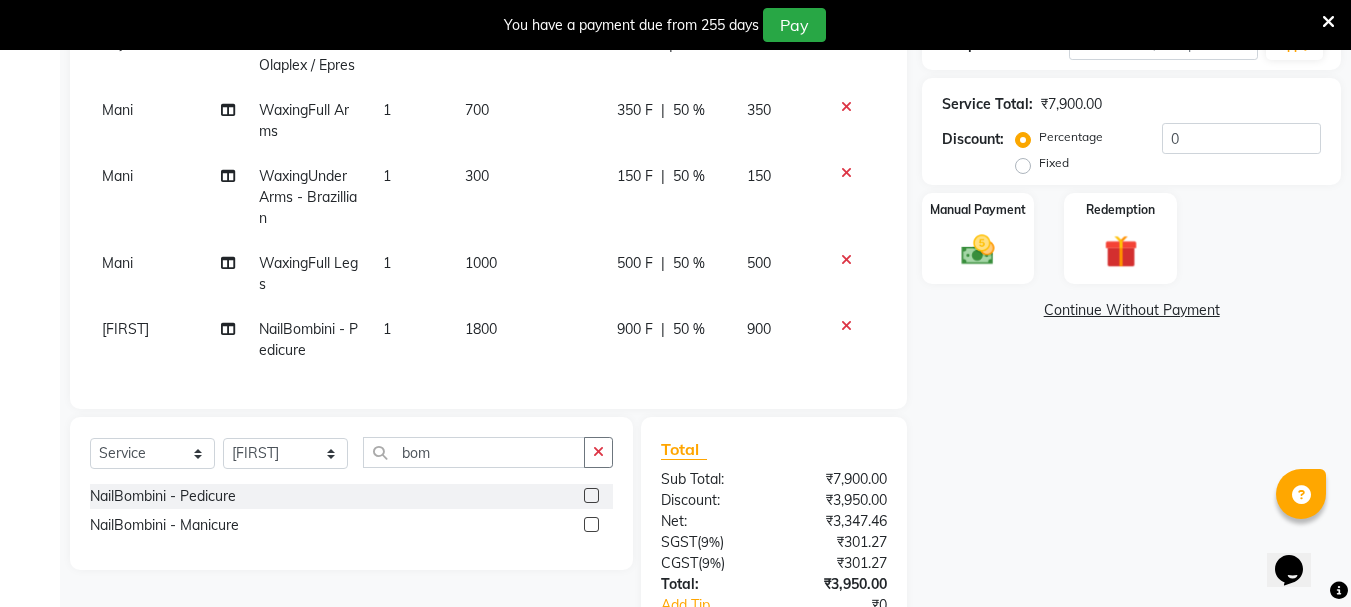 checkbox on "false" 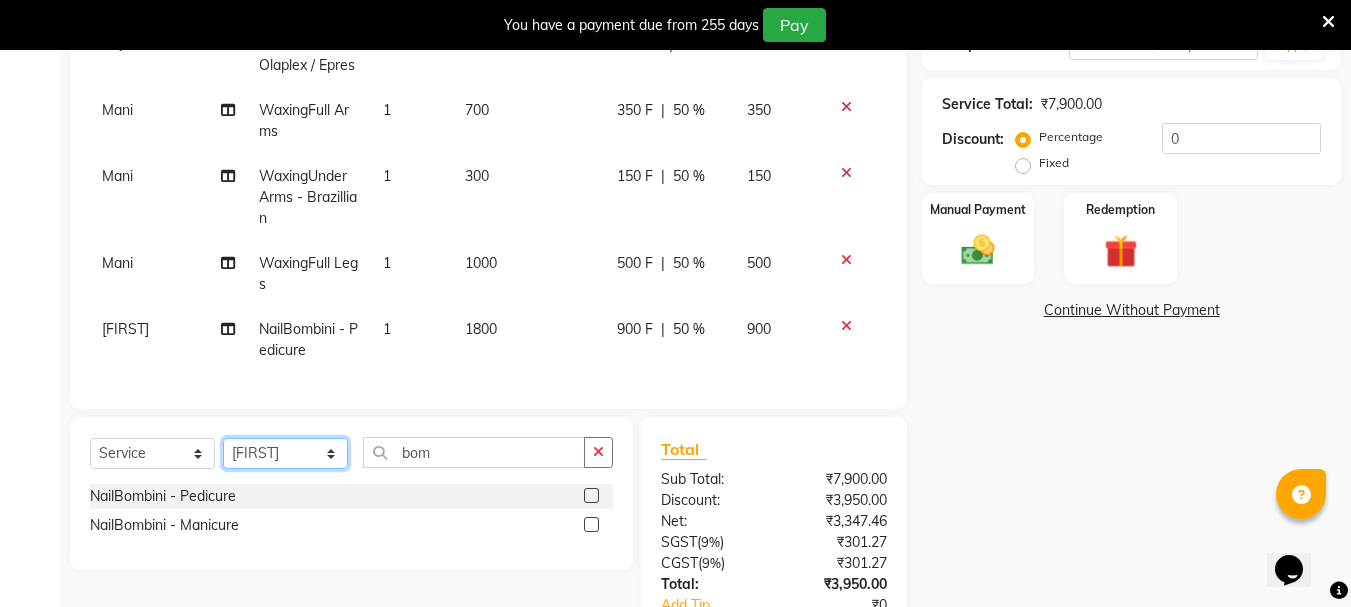 click on "Select Stylist [FIRST] [LAST] [FIRST] [LAST] [FIRST] [LAST] [FIRST] [LAST] [FIRST] [LAST] [FIRST] [LAST] [FIRST] [LAST] [FIRST] [LAST] [FIRST] [LAST] [FIRST] [LAST] [FIRST] [LAST] [FIRST] [LAST] [FIRST] [LAST] [FIRST] [LAST] [FIRST] [LAST] [FIRST] [LAST]" 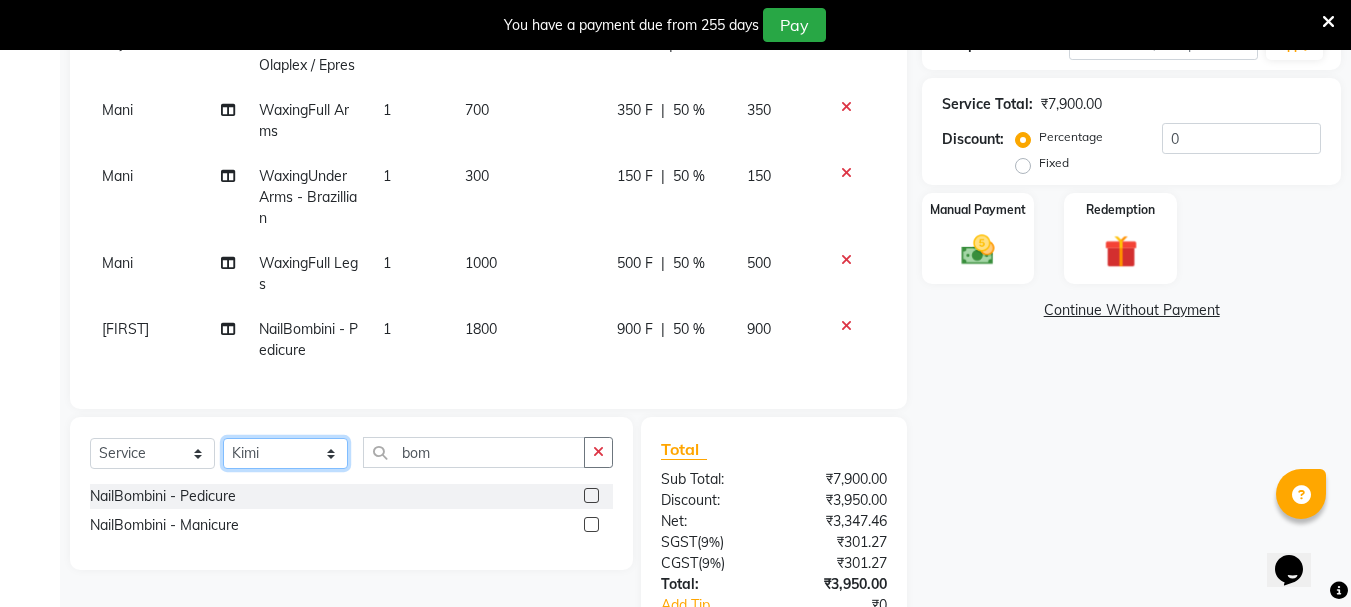 click on "Select Stylist [FIRST] [LAST] [FIRST] [LAST] [FIRST] [LAST] [FIRST] [LAST] [FIRST] [LAST] [FIRST] [LAST] [FIRST] [LAST] [FIRST] [LAST] [FIRST] [LAST] [FIRST] [LAST] [FIRST] [LAST] [FIRST] [LAST] [FIRST] [LAST] [FIRST] [LAST] [FIRST] [LAST] [FIRST] [LAST]" 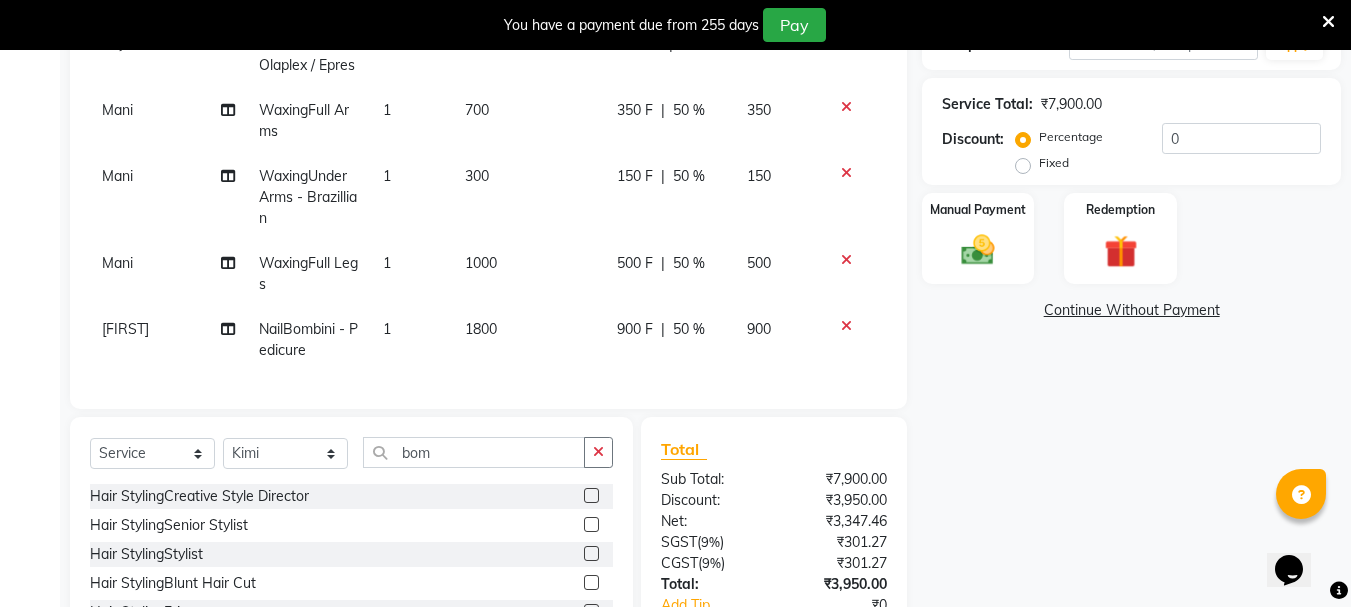 click on "Hair StylingCreative Style Director" 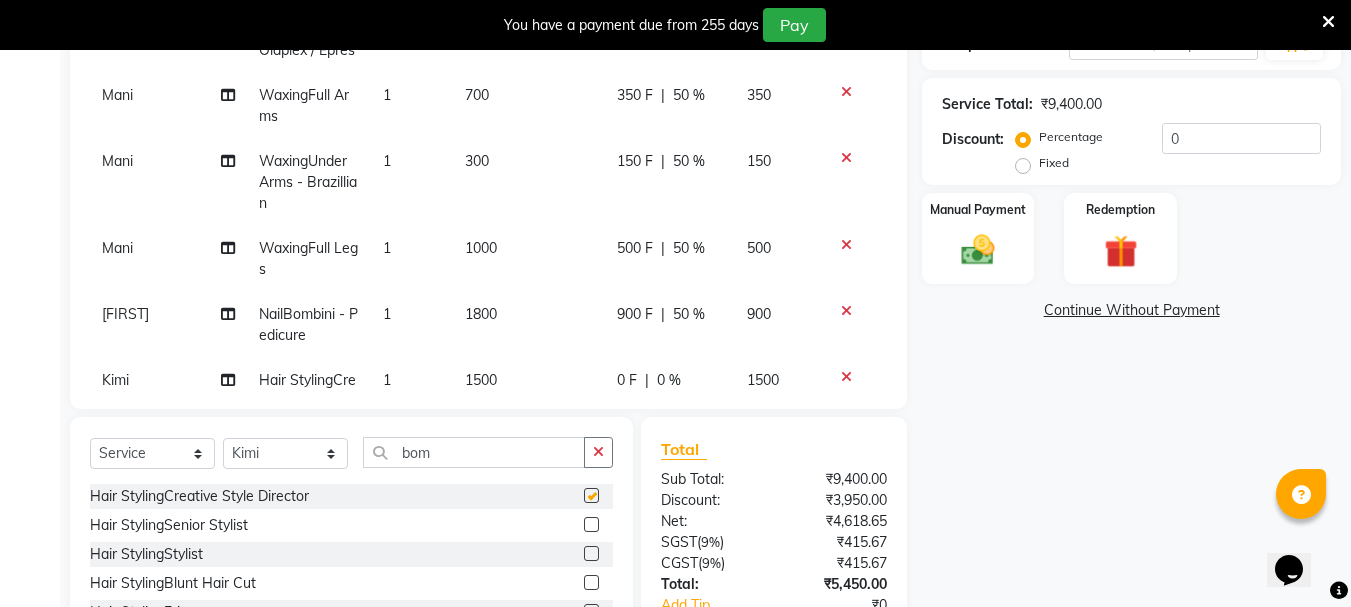 checkbox on "false" 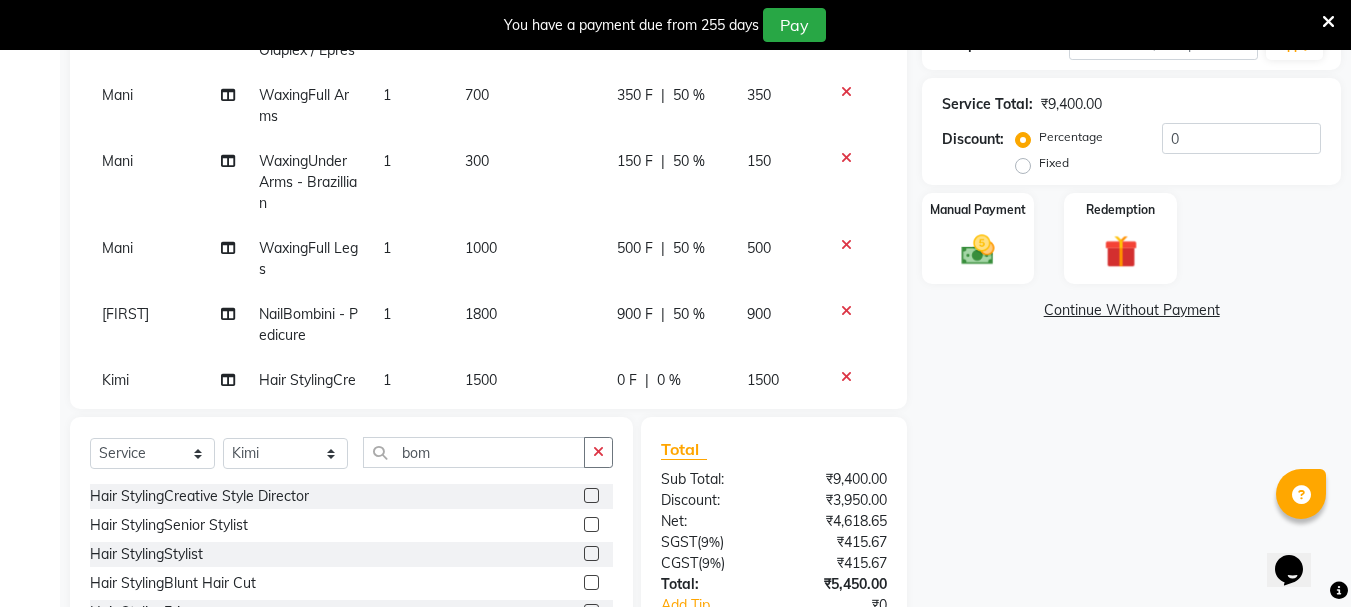 scroll, scrollTop: 138, scrollLeft: 0, axis: vertical 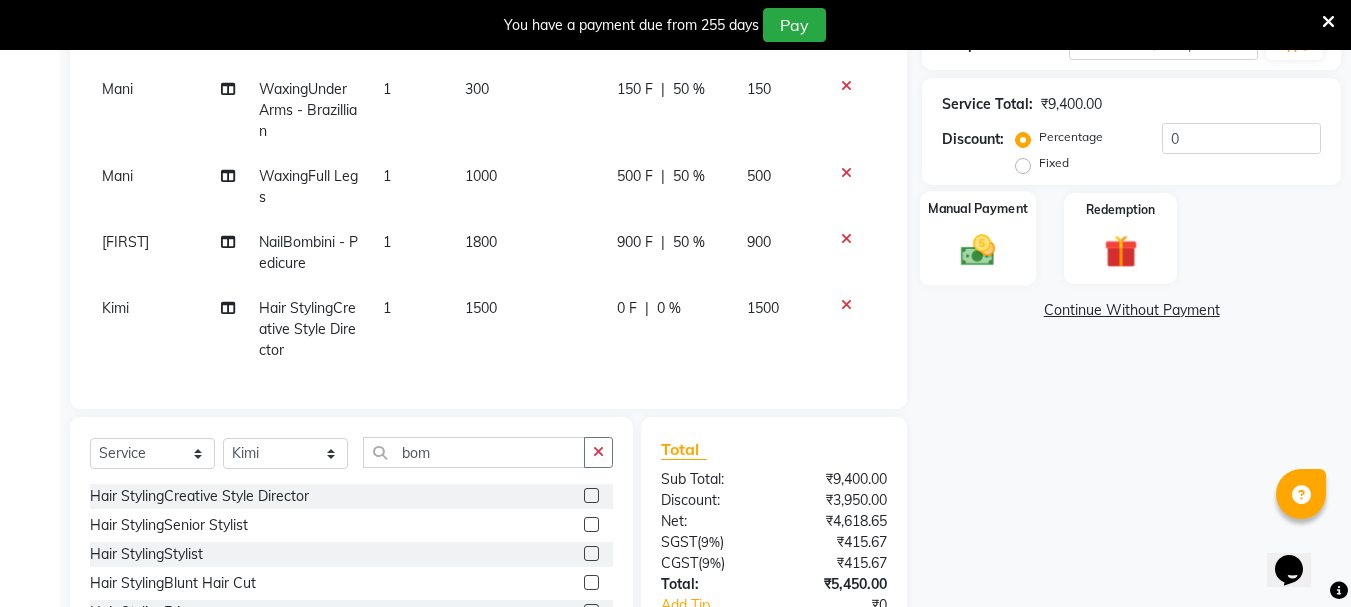 click on "Manual Payment" 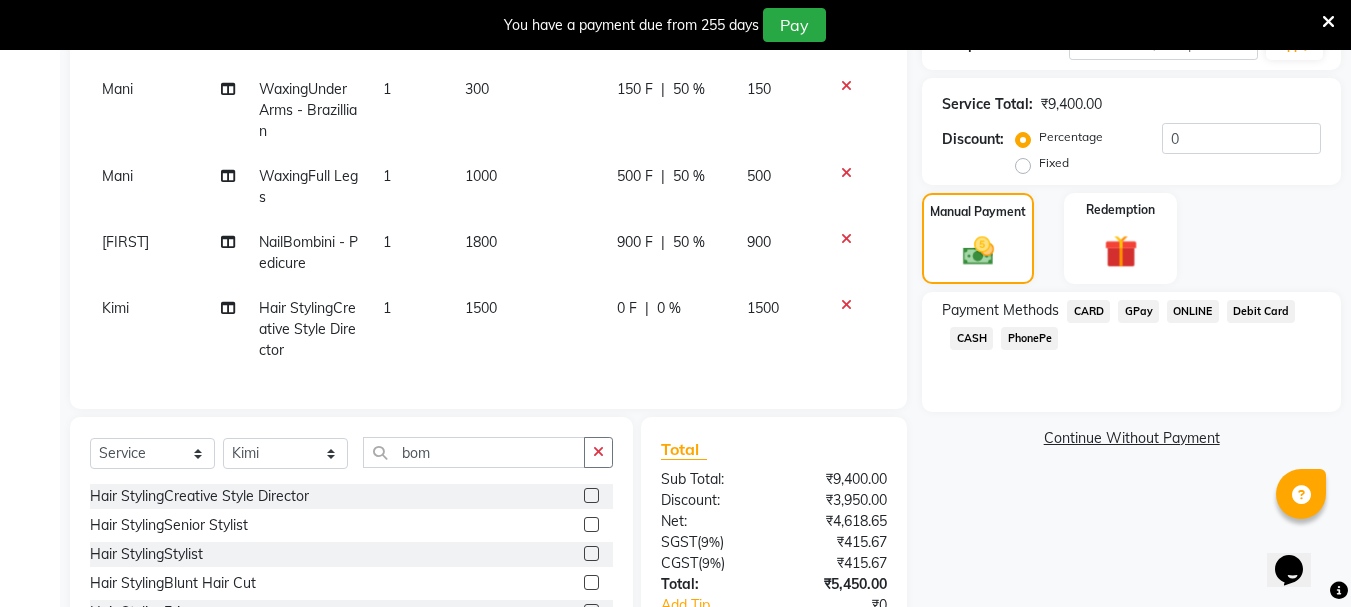click on "GPay" 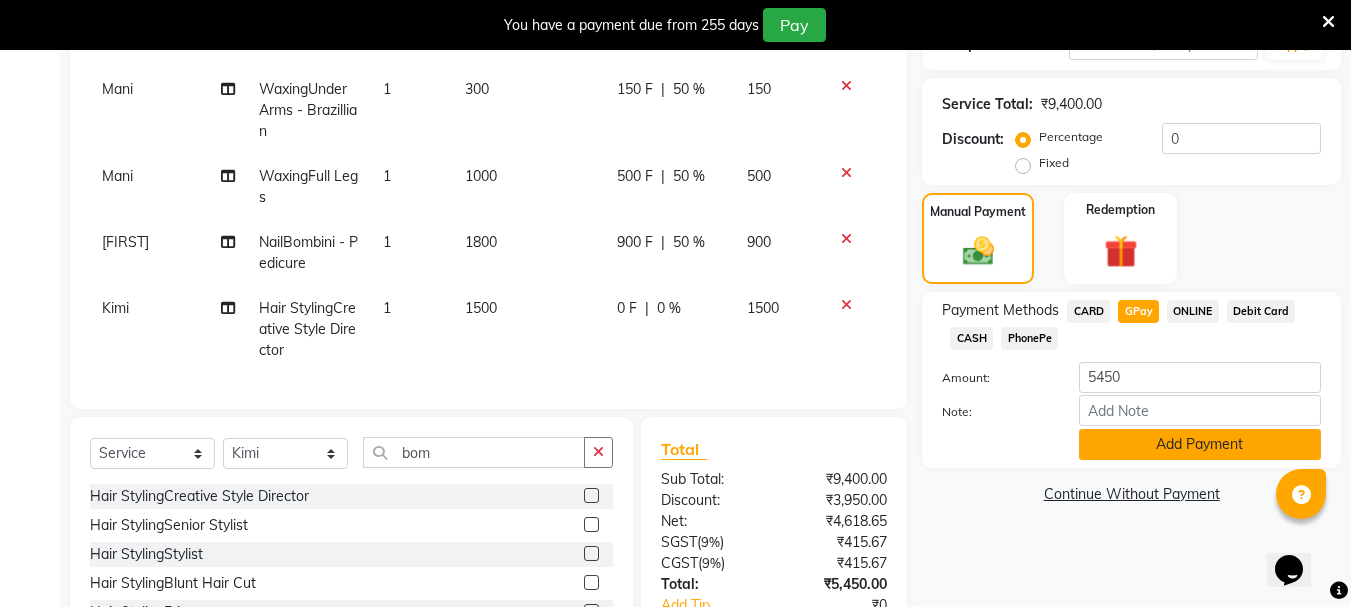 click on "Add Payment" 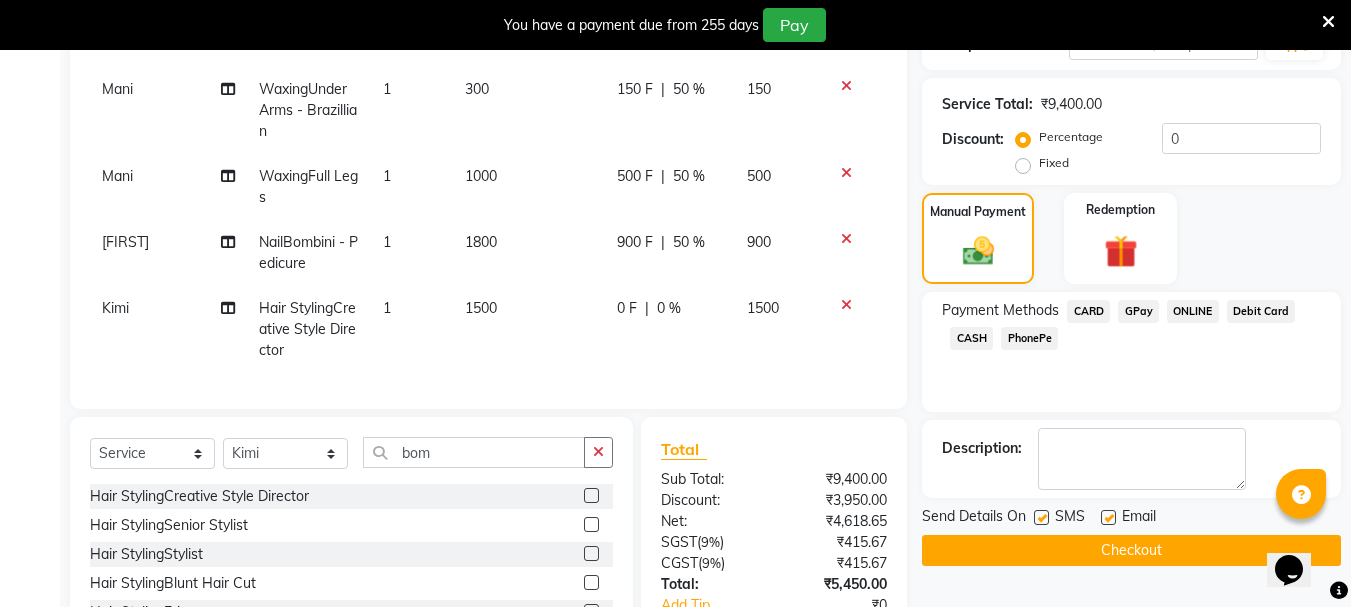 click on "Checkout" 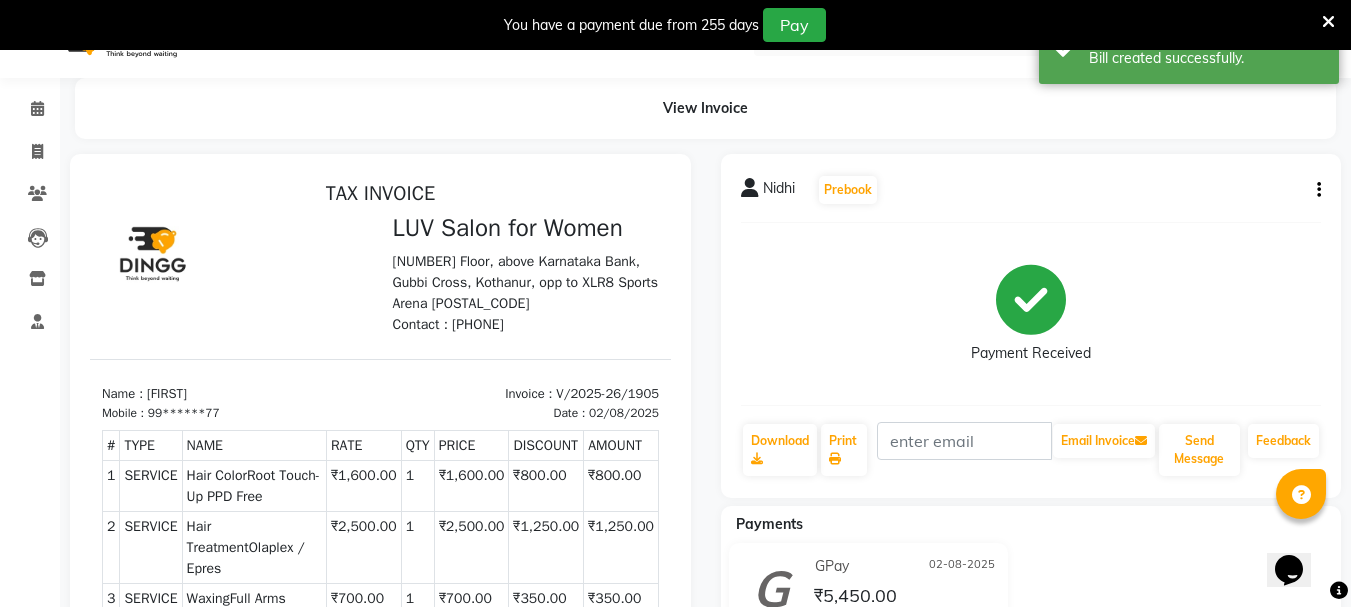 scroll, scrollTop: 0, scrollLeft: 0, axis: both 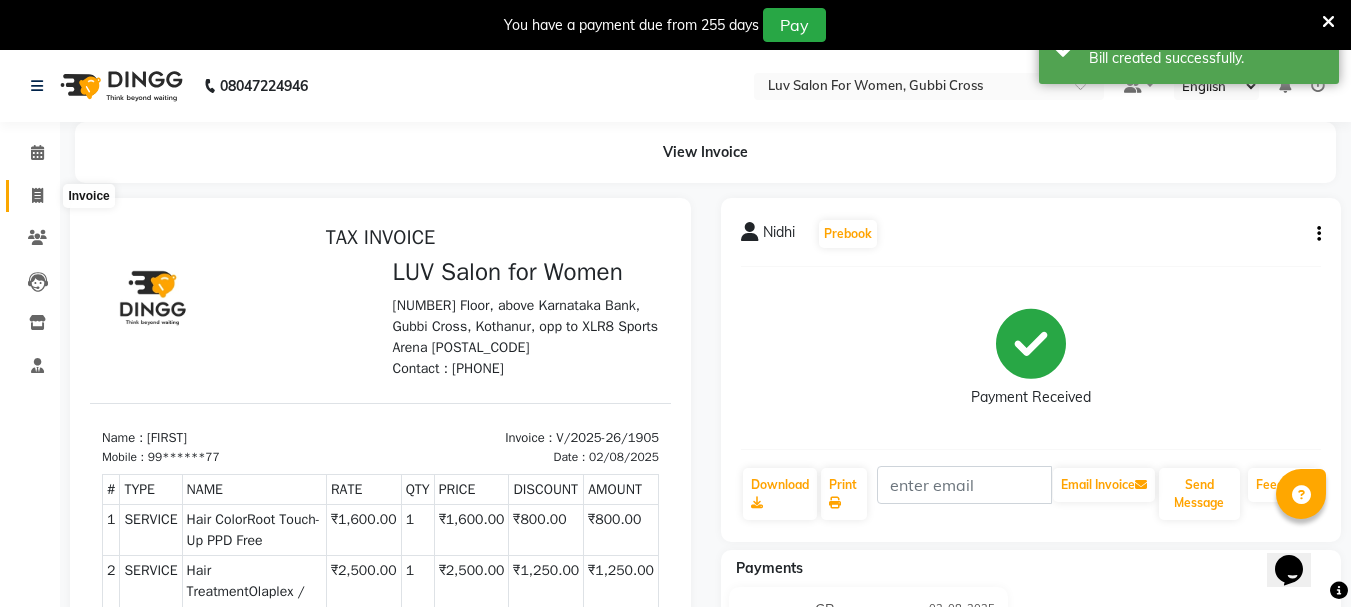 click 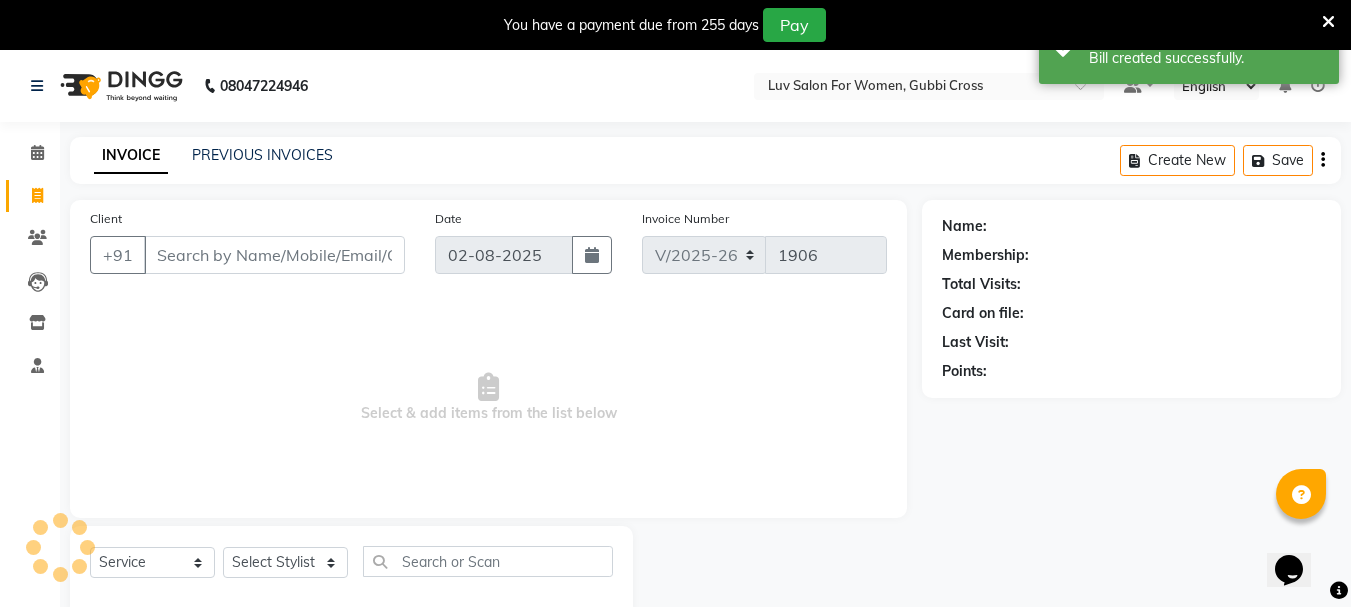 scroll, scrollTop: 50, scrollLeft: 0, axis: vertical 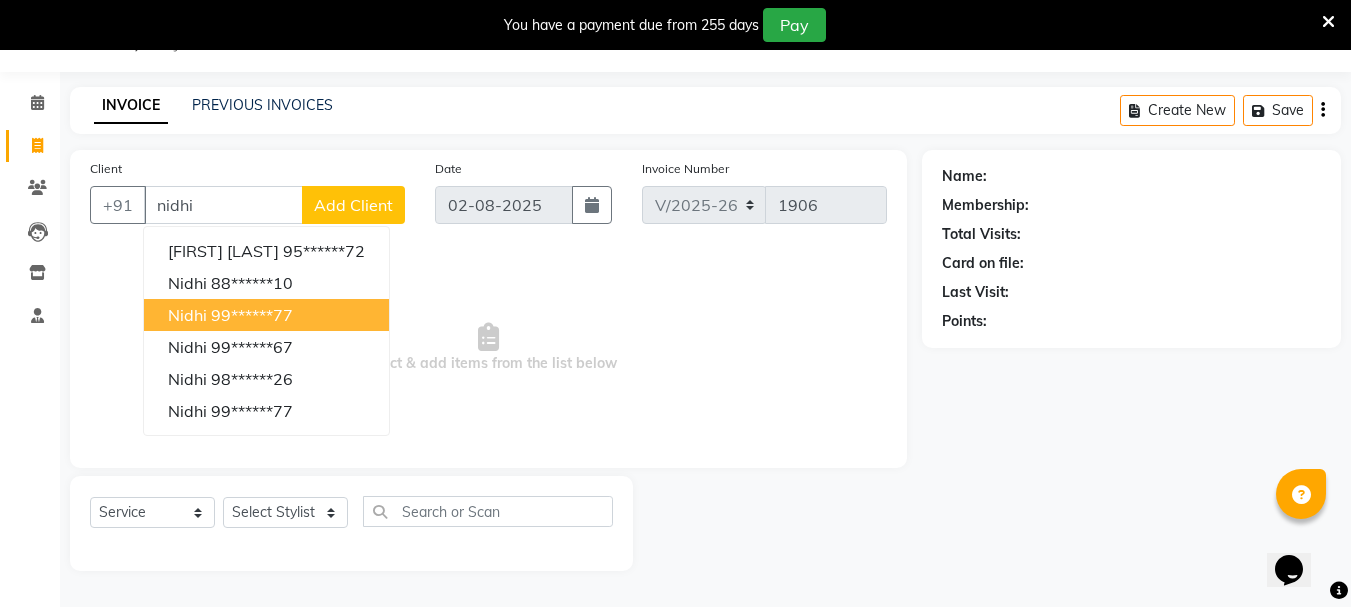 click on "99******77" at bounding box center (252, 315) 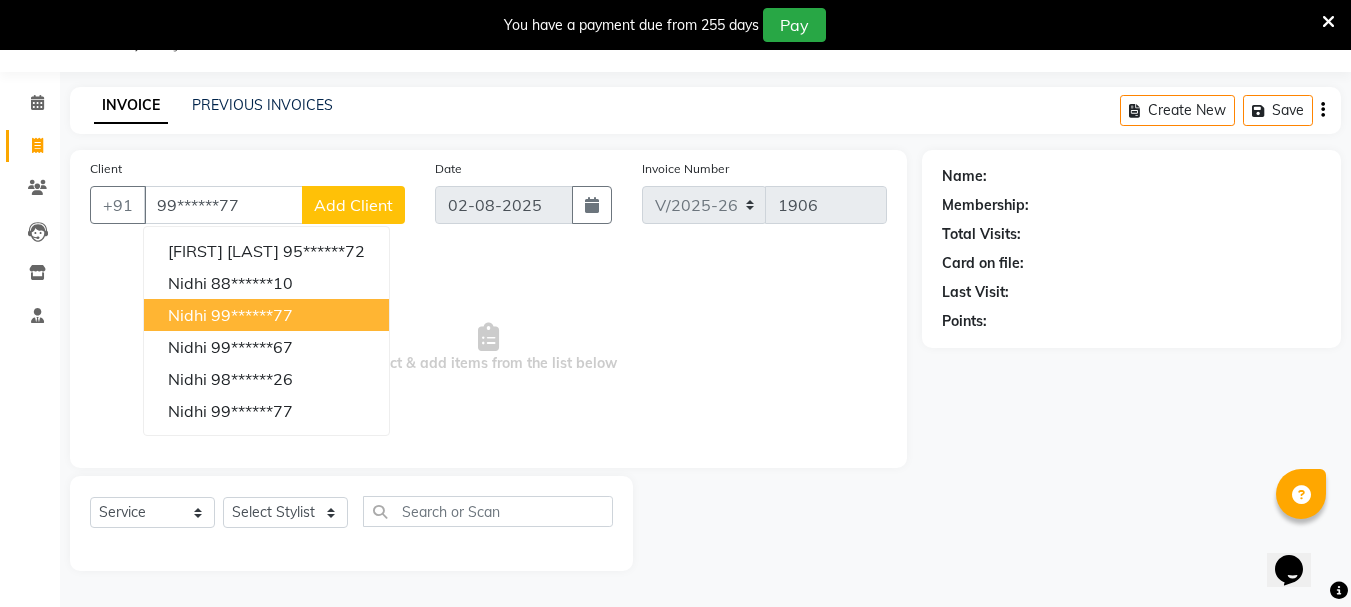 type on "99******77" 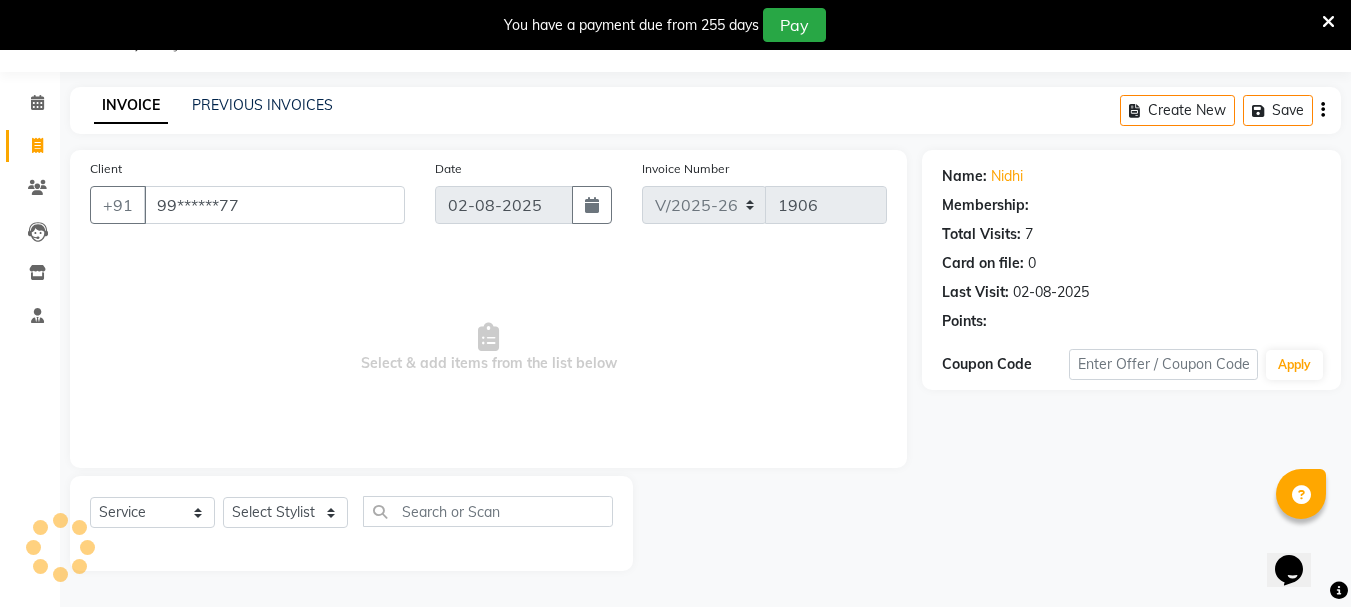 select on "1: Object" 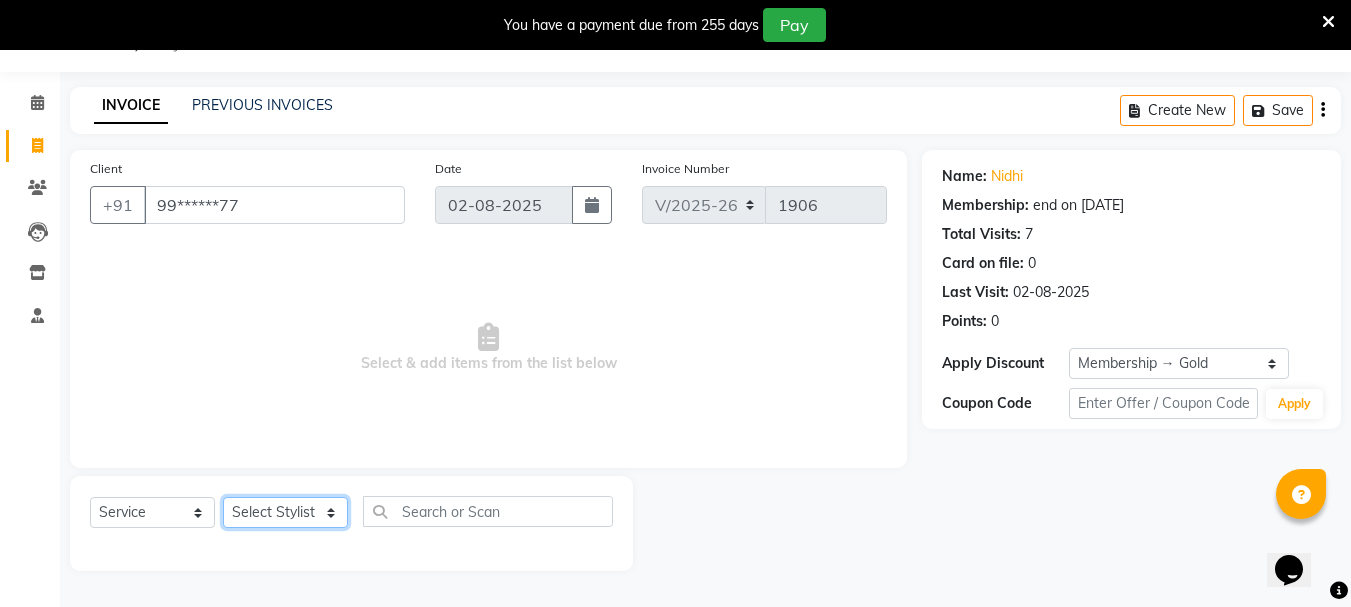 click on "Select Stylist [FIRST] [LAST] [FIRST] [LAST] [FIRST] [LAST] [FIRST] [LAST] [FIRST] [LAST] [FIRST] [LAST] [FIRST] [LAST] [FIRST] [LAST] [FIRST] [LAST] [FIRST] [LAST] [FIRST] [LAST] [FIRST] [LAST] [FIRST] [LAST] [FIRST] [LAST] [FIRST] [LAST] [FIRST] [LAST]" 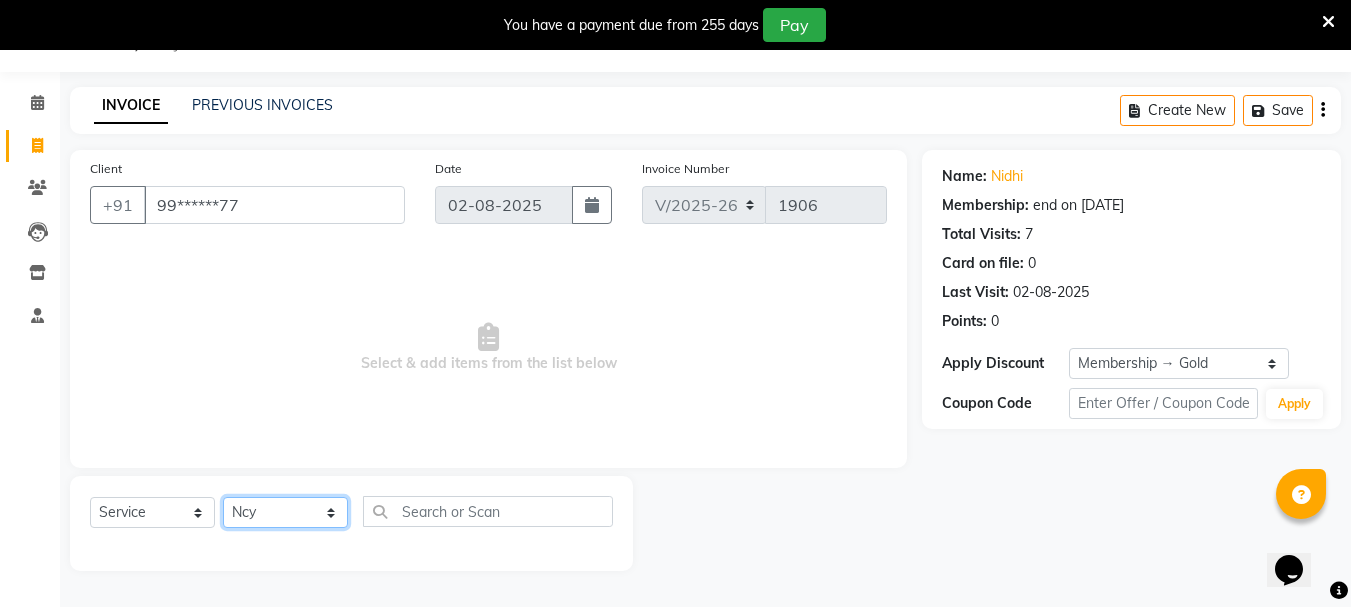 click on "Select Stylist [FIRST] [LAST] [FIRST] [LAST] [FIRST] [LAST] [FIRST] [LAST] [FIRST] [LAST] [FIRST] [LAST] [FIRST] [LAST] [FIRST] [LAST] [FIRST] [LAST] [FIRST] [LAST] [FIRST] [LAST] [FIRST] [LAST] [FIRST] [LAST] [FIRST] [LAST] [FIRST] [LAST] [FIRST] [LAST]" 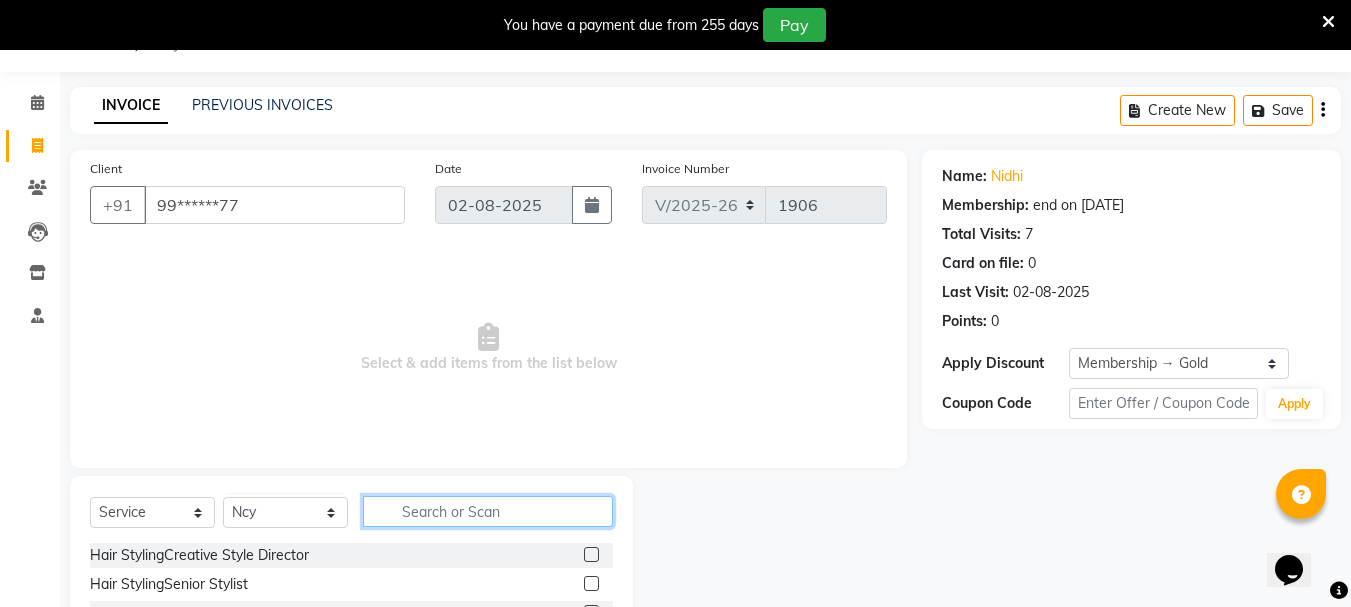 click 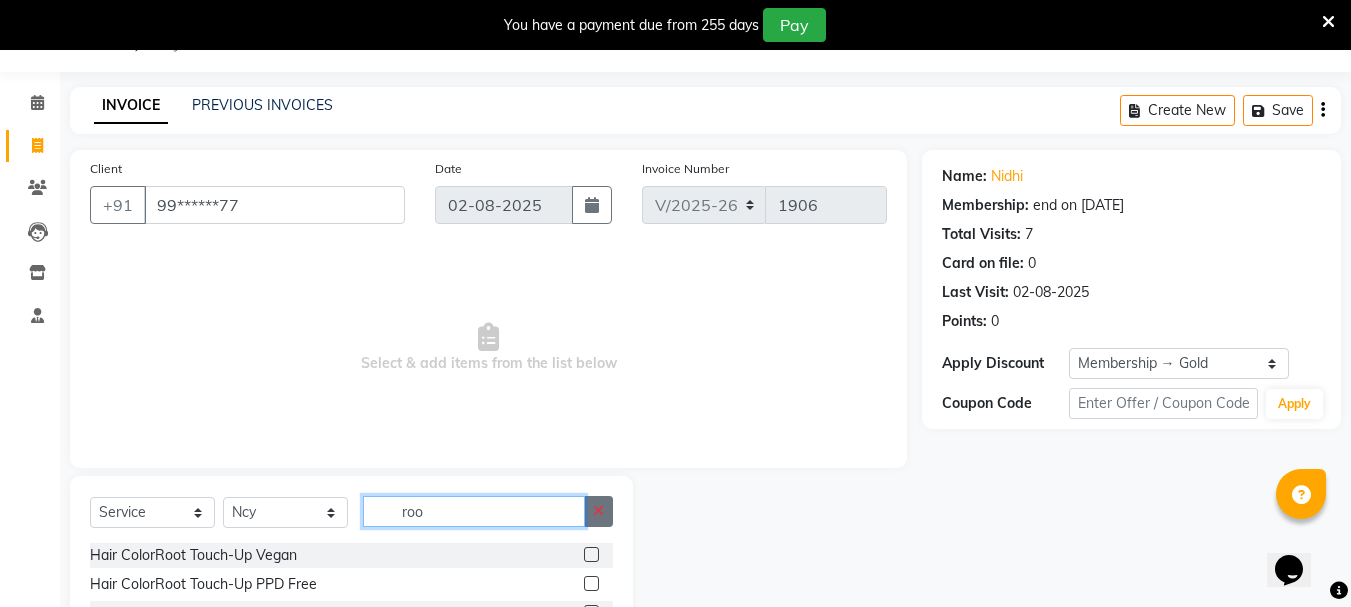 type on "roo" 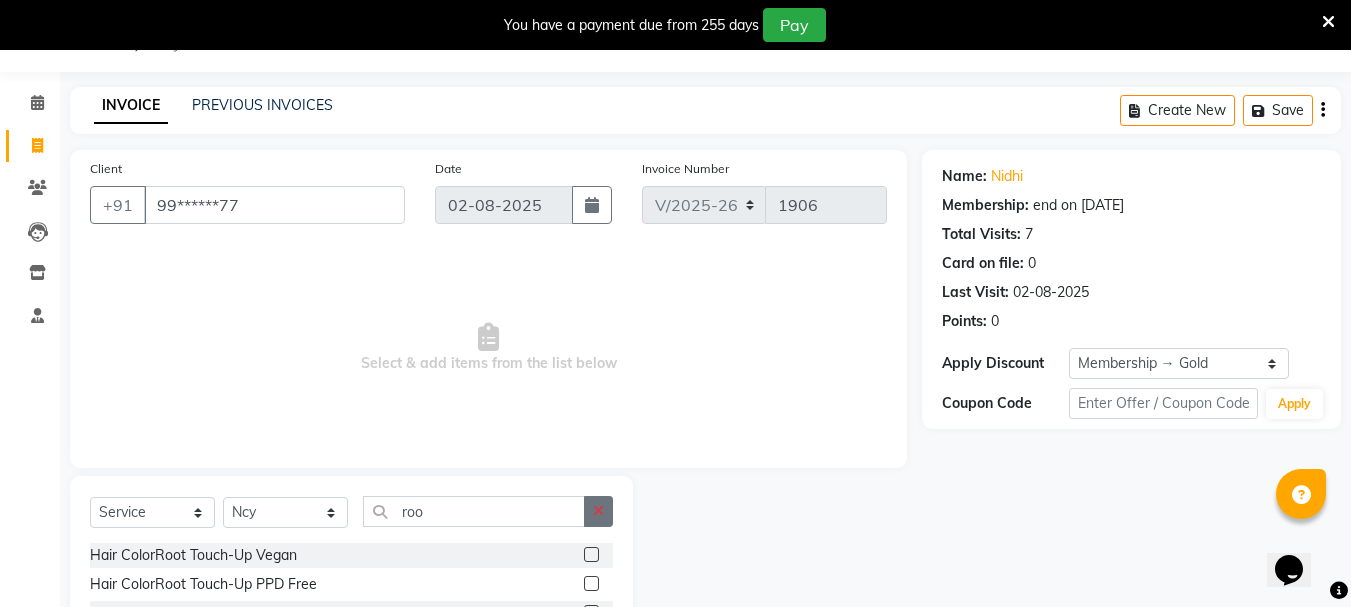 click 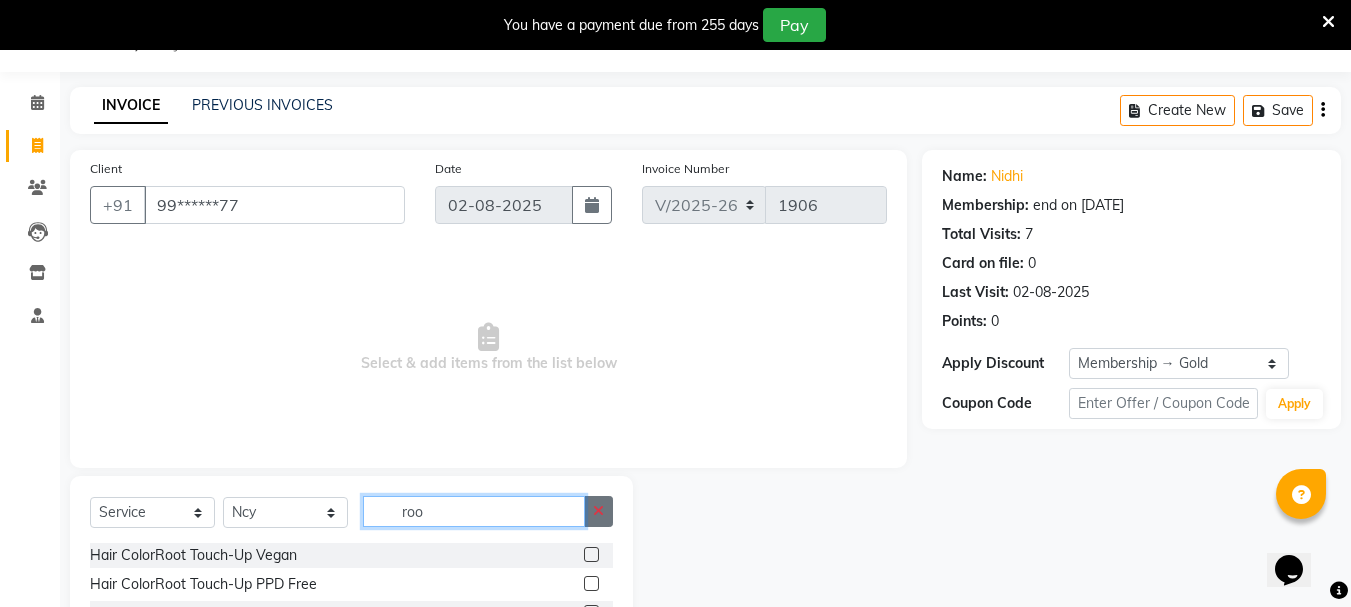 type 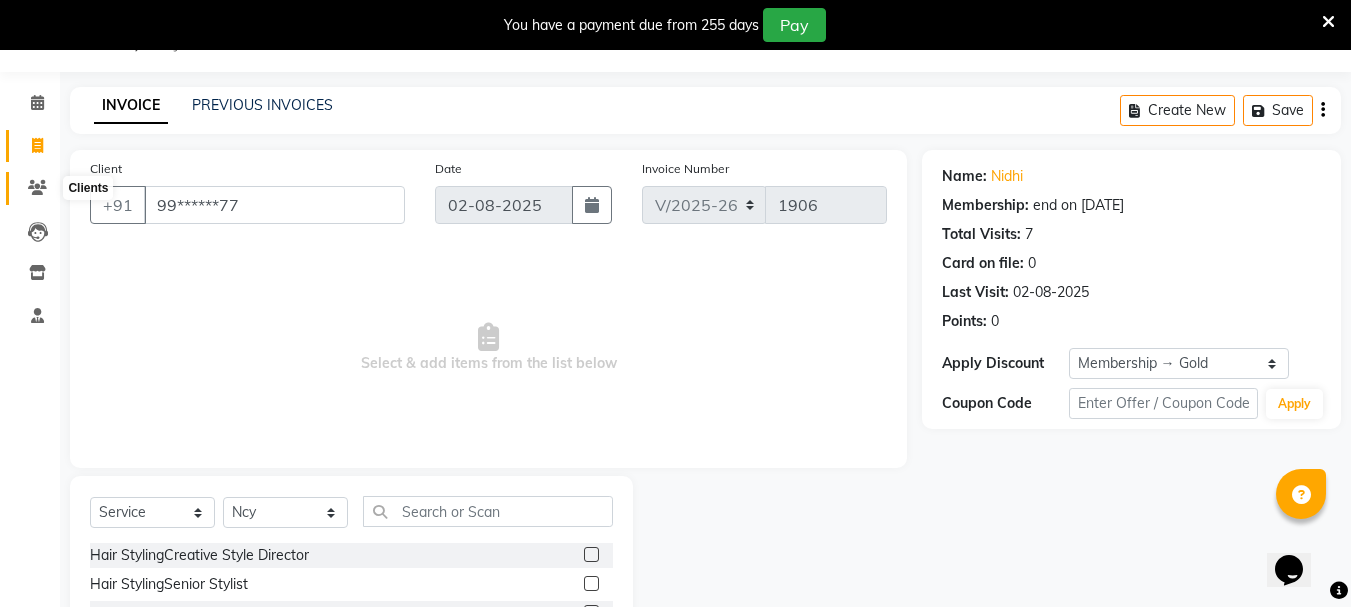 click 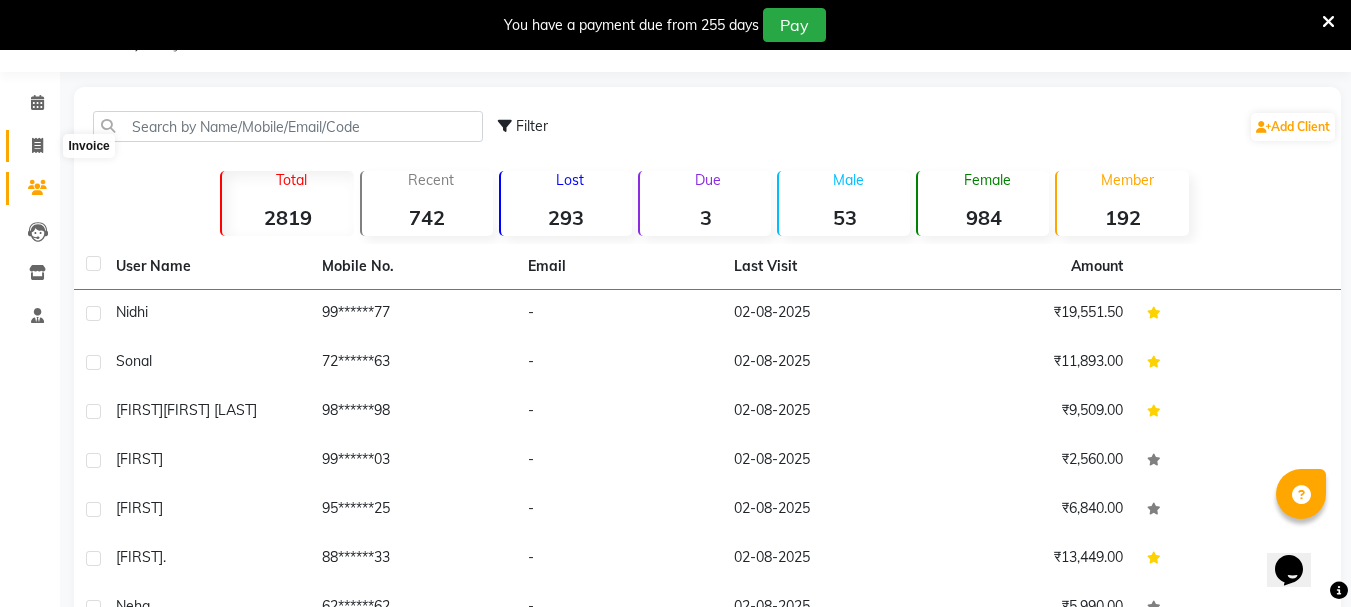 click 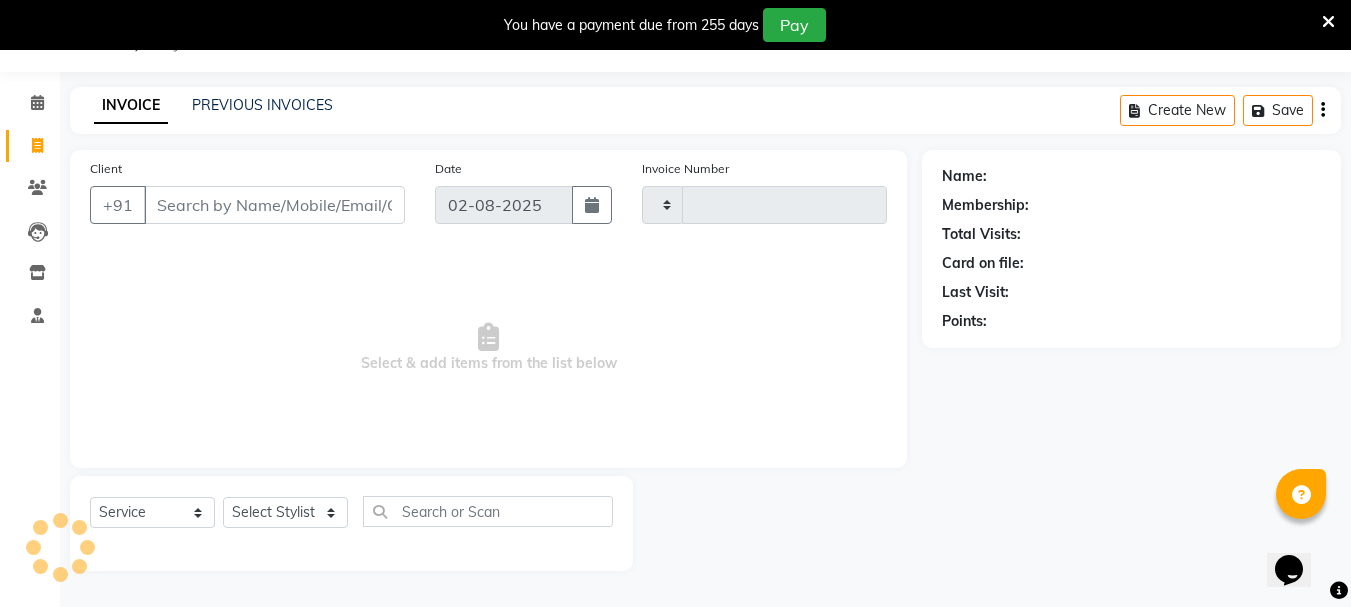 type on "1906" 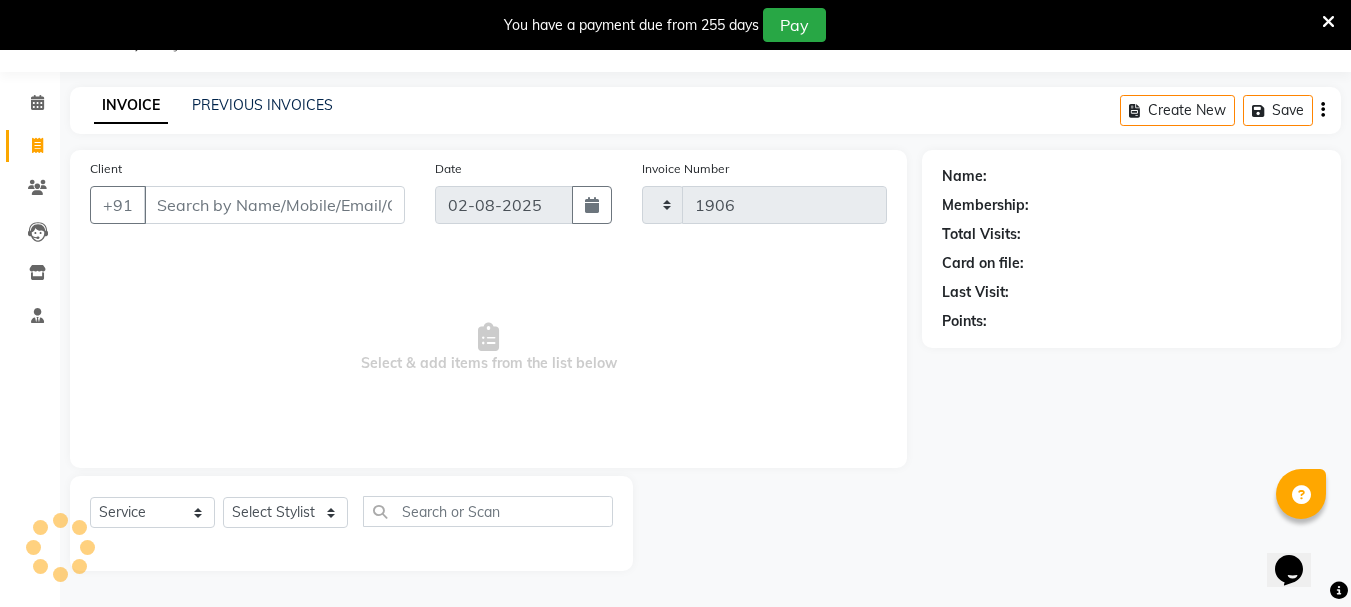 select on "7221" 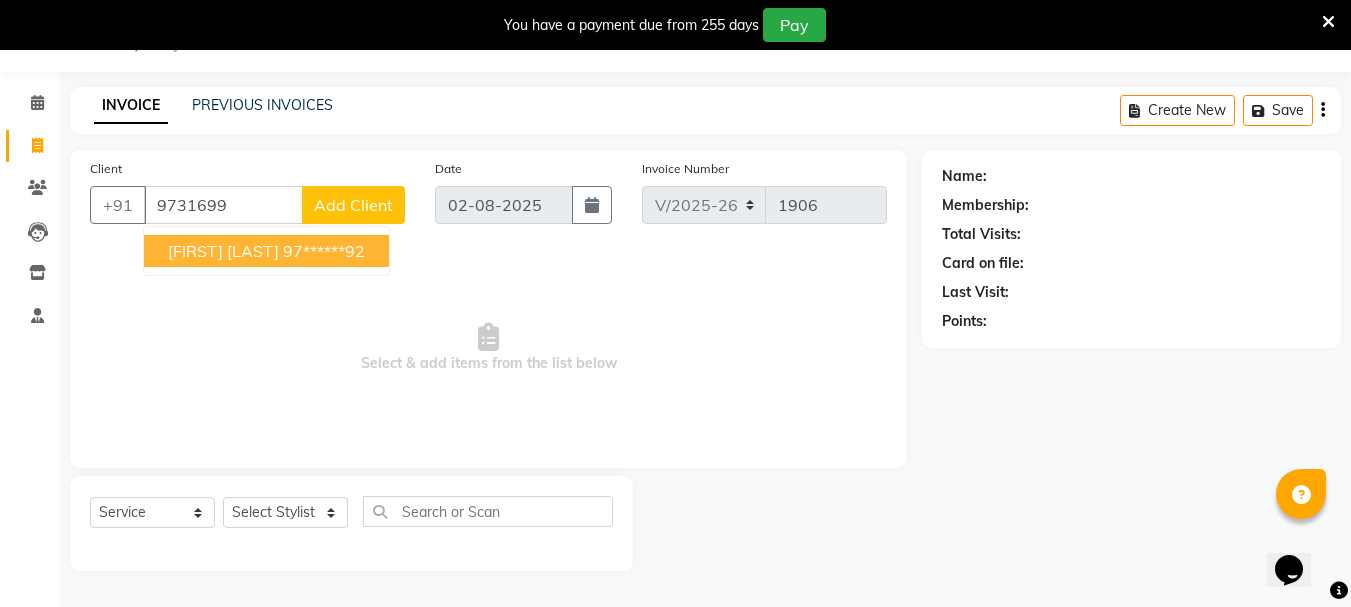 click on "[FIRST] [LAST] [PHONE]" at bounding box center (266, 251) 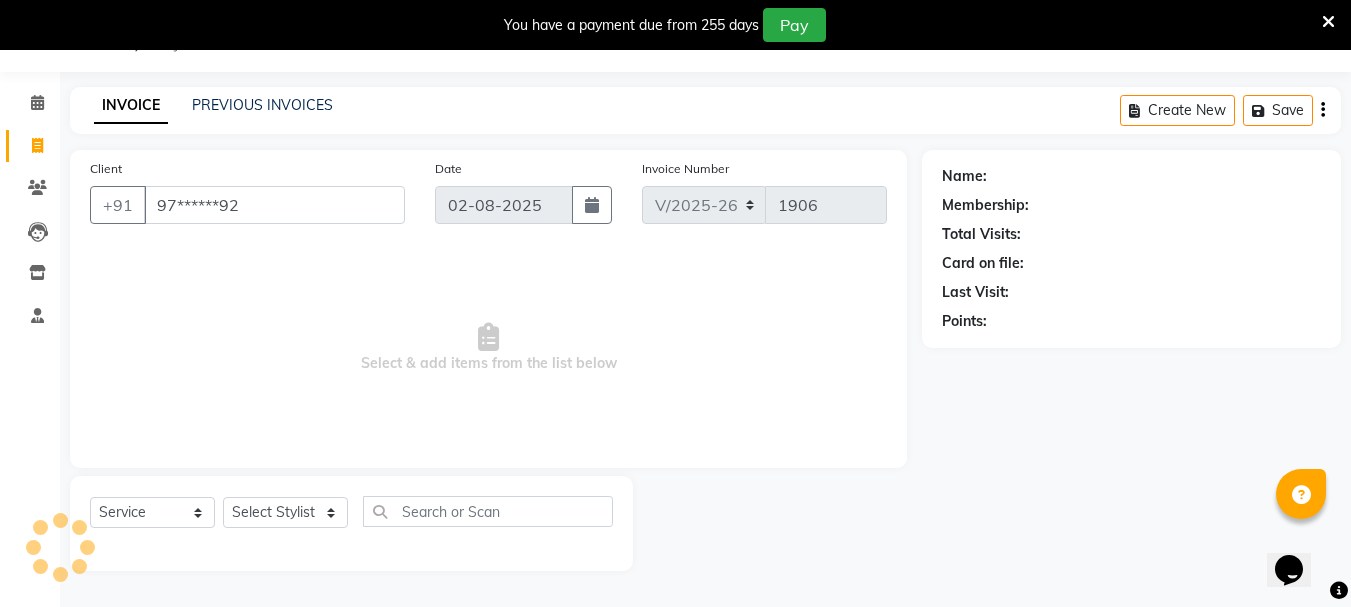 type on "97******92" 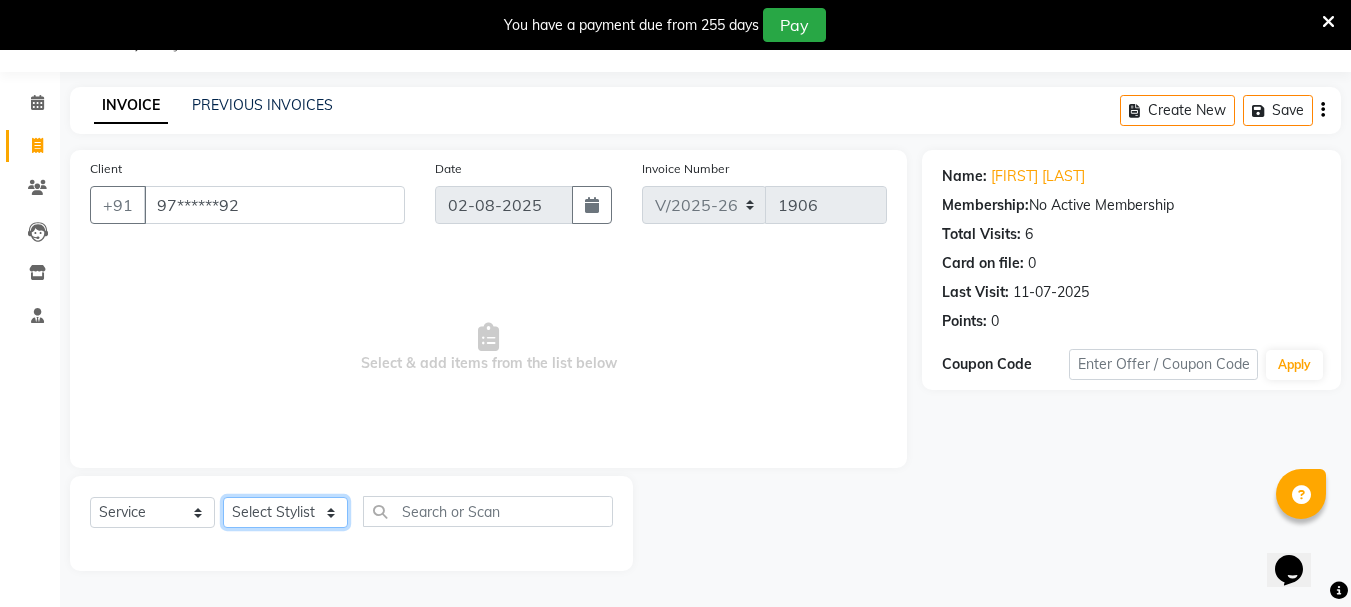 click on "Select Stylist [FIRST] [LAST] [FIRST] [LAST] [FIRST] [LAST] [FIRST] [LAST] [FIRST] [LAST] [FIRST] [LAST] [FIRST] [LAST] [FIRST] [LAST] [FIRST] [LAST] [FIRST] [LAST] [FIRST] [LAST] [FIRST] [LAST] [FIRST] [LAST] [FIRST] [LAST] [FIRST] [LAST] [FIRST] [LAST]" 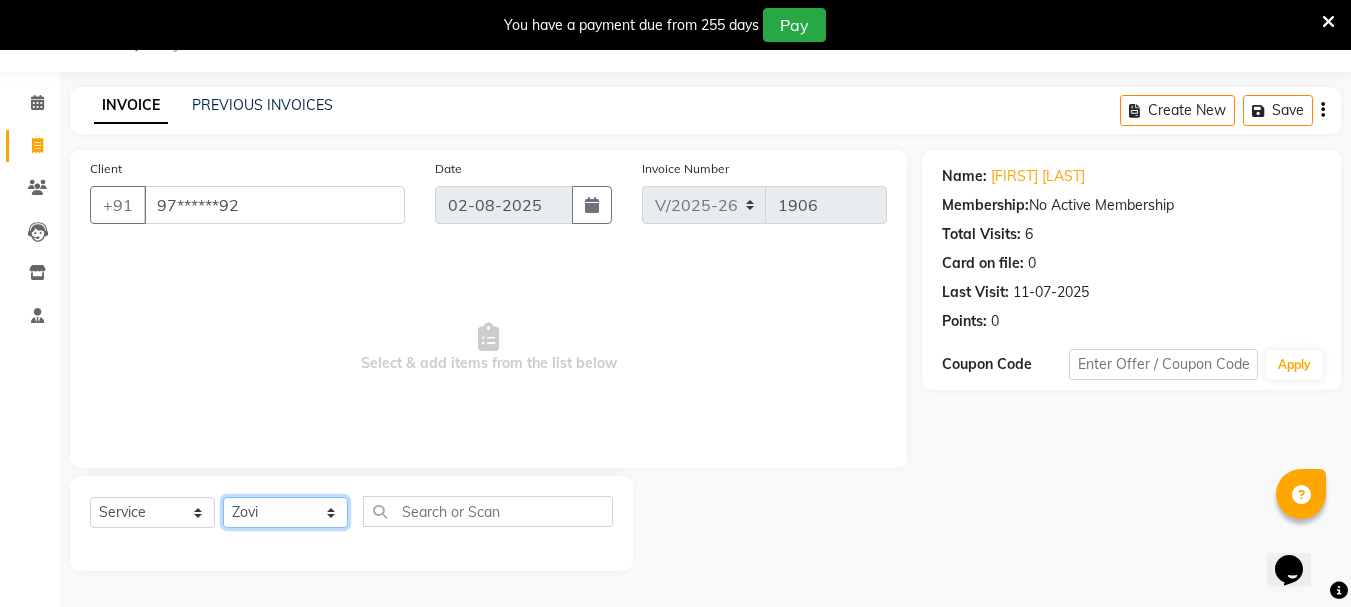 click on "Select Stylist [FIRST] [LAST] [FIRST] [LAST] [FIRST] [LAST] [FIRST] [LAST] [FIRST] [LAST] [FIRST] [LAST] [FIRST] [LAST] [FIRST] [LAST] [FIRST] [LAST] [FIRST] [LAST] [FIRST] [LAST] [FIRST] [LAST] [FIRST] [LAST] [FIRST] [LAST] [FIRST] [LAST] [FIRST] [LAST]" 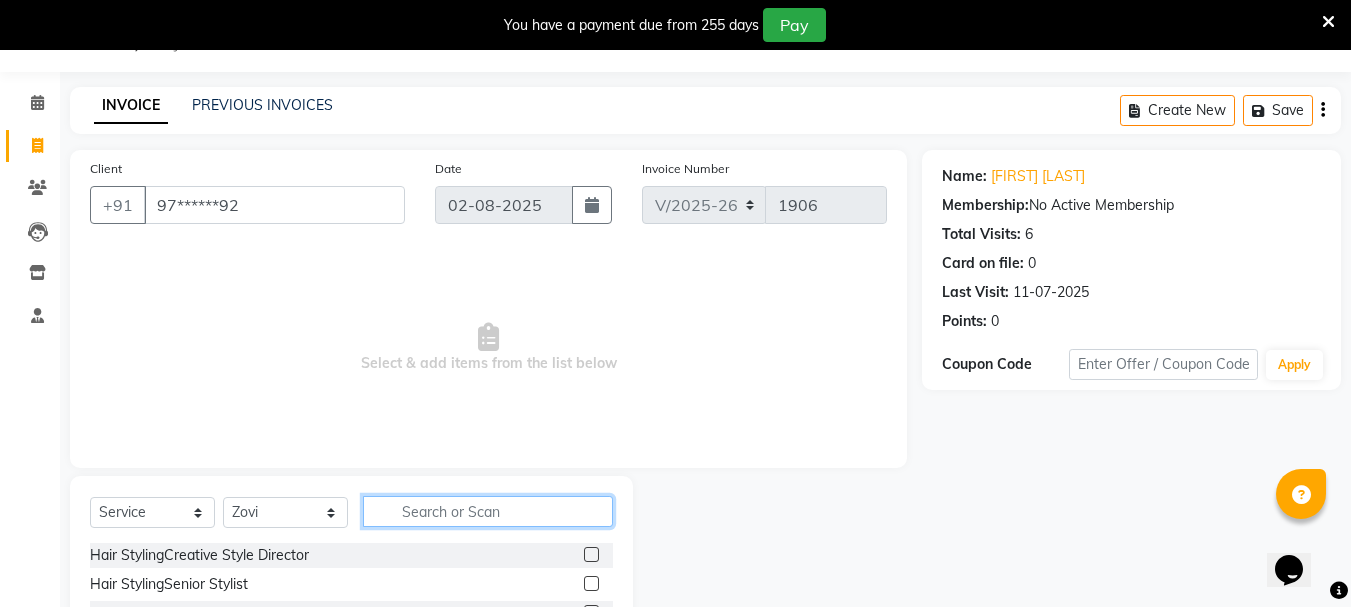 click 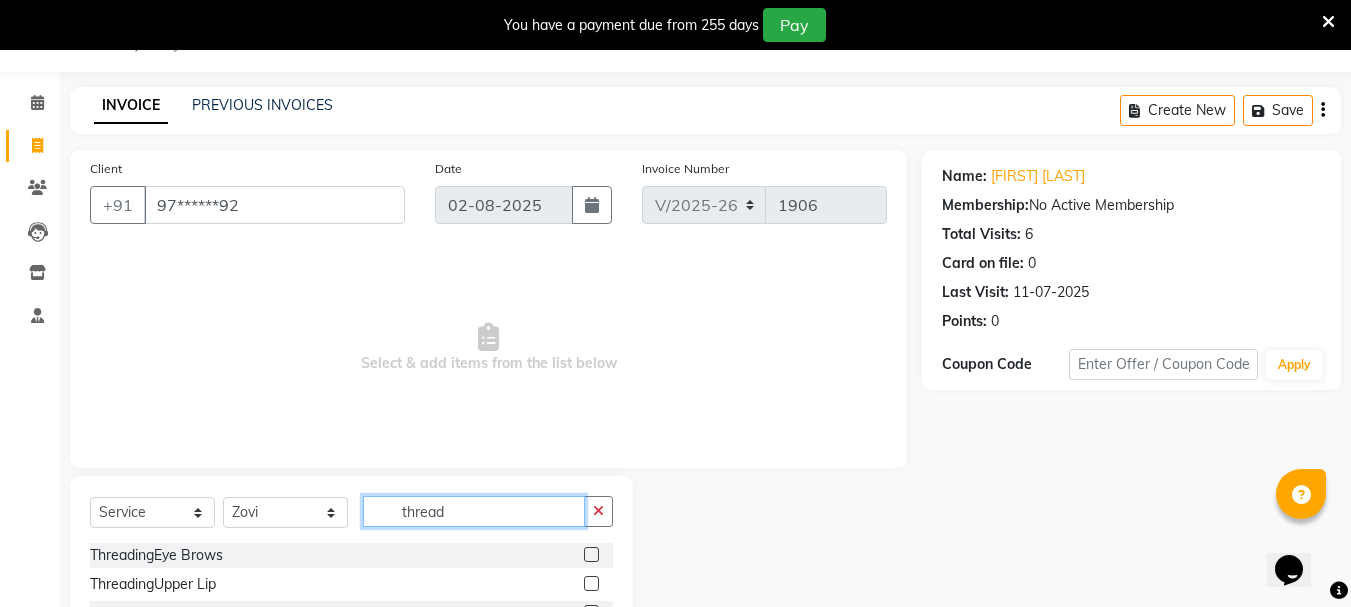 scroll, scrollTop: 150, scrollLeft: 0, axis: vertical 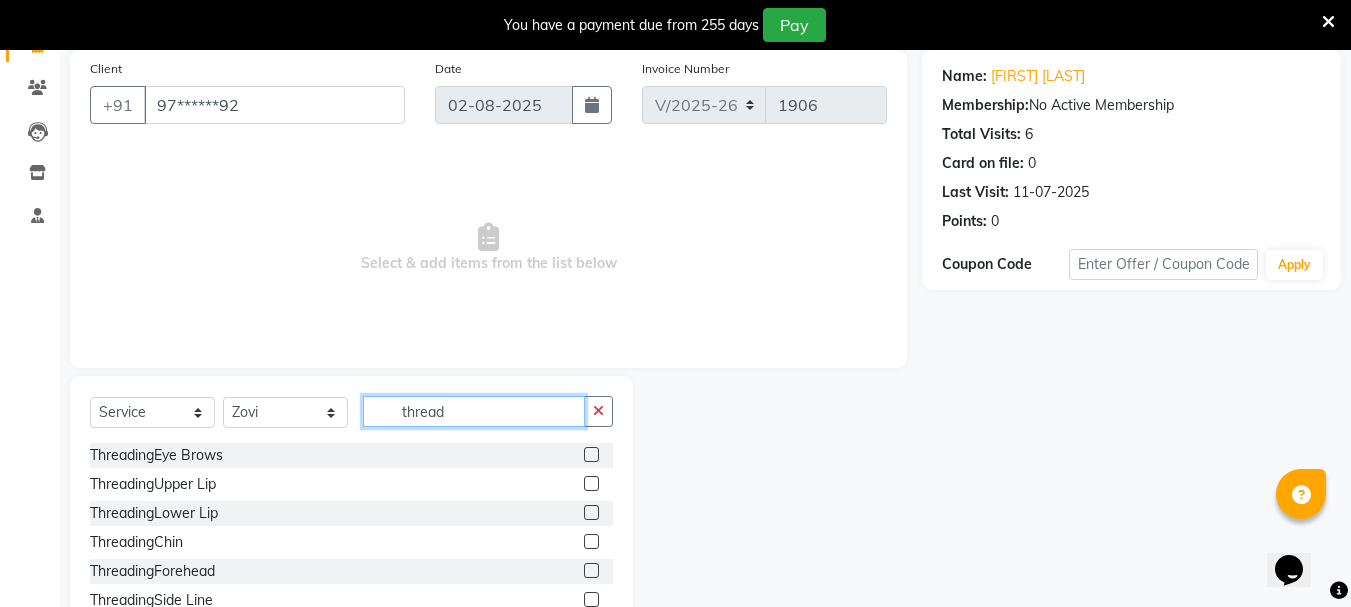 type on "thread" 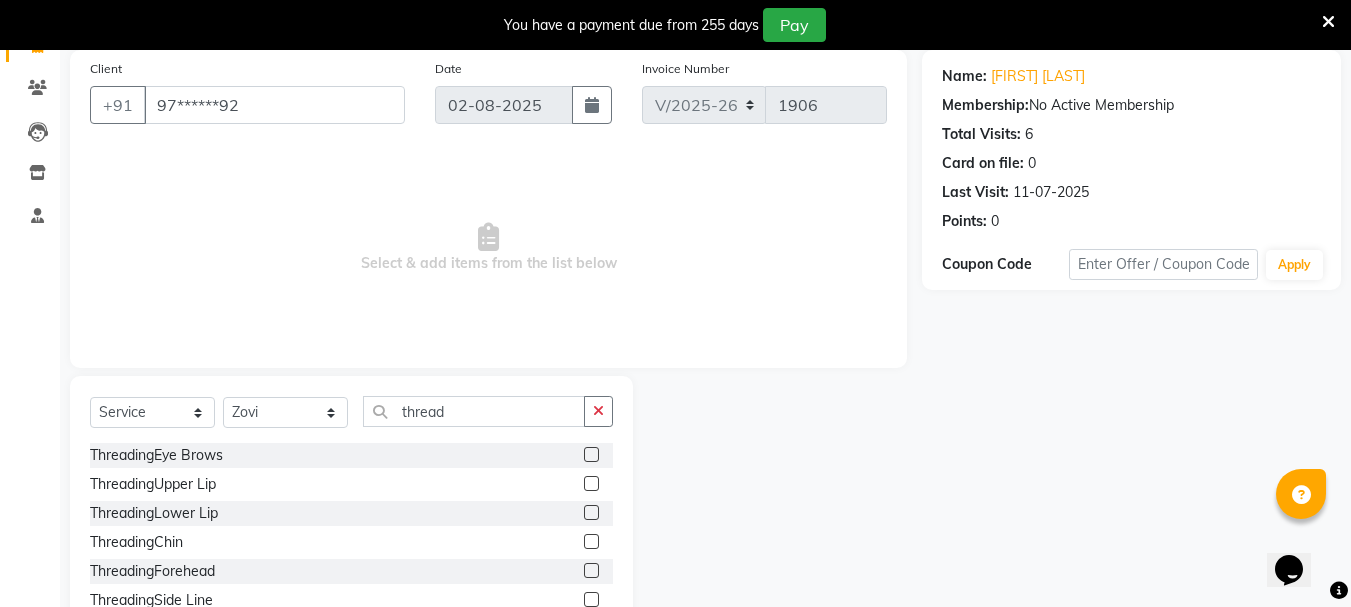 click 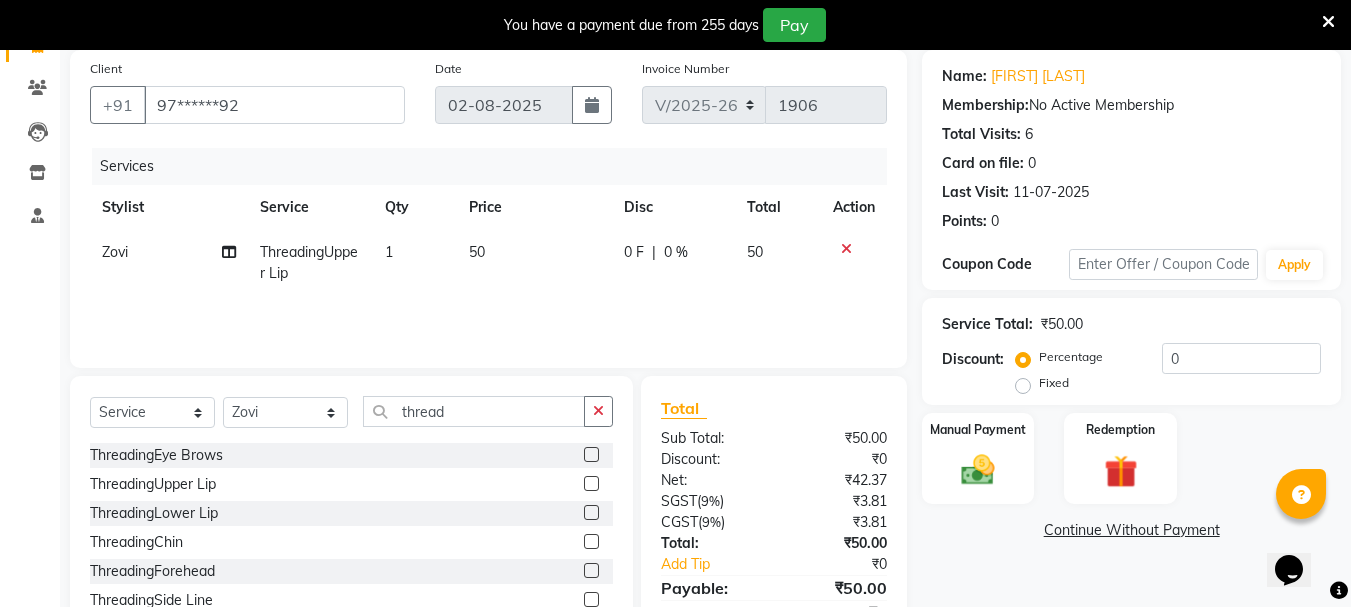 click 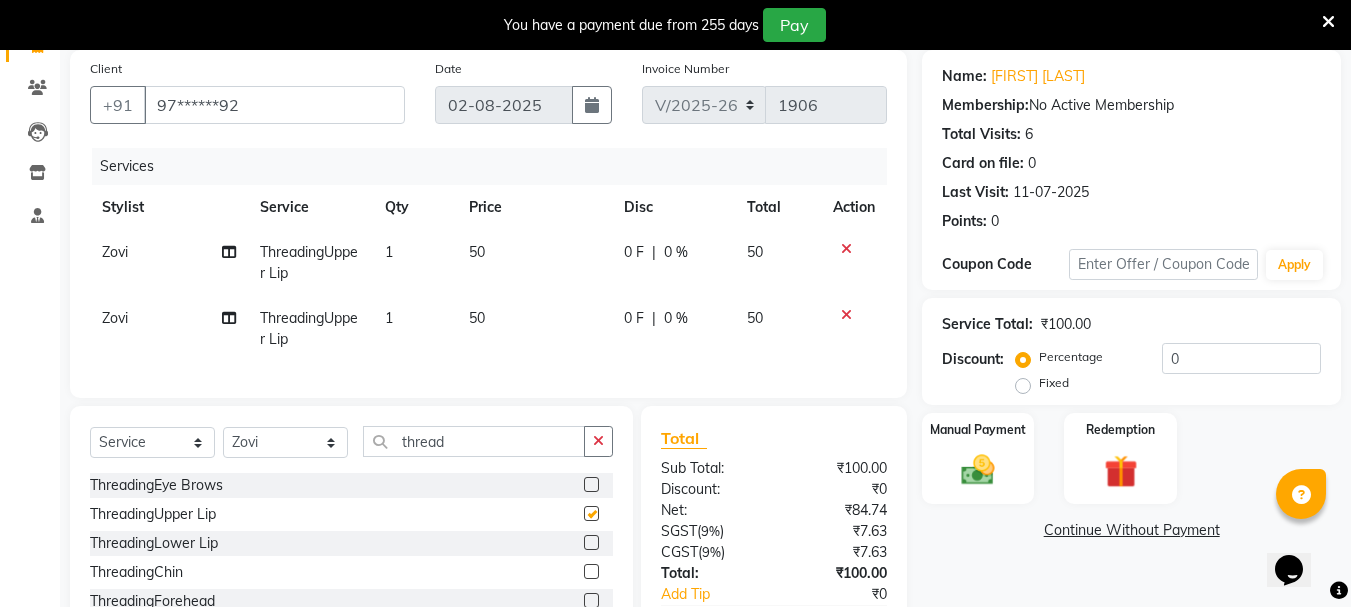 checkbox on "false" 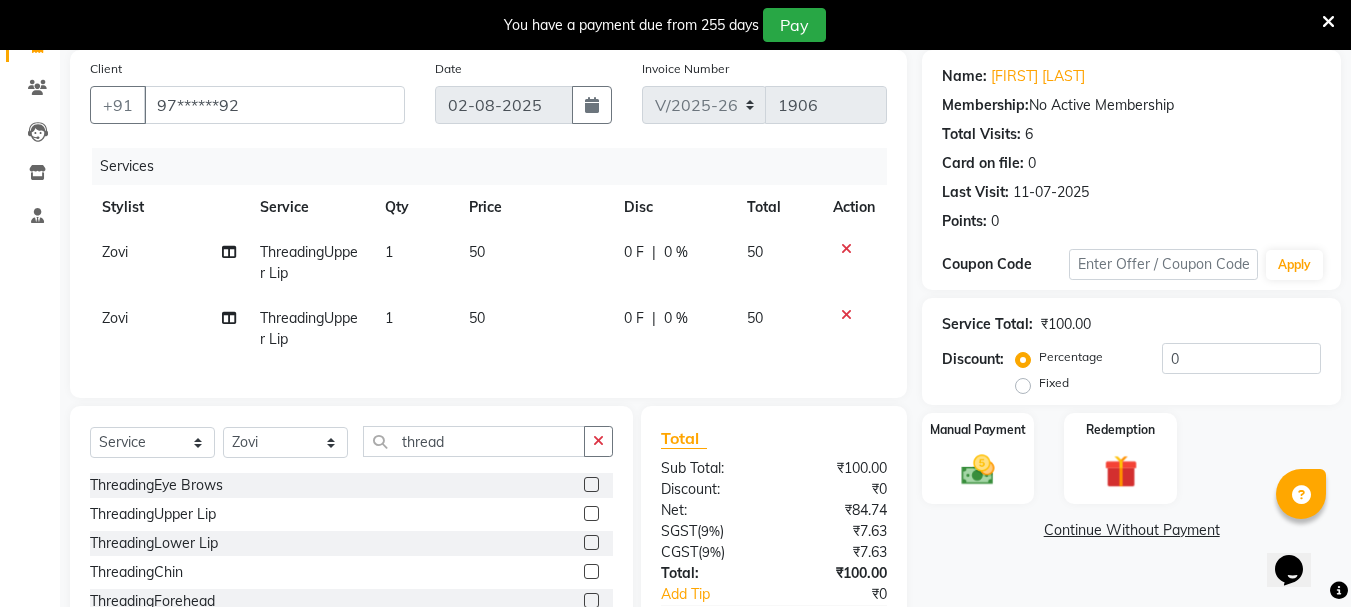click 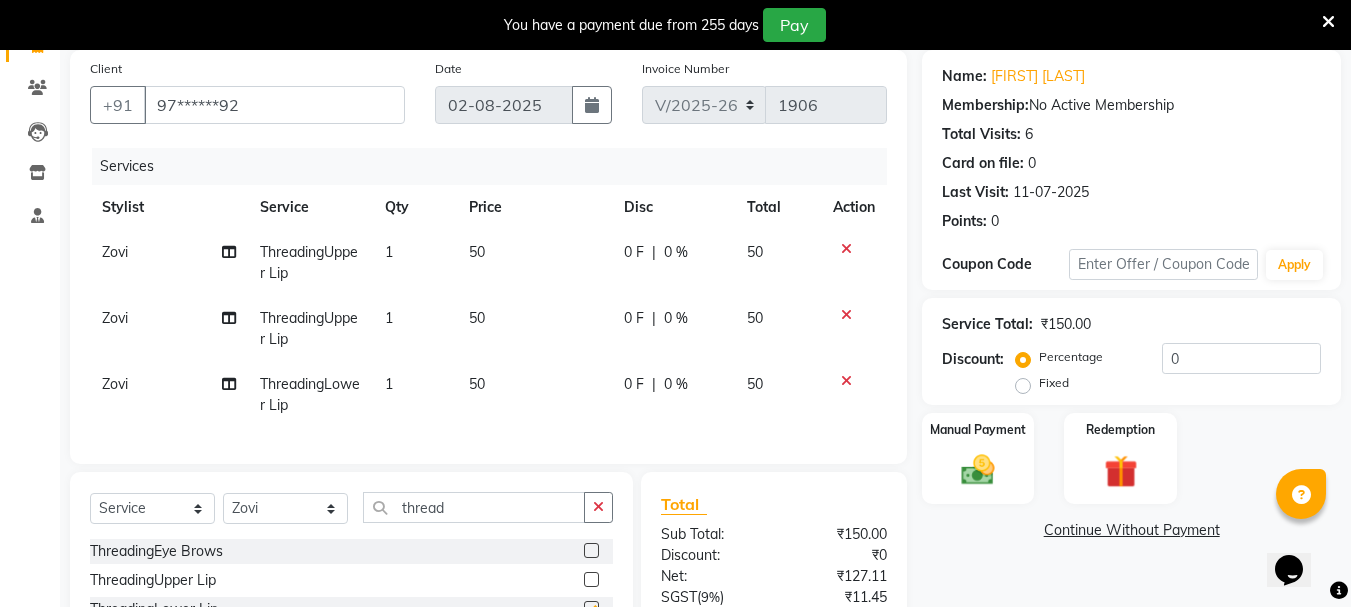 checkbox on "false" 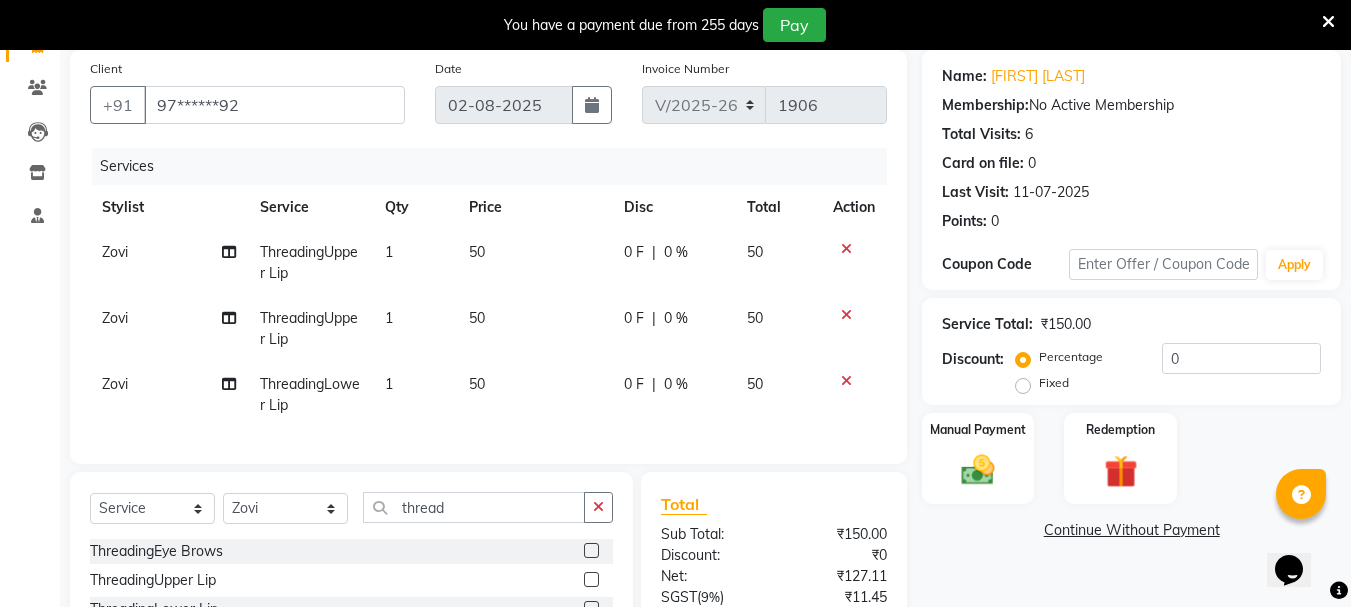 scroll, scrollTop: 355, scrollLeft: 0, axis: vertical 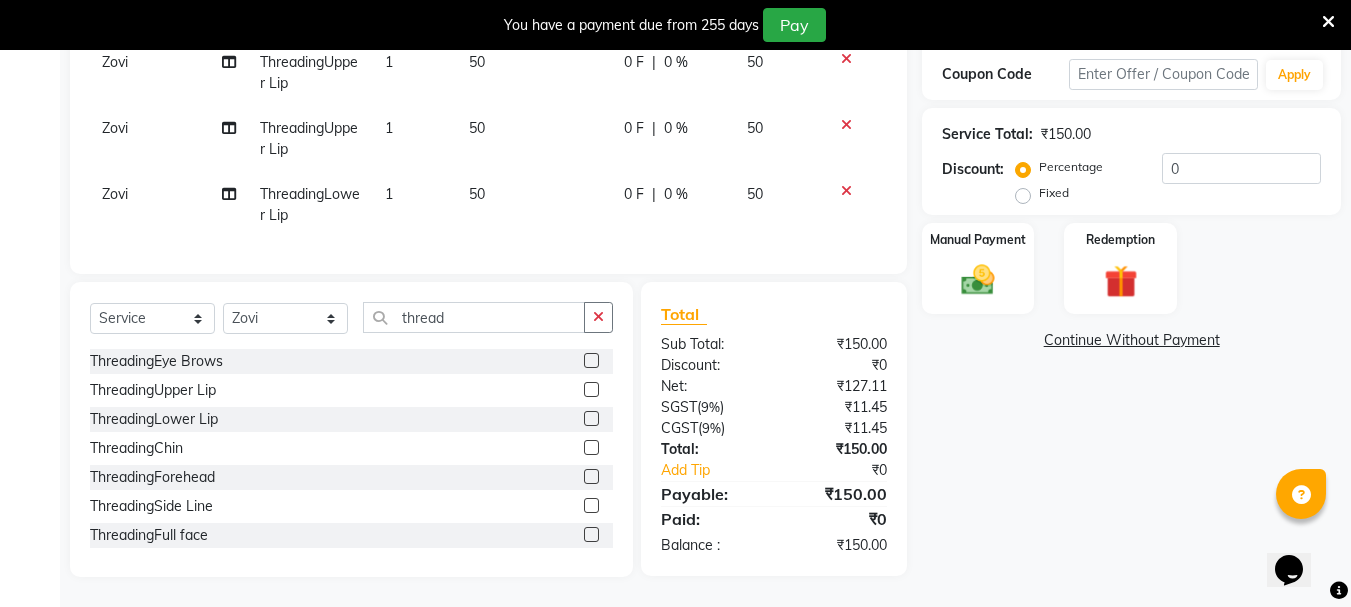 click 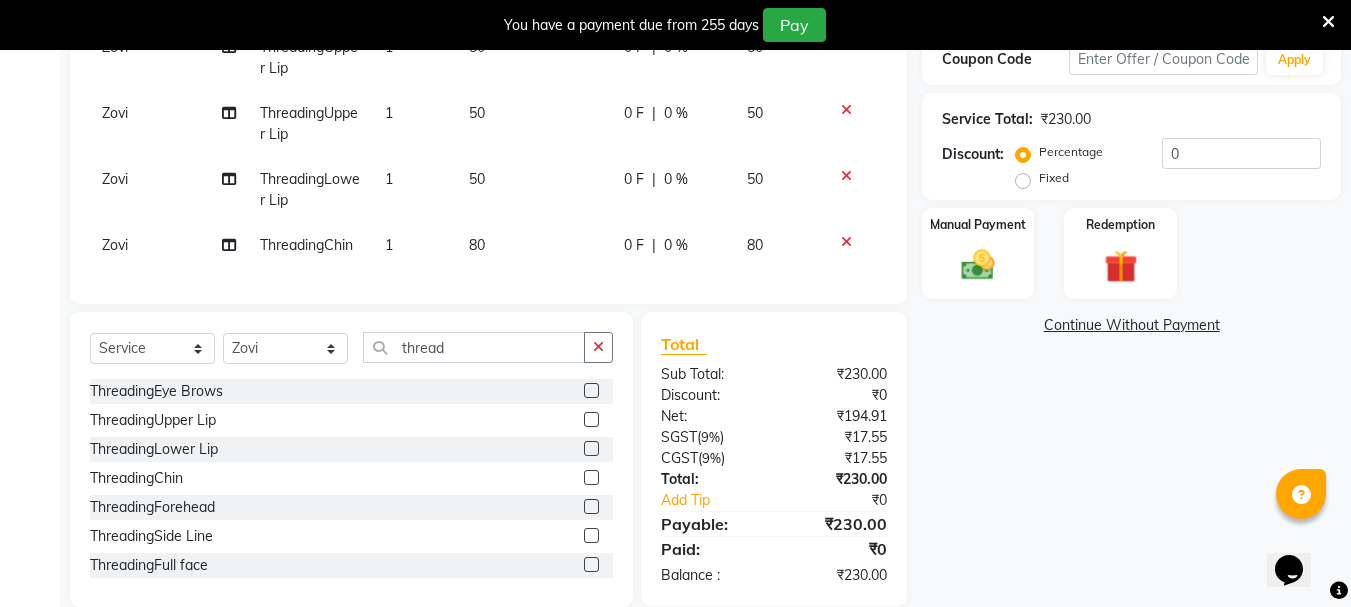 click 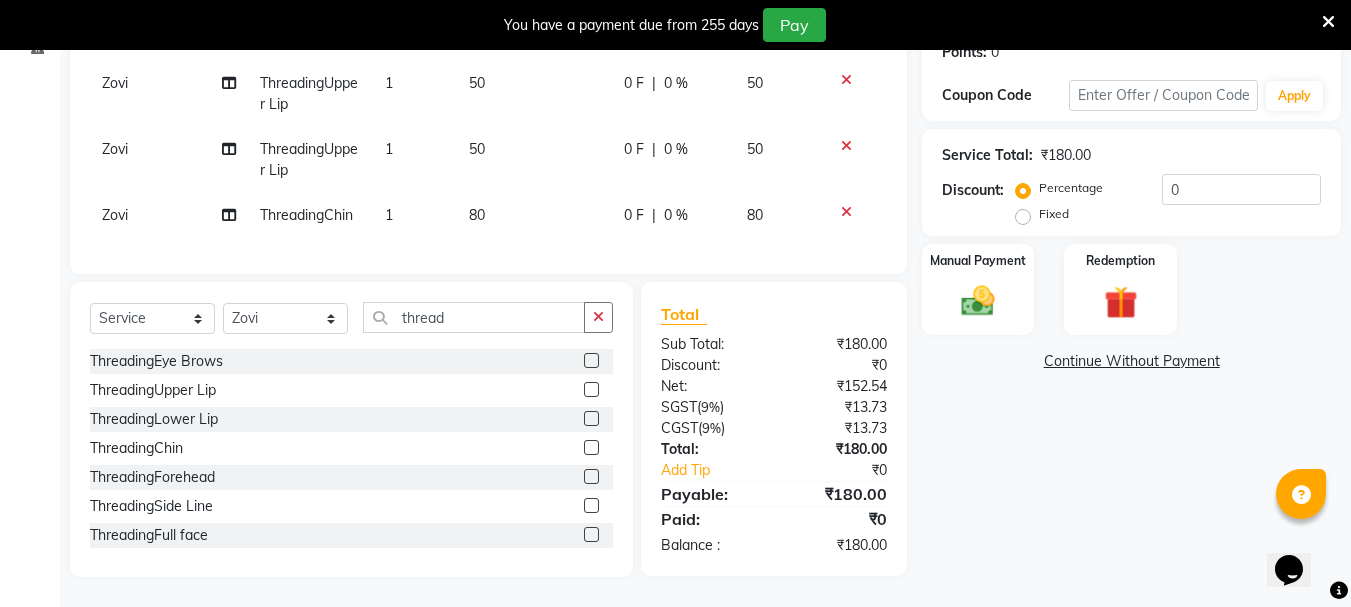 scroll, scrollTop: 334, scrollLeft: 0, axis: vertical 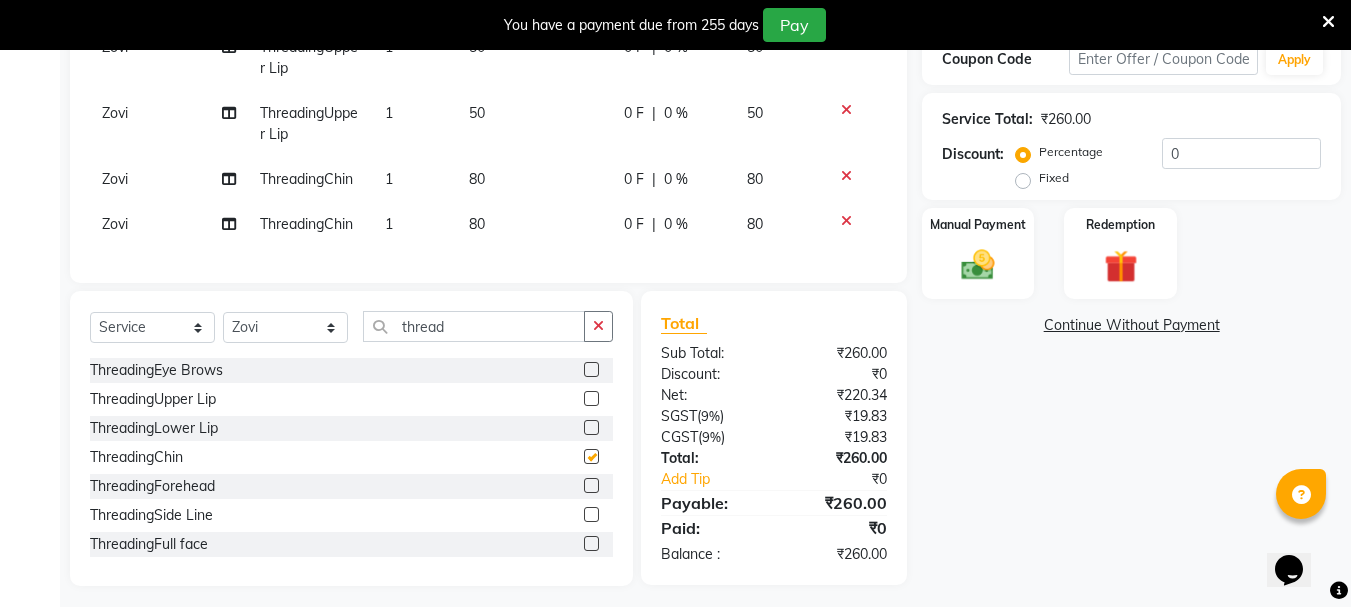 checkbox on "false" 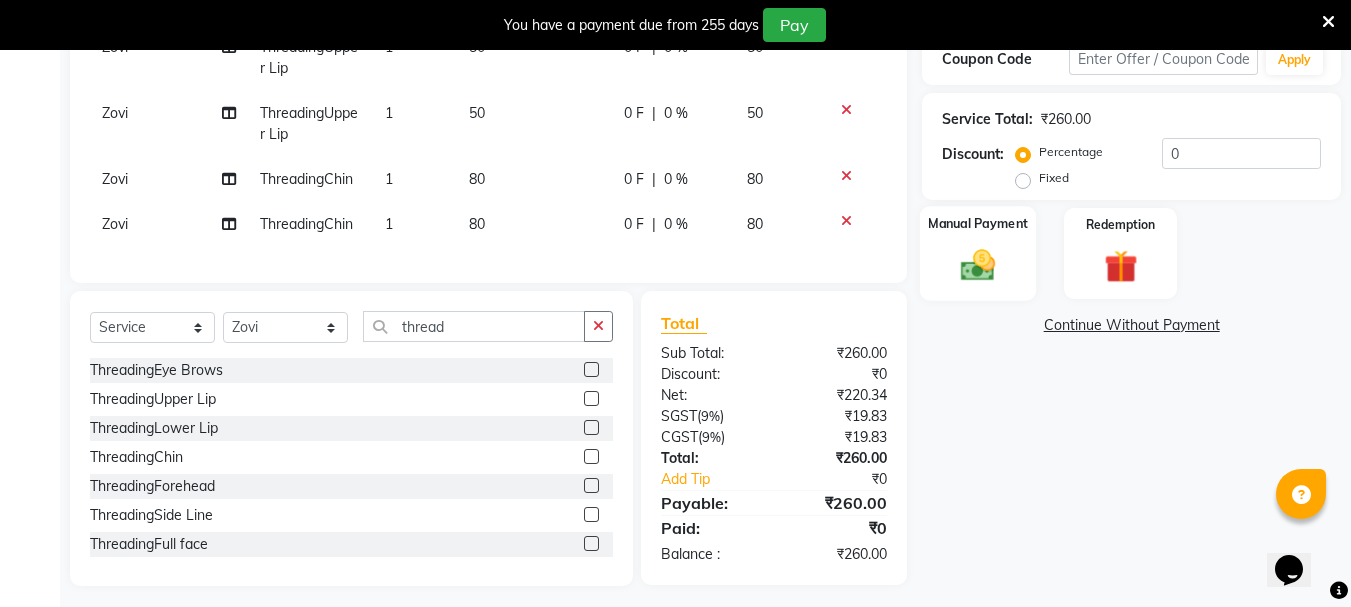 click 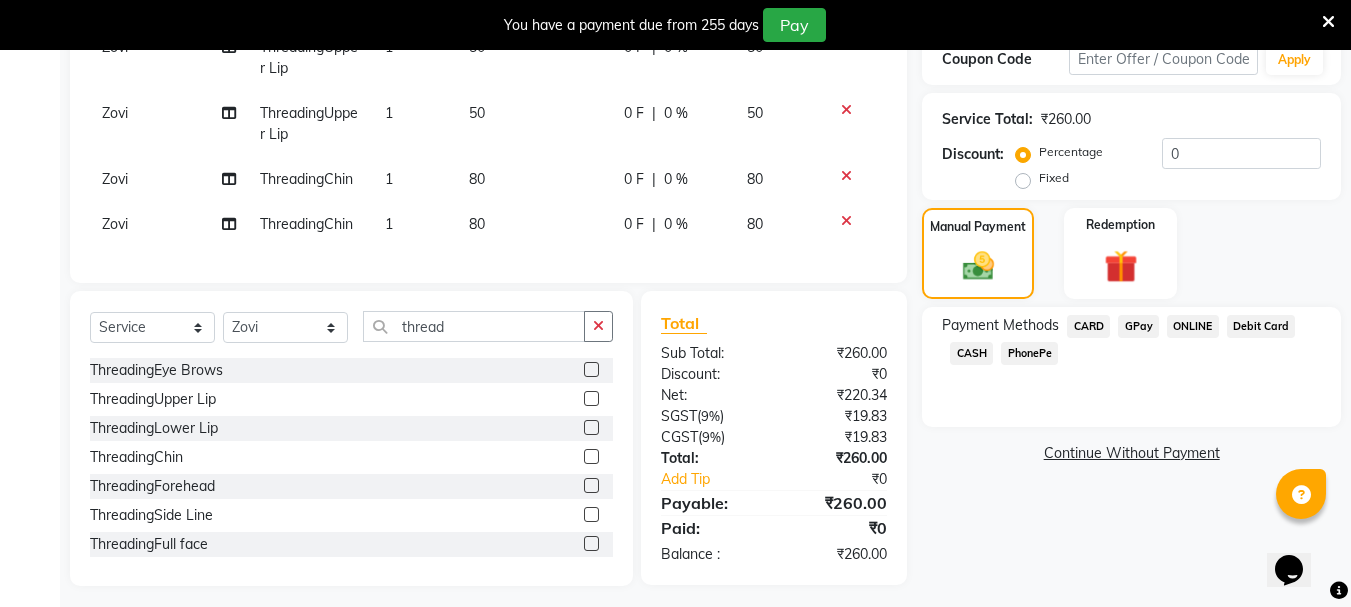 click on "GPay" 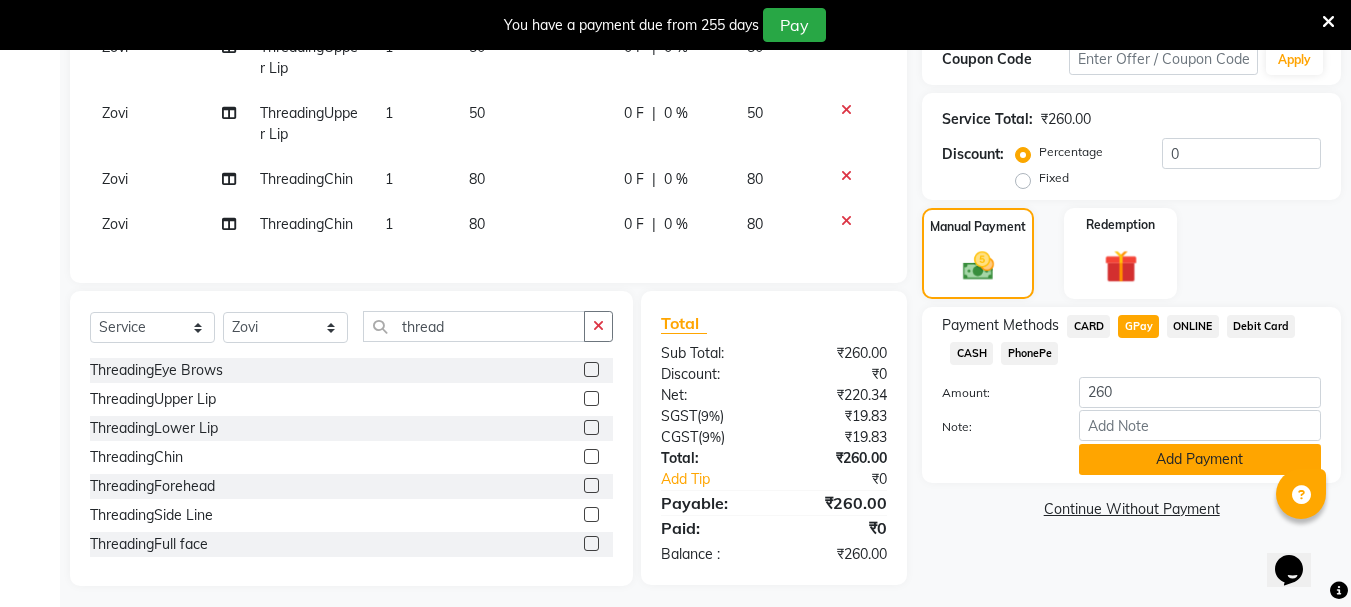 click on "Add Payment" 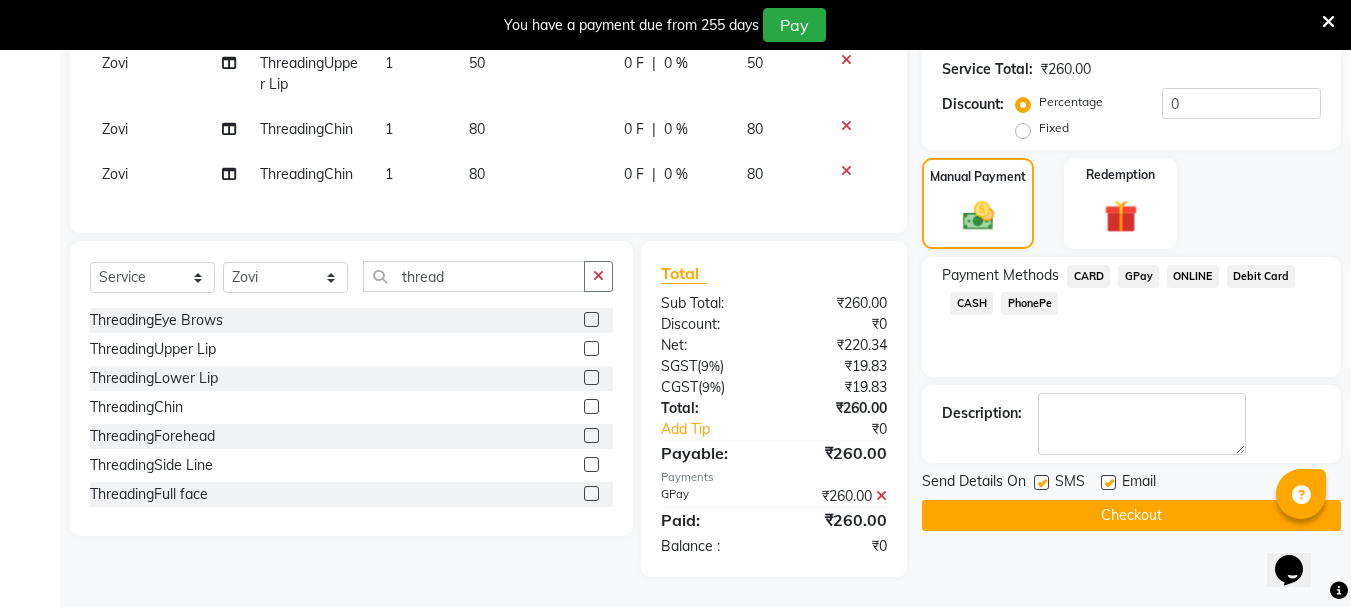 scroll, scrollTop: 320, scrollLeft: 0, axis: vertical 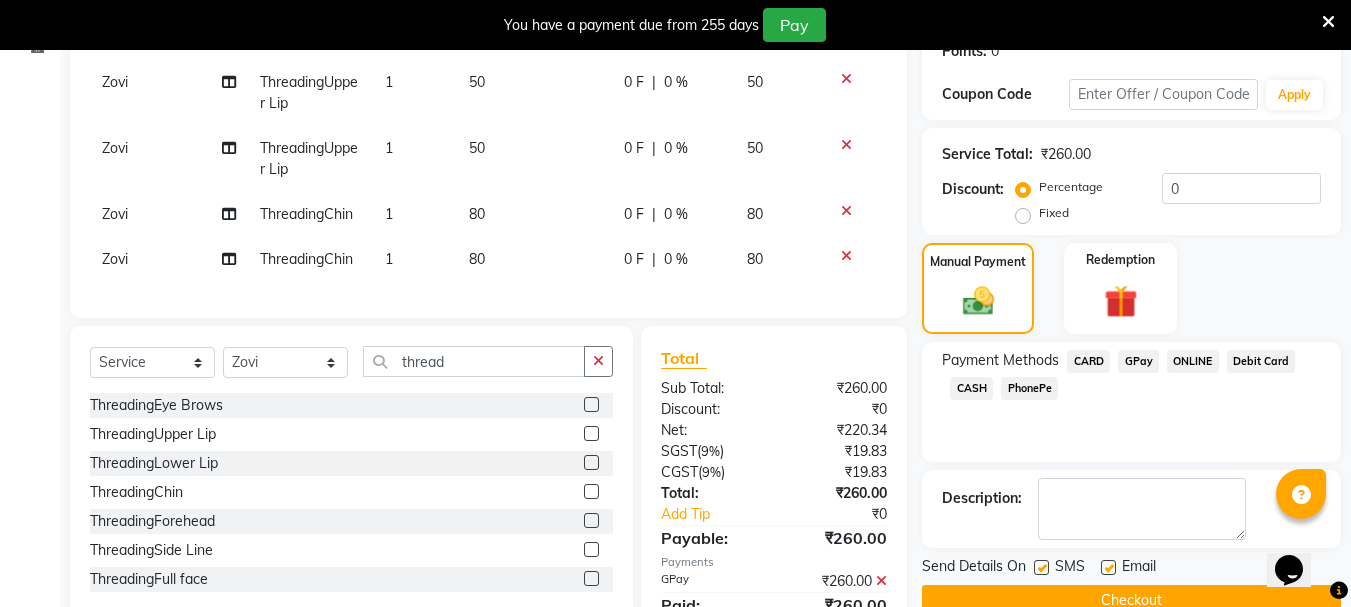 click on "80" 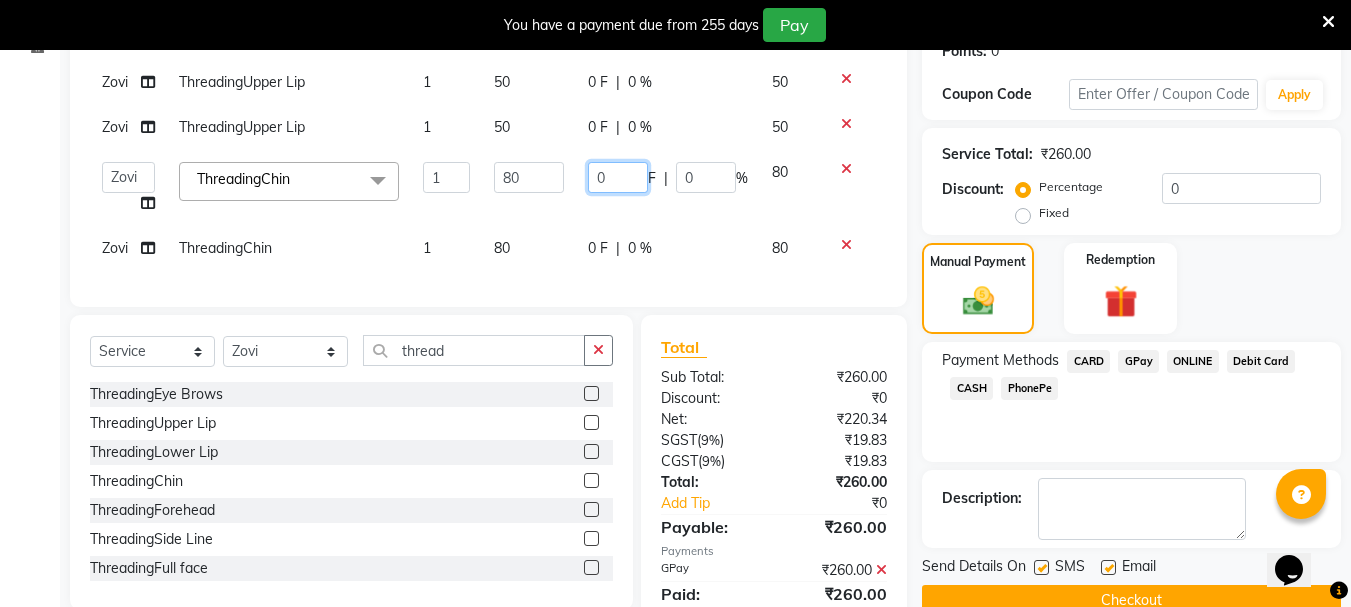click on "0" 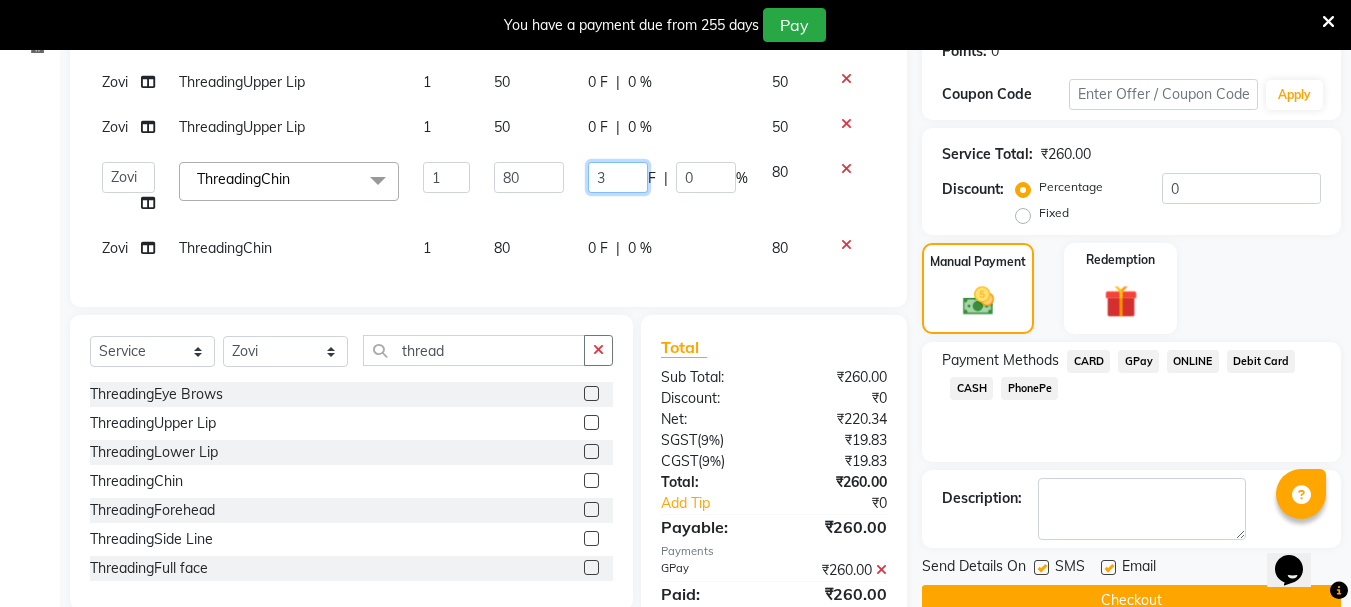 type on "30" 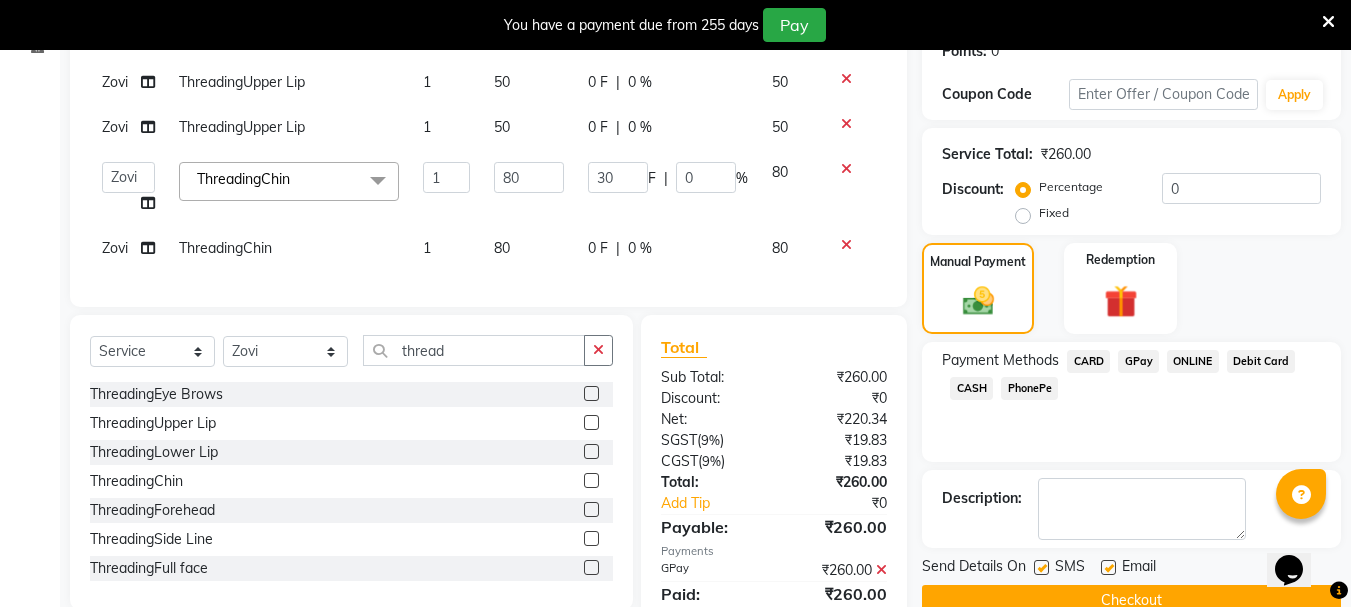 click on "30 F | 0 %" 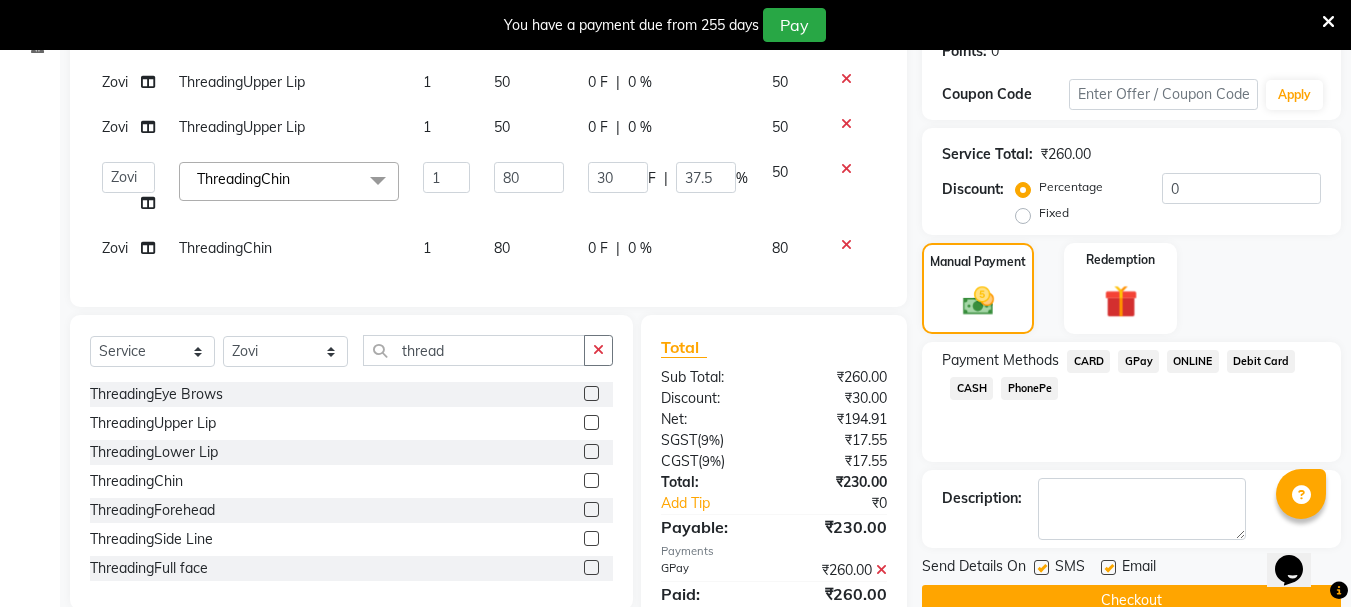 click on "0 F | 0 %" 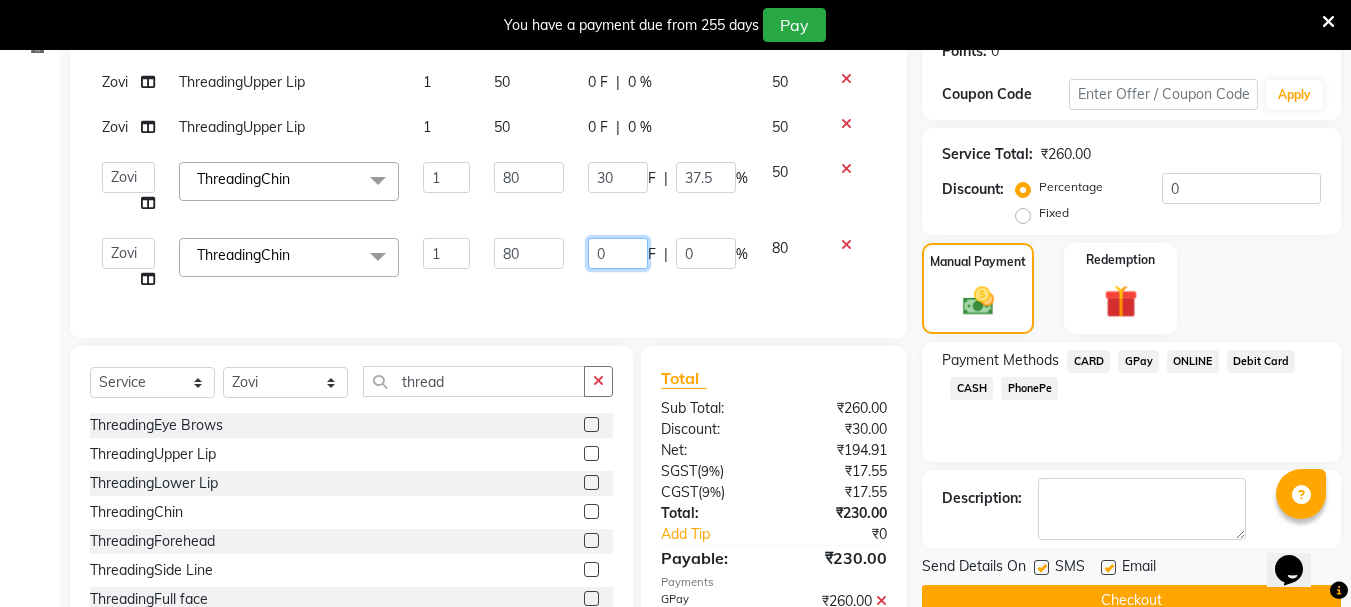 click on "0" 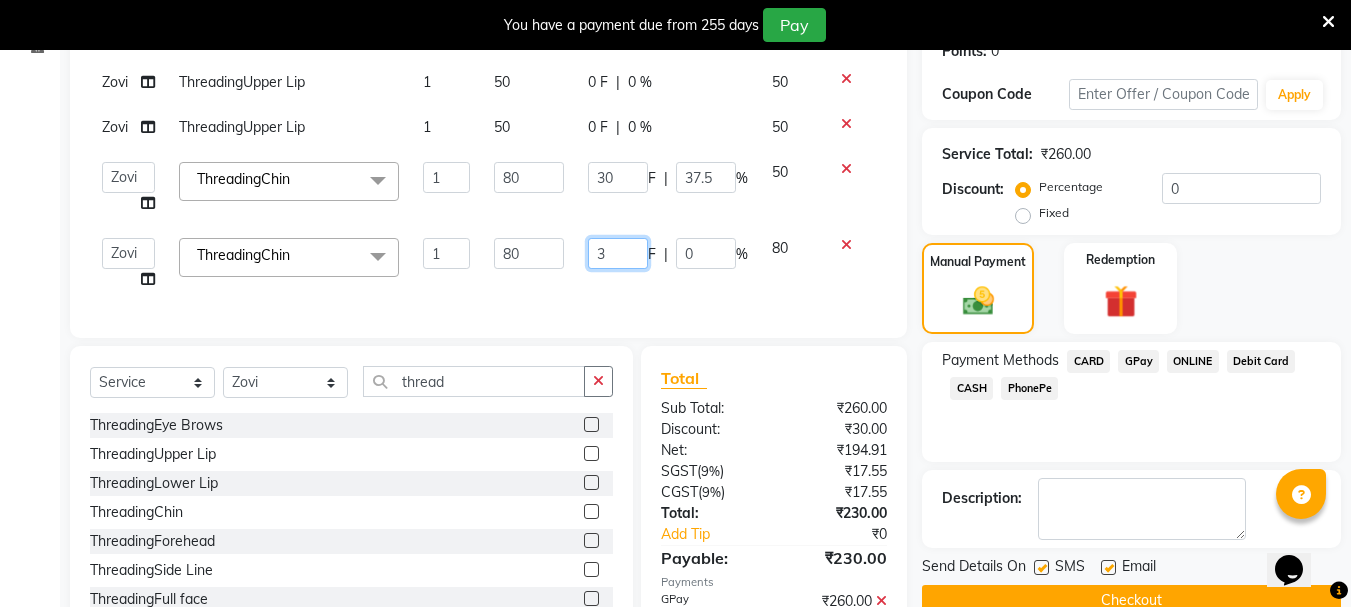 type on "30" 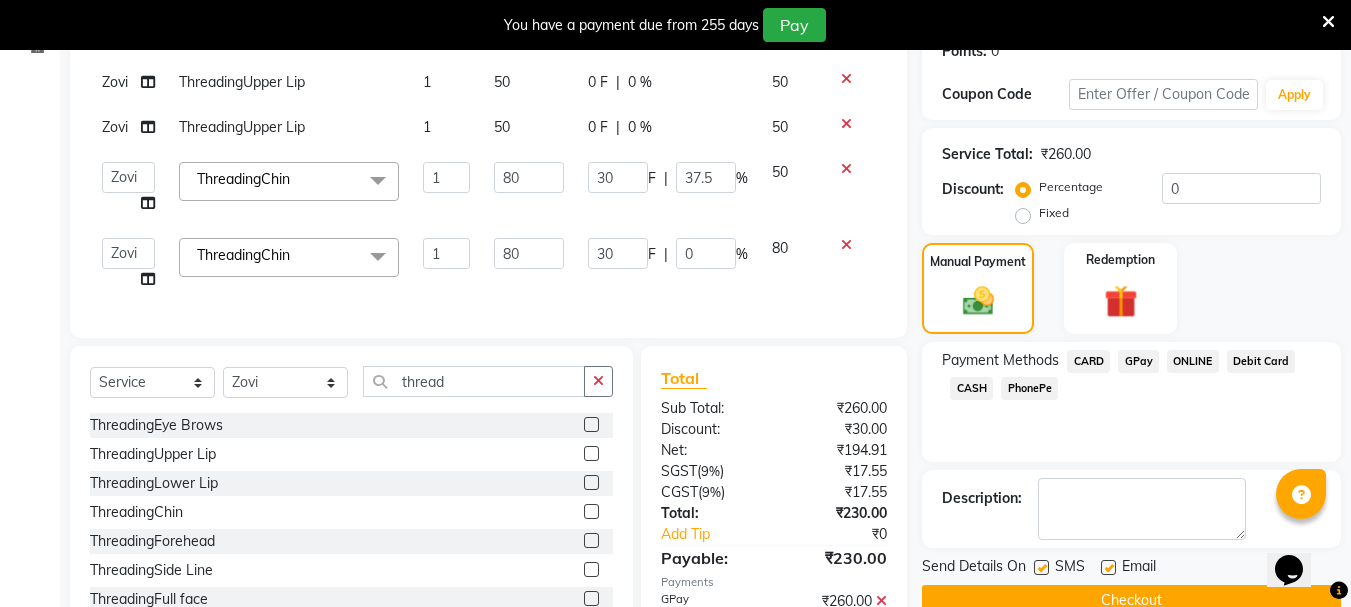 click on "Services Stylist Service Qty Price Disc Total Action ThreadingUpper Lip 1 50 0 F | 0 % 50 ThreadingUpper Lip 1 50 0 F | 0 % 50  [FIRST]   [LAST]   [FIRST]   [LAST]   [FIRST]   [LAST]   [FIRST]   [LAST]   [FIRST]   [LAST]   [FIRST]   [LAST]   [FIRST]   [LAST]   [FIRST]   [LAST]   [FIRST]   [LAST]   [FIRST]   [LAST]   [FIRST]   [LAST]   [FIRST]   [LAST]   [FIRST]   [LAST]   [FIRST]   [LAST]   [FIRST]   [LAST]   [FIRST]   [LAST]   [FIRST]   [LAST]   [FIRST]   [LAST]   [FIRST]   [LAST]  ThreadingChin  x Hair StylingCreative Style Director Hair StylingSenior Stylist Hair StylingStylist Hair StylingBlunt Hair Cut Hair StylingFringe Hair StylingKids Hair Cut (below 6 years) Hair StylingShampoo & Conditioning Hair StylingBlow-dry Hair StylingIroning Hair StylingTong Curls Hair Accessories Hair ColorRoot Touch-Up Vegan Hair ColorRoot Touch-Up PPD Free Hair ColorRoot Touch-Up Ammonia Free Hair ColorHighlights (Per Foil) Hair ColorHighlights with pre lightener (Per Foil) Hair ColorCrazy Hair Color (Per Foil) Hair ColorGlobal Hair Color Hair ColorBalayage/Ombre Henna Hair Toning Hair & Scalp TreatmentHair Spa - Shea Butter Hair & Scalp TreatmentHair Spa - Nashi HydraHydra Facial 1" 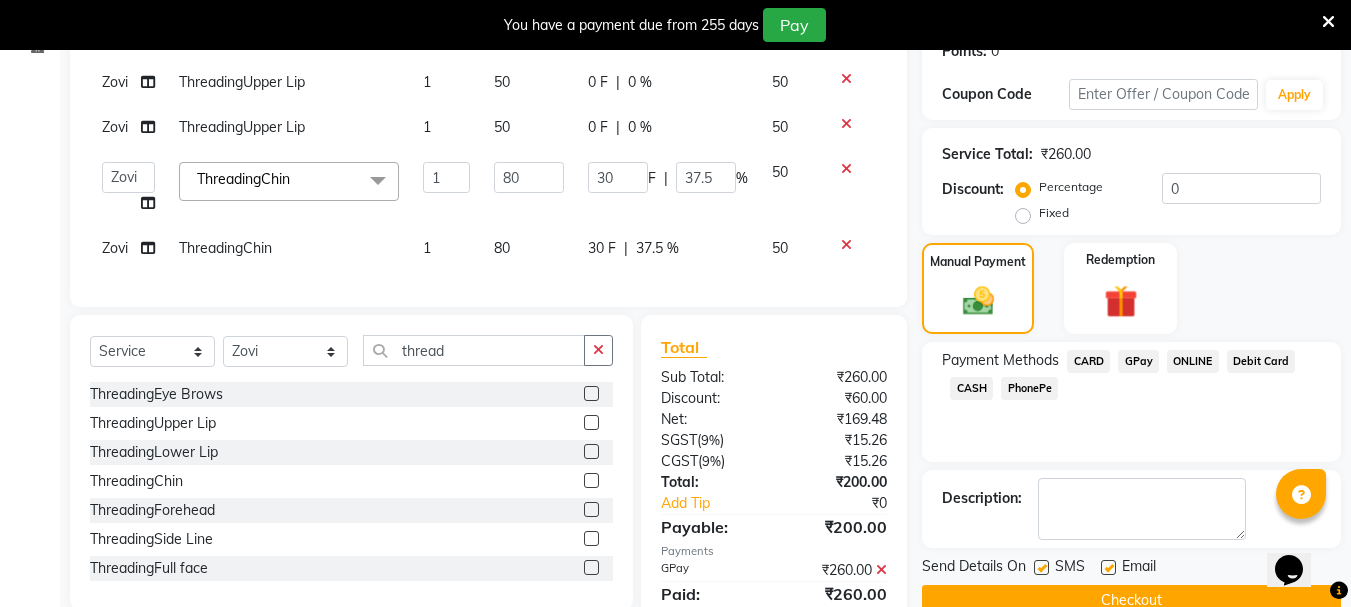 click on "GPay" 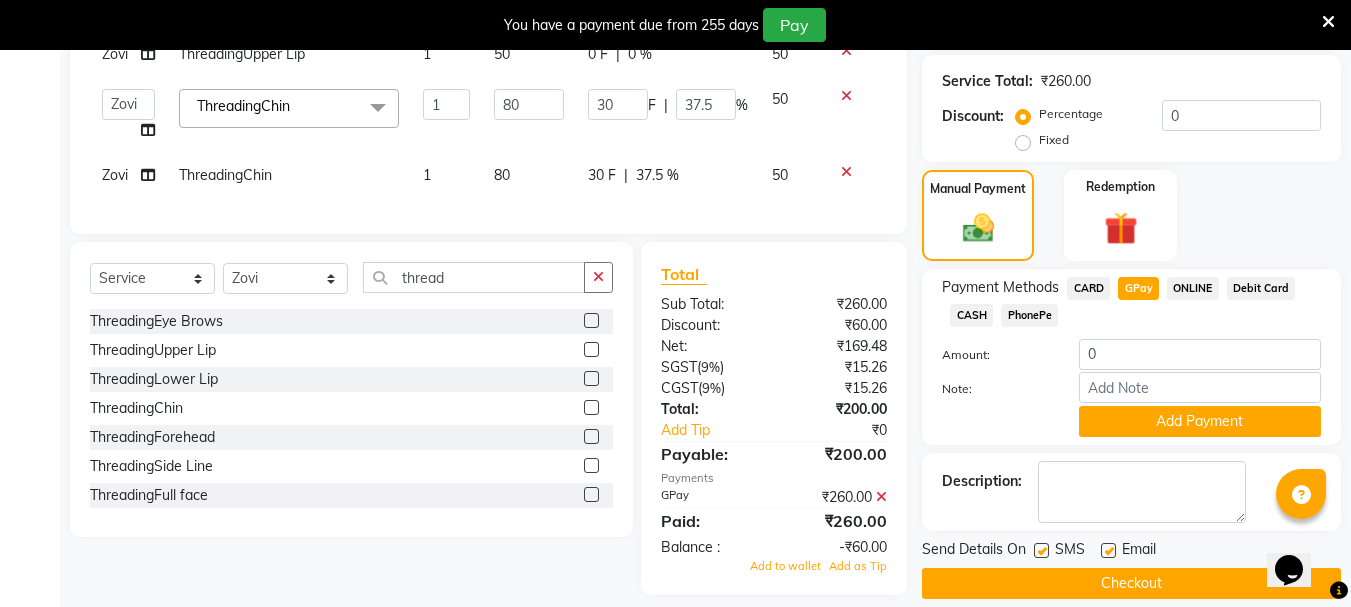 scroll, scrollTop: 426, scrollLeft: 0, axis: vertical 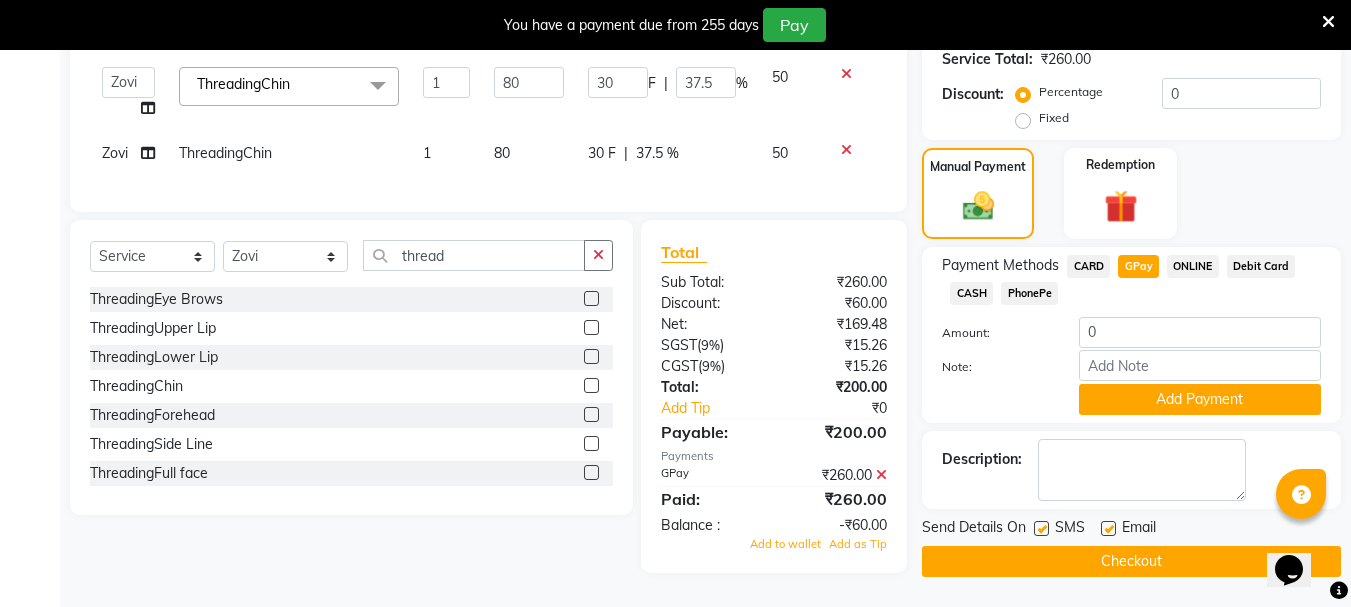 click on "Checkout" 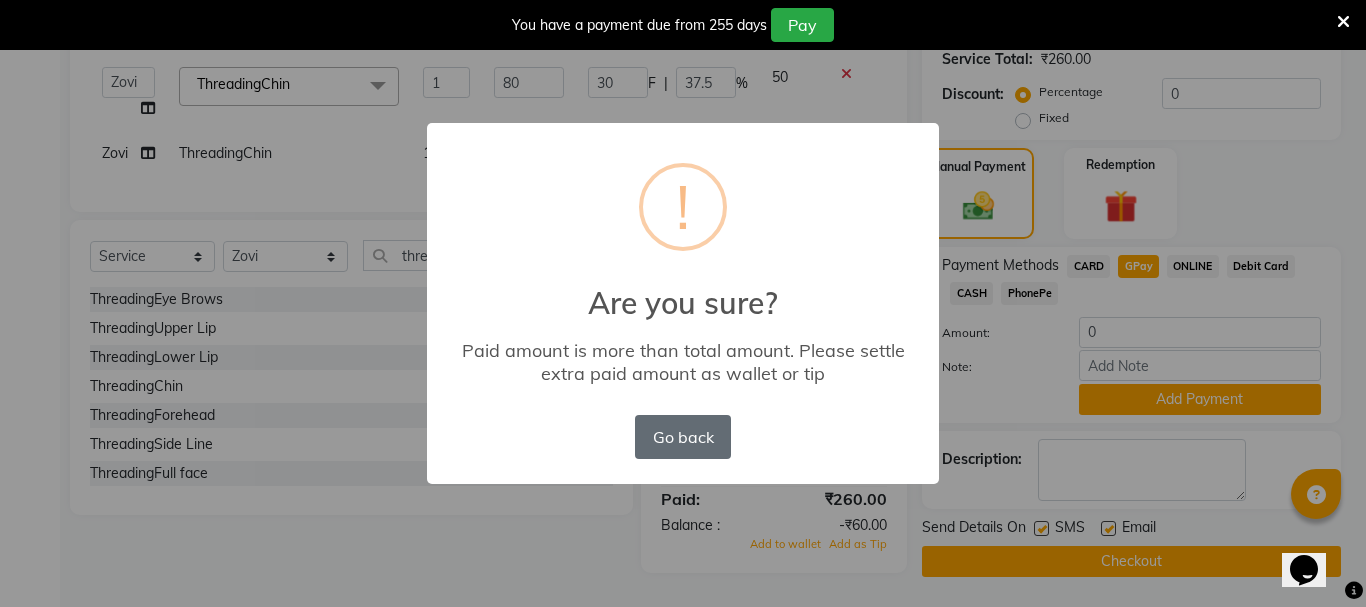 click on "Go back" at bounding box center (683, 437) 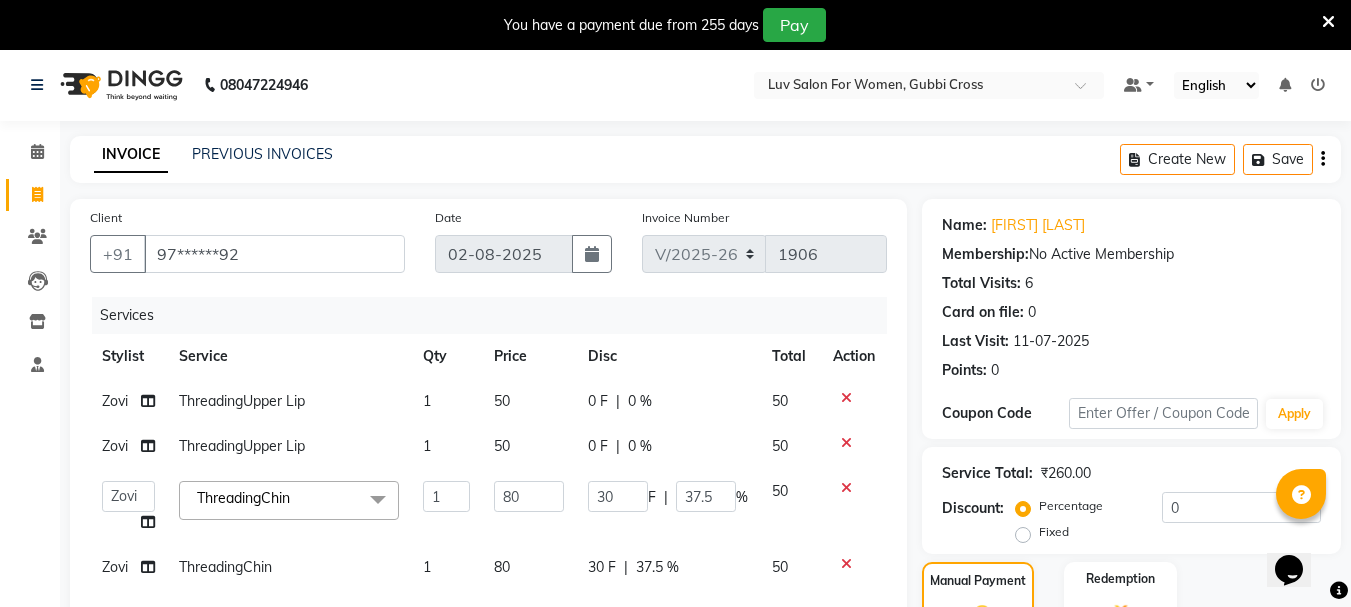 scroll, scrollTop: 0, scrollLeft: 0, axis: both 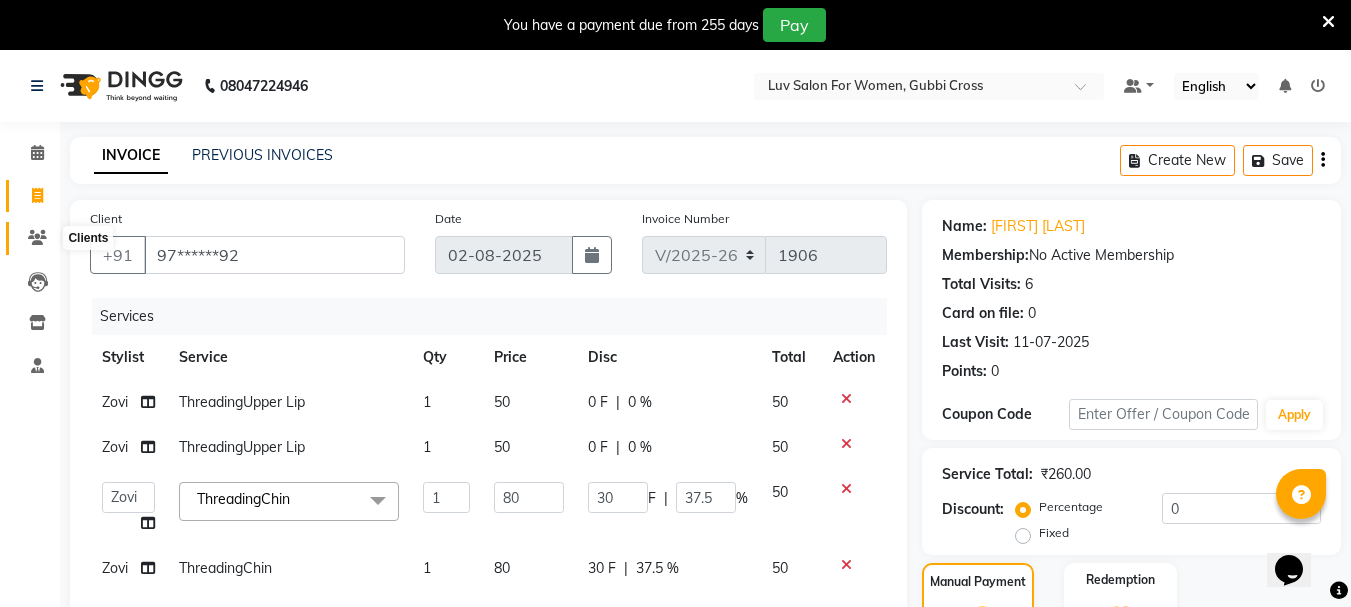 click 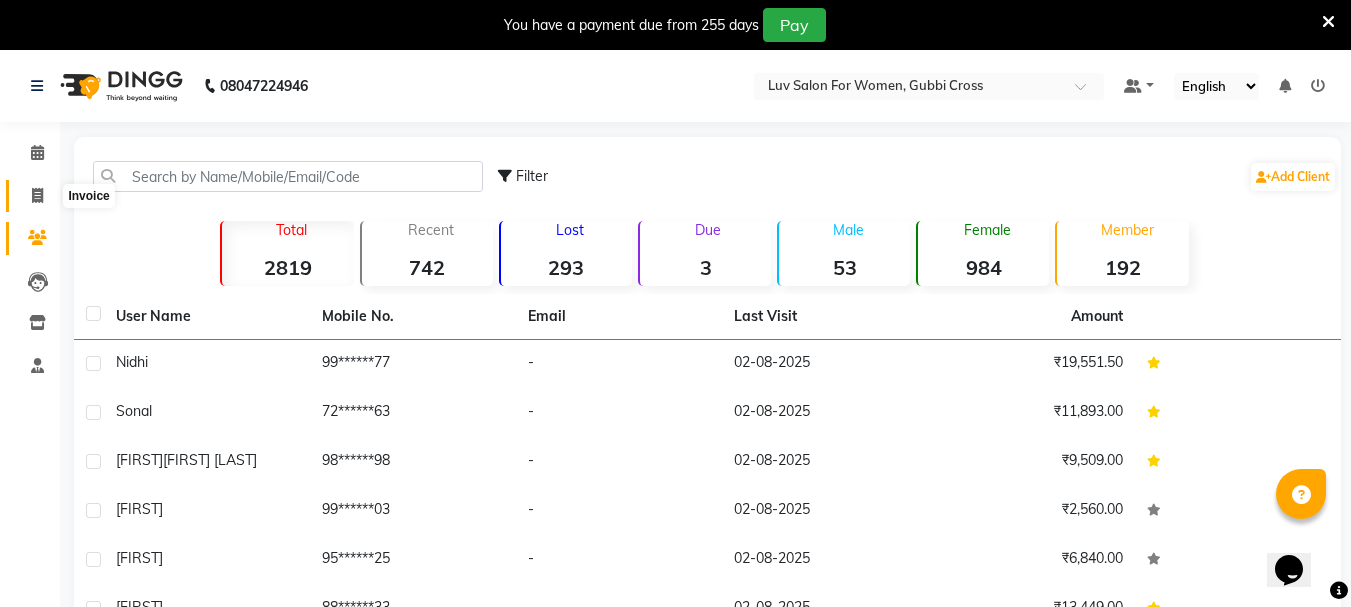 click 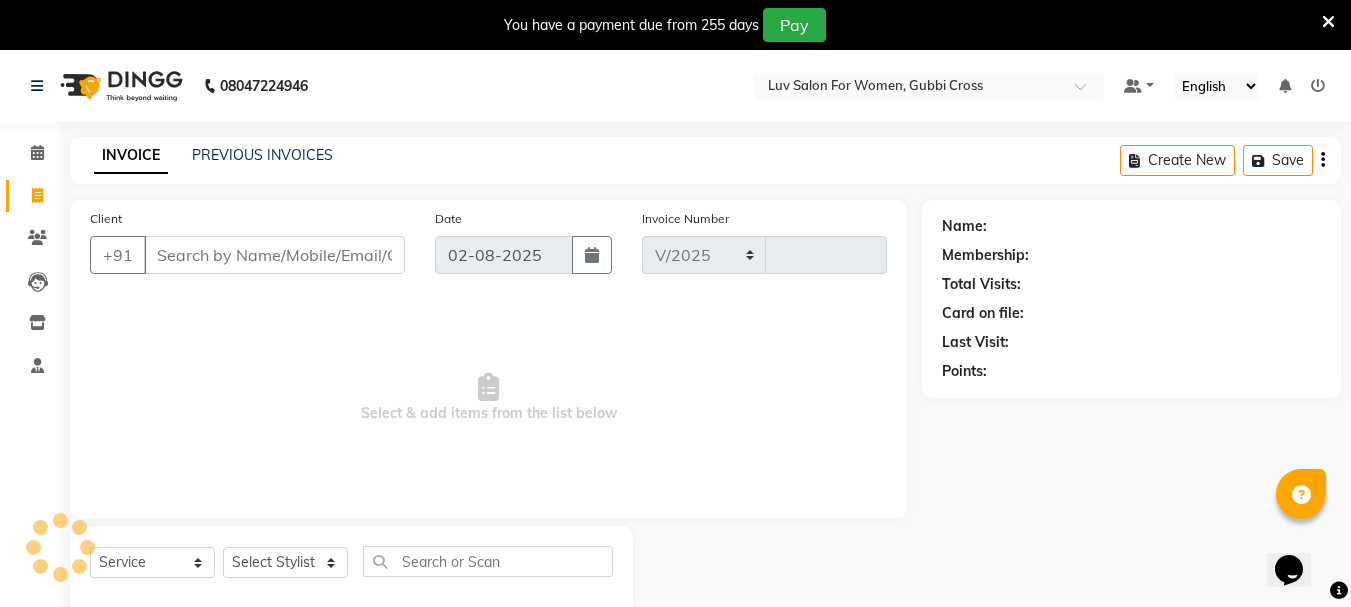 select on "7221" 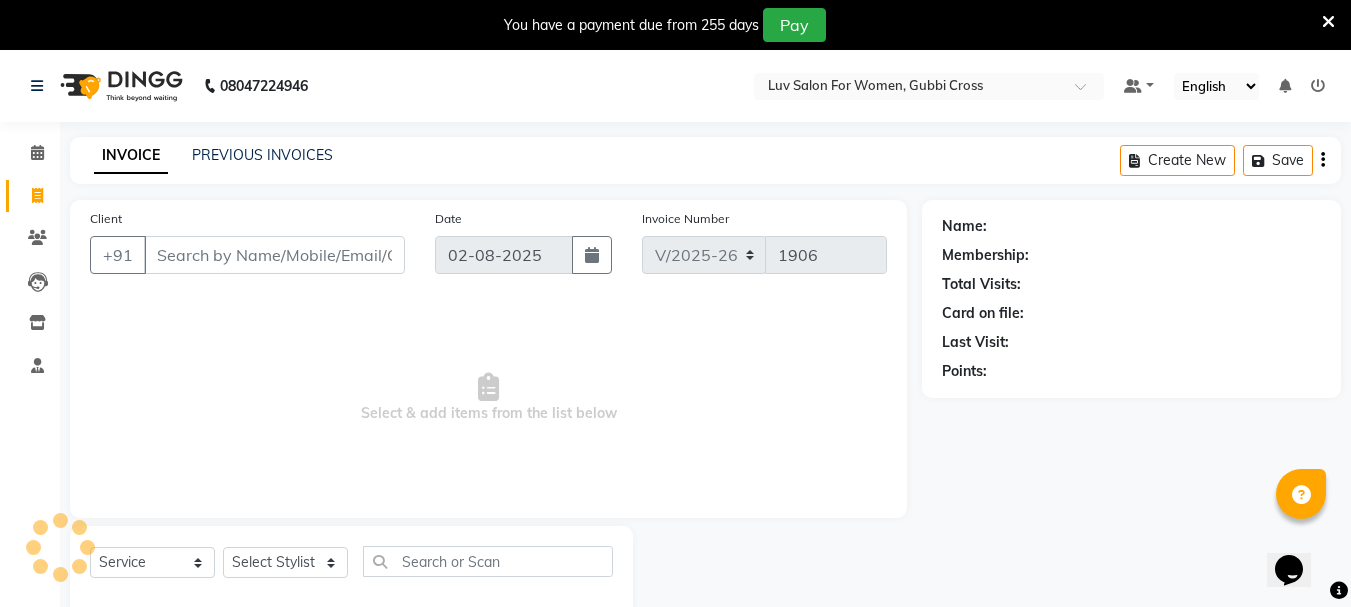scroll, scrollTop: 50, scrollLeft: 0, axis: vertical 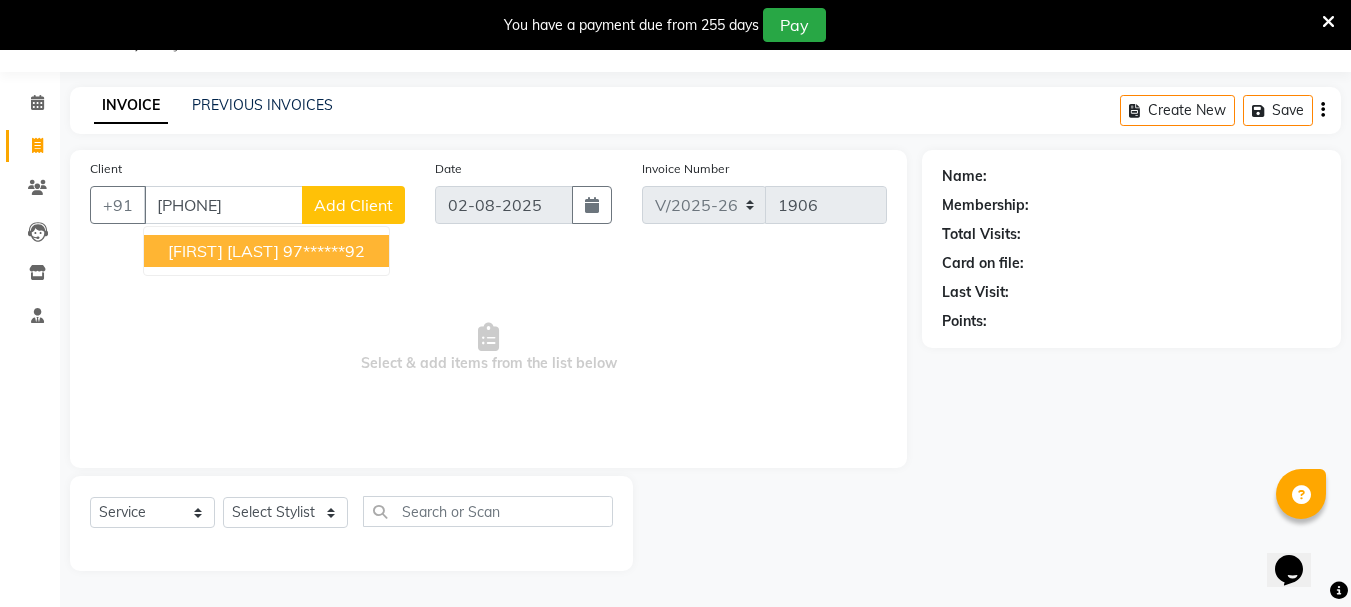 click on "[FIRST] [LAST]" at bounding box center [223, 251] 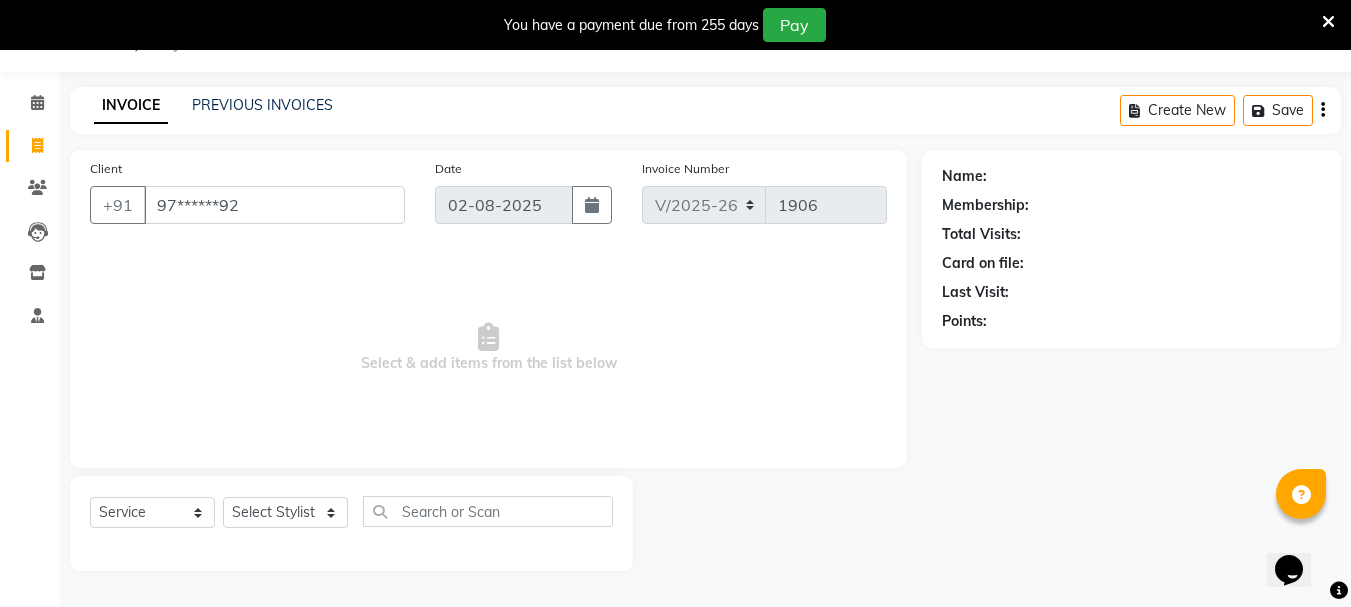 type on "97******92" 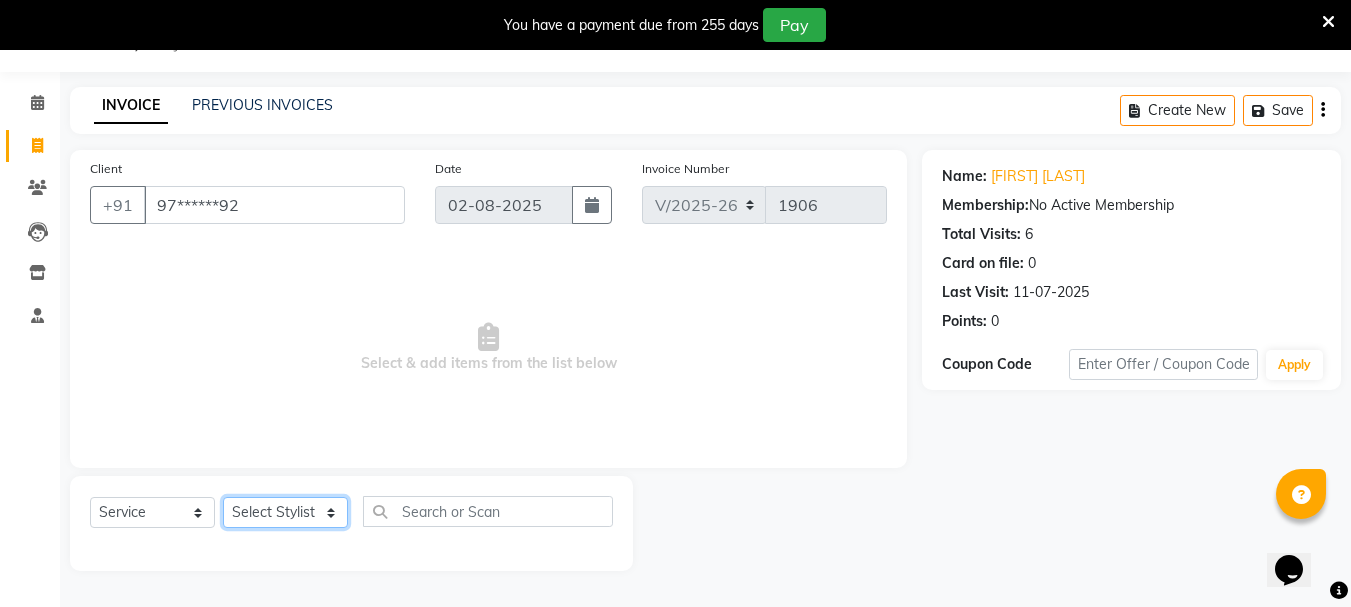 click on "Select Stylist [FIRST] [LAST] [FIRST] [LAST] [FIRST] [LAST] [FIRST] [LAST] [FIRST] [LAST] [FIRST] [LAST] [FIRST] [LAST] [FIRST] [LAST] [FIRST] [LAST] [FIRST] [LAST] [FIRST] [LAST] [FIRST] [LAST] [FIRST] [LAST] [FIRST] [LAST] [FIRST] [LAST] [FIRST] [LAST]" 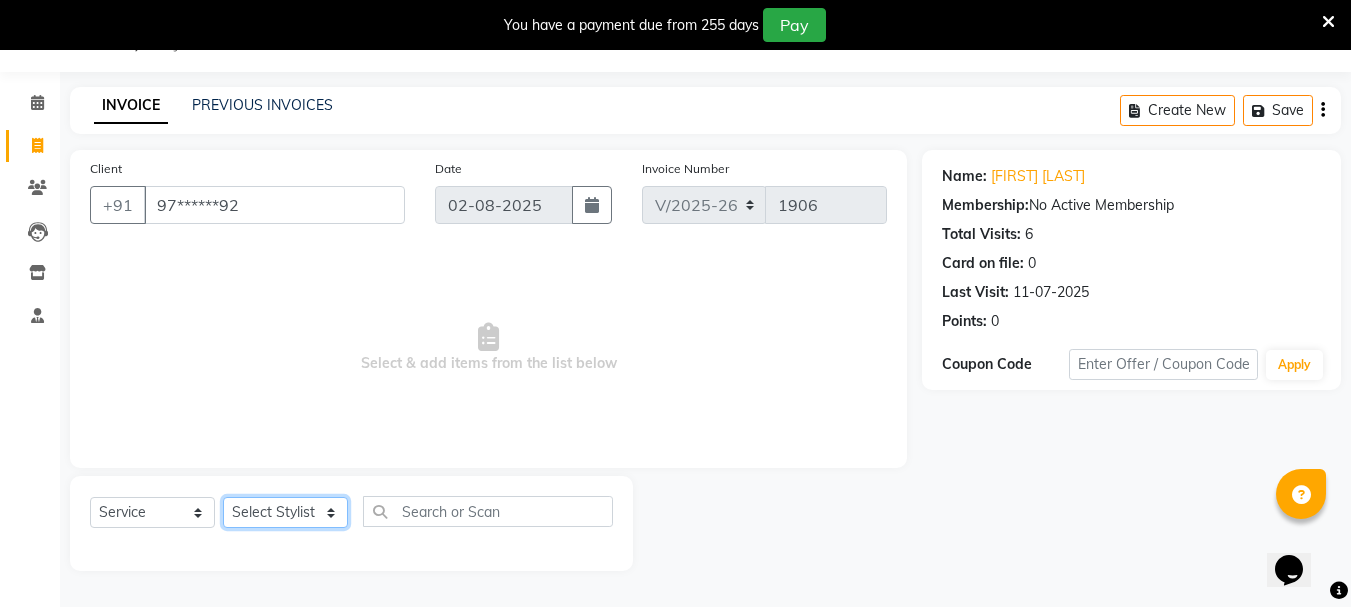 select on "64250" 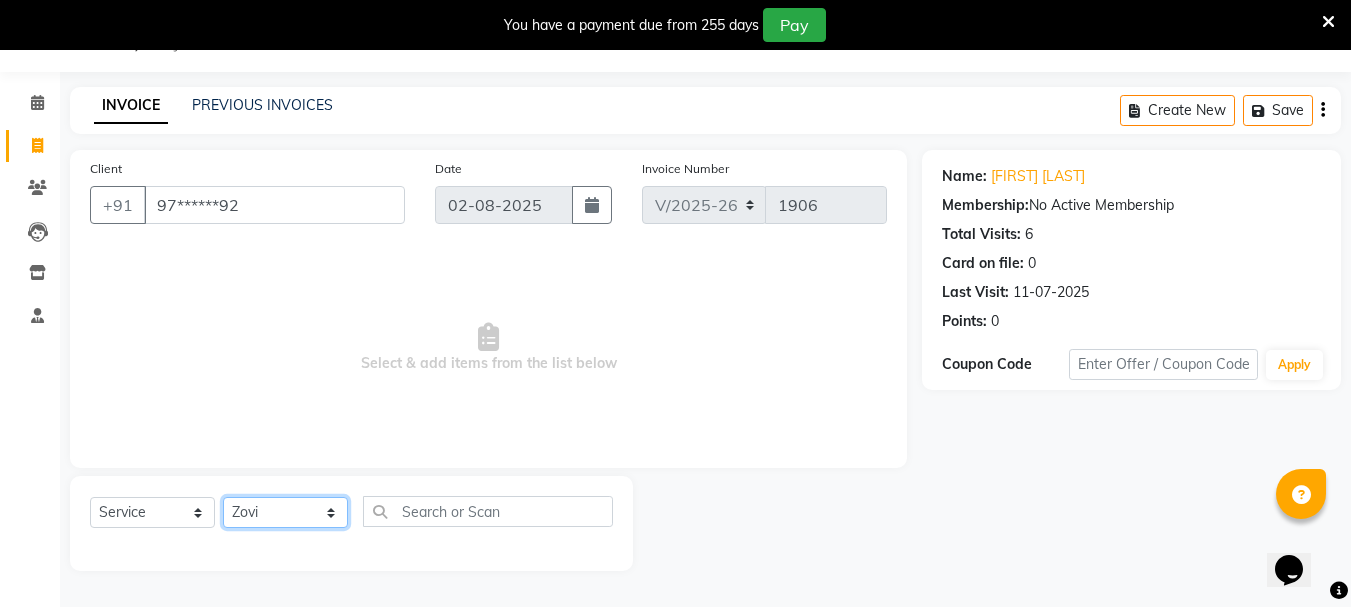 click on "Select Stylist [FIRST] [LAST] [FIRST] [LAST] [FIRST] [LAST] [FIRST] [LAST] [FIRST] [LAST] [FIRST] [LAST] [FIRST] [LAST] [FIRST] [LAST] [FIRST] [LAST] [FIRST] [LAST] [FIRST] [LAST] [FIRST] [LAST] [FIRST] [LAST] [FIRST] [LAST] [FIRST] [LAST] [FIRST] [LAST]" 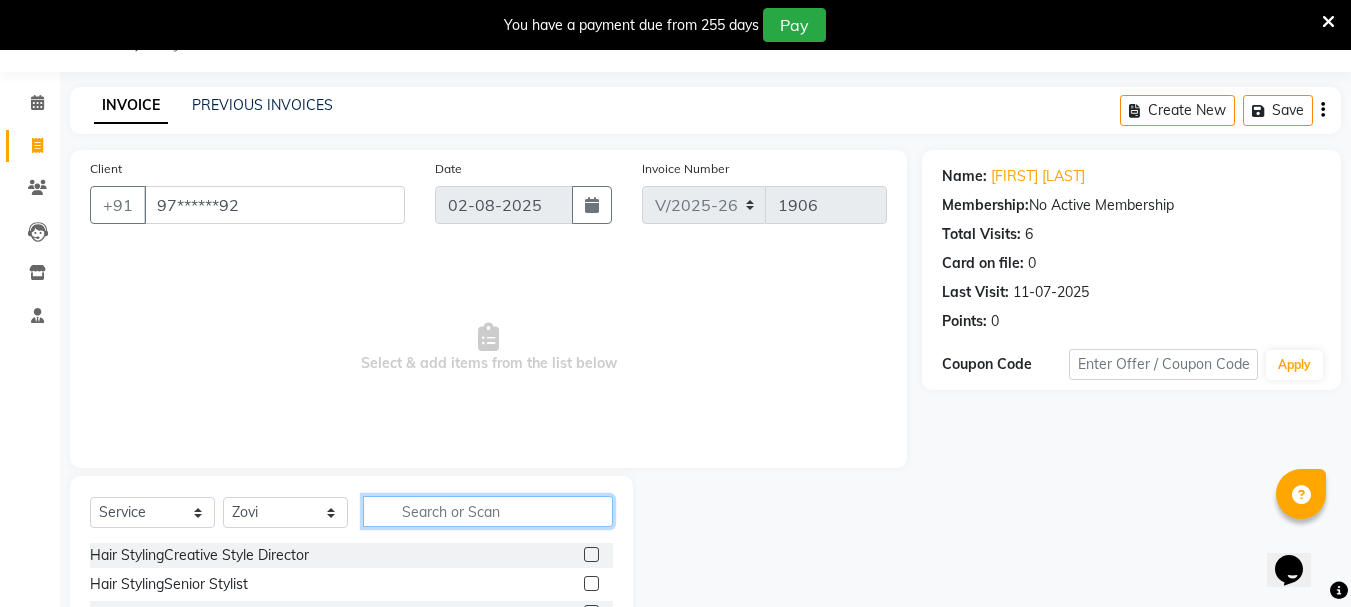 click 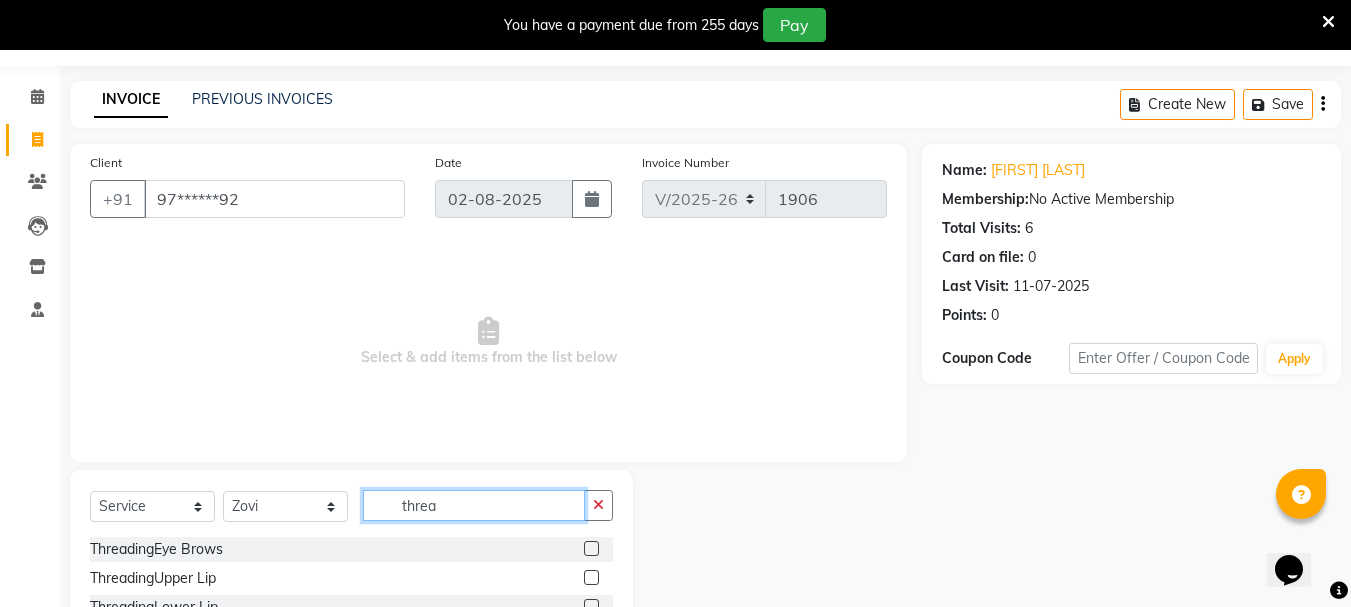 scroll, scrollTop: 244, scrollLeft: 0, axis: vertical 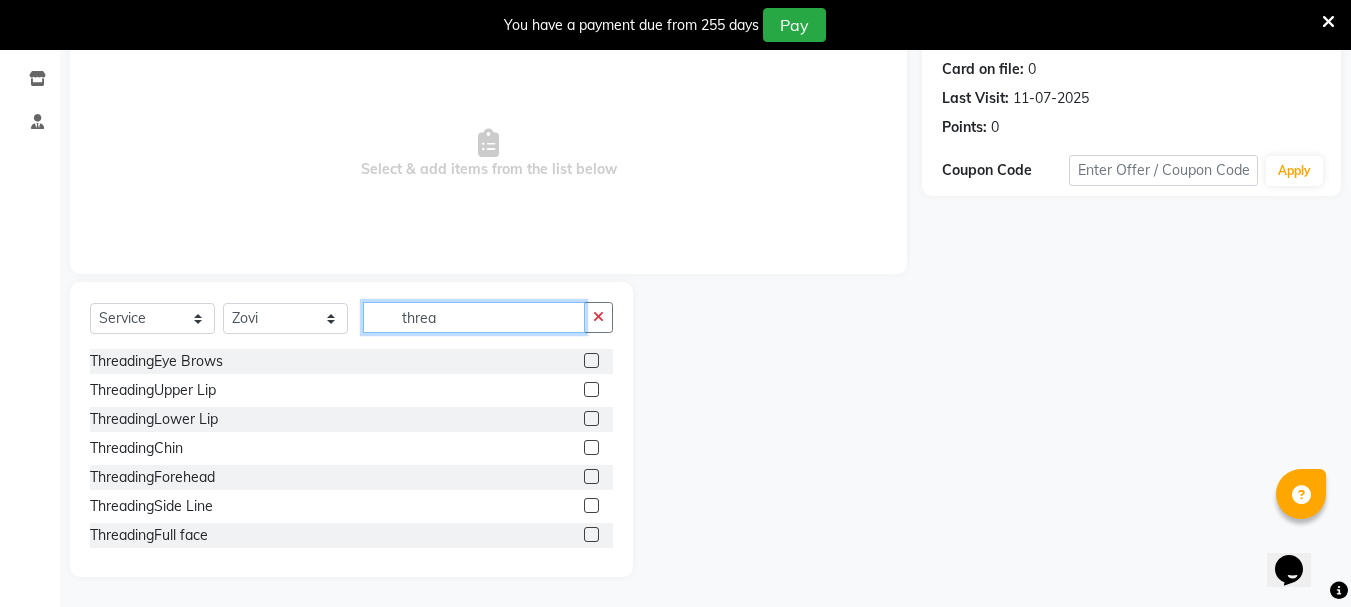 type on "threa" 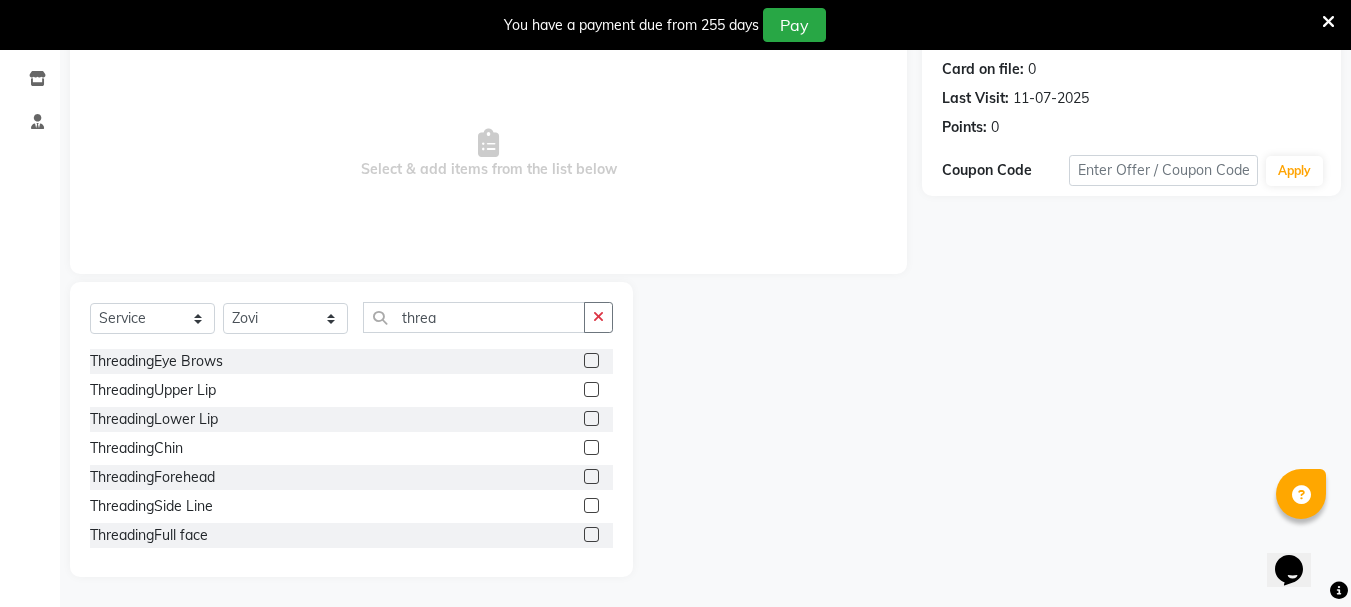 click 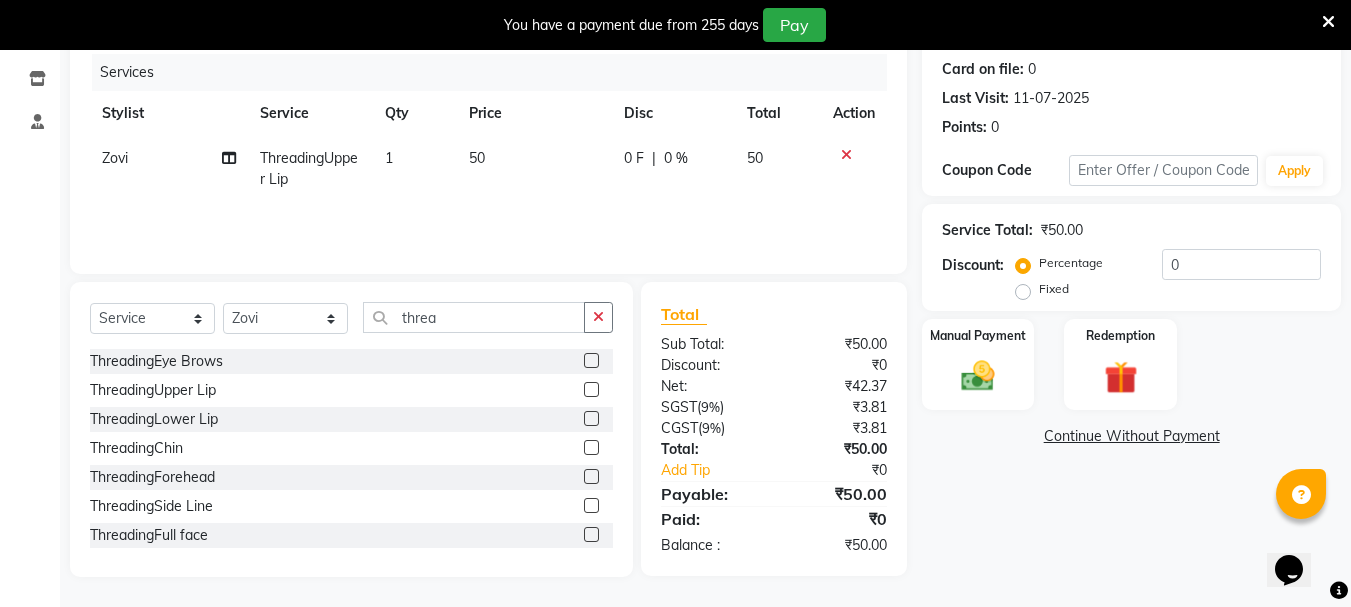 click 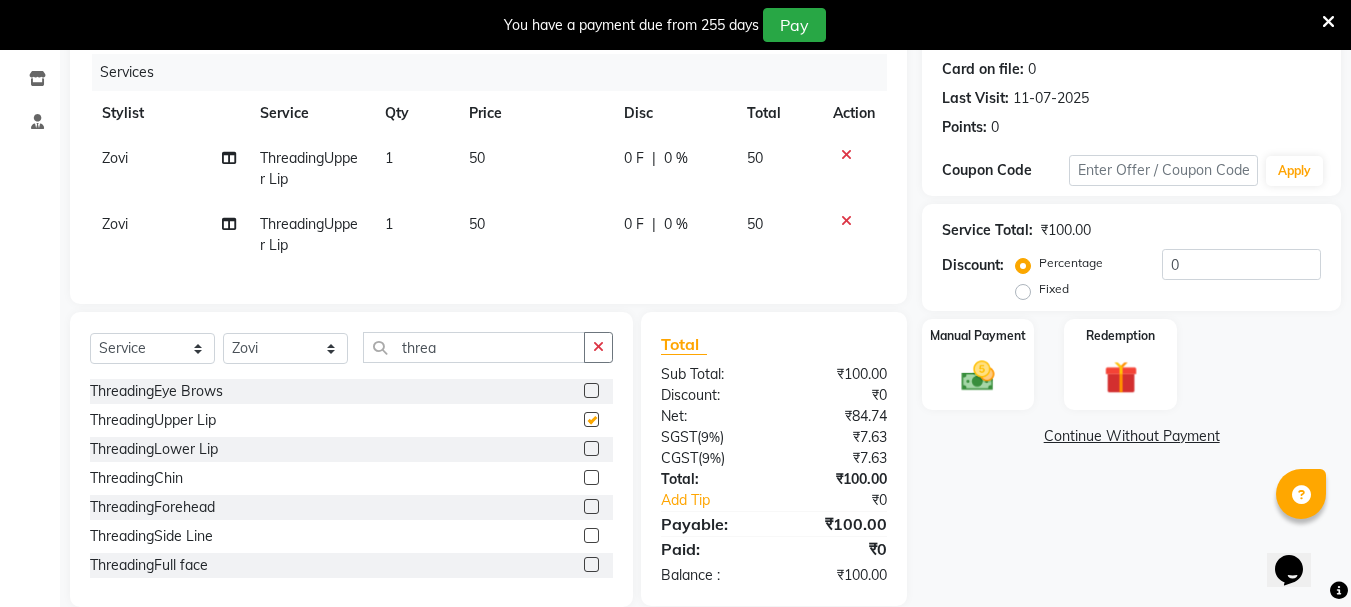 checkbox on "false" 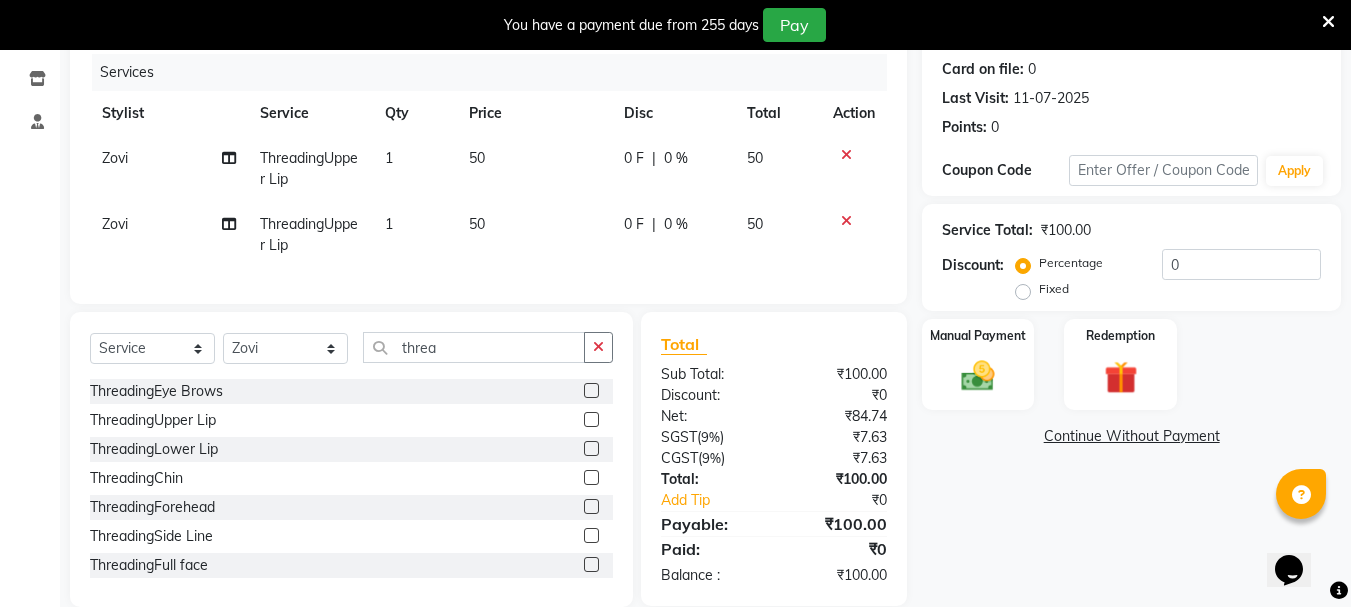 click 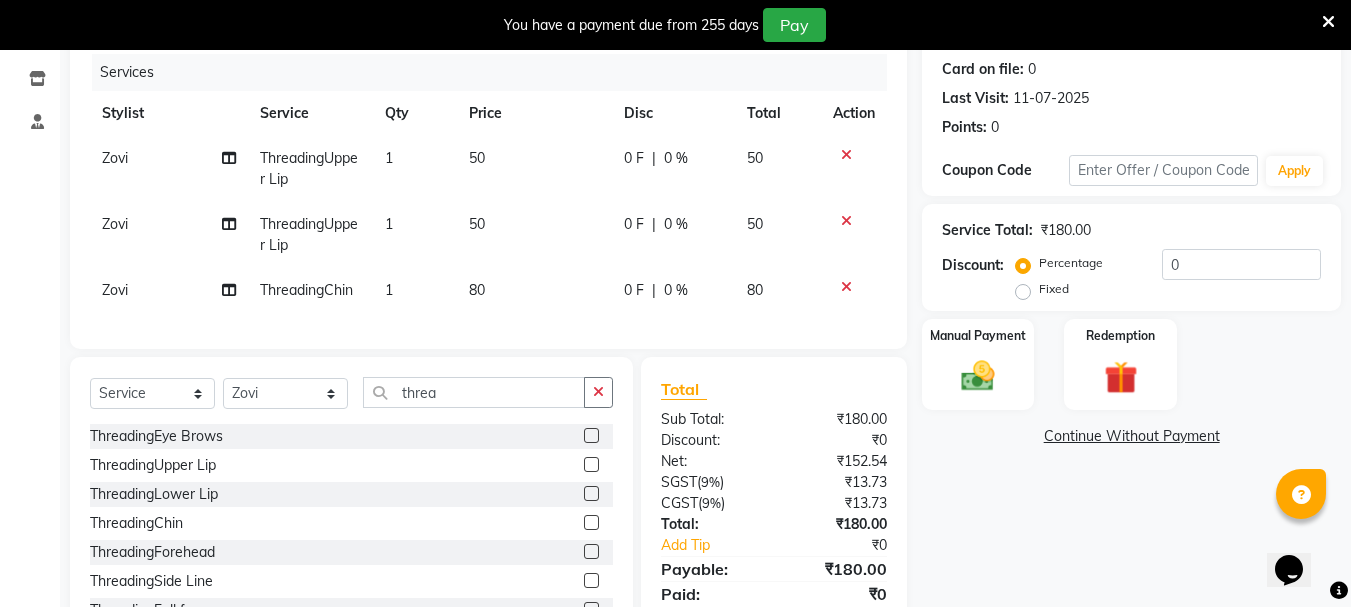 click 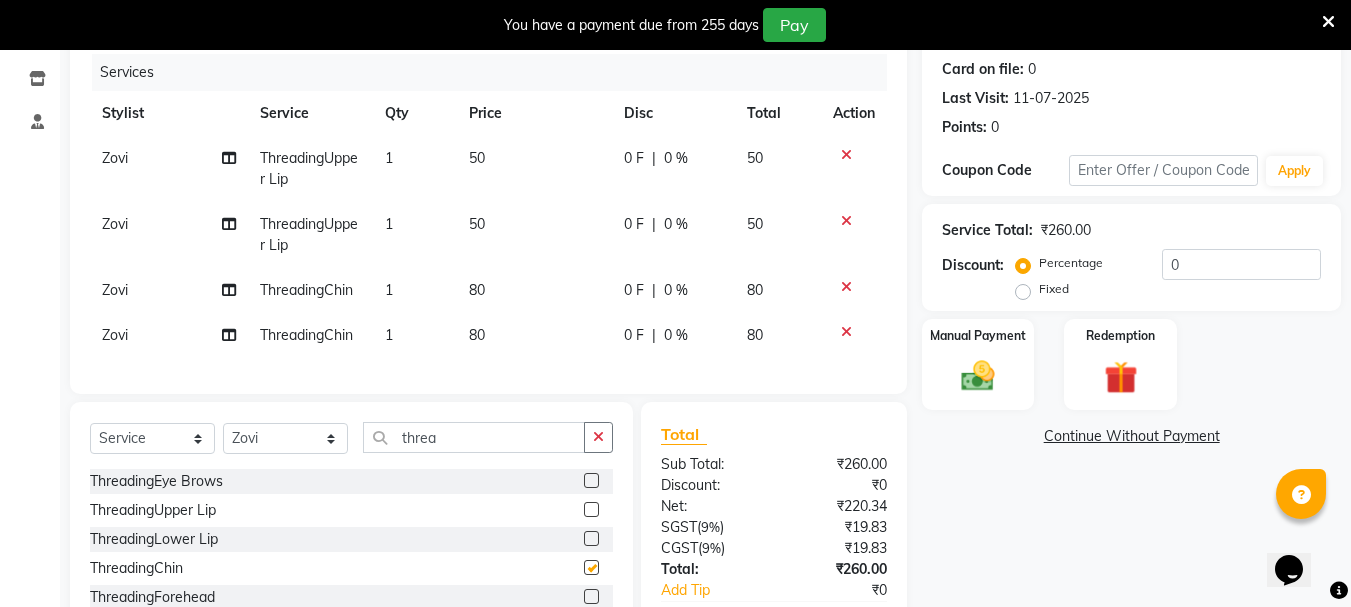 checkbox on "false" 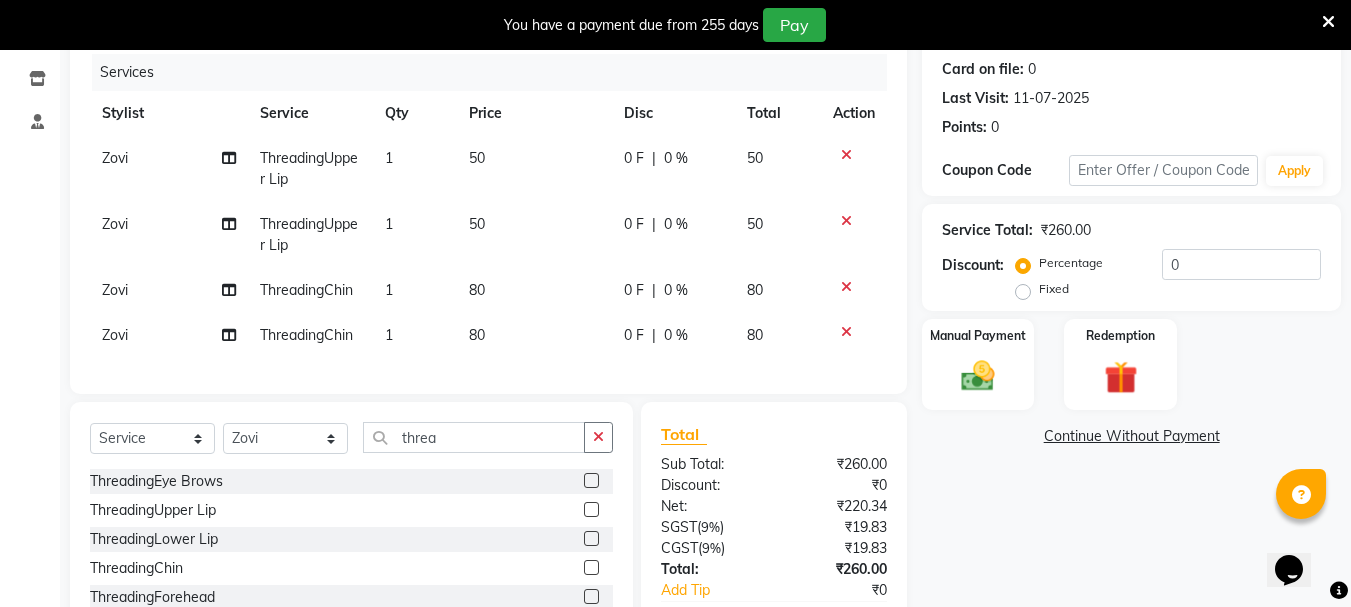 click on "ThreadingUpper Lip 1 50 0 F | 0 % 50 ThreadingUpper Lip 1 50 0 F | 0 % 50 ThreadingChin 1 80 0 F | 0 % 80 ThreadingChin 1 80 0 F | 0 % 80" 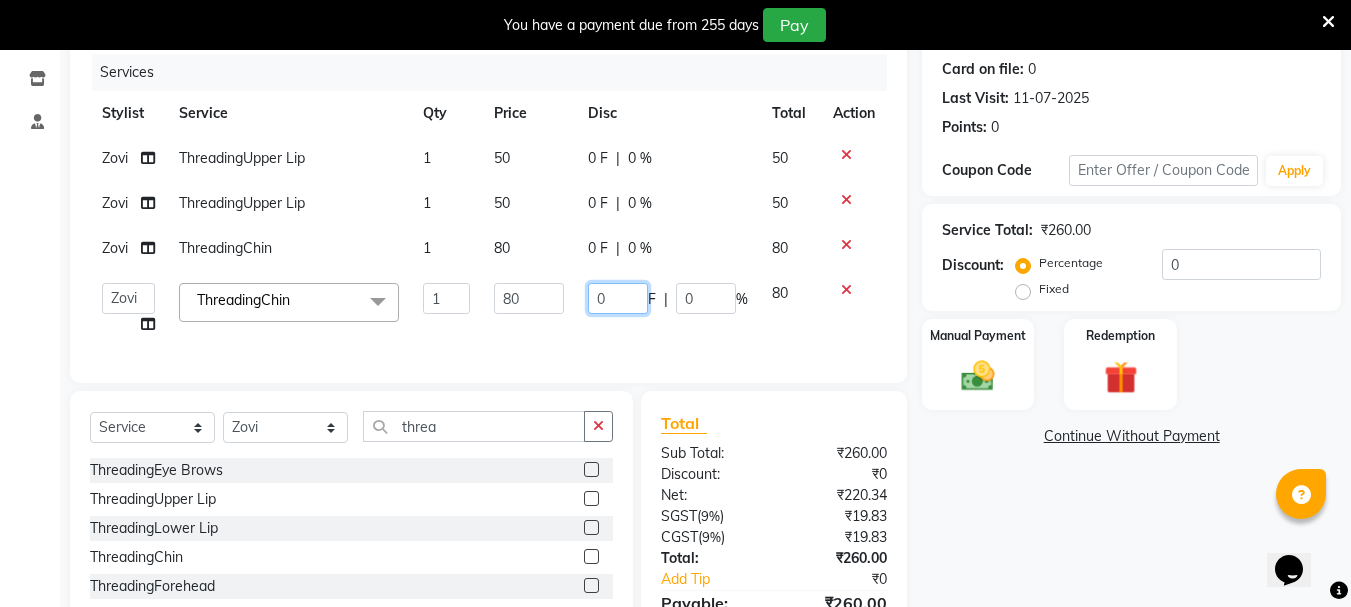 click on "0" 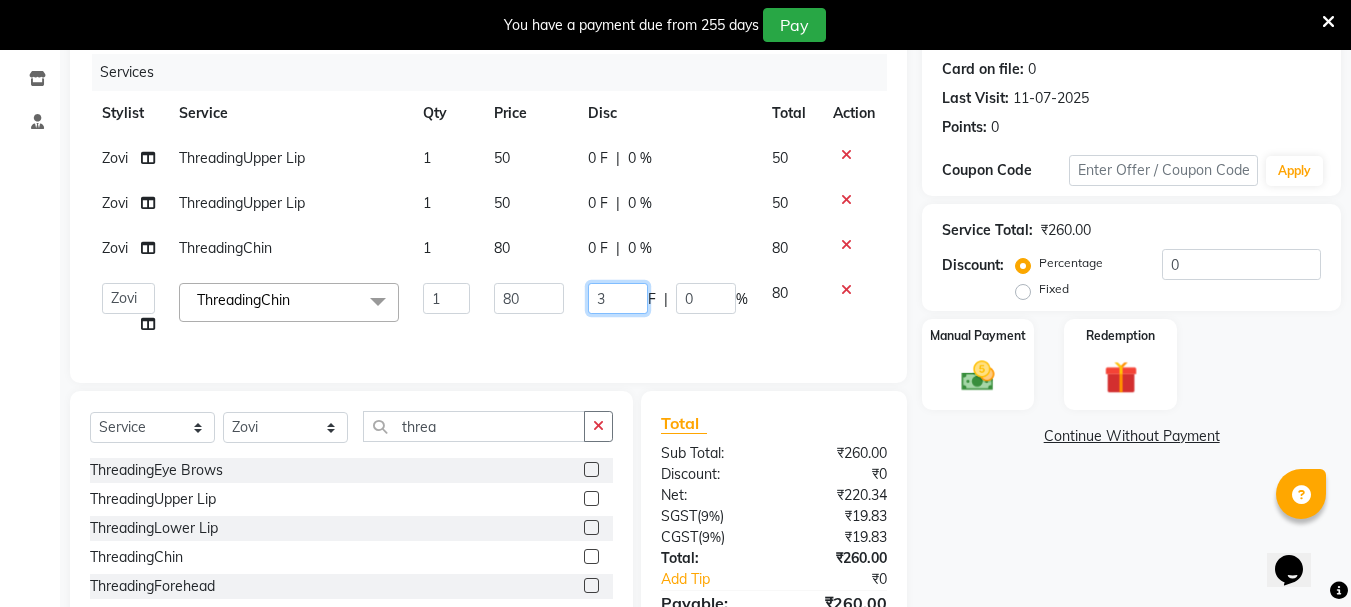 type on "30" 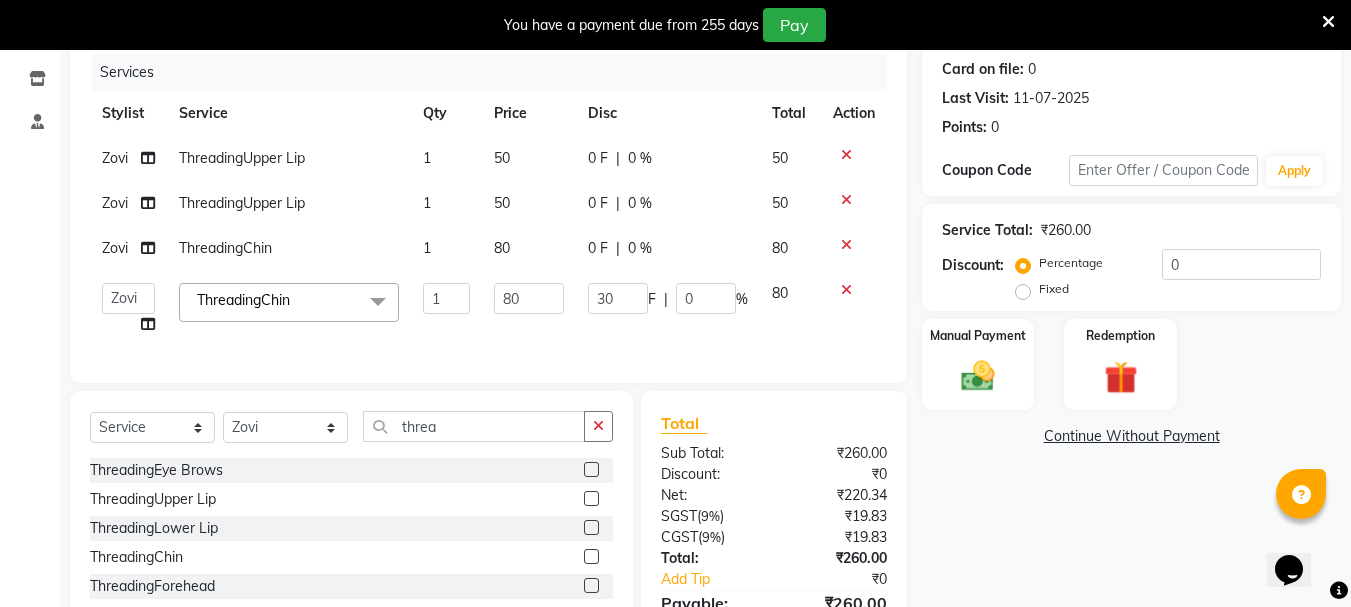 click on "ThreadingUpper Lip 1 50 0 F | 0 % 50 ThreadingUpper Lip 1 50 0 F | 0 % 50 ThreadingChin 1 80 30 F | 37.5 % 50 ThreadingChin 1 80 30 F | 37.5 % 50  [FIRST]   [LAST]   [FIRST]   [LAST]   [FIRST]   [LAST]   [FIRST]   [LAST]   [FIRST]   [LAST]   [FIRST]   [LAST]   [FIRST]   [LAST]   [FIRST]   [LAST]   [FIRST]   [LAST]   [FIRST]   [LAST]   [FIRST]   [LAST]   [FIRST]   [LAST]   [FIRST]   [LAST]   [FIRST]   [LAST]   [FIRST]   [LAST]   [FIRST]   [LAST]   [FIRST]   [LAST]   [FIRST]   [LAST]   [FIRST]   [LAST]  ThreadingChin  x Hair StylingCreative Style Director Hair StylingSenior Stylist Hair StylingStylist Hair StylingBlunt Hair Cut Hair StylingFringe Hair StylingKids Hair Cut (below 6 years) Hair StylingShampoo & Conditioning Hair StylingBlow-dry Hair StylingIroning Hair StylingTong Curls Hair Accessories Hair ColorRoot Touch-Up Vegan Hair ColorRoot Touch-Up PPD Free Hair ColorRoot Touch-Up Ammonia Free Hair ColorHighlights (Per Foil) Hair ColorHighlights with pre lightener (Per Foil) Hair ColorCrazy Hair Color (Per Foil) Hair ColorGlobal Hair Color Hair ColorBalayage/Ombre Henna Hair Toning Hair & Scalp TreatmentHair Spa - Shea Butter Hair & Scalp TreatmentHair Spa - Nashi Hair & Scalp Treatment[FIRST] 1 80 30" 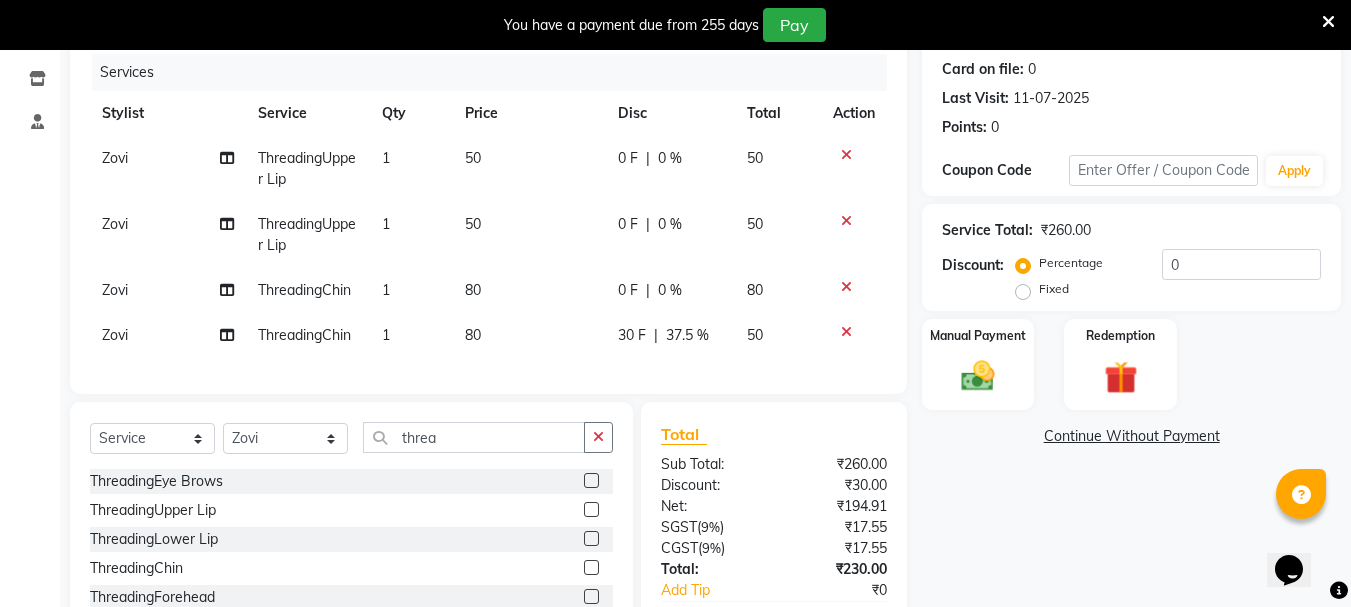 click on "0 F | 0 %" 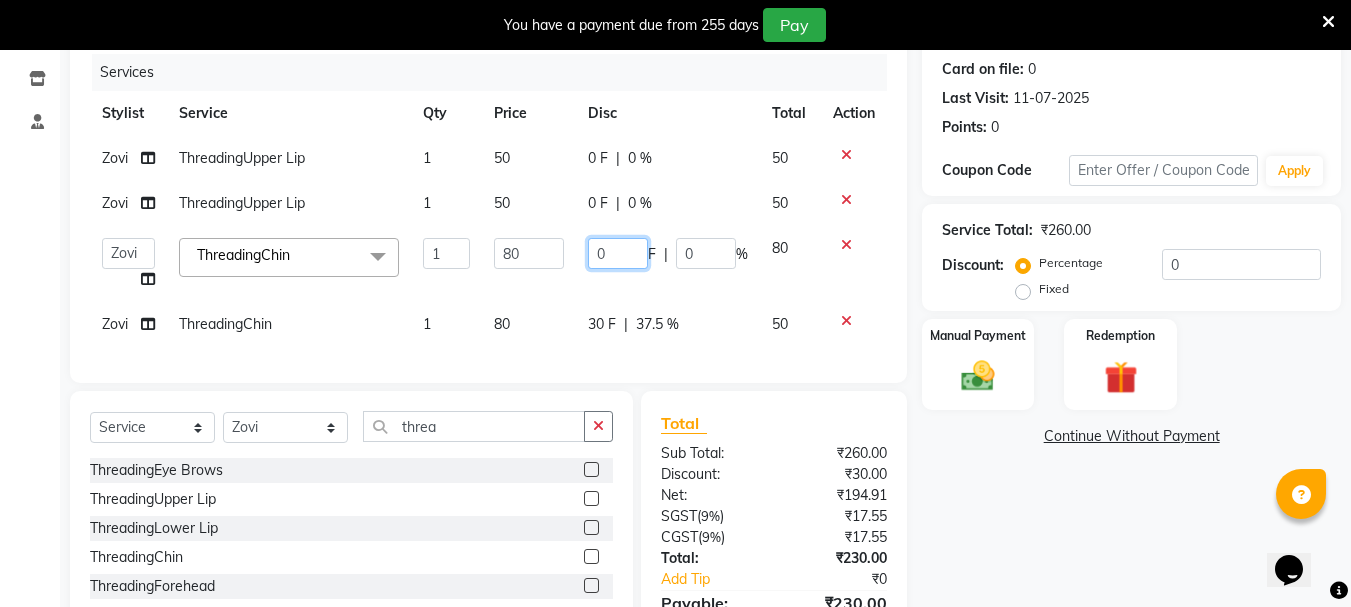 click on "0" 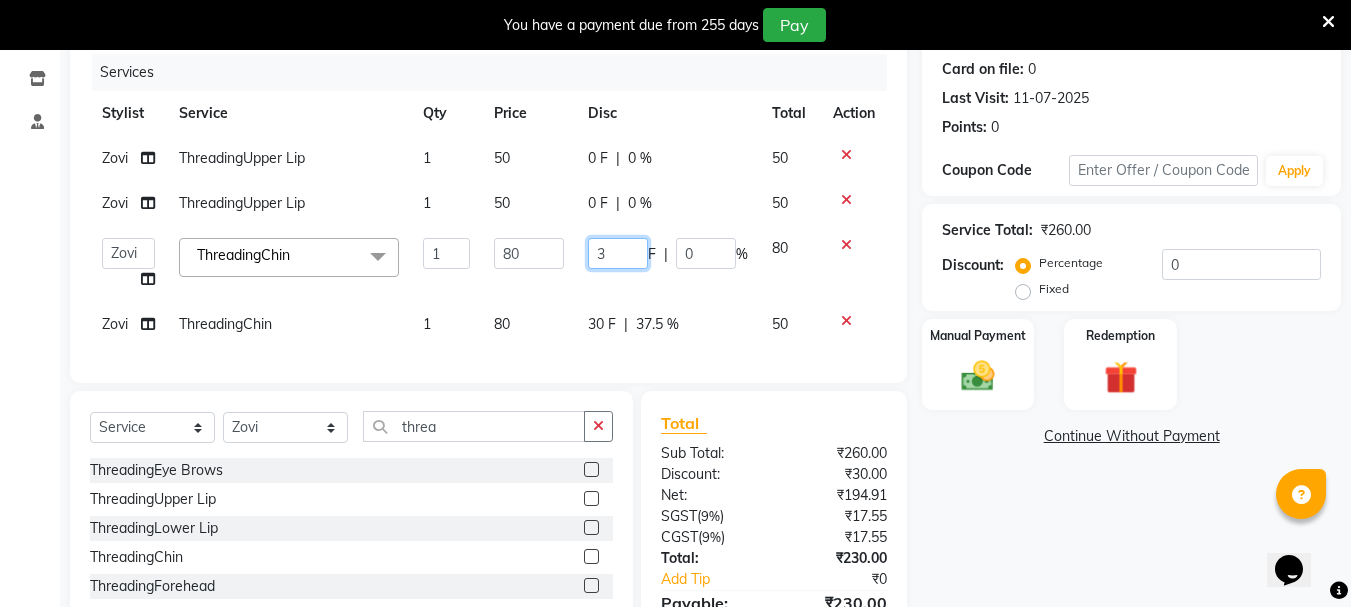 type on "30" 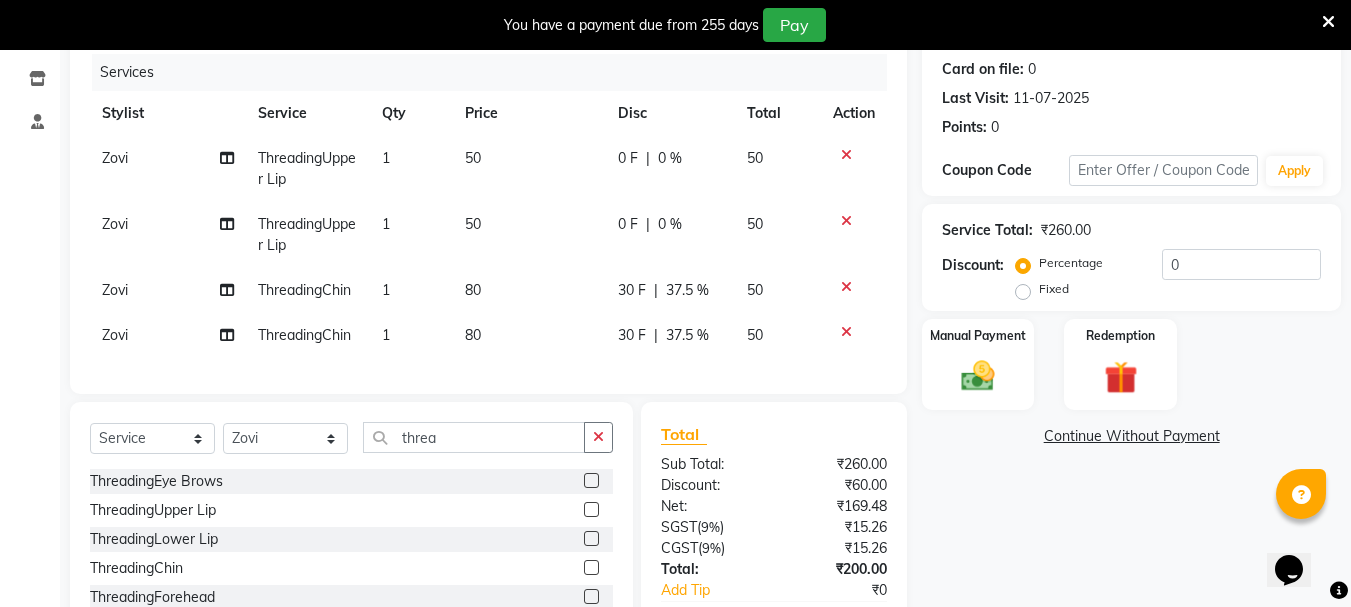 click on "ThreadingUpper Lip 1 50 0 F | 0 % 50 ThreadingUpper Lip 1 50 0 F | 0 % 50 ThreadingChin 1 80 30 F | 37.5 % 50 ThreadingChin 1 80 30 F | 37.5 % 50" 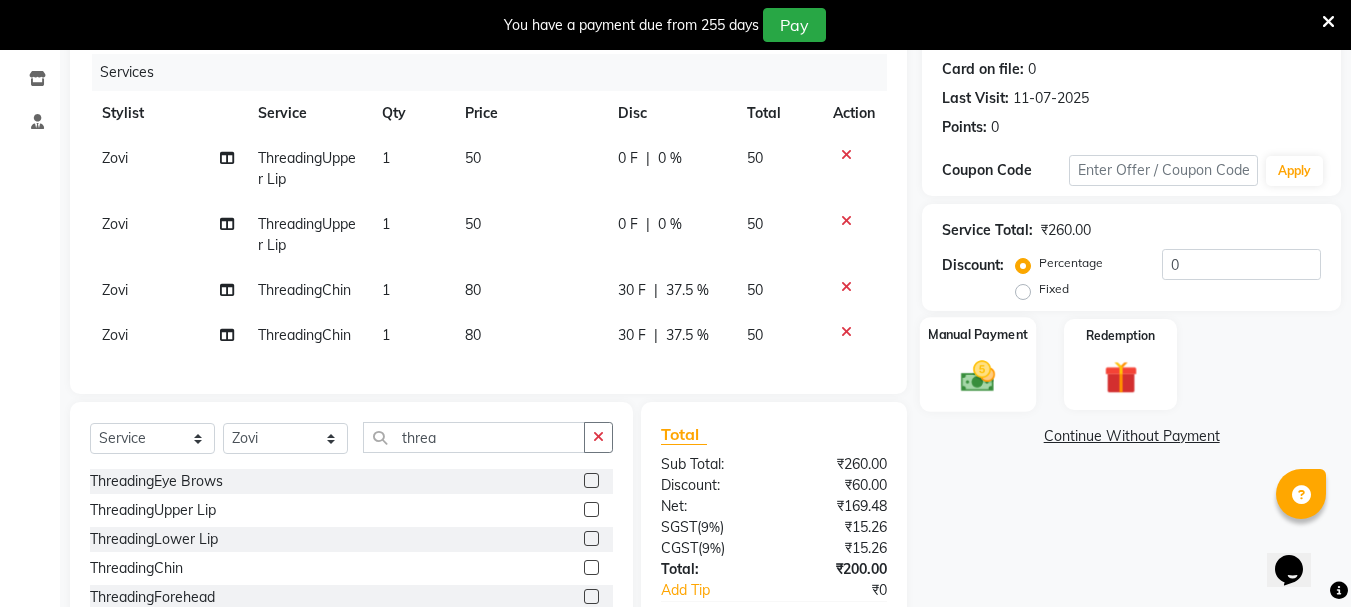 click 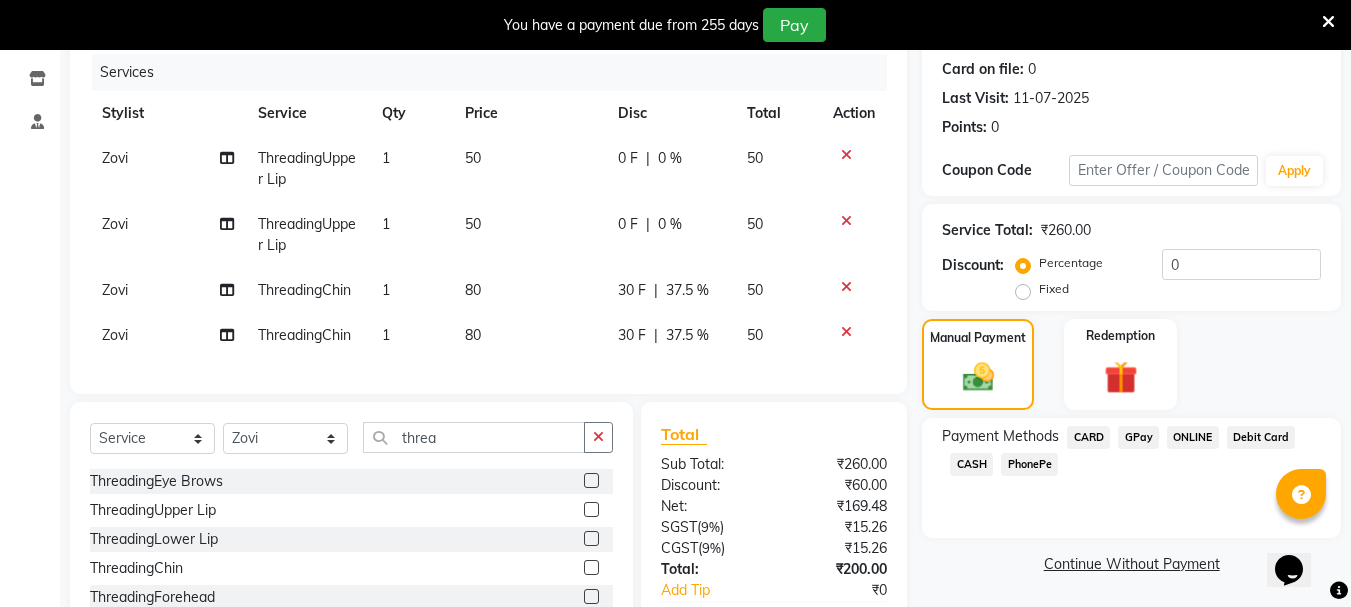click on "GPay" 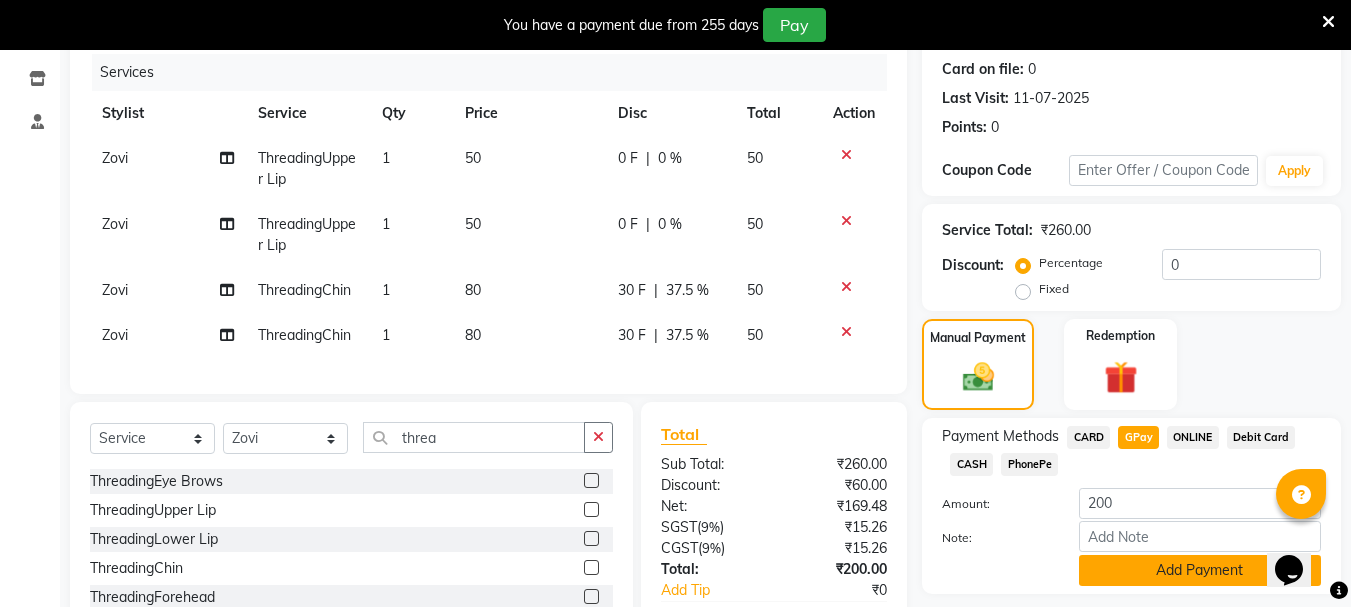click on "Add Payment" 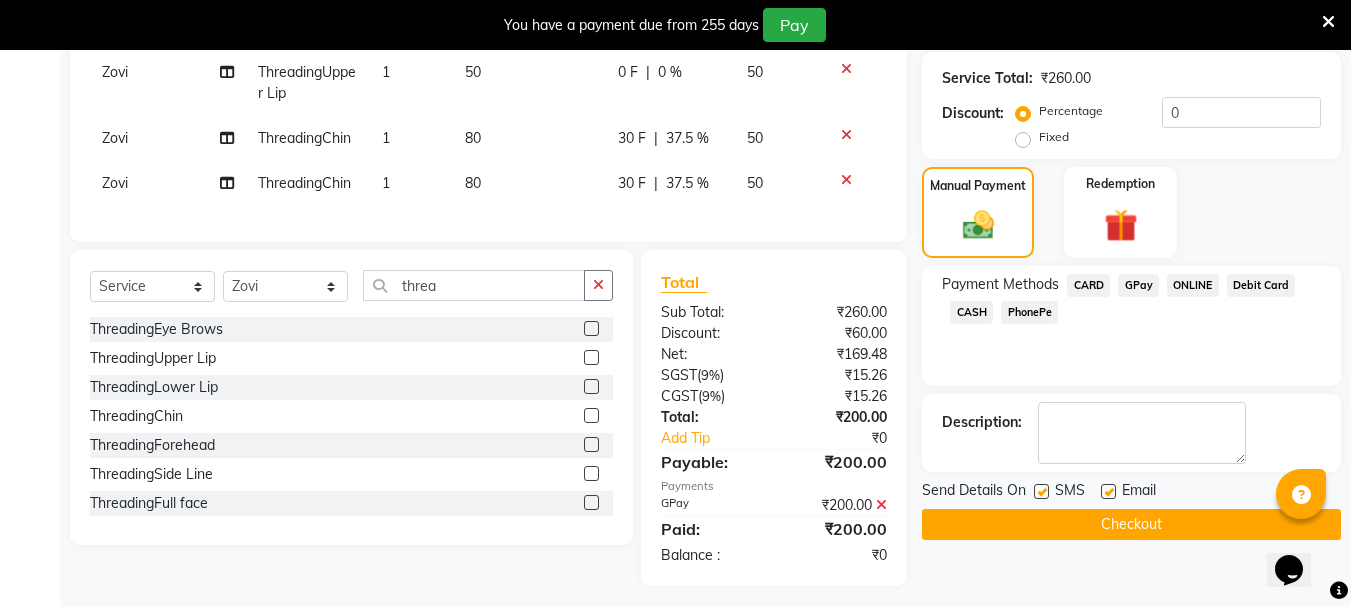 scroll, scrollTop: 420, scrollLeft: 0, axis: vertical 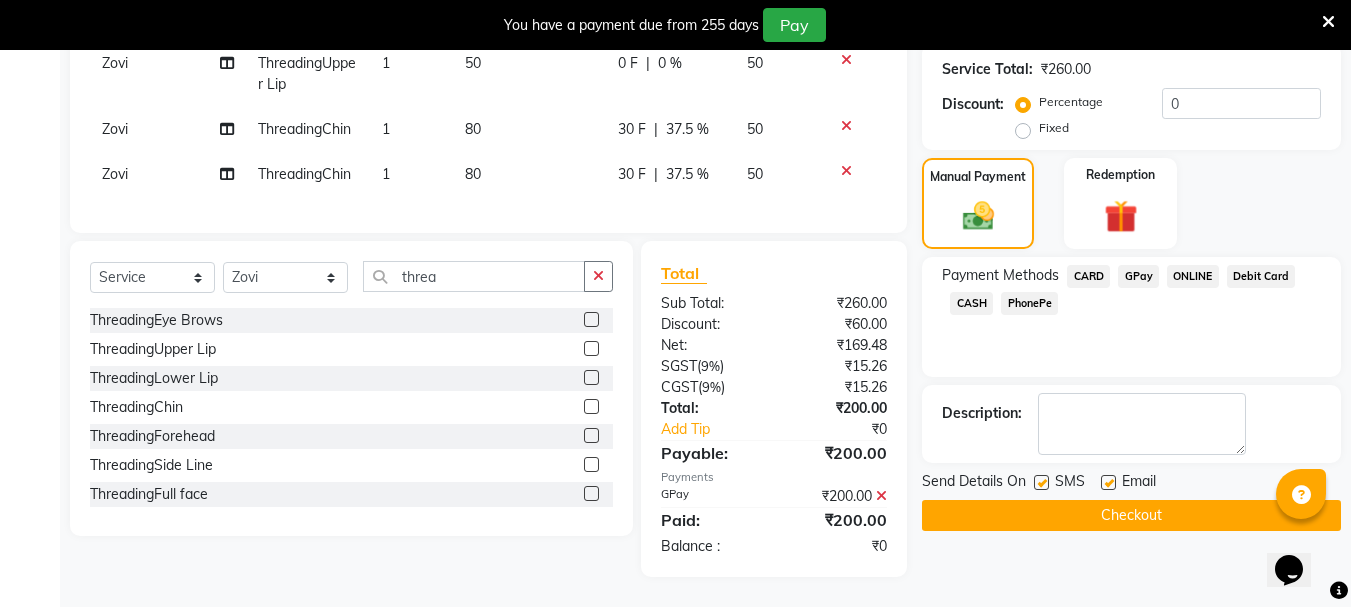 click on "Checkout" 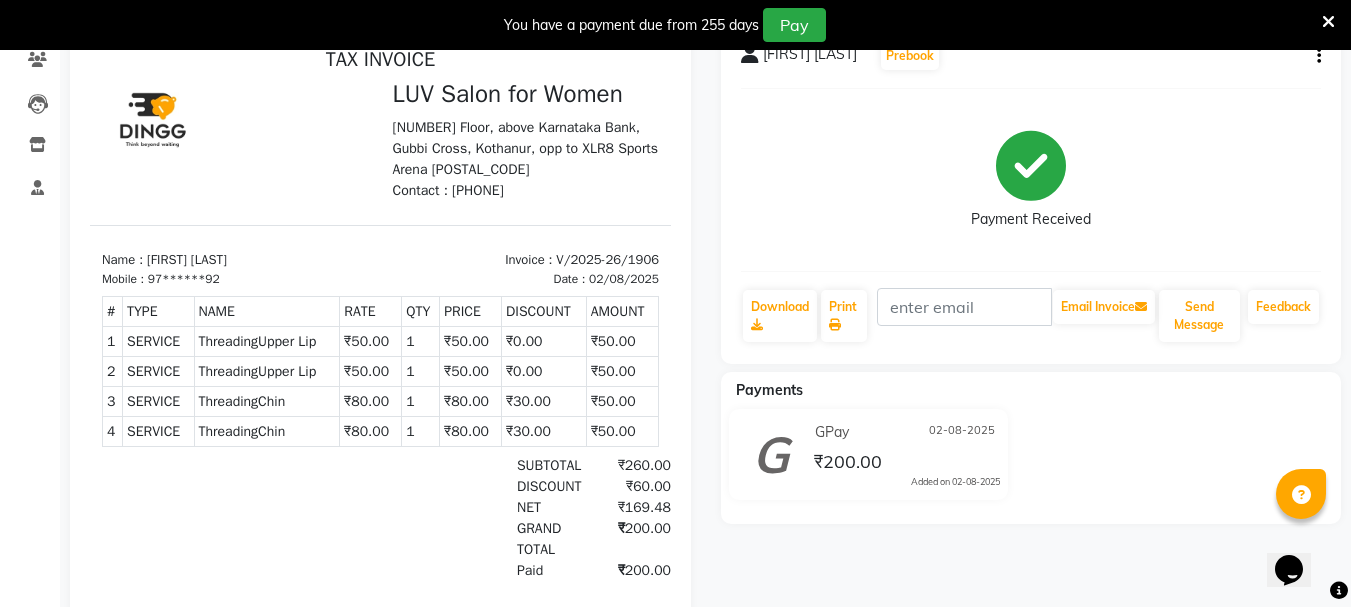 scroll, scrollTop: 0, scrollLeft: 0, axis: both 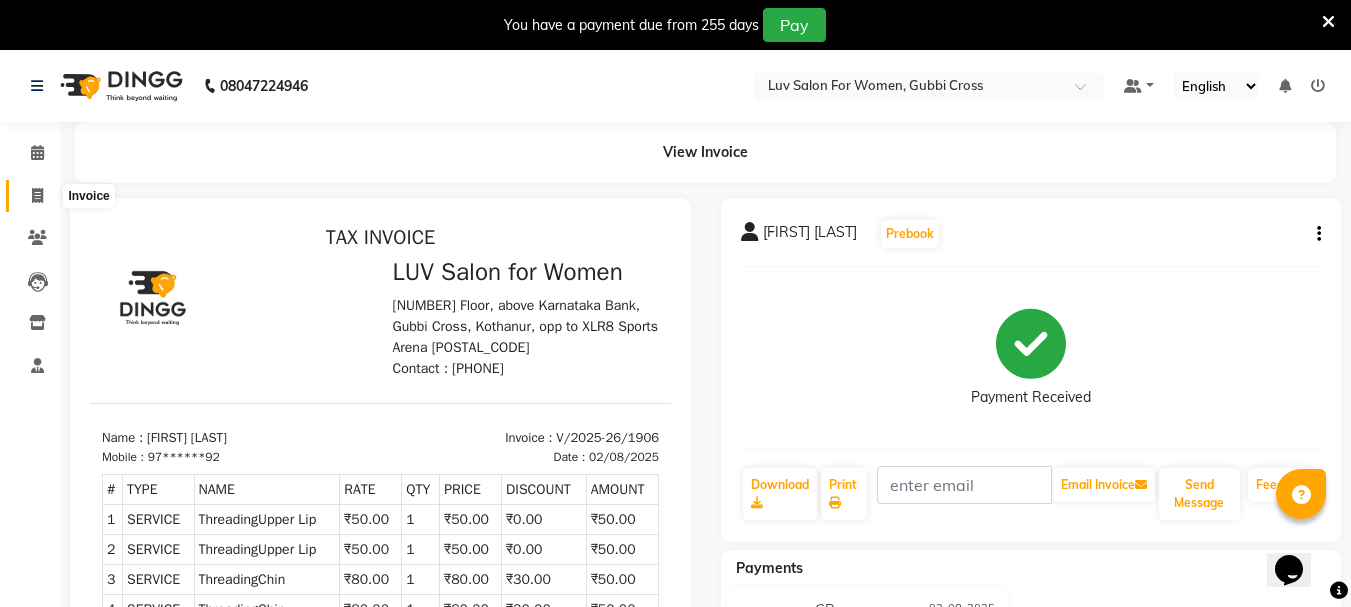 click 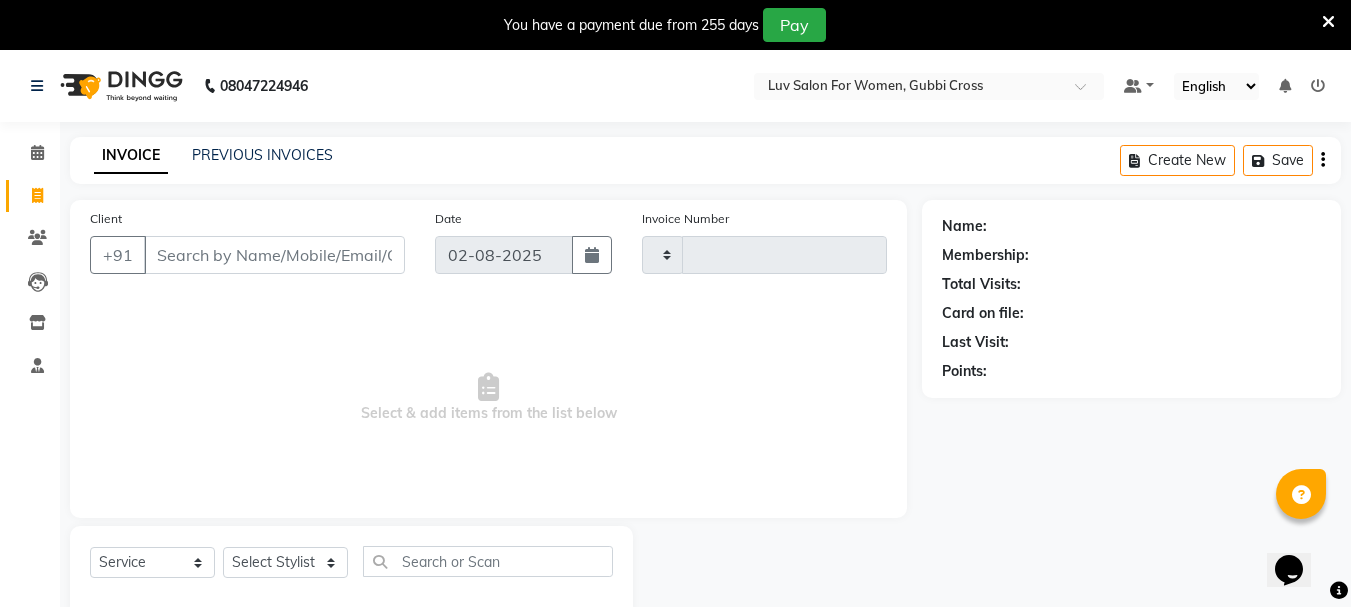 type on "1907" 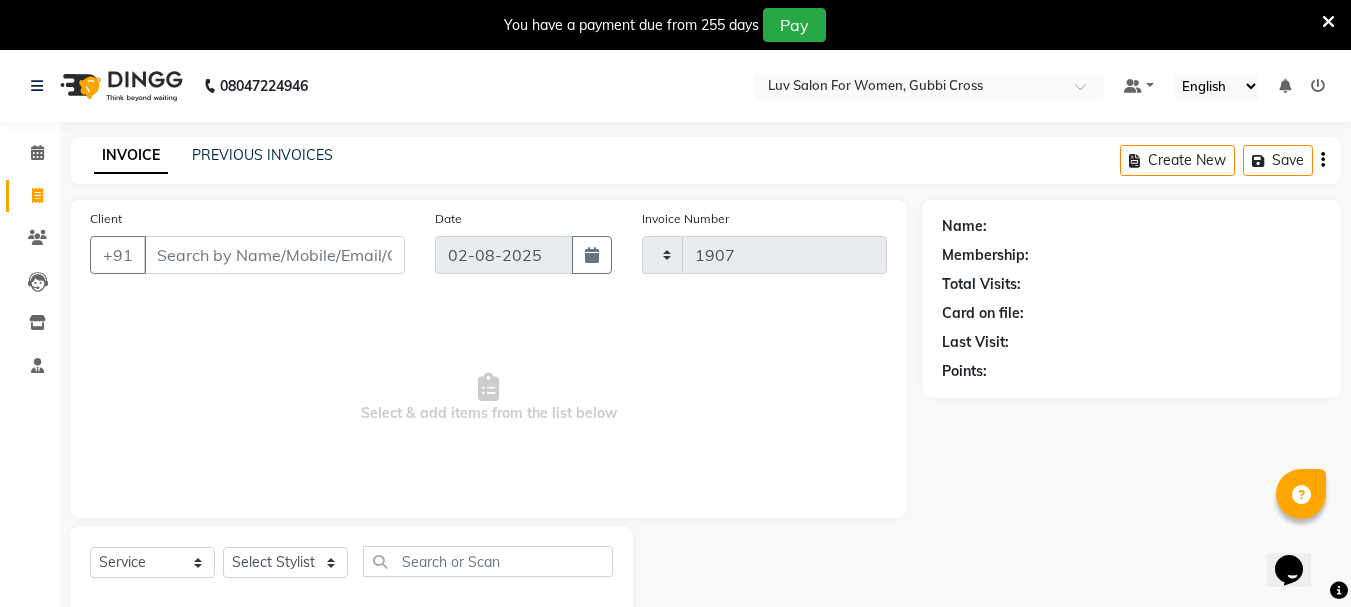 scroll, scrollTop: 50, scrollLeft: 0, axis: vertical 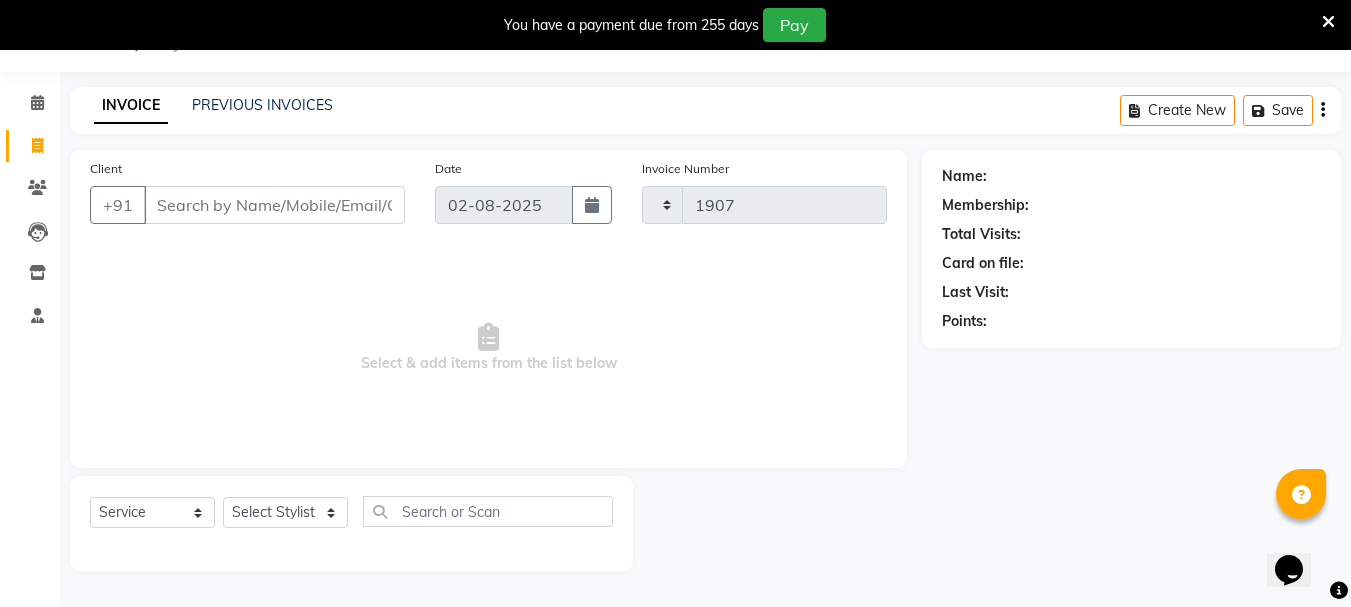 select on "7221" 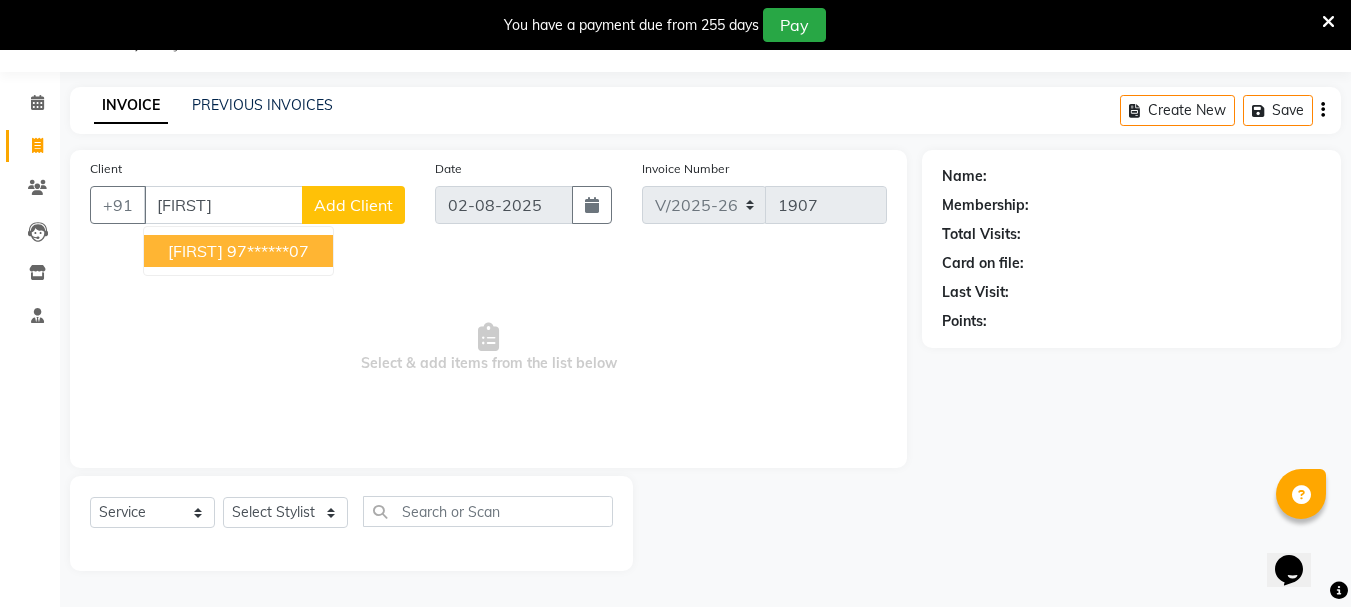 click on "97******07" at bounding box center [268, 251] 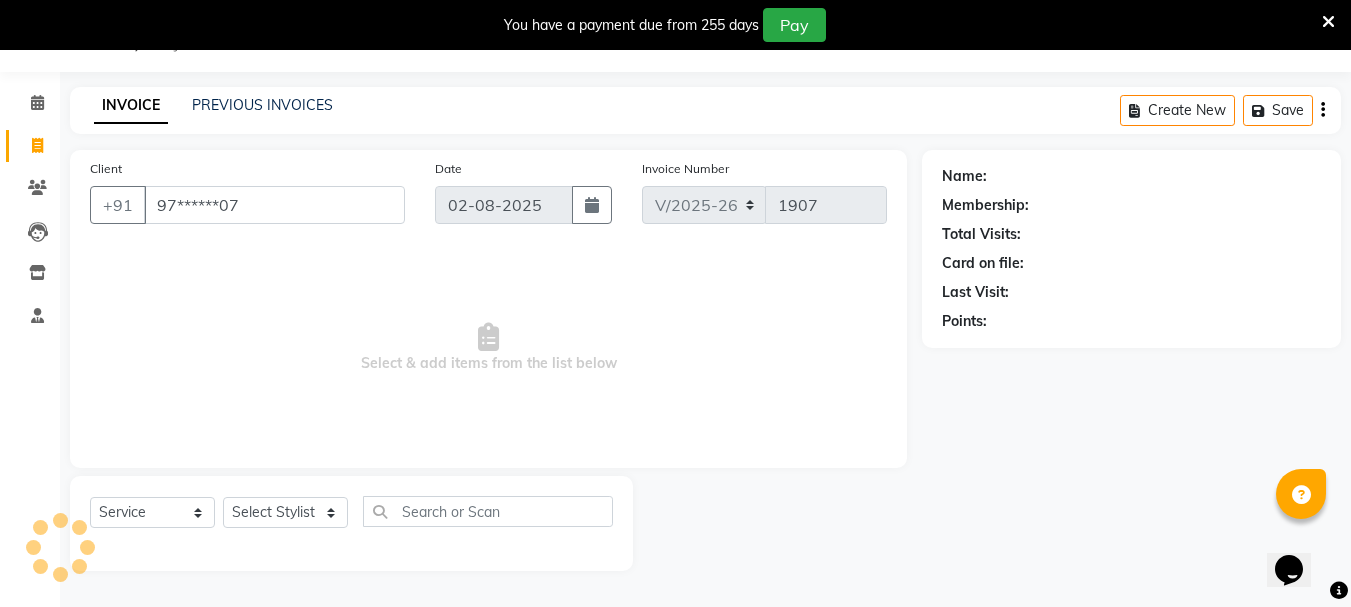 type on "97******07" 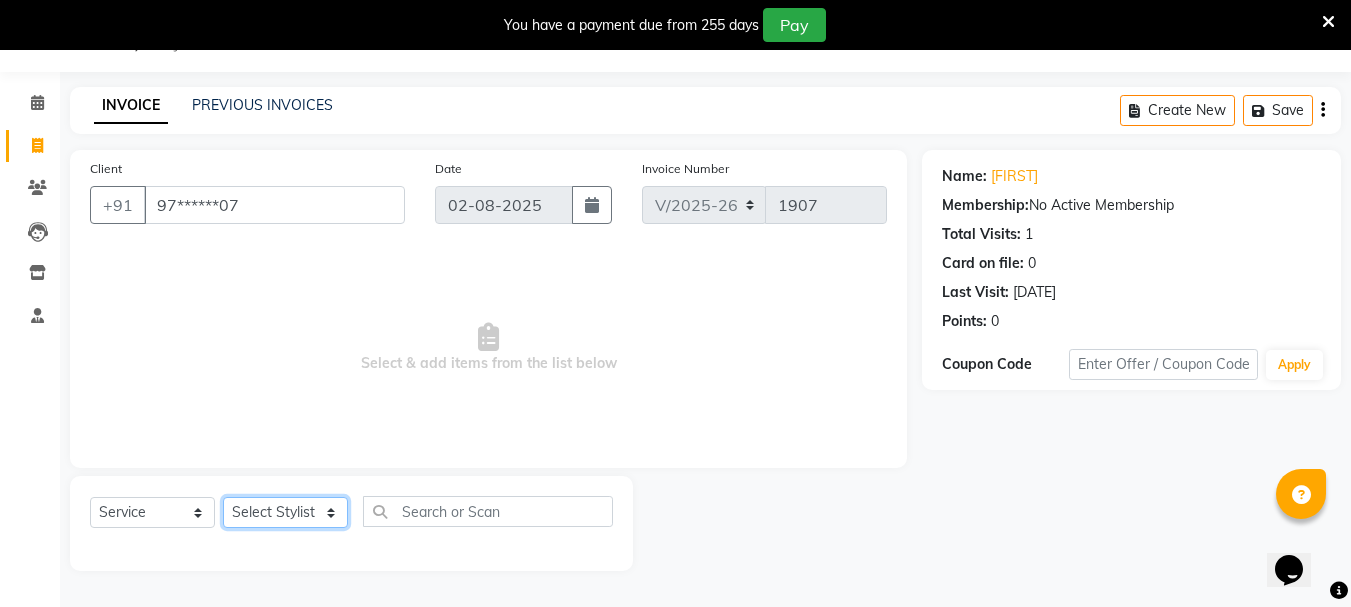 click on "Select Stylist [FIRST] [LAST] [FIRST] [LAST] [FIRST] [LAST] [FIRST] [LAST] [FIRST] [LAST] [FIRST] [LAST] [FIRST] [LAST] [FIRST] [LAST] [FIRST] [LAST] [FIRST] [LAST] [FIRST] [LAST] [FIRST] [LAST] [FIRST] [LAST] [FIRST] [LAST] [FIRST] [LAST] [FIRST] [LAST]" 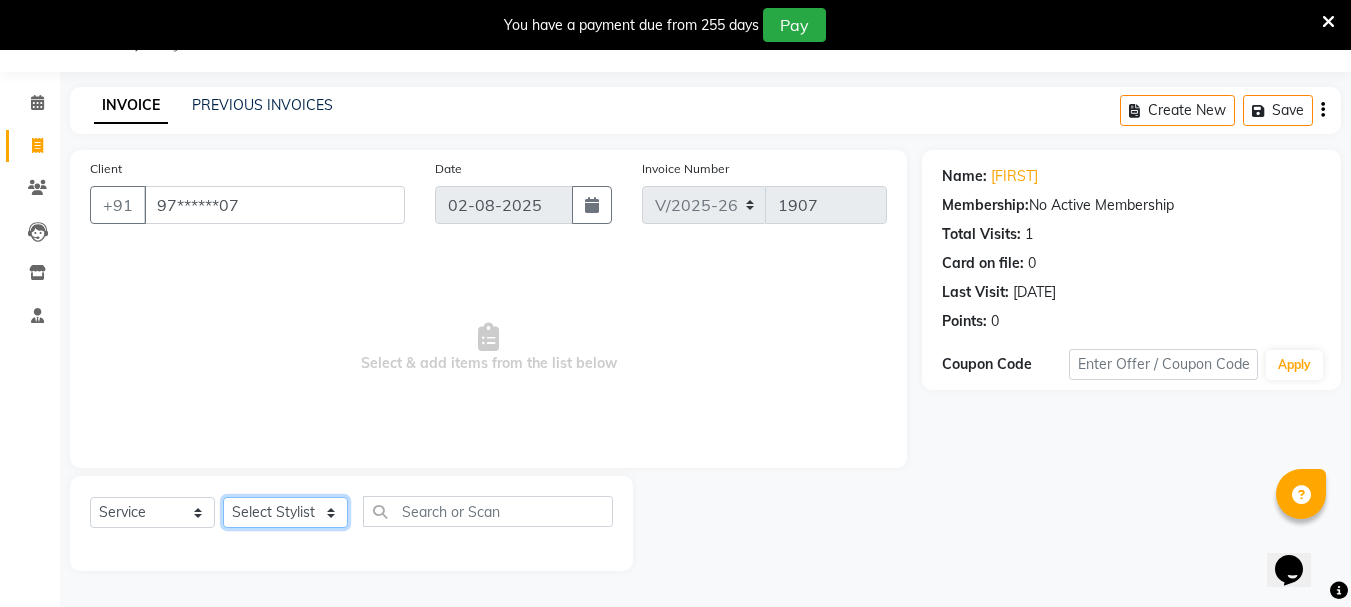 select on "85521" 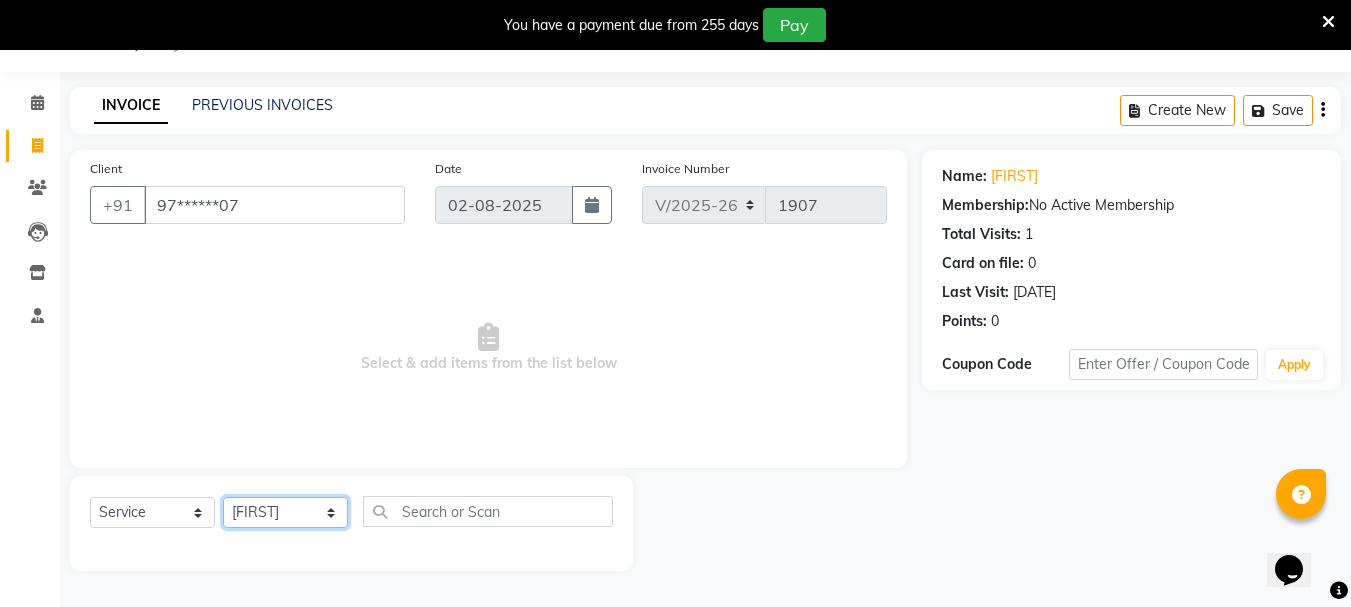 click on "Select Stylist [FIRST] [LAST] [FIRST] [LAST] [FIRST] [LAST] [FIRST] [LAST] [FIRST] [LAST] [FIRST] [LAST] [FIRST] [LAST] [FIRST] [LAST] [FIRST] [LAST] [FIRST] [LAST] [FIRST] [LAST] [FIRST] [LAST] [FIRST] [LAST] [FIRST] [LAST] [FIRST] [LAST] [FIRST] [LAST]" 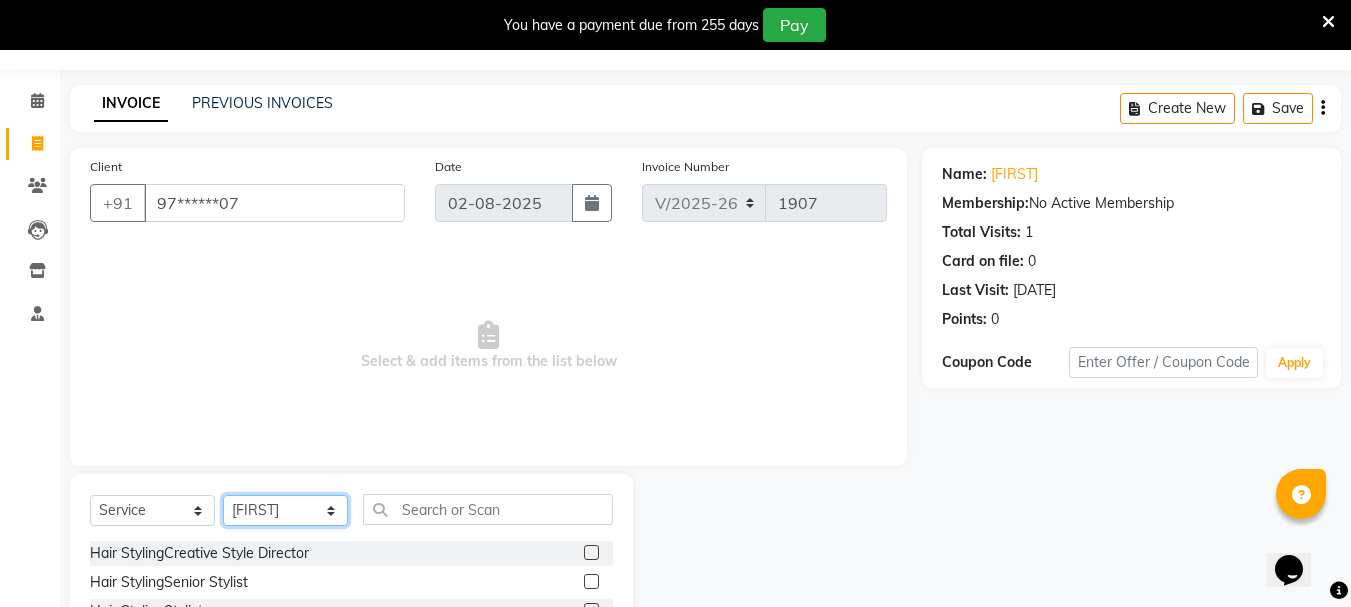 scroll, scrollTop: 244, scrollLeft: 0, axis: vertical 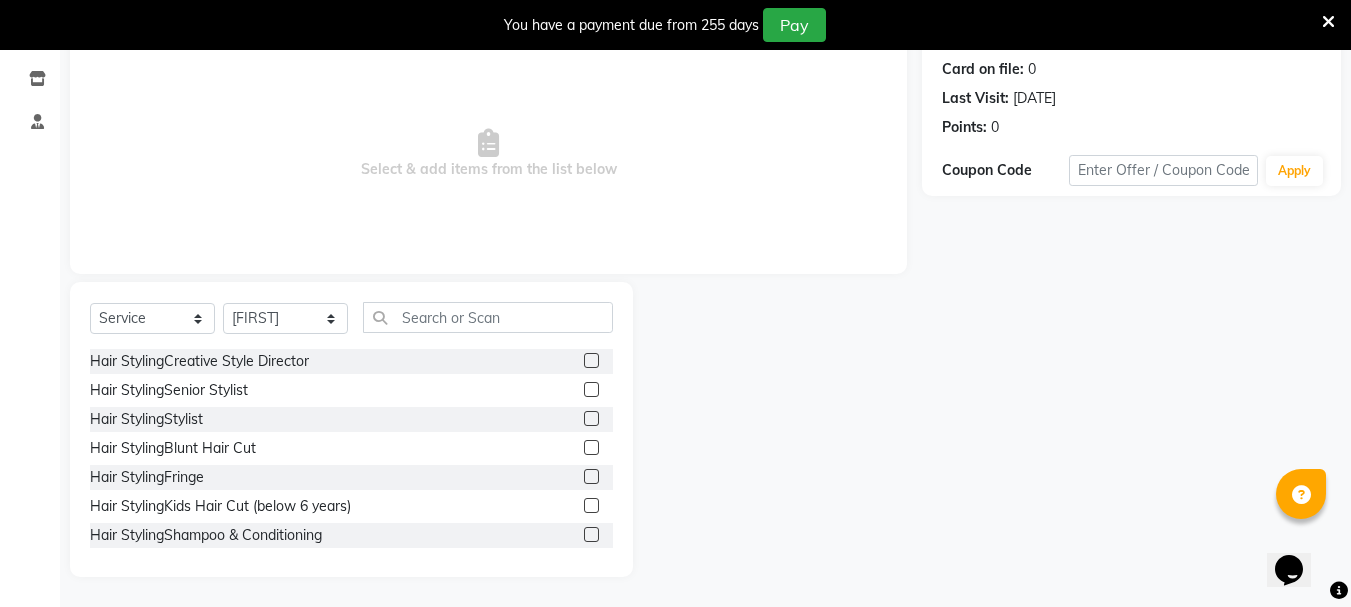 click 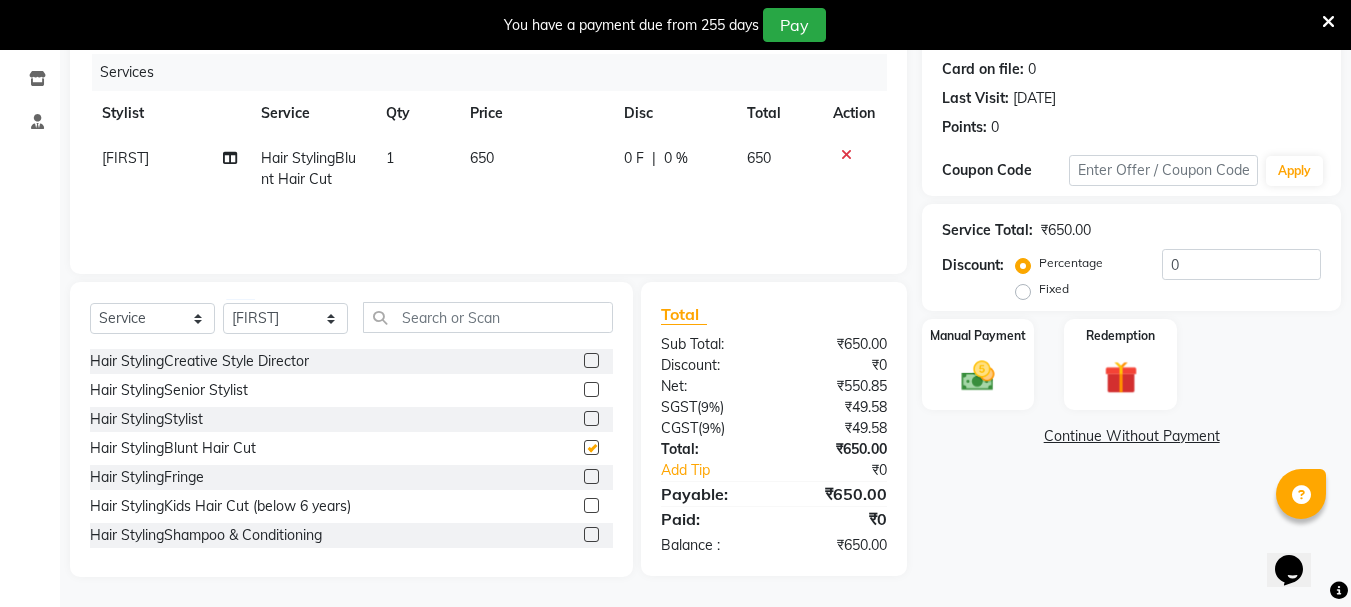 checkbox on "false" 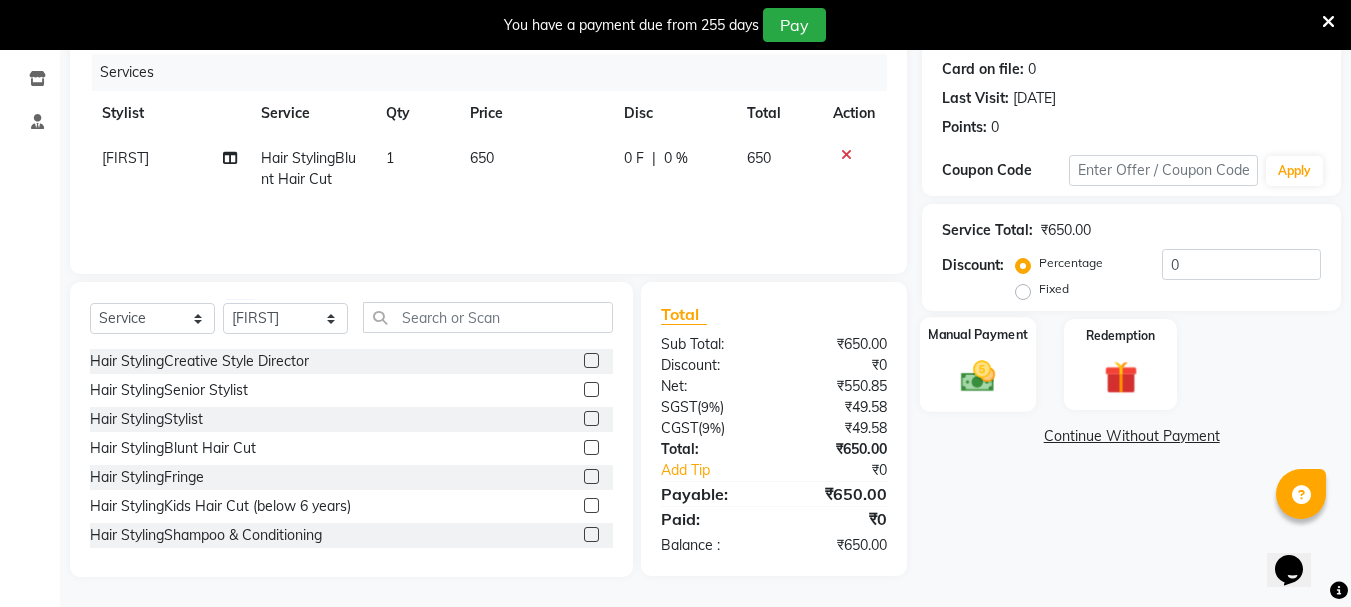 click 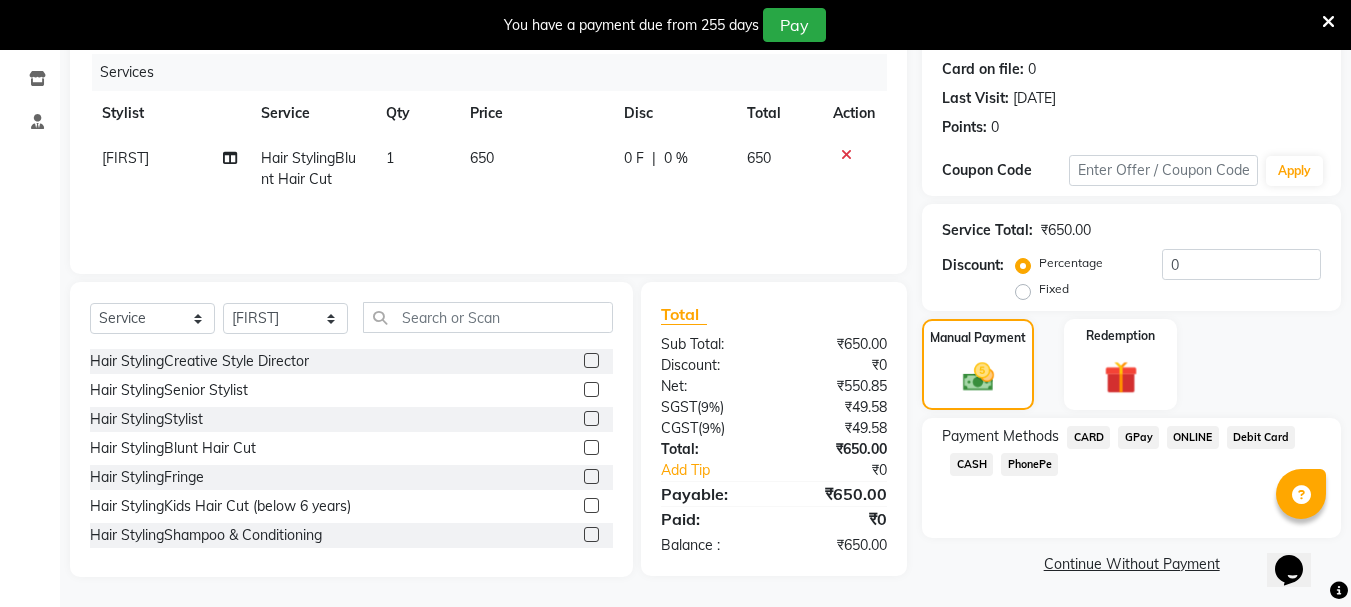 click on "GPay" 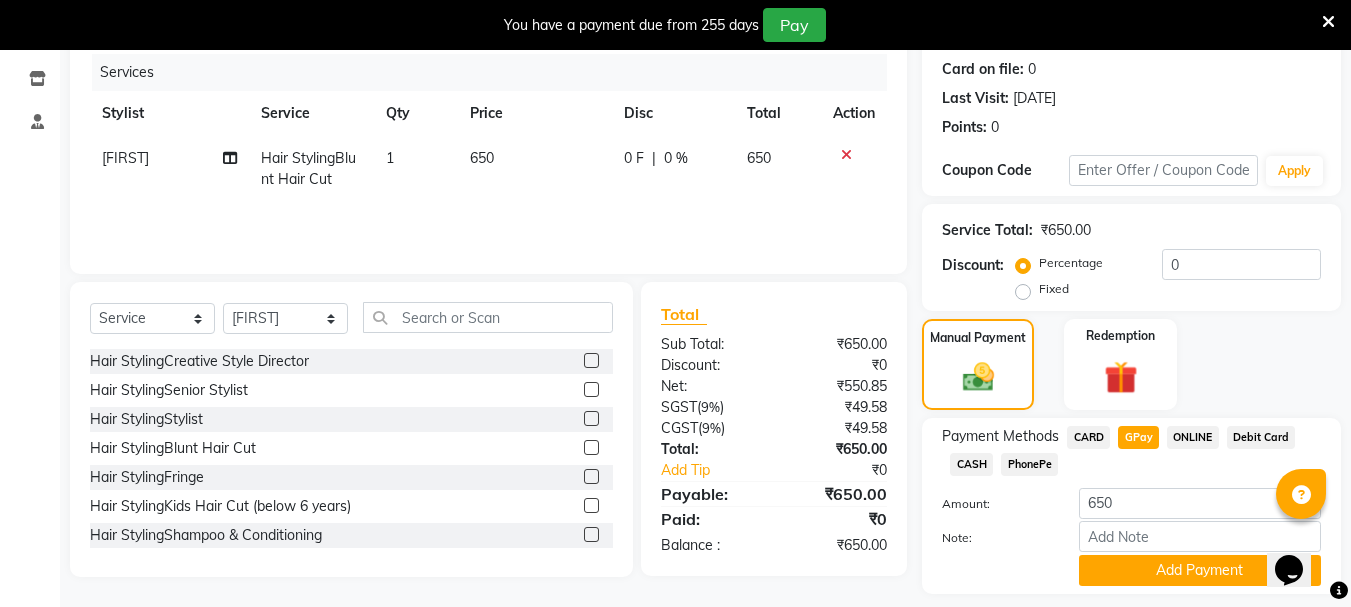 click on "CARD" 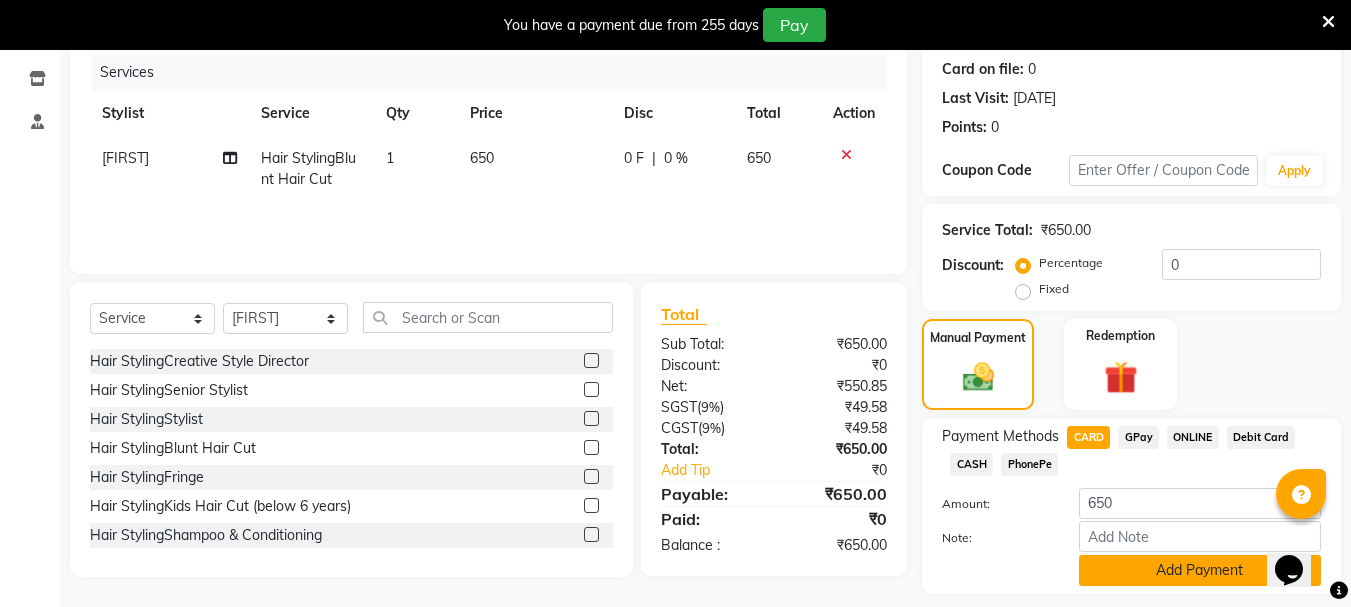 click on "Add Payment" 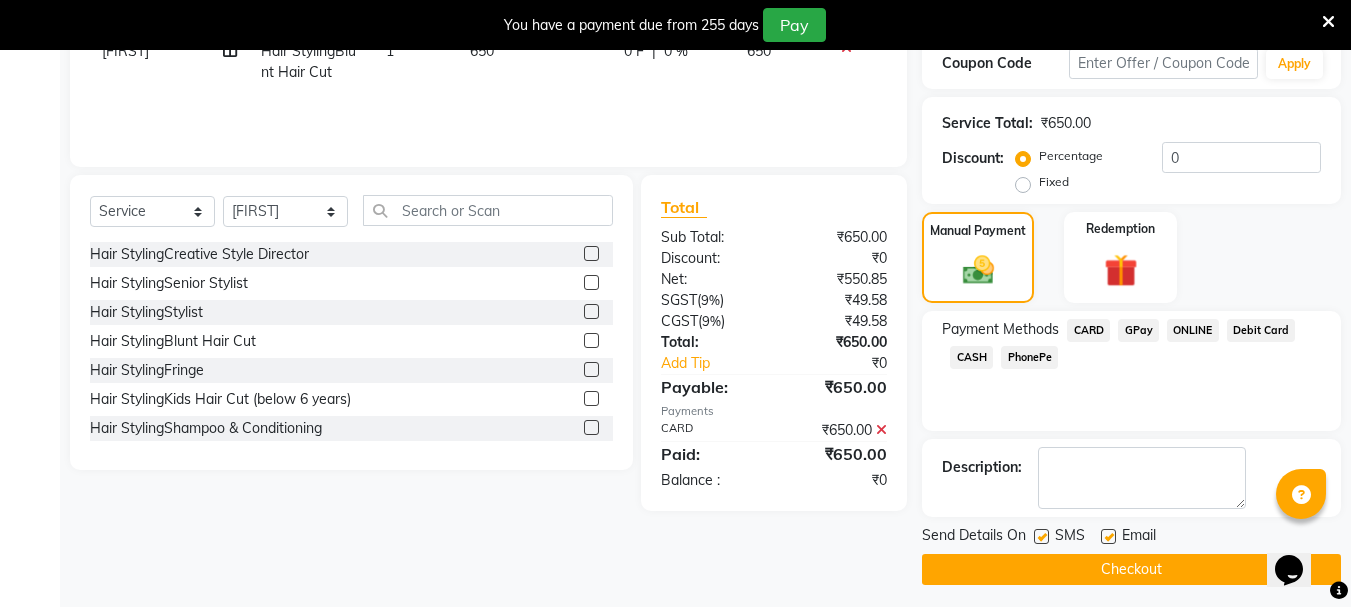 scroll, scrollTop: 359, scrollLeft: 0, axis: vertical 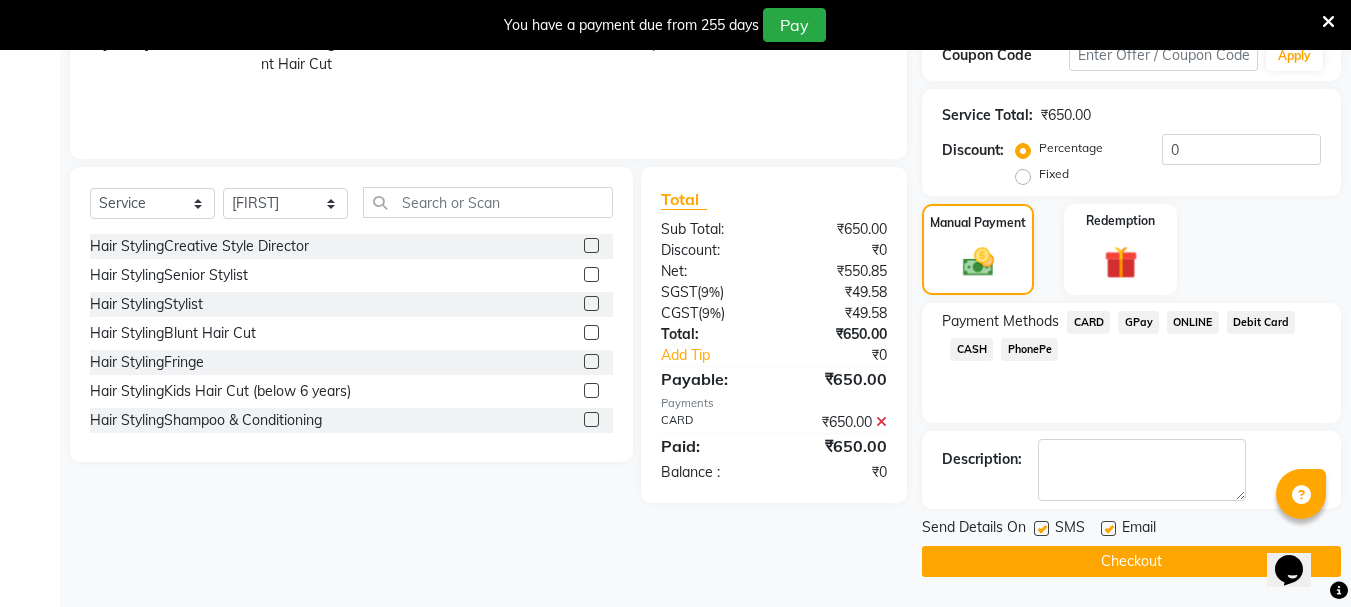 click on "Checkout" 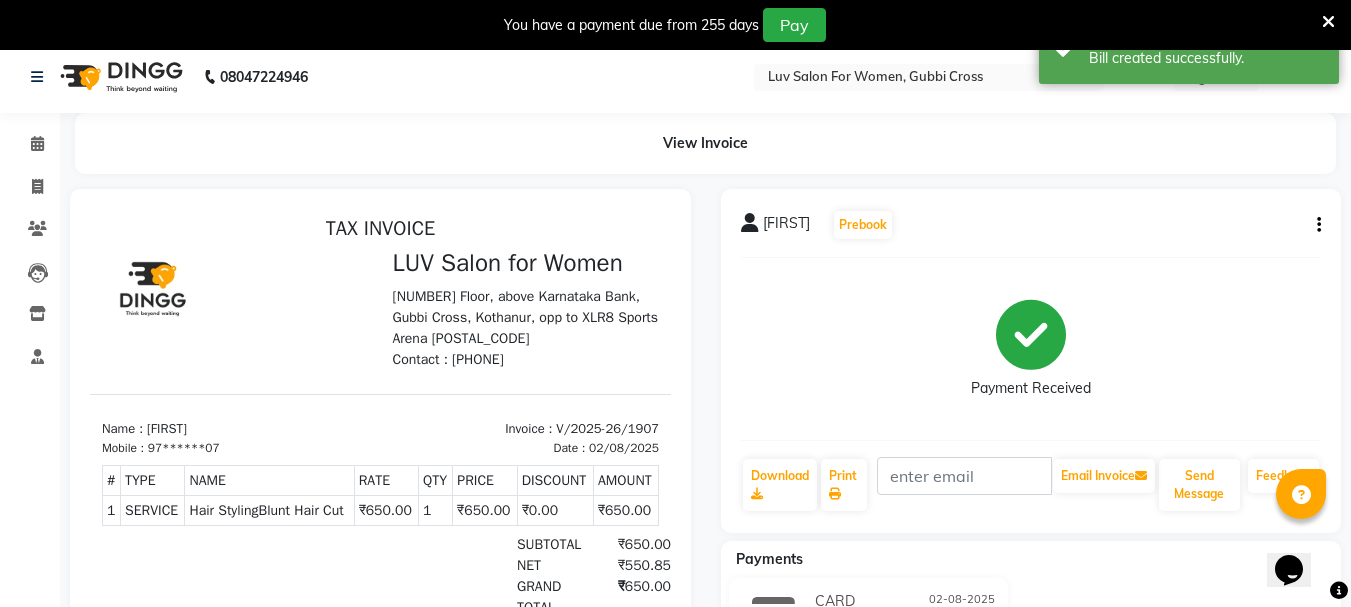 scroll, scrollTop: 0, scrollLeft: 0, axis: both 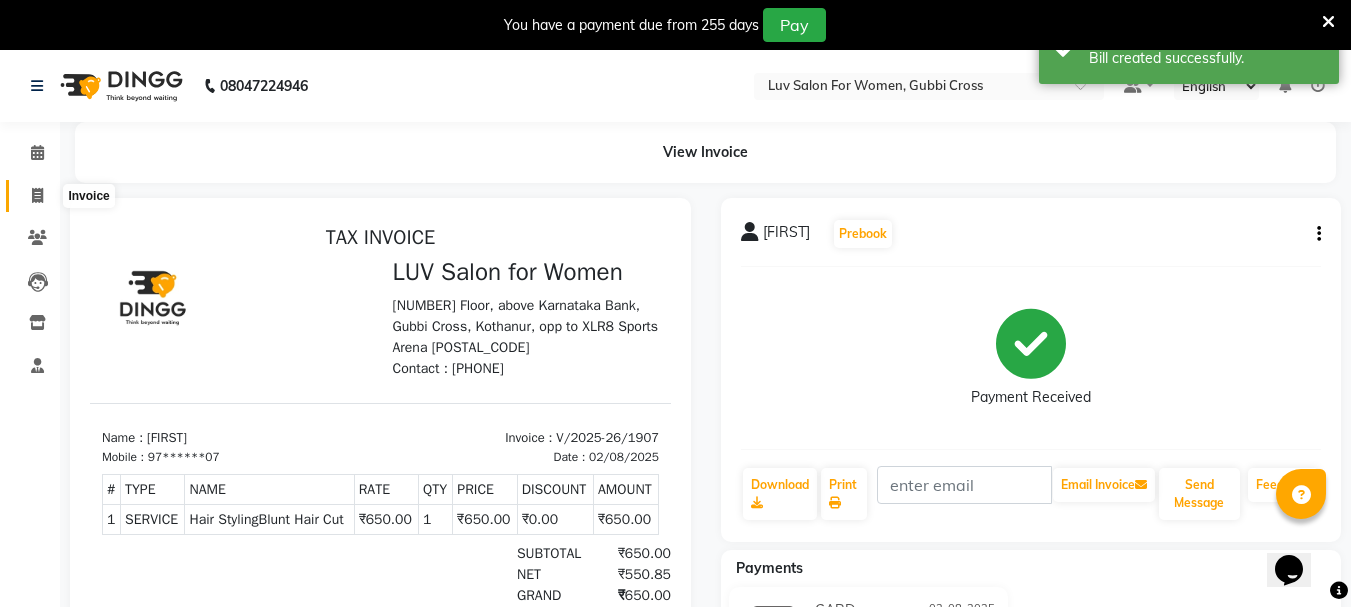 click 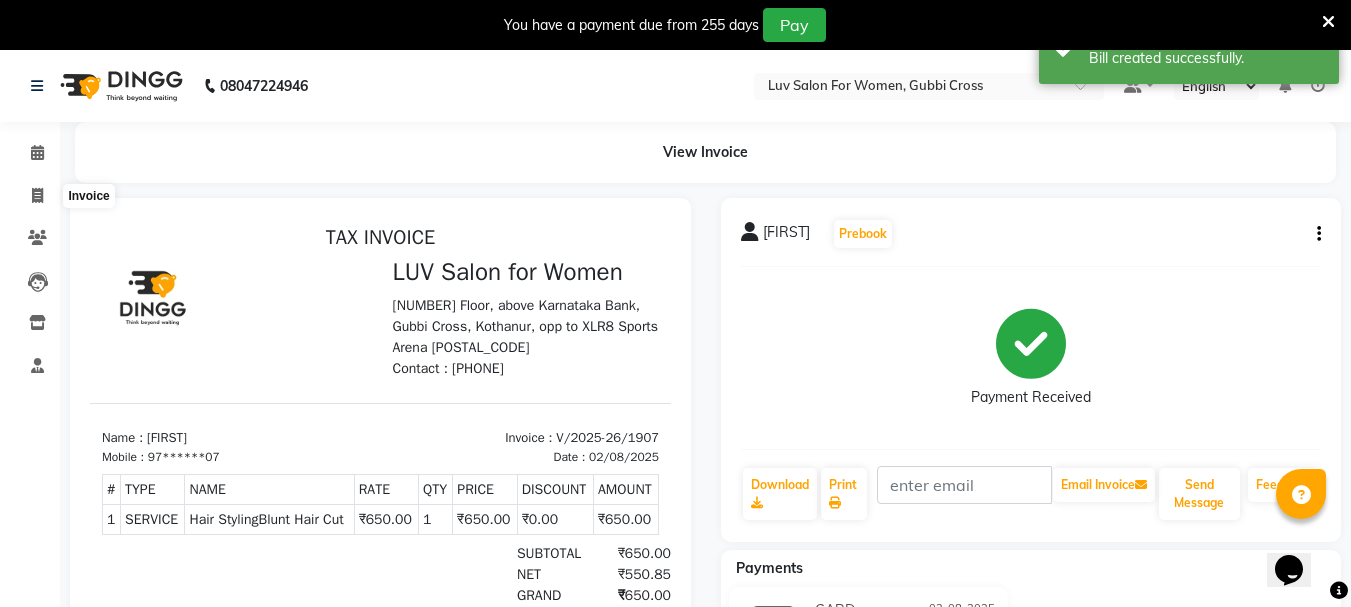 select on "service" 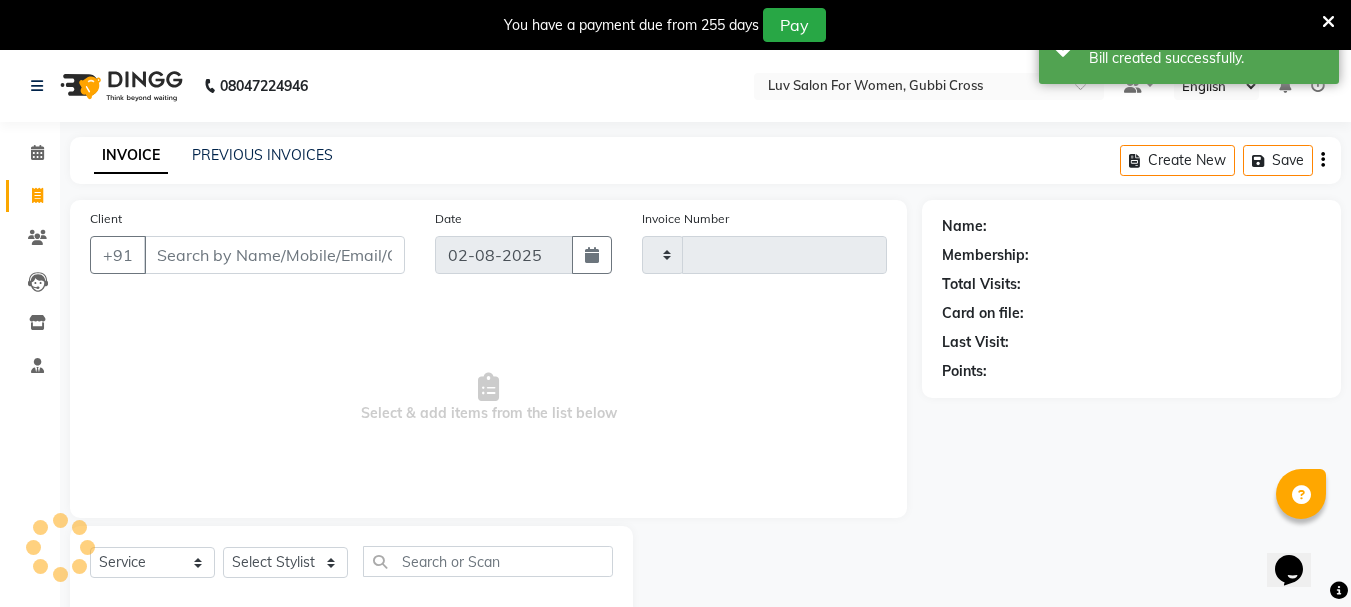 scroll, scrollTop: 50, scrollLeft: 0, axis: vertical 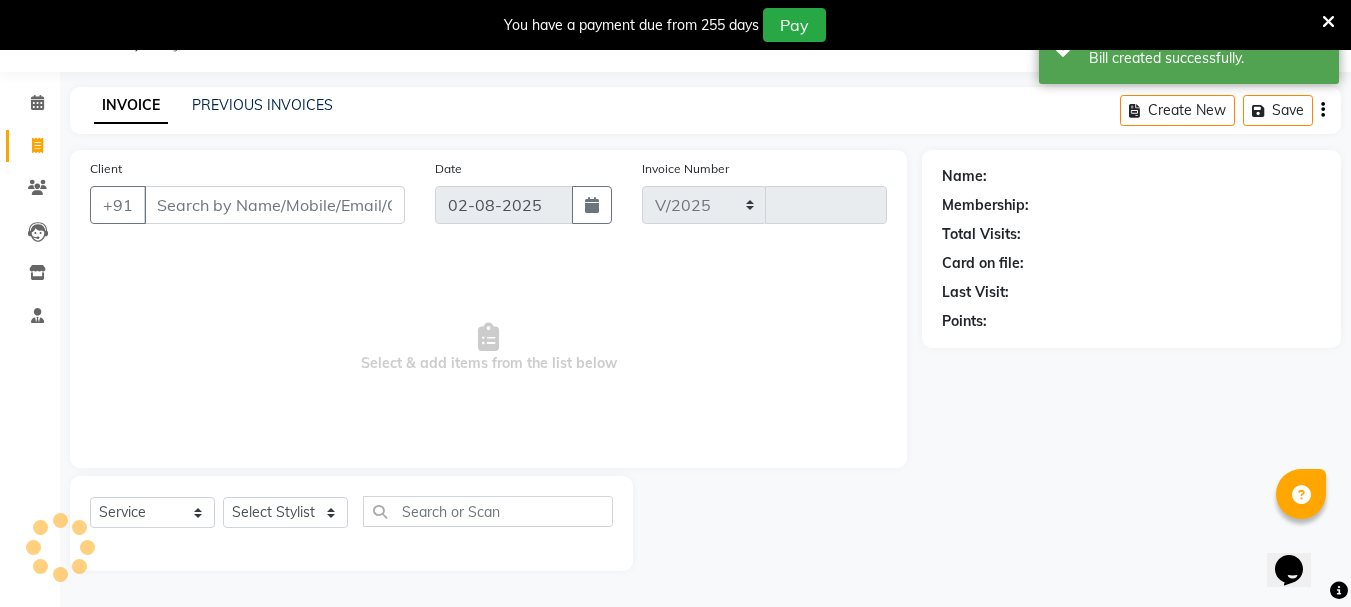 select on "7221" 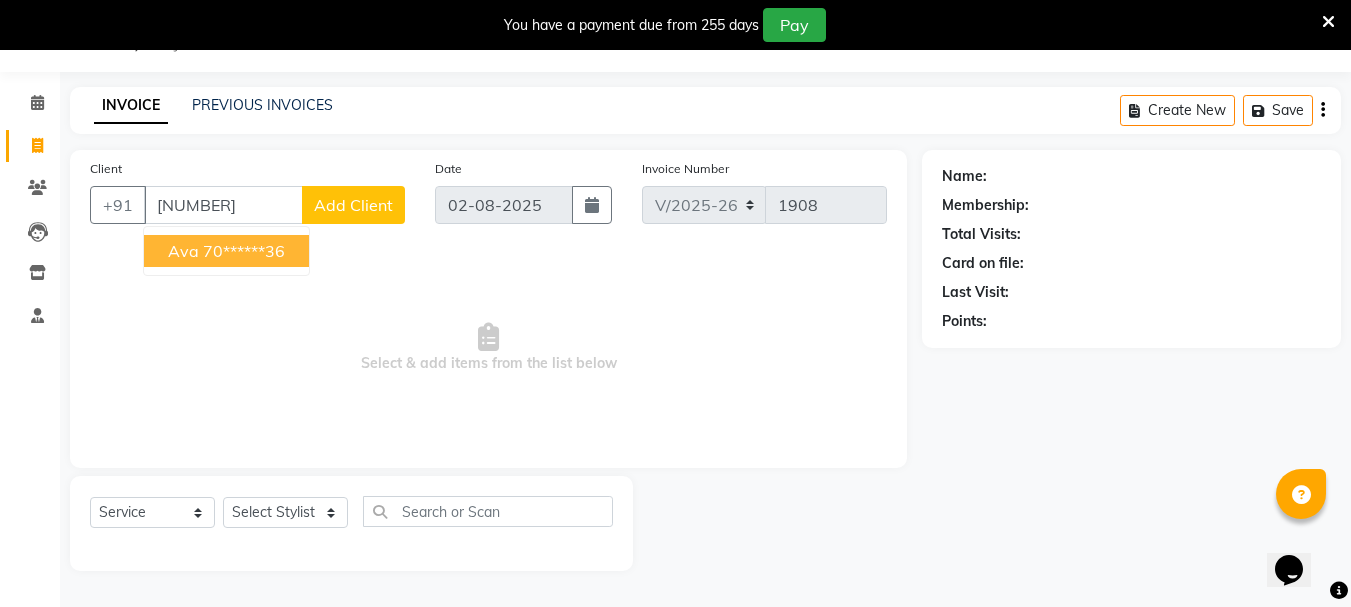 click on "70******36" at bounding box center [244, 251] 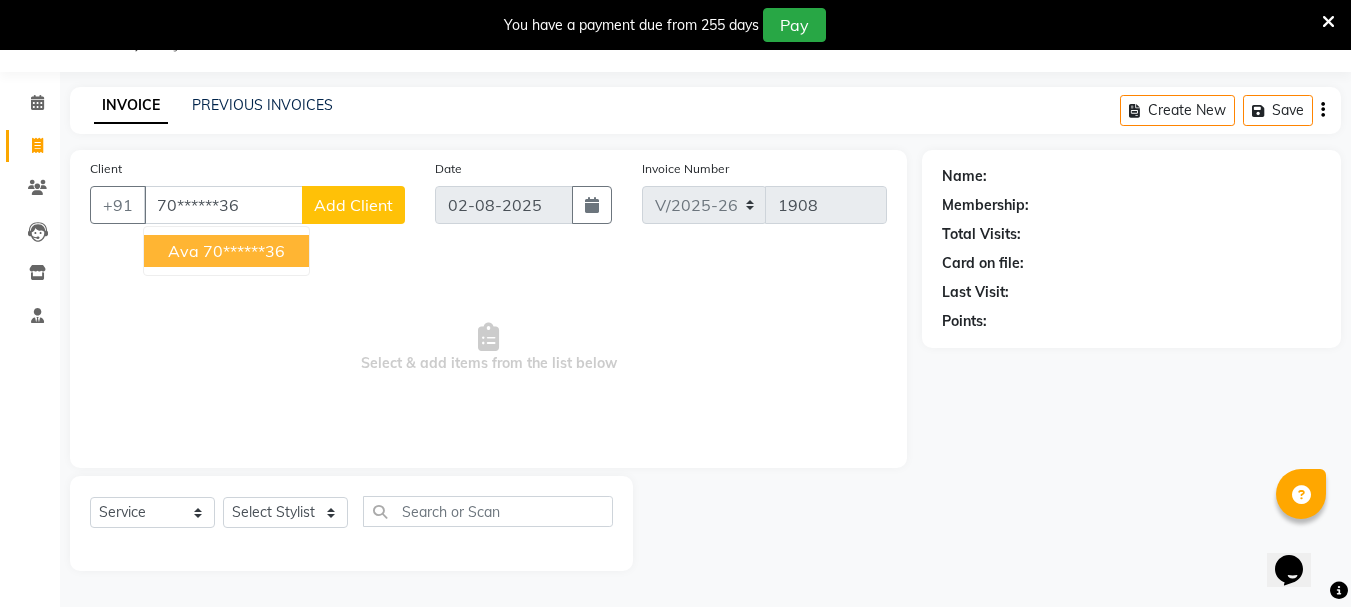 type on "70******36" 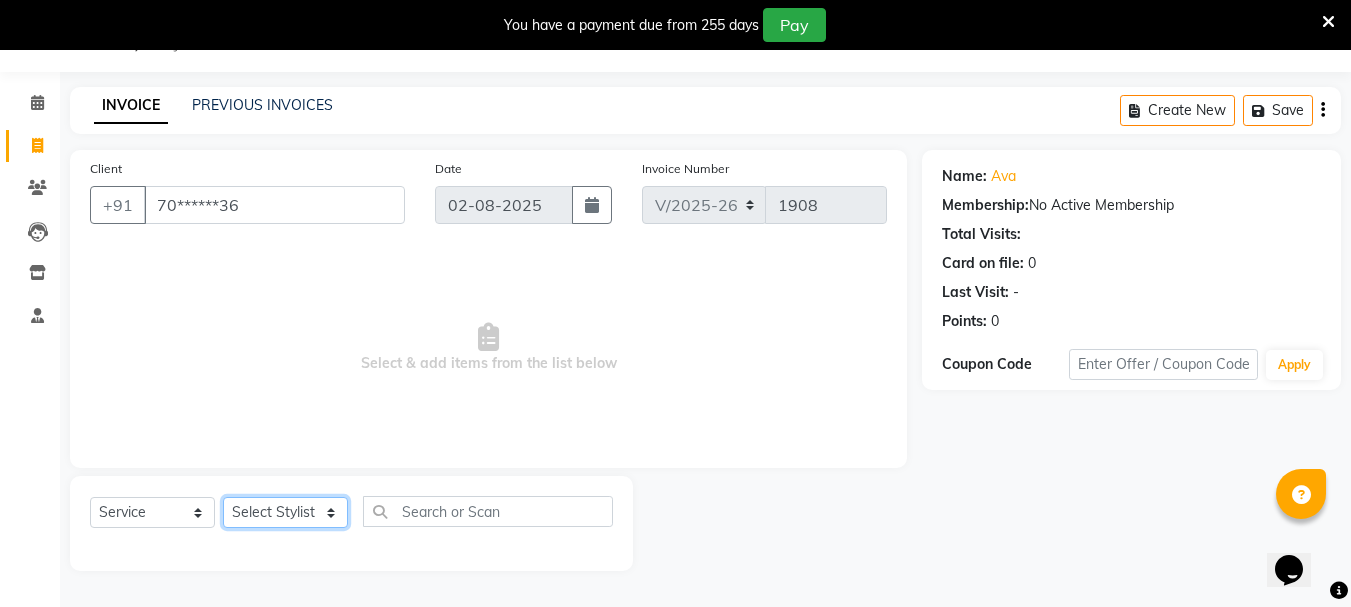 click on "Select Stylist [FIRST] [LAST] [FIRST] [LAST] [FIRST] [LAST] [FIRST] [LAST] [FIRST] [LAST] [FIRST] [LAST] [FIRST] [LAST] [FIRST] [LAST] [FIRST] [LAST] [FIRST] [LAST] [FIRST] [LAST] [FIRST] [LAST] [FIRST] [LAST] [FIRST] [LAST] [FIRST] [LAST] [FIRST] [LAST]" 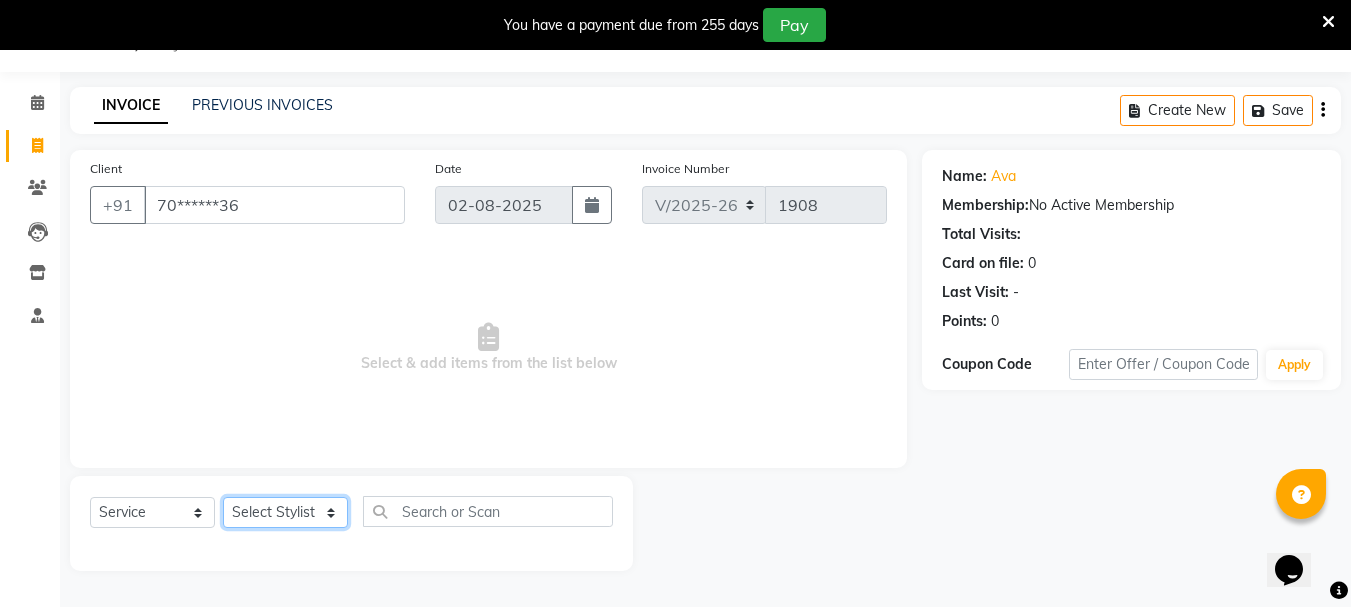 select on "64240" 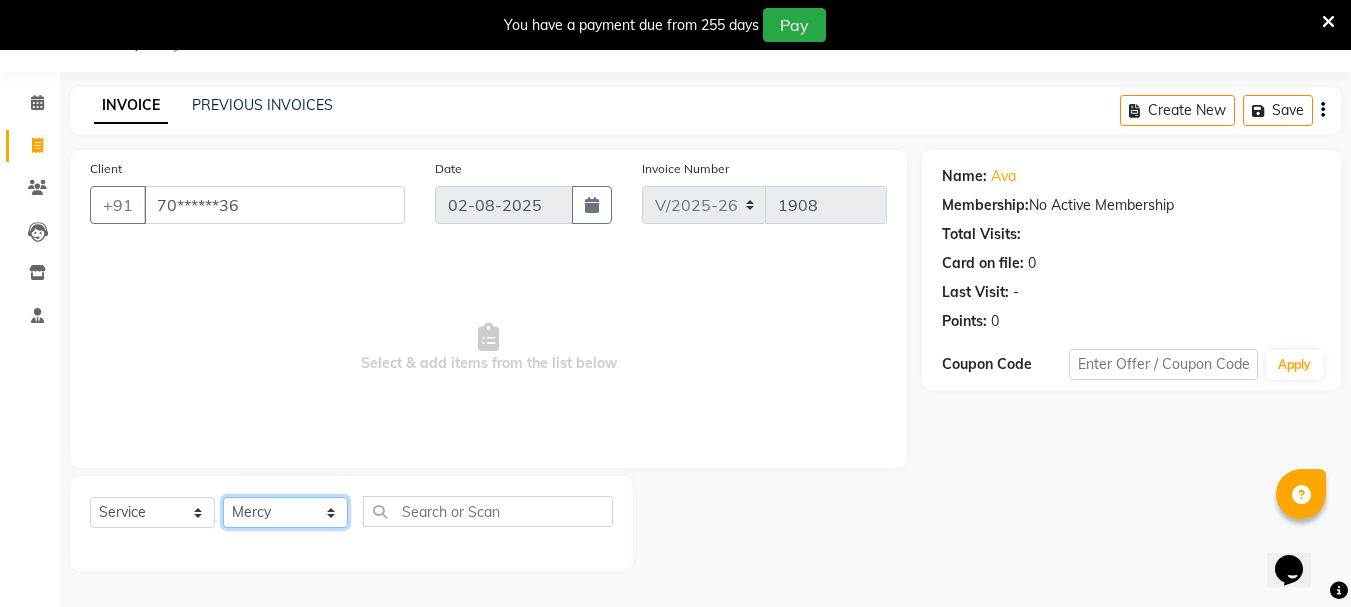 click on "Select Stylist [FIRST] [LAST] [FIRST] [LAST] [FIRST] [LAST] [FIRST] [LAST] [FIRST] [LAST] [FIRST] [LAST] [FIRST] [LAST] [FIRST] [LAST] [FIRST] [LAST] [FIRST] [LAST] [FIRST] [LAST] [FIRST] [LAST] [FIRST] [LAST] [FIRST] [LAST] [FIRST] [LAST] [FIRST] [LAST]" 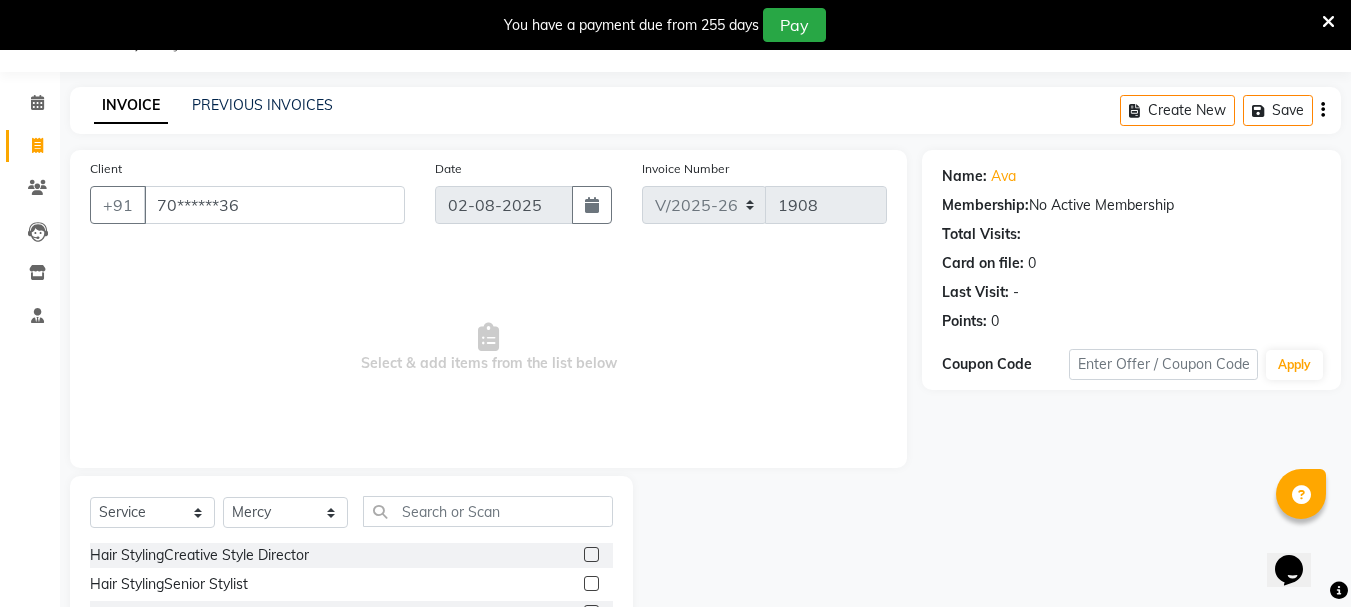 click 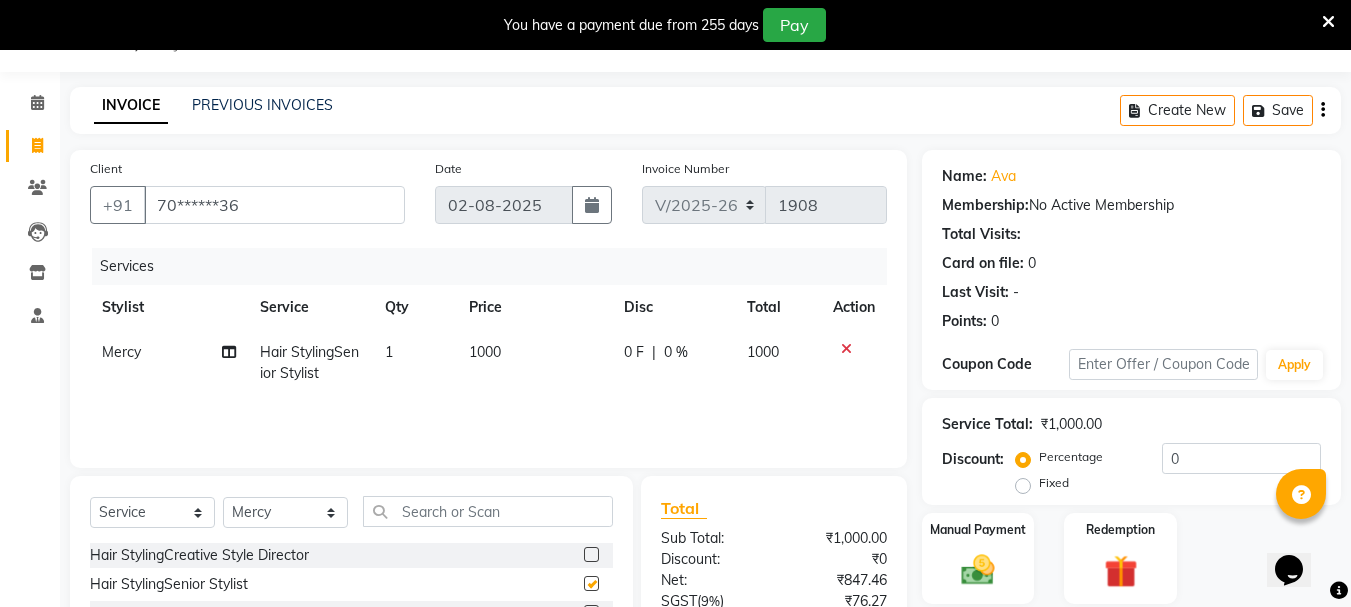 checkbox on "false" 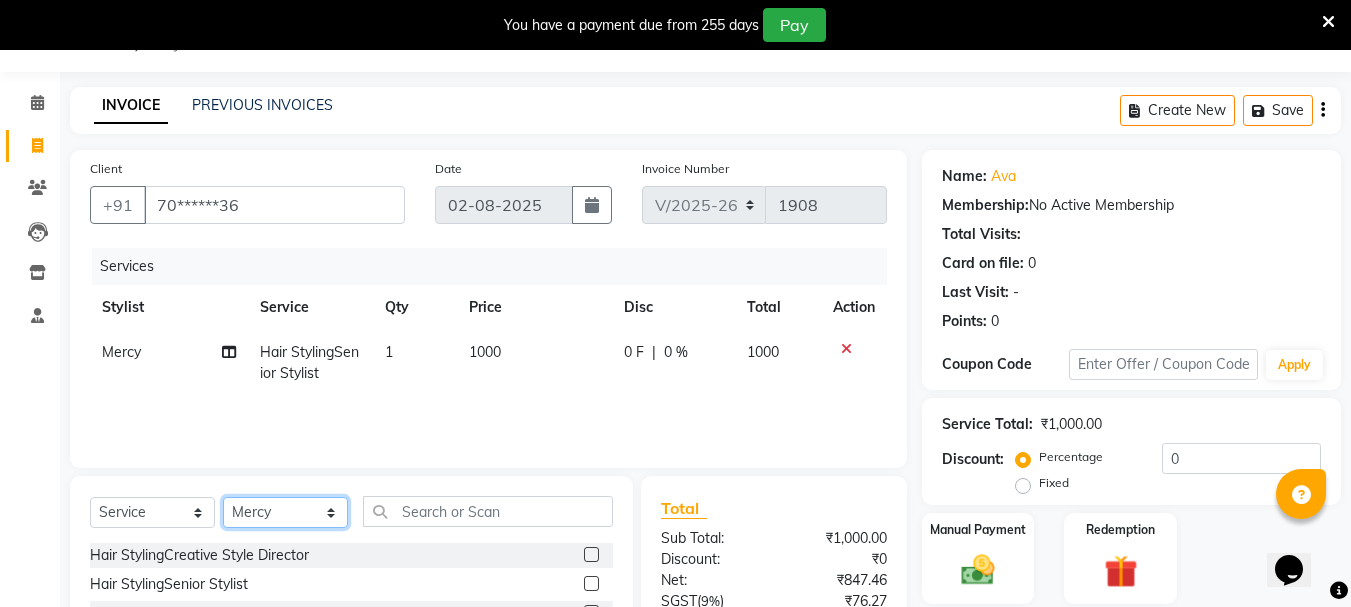click on "Select Stylist [FIRST] [LAST] [FIRST] [LAST] [FIRST] [LAST] [FIRST] [LAST] [FIRST] [LAST] [FIRST] [LAST] [FIRST] [LAST] [FIRST] [LAST] [FIRST] [LAST] [FIRST] [LAST] [FIRST] [LAST] [FIRST] [LAST] [FIRST] [LAST] [FIRST] [LAST] [FIRST] [LAST] [FIRST] [LAST]" 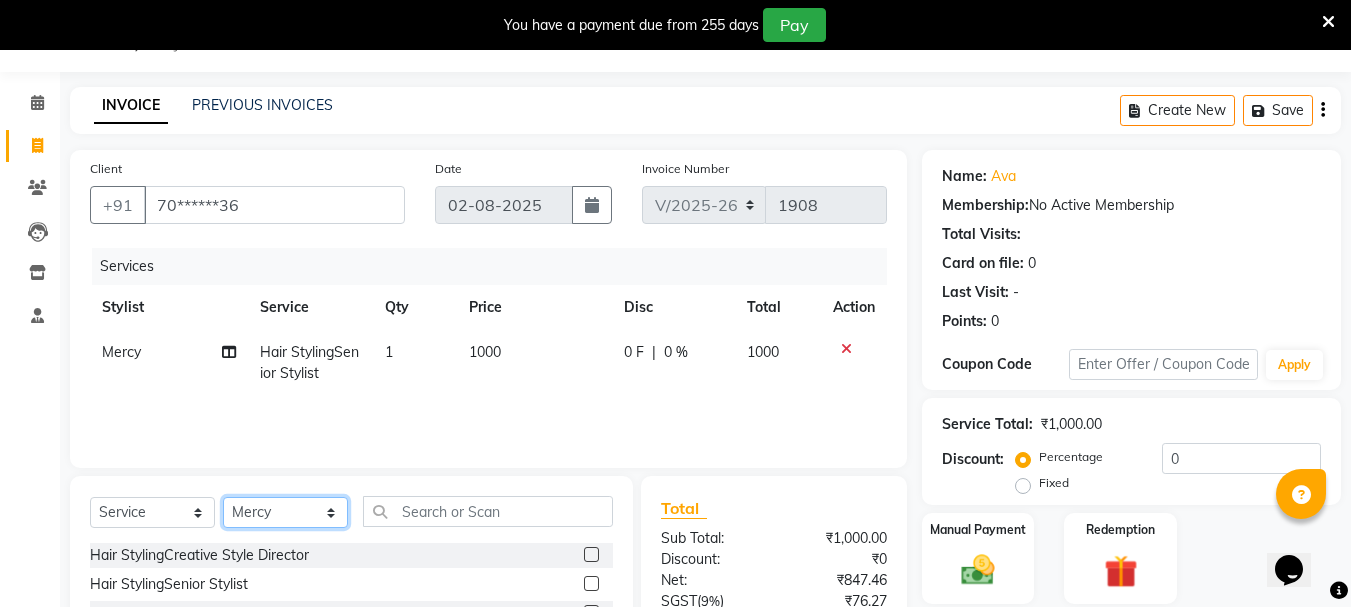 select on "76982" 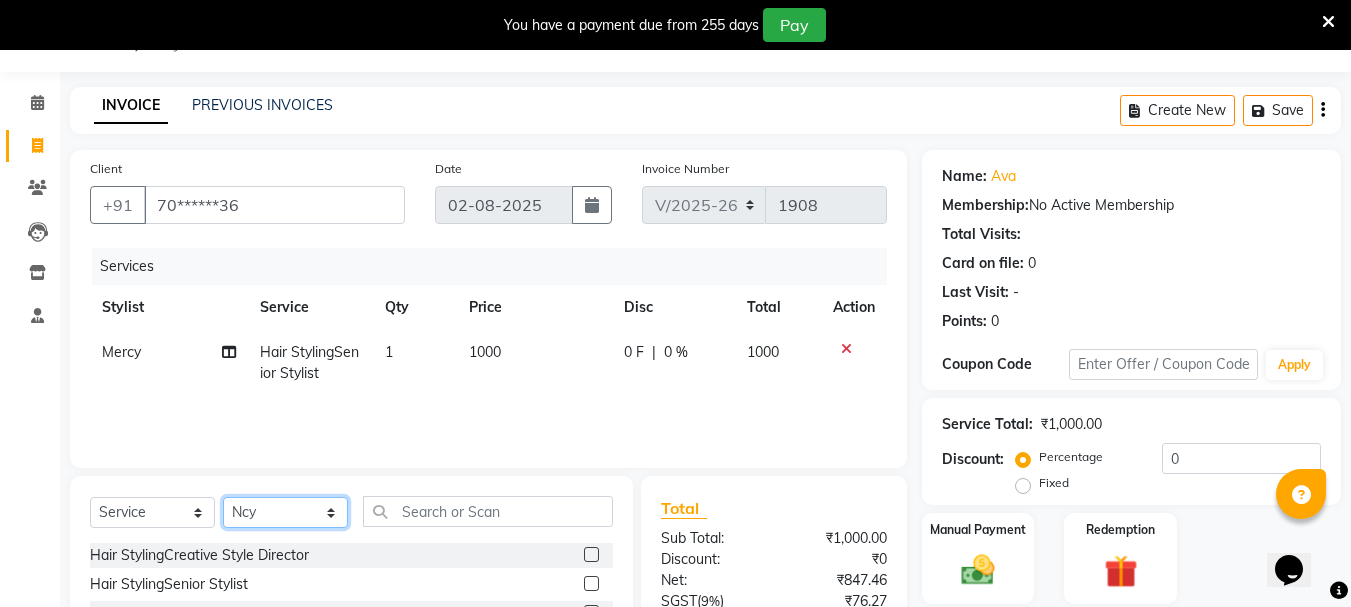 click on "Select Stylist [FIRST] [LAST] [FIRST] [LAST] [FIRST] [LAST] [FIRST] [LAST] [FIRST] [LAST] [FIRST] [LAST] [FIRST] [LAST] [FIRST] [LAST] [FIRST] [LAST] [FIRST] [LAST] [FIRST] [LAST] [FIRST] [LAST] [FIRST] [LAST] [FIRST] [LAST] [FIRST] [LAST] [FIRST] [LAST]" 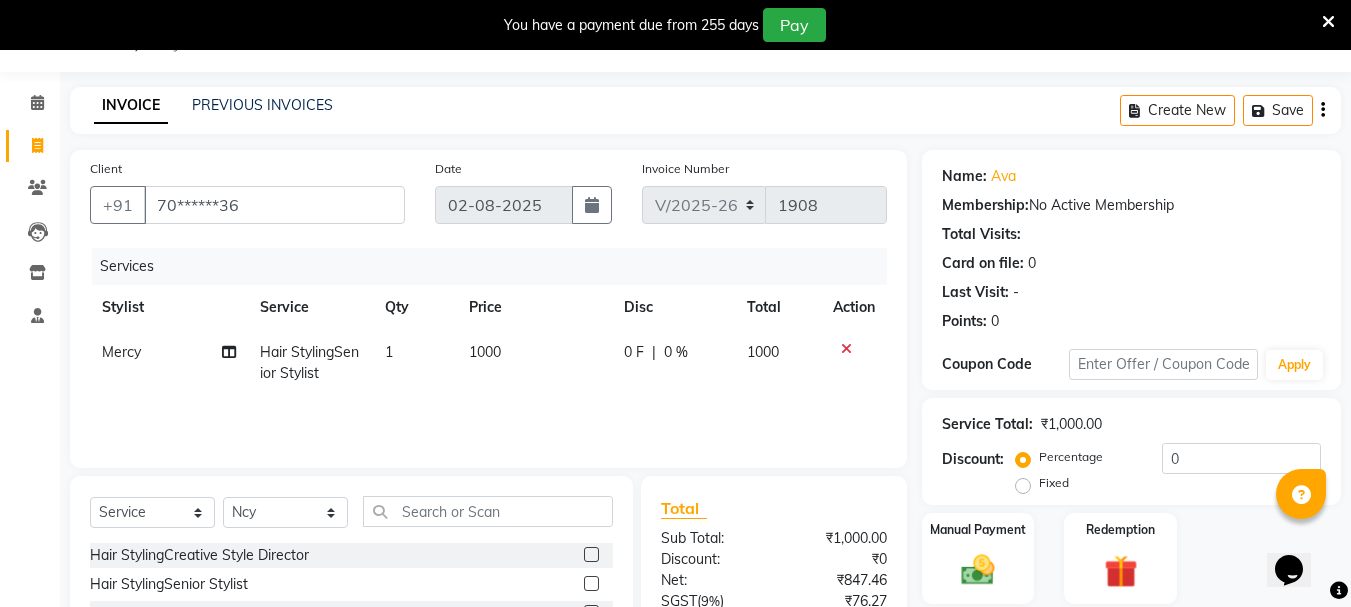 click 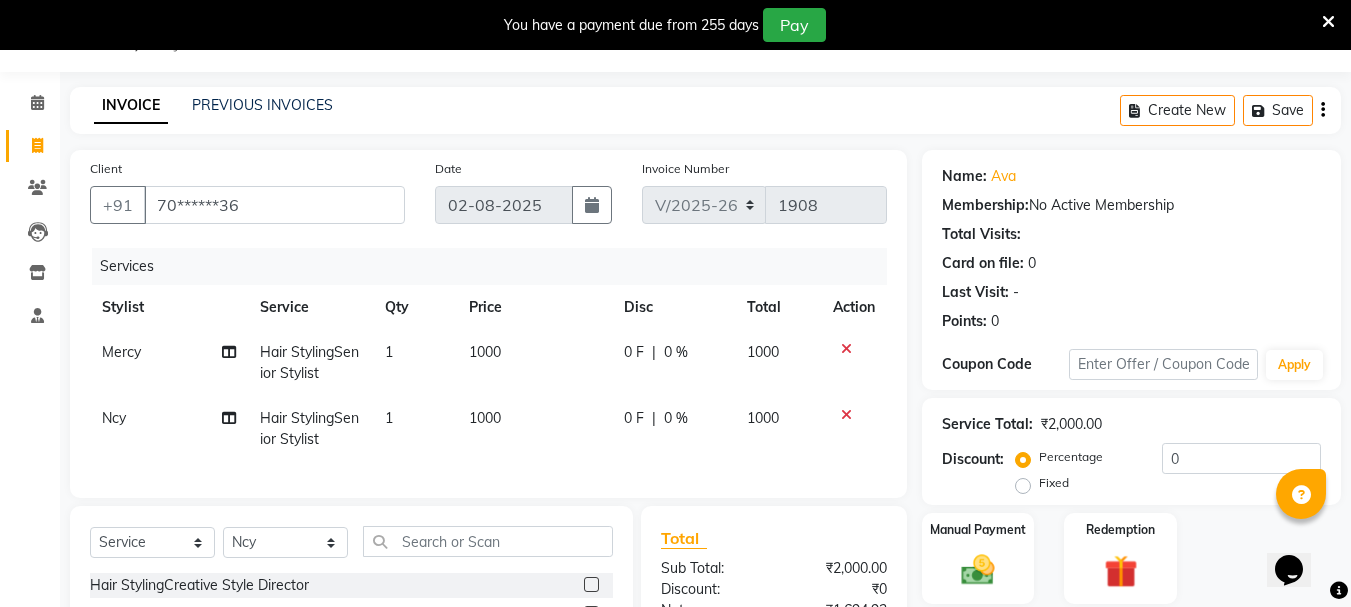 checkbox on "false" 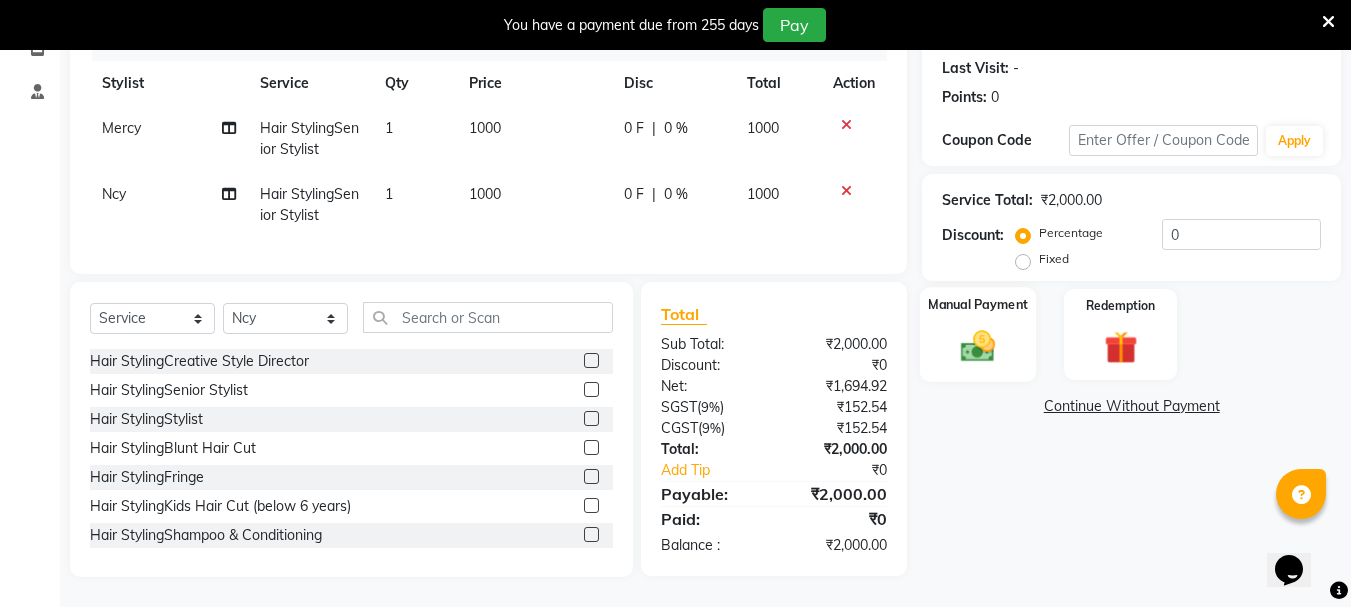 scroll, scrollTop: 289, scrollLeft: 0, axis: vertical 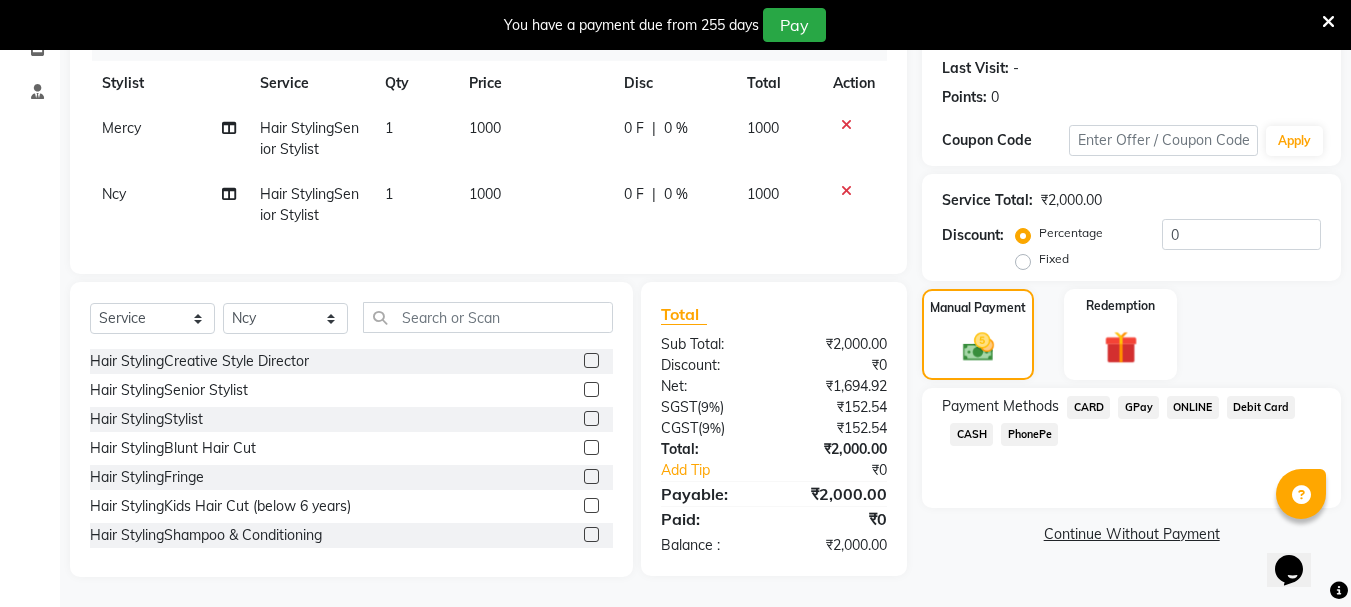 click on "GPay" 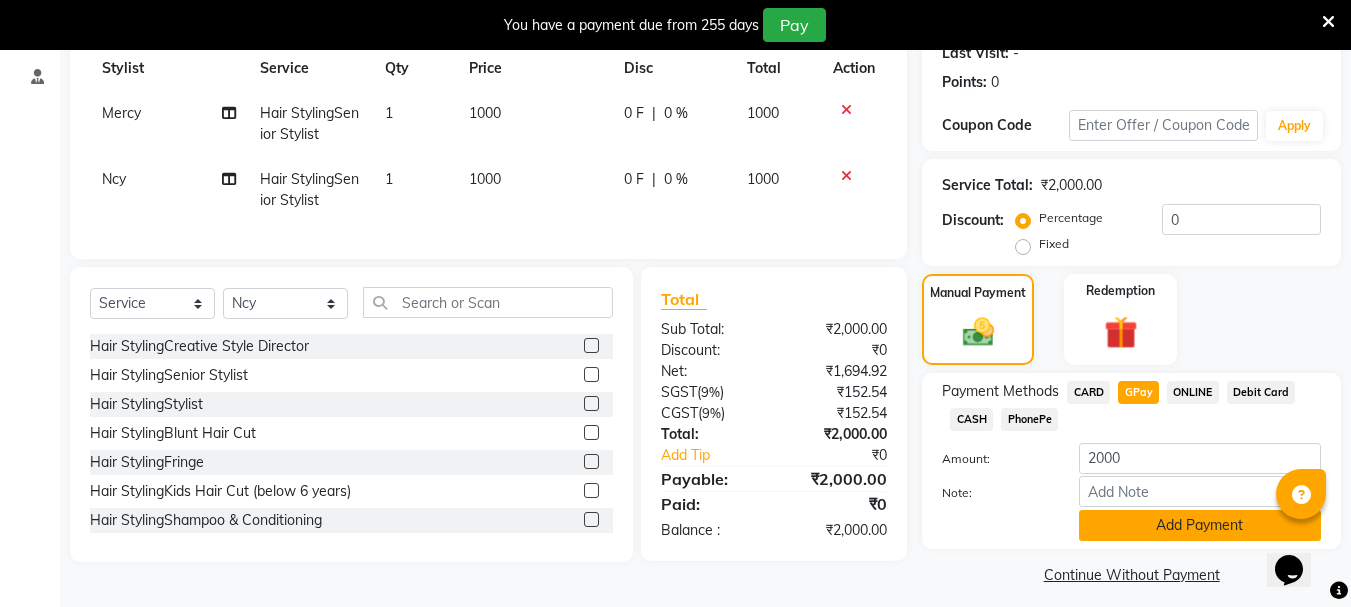 click on "Add Payment" 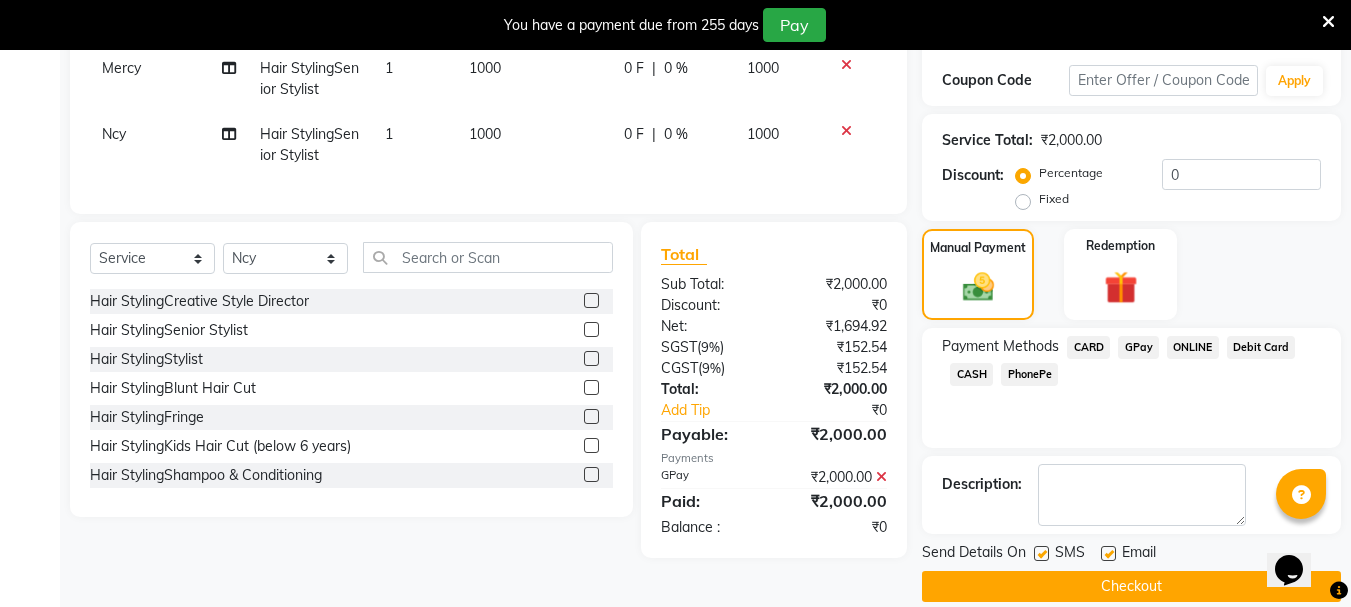 scroll, scrollTop: 359, scrollLeft: 0, axis: vertical 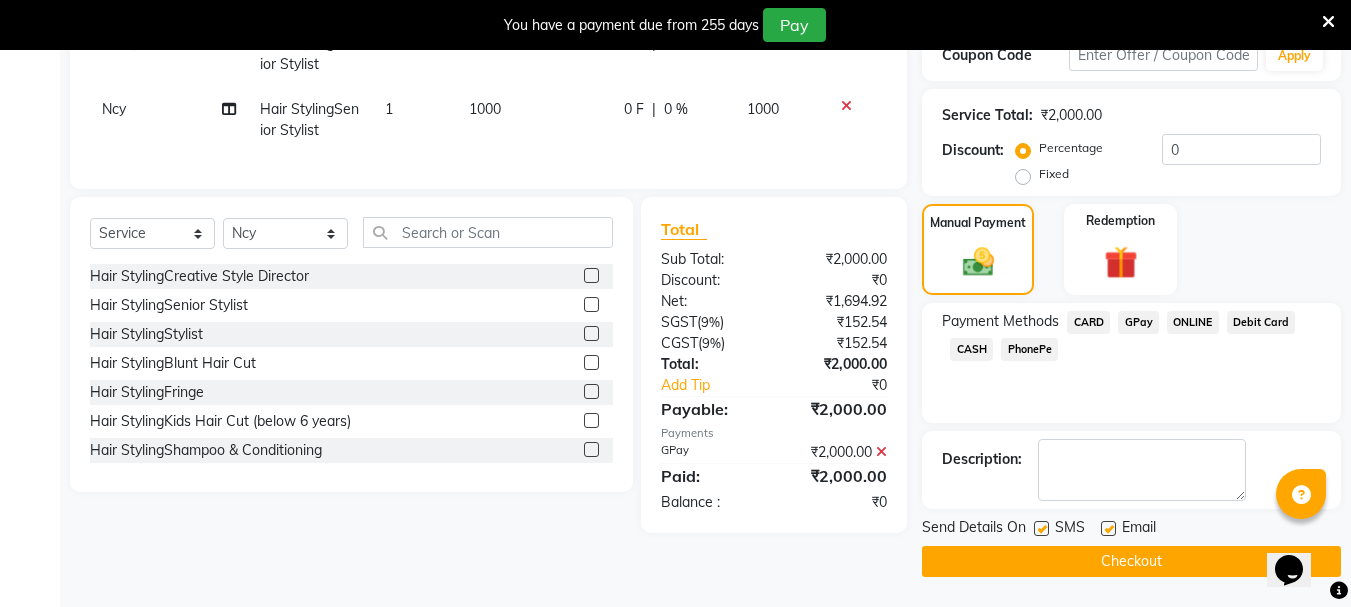 click on "Checkout" 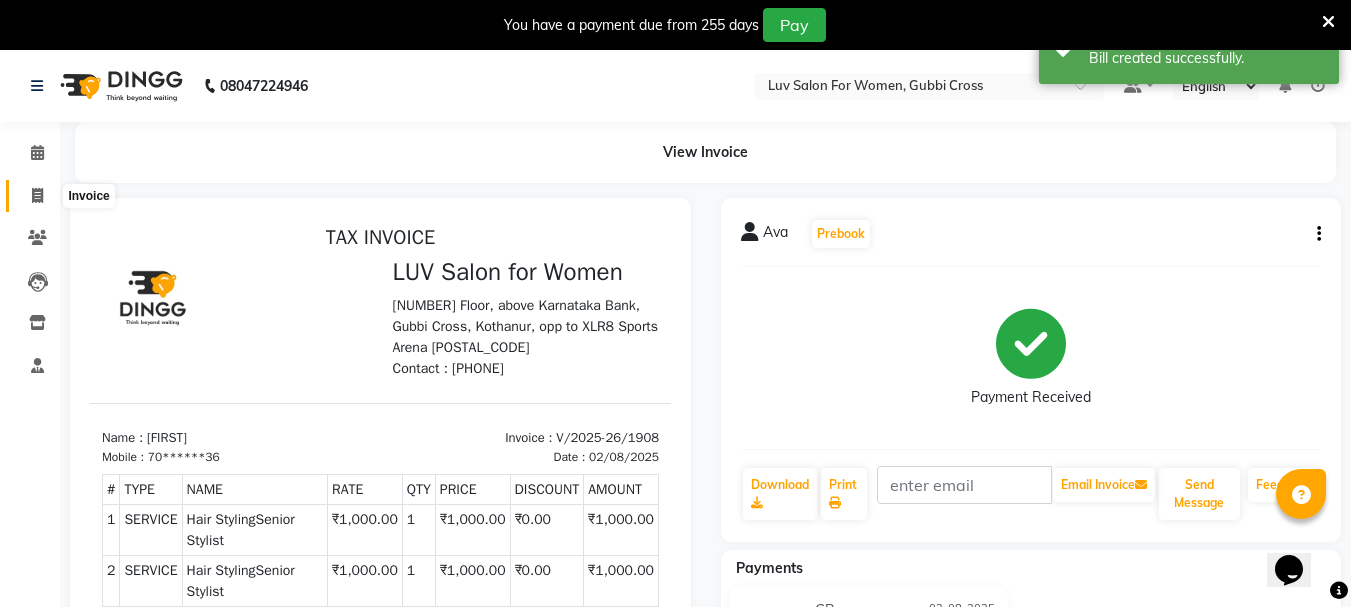 scroll, scrollTop: 0, scrollLeft: 0, axis: both 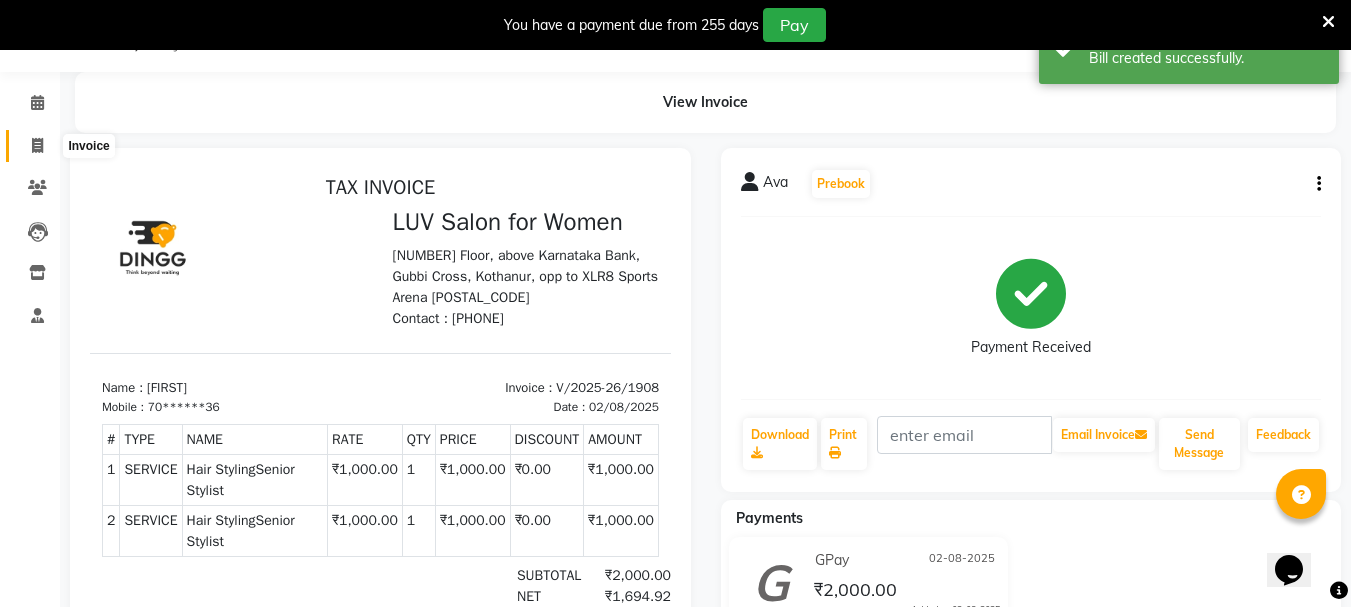 select on "7221" 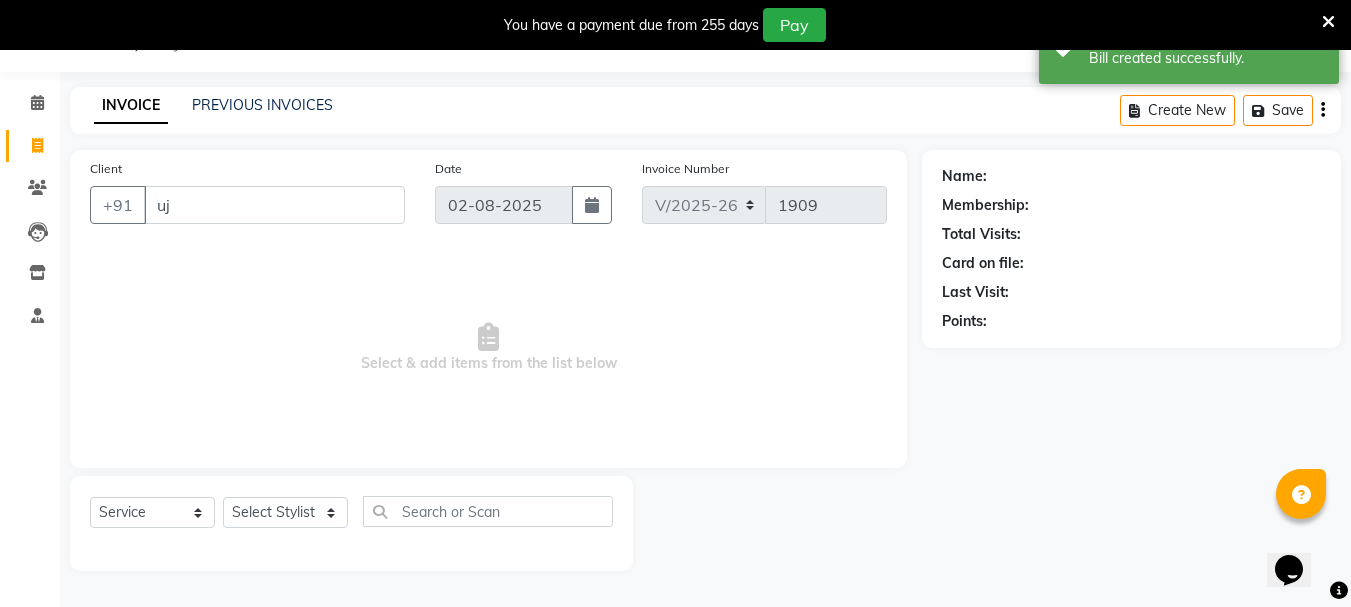 type on "u" 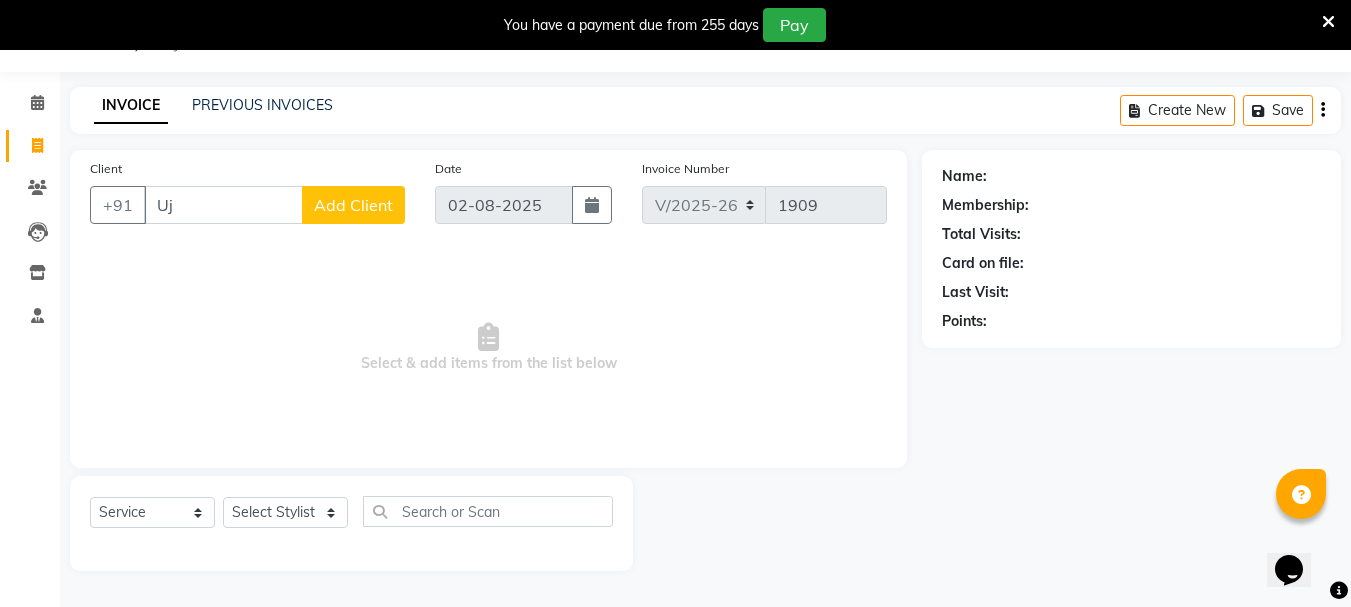 type on "U" 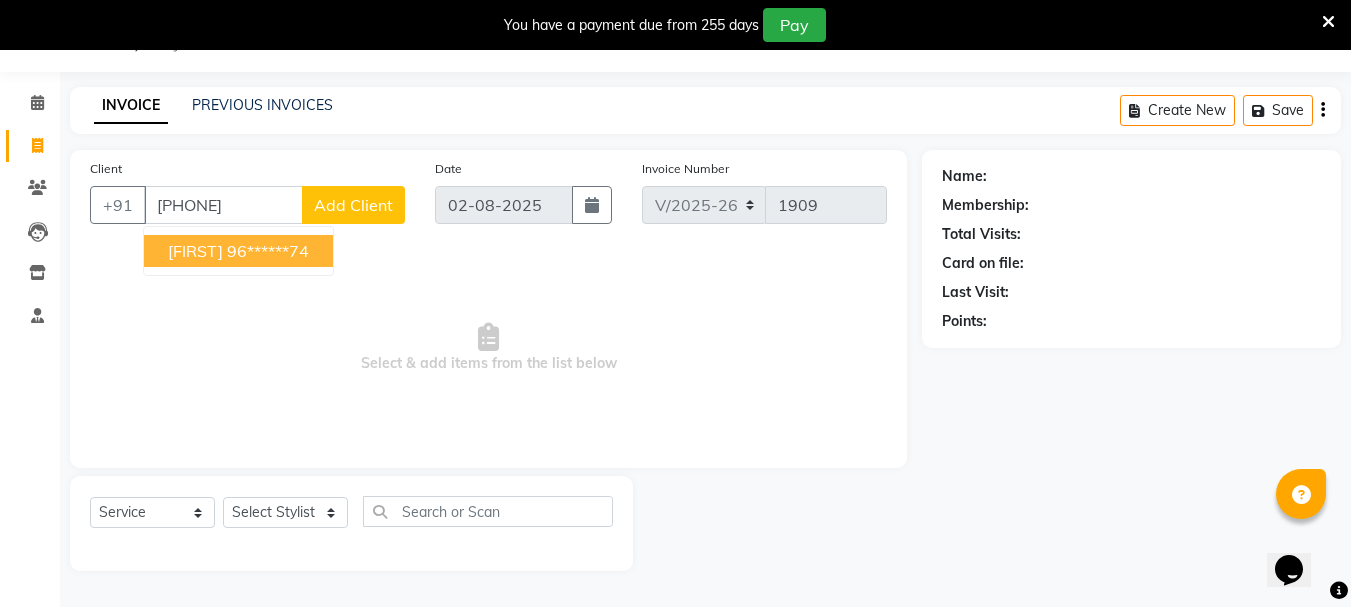 click on "[FIRST] [PHONE]" at bounding box center [238, 251] 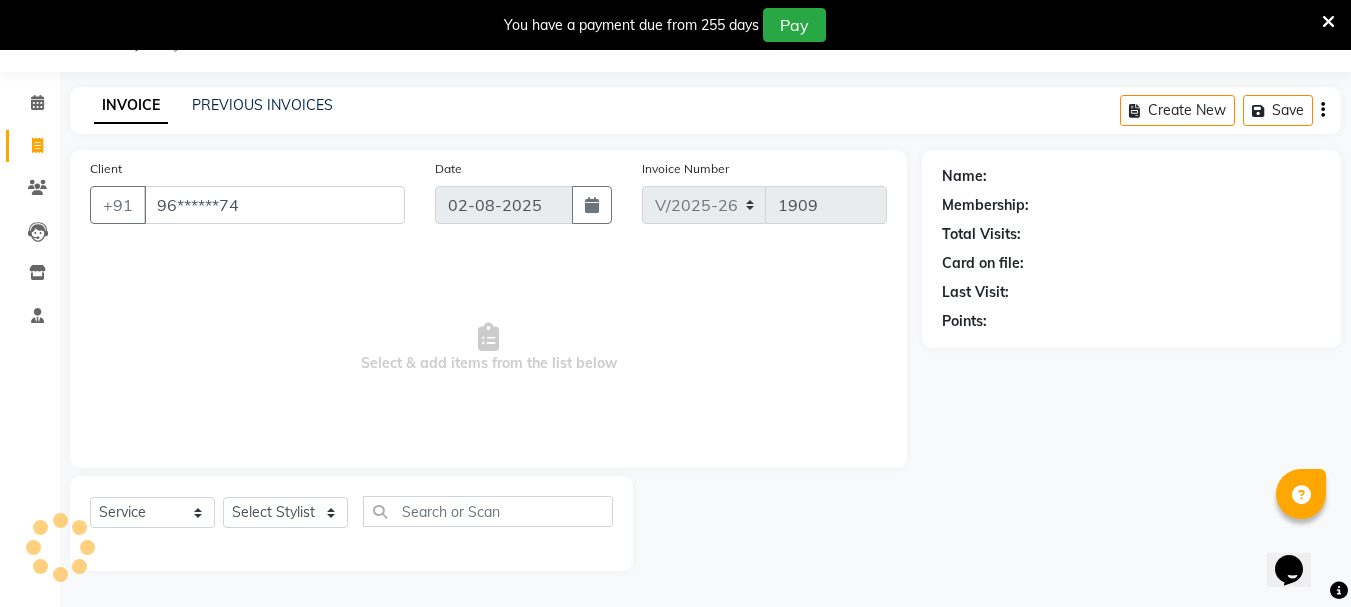 type on "96******74" 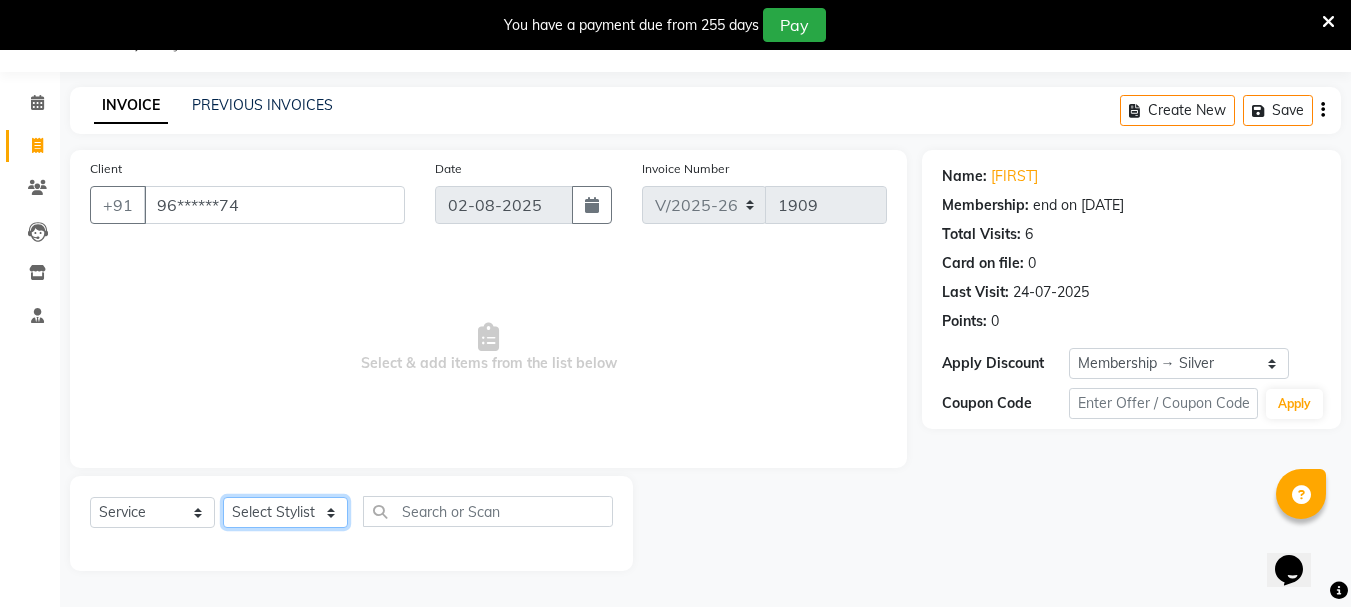click on "Select Stylist [FIRST] [LAST] [FIRST] [LAST] [FIRST] [LAST] [FIRST] [LAST] [FIRST] [LAST] [FIRST] [LAST] [FIRST] [LAST] [FIRST] [LAST] [FIRST] [LAST] [FIRST] [LAST] [FIRST] [LAST] [FIRST] [LAST] [FIRST] [LAST] [FIRST] [LAST] [FIRST] [LAST] [FIRST] [LAST]" 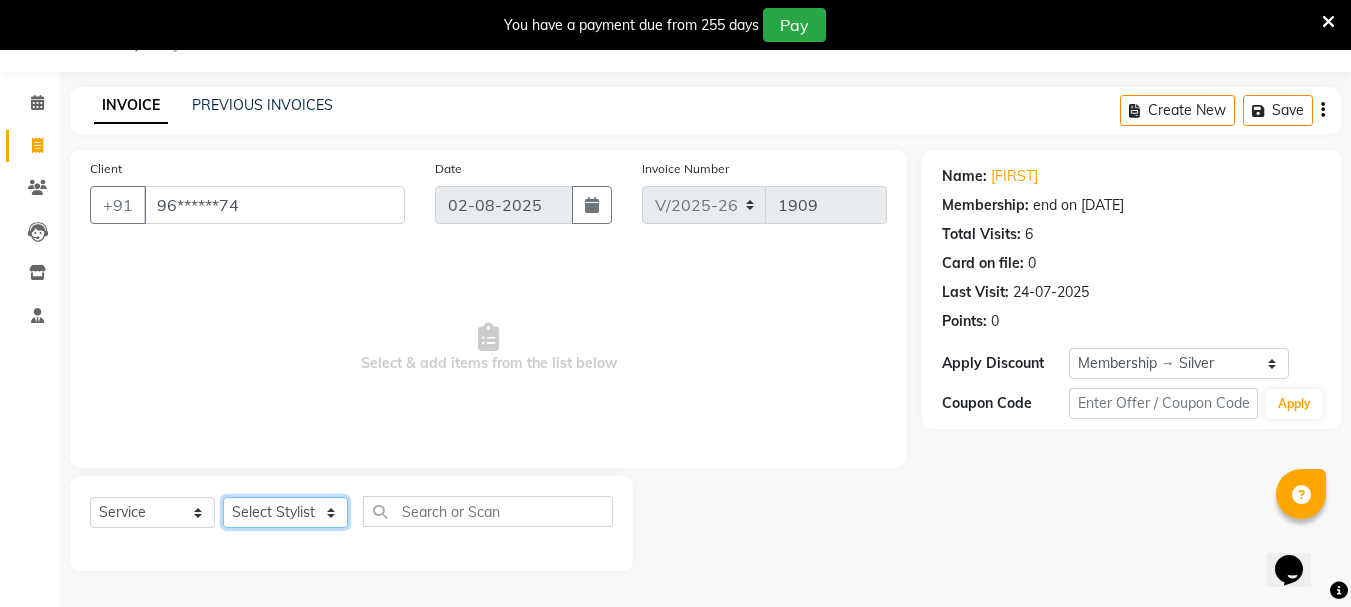select on "71440" 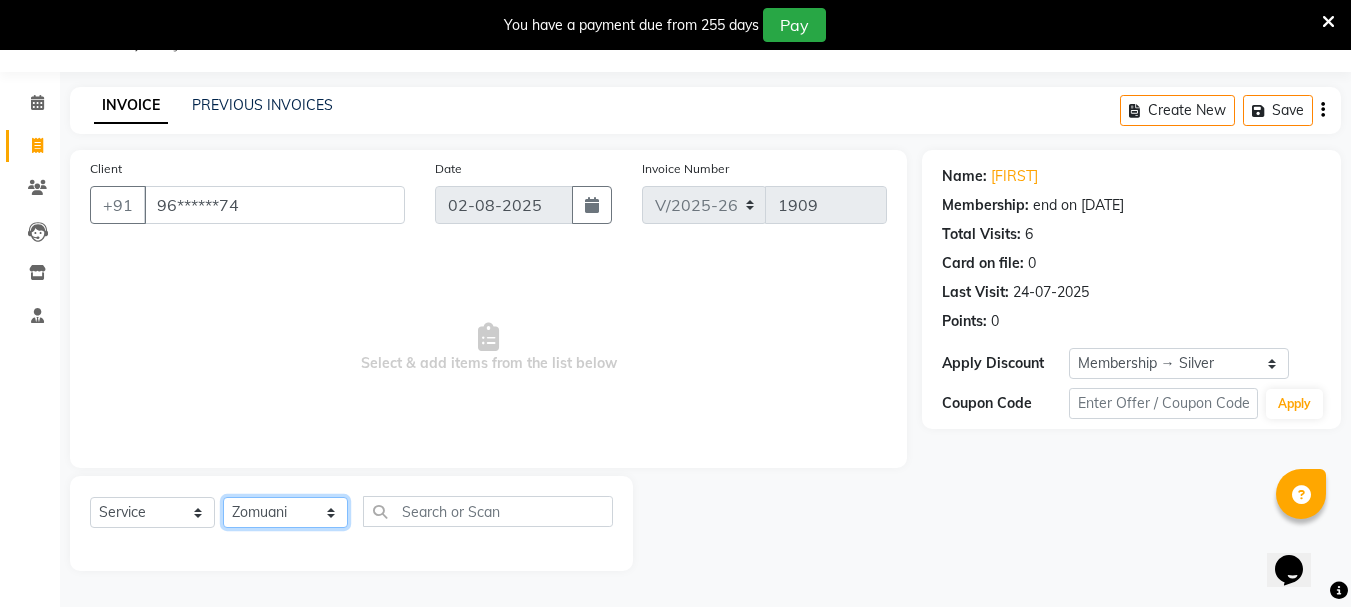 click on "Select Stylist [FIRST] [LAST] [FIRST] [LAST] [FIRST] [LAST] [FIRST] [LAST] [FIRST] [LAST] [FIRST] [LAST] [FIRST] [LAST] [FIRST] [LAST] [FIRST] [LAST] [FIRST] [LAST] [FIRST] [LAST] [FIRST] [LAST] [FIRST] [LAST] [FIRST] [LAST] [FIRST] [LAST] [FIRST] [LAST]" 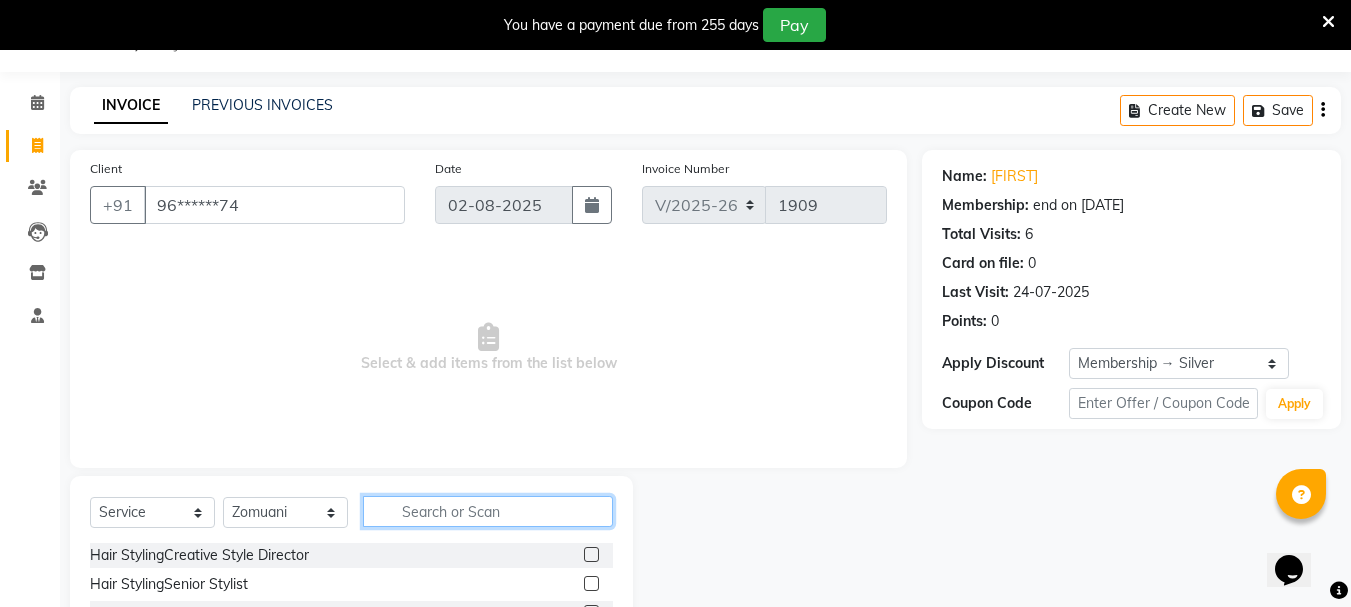 click 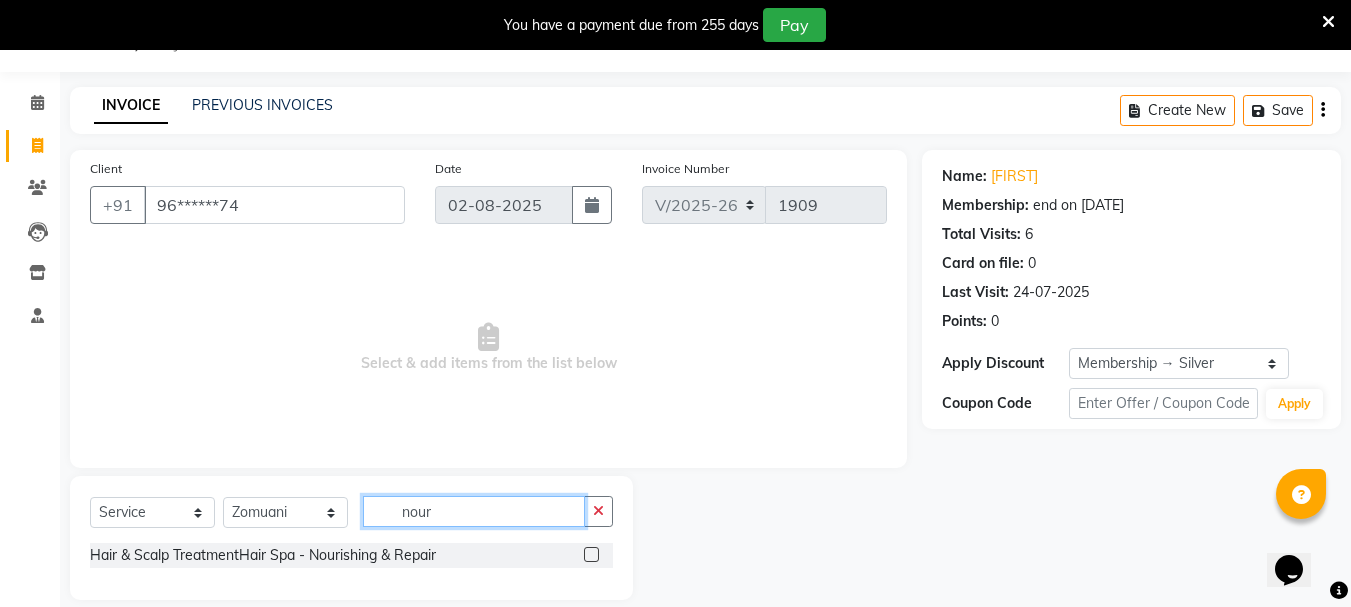 type on "nour" 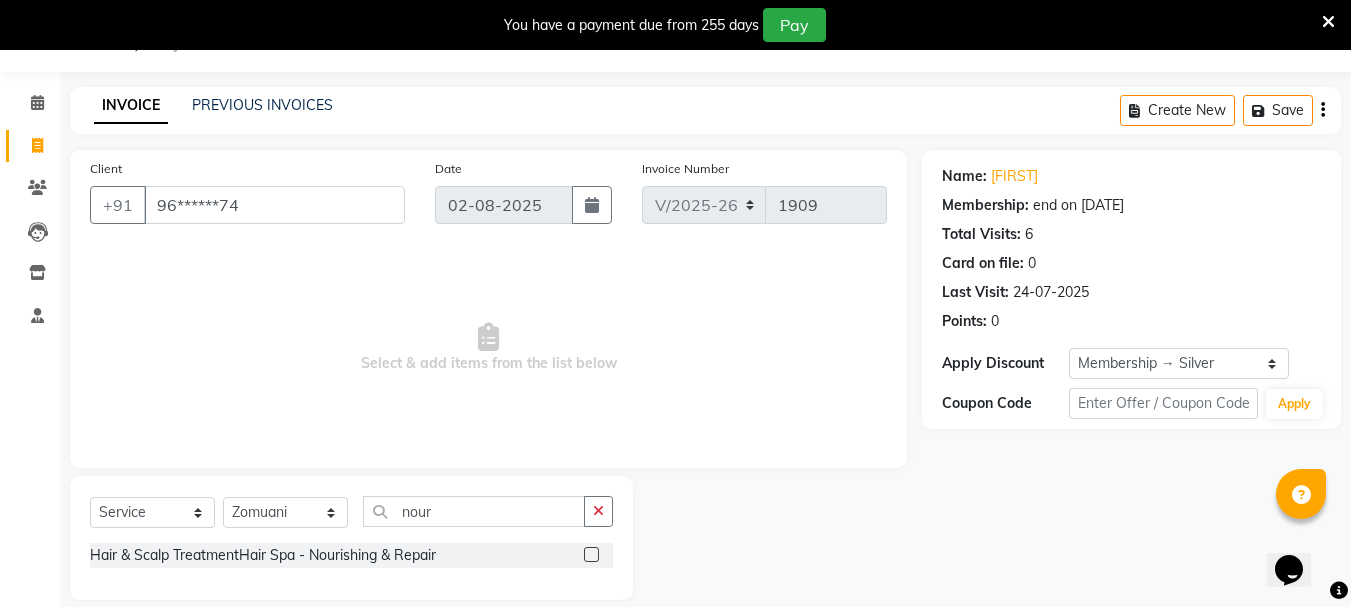 click 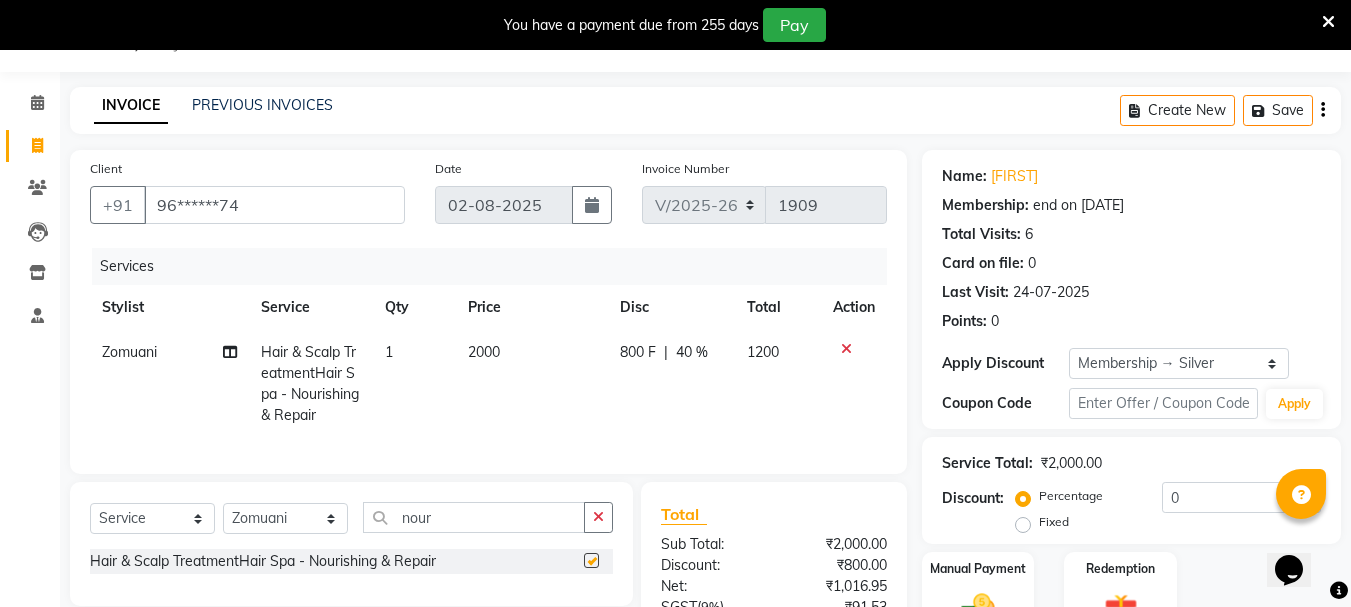 checkbox on "false" 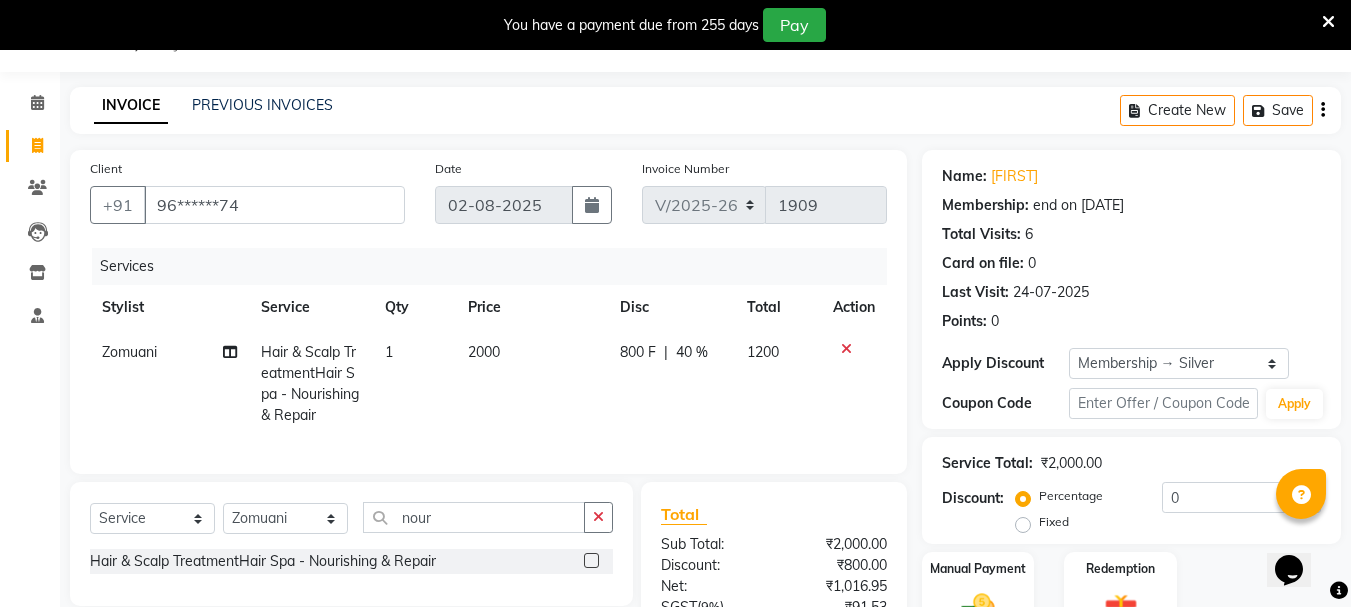 scroll, scrollTop: 264, scrollLeft: 0, axis: vertical 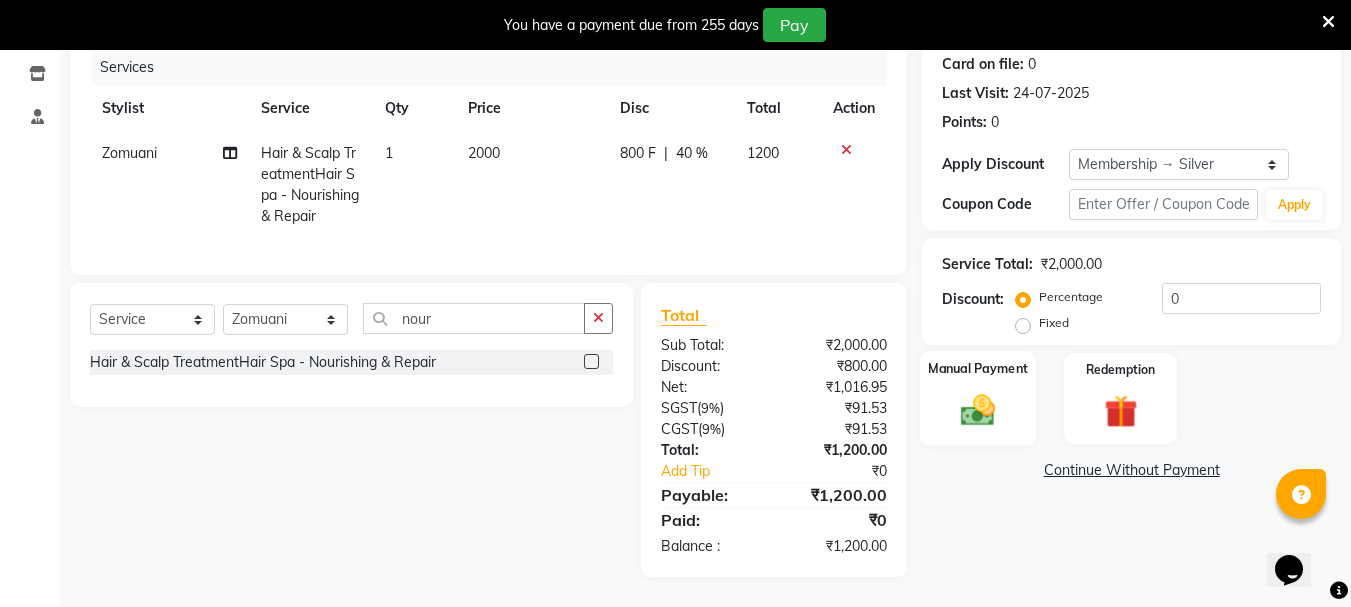 click on "Manual Payment" 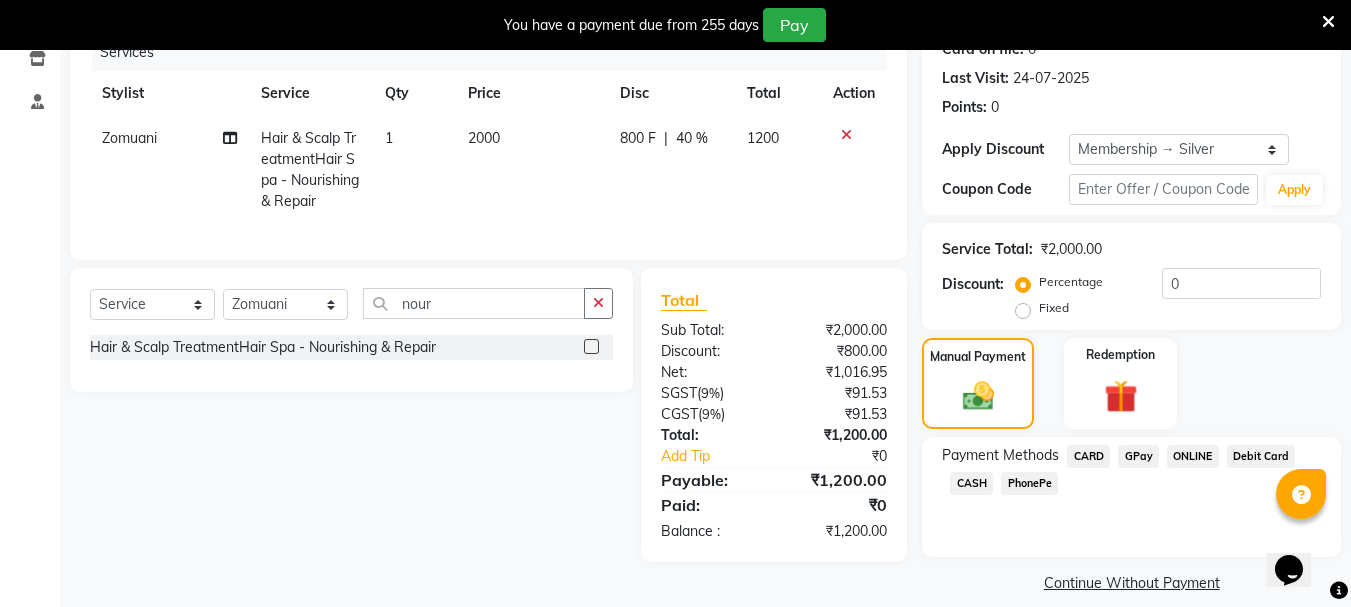 click on "GPay" 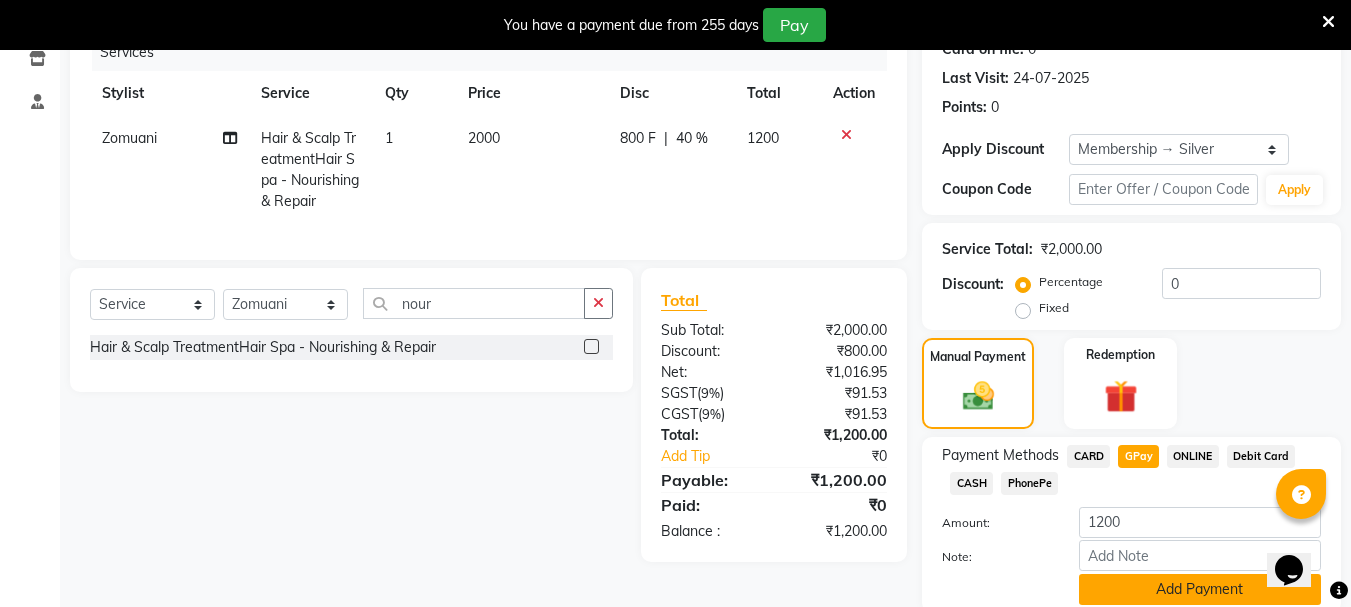 click on "Add Payment" 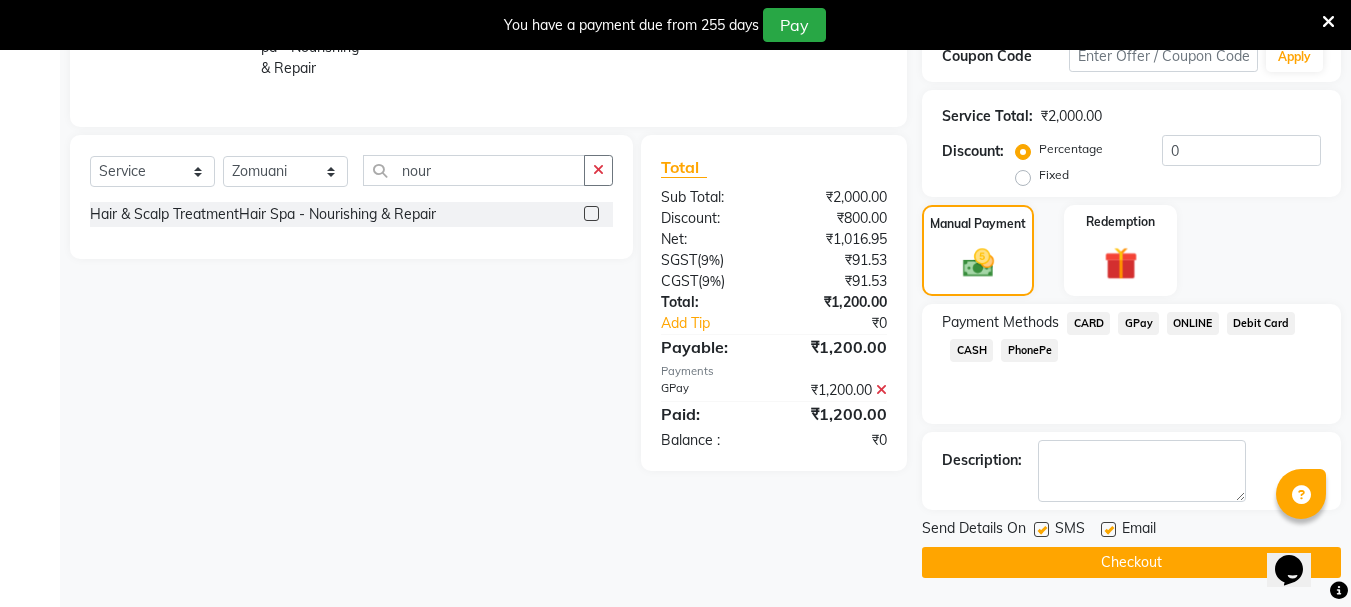 scroll, scrollTop: 398, scrollLeft: 0, axis: vertical 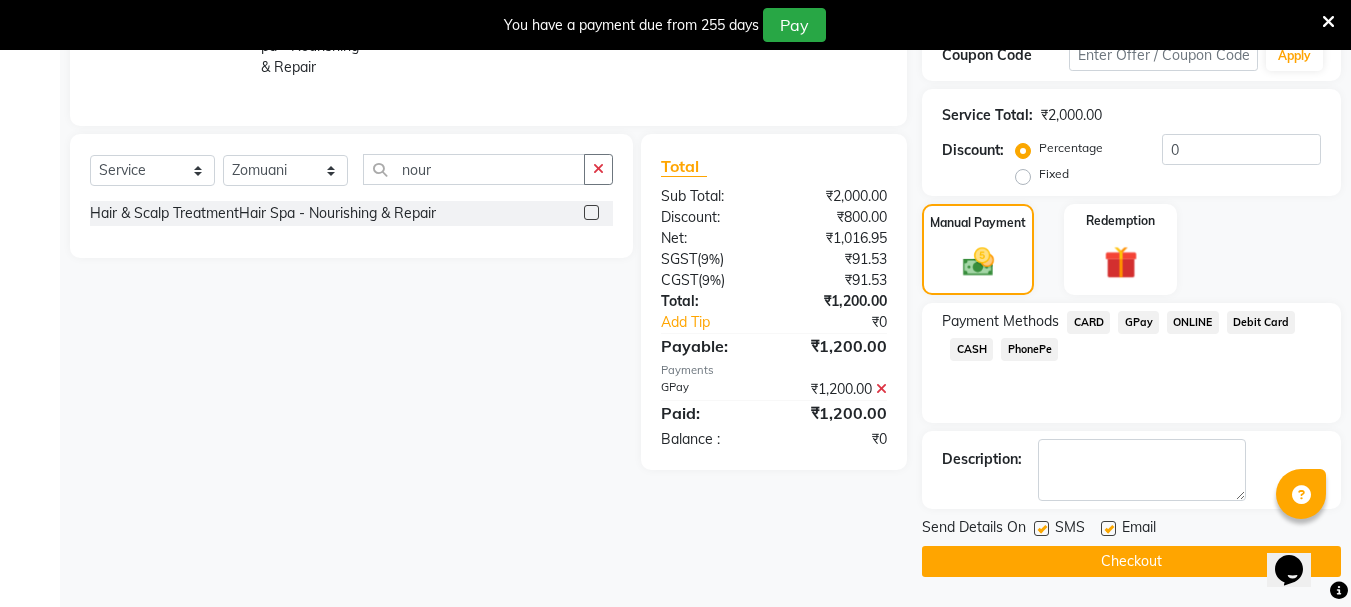 click on "Checkout" 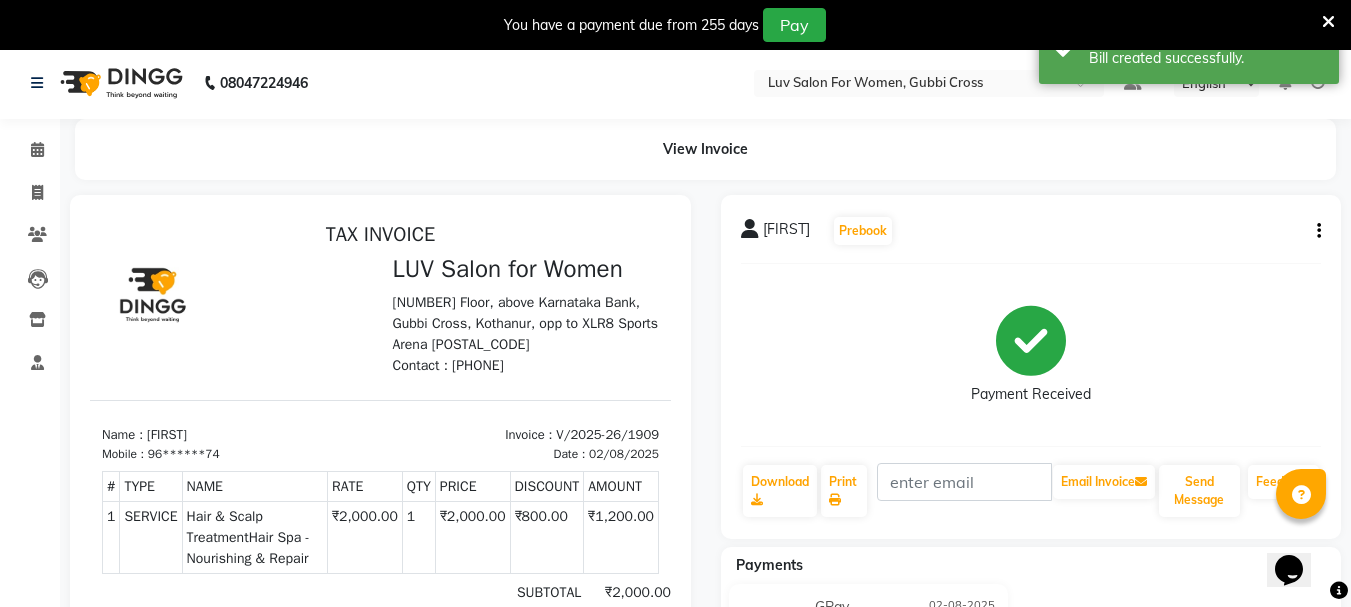 scroll, scrollTop: 0, scrollLeft: 0, axis: both 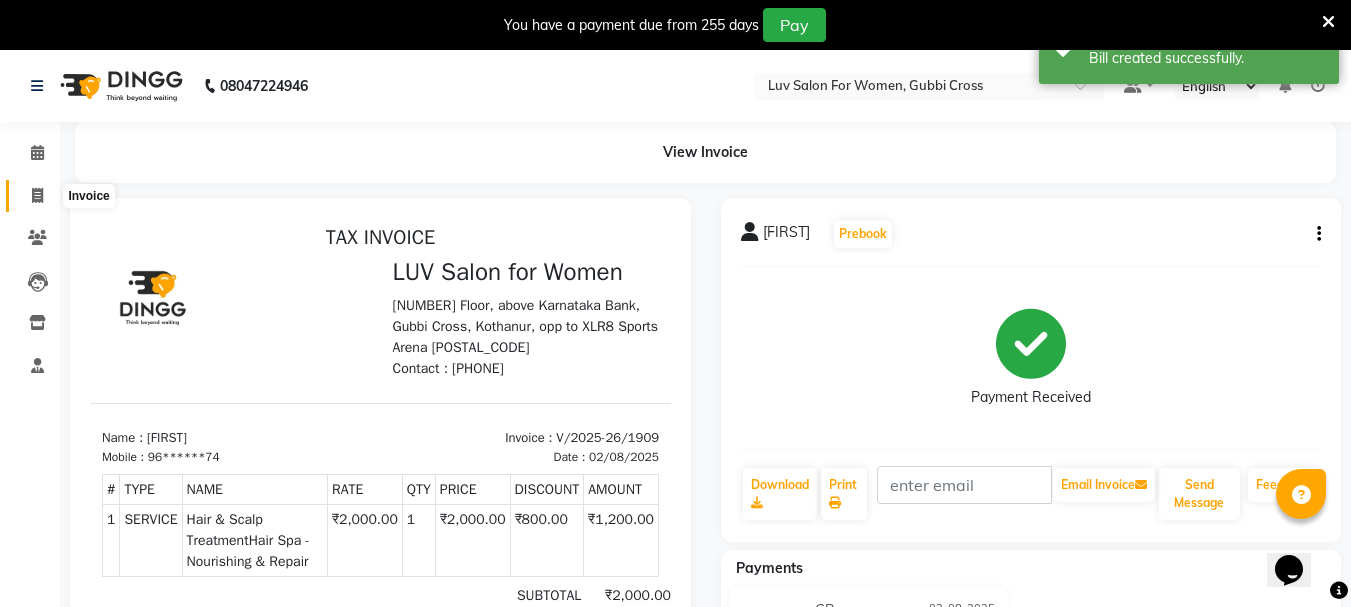 click 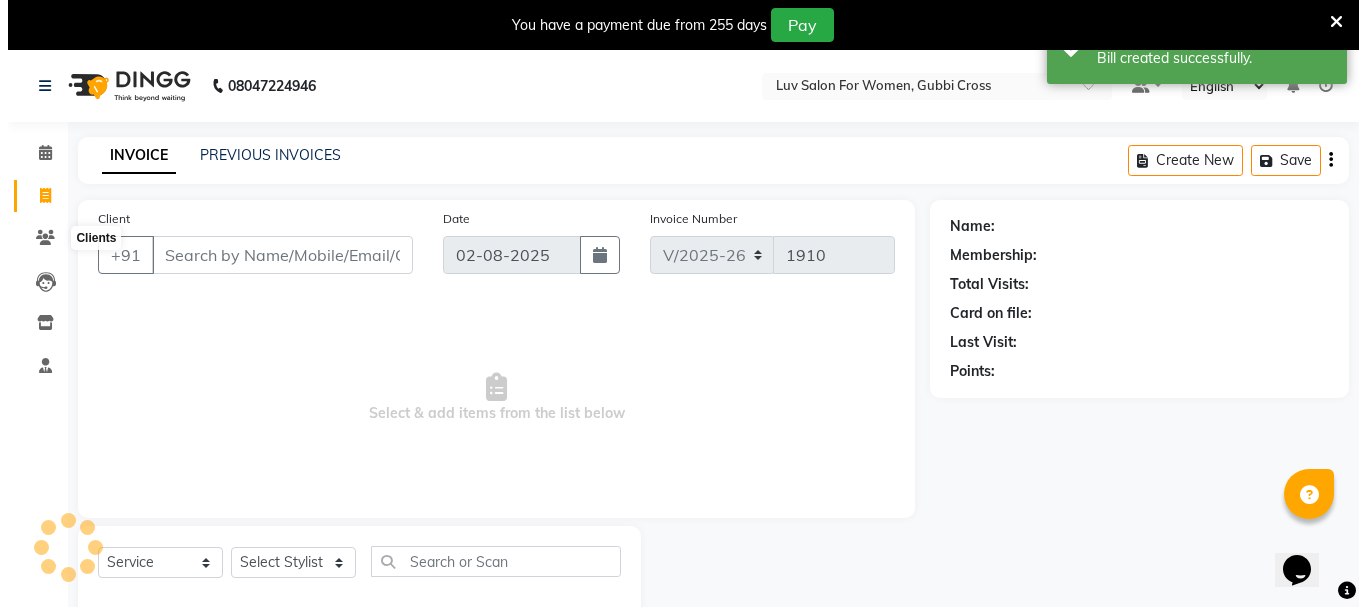 scroll, scrollTop: 50, scrollLeft: 0, axis: vertical 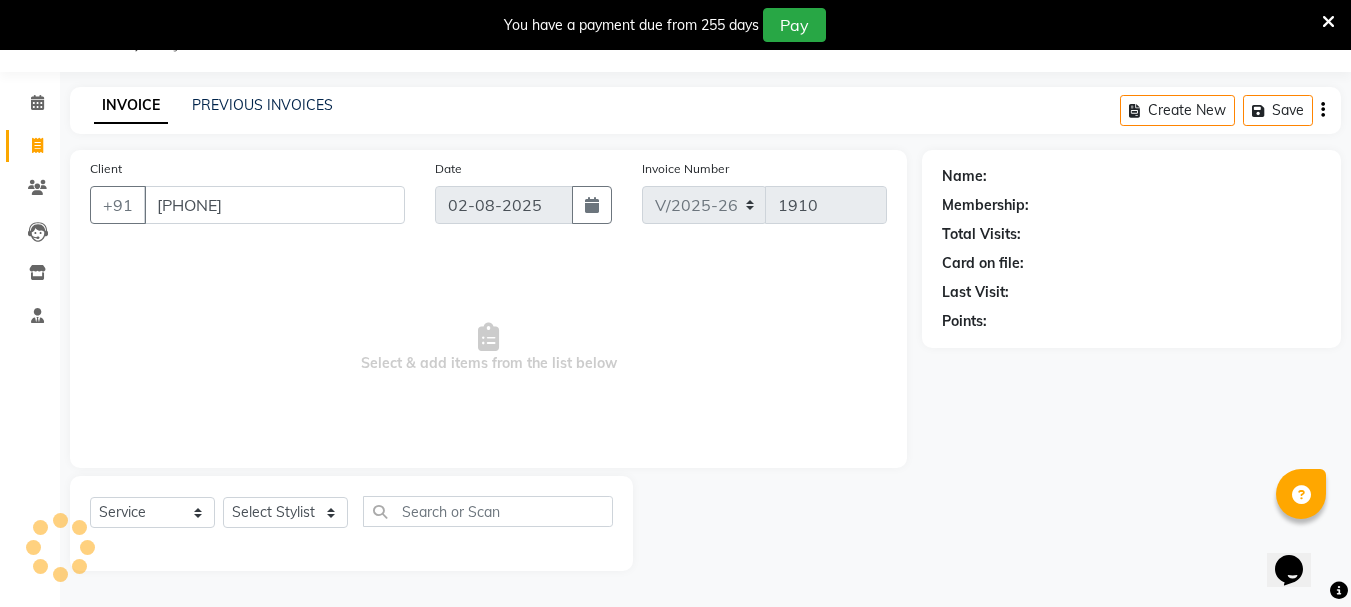 type on "[PHONE]" 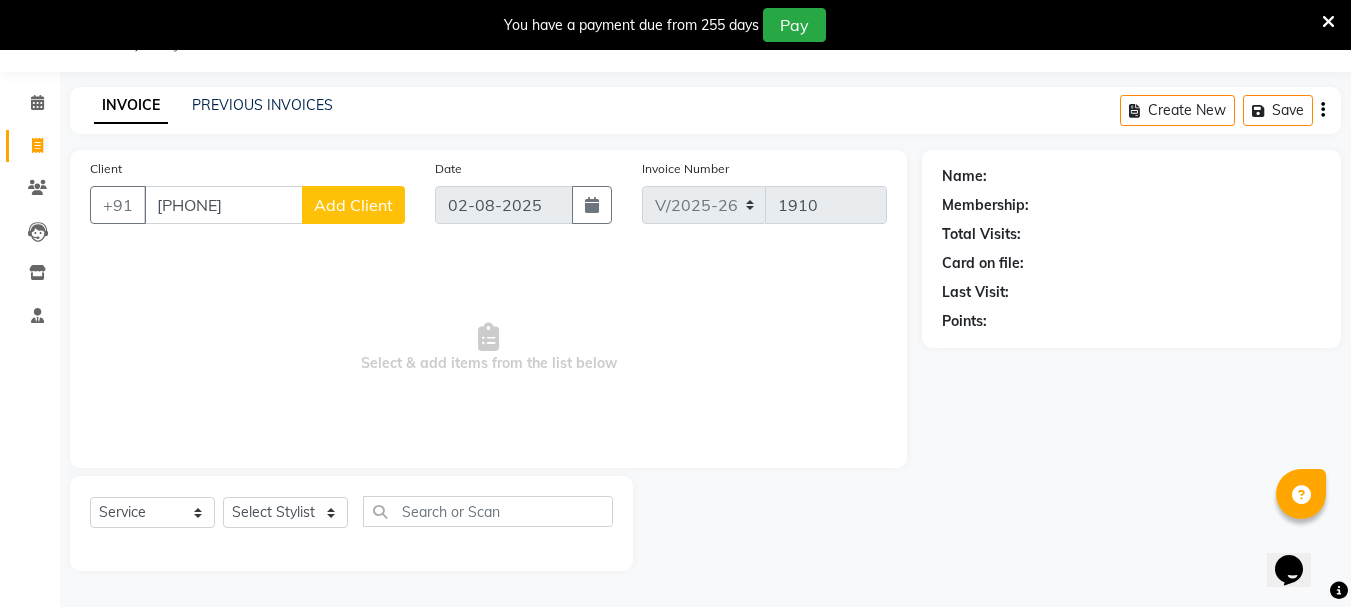 click on "Add Client" 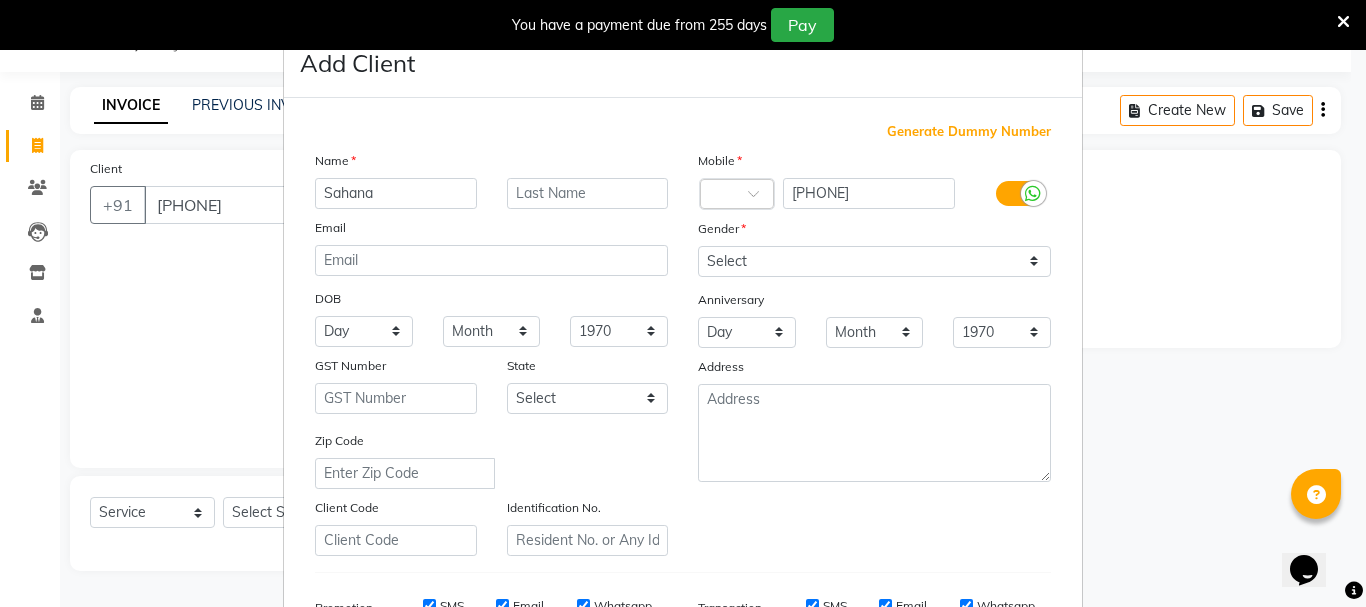 type on "Sahana" 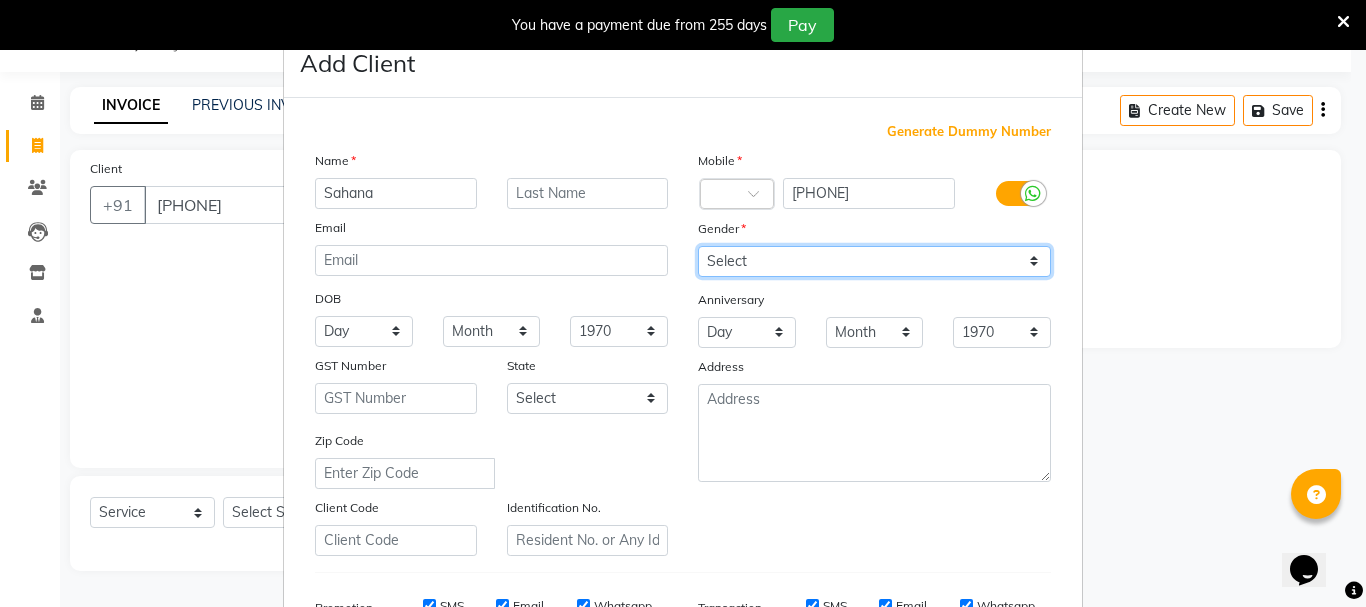click on "Select Male Female Other Prefer Not To Say" at bounding box center [874, 261] 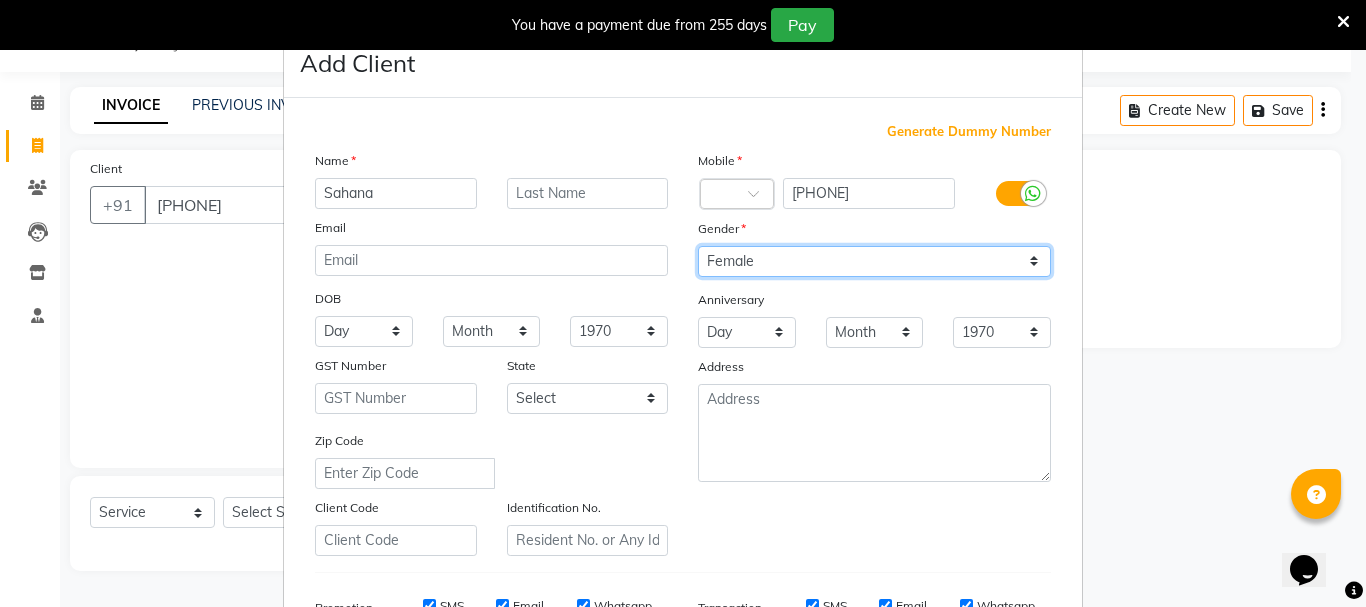 click on "Select Male Female Other Prefer Not To Say" at bounding box center (874, 261) 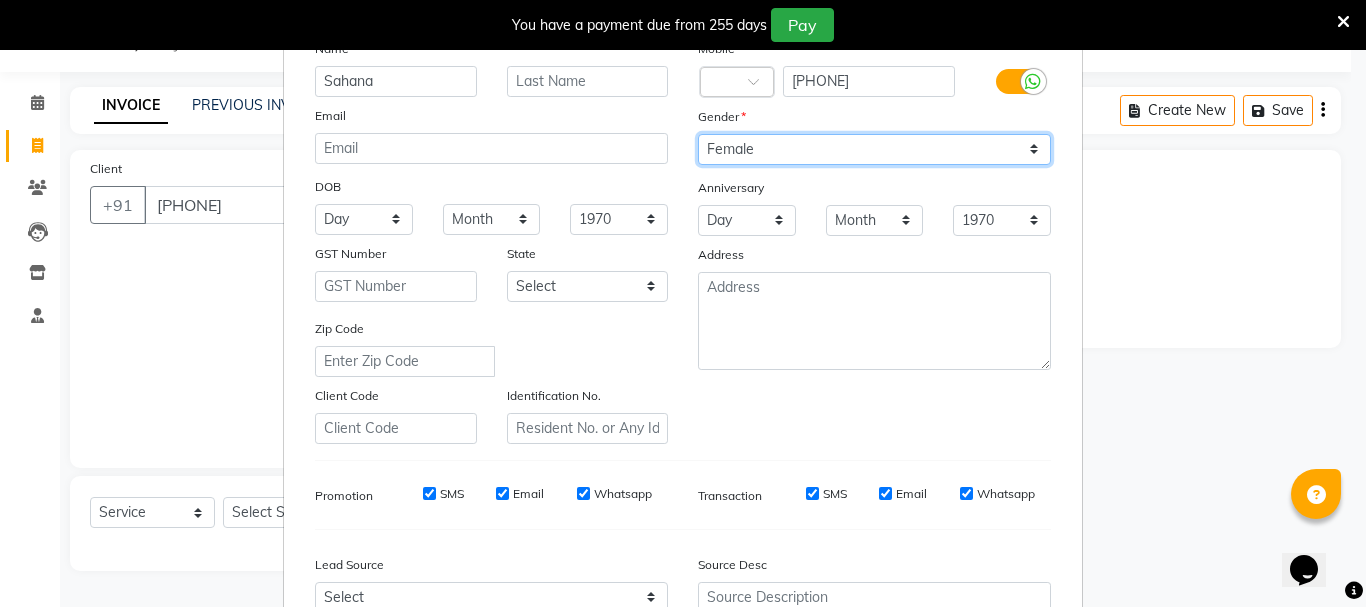 scroll, scrollTop: 316, scrollLeft: 0, axis: vertical 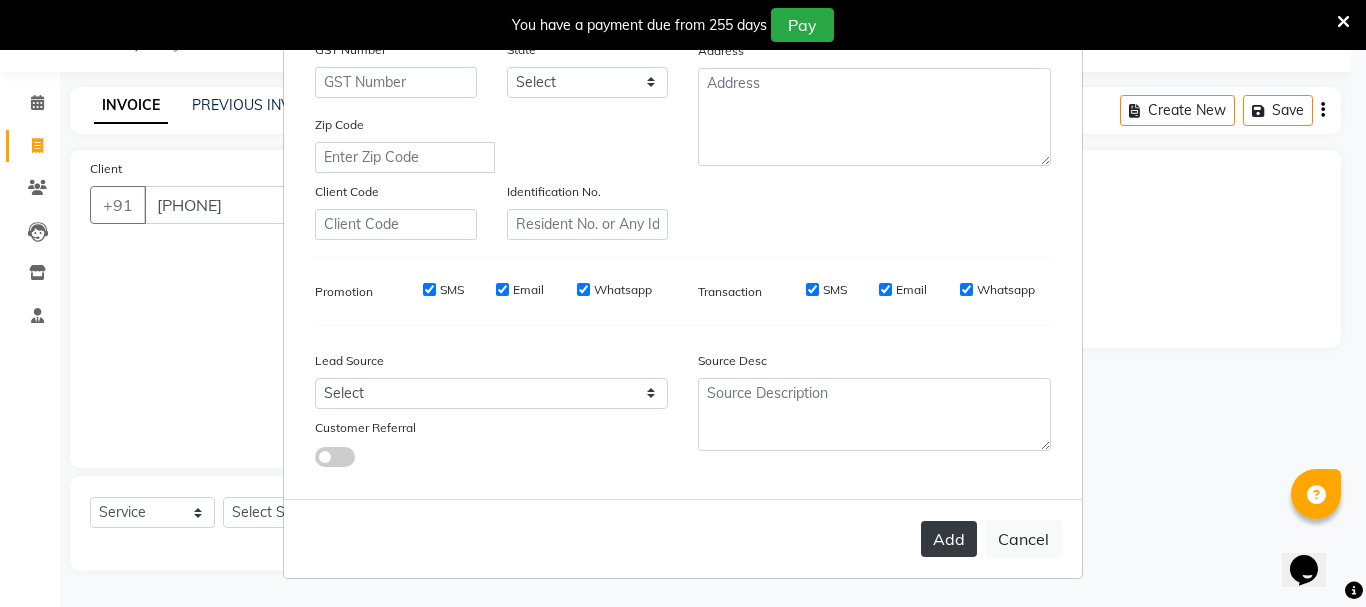 click on "Add" at bounding box center [949, 539] 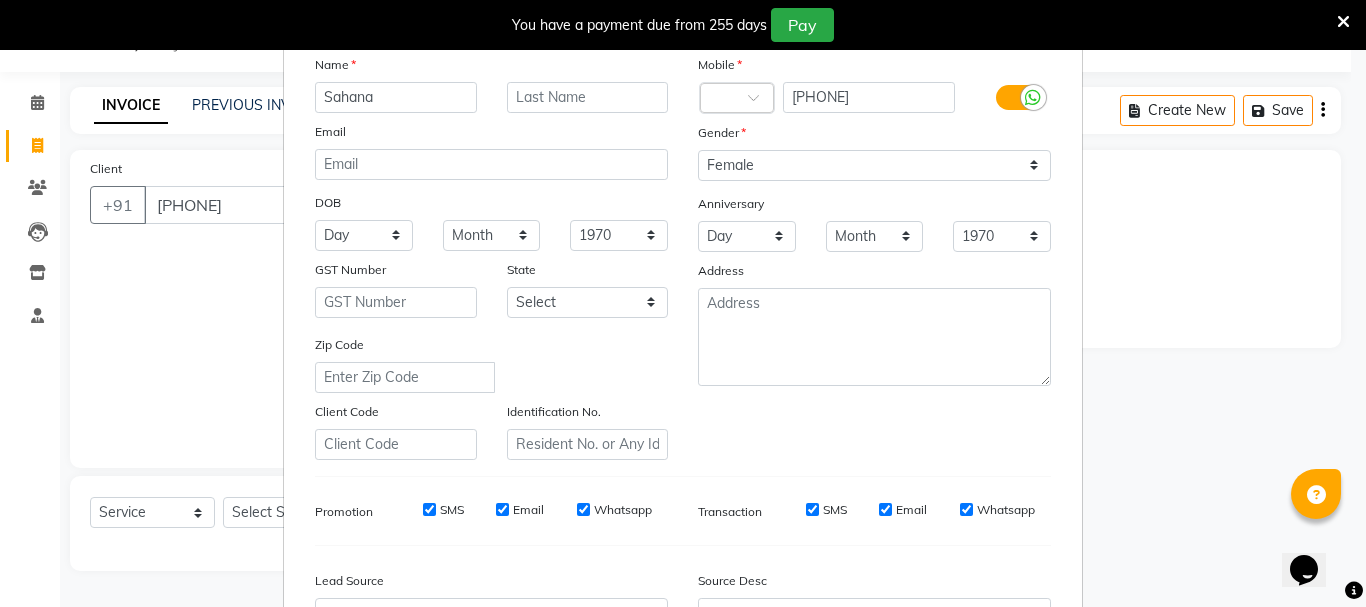 scroll, scrollTop: 0, scrollLeft: 0, axis: both 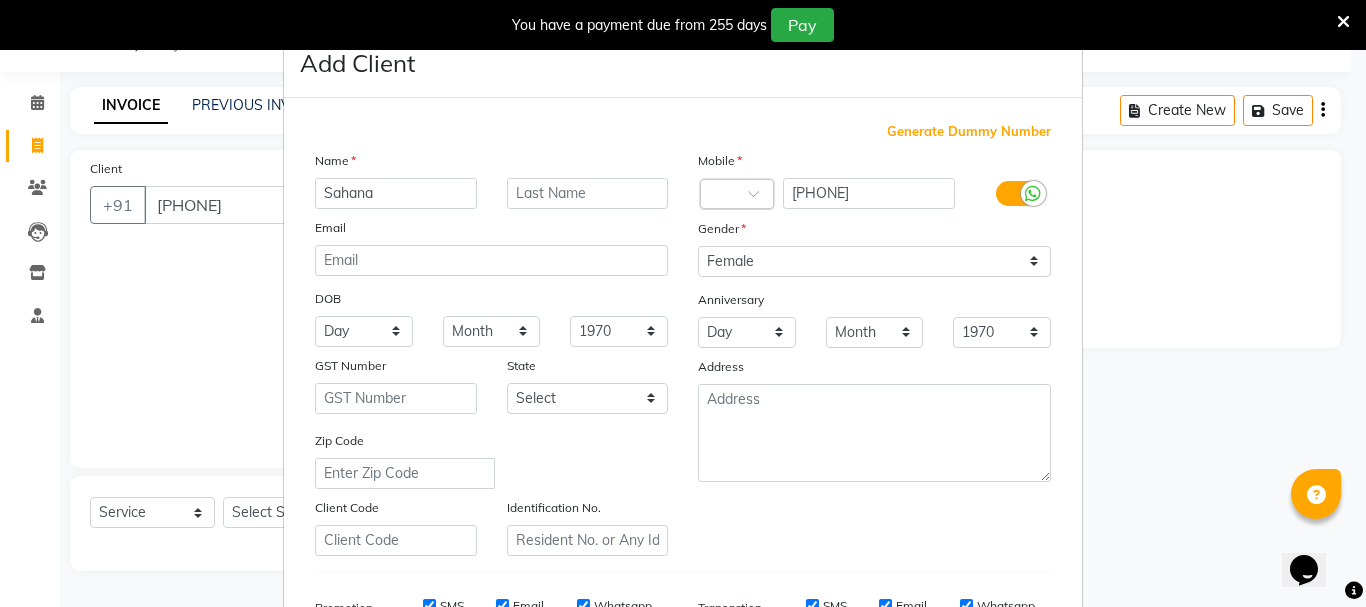 click at bounding box center (737, 195) 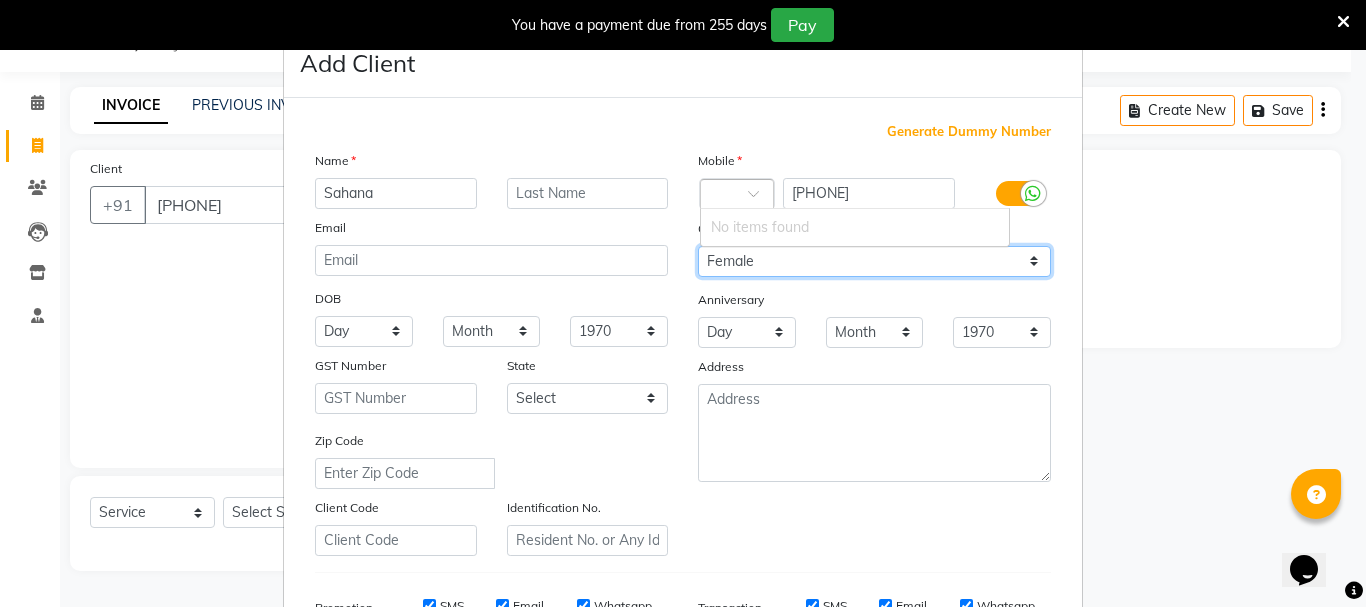 click on "Select Male Female Other Prefer Not To Say" at bounding box center [874, 261] 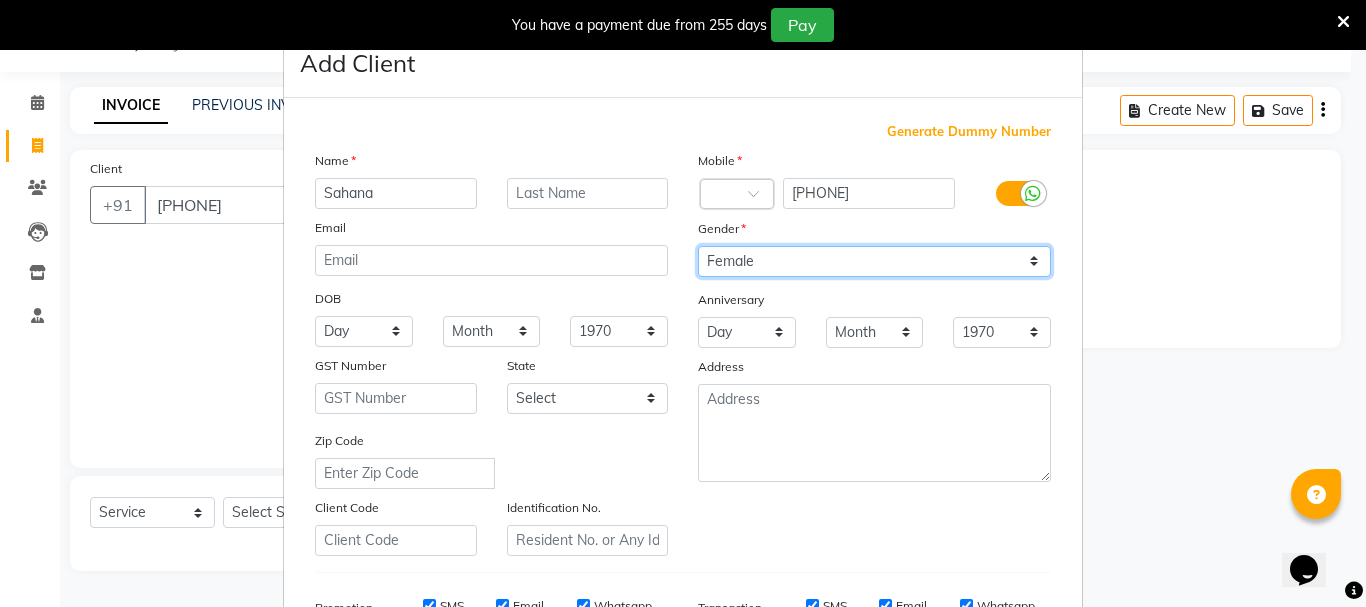 click on "Select Male Female Other Prefer Not To Say" at bounding box center [874, 261] 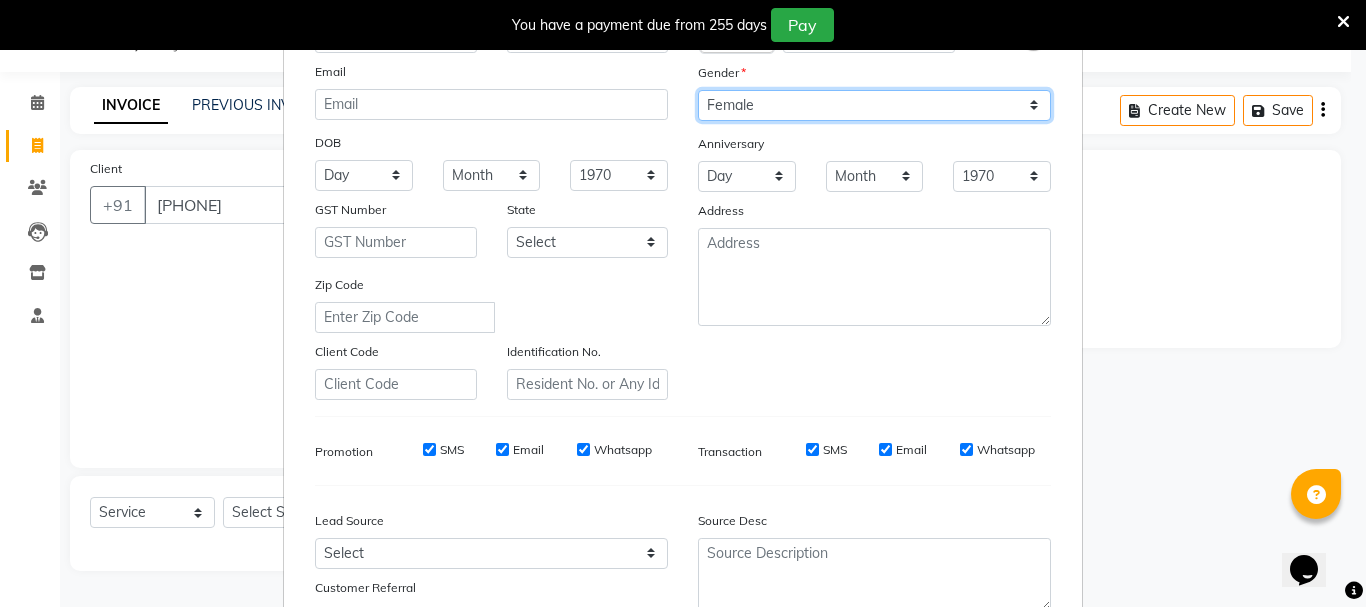 scroll, scrollTop: 316, scrollLeft: 0, axis: vertical 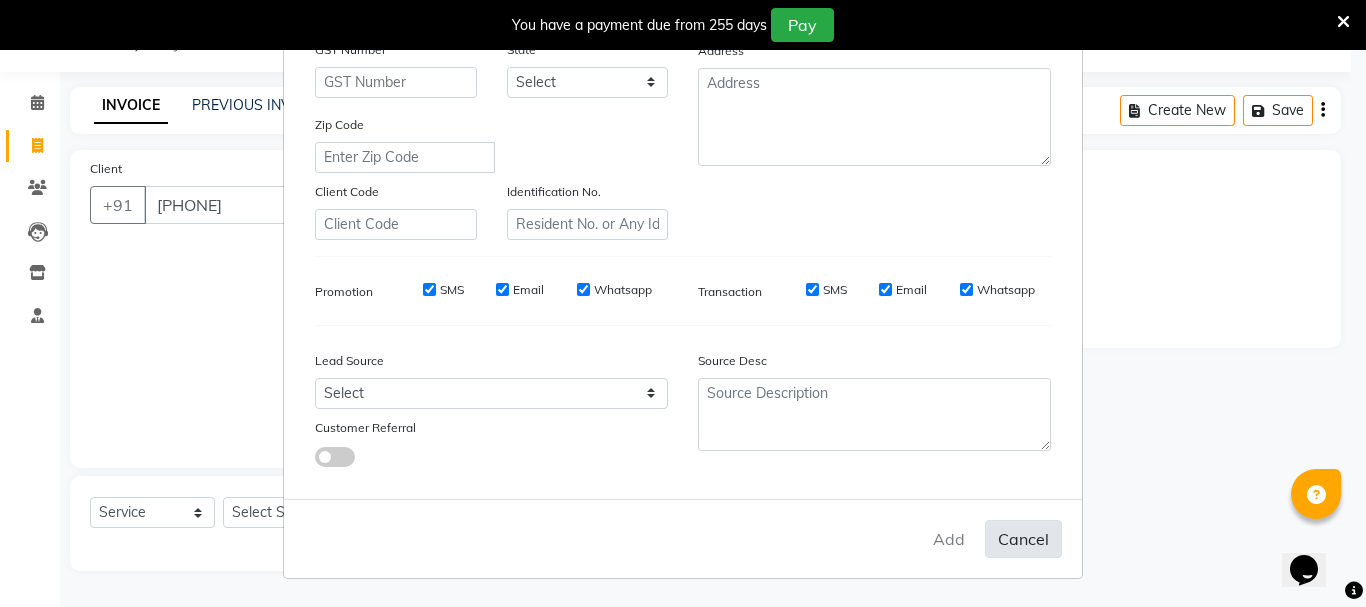 click on "Cancel" at bounding box center (1023, 539) 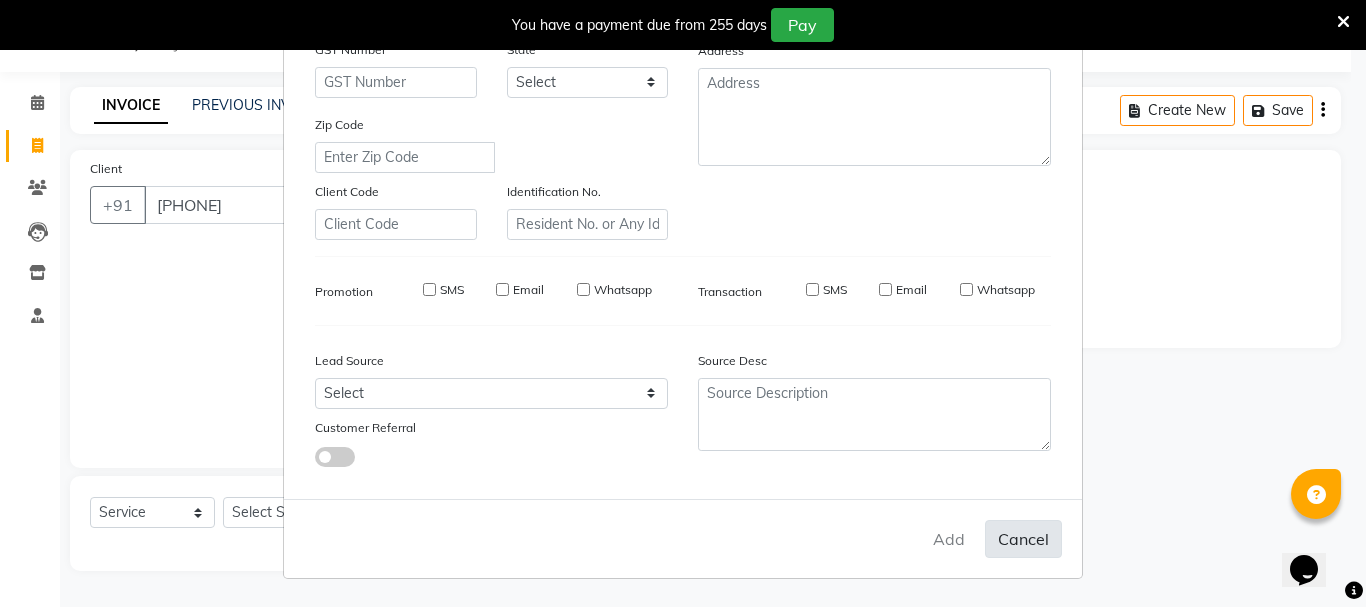 type 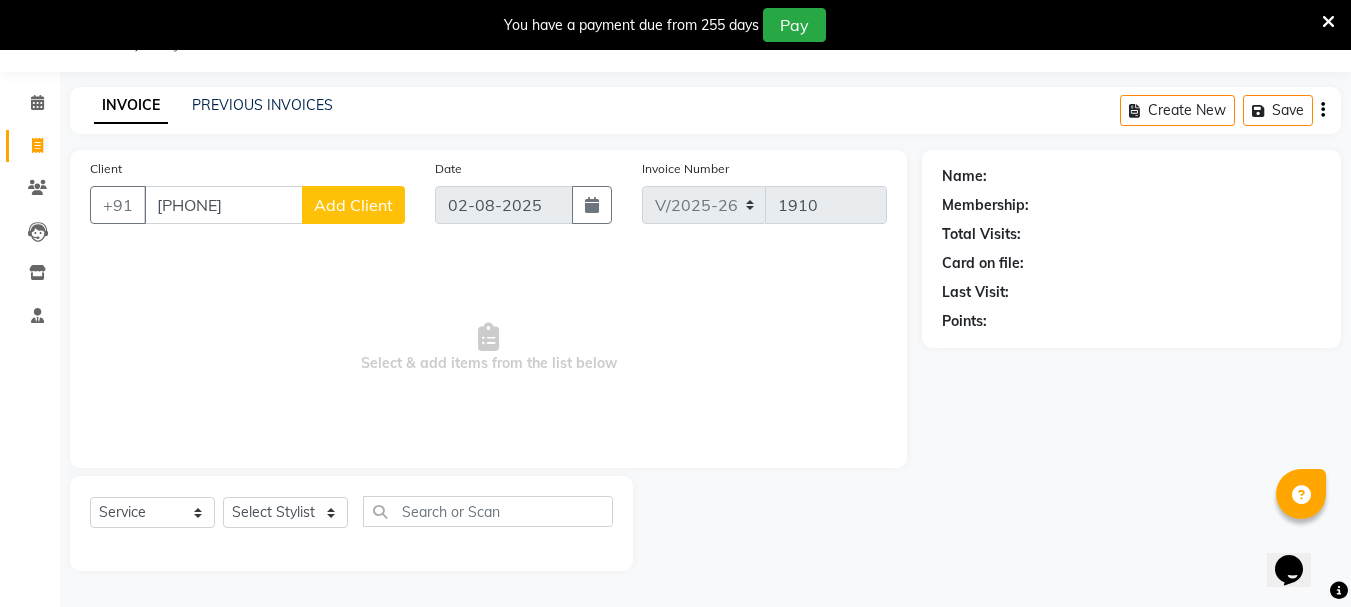 click on "Add Client" 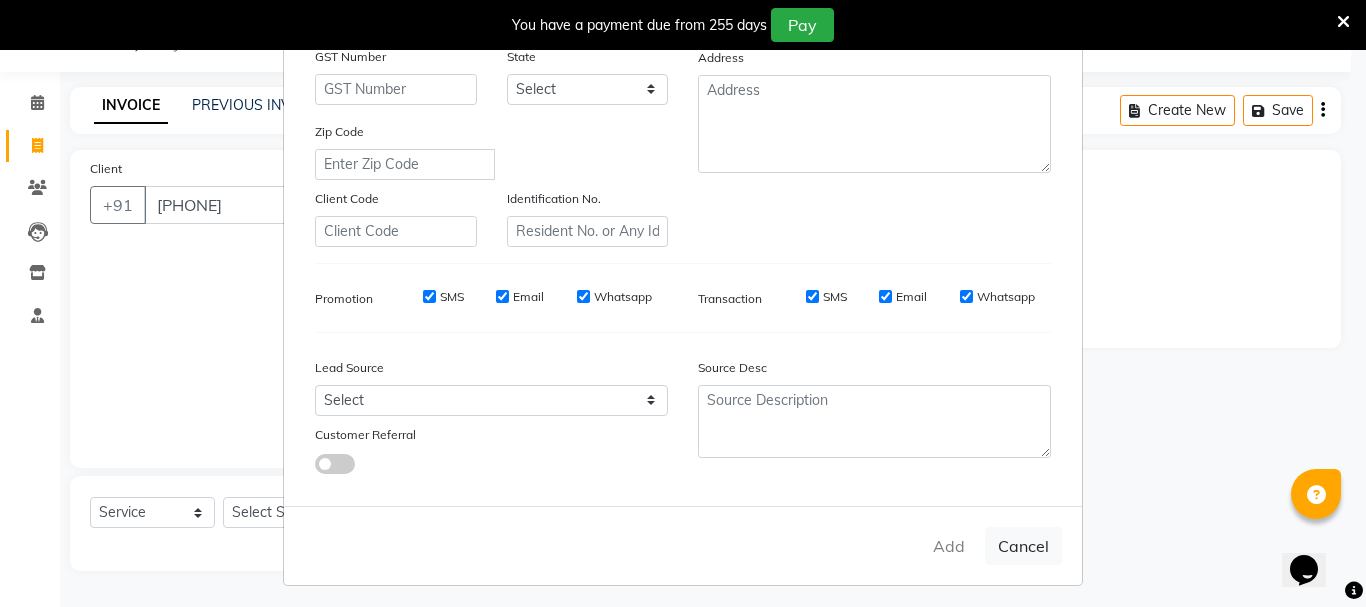 scroll, scrollTop: 316, scrollLeft: 0, axis: vertical 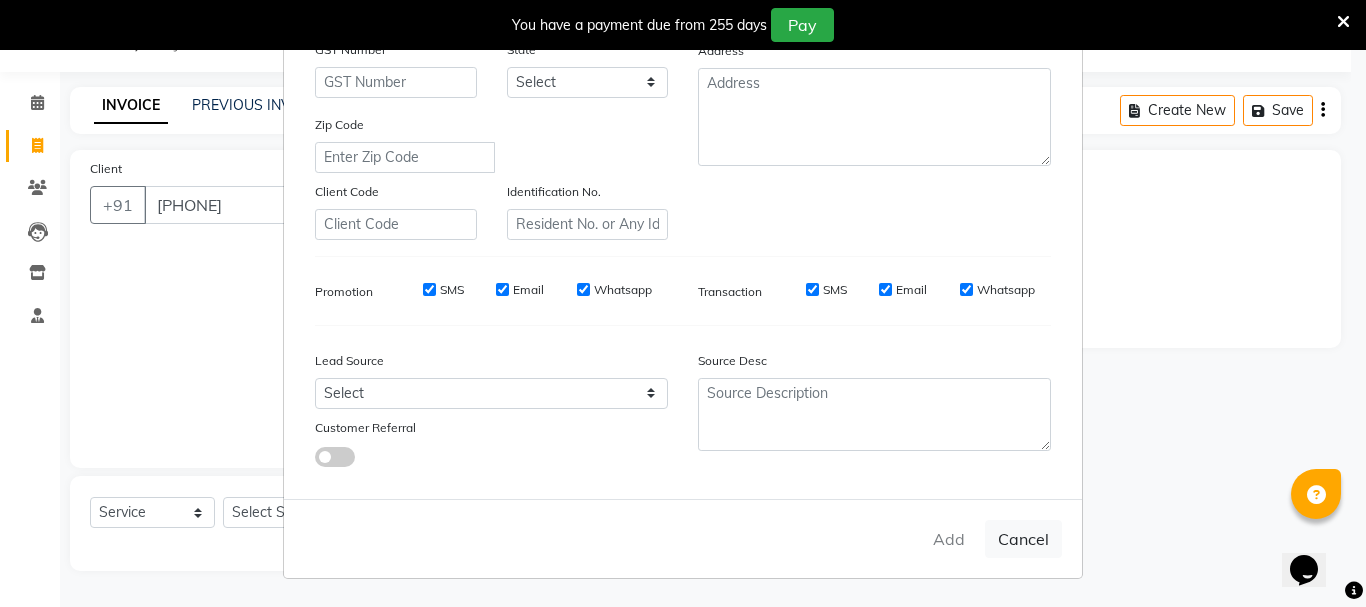 type on "Sahana" 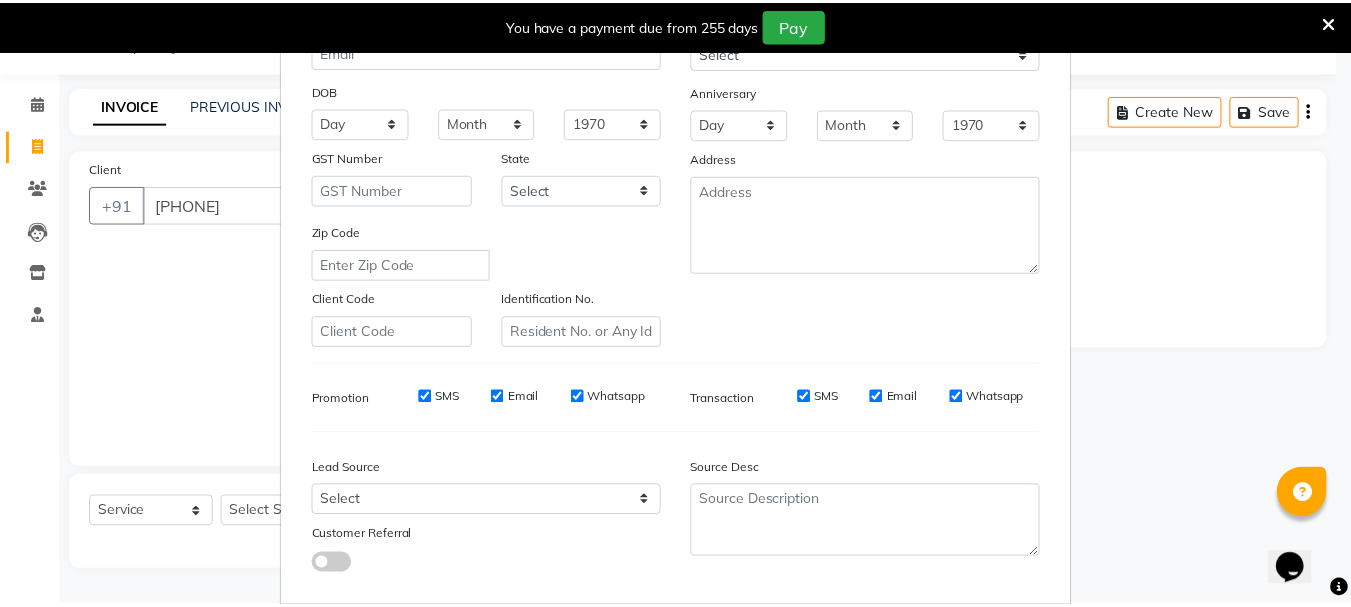 scroll, scrollTop: 300, scrollLeft: 0, axis: vertical 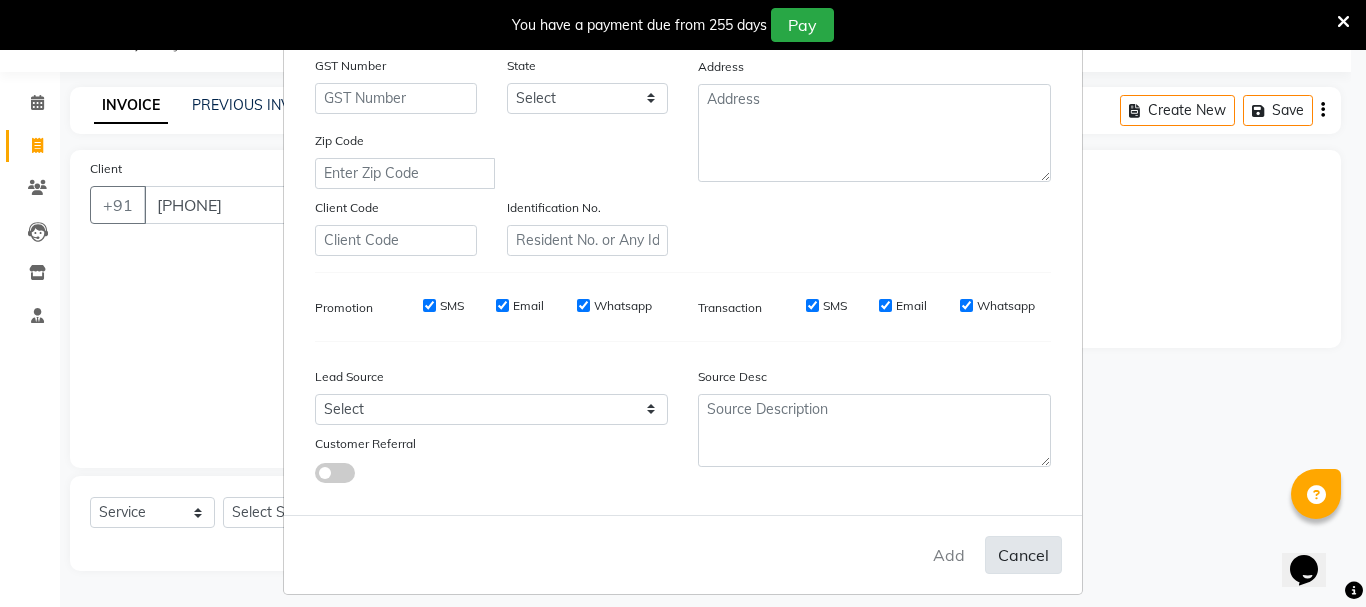 click on "Cancel" at bounding box center [1023, 555] 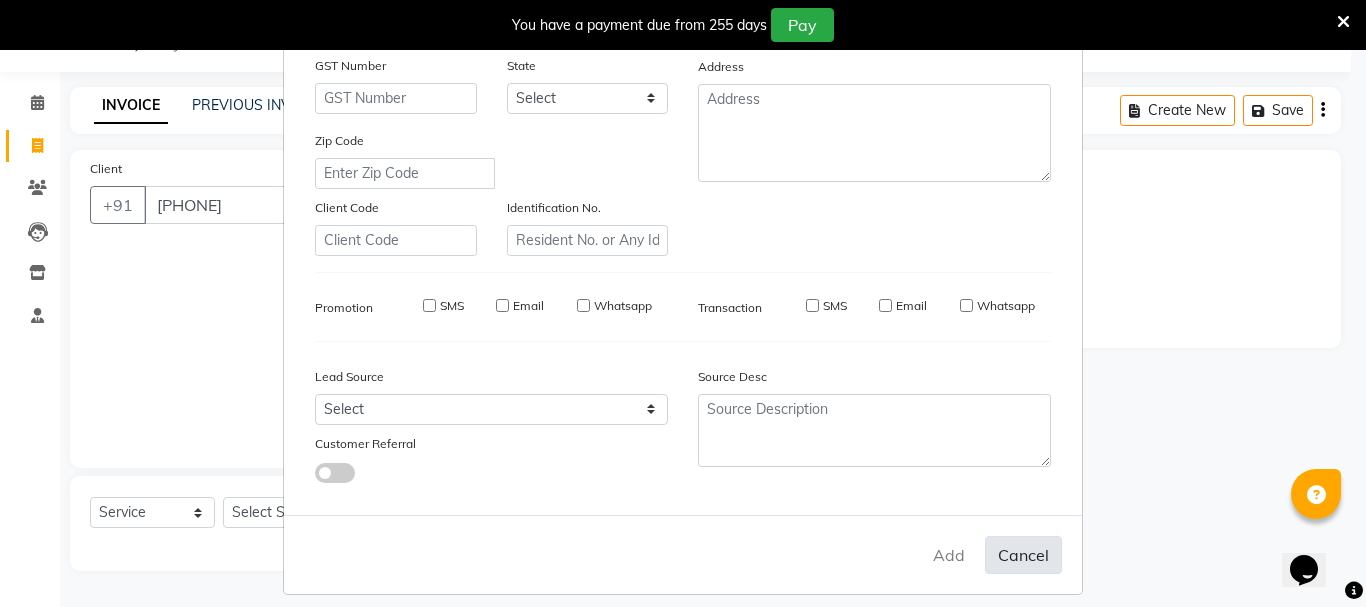 type 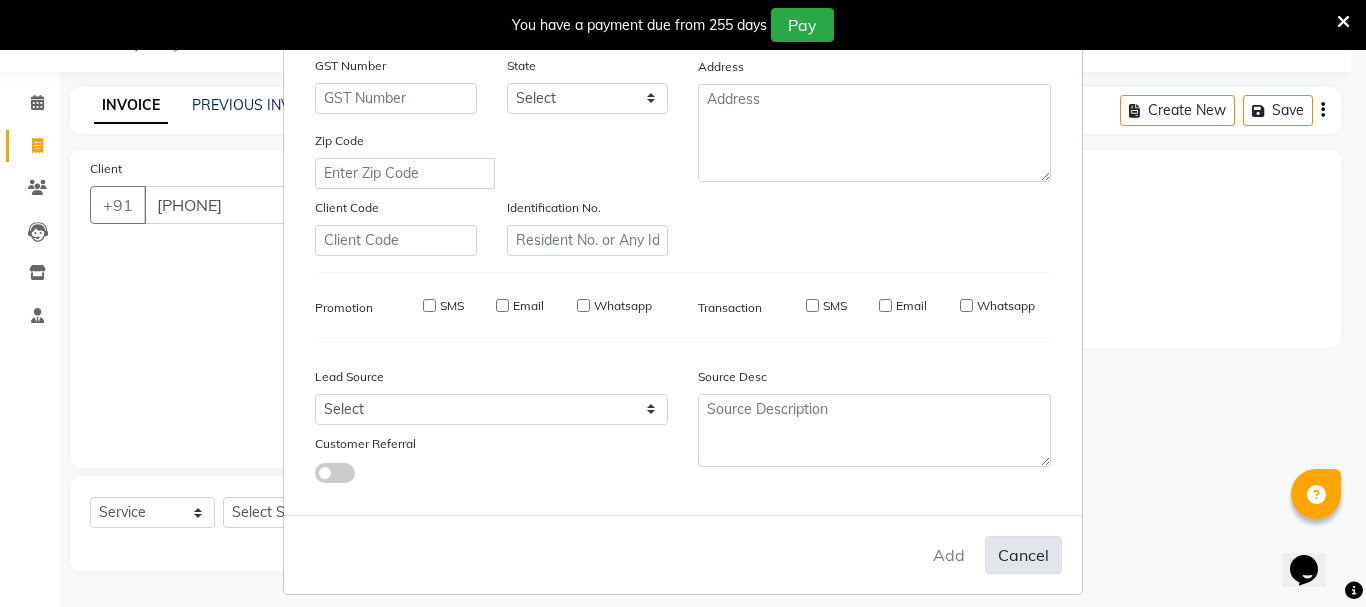 type 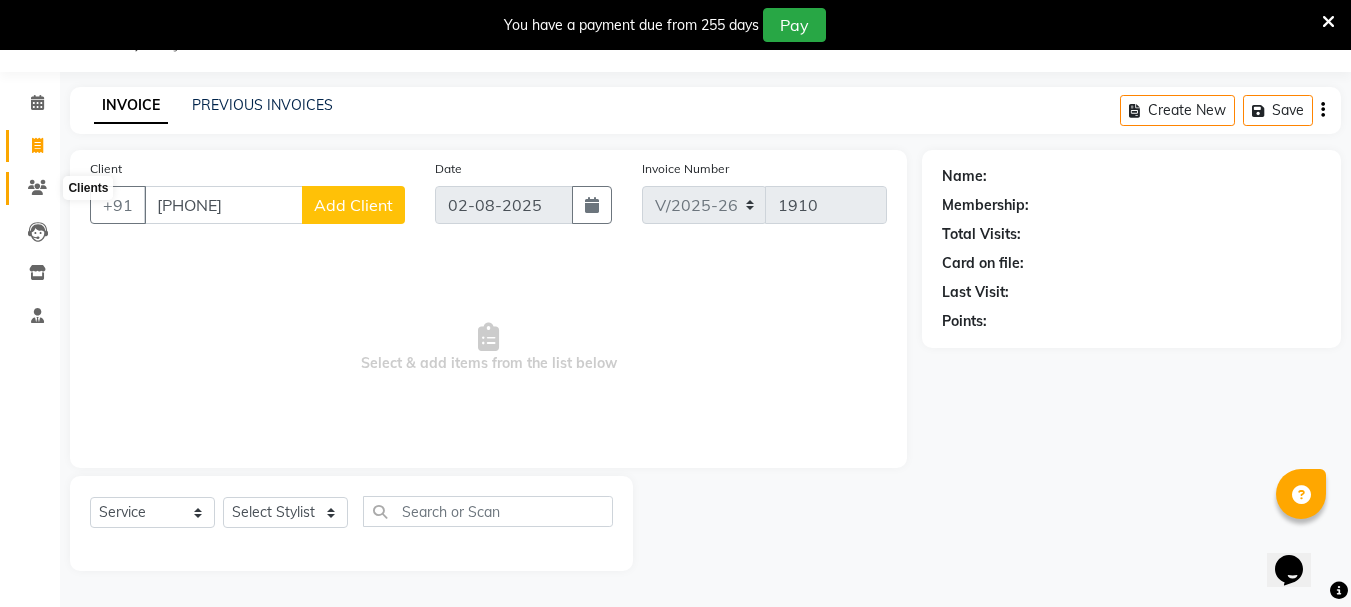 click 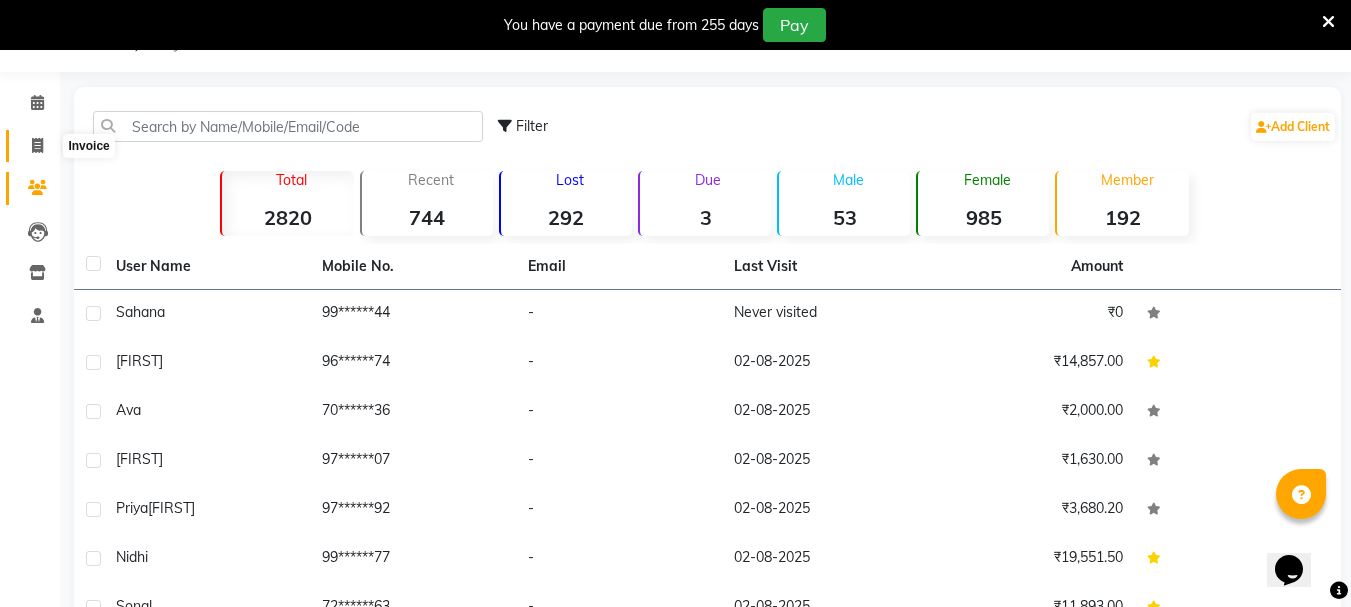 click 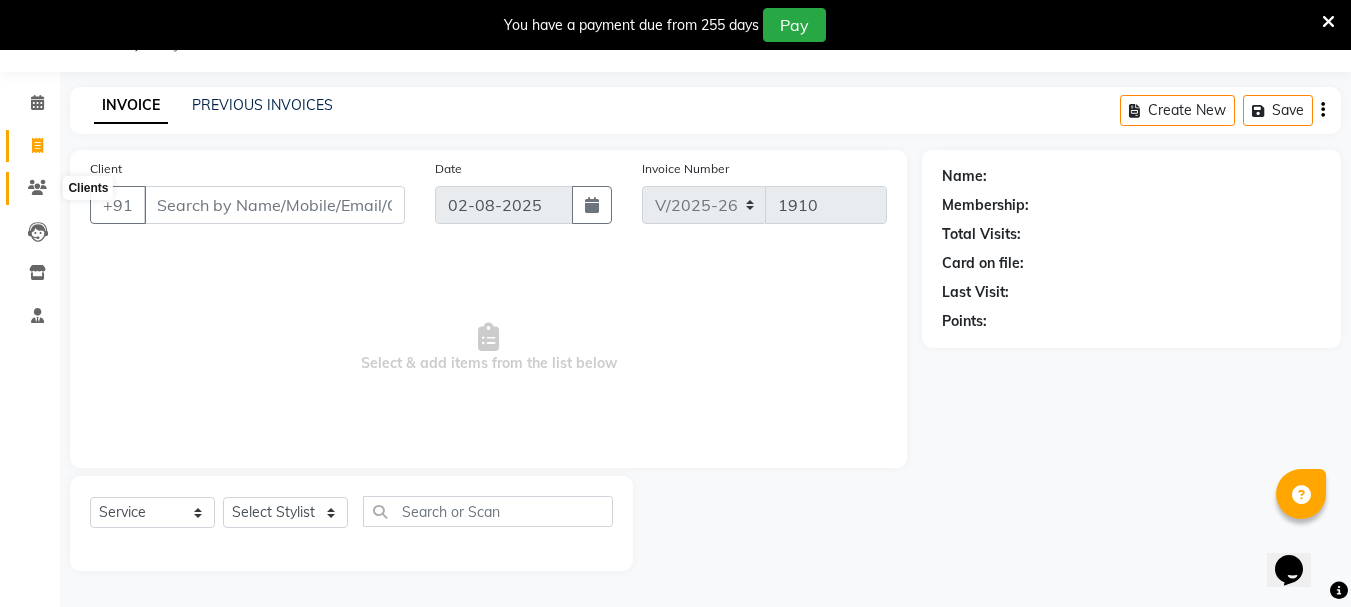 click 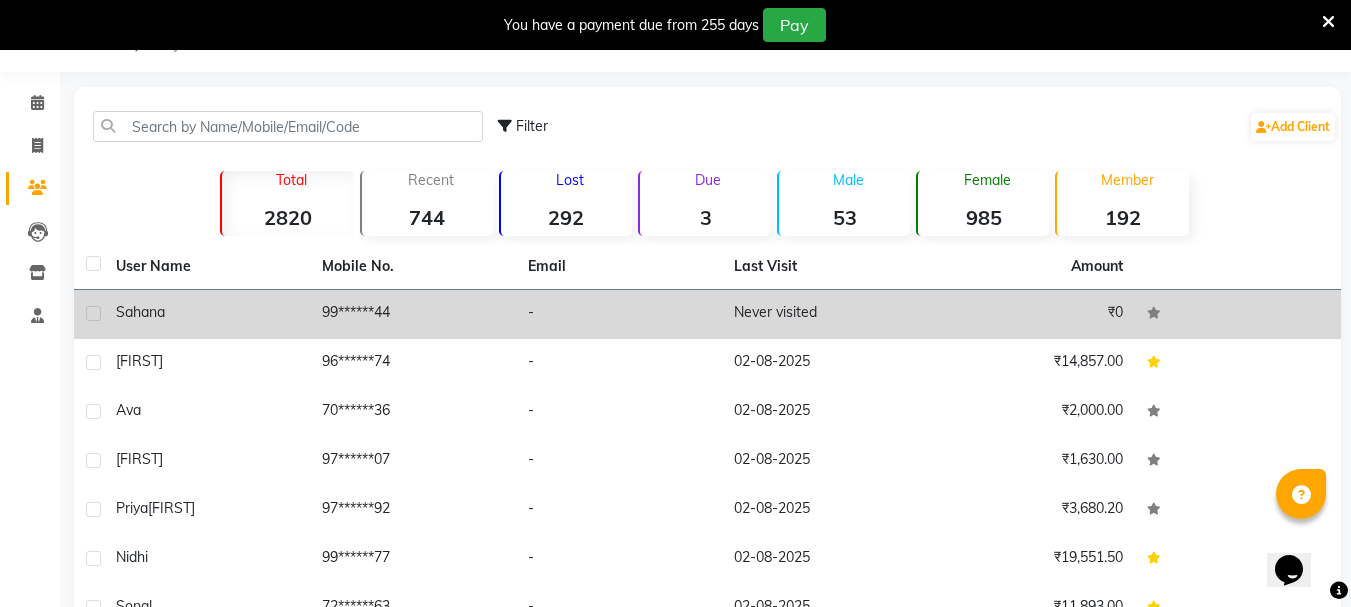 click on "-" 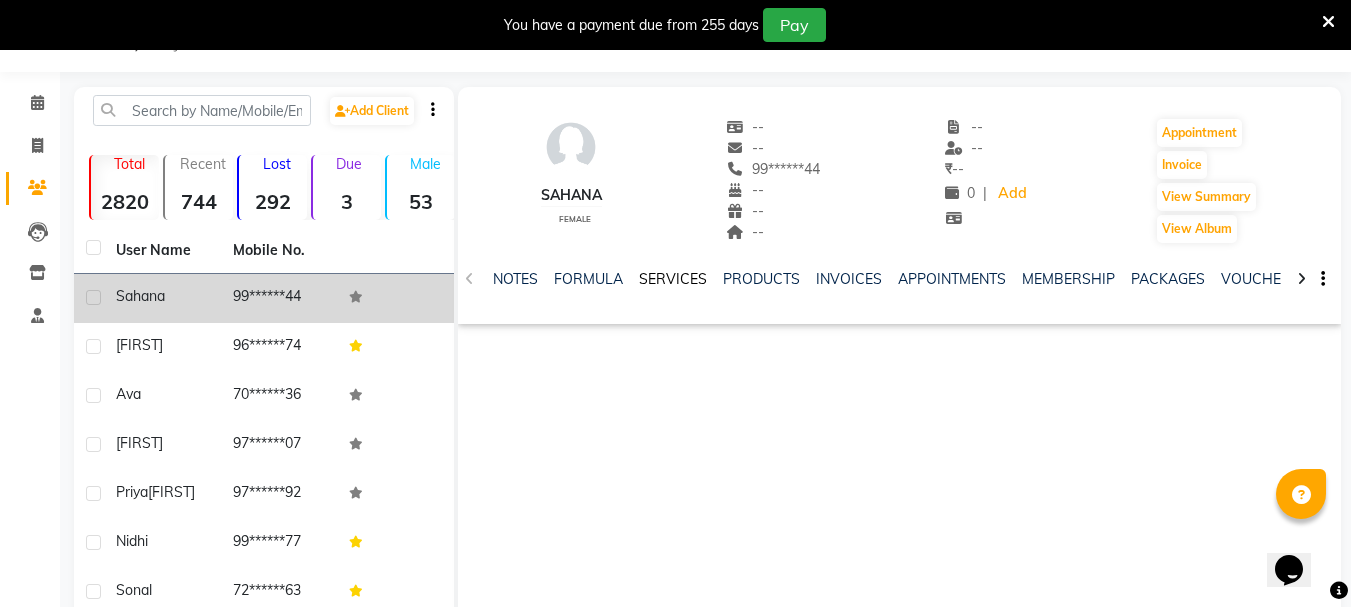 click on "SERVICES" 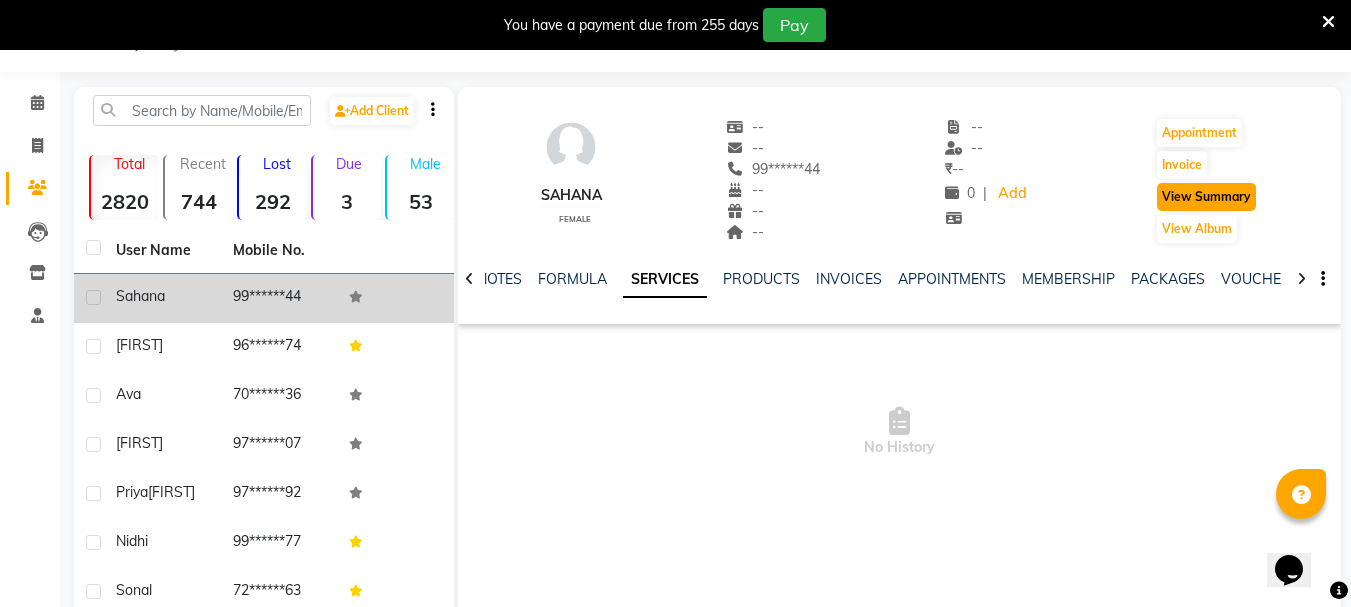 click on "View Summary" 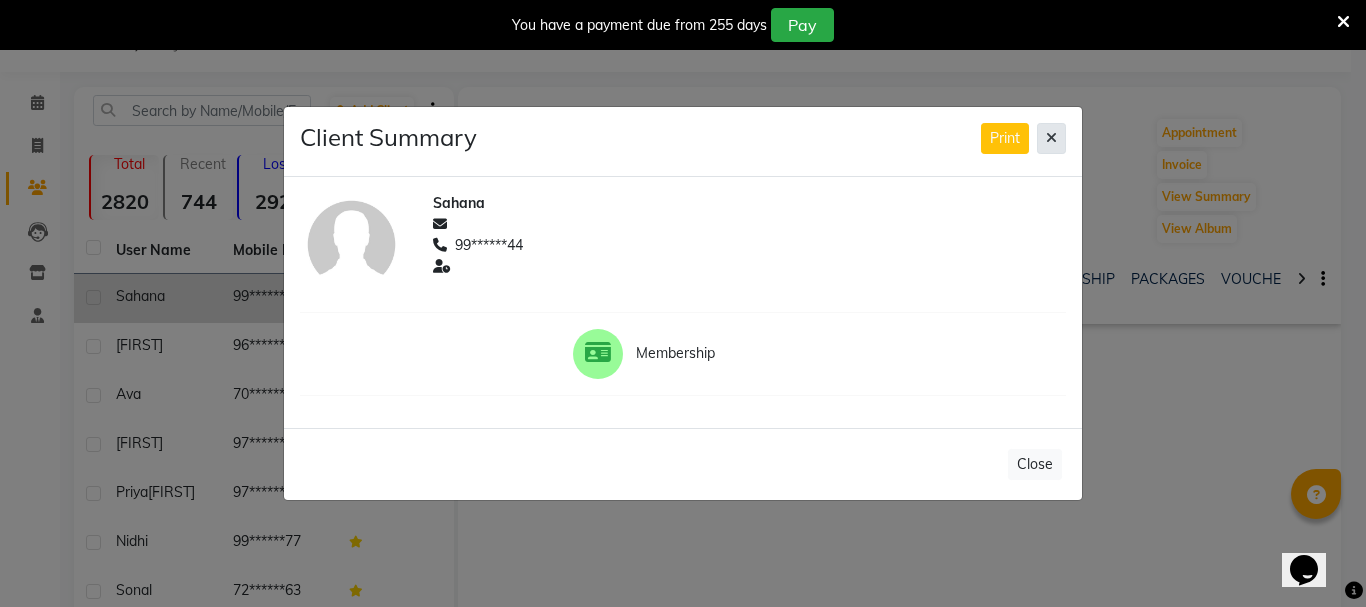 click 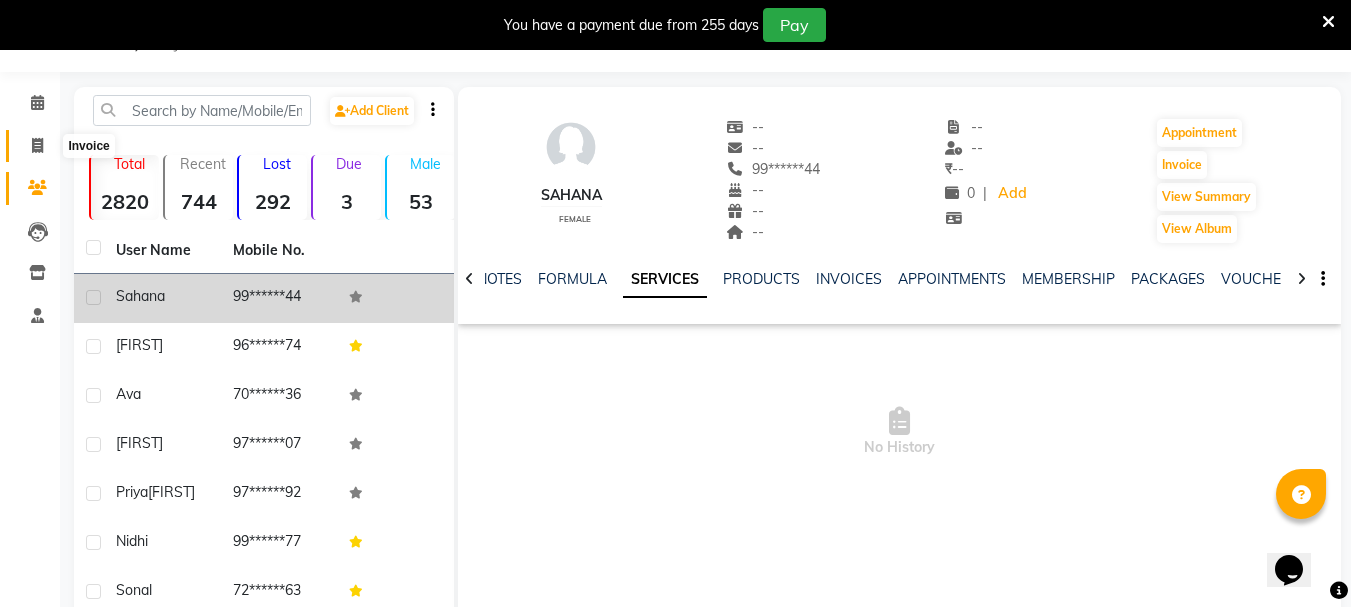 click 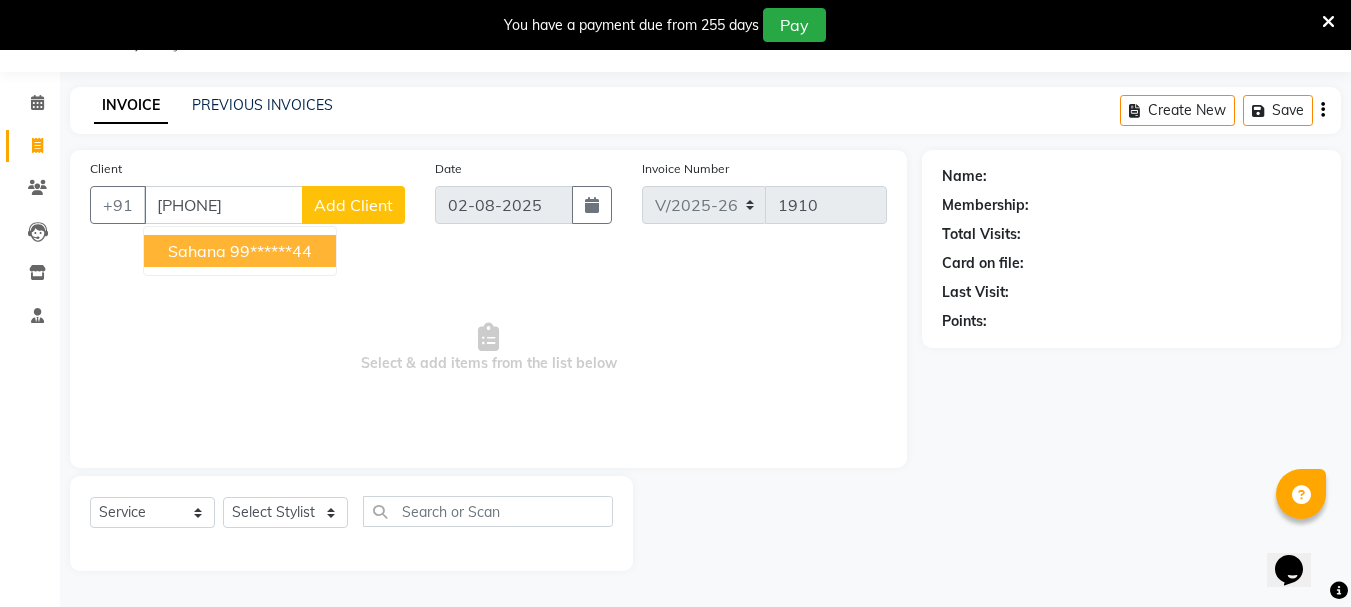 click on "99******44" at bounding box center (271, 251) 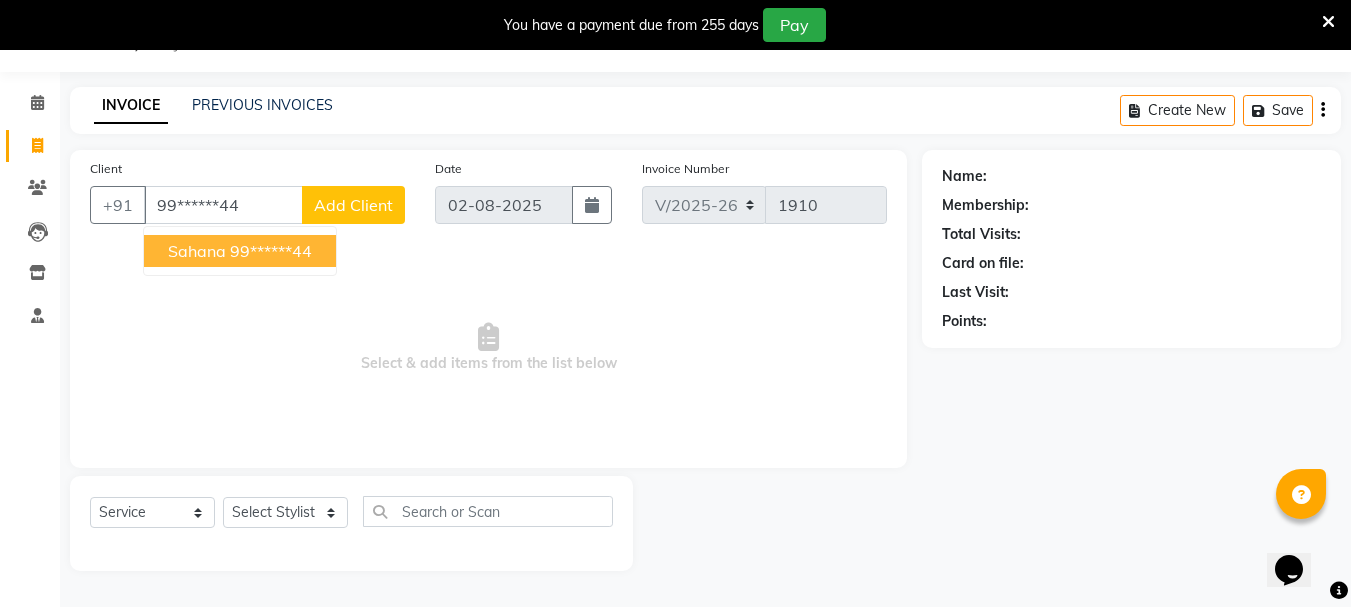 type on "99******44" 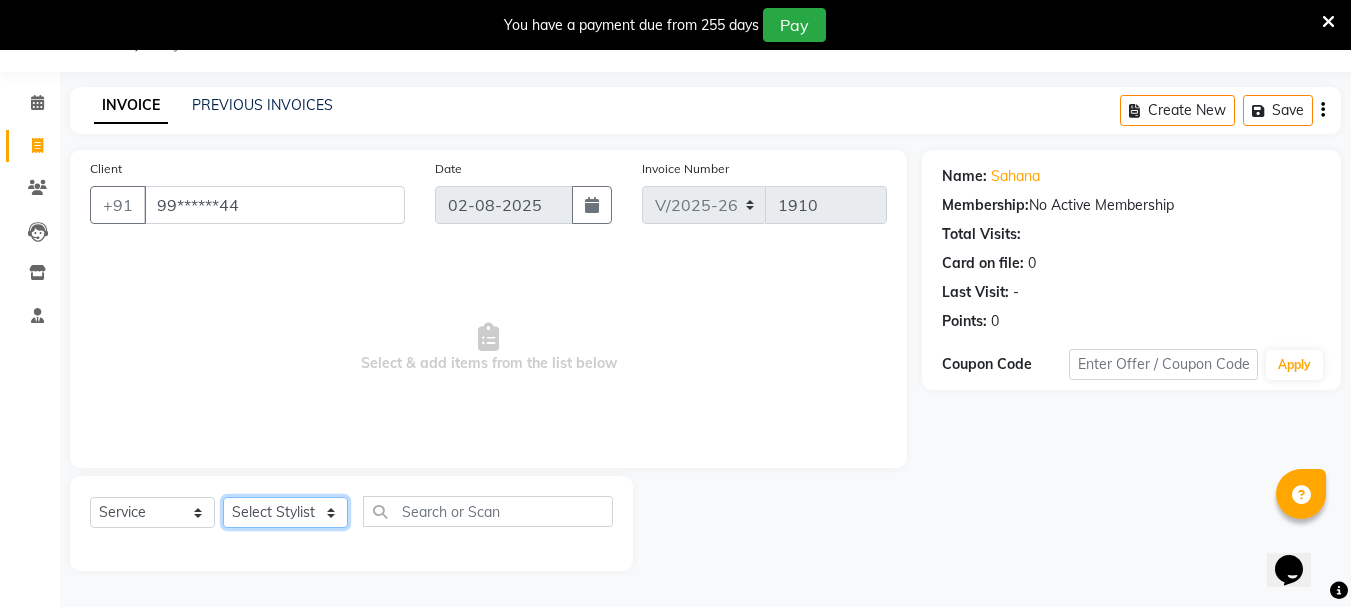 click on "Select Stylist [FIRST] [LAST] [FIRST] [LAST] [FIRST] [LAST] [FIRST] [LAST] [FIRST] [LAST] [FIRST] [LAST] [FIRST] [LAST] [FIRST] [LAST] [FIRST] [LAST] [FIRST] [LAST] [FIRST] [LAST] [FIRST] [LAST] [FIRST] [LAST] [FIRST] [LAST] [FIRST] [LAST] [FIRST] [LAST]" 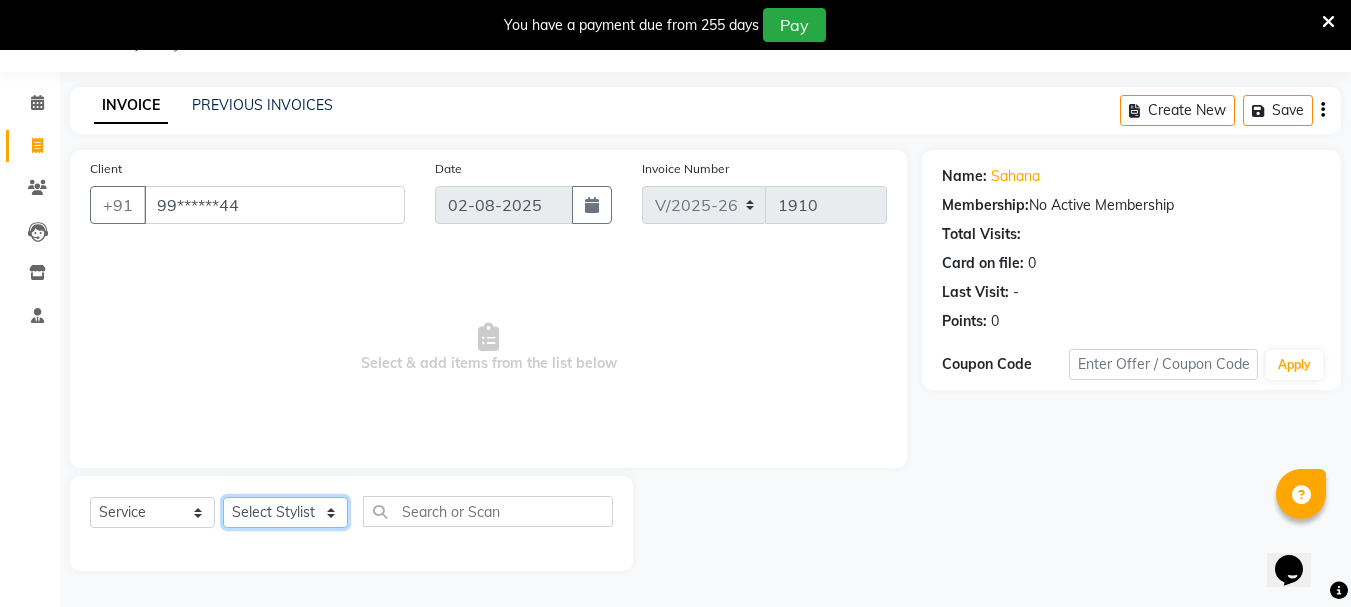 select on "76983" 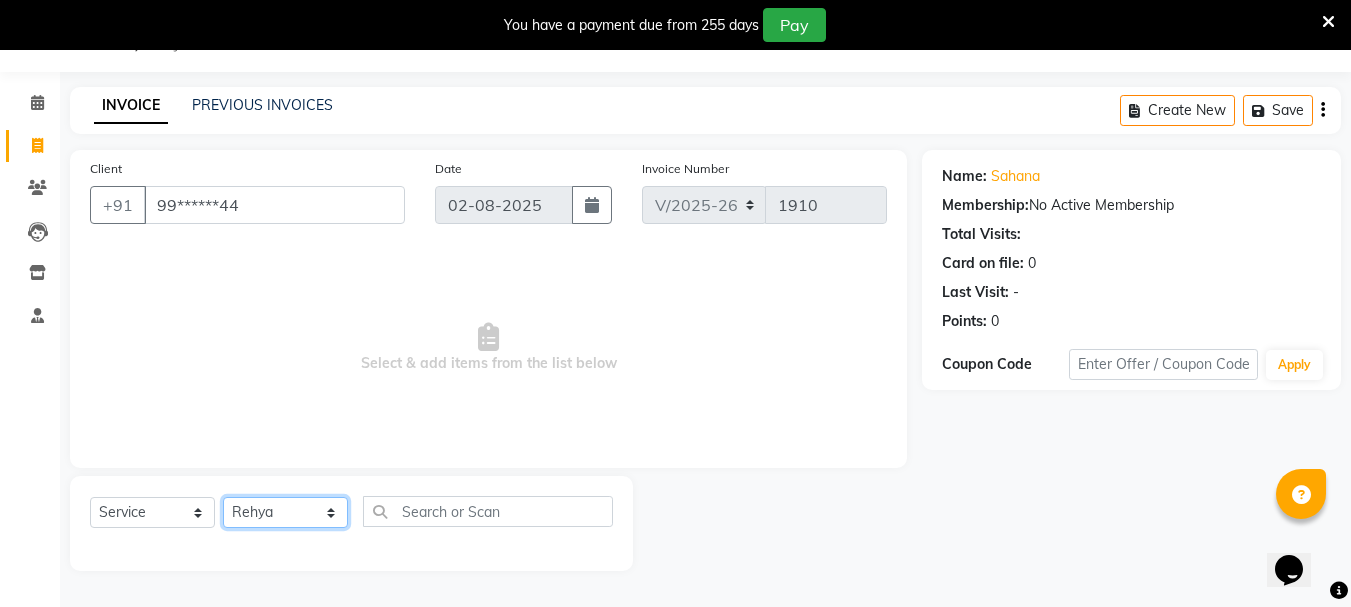 click on "Select Stylist [FIRST] [LAST] [FIRST] [LAST] [FIRST] [LAST] [FIRST] [LAST] [FIRST] [LAST] [FIRST] [LAST] [FIRST] [LAST] [FIRST] [LAST] [FIRST] [LAST] [FIRST] [LAST] [FIRST] [LAST] [FIRST] [LAST] [FIRST] [LAST] [FIRST] [LAST] [FIRST] [LAST] [FIRST] [LAST]" 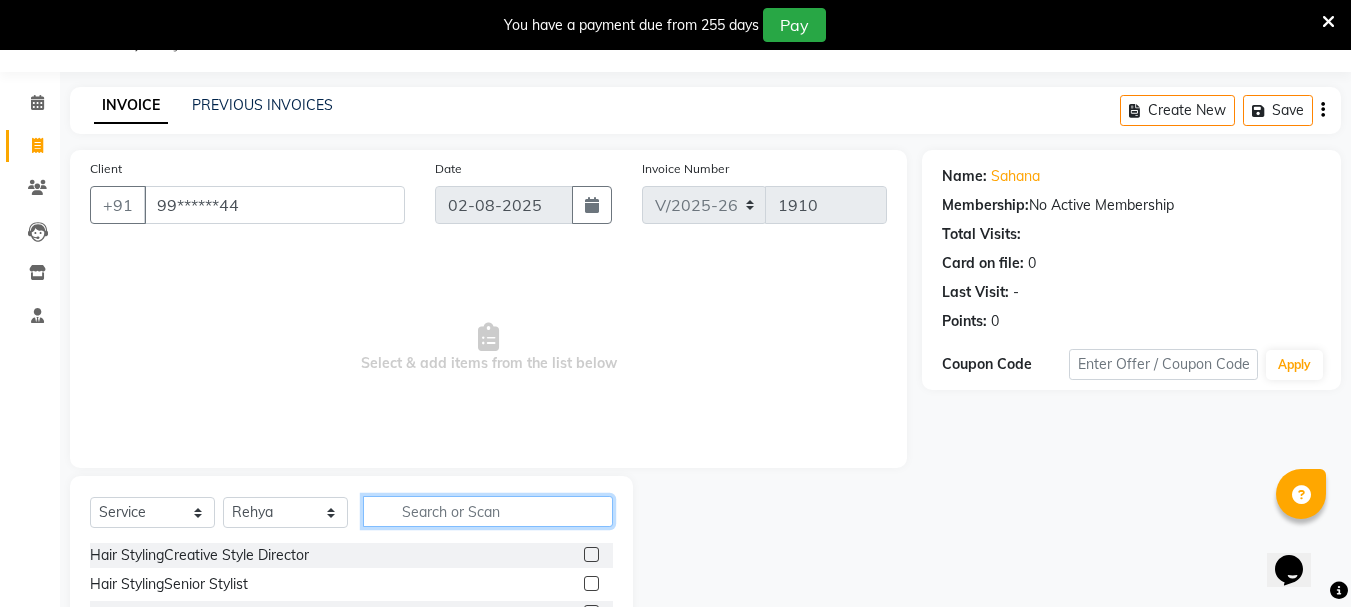 click 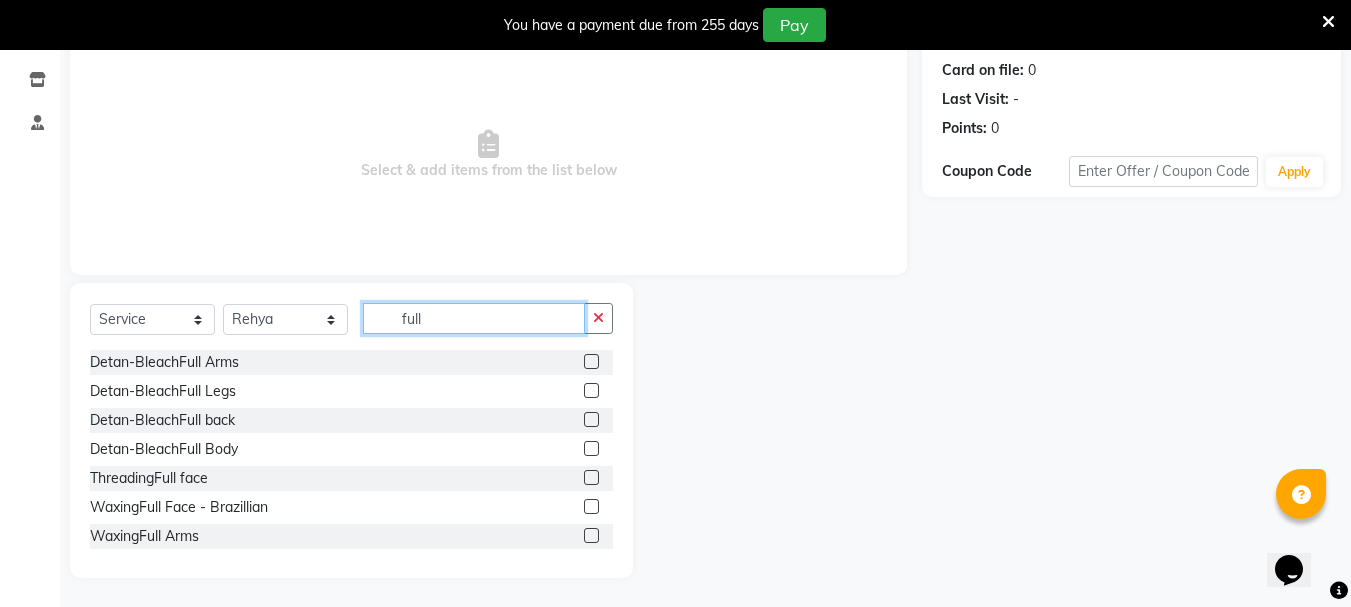 scroll, scrollTop: 244, scrollLeft: 0, axis: vertical 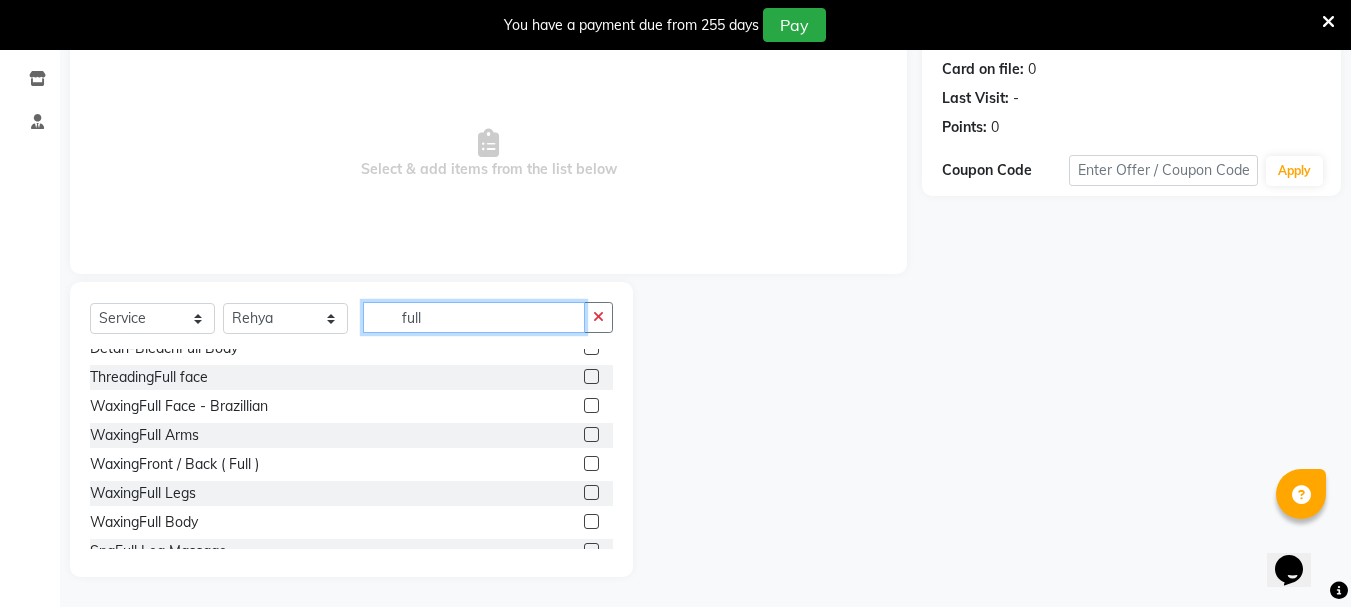 type on "full" 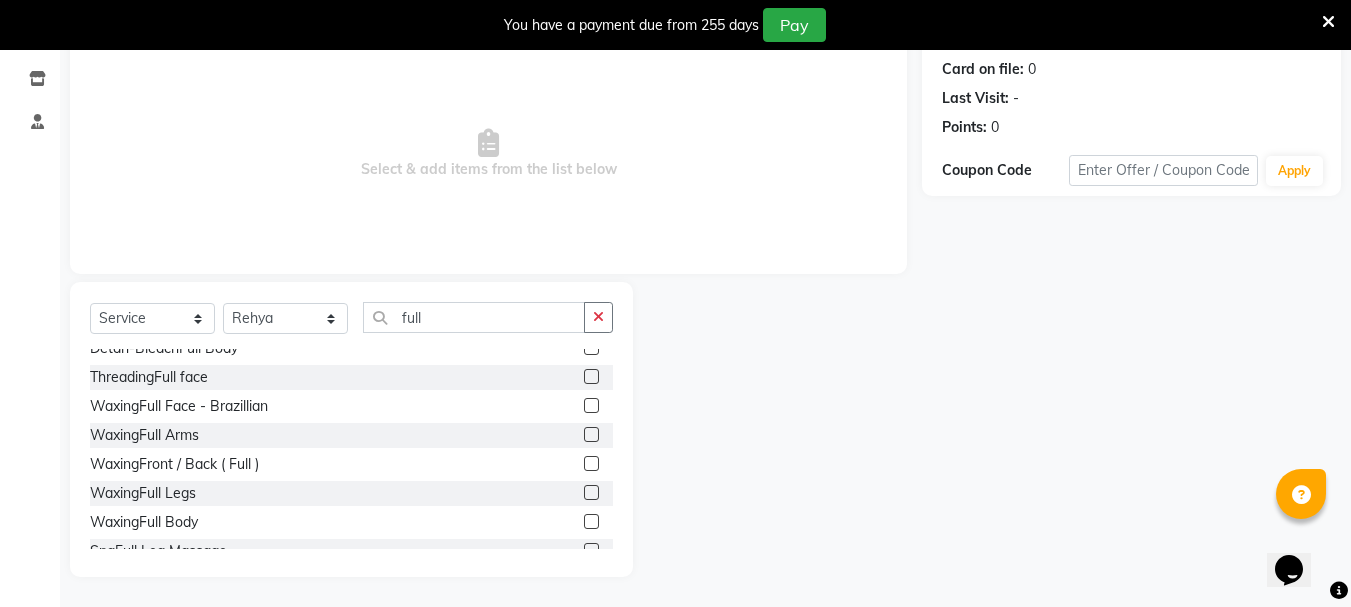 click 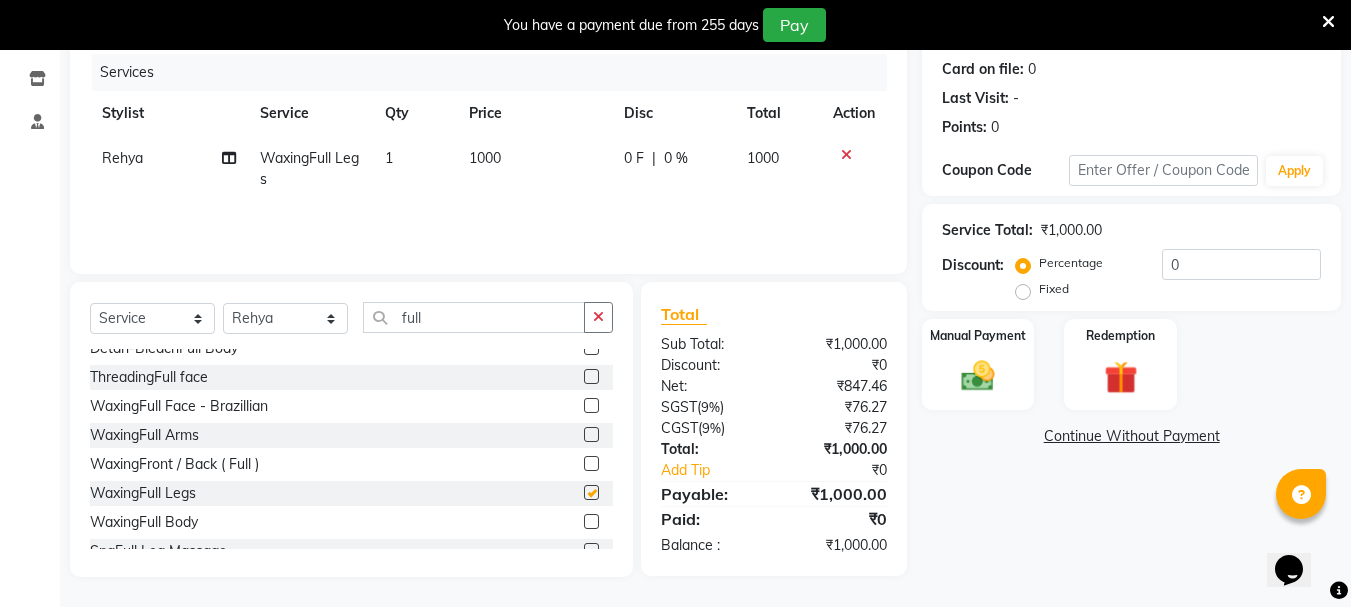 checkbox on "false" 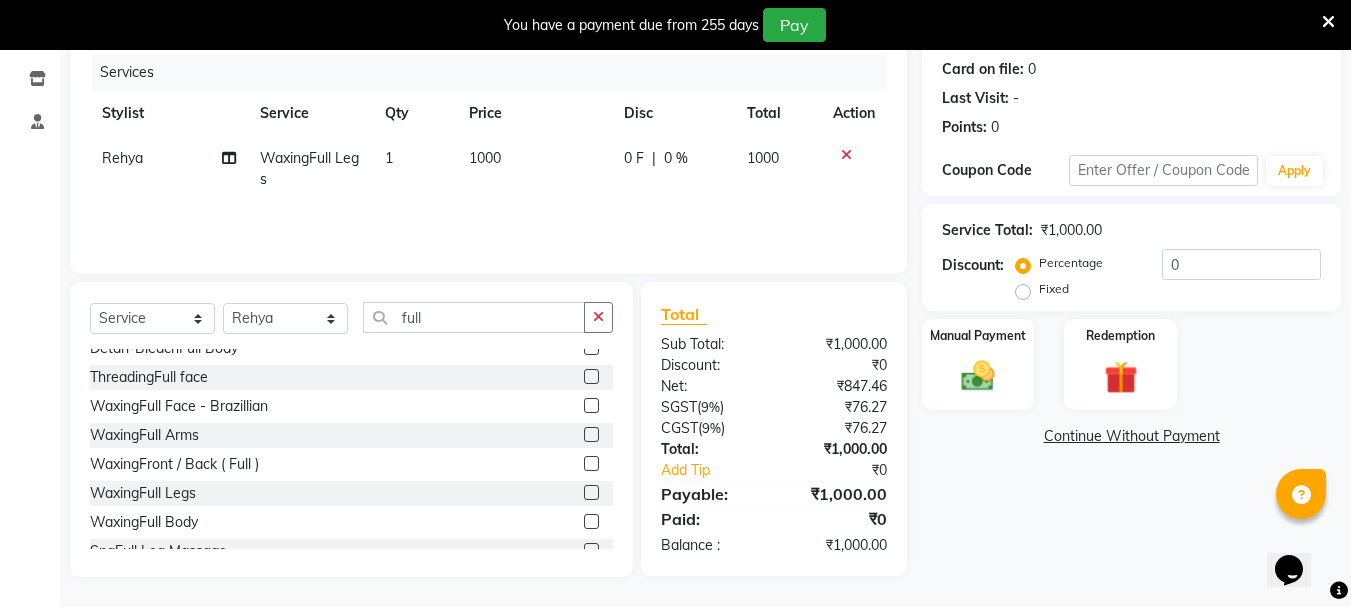 click on "0 F | 0 %" 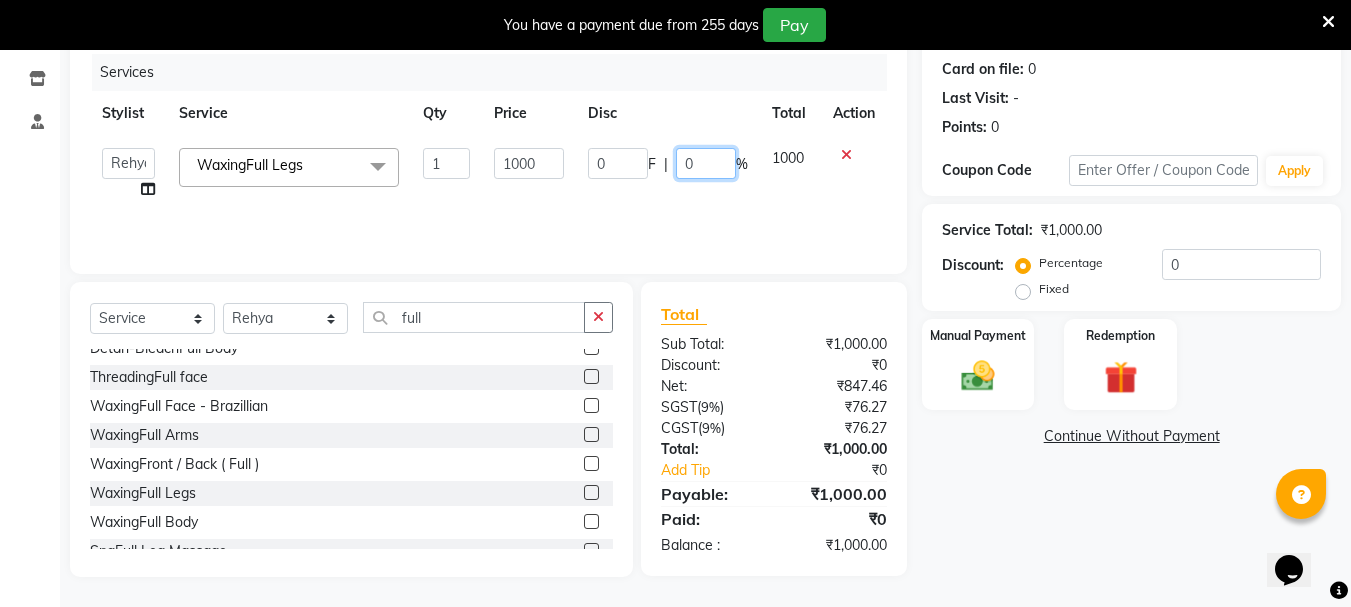 click on "0" 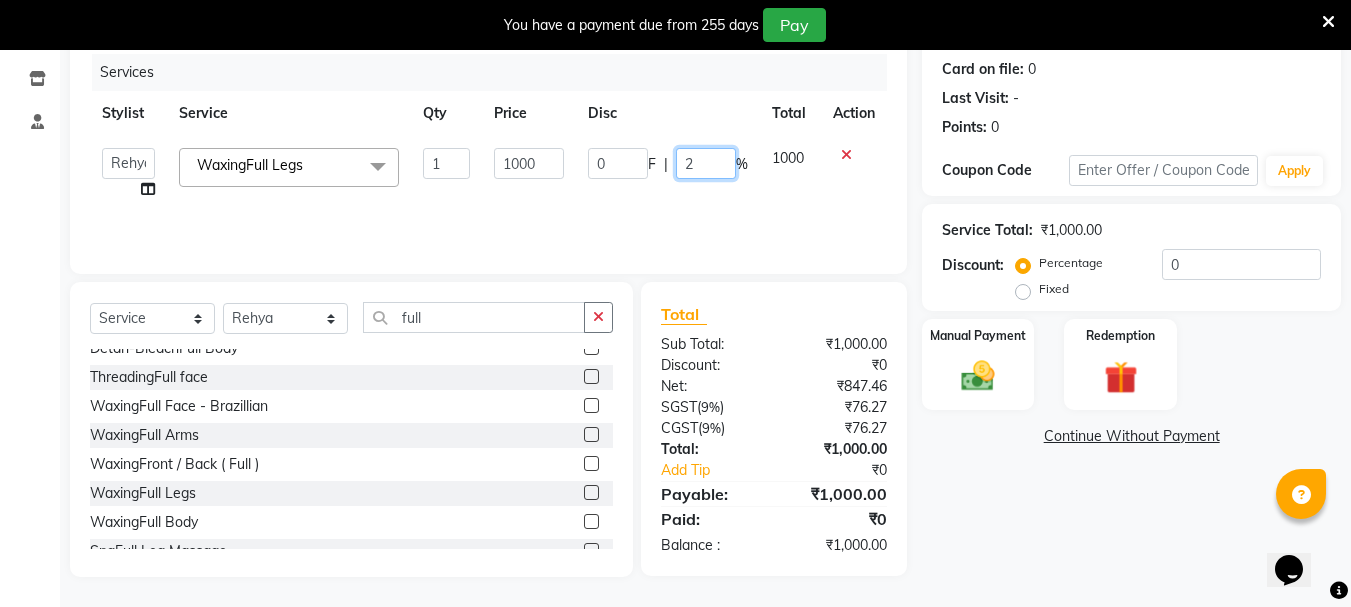 type on "20" 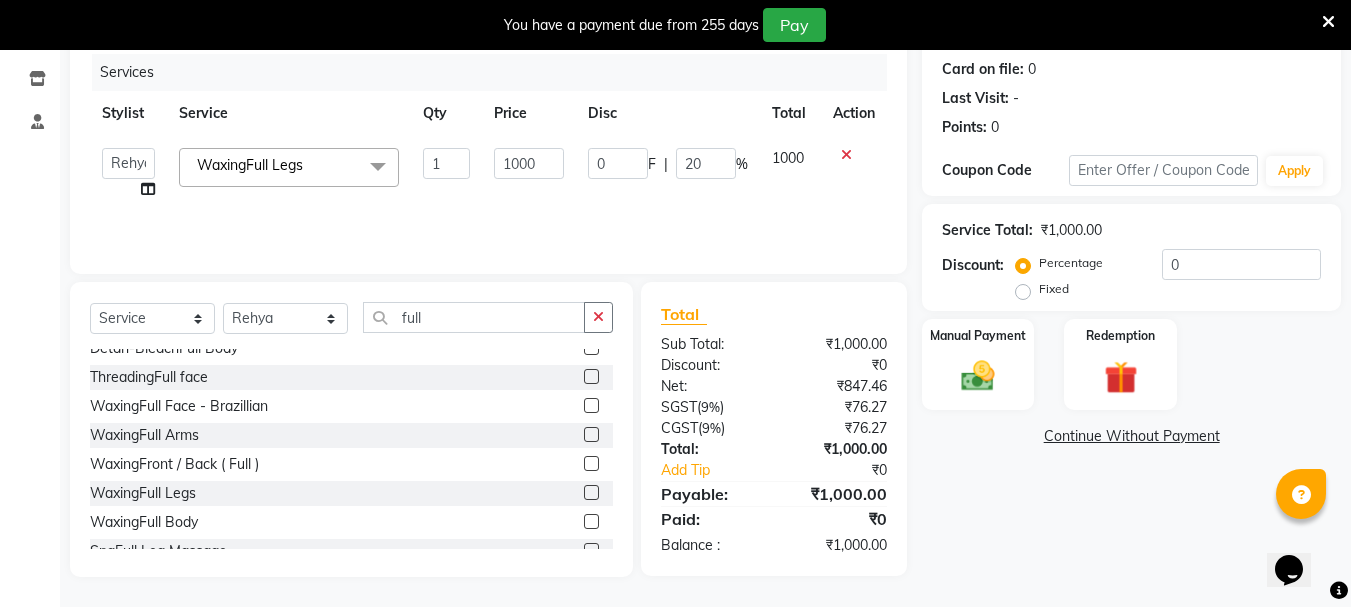 click on "0 F | 20 %" 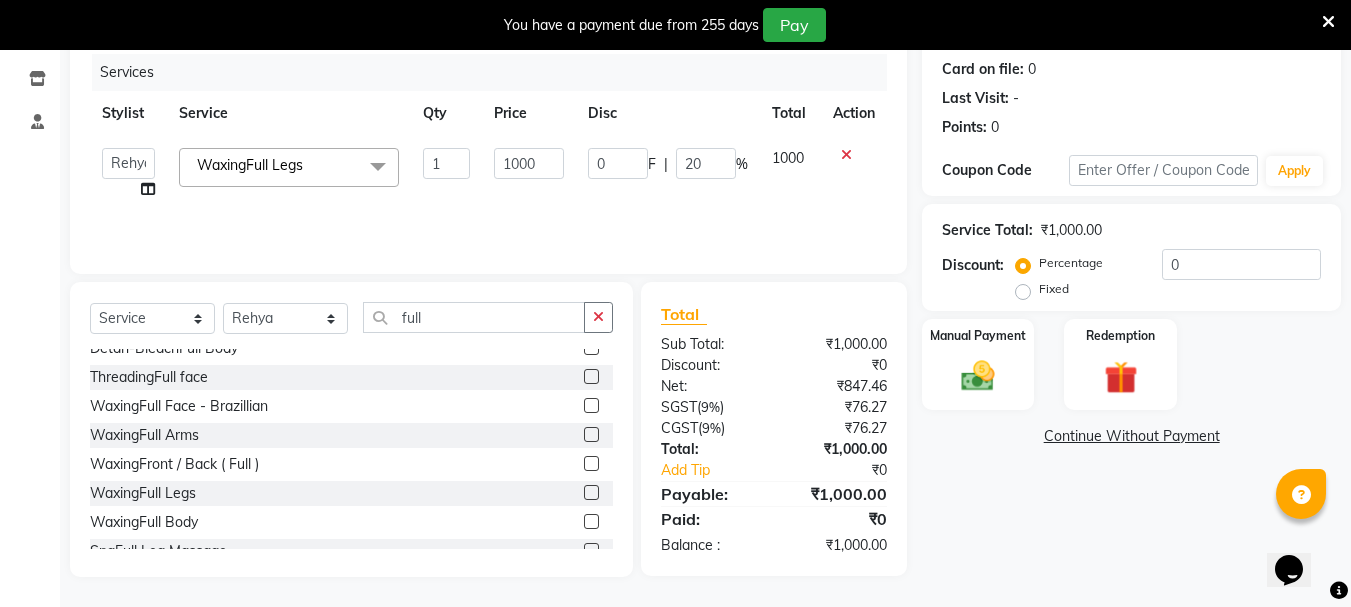 select on "76983" 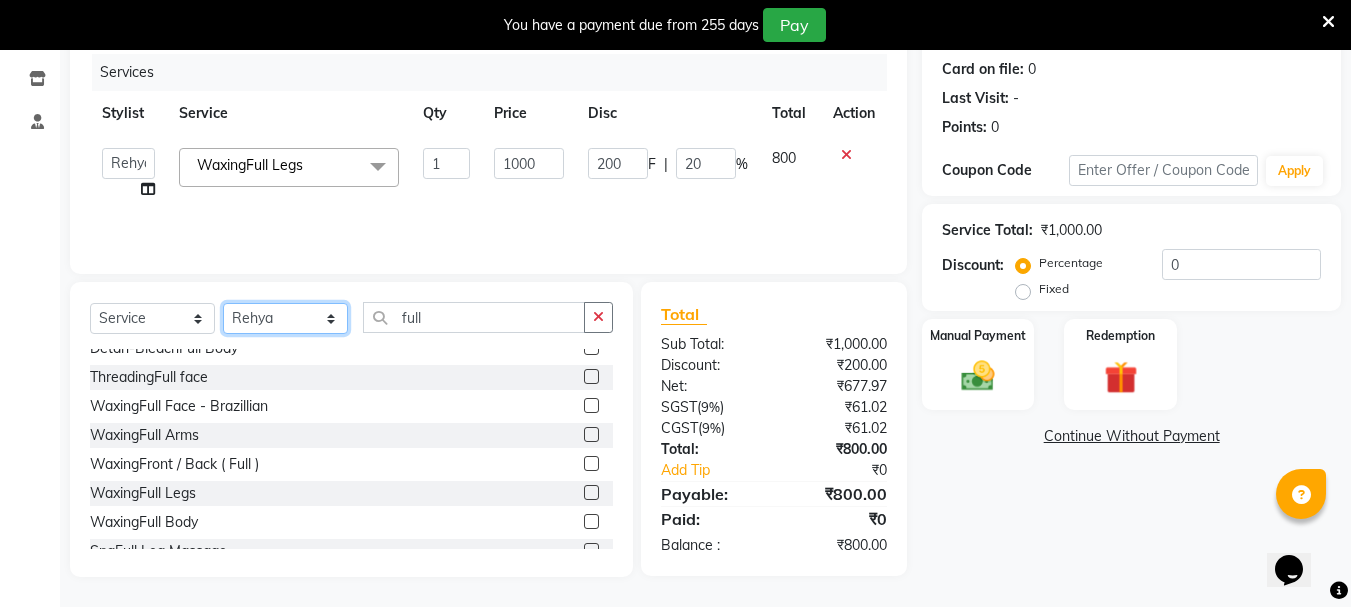 click on "Select Stylist [FIRST] [LAST] [FIRST] [LAST] [FIRST] [LAST] [FIRST] [LAST] [FIRST] [LAST] [FIRST] [LAST] [FIRST] [LAST] [FIRST] [LAST] [FIRST] [LAST] [FIRST] [LAST] [FIRST] [LAST] [FIRST] [LAST] [FIRST] [LAST] [FIRST] [LAST] [FIRST] [LAST] [FIRST] [LAST]" 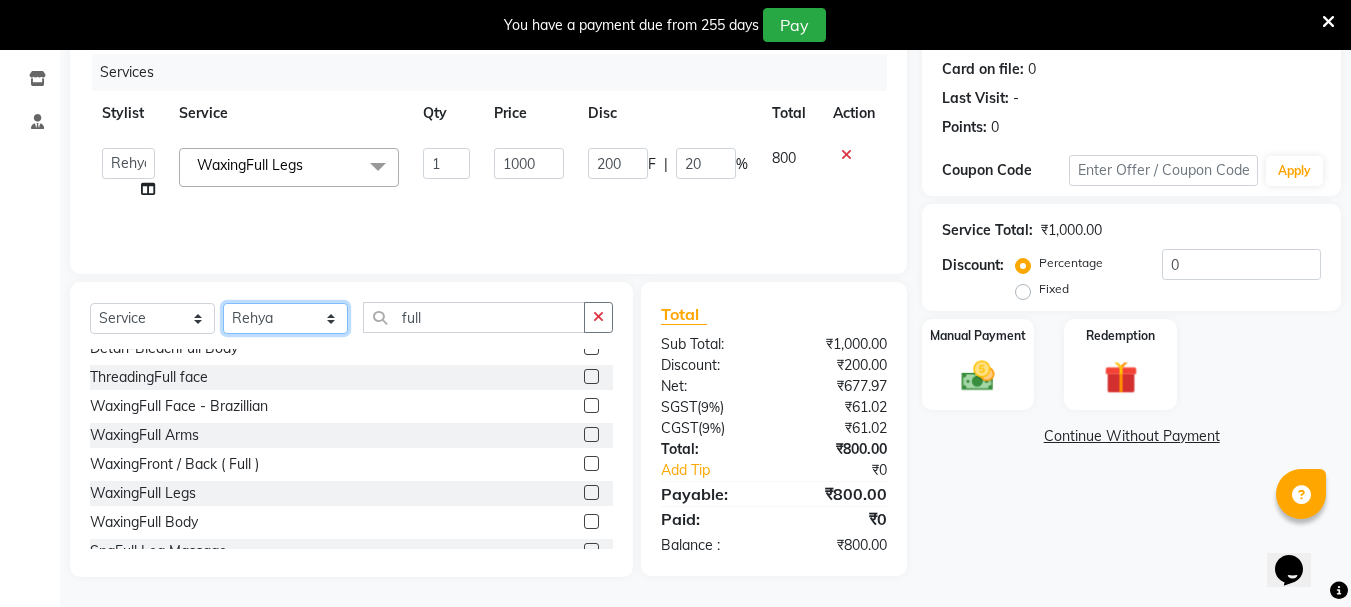select on "85521" 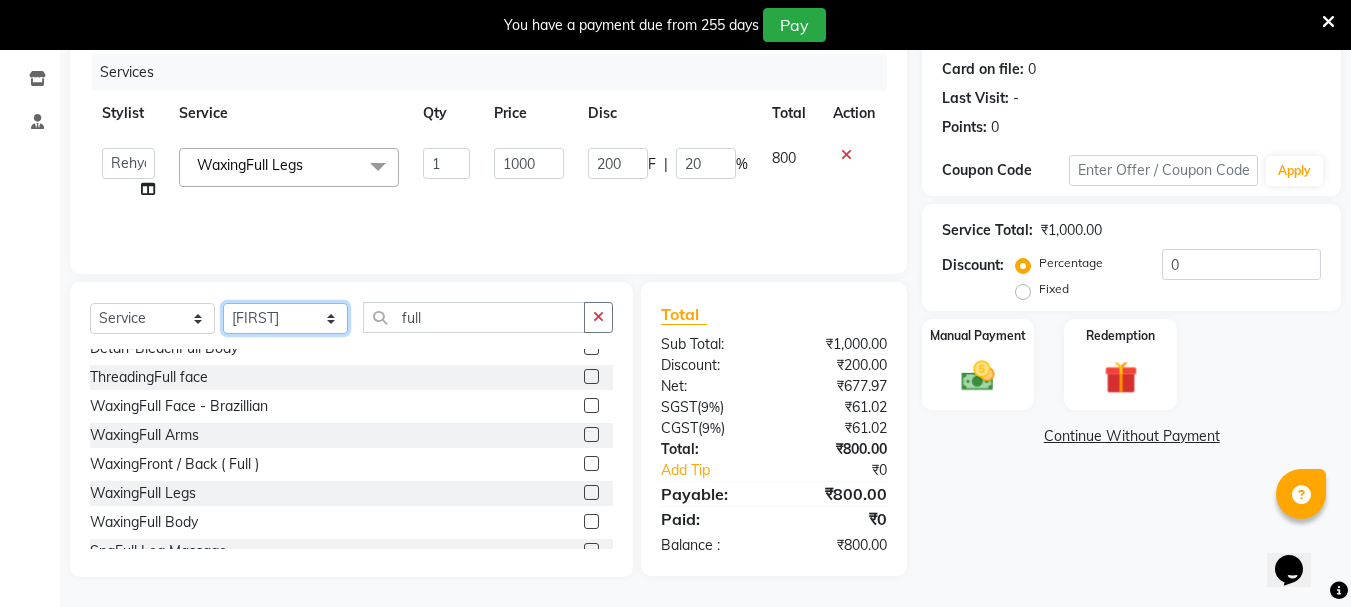 click on "Select Stylist [FIRST] [LAST] [FIRST] [LAST] [FIRST] [LAST] [FIRST] [LAST] [FIRST] [LAST] [FIRST] [LAST] [FIRST] [LAST] [FIRST] [LAST] [FIRST] [LAST] [FIRST] [LAST] [FIRST] [LAST] [FIRST] [LAST] [FIRST] [LAST] [FIRST] [LAST] [FIRST] [LAST] [FIRST] [LAST]" 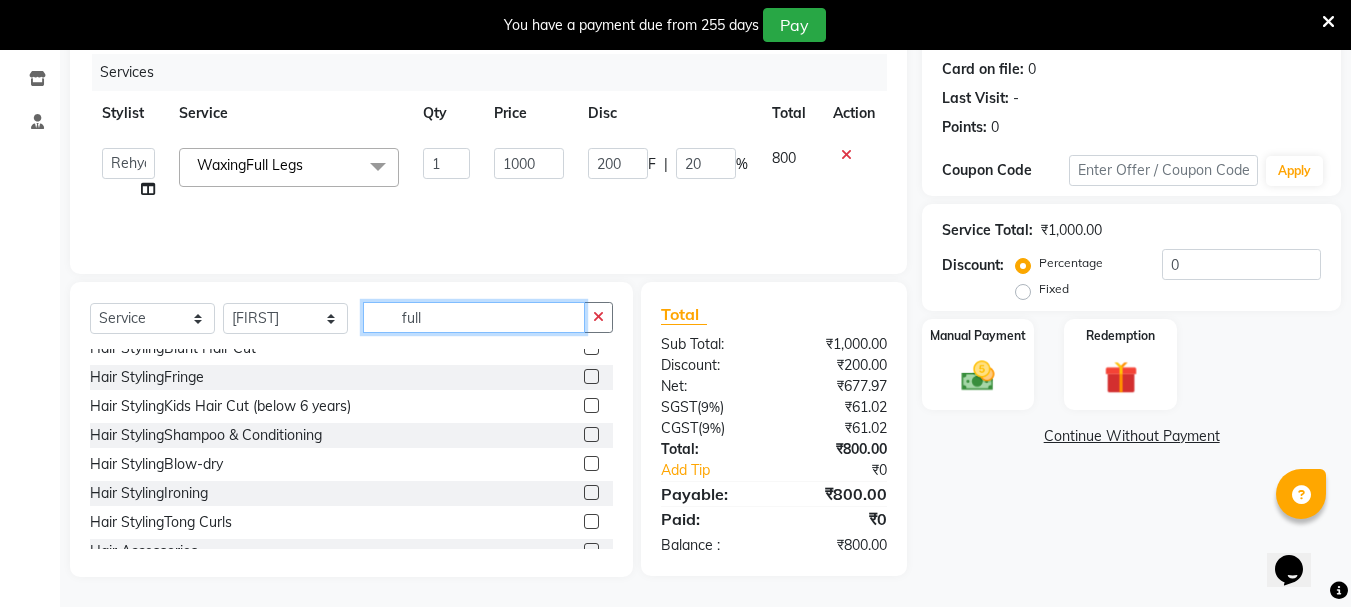 click on "full" 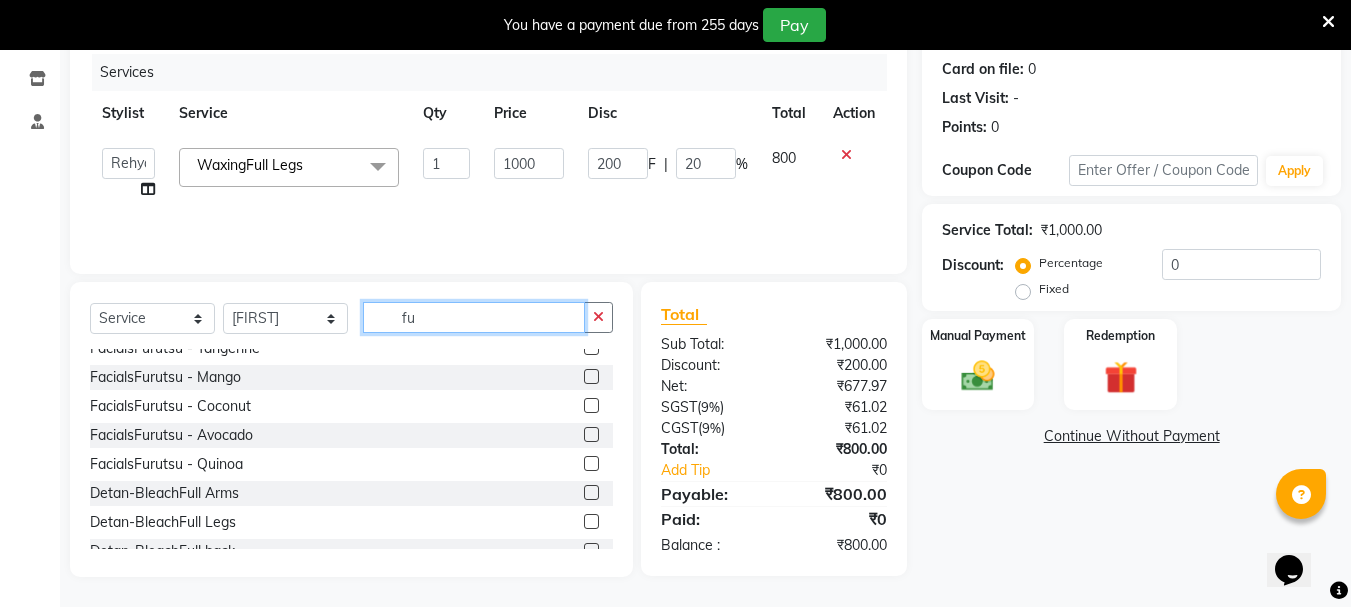 type on "f" 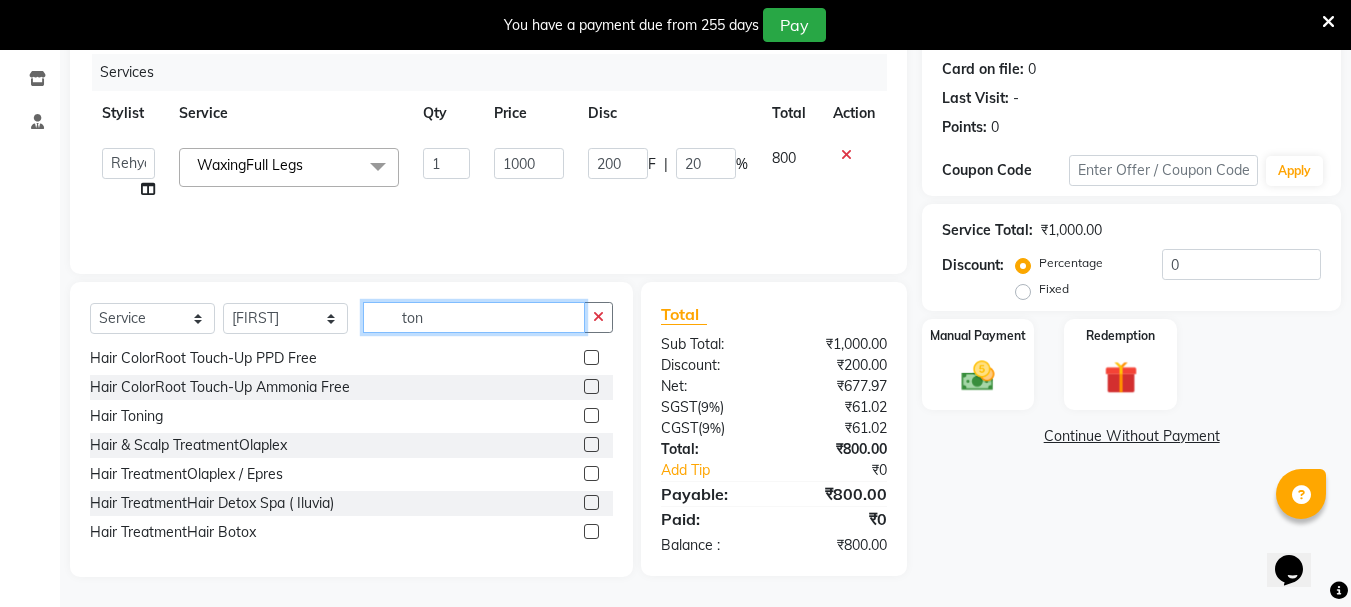 scroll, scrollTop: 0, scrollLeft: 0, axis: both 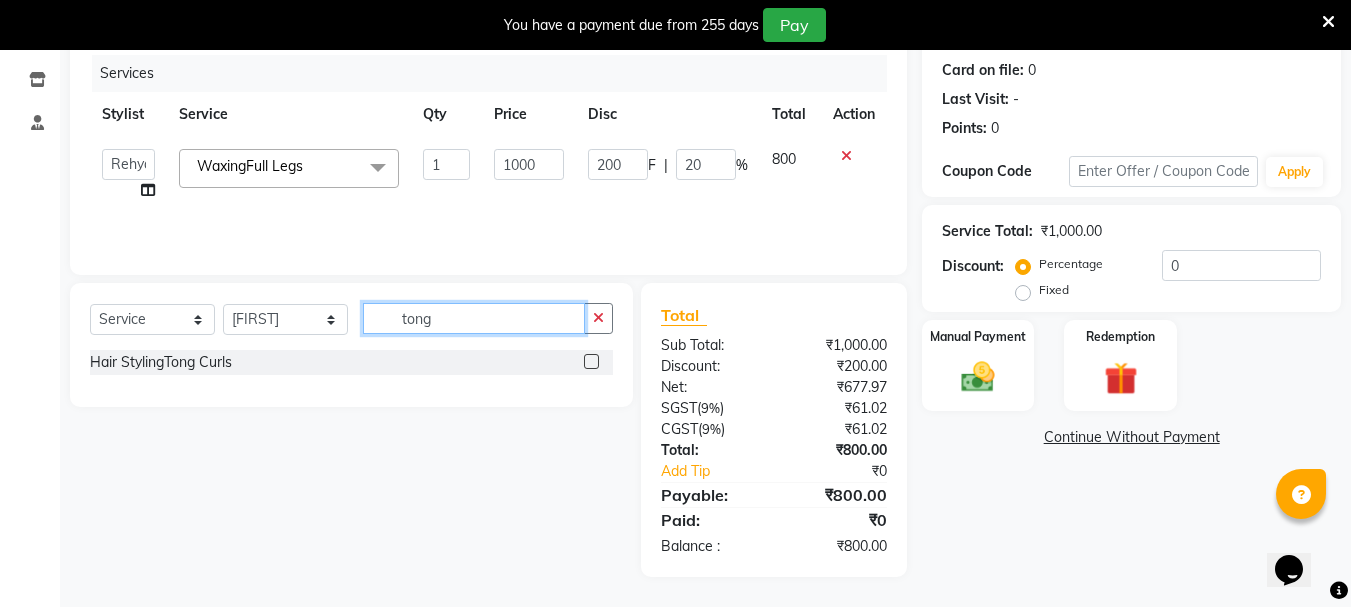 type on "tong" 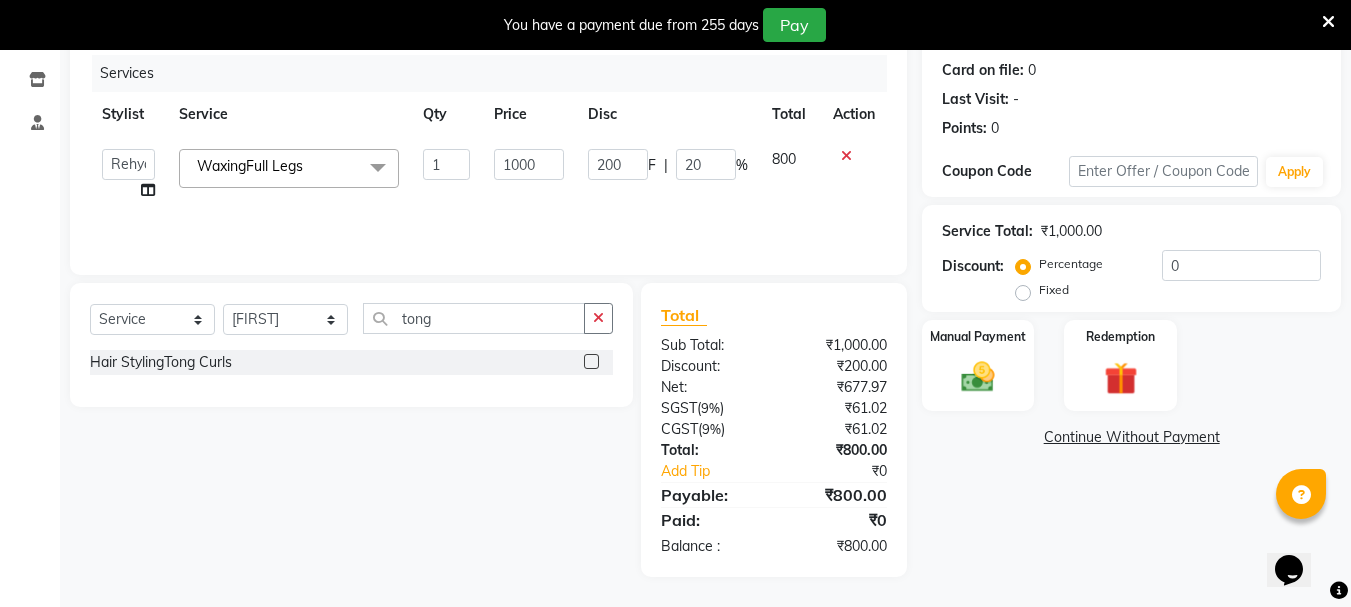 click 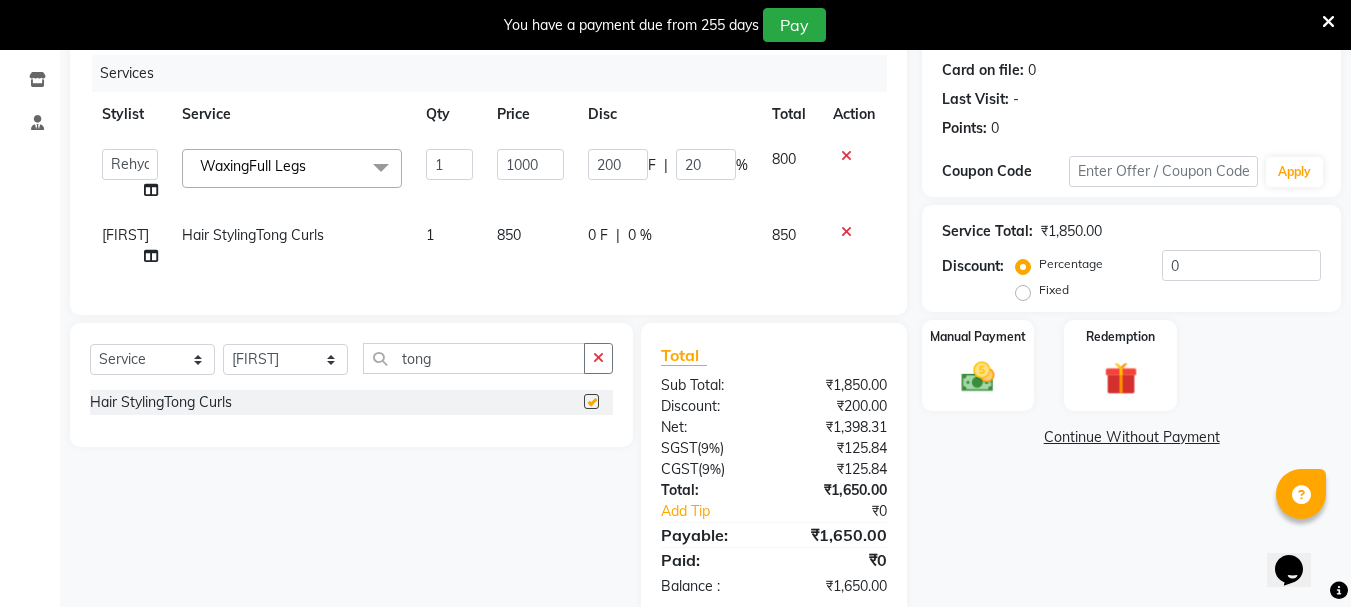 checkbox on "false" 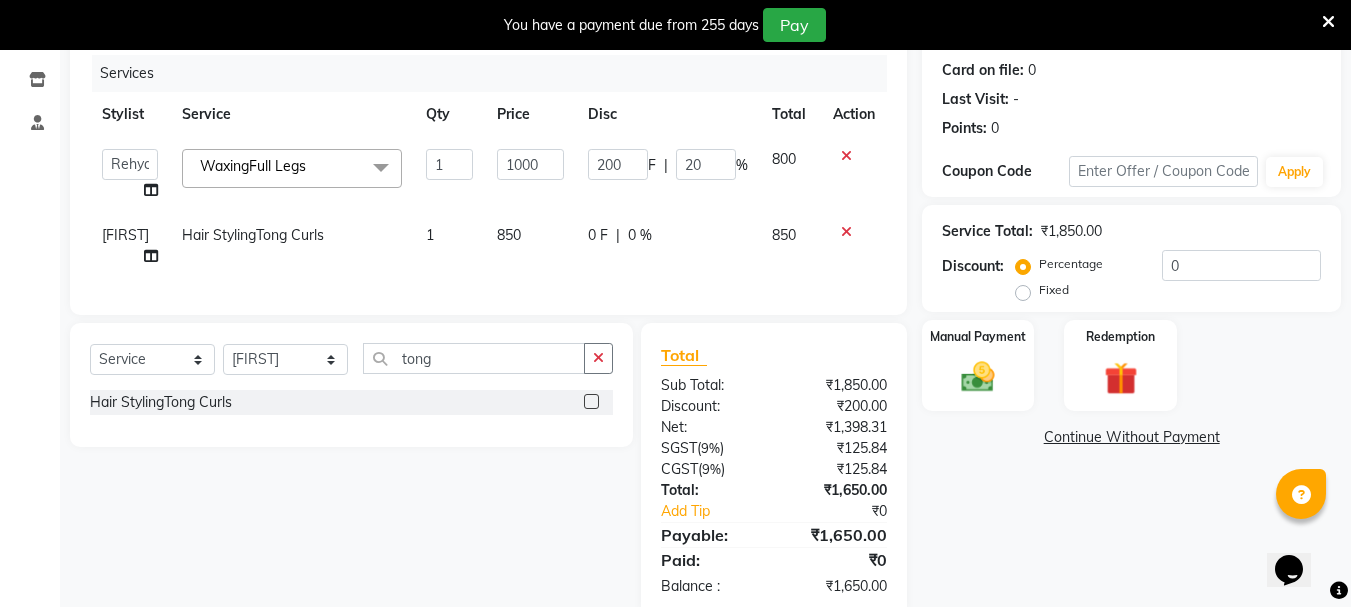 click on "0 F | 0 %" 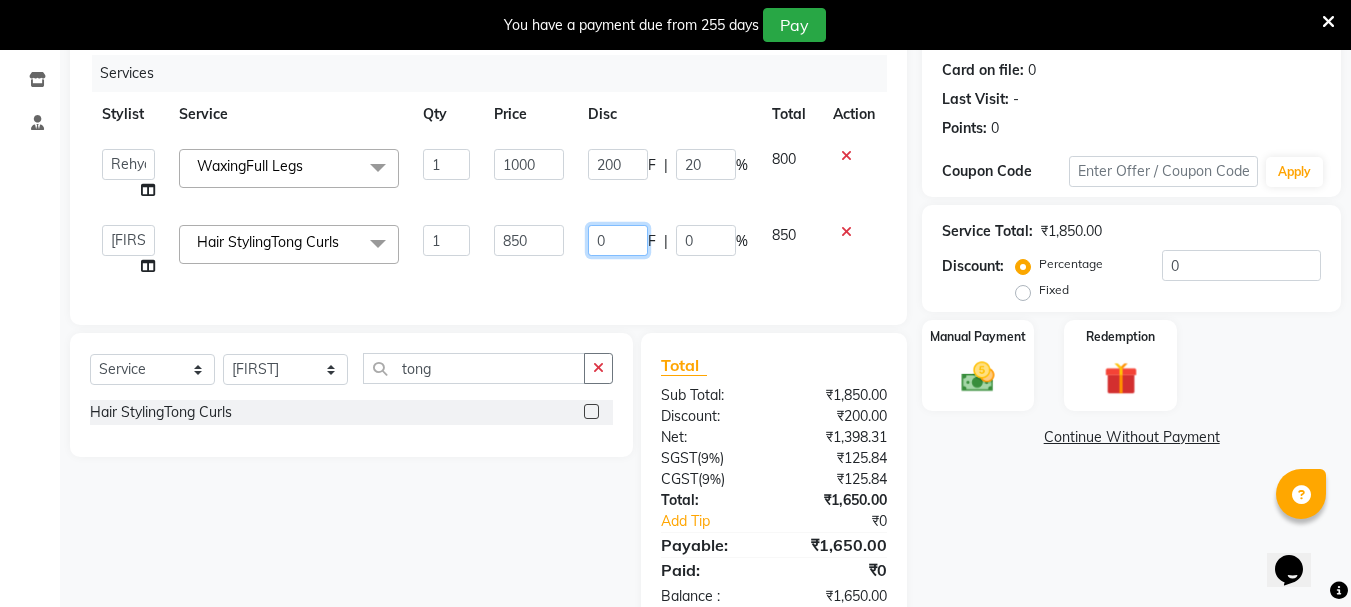 click on "0" 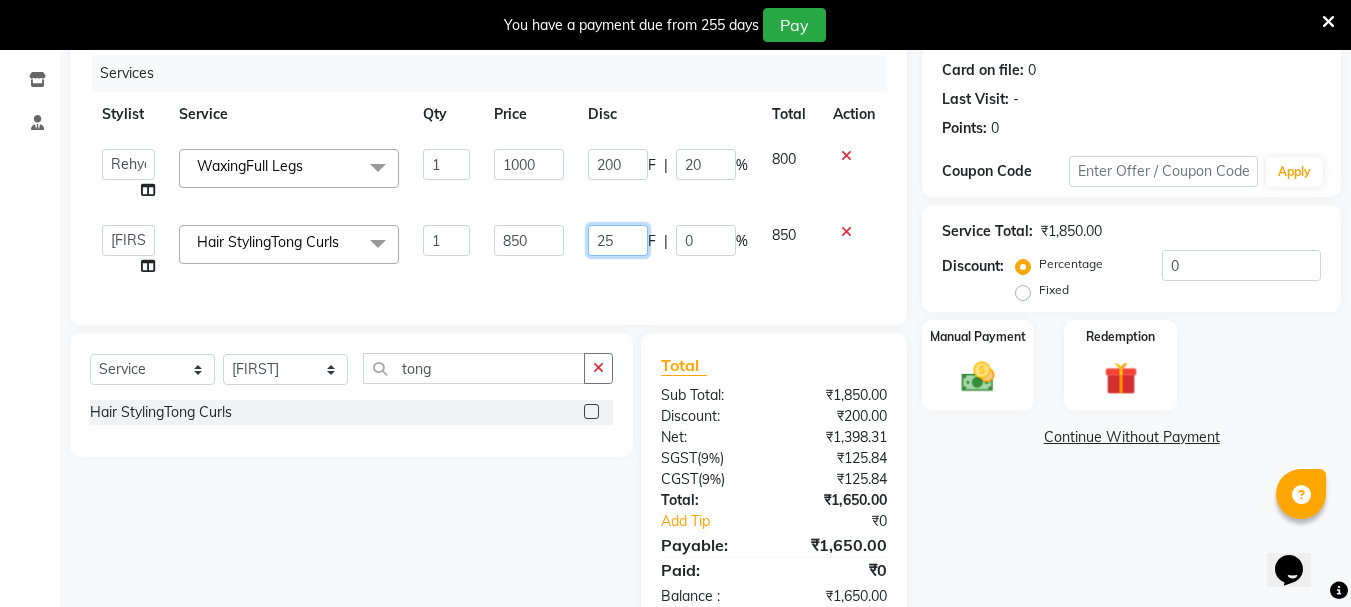 type on "250" 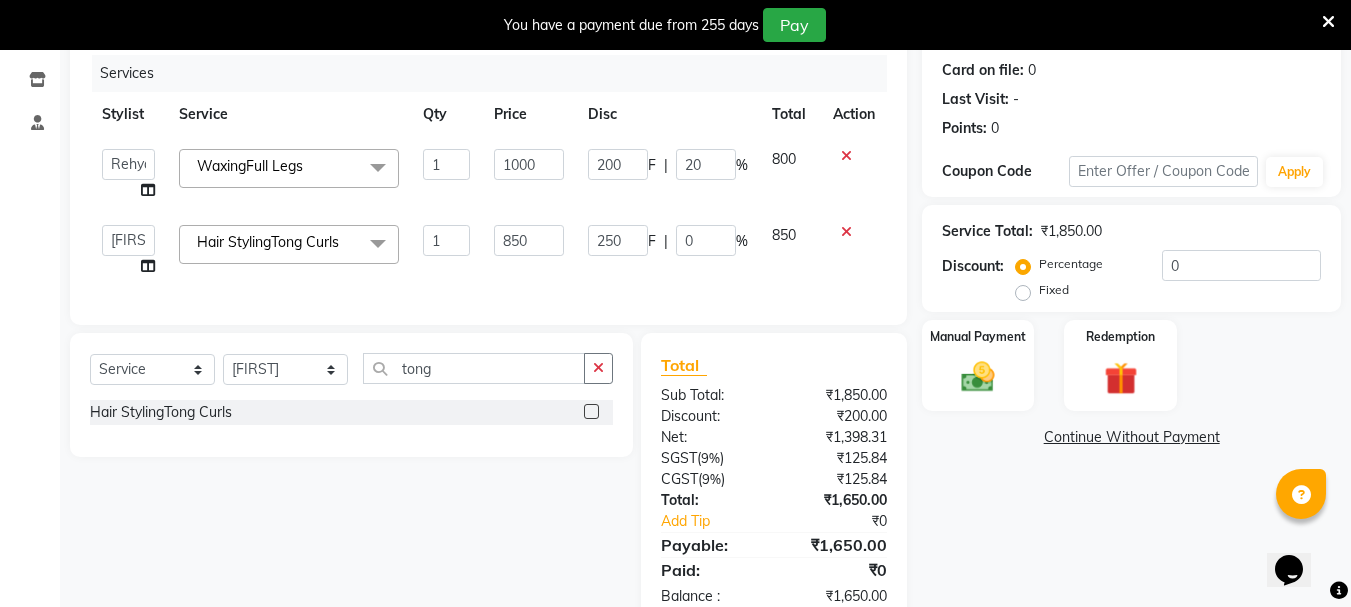 click on "Services Stylist Service Qty Price Disc Total Action [FIRST] [LAST] [FIRST] [LAST] [FIRST] [LAST] [FIRST] [LAST] [FIRST] [LAST] [FIRST] [LAST] [FIRST] [LAST] [FIRST] [LAST] [FIRST] [LAST] LUV Salon Manager [FIRST] [FIRST] [FIRST] [FIRST] [FIRST] [FIRST] [FIRST] [FIRST] [FIRST] [FIRST] WaxingFull Legs  x Hair StylingCreative Style Director Hair StylingSenior Stylist Hair StylingStylist Hair StylingBlunt Hair Cut Hair StylingFringe Hair StylingKids Hair Cut (below 6 years) Hair StylingShampoo & Conditioning Hair StylingBlow-dry Hair StylingIroning Hair StylingTong Curls Hair Accessories Hair ColorRoot Touch-Up Vegan Hair ColorRoot Touch-Up PPD Free Hair ColorRoot Touch-Up Ammonia Free Hair ColorHighlights (Per Foil) Hair ColorHighlights with pre lightener (Per Foil) Hair ColorCrazy Hair Color (Per Foil) Hair ColorGlobal Hair Color Hair ColorBalayage/Ombre Henna Hair Toning Hair & Scalp TreatmentHair Spa - Shea Butter Hair & Scalp TreatmentHair Spa - Nashi Hair & Scalp TreatmentRisana Hair & Scalp TreatmentQOD F4st Hair & Scalp TreatmentHair Spa - Wella 1 F" 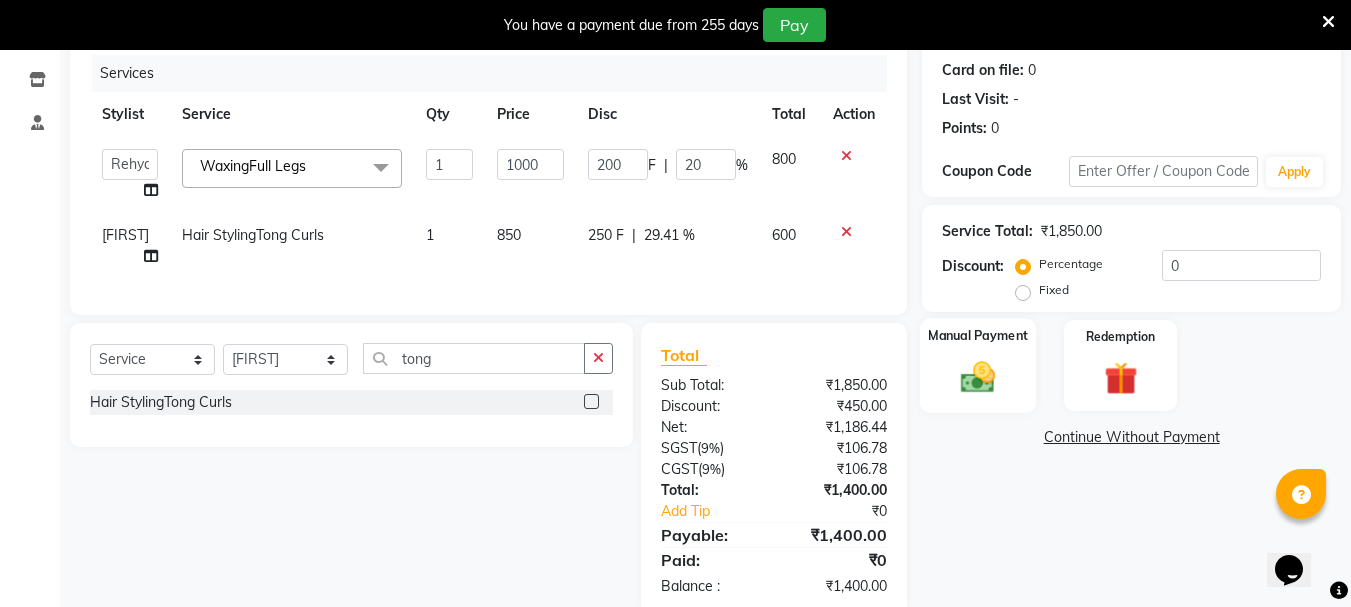 click on "Manual Payment" 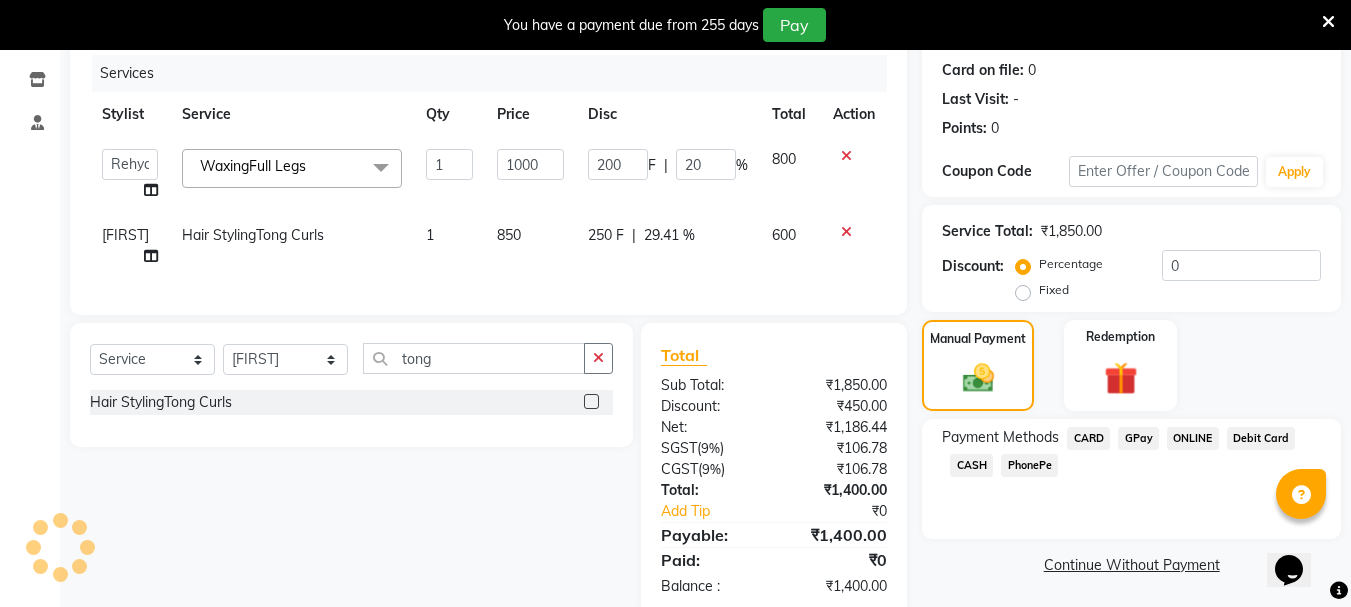 click on "GPay" 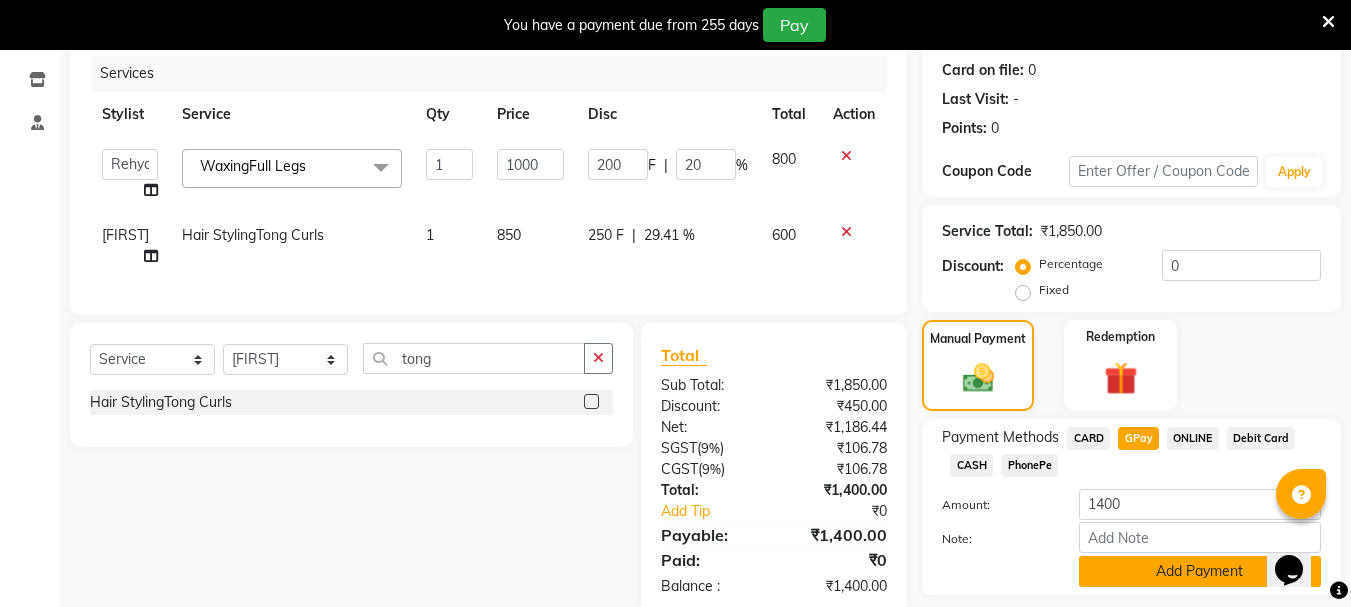 click on "Add Payment" 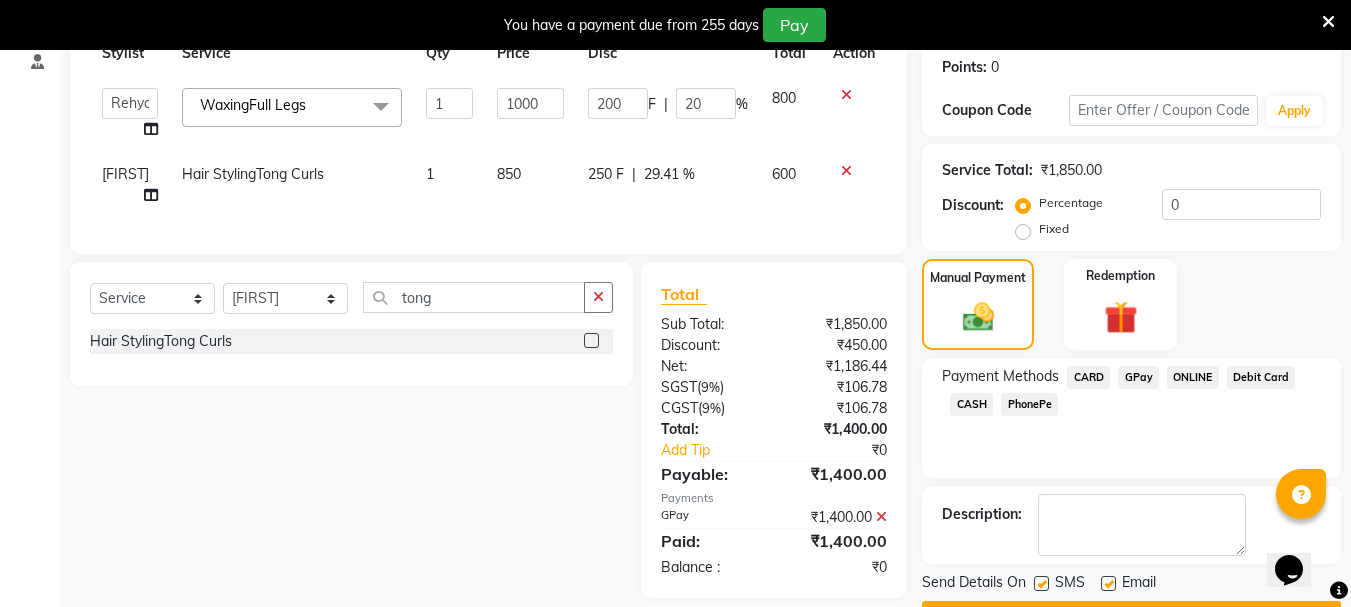 scroll, scrollTop: 359, scrollLeft: 0, axis: vertical 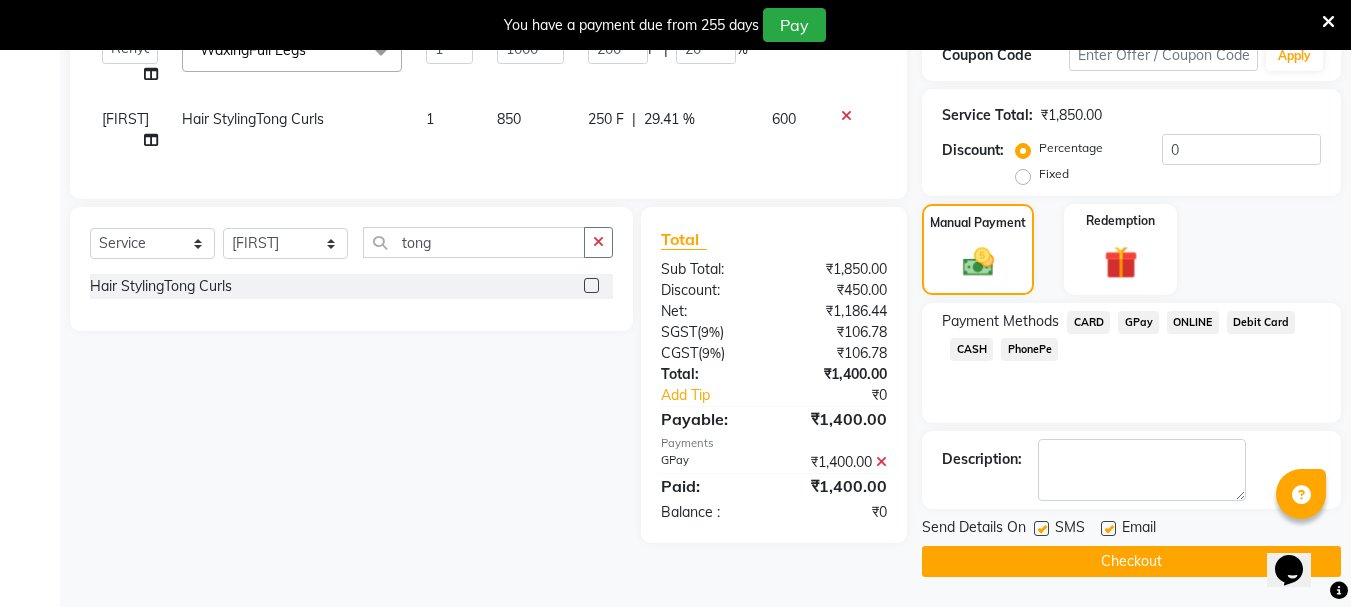 click on "Checkout" 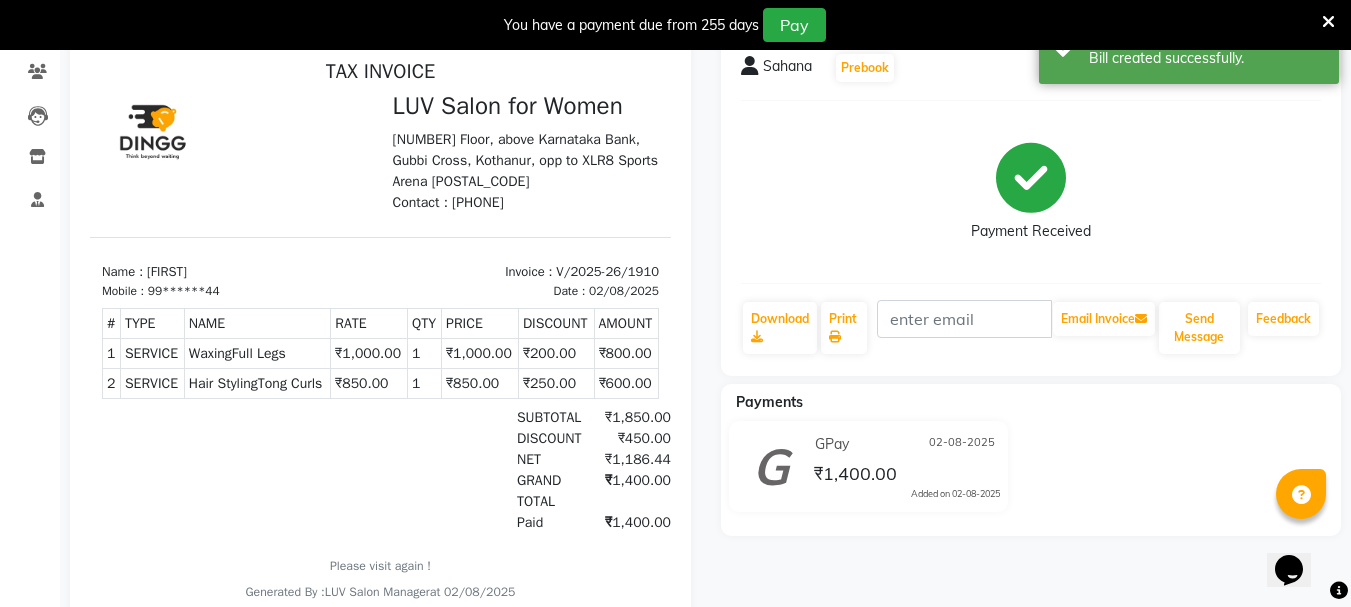 scroll, scrollTop: 0, scrollLeft: 0, axis: both 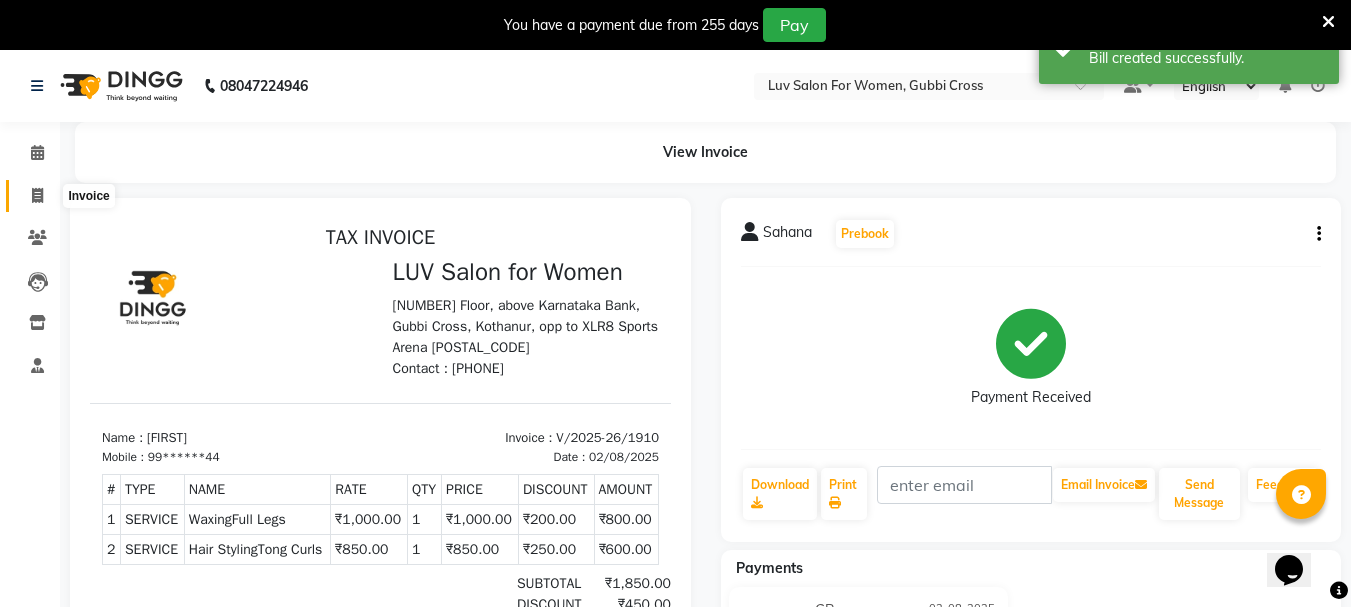 click 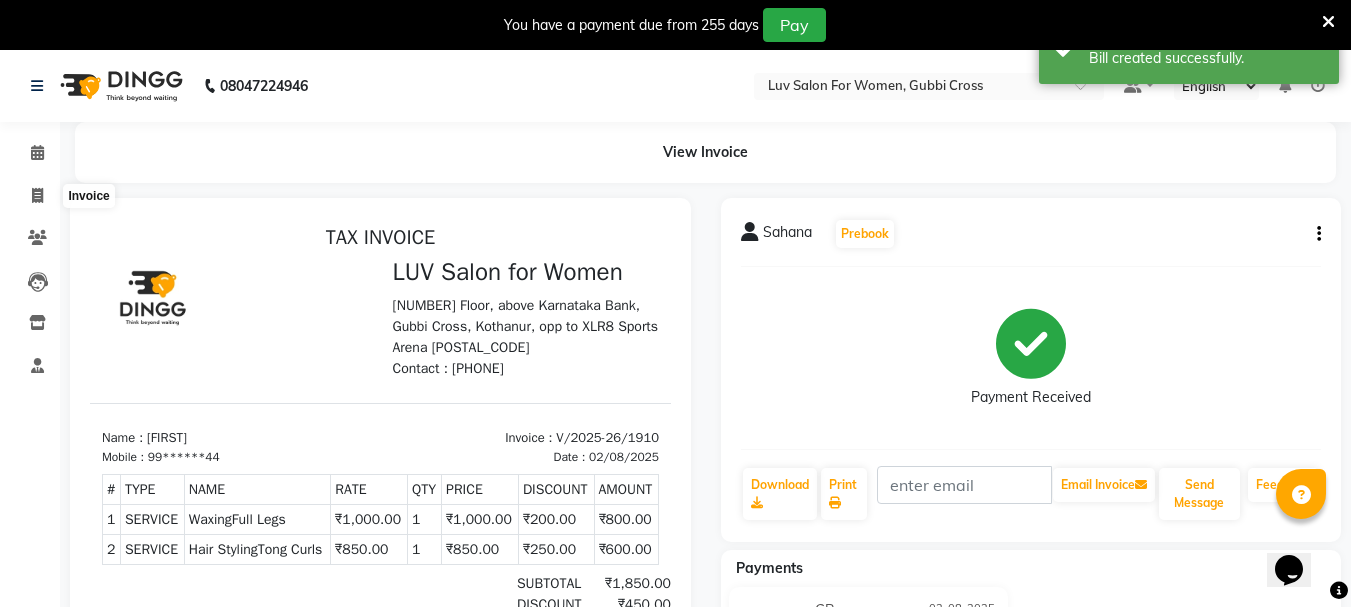 select on "service" 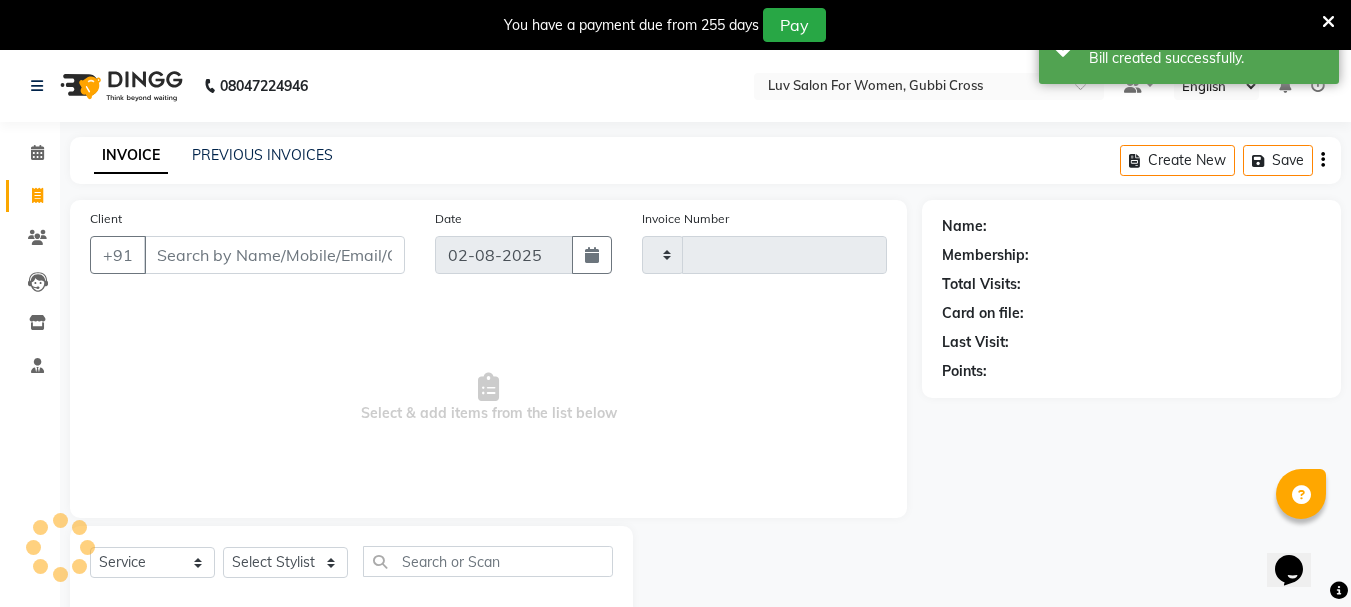 type on "1911" 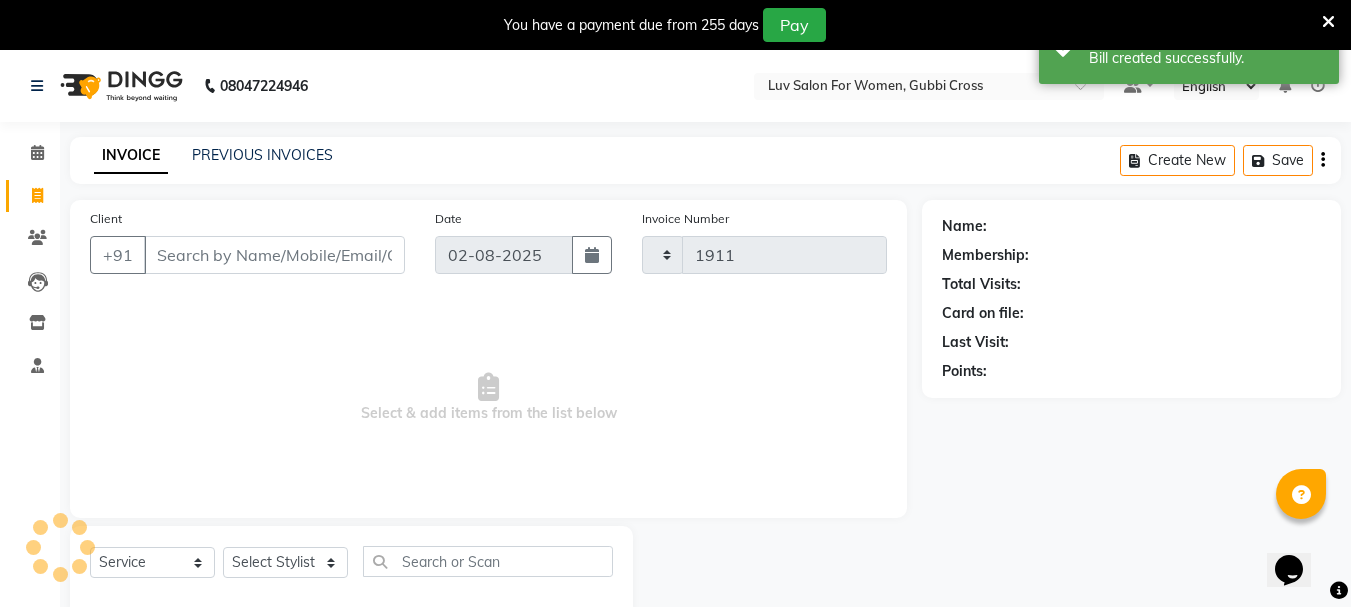 scroll, scrollTop: 50, scrollLeft: 0, axis: vertical 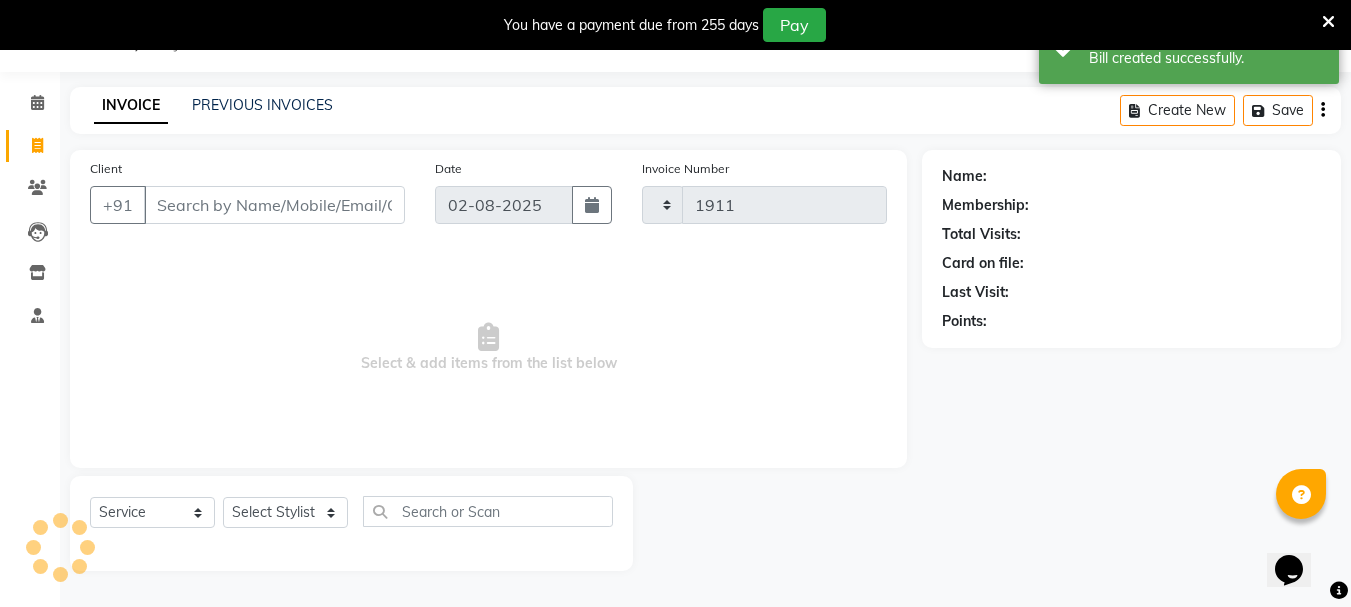 select on "7221" 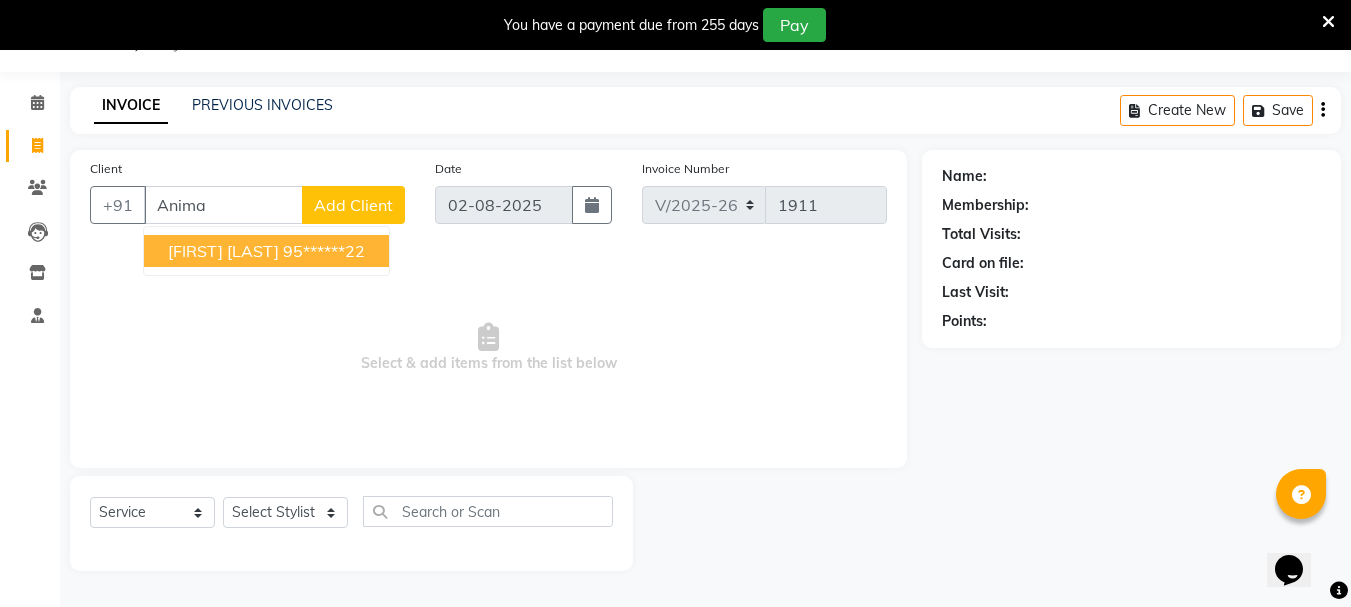 click on "95******22" at bounding box center (324, 251) 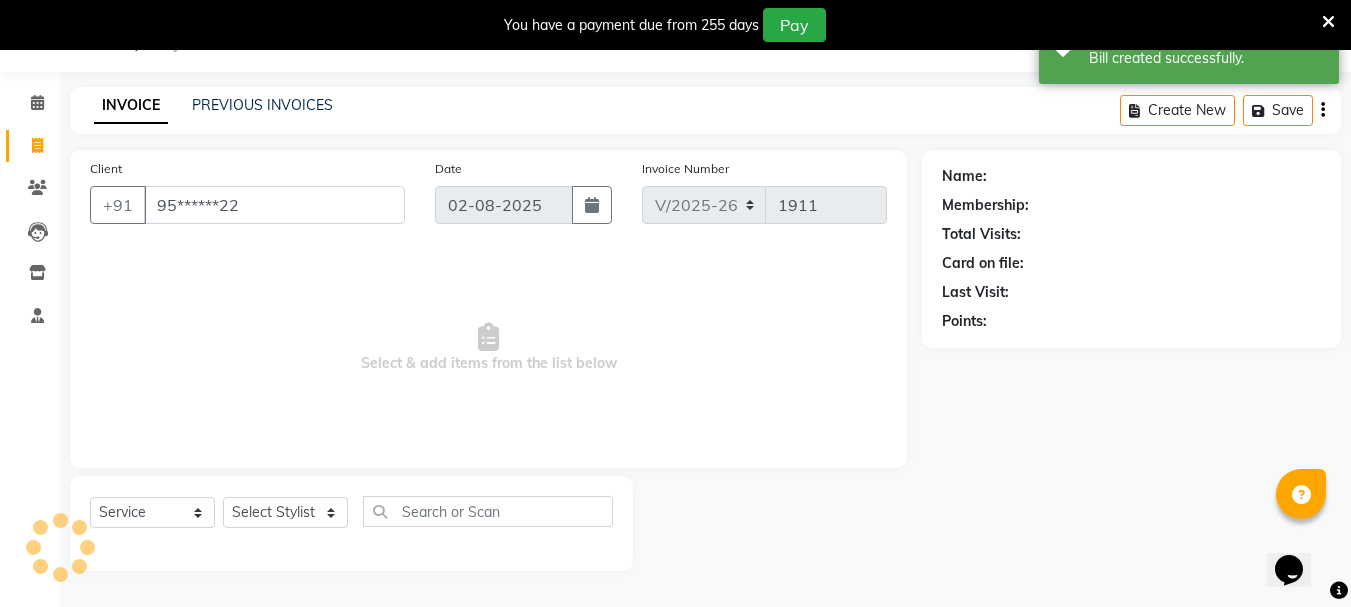 type on "95******22" 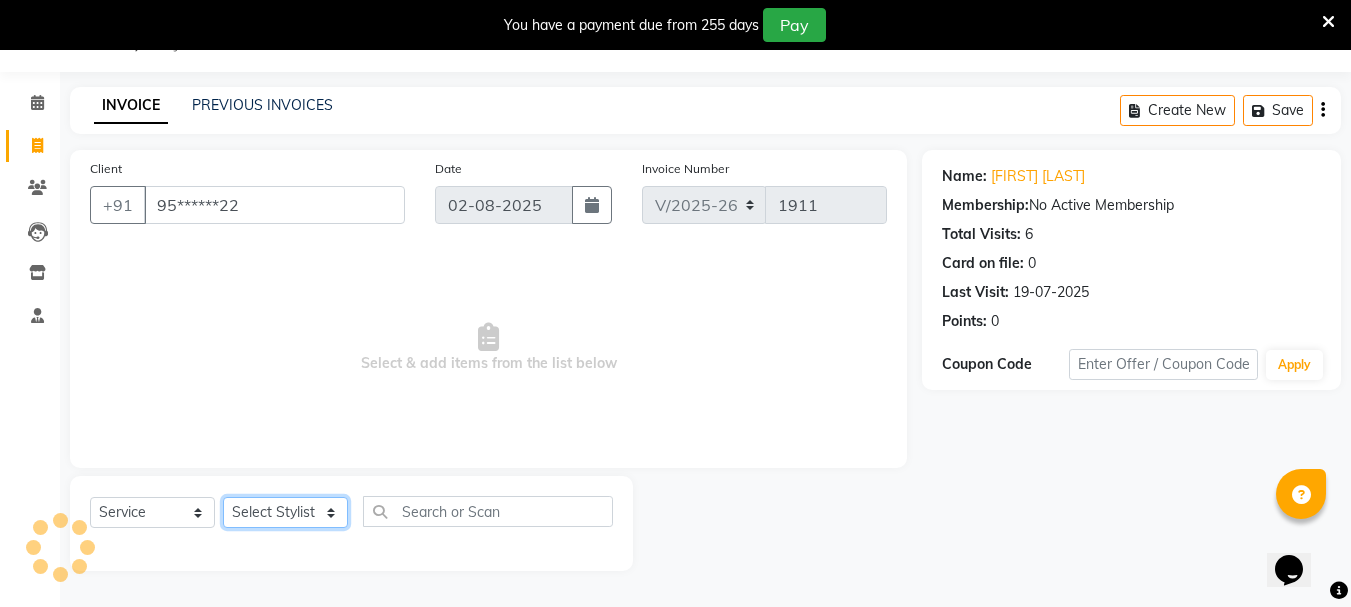 click on "Select Stylist [FIRST] [LAST] [FIRST] [LAST] [FIRST] [LAST] [FIRST] [LAST] [FIRST] [LAST] [FIRST] [LAST] [FIRST] [LAST] [FIRST] [LAST] [FIRST] [LAST] [FIRST] [LAST] [FIRST] [LAST] [FIRST] [LAST] [FIRST] [LAST] [FIRST] [LAST] [FIRST] [LAST] [FIRST] [LAST]" 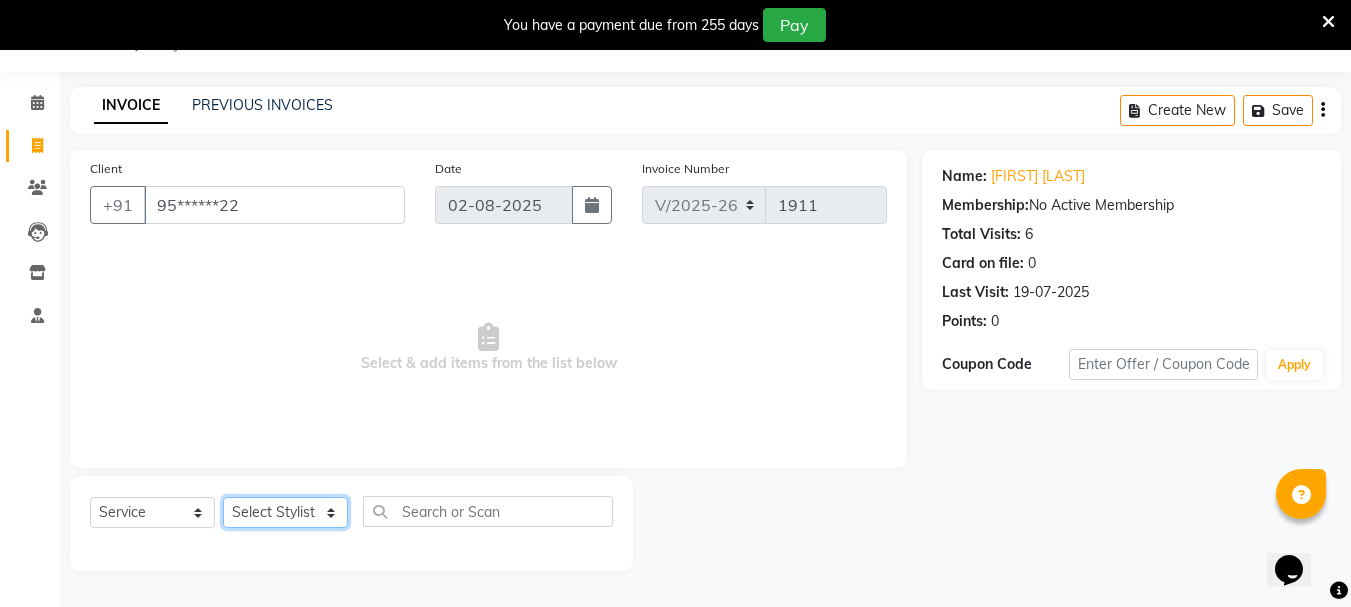 select on "66417" 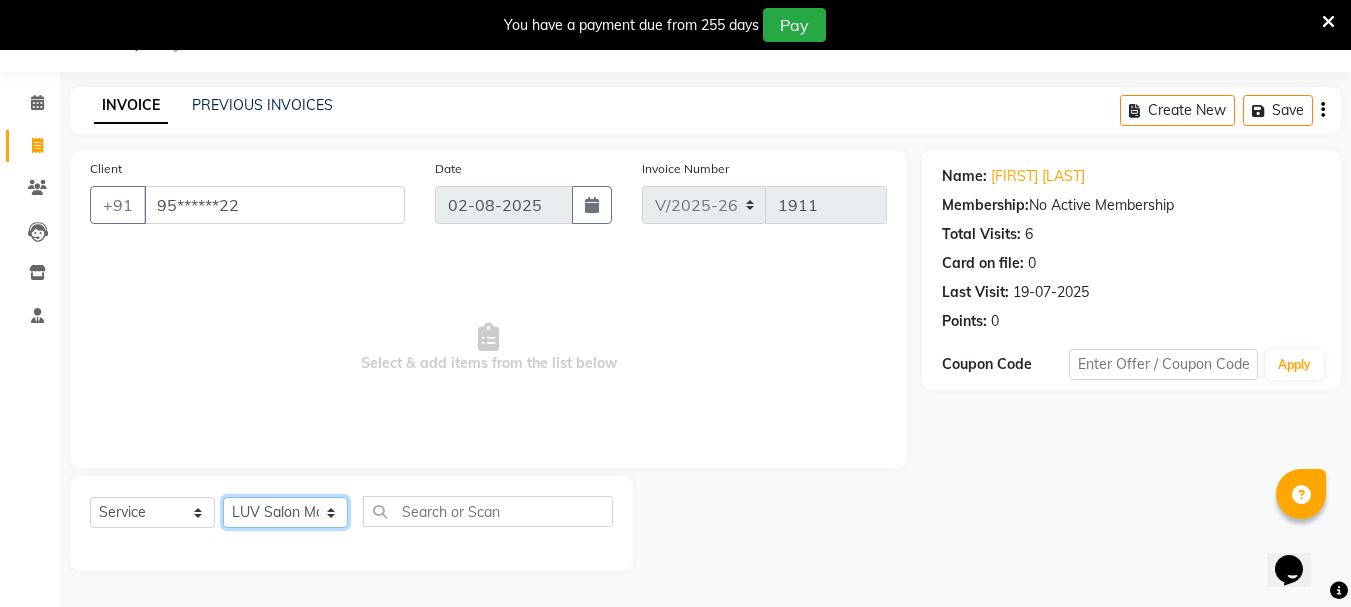 click on "Select Stylist [FIRST] [LAST] [FIRST] [LAST] [FIRST] [LAST] [FIRST] [LAST] [FIRST] [LAST] [FIRST] [LAST] [FIRST] [LAST] [FIRST] [LAST] [FIRST] [LAST] [FIRST] [LAST] [FIRST] [LAST] [FIRST] [LAST] [FIRST] [LAST] [FIRST] [LAST] [FIRST] [LAST] [FIRST] [LAST]" 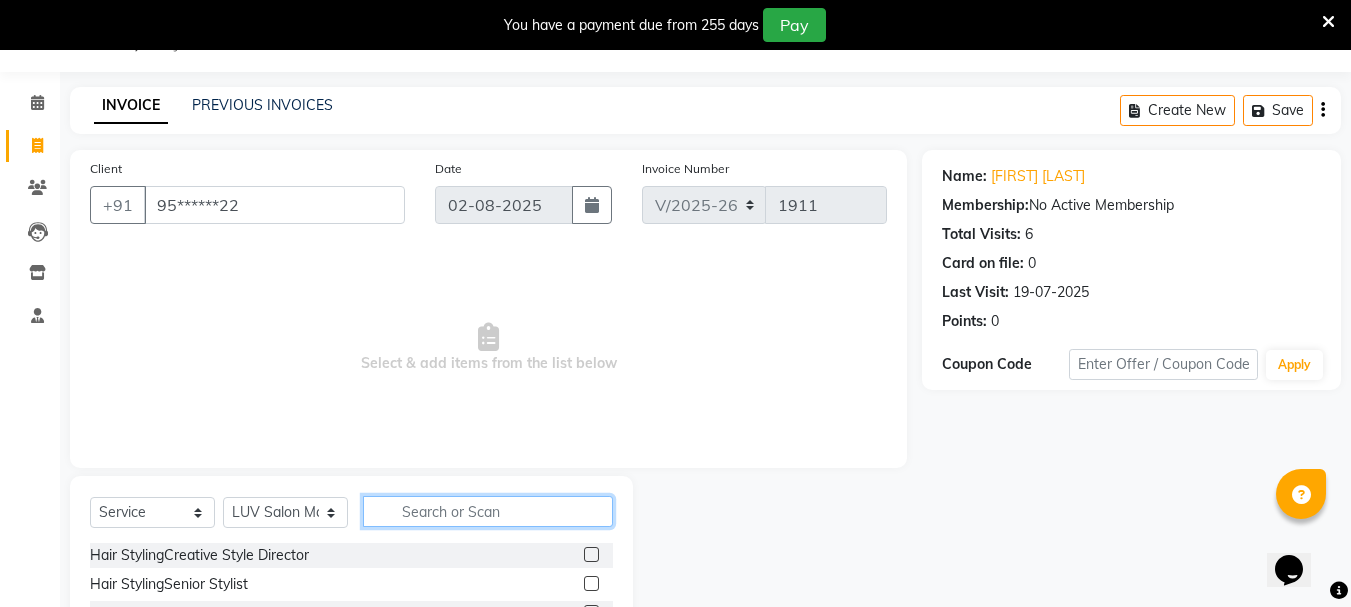 click 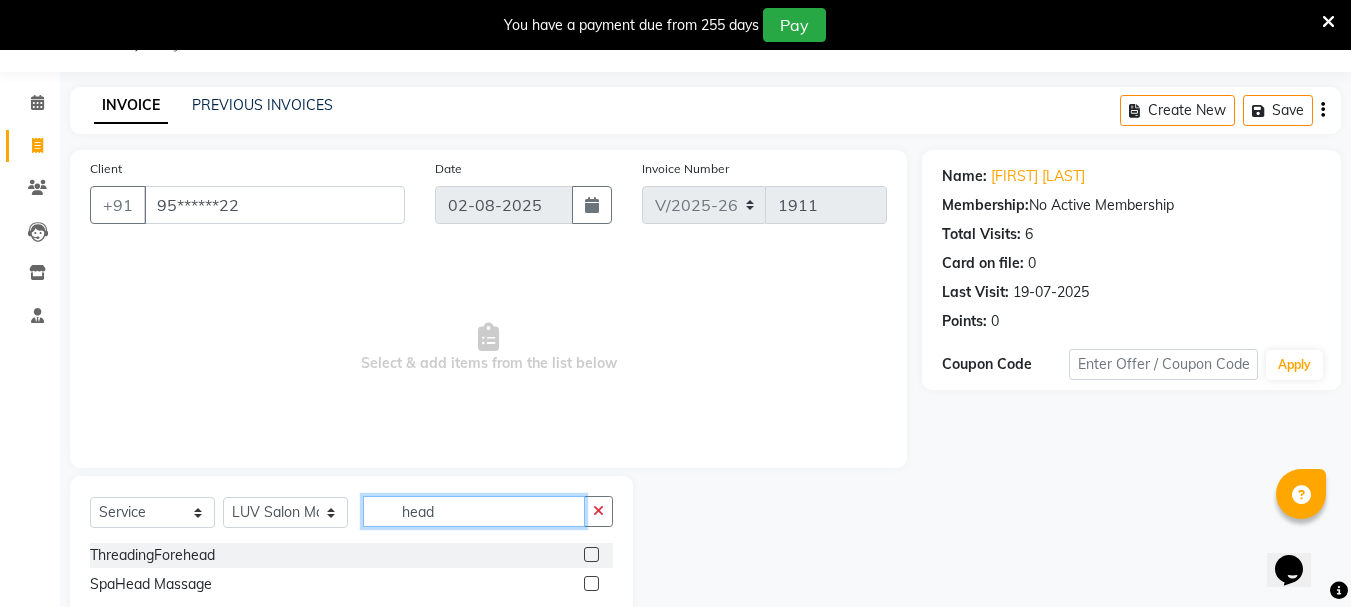 type on "head" 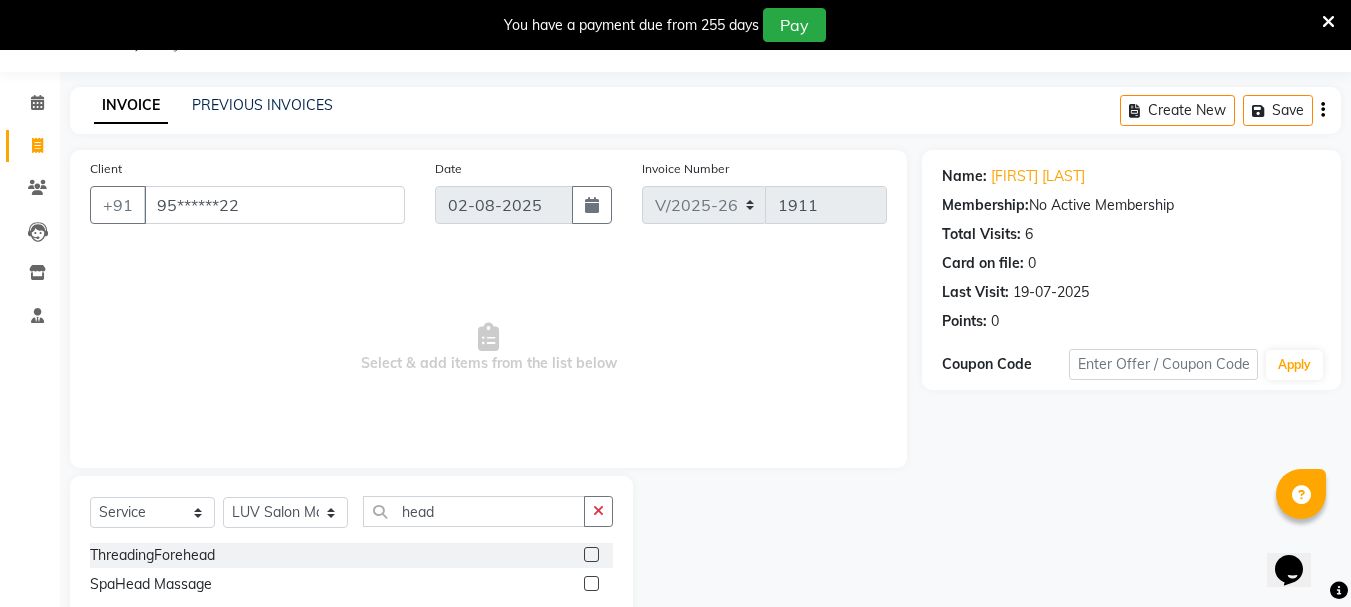 click 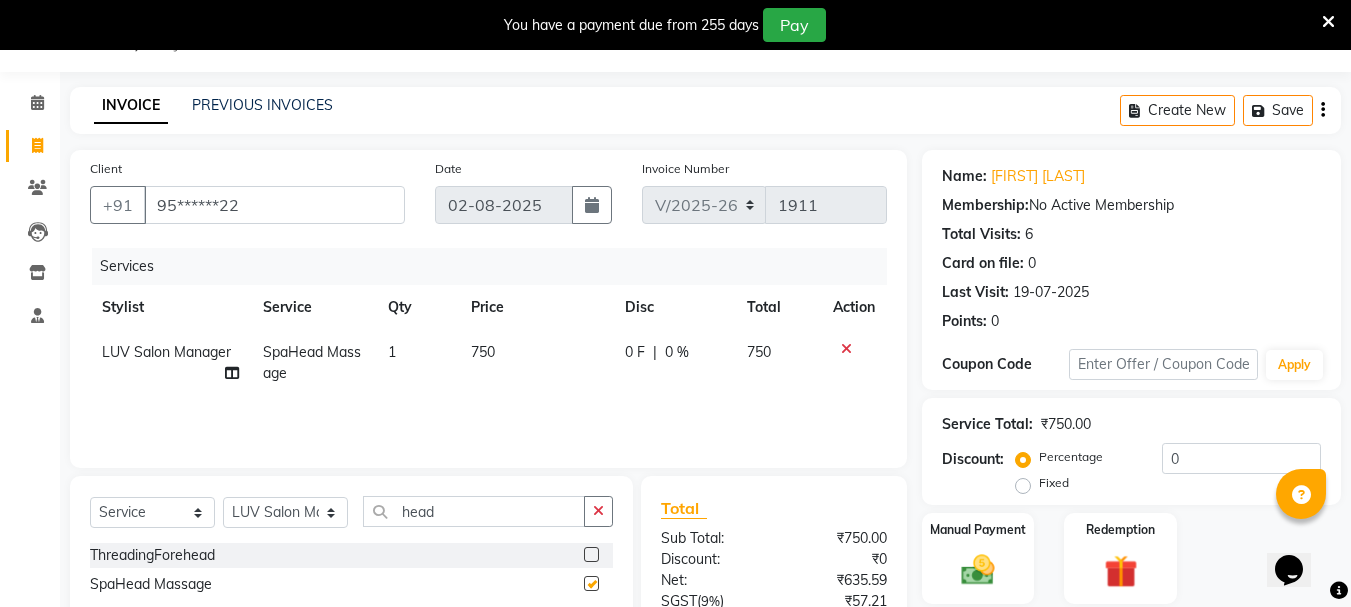 checkbox on "false" 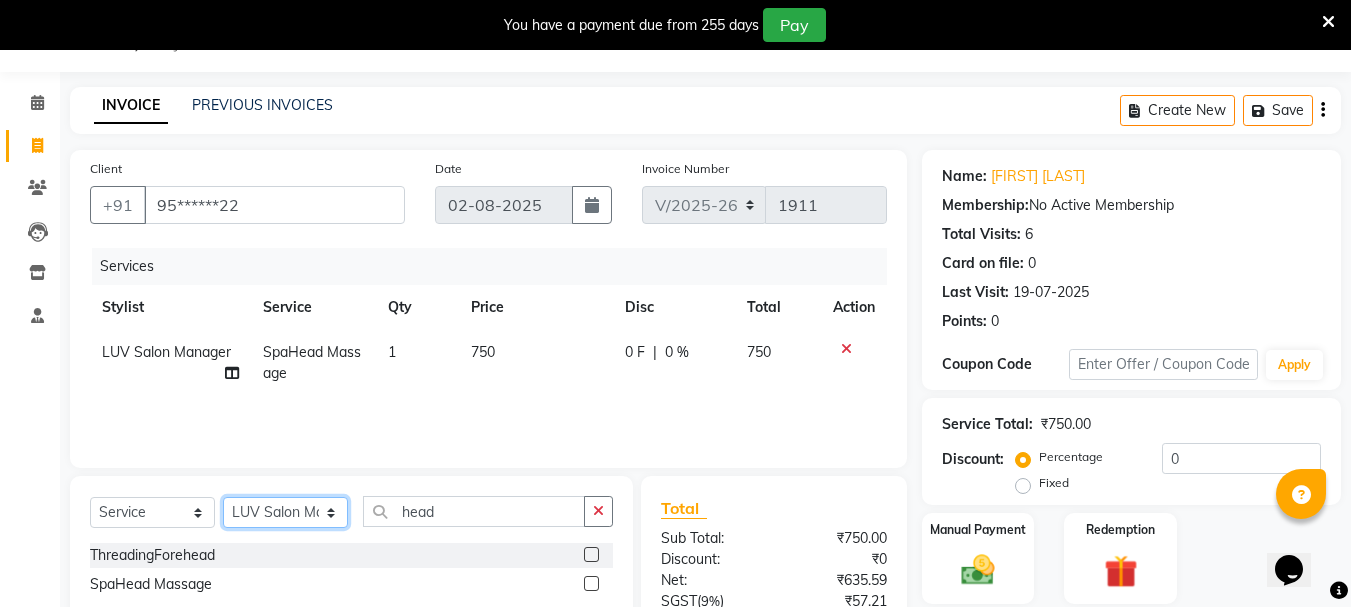 click on "Select Stylist [FIRST] [LAST] [FIRST] [LAST] [FIRST] [LAST] [FIRST] [LAST] [FIRST] [LAST] [FIRST] [LAST] [FIRST] [LAST] [FIRST] [LAST] [FIRST] [LAST] [FIRST] [LAST] [FIRST] [LAST] [FIRST] [LAST] [FIRST] [LAST] [FIRST] [LAST] [FIRST] [LAST] [FIRST] [LAST]" 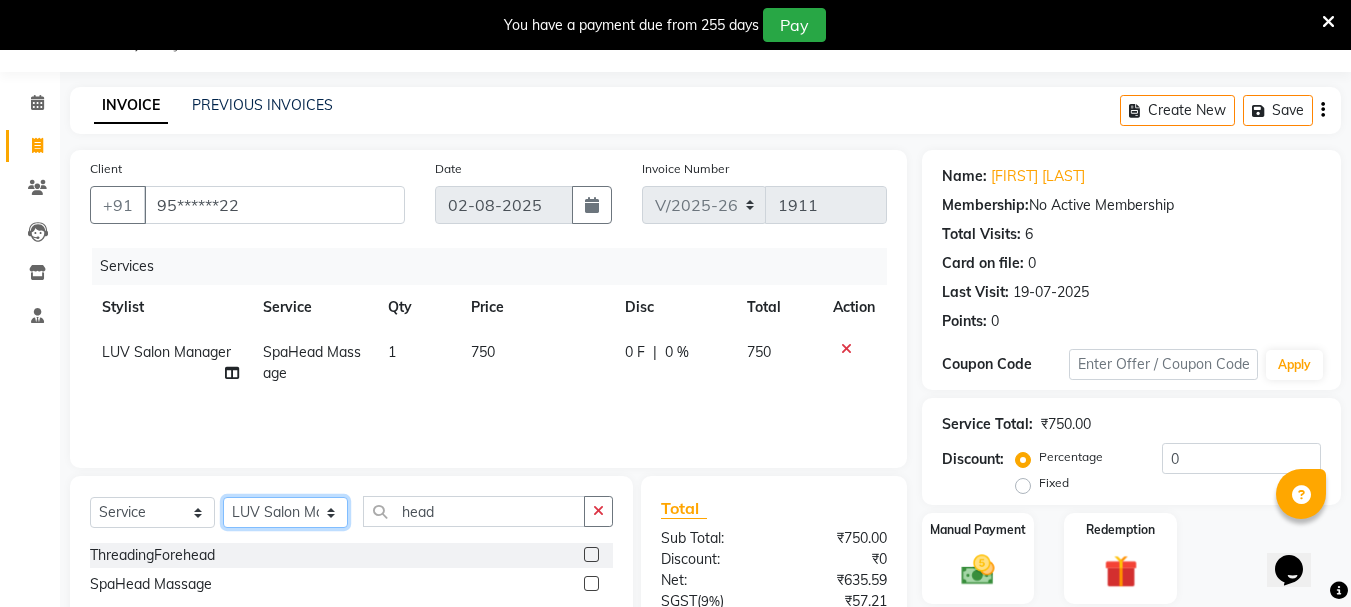 select on "85521" 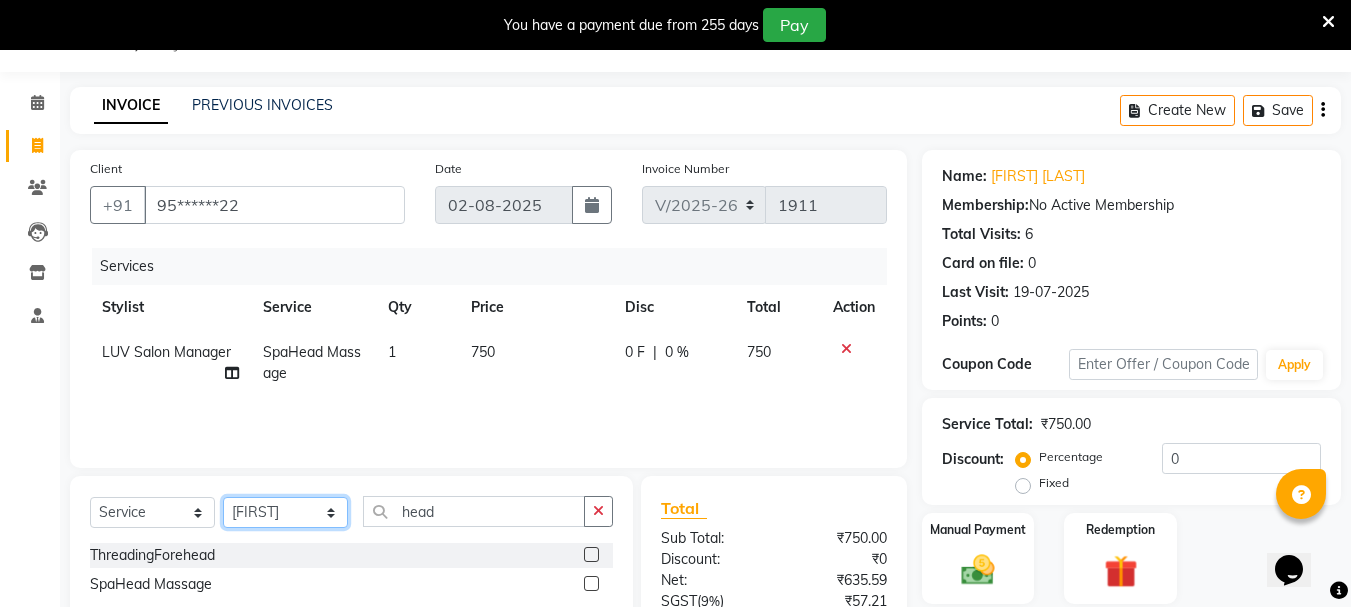 click on "Select Stylist [FIRST] [LAST] [FIRST] [LAST] [FIRST] [LAST] [FIRST] [LAST] [FIRST] [LAST] [FIRST] [LAST] [FIRST] [LAST] [FIRST] [LAST] [FIRST] [LAST] [FIRST] [LAST] [FIRST] [LAST] [FIRST] [LAST] [FIRST] [LAST] [FIRST] [LAST] [FIRST] [LAST] [FIRST] [LAST]" 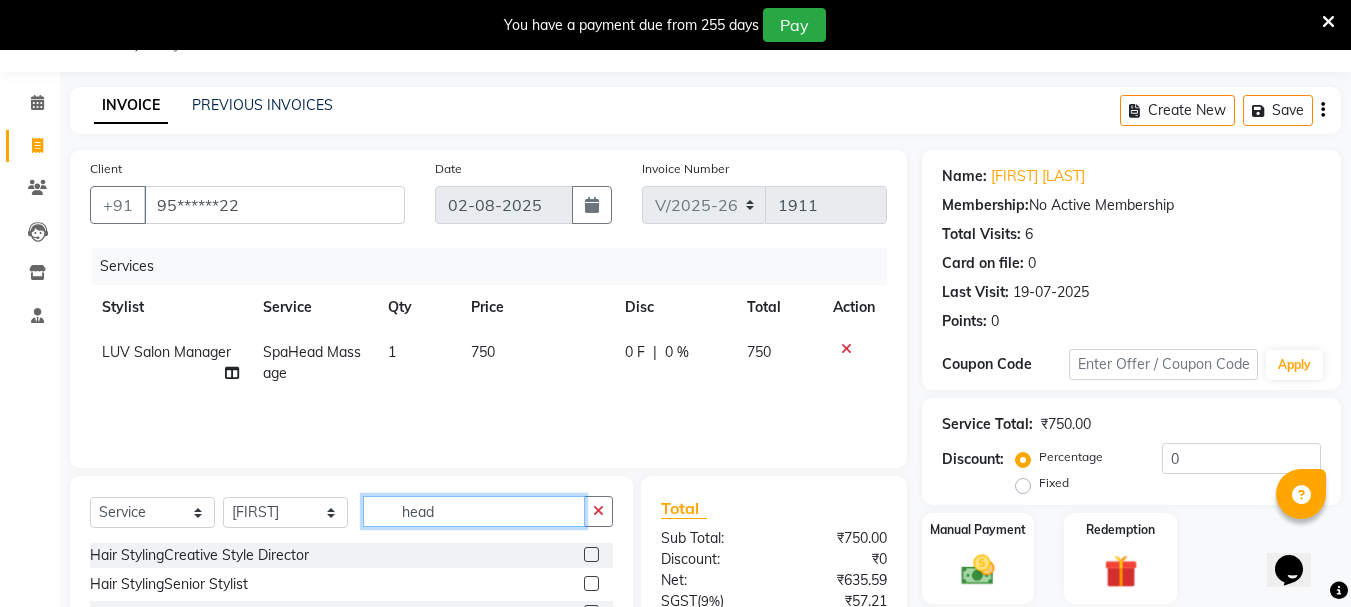 click on "head" 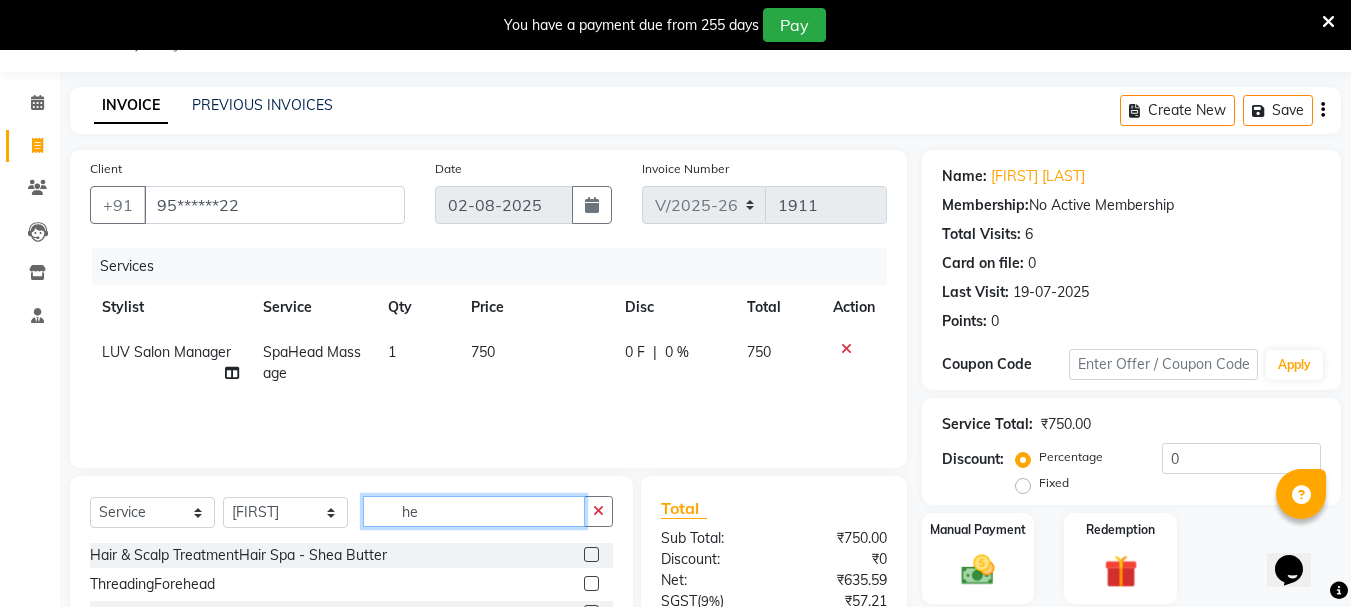 type on "h" 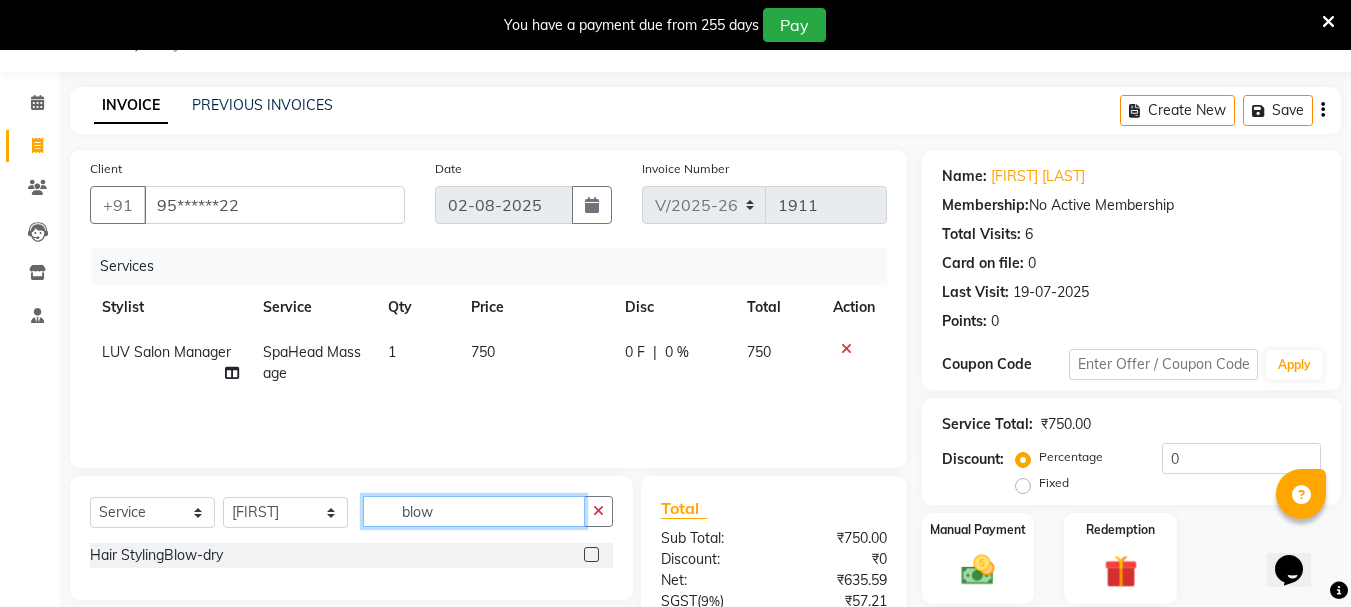 type on "blow" 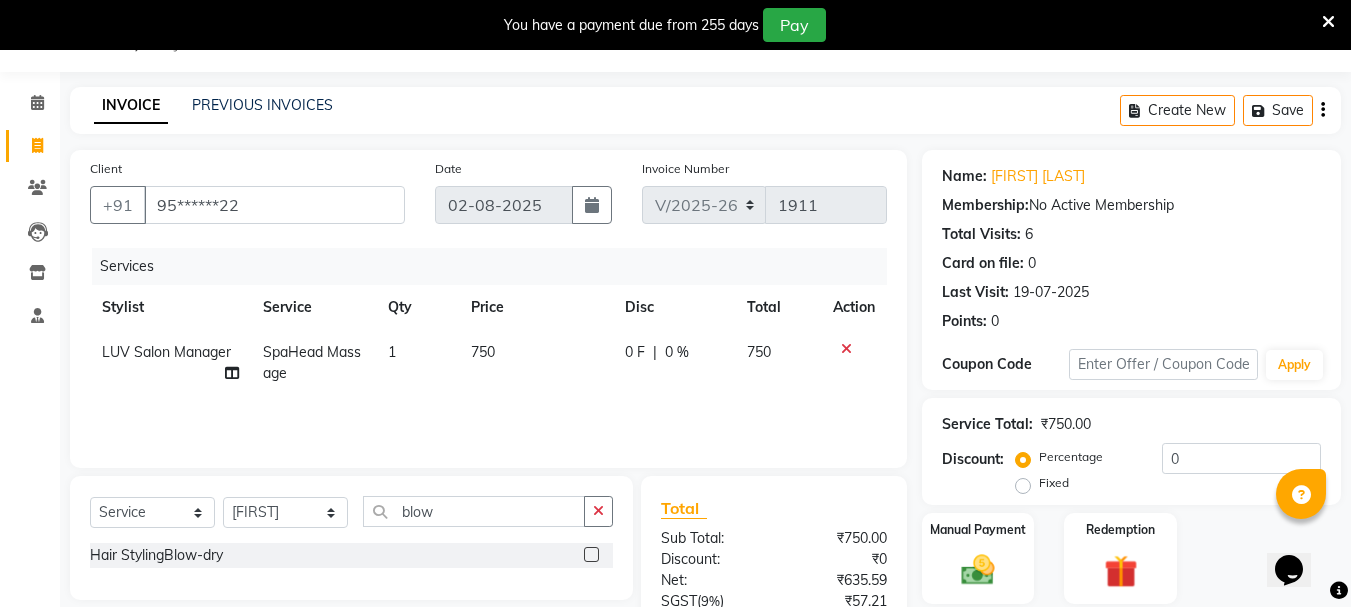 click 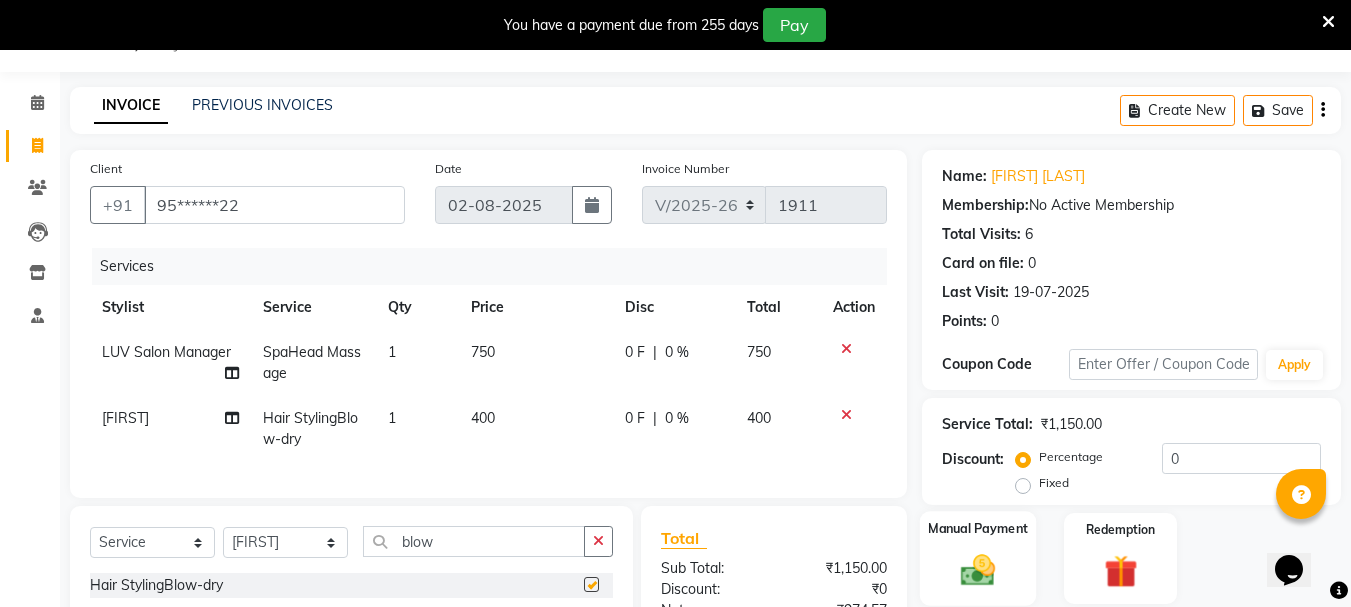 checkbox on "false" 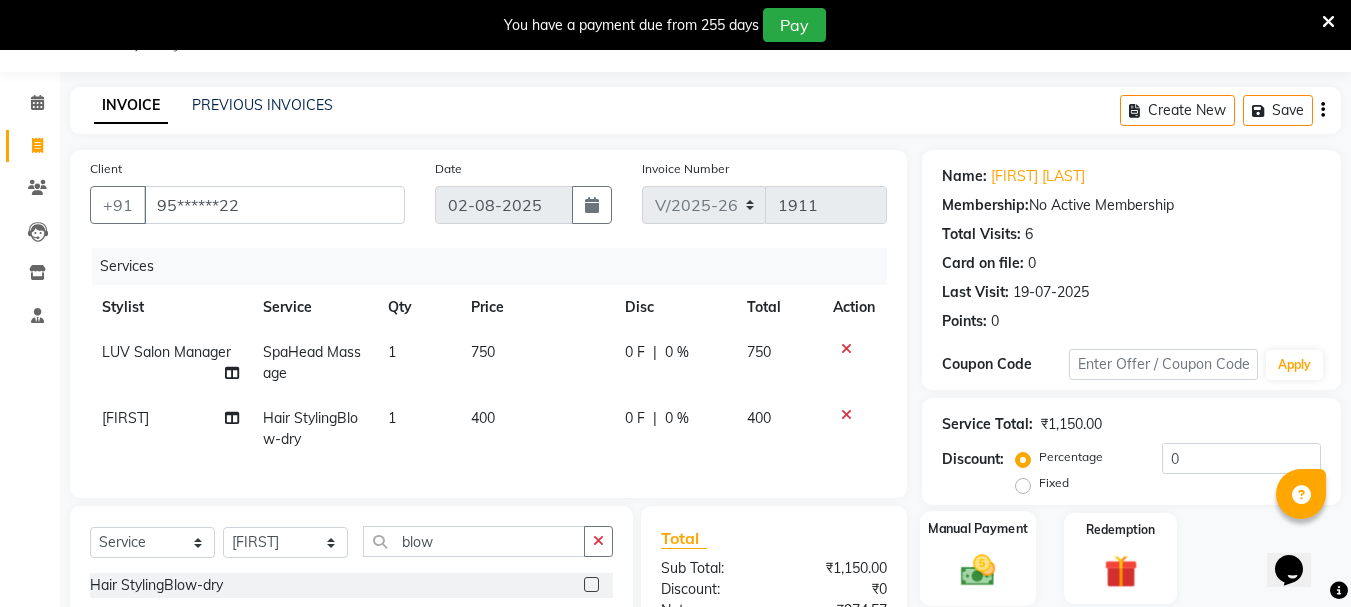 click on "Manual Payment" 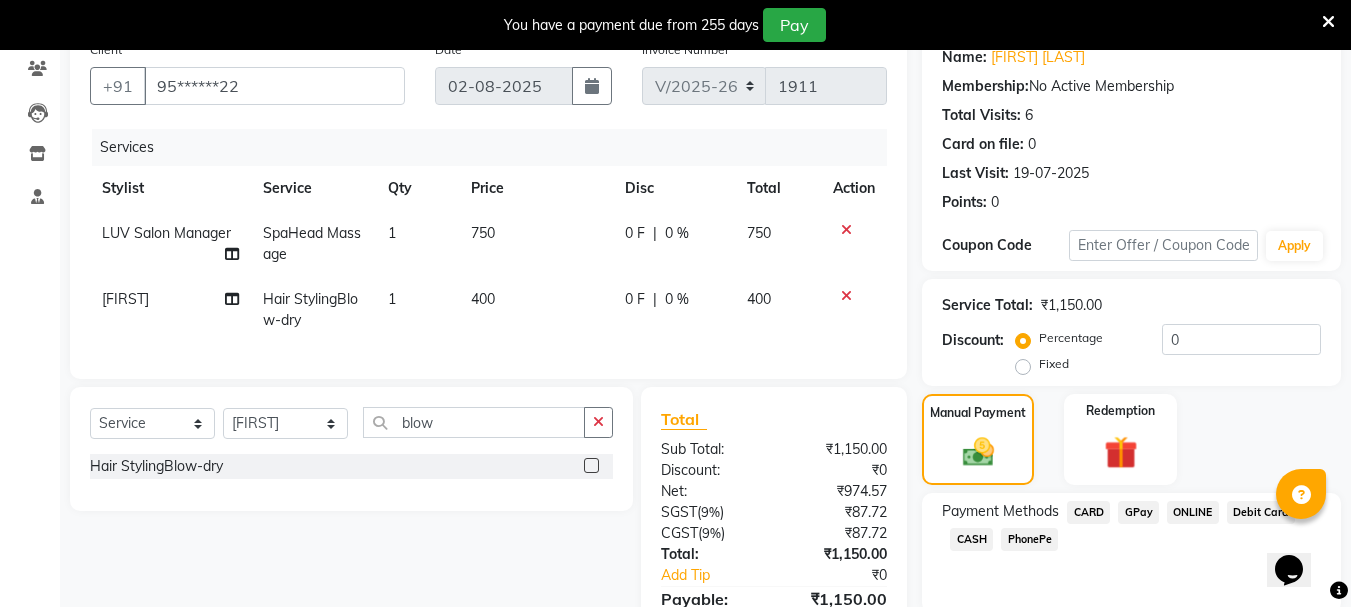 scroll, scrollTop: 288, scrollLeft: 0, axis: vertical 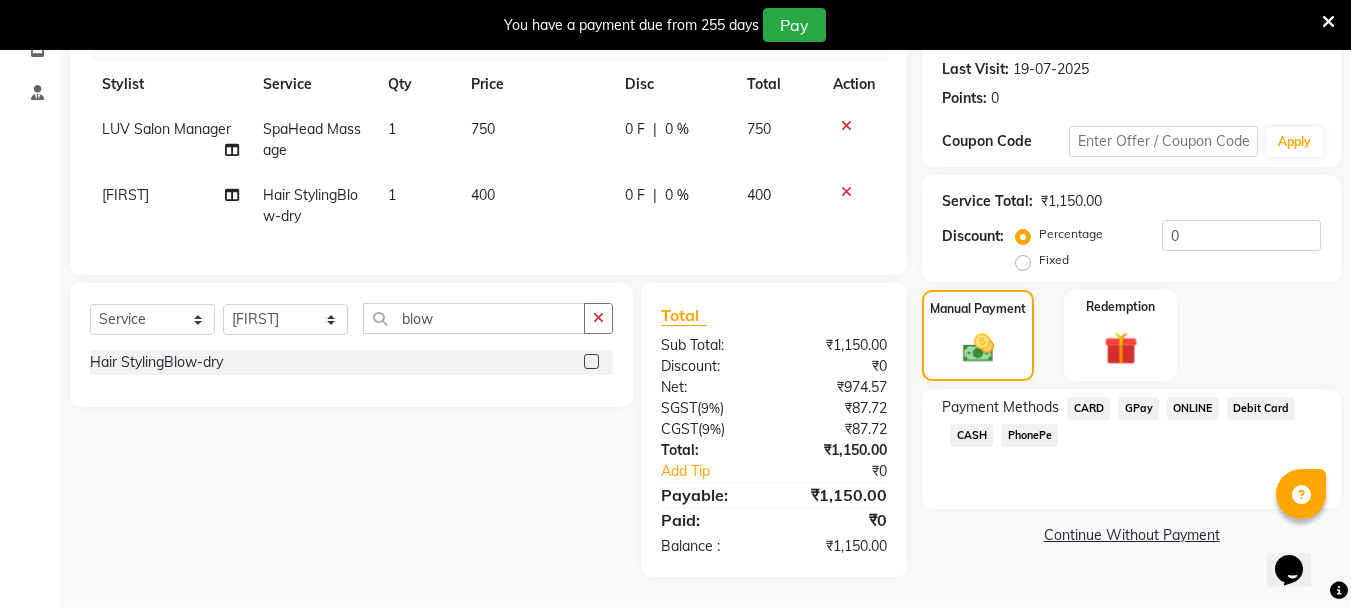 click on "GPay" 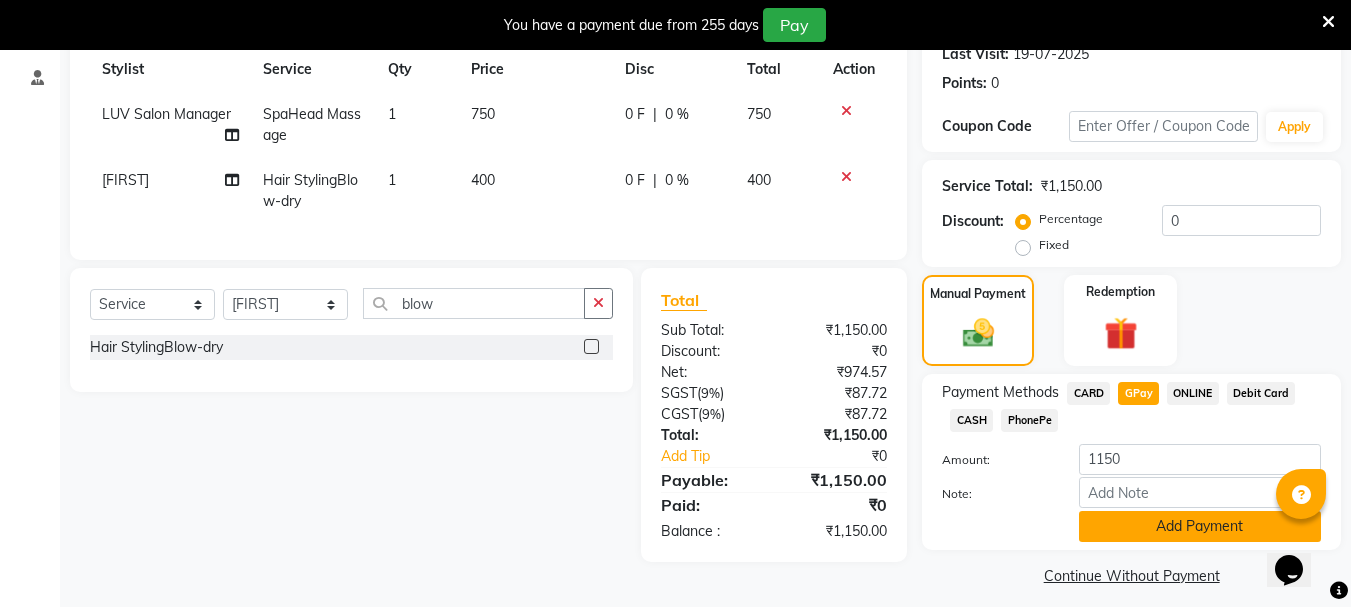 click on "Add Payment" 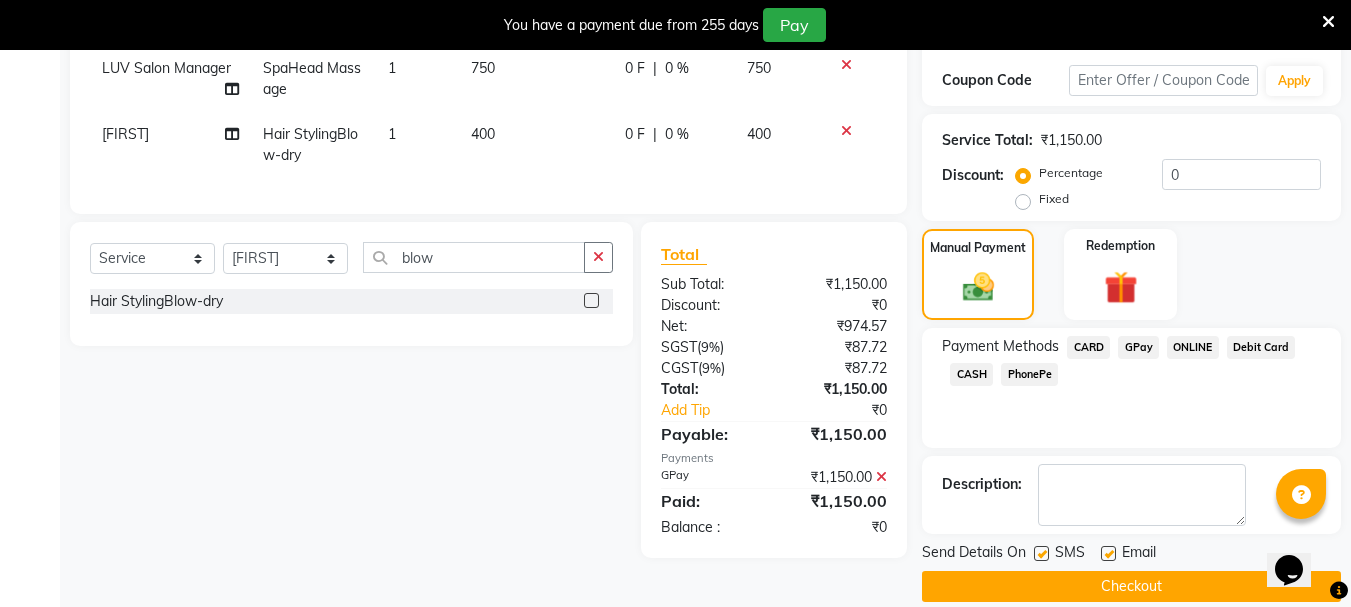 scroll, scrollTop: 359, scrollLeft: 0, axis: vertical 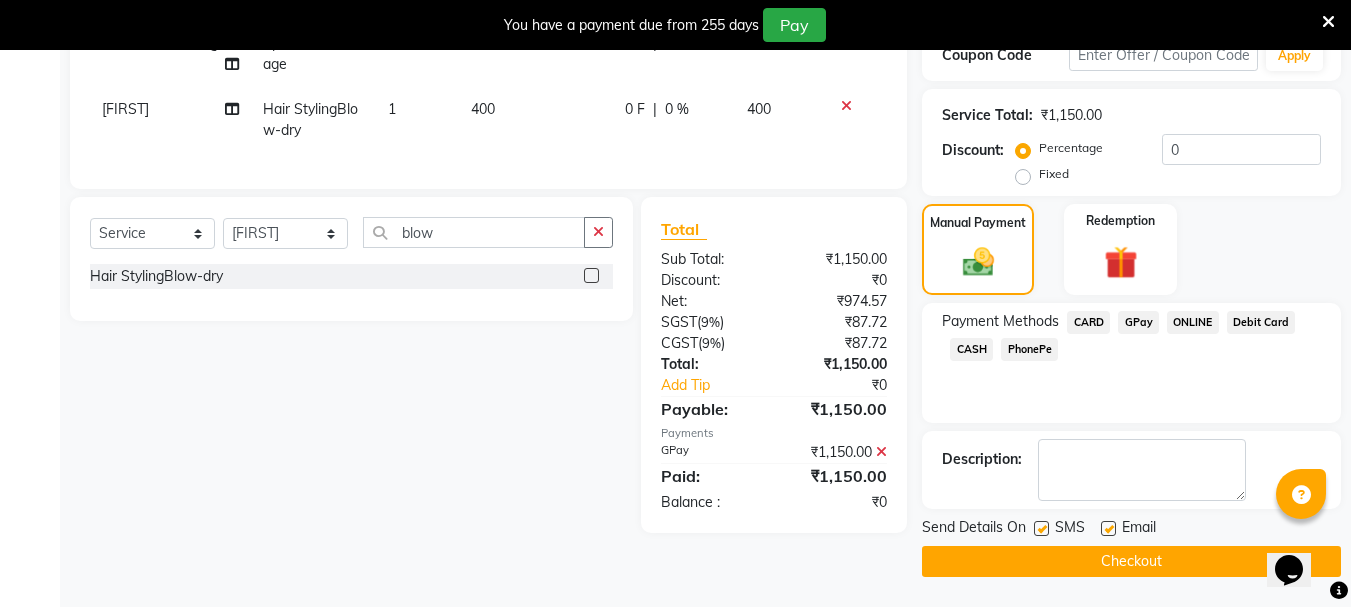 click on "Checkout" 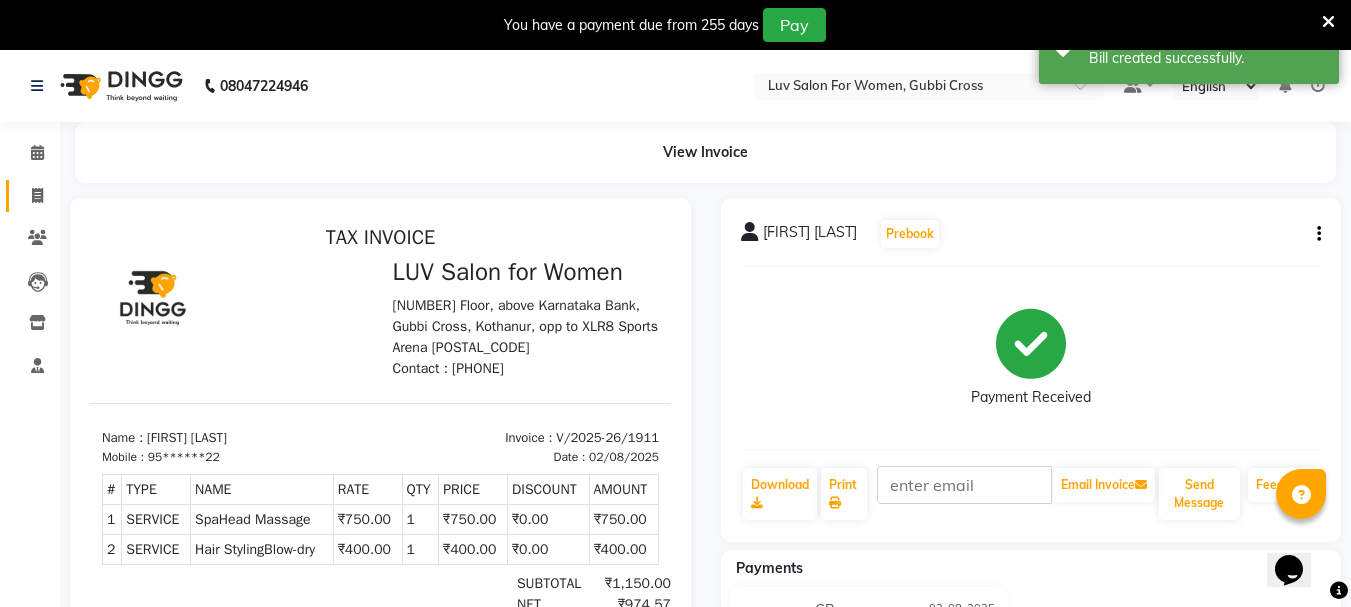 scroll, scrollTop: 0, scrollLeft: 0, axis: both 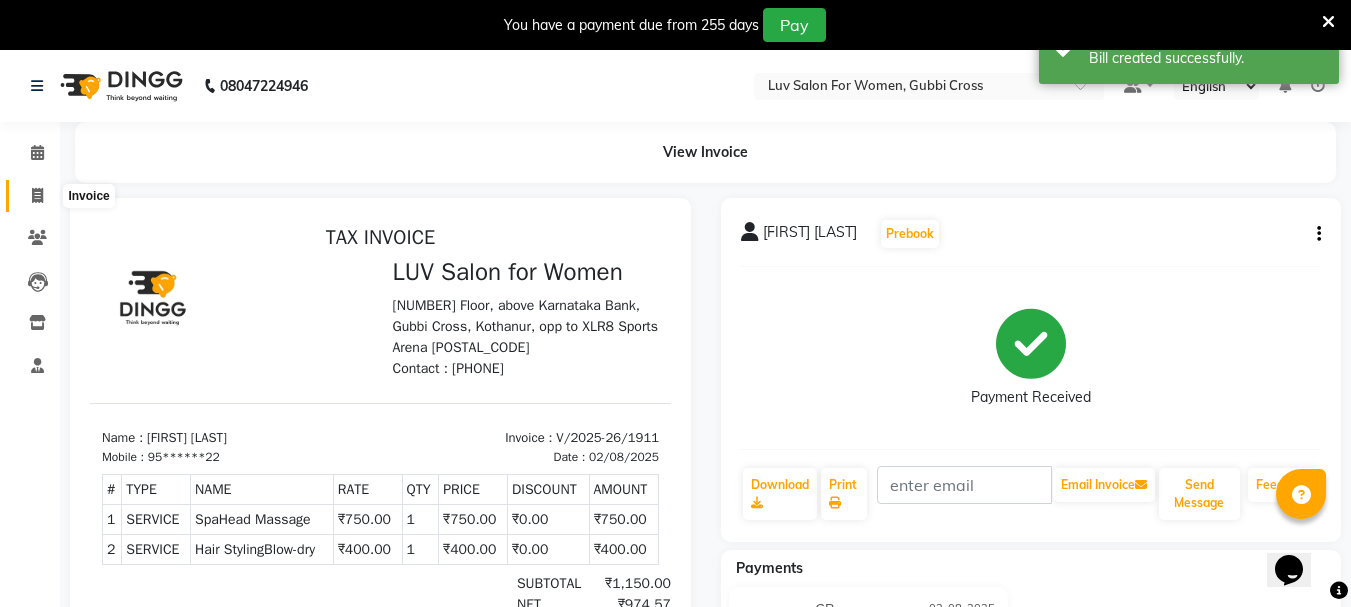 click 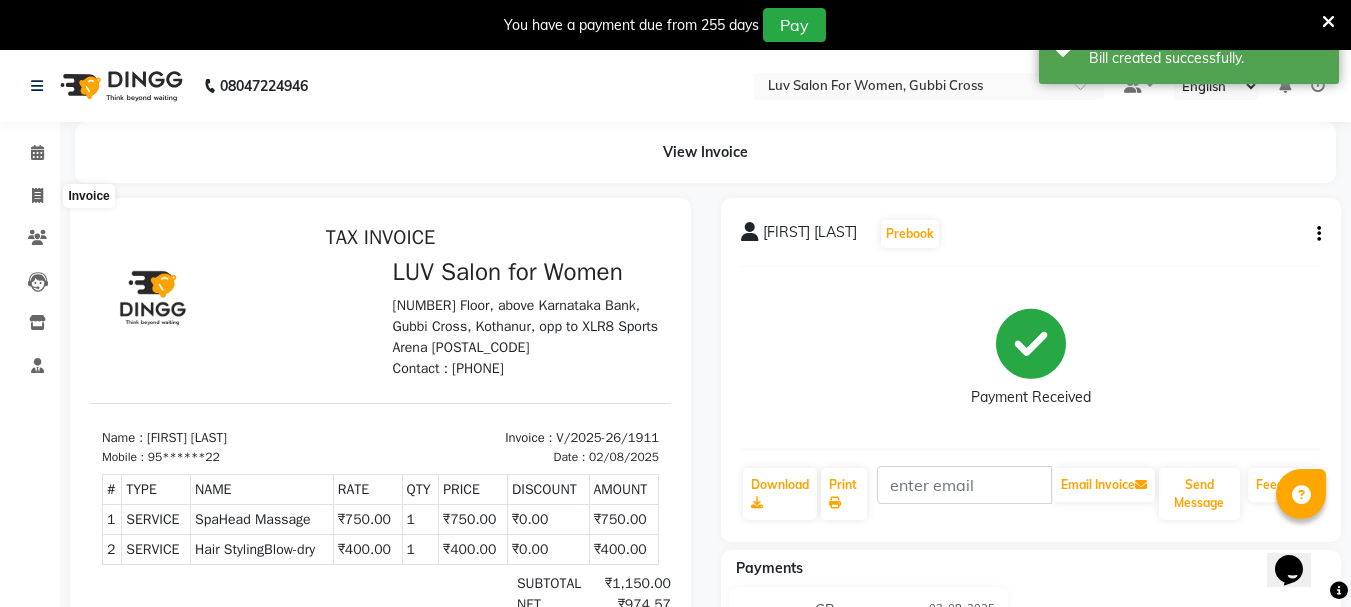 select on "service" 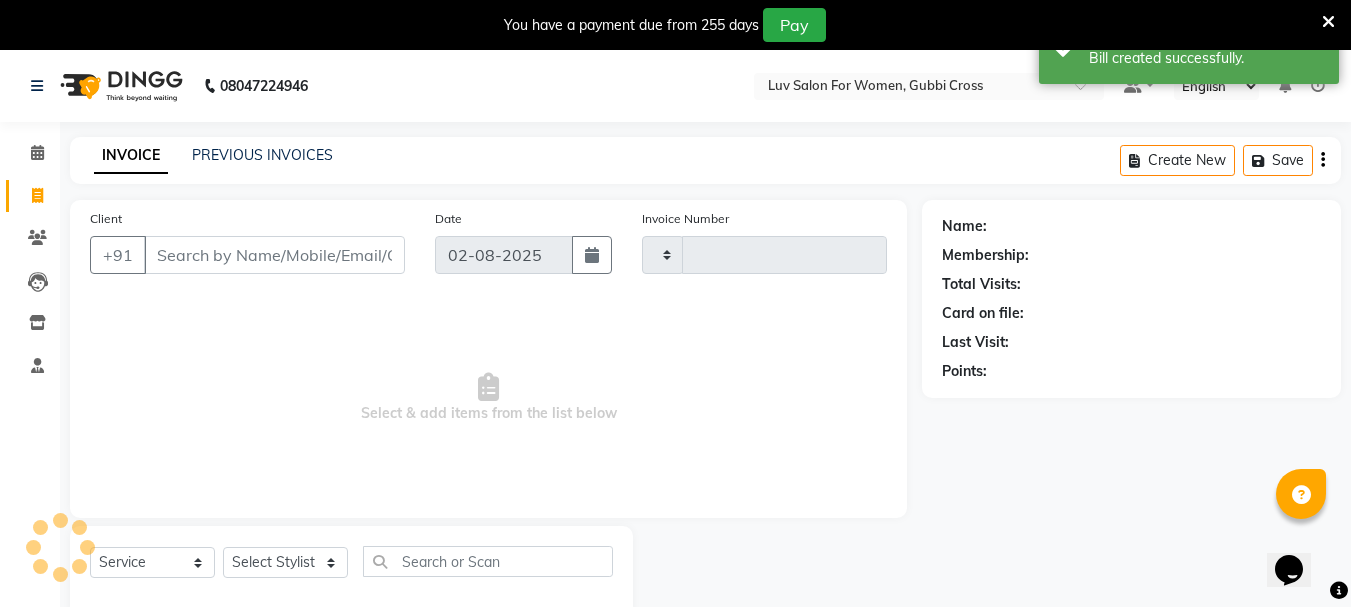 type on "1912" 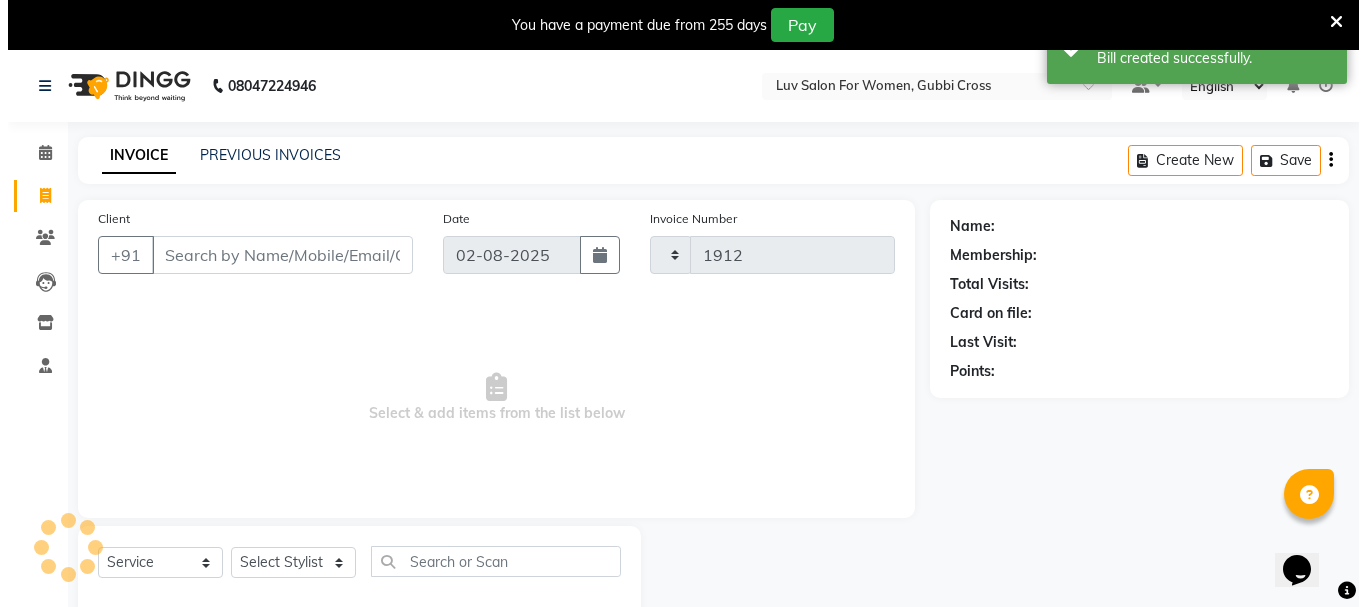 scroll, scrollTop: 50, scrollLeft: 0, axis: vertical 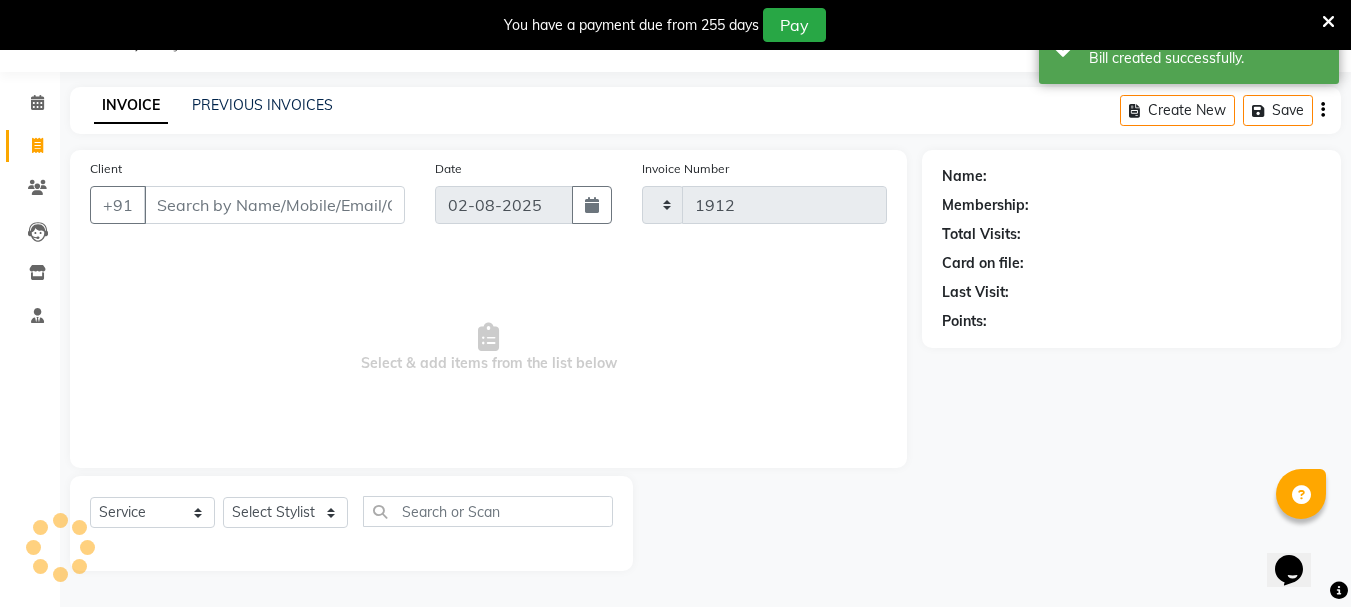 select on "7221" 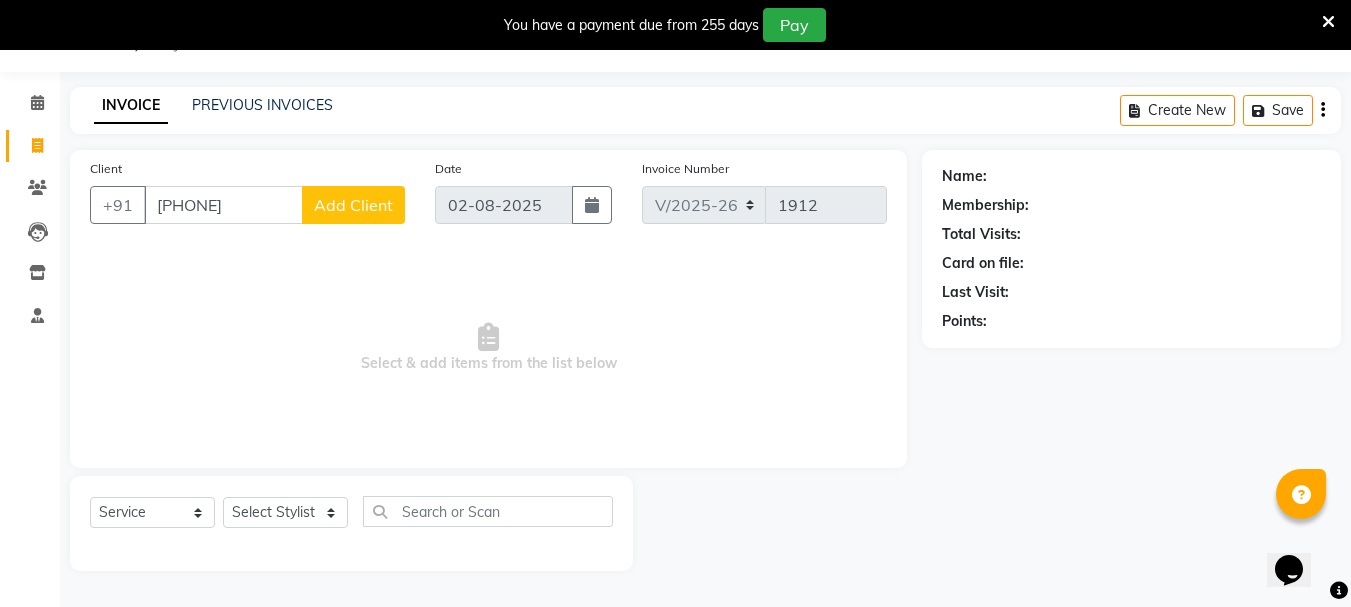 type on "[PHONE]" 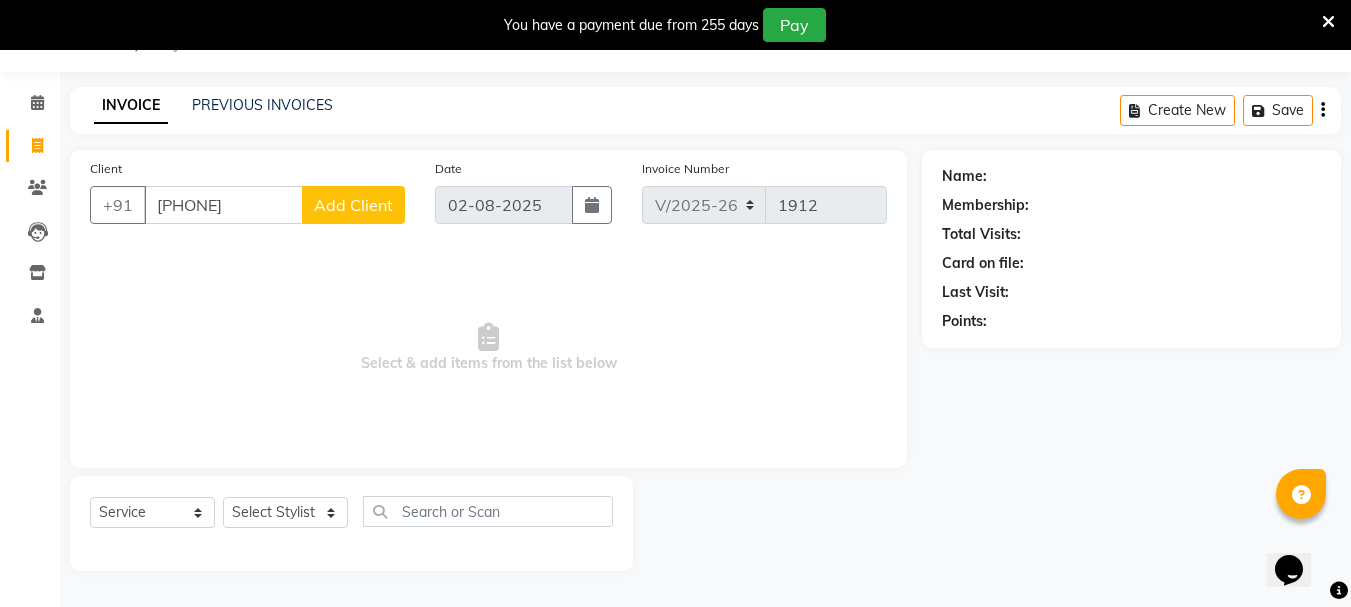 click on "Add Client" 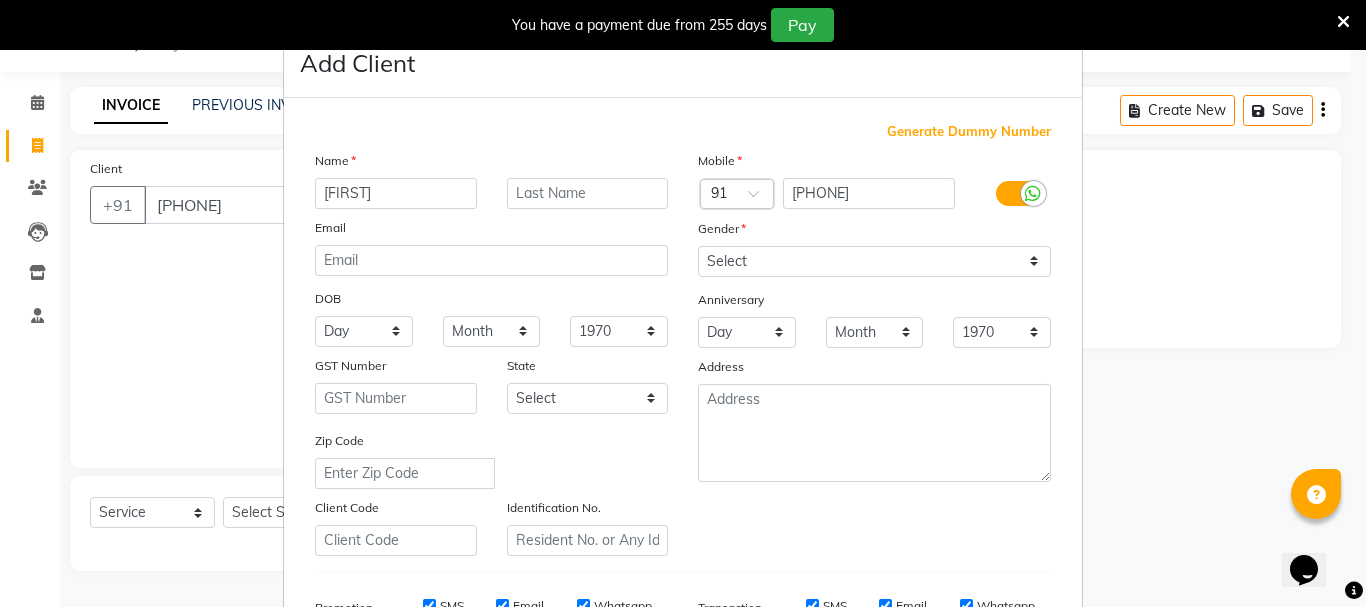 type on "[FIRST]" 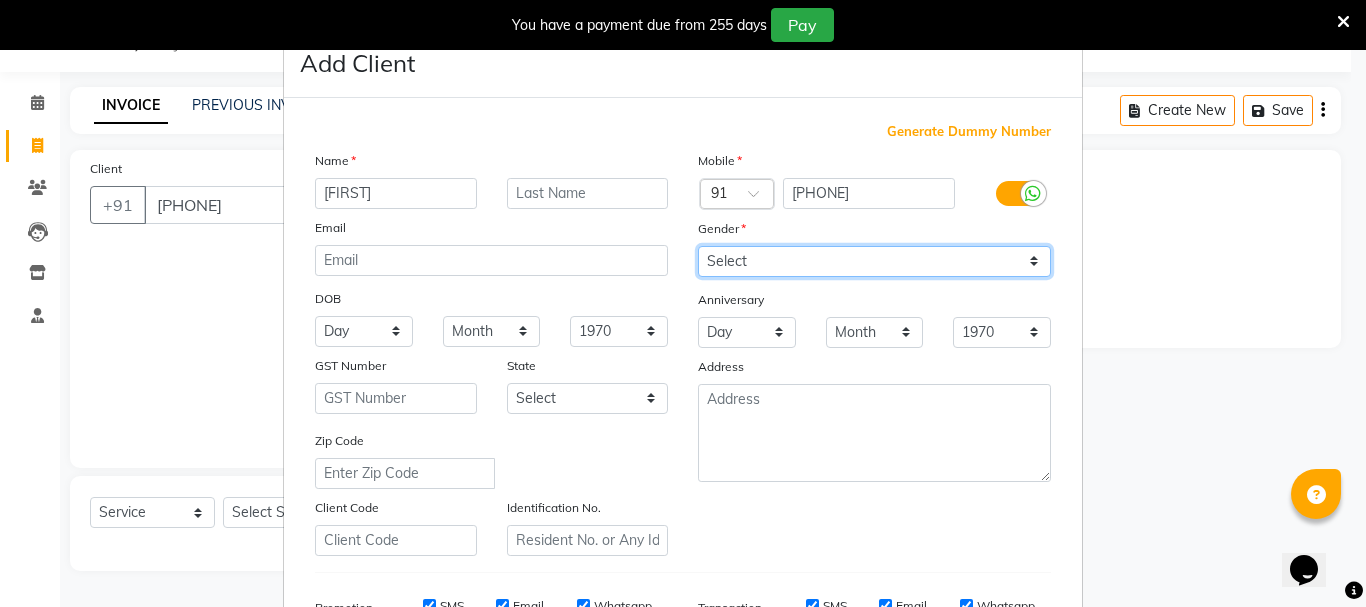 drag, startPoint x: 746, startPoint y: 254, endPoint x: 749, endPoint y: 273, distance: 19.235384 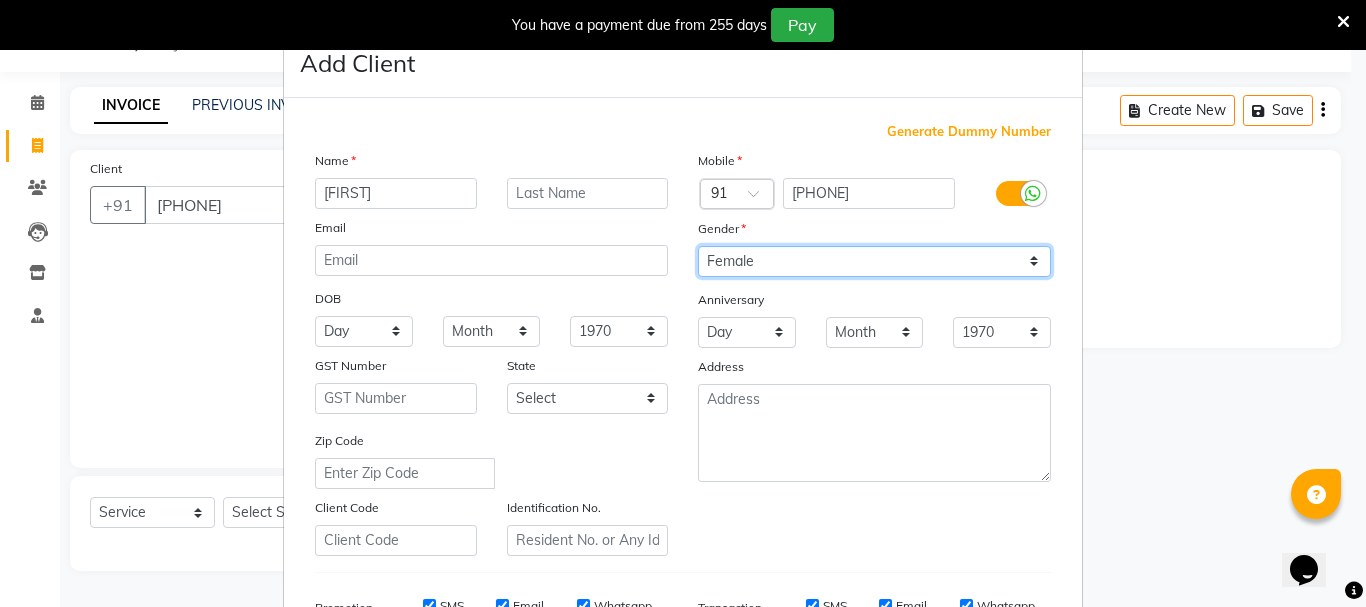 click on "Select Male Female Other Prefer Not To Say" at bounding box center [874, 261] 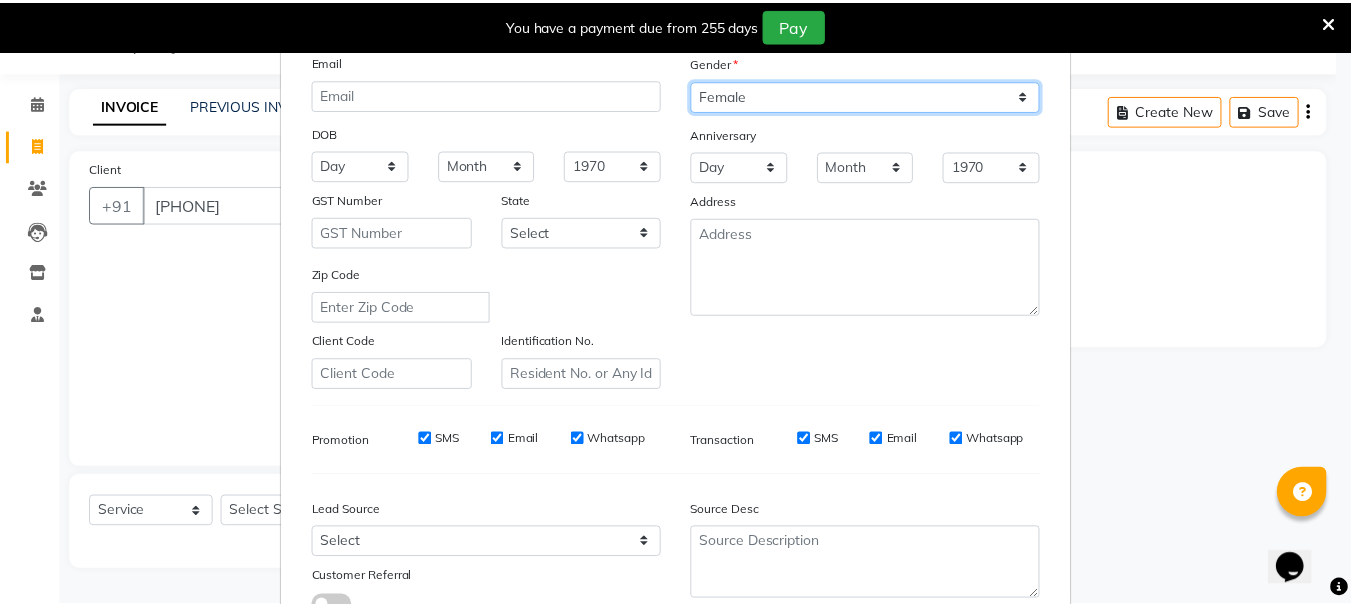 scroll, scrollTop: 316, scrollLeft: 0, axis: vertical 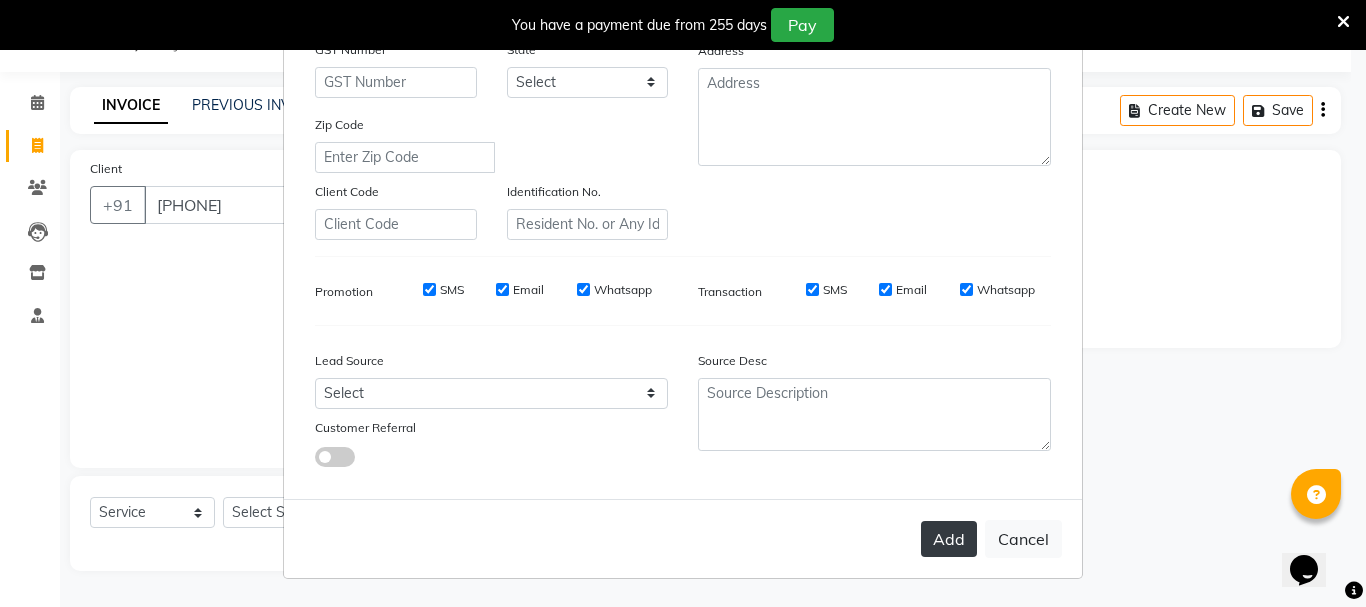 click on "Add" at bounding box center (949, 539) 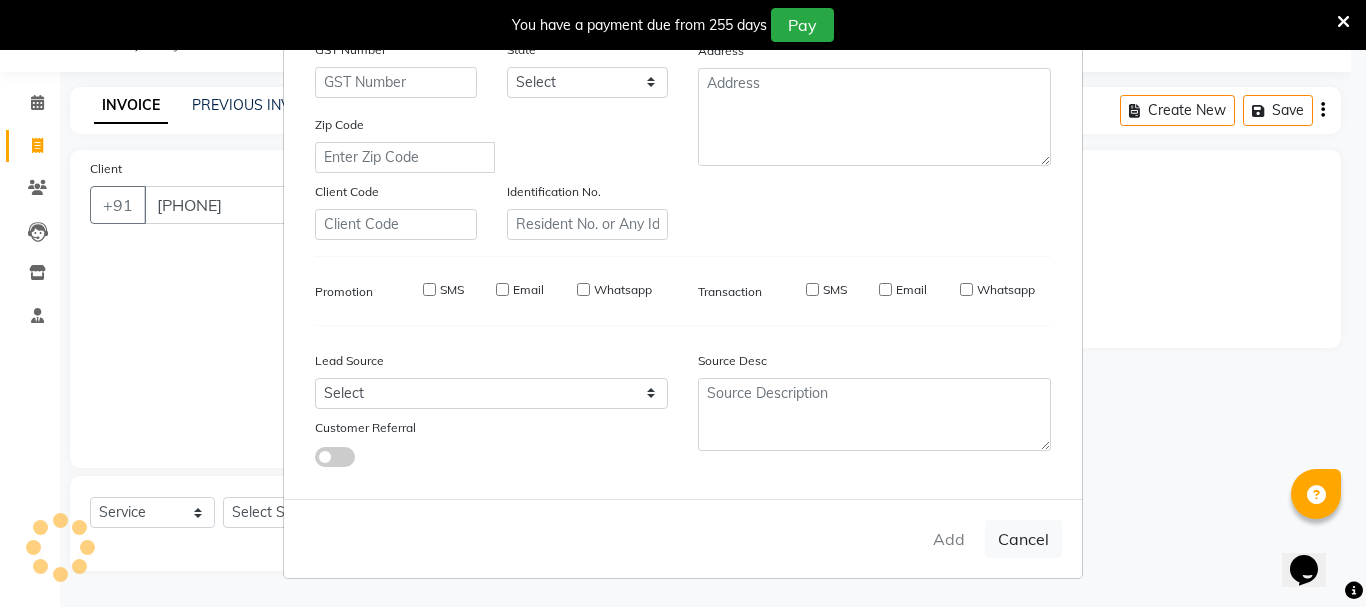 type on "97******07" 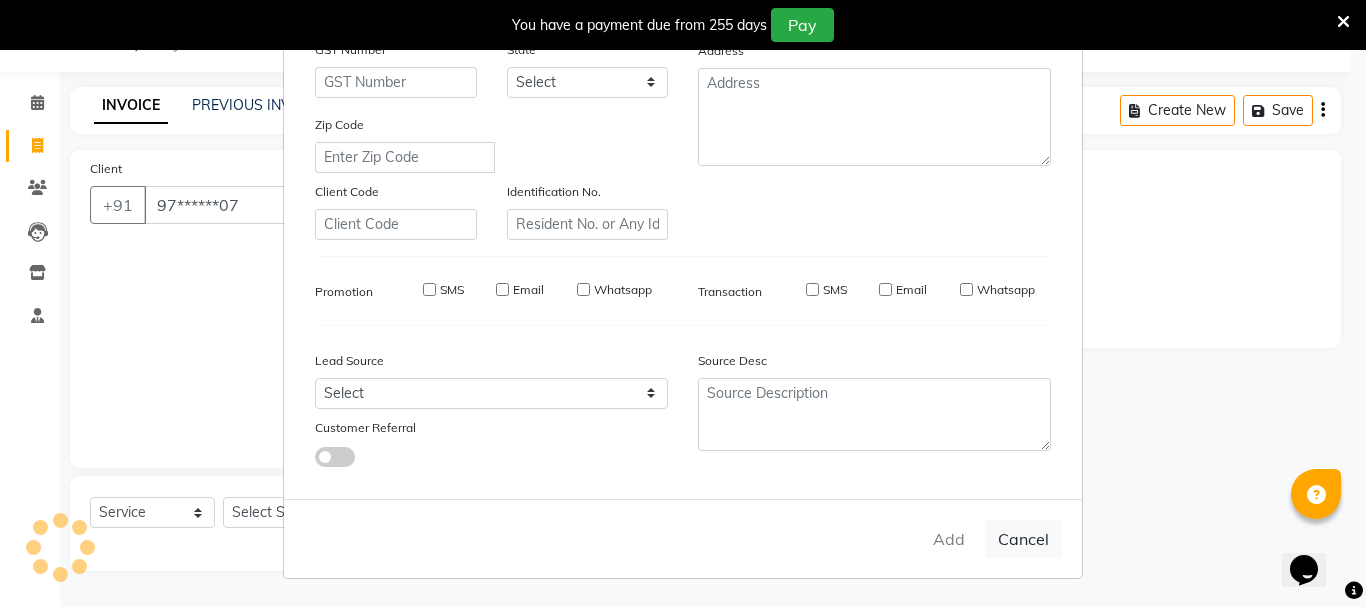 select 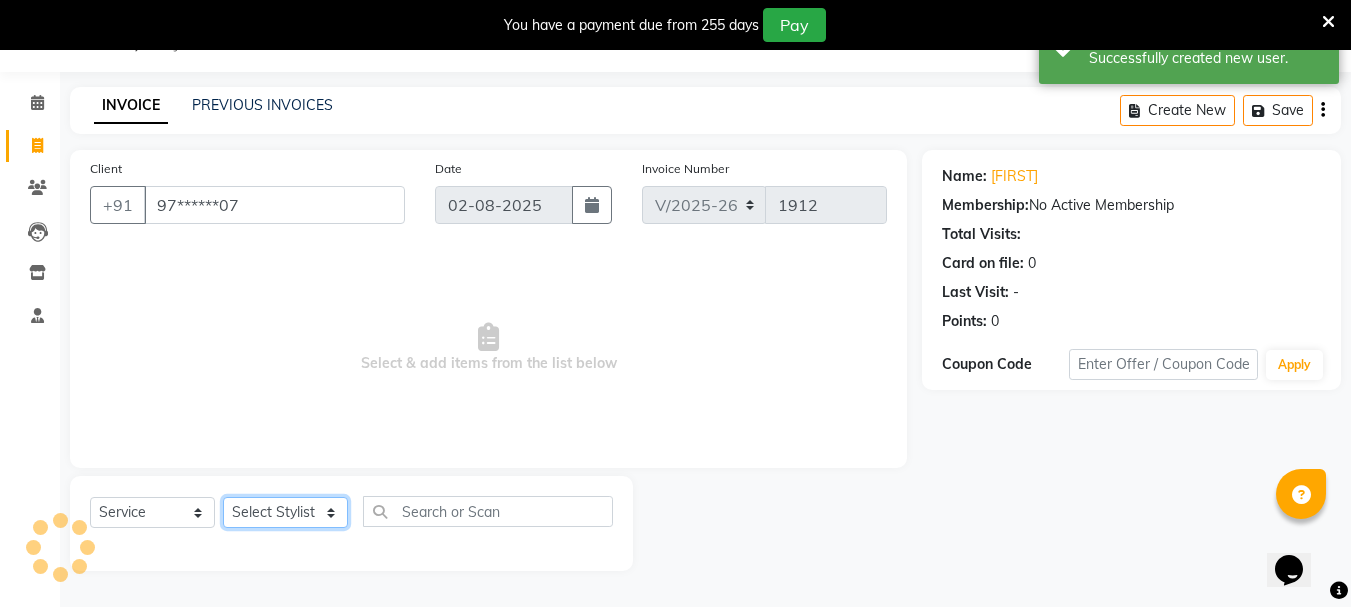 click on "Select Stylist [FIRST] [LAST] [FIRST] [LAST] [FIRST] [LAST] [FIRST] [LAST] [FIRST] [LAST] [FIRST] [LAST] [FIRST] [LAST] [FIRST] [LAST] [FIRST] [LAST] [FIRST] [LAST] [FIRST] [LAST] [FIRST] [LAST] [FIRST] [LAST] [FIRST] [LAST] [FIRST] [LAST] [FIRST] [LAST]" 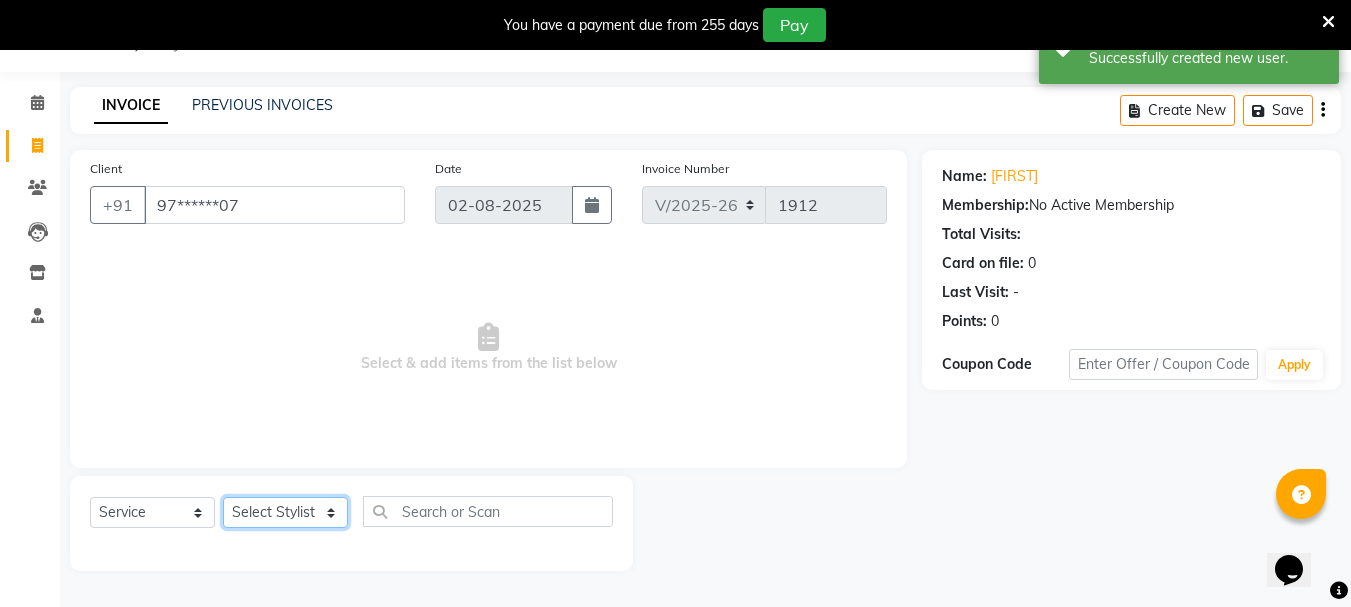 select on "66417" 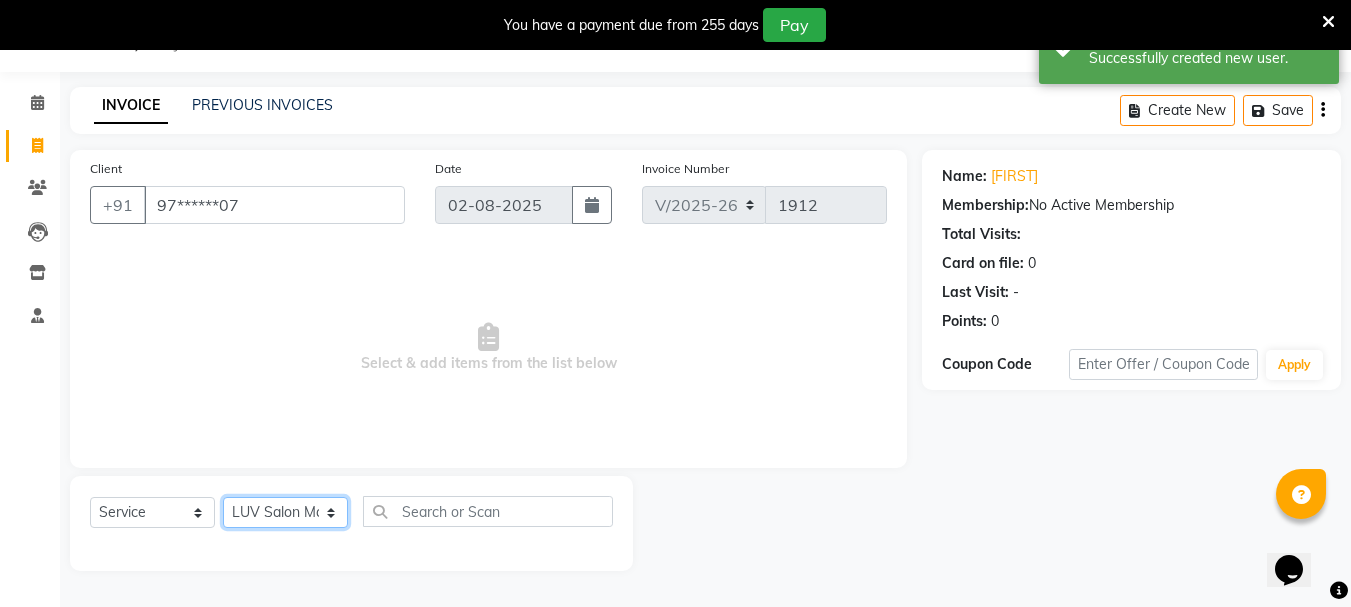 click on "Select Stylist [FIRST] [LAST] [FIRST] [LAST] [FIRST] [LAST] [FIRST] [LAST] [FIRST] [LAST] [FIRST] [LAST] [FIRST] [LAST] [FIRST] [LAST] [FIRST] [LAST] [FIRST] [LAST] [FIRST] [LAST] [FIRST] [LAST] [FIRST] [LAST] [FIRST] [LAST] [FIRST] [LAST] [FIRST] [LAST]" 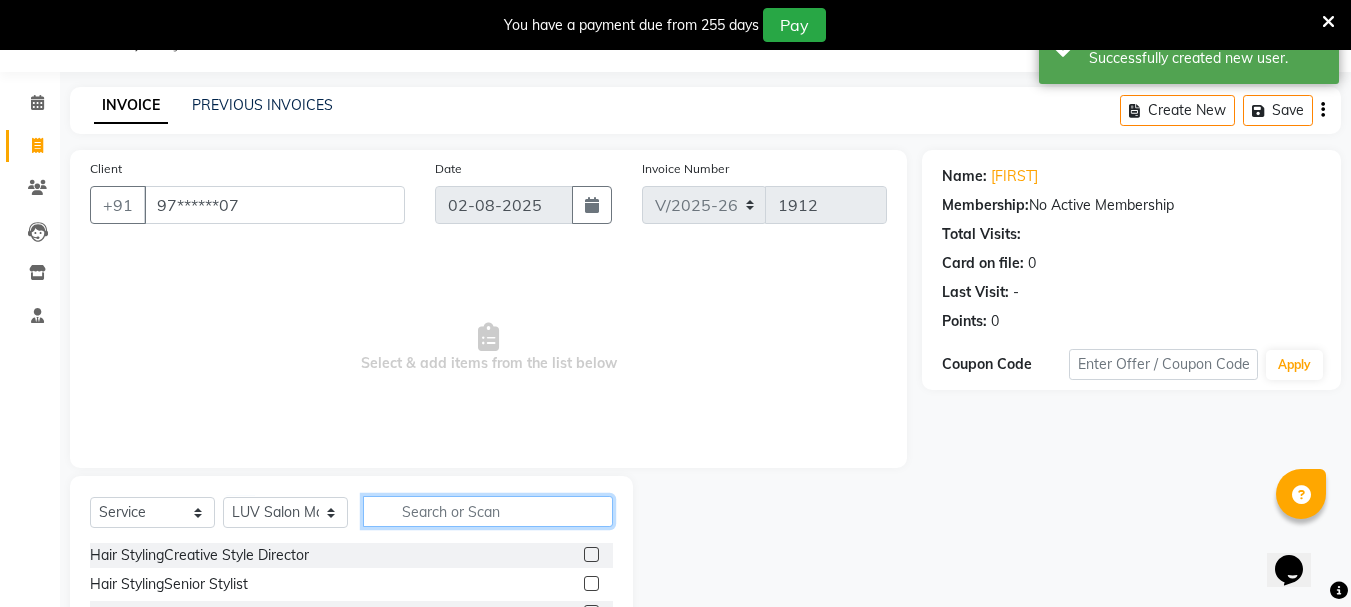 click 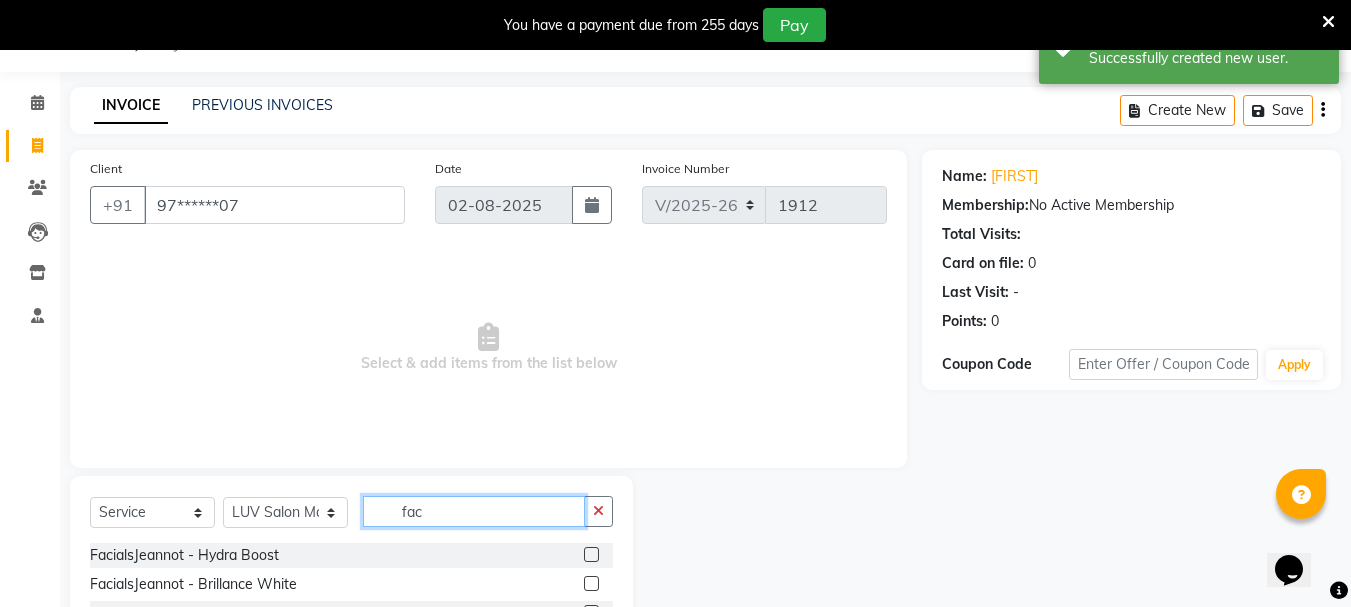 scroll, scrollTop: 244, scrollLeft: 0, axis: vertical 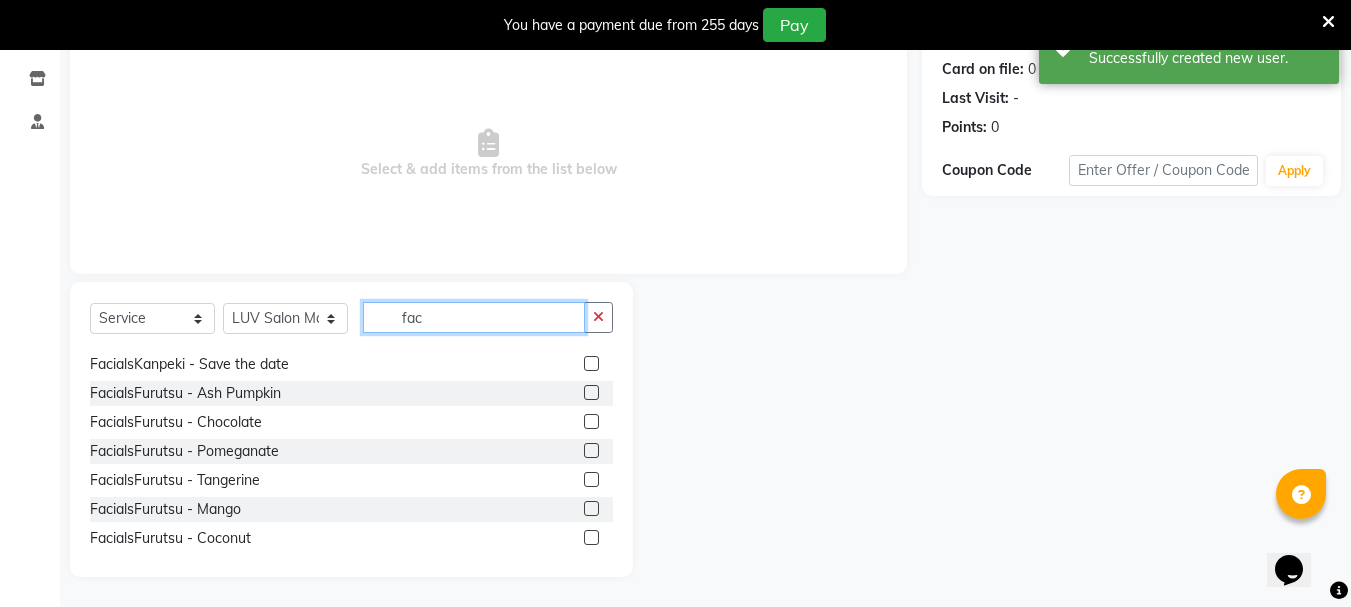 type on "fac" 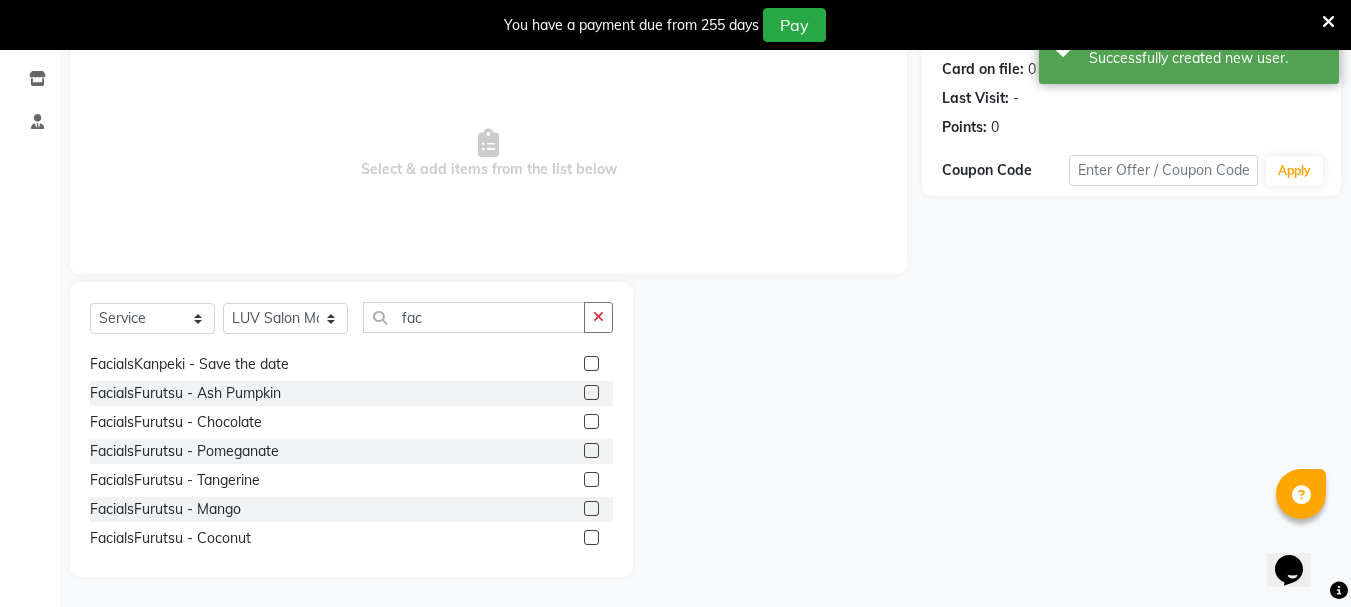 click 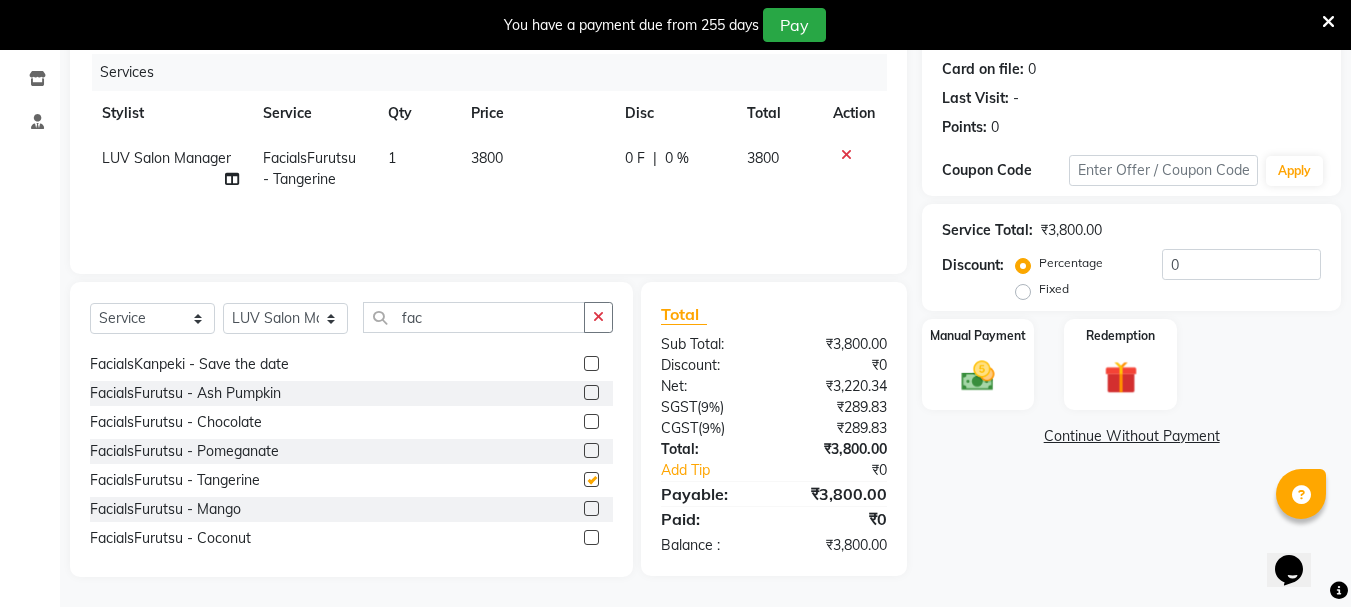 checkbox on "false" 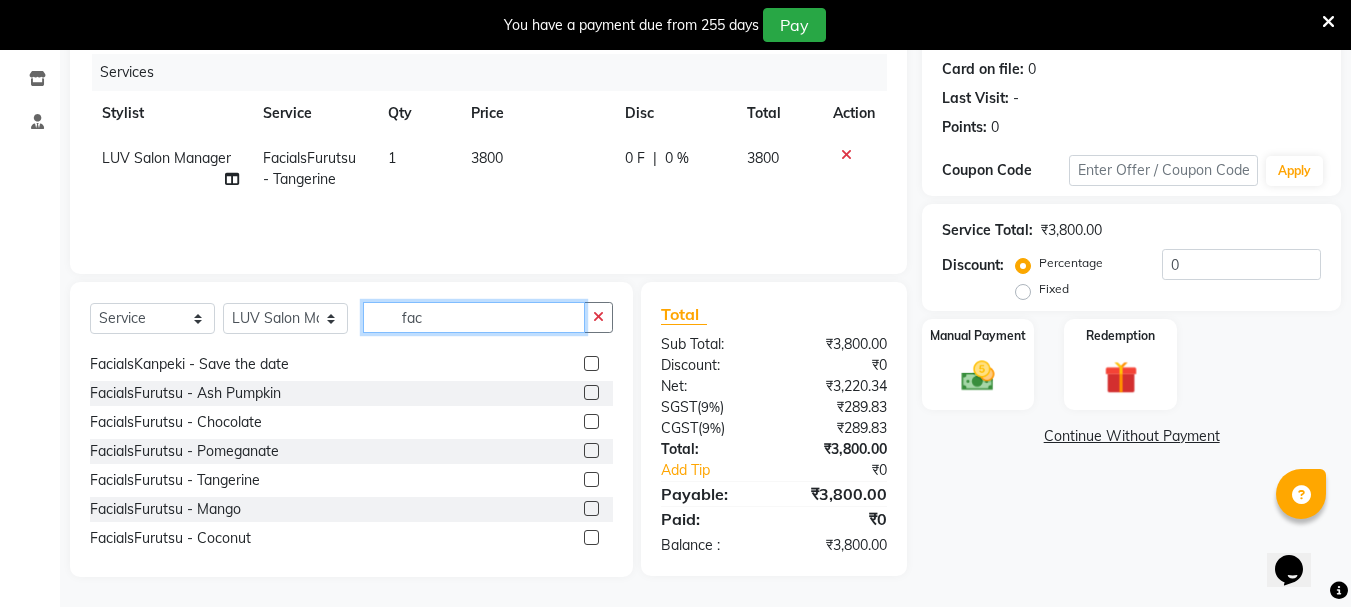 click on "fac" 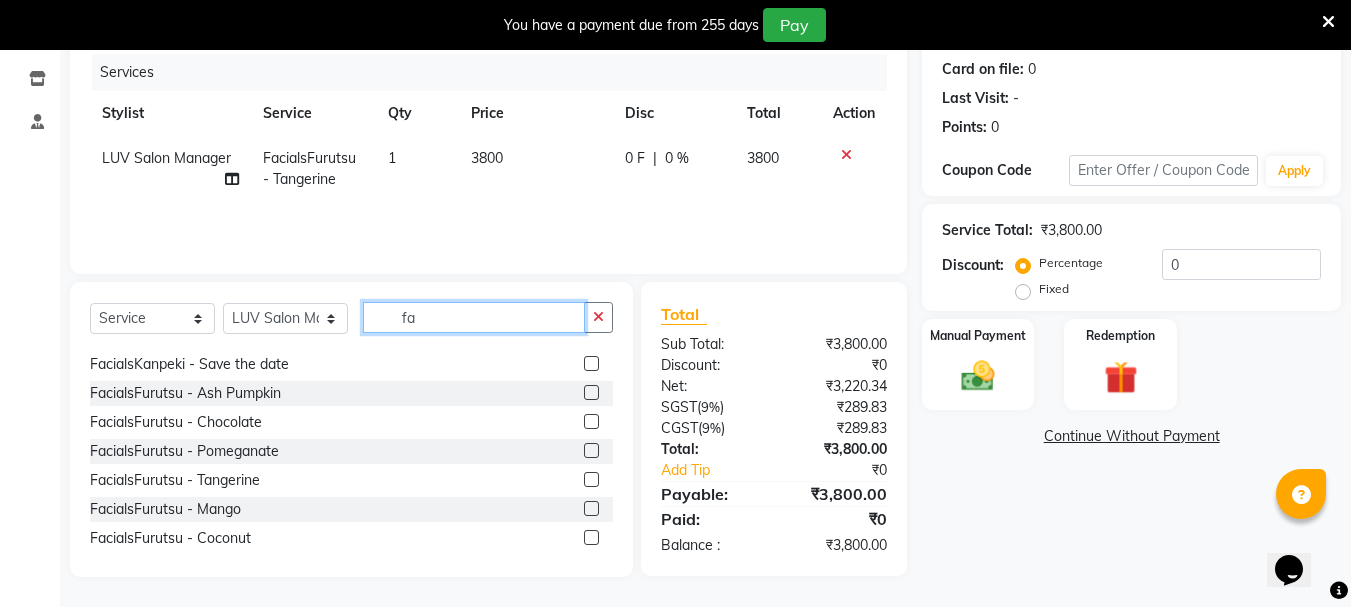 type on "f" 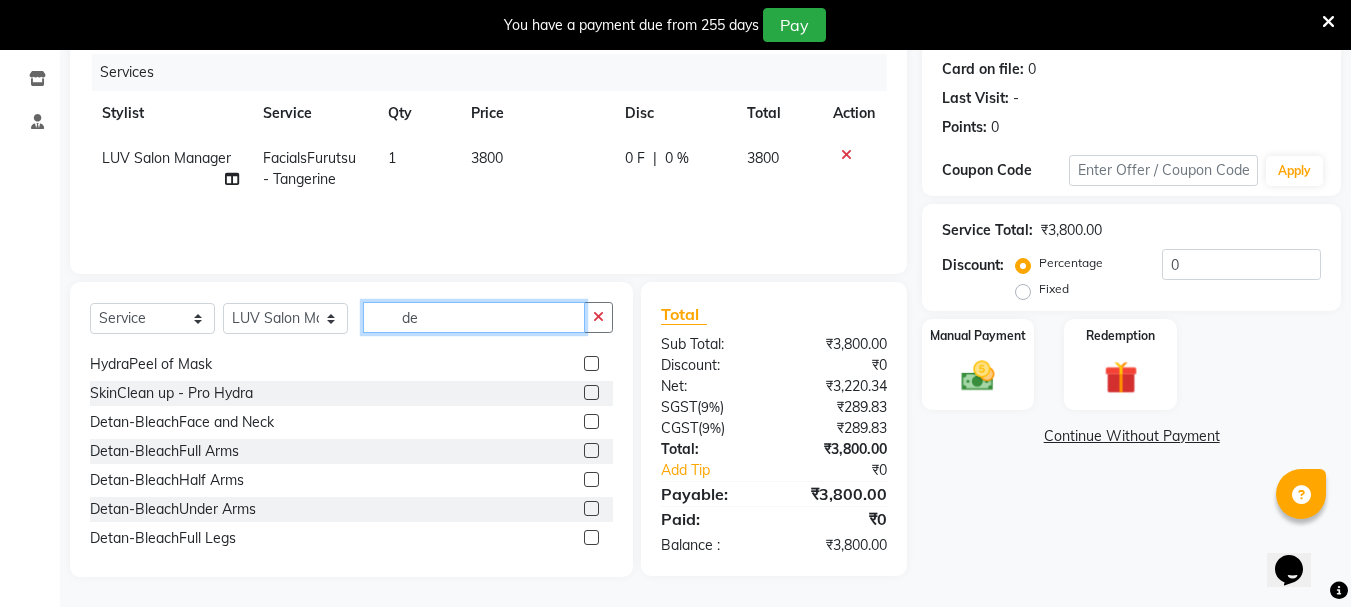 scroll, scrollTop: 0, scrollLeft: 0, axis: both 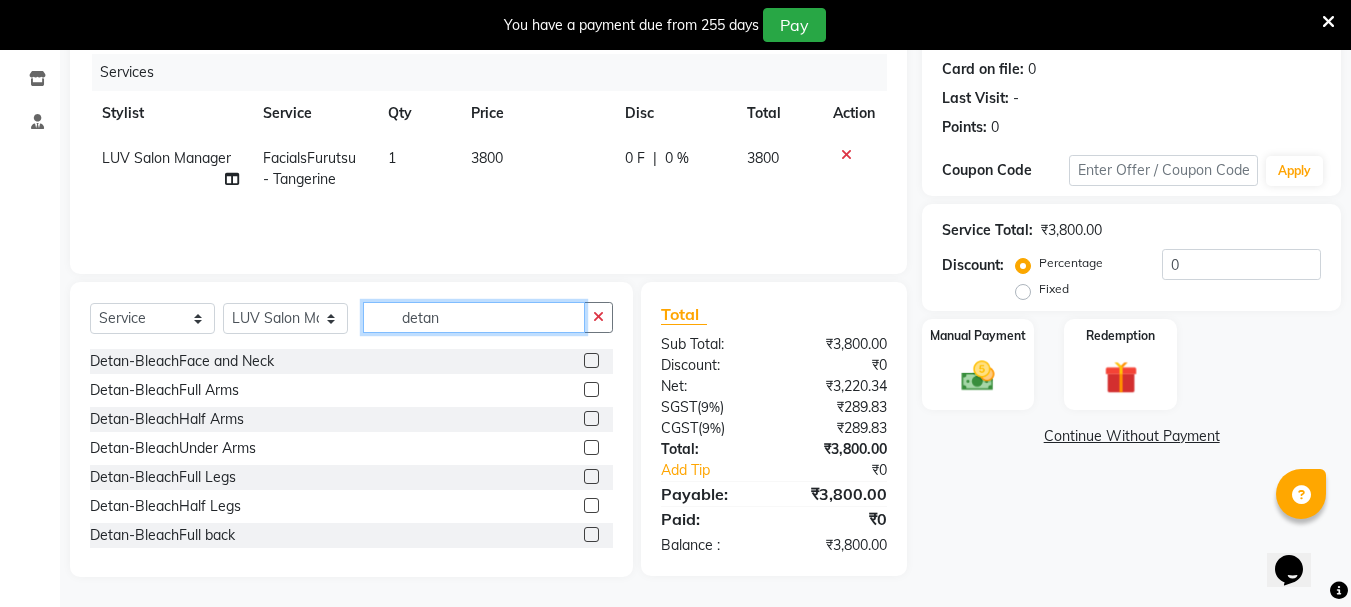 type on "detan" 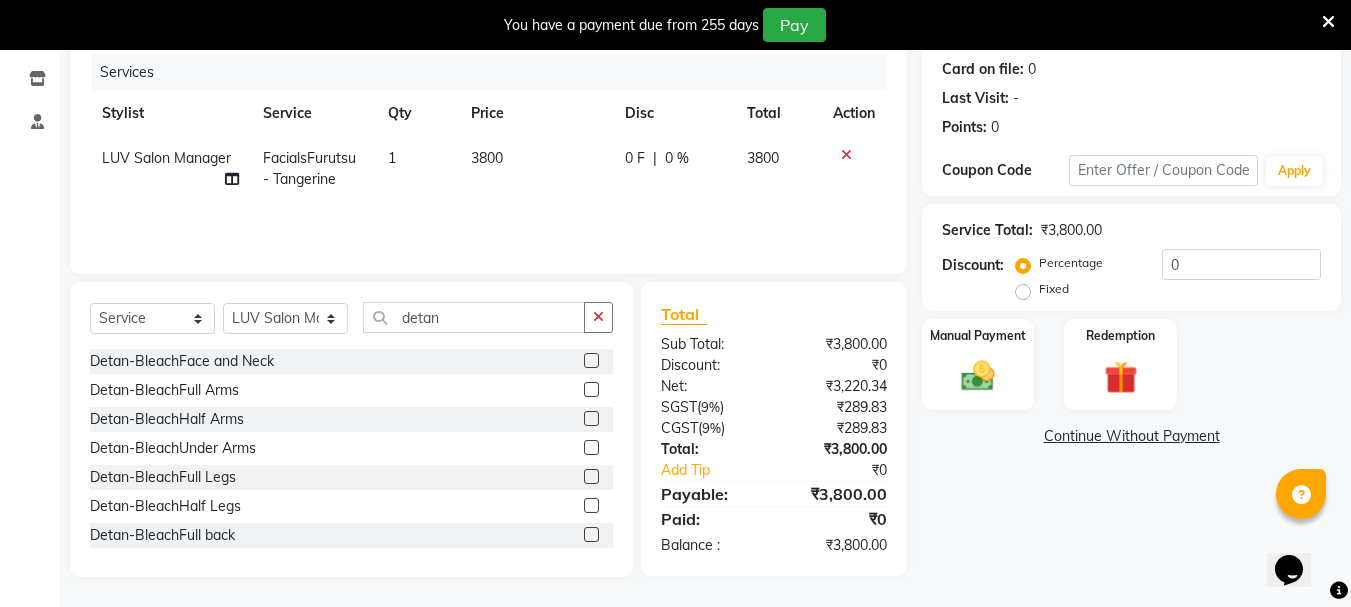 click 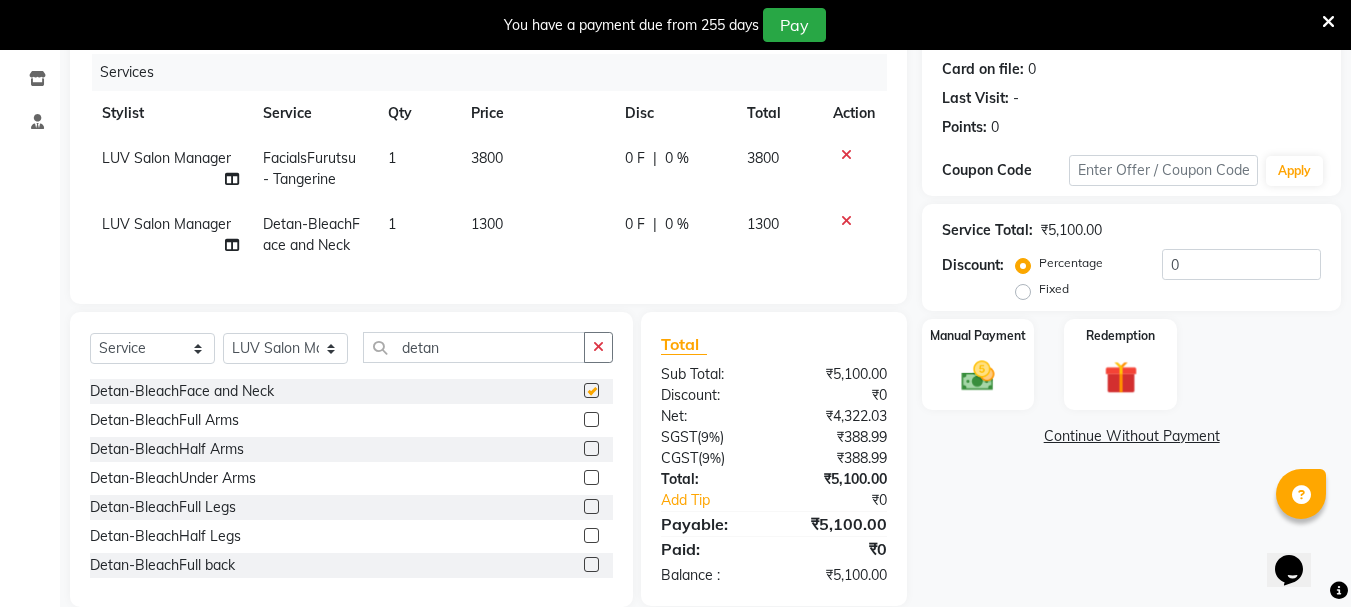 checkbox on "false" 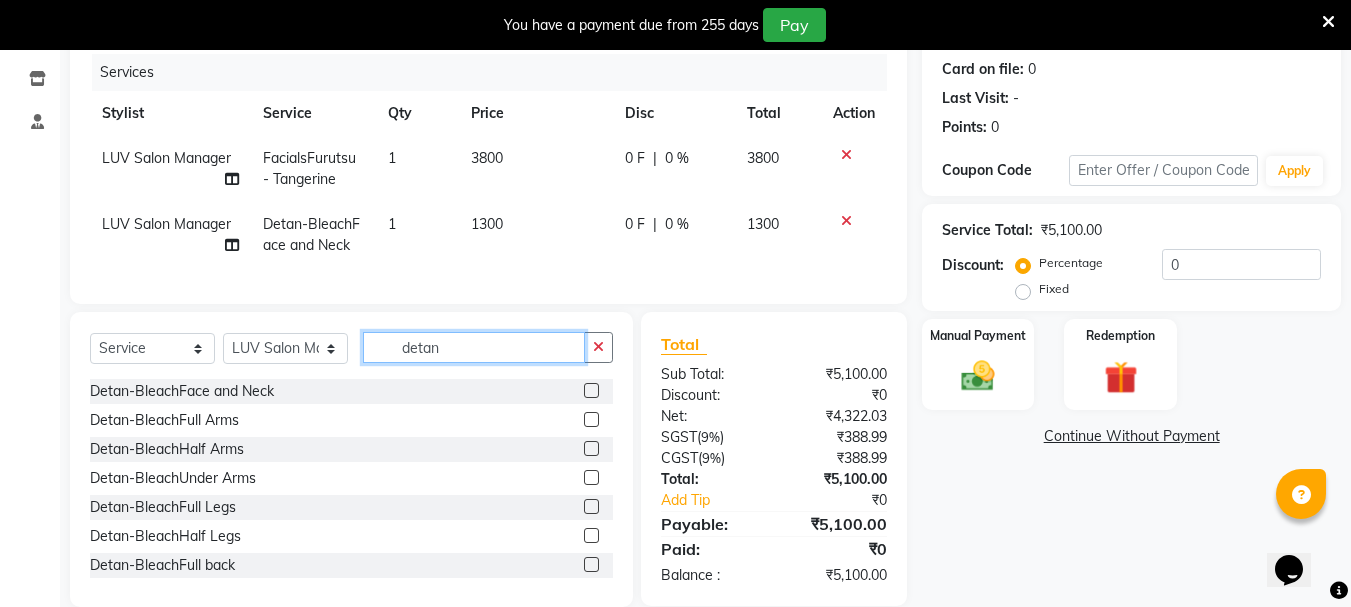 click on "detan" 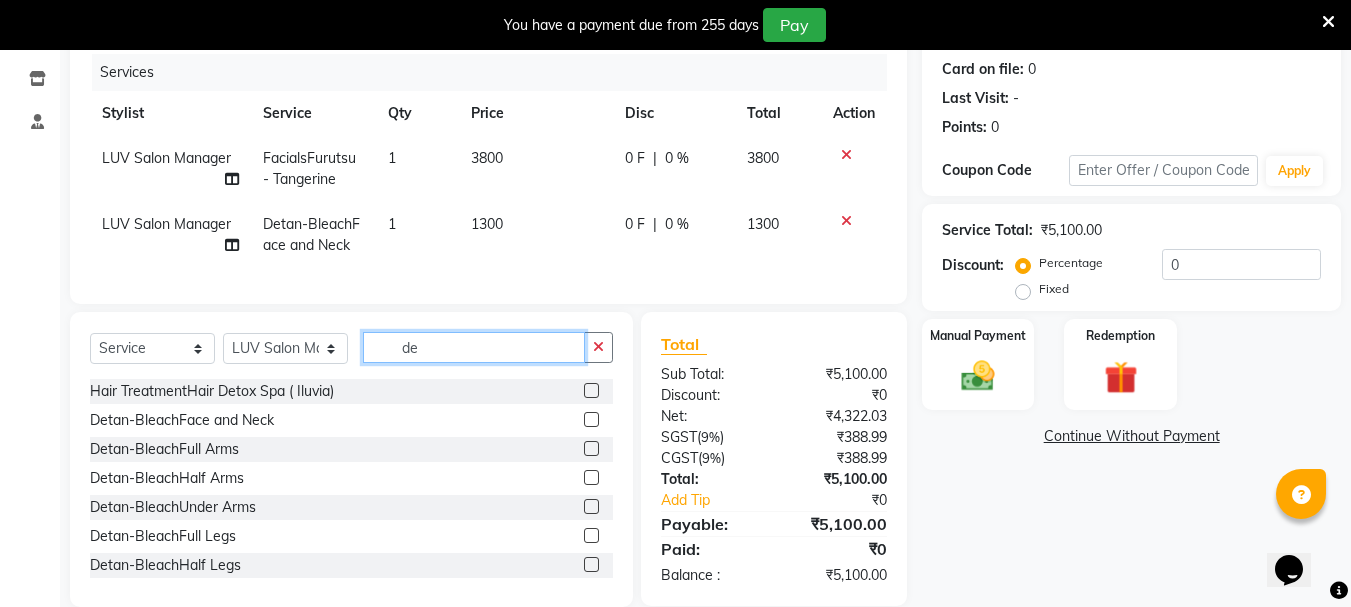 type on "d" 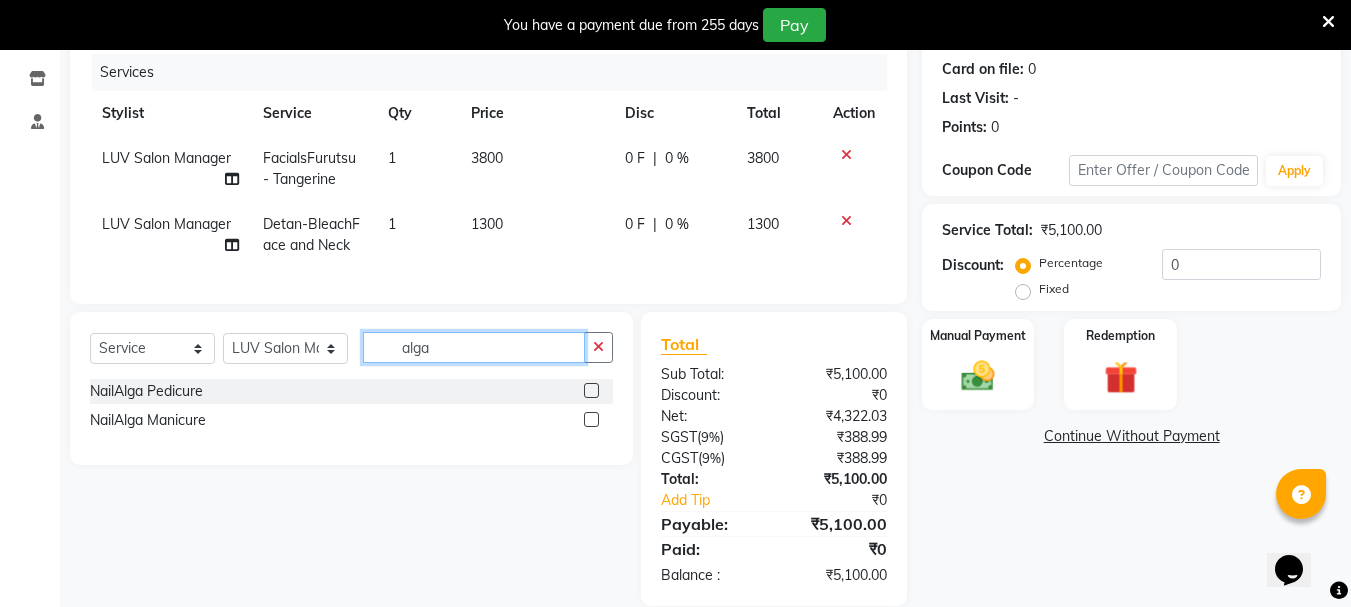 type on "alga" 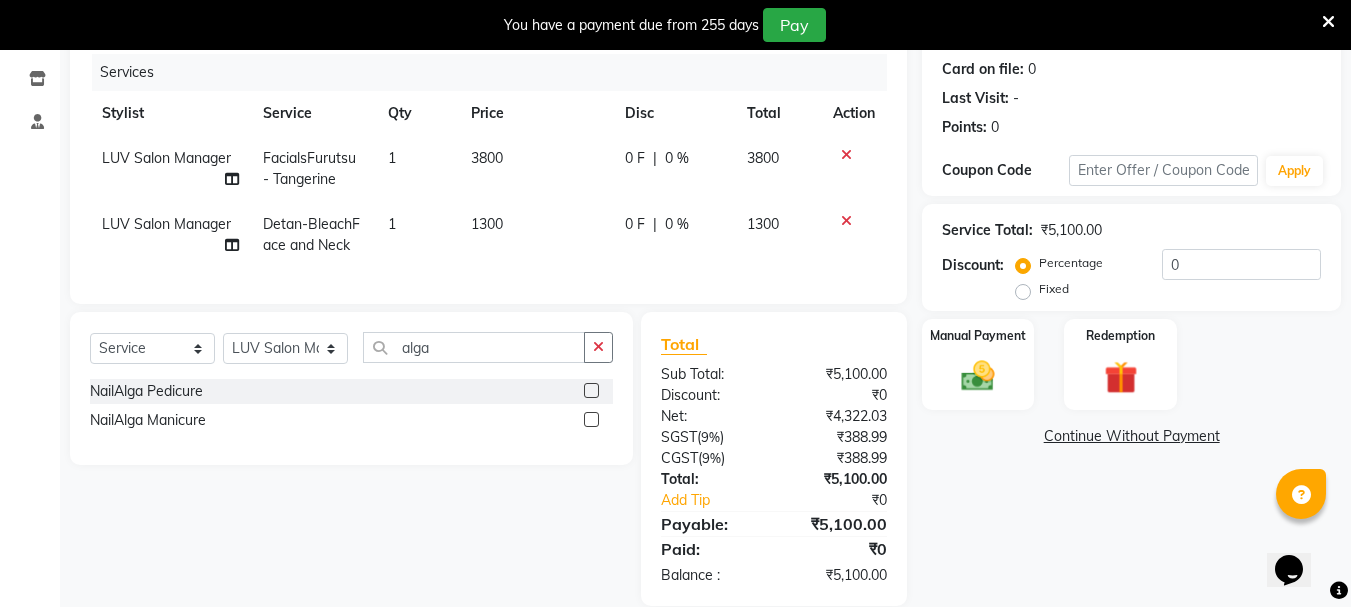 click 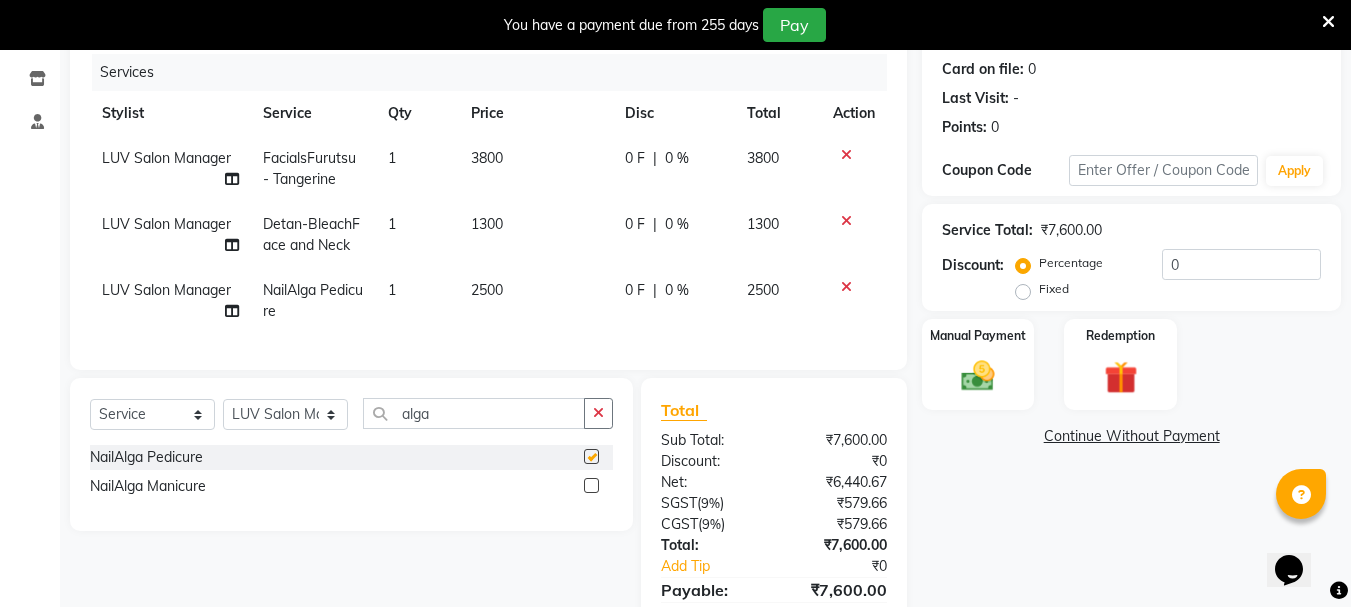 checkbox on "false" 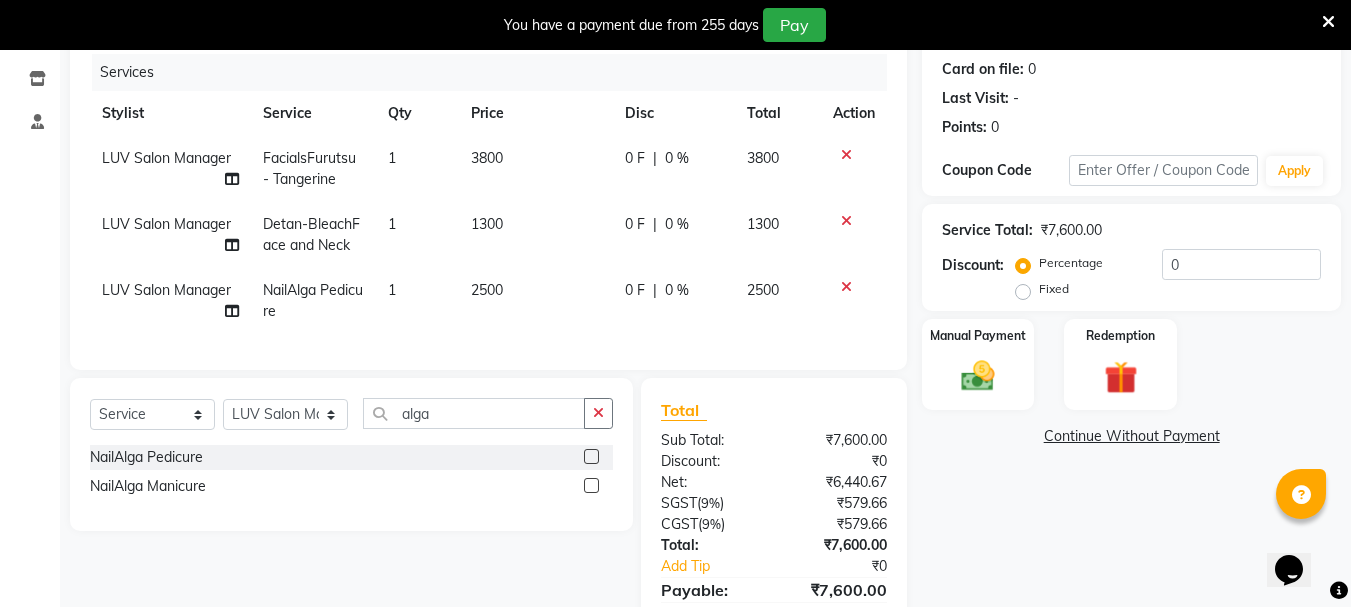 click on "0 F | 0 %" 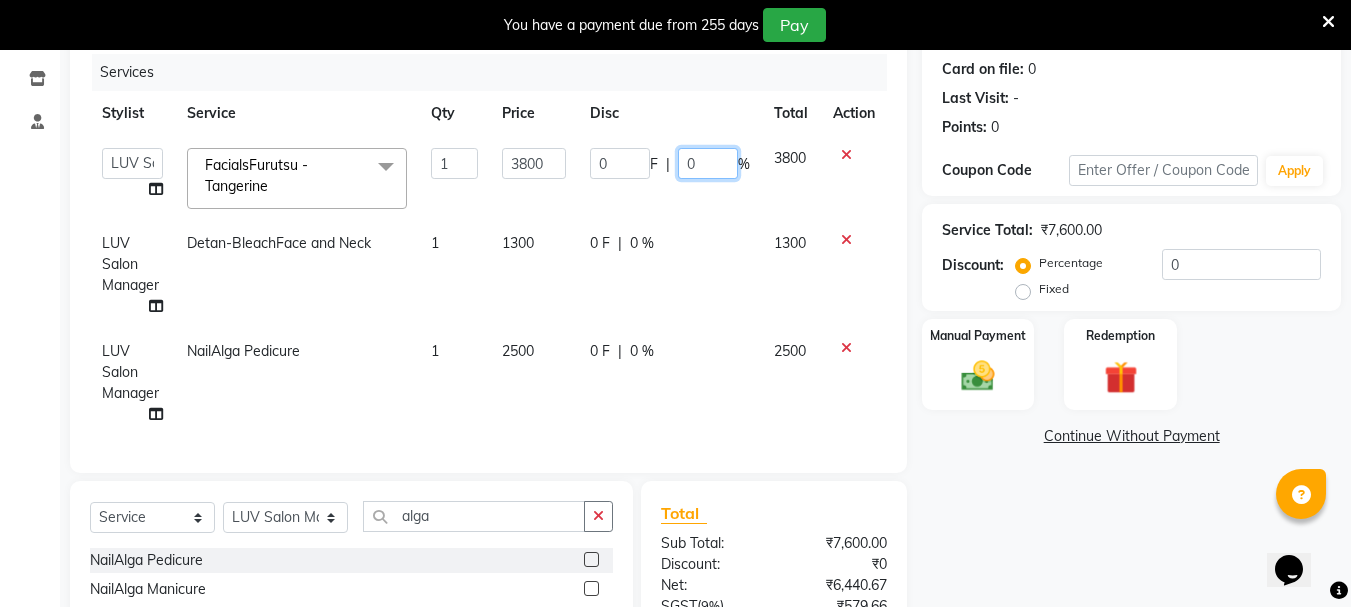 click on "0" 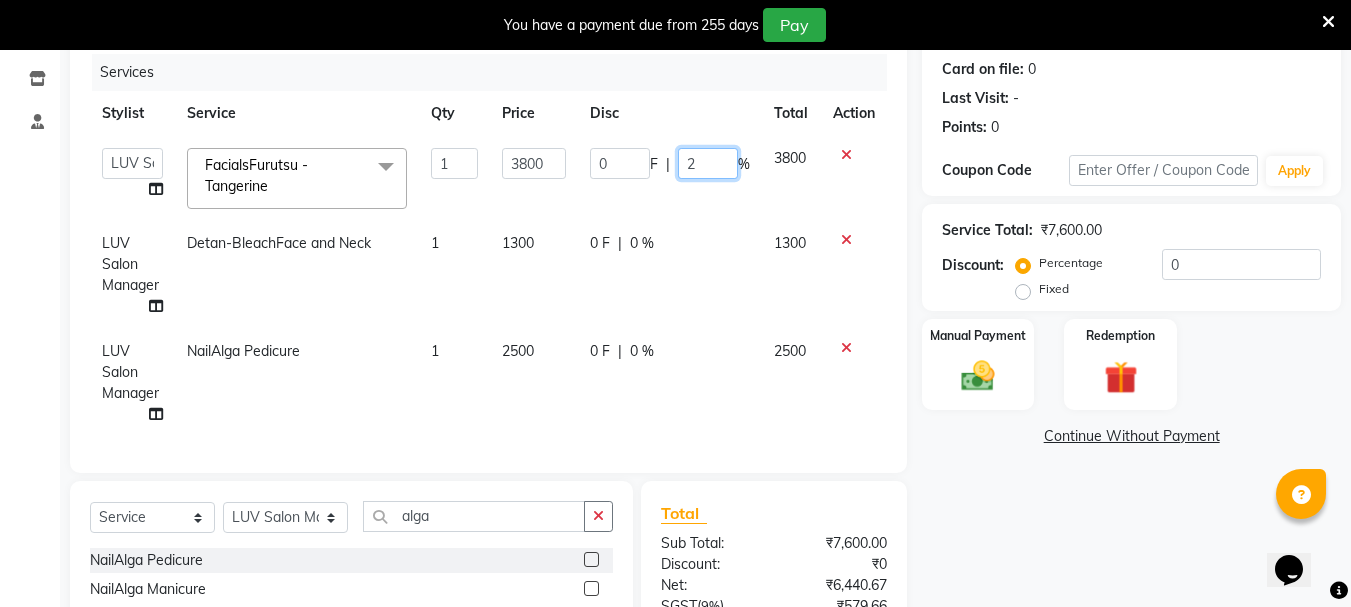 type on "20" 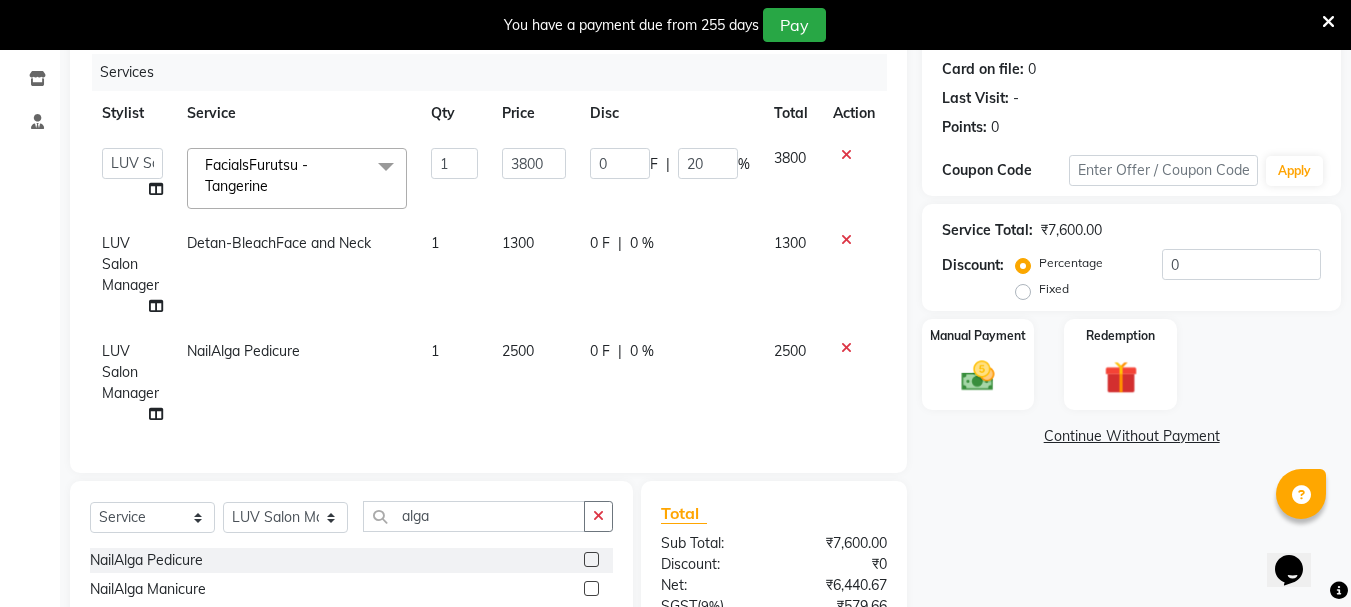 click on "0 F | 0 %" 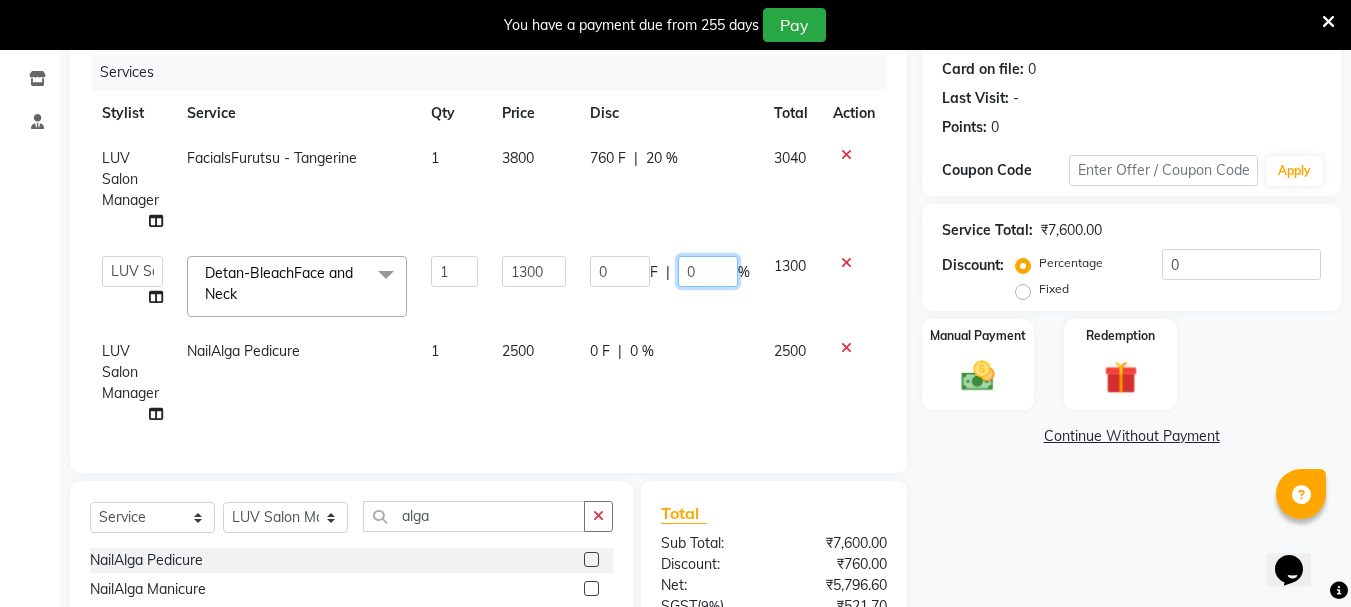 click on "0" 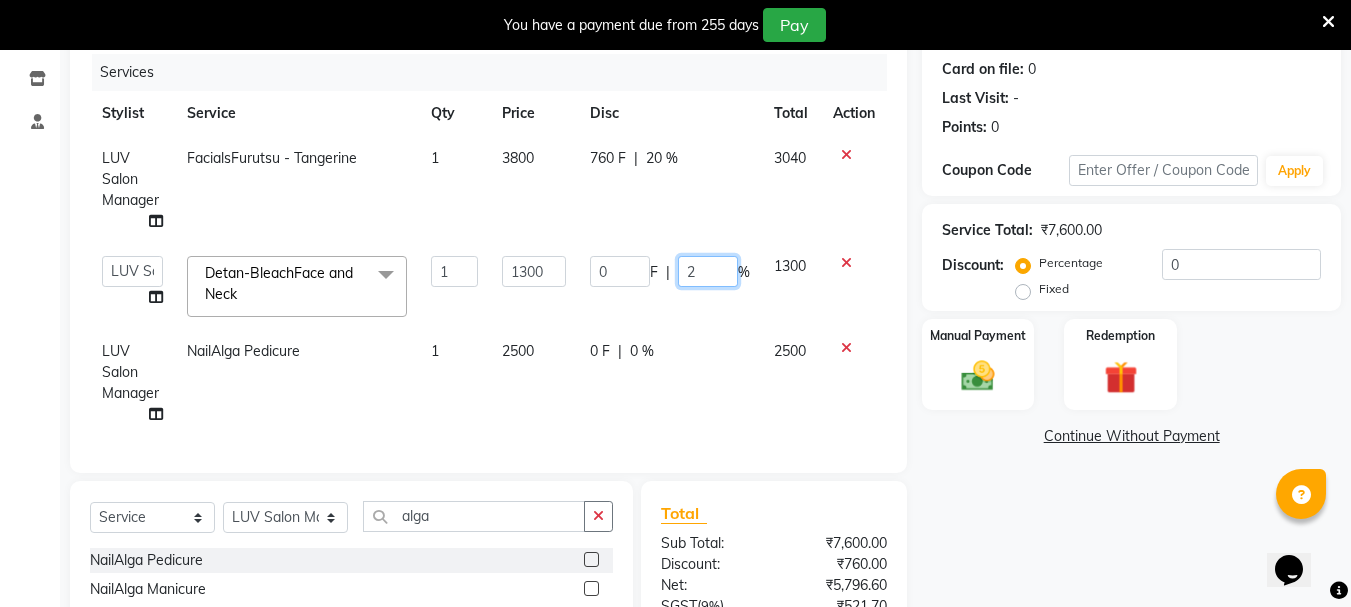 type on "20" 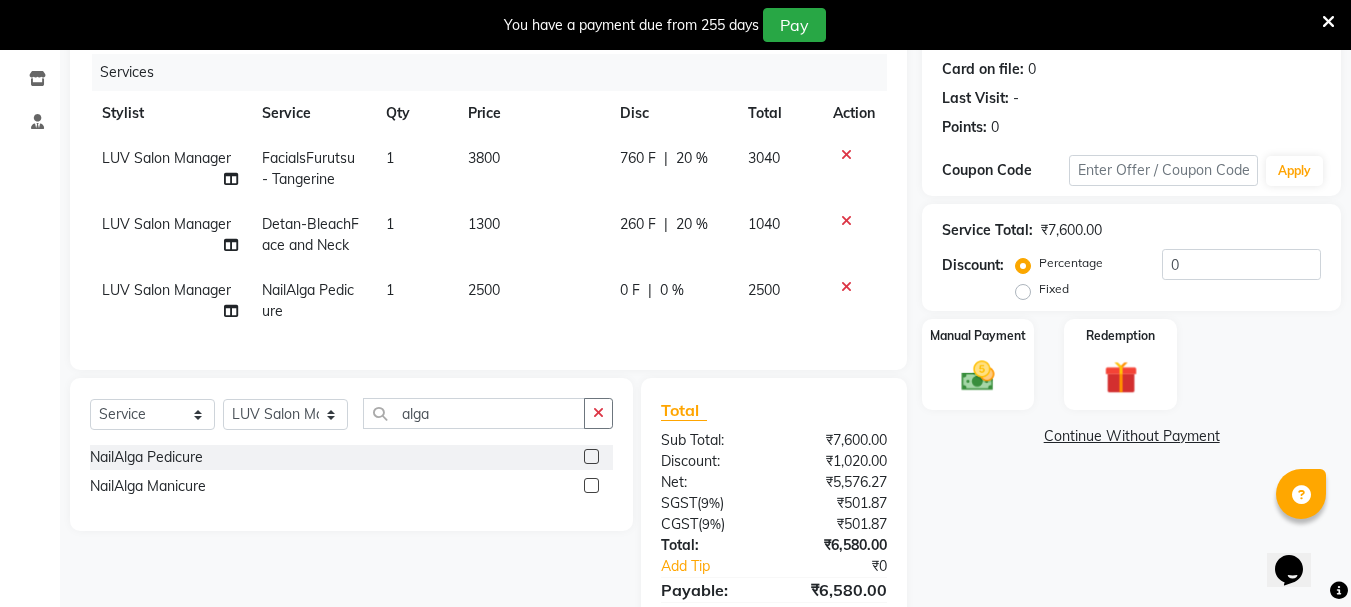 click on "Manager FacialsFurutsu - Tangerine 1 3800 760 F | 20 % 3040 Manager Detan-BleachFace and Neck 1 1300 260 F | 20 % 1040 Manager NailAlga Pedicure 1 2500 0 F | 0 % 2500" 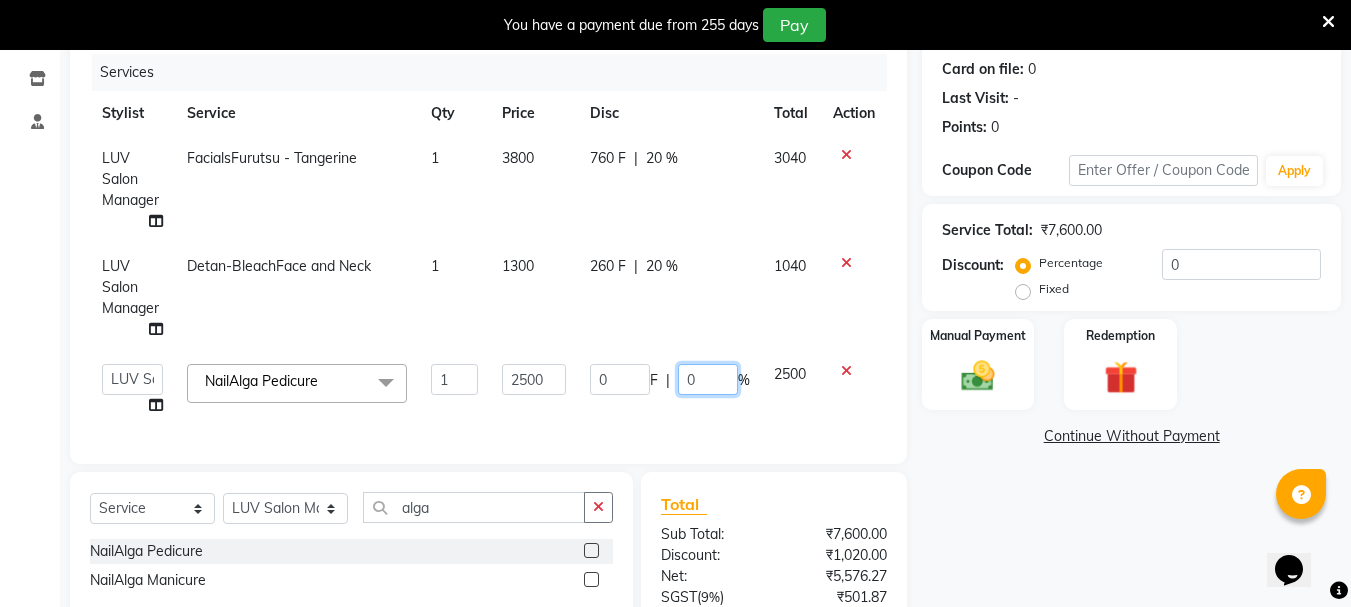 click on "0" 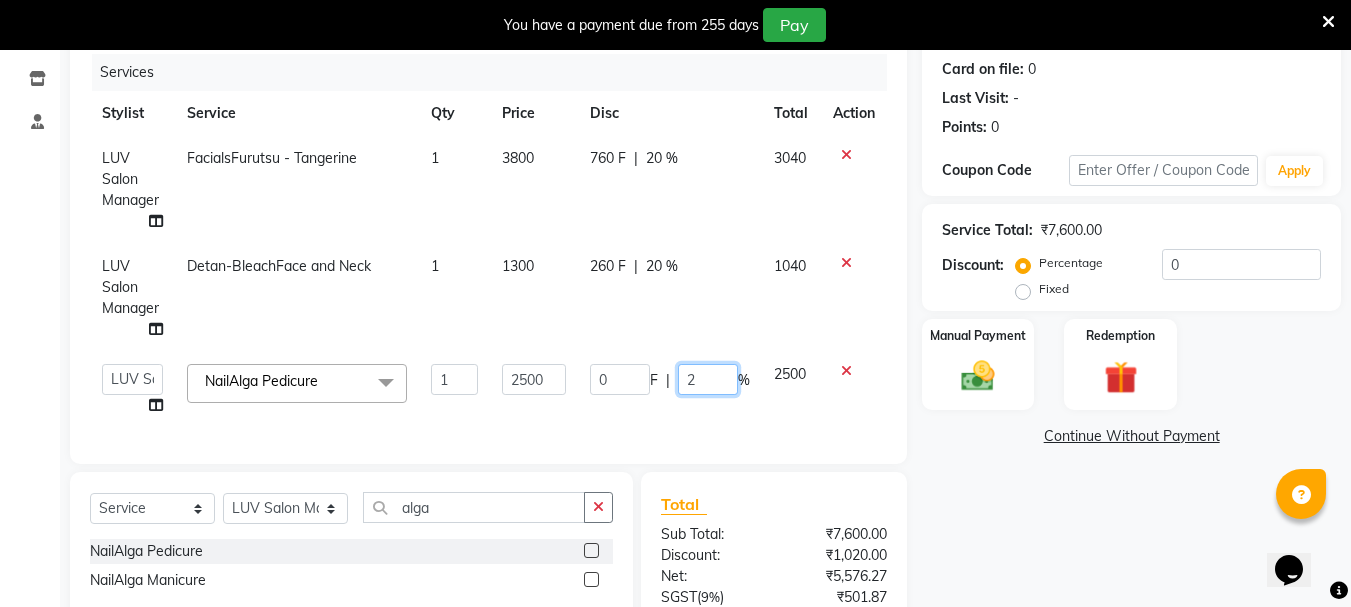 type 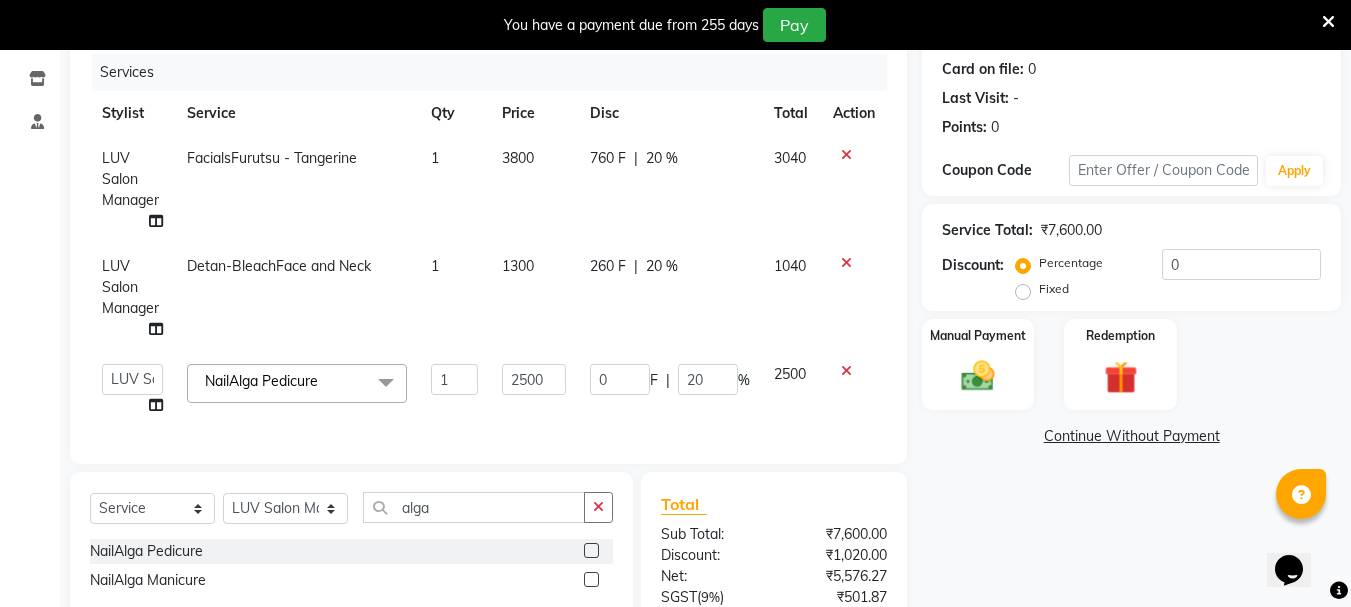 click on "Client +[PHONE] Date [DATE] Invoice Number V/2025 V/2025-26 1912 Services Stylist Service Qty Price Disc Total Action LUV Salon Manager FacialsFurutsu - Tangerine 1 3800 760 F | 20 % 3040 LUV Salon Manager Detan-BleachFace and Neck 1 1300 260 F | 20 % 1040 [FIRST] [LAST] [FIRST] [LAST] [FIRST] [LAST] [FIRST] [LAST] [FIRST] [LAST] [FIRST] [LAST] [FIRST] [LAST] [FIRST] [LAST] [FIRST] [LAST] LUV Salon Manager [FIRST] [FIRST] [FIRST] [FIRST] [FIRST] [FIRST] [FIRST] [FIRST] [FIRST] [FIRST] NailAlga Pedicure  x Hair StylingCreative Style Director Hair StylingSenior Stylist Hair StylingStylist Hair StylingBlunt Hair Cut Hair StylingFringe Hair StylingKids Hair Cut (below 6 years) Hair StylingShampoo & Conditioning Hair StylingBlow-dry Hair StylingIroning Hair StylingTong Curls Hair Accessories Hair ColorRoot Touch-Up Vegan Hair ColorRoot Touch-Up PPD Free Hair ColorRoot Touch-Up Ammonia Free Hair ColorHighlights (Per Foil) Hair ColorHighlights with pre lightener (Per Foil) Hair ColorCrazy Hair Color (Per Foil) Hair ColorGlobal Hair Color Henna 1 2500" 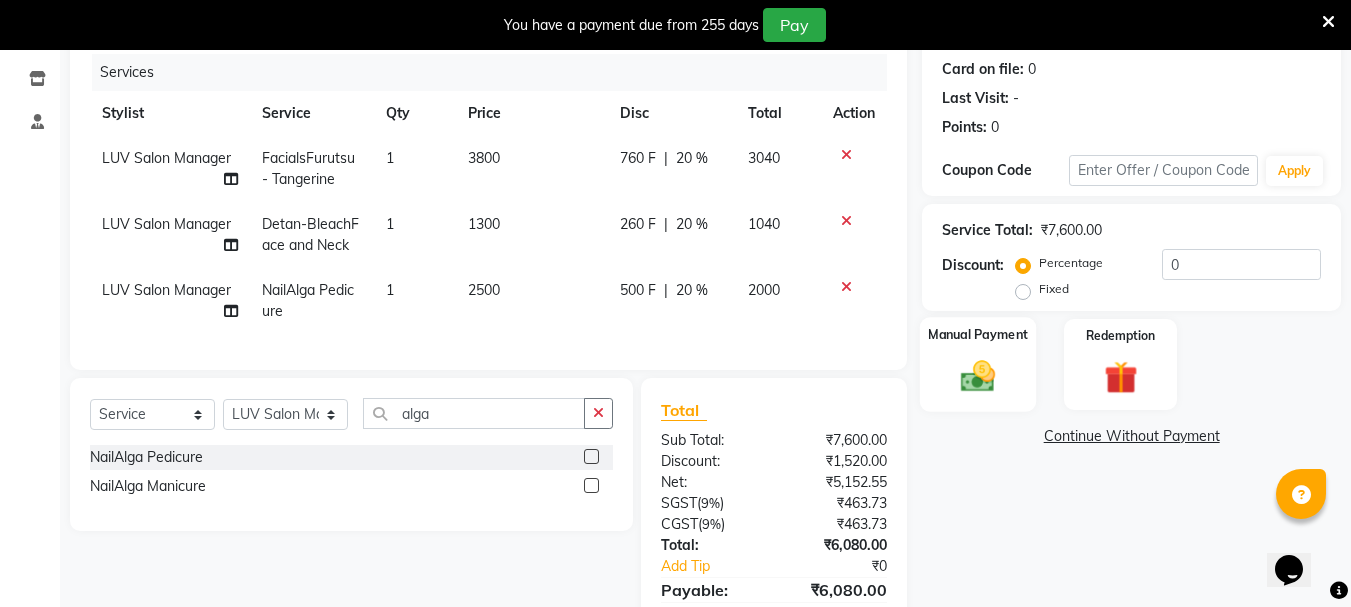 drag, startPoint x: 973, startPoint y: 379, endPoint x: 975, endPoint y: 367, distance: 12.165525 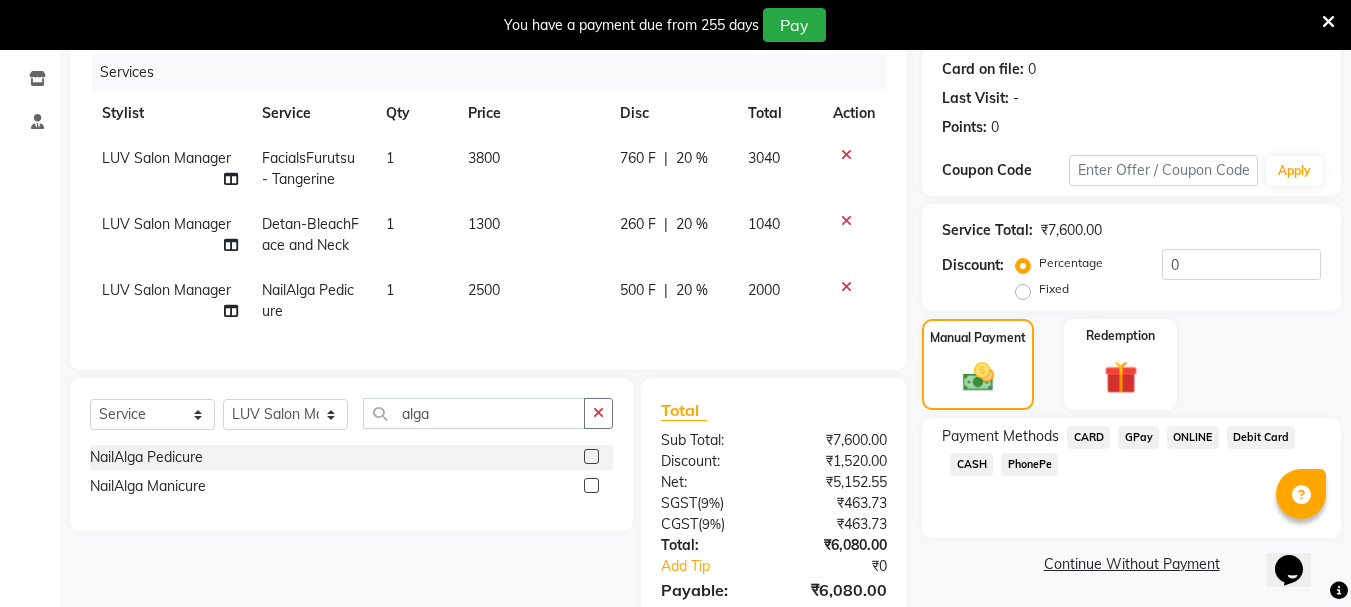 click on "GPay" 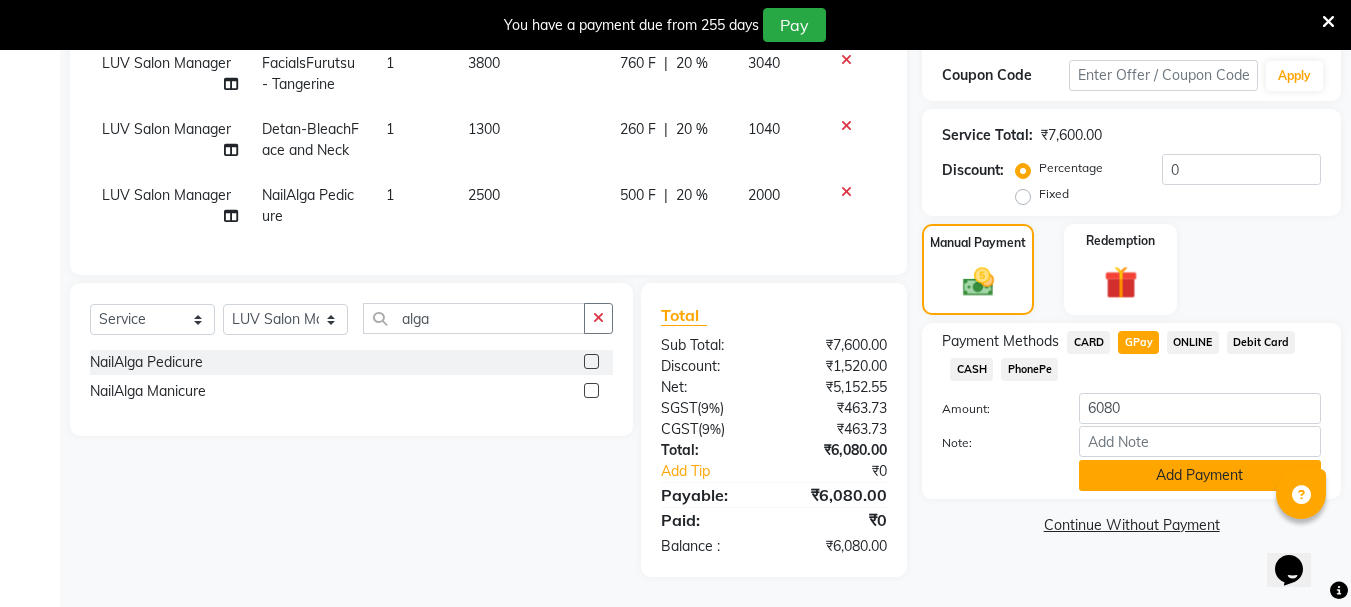 click on "Add Payment" 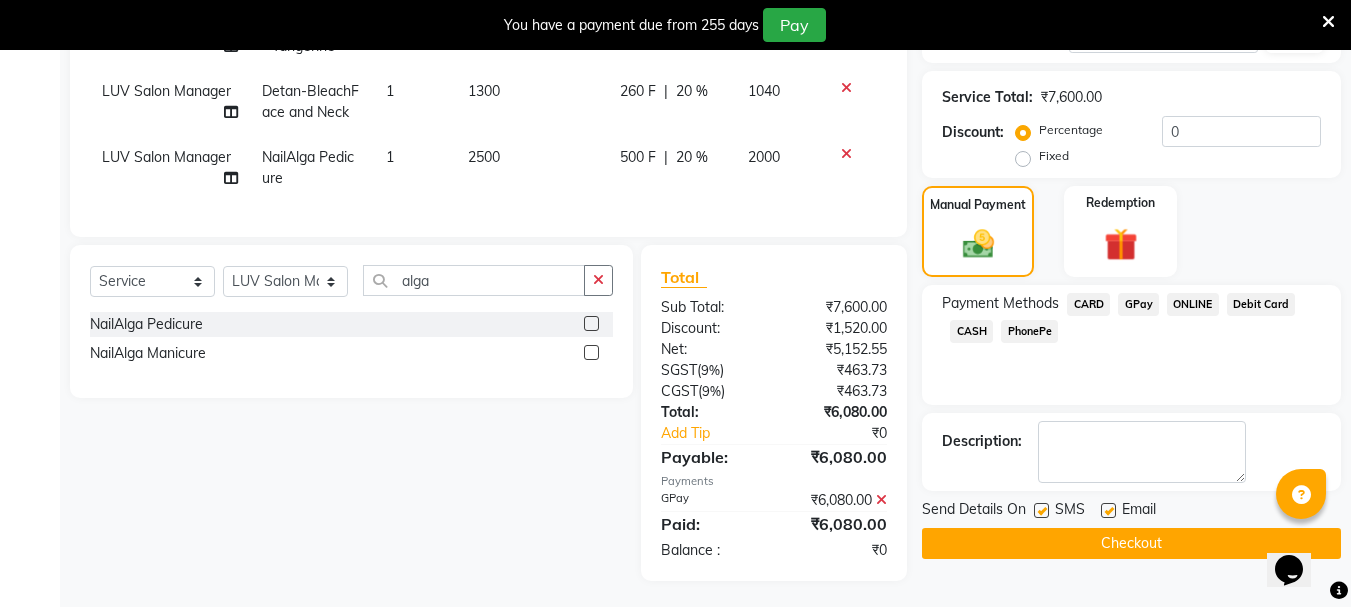 scroll, scrollTop: 396, scrollLeft: 0, axis: vertical 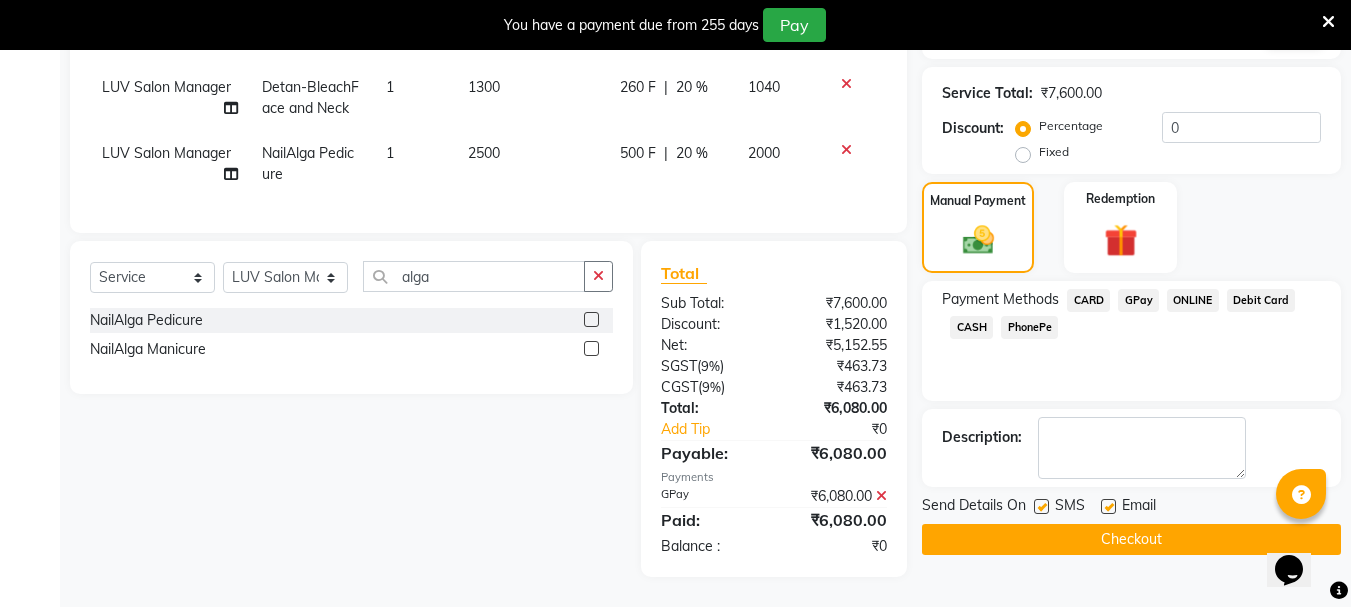 click on "Checkout" 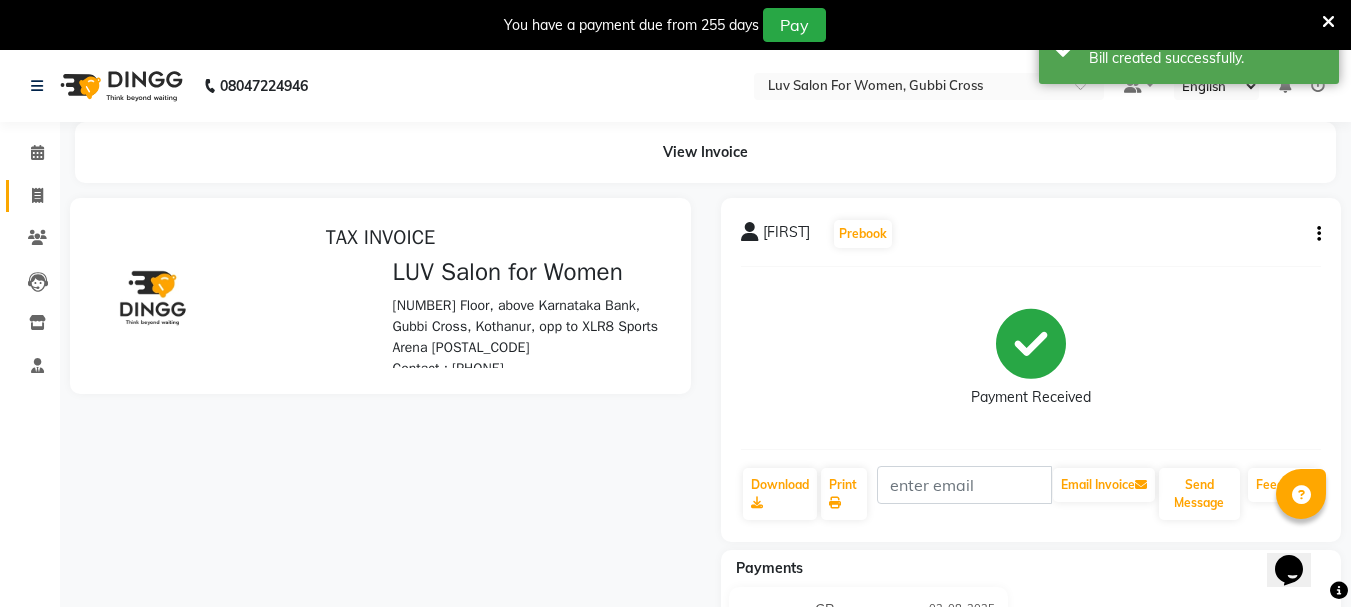 scroll, scrollTop: 0, scrollLeft: 0, axis: both 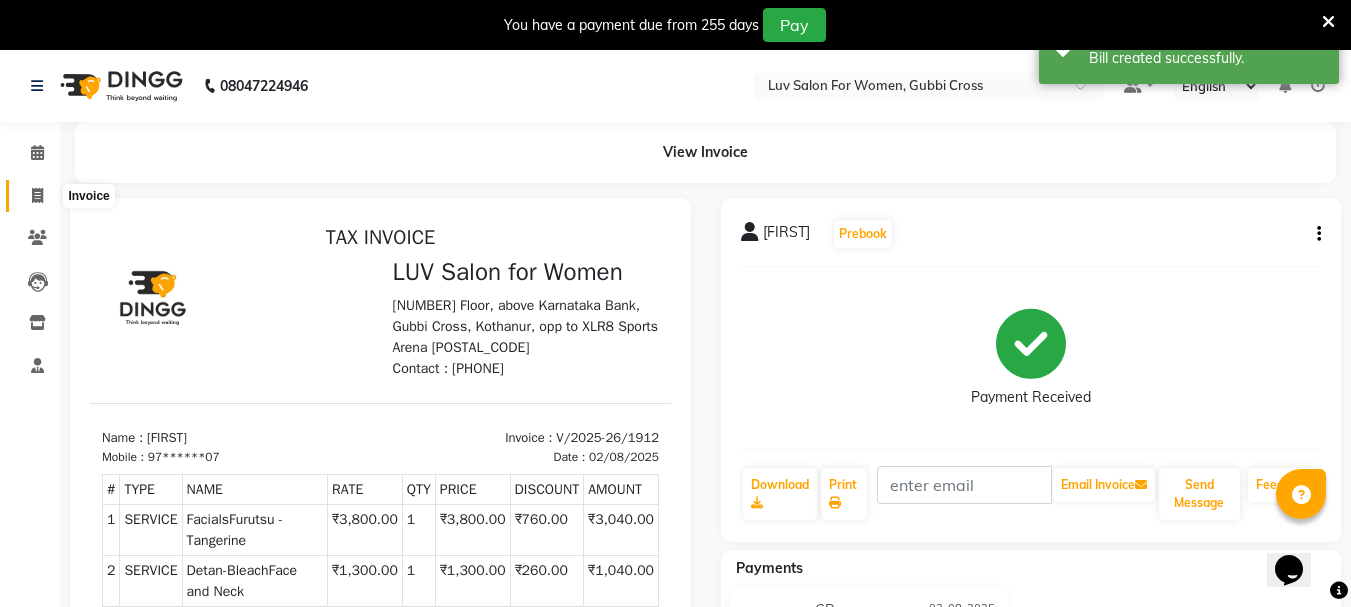 click 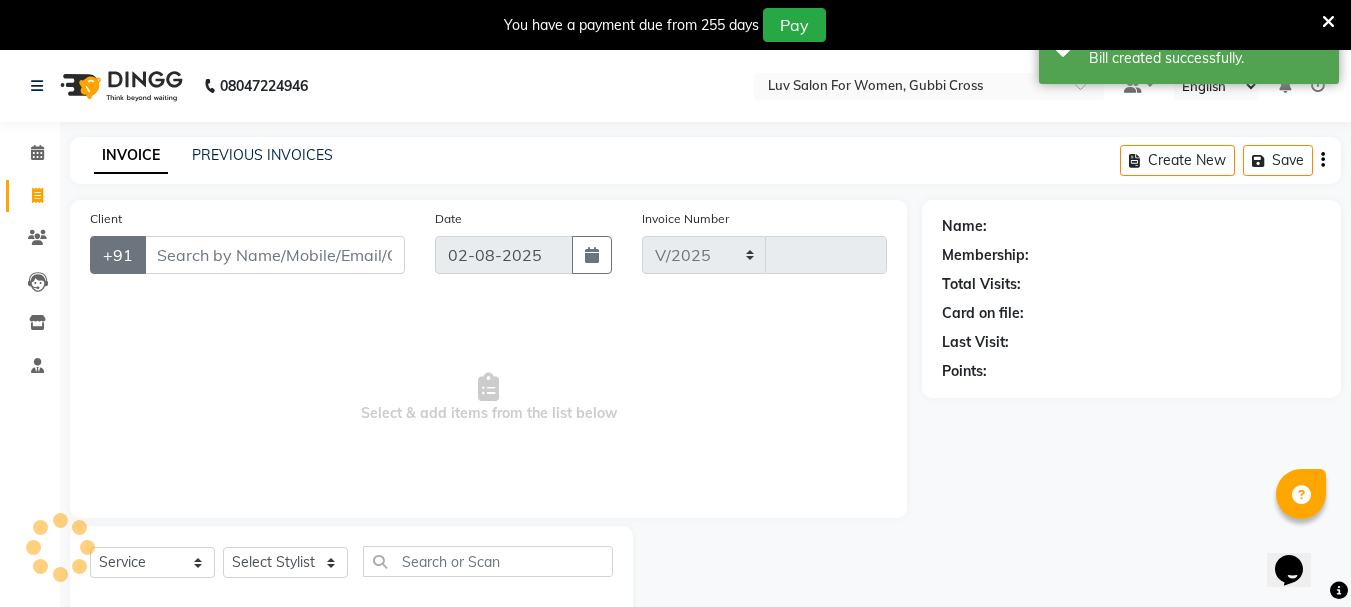 scroll, scrollTop: 50, scrollLeft: 0, axis: vertical 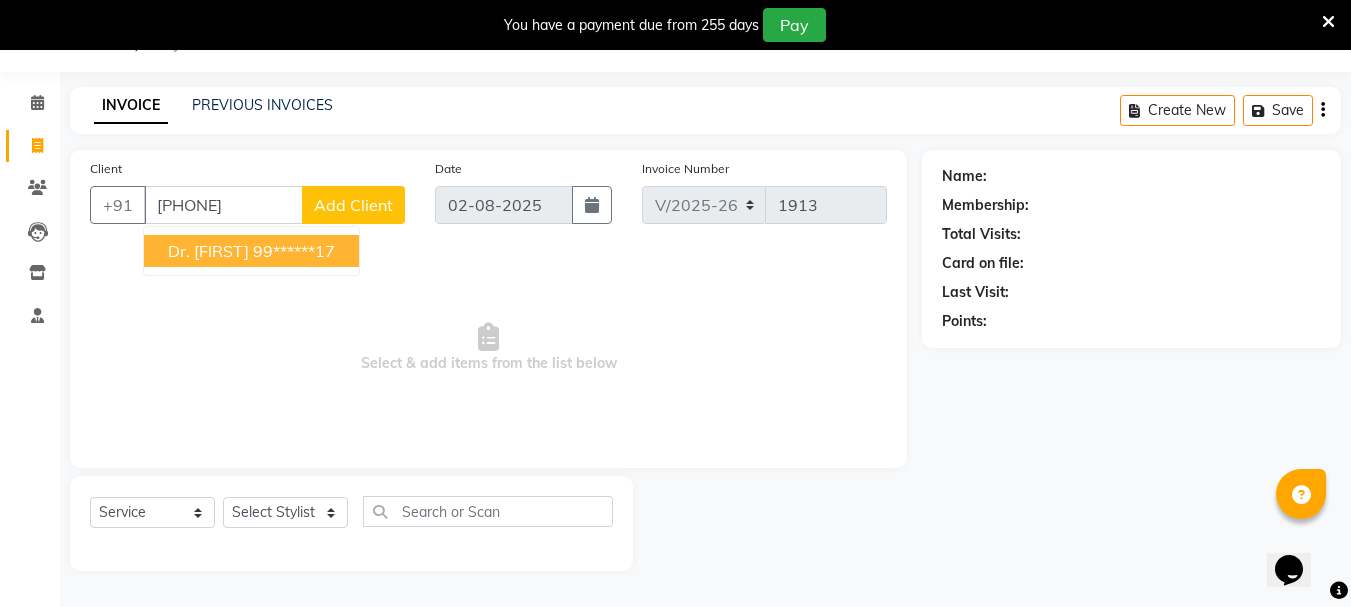 click on "Dr. [FIRST]" at bounding box center (208, 251) 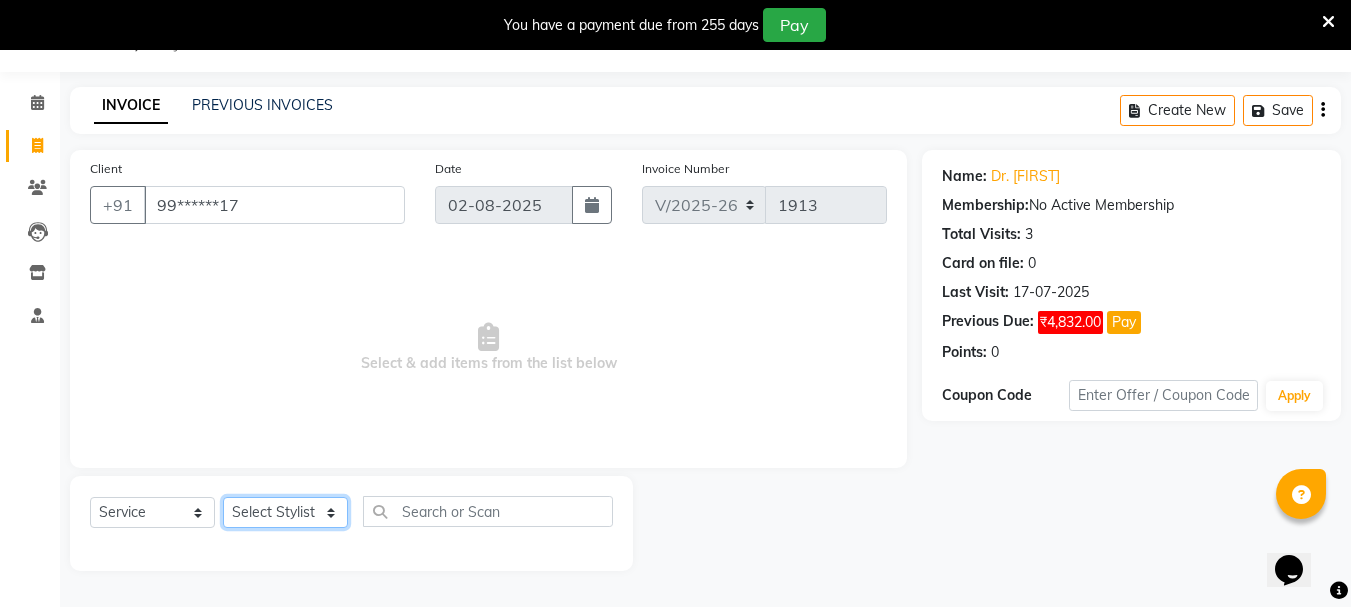 click on "Select Stylist [FIRST] [LAST] [FIRST] [LAST] [FIRST] [LAST] [FIRST] [LAST] [FIRST] [LAST] [FIRST] [LAST] [FIRST] [LAST] [FIRST] [LAST] [FIRST] [LAST] [FIRST] [LAST] [FIRST] [LAST] [FIRST] [LAST] [FIRST] [LAST] [FIRST] [LAST] [FIRST] [LAST] [FIRST] [LAST]" 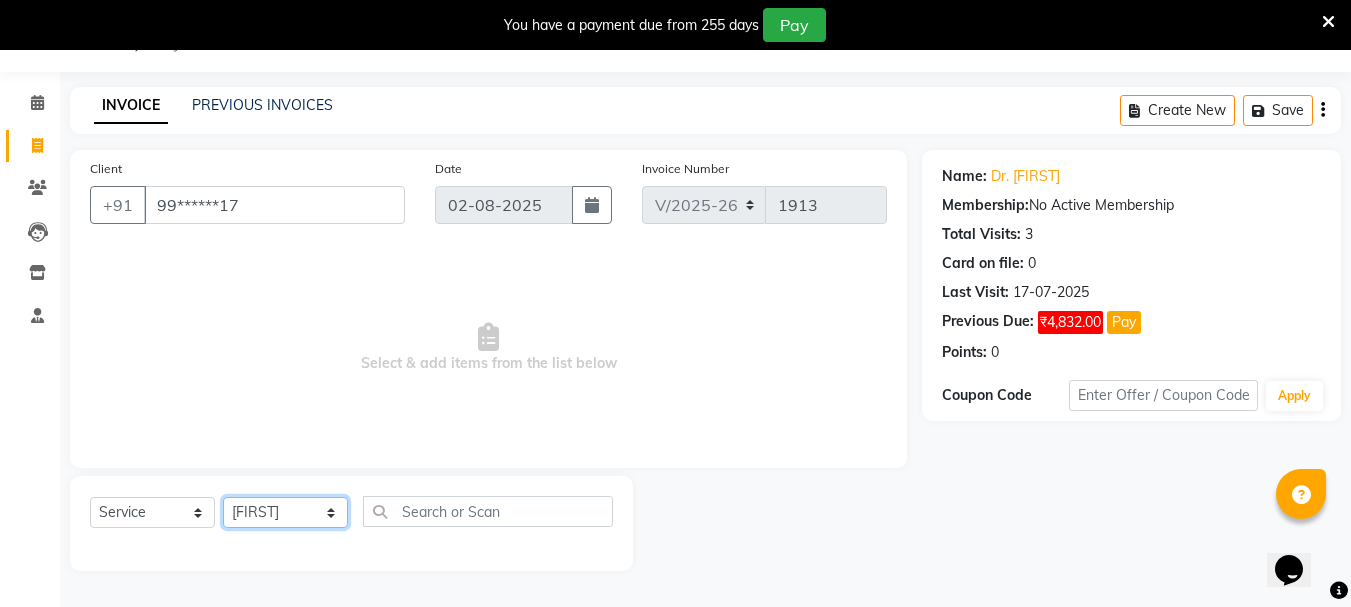 click on "Select Stylist [FIRST] [LAST] [FIRST] [LAST] [FIRST] [LAST] [FIRST] [LAST] [FIRST] [LAST] [FIRST] [LAST] [FIRST] [LAST] [FIRST] [LAST] [FIRST] [LAST] [FIRST] [LAST] [FIRST] [LAST] [FIRST] [LAST] [FIRST] [LAST] [FIRST] [LAST] [FIRST] [LAST] [FIRST] [LAST]" 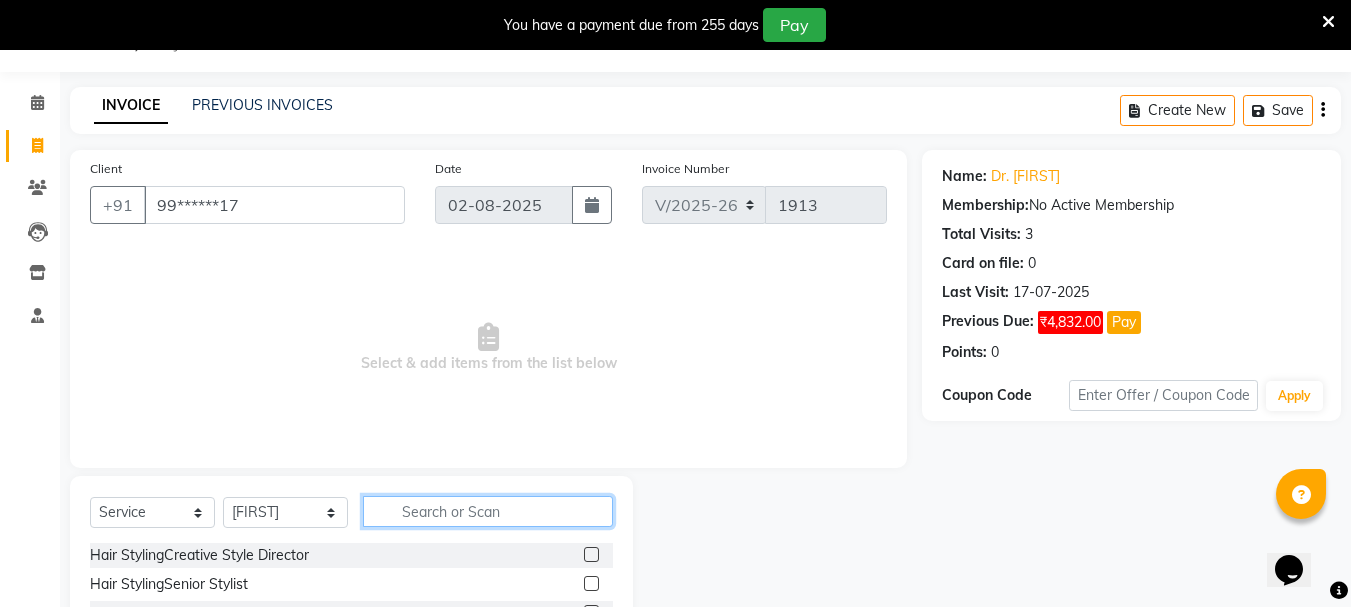 click 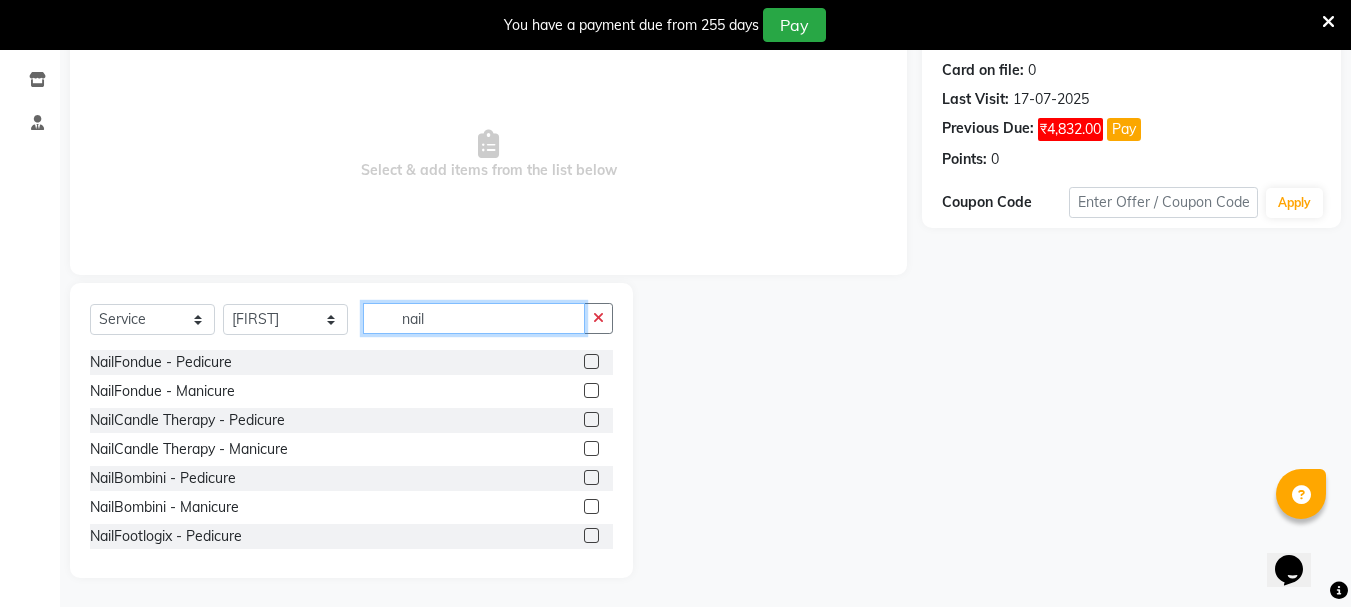scroll, scrollTop: 244, scrollLeft: 0, axis: vertical 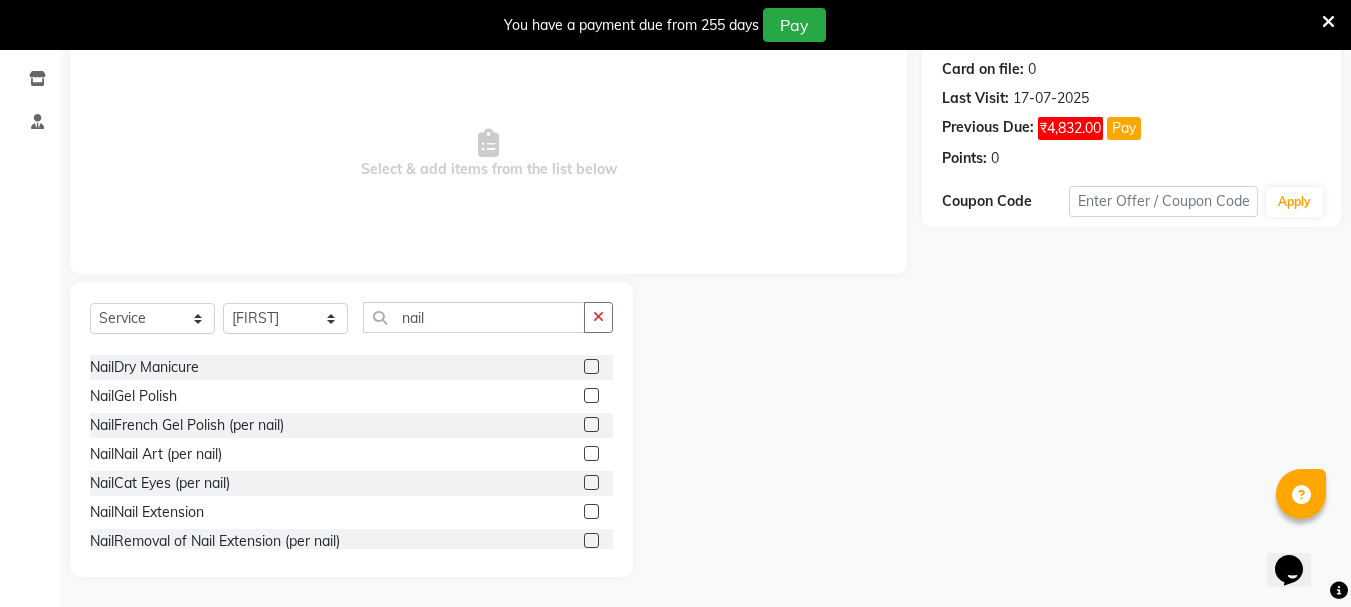 click 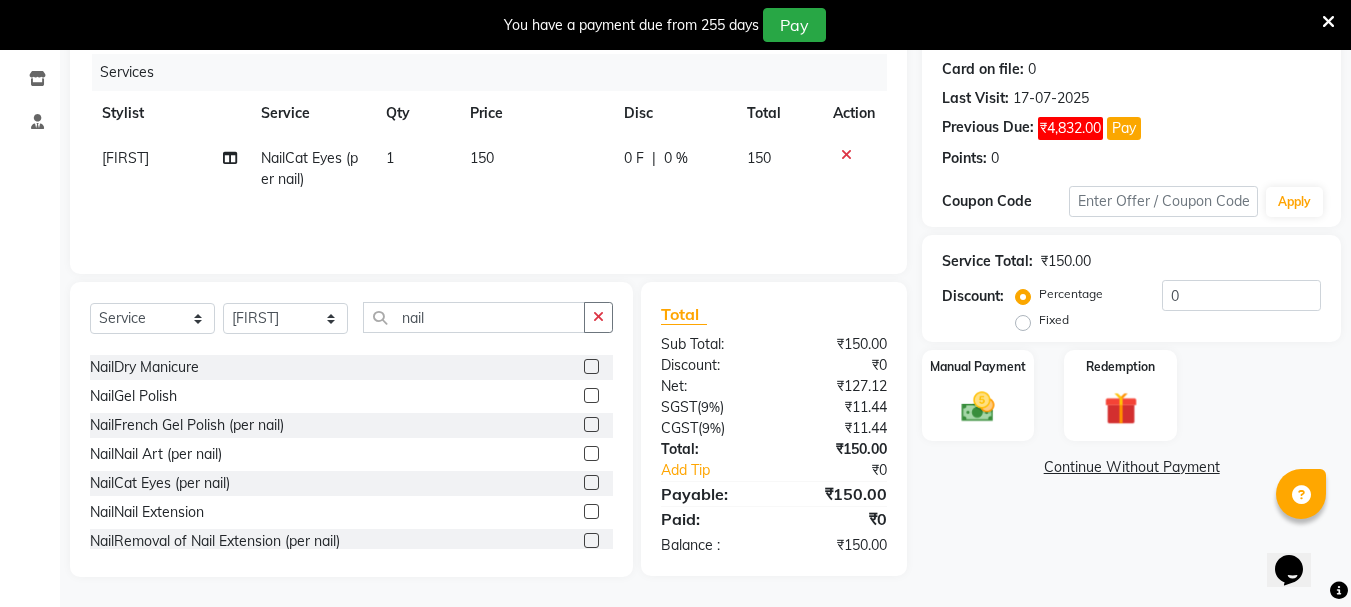 click 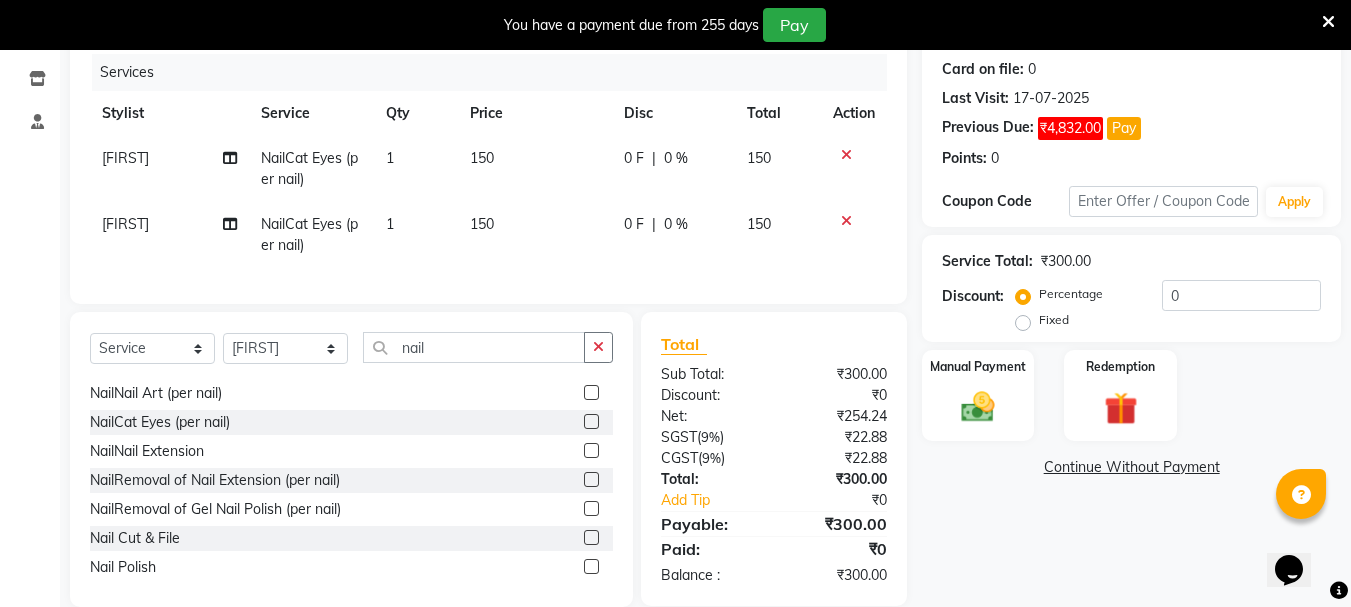 scroll, scrollTop: 496, scrollLeft: 0, axis: vertical 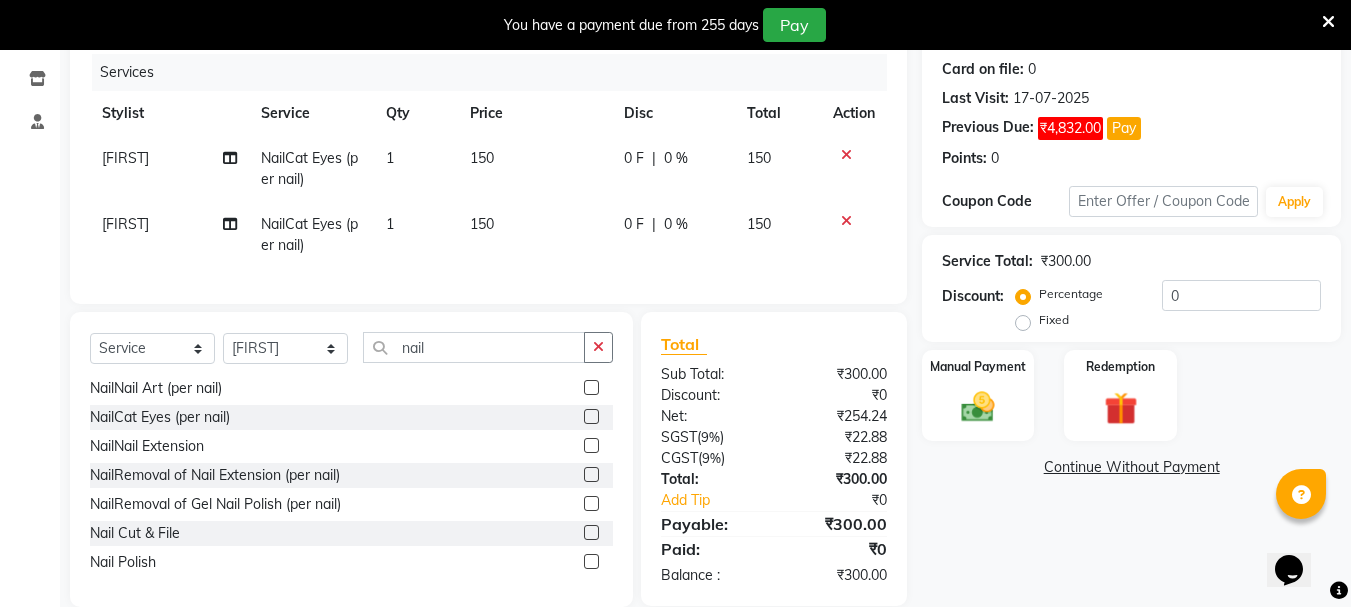 click 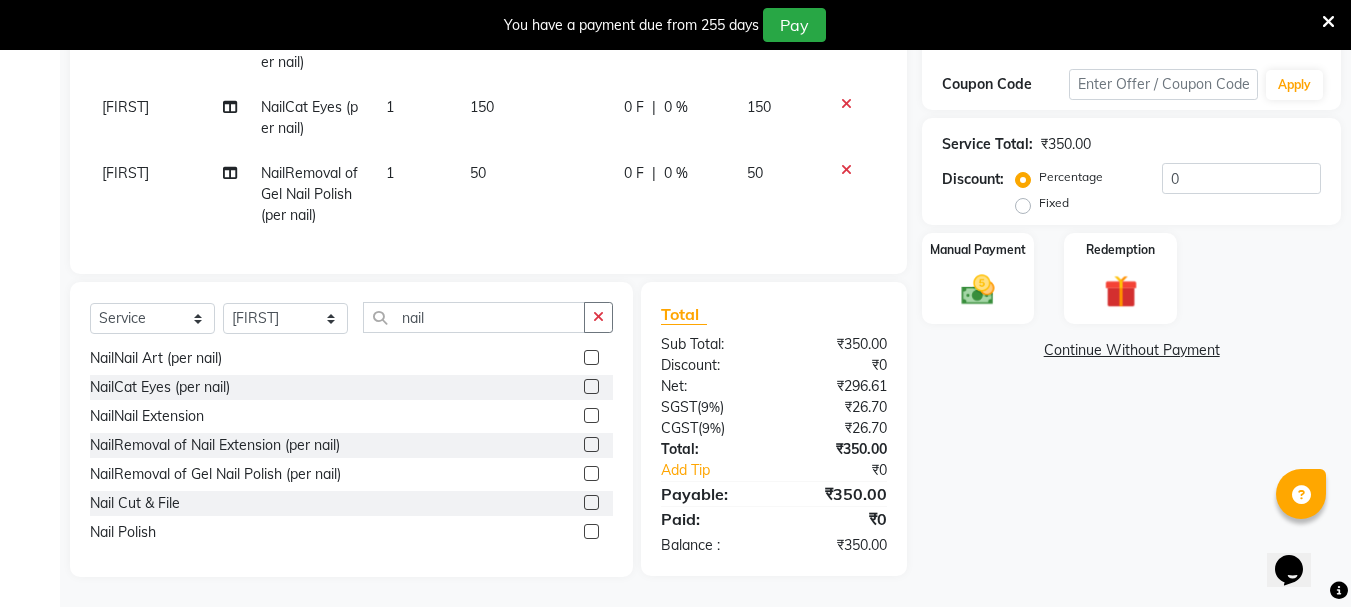 scroll, scrollTop: 376, scrollLeft: 0, axis: vertical 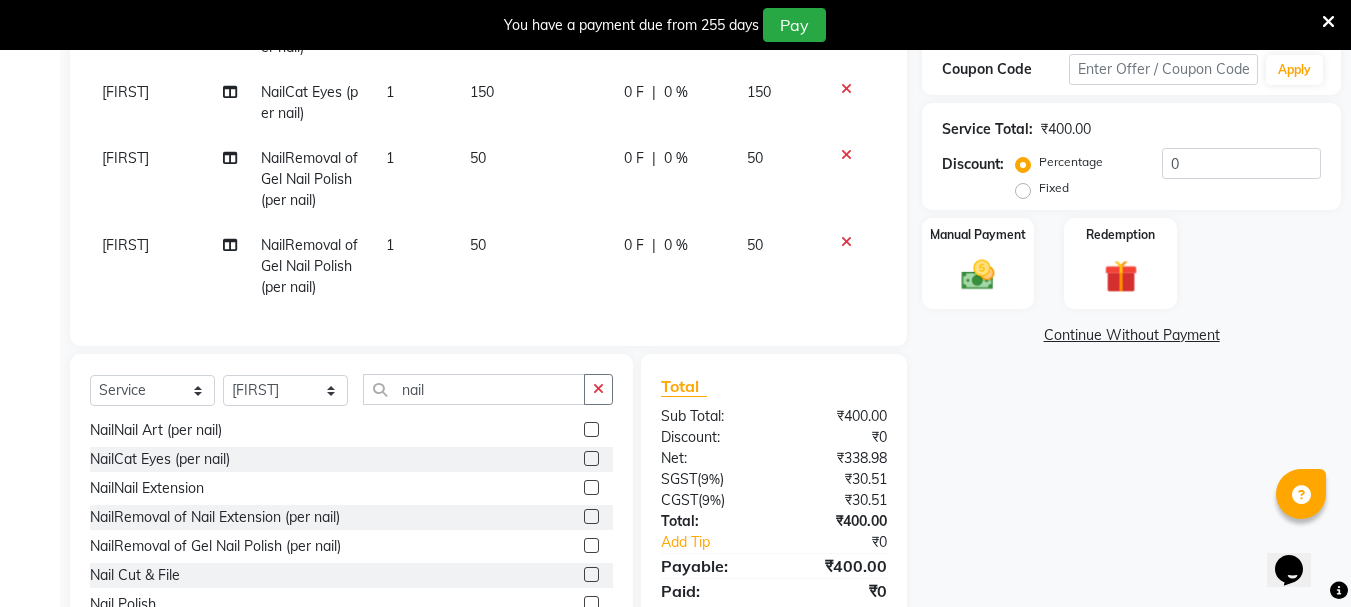 click on "50" 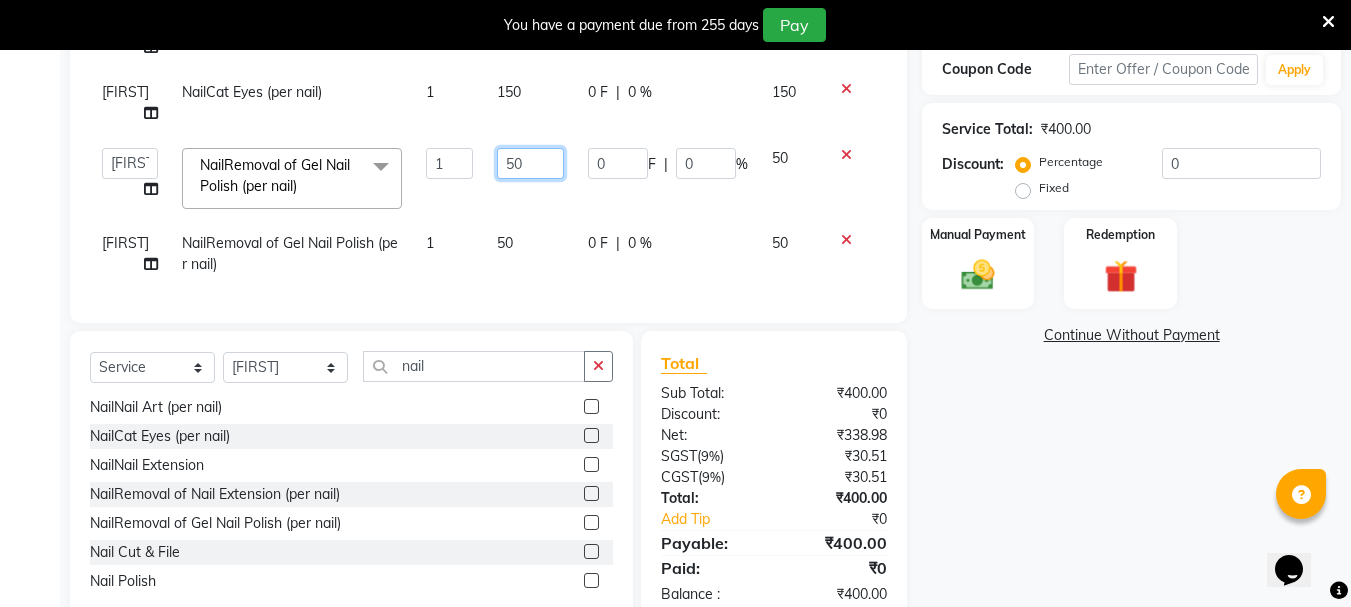 click on "50" 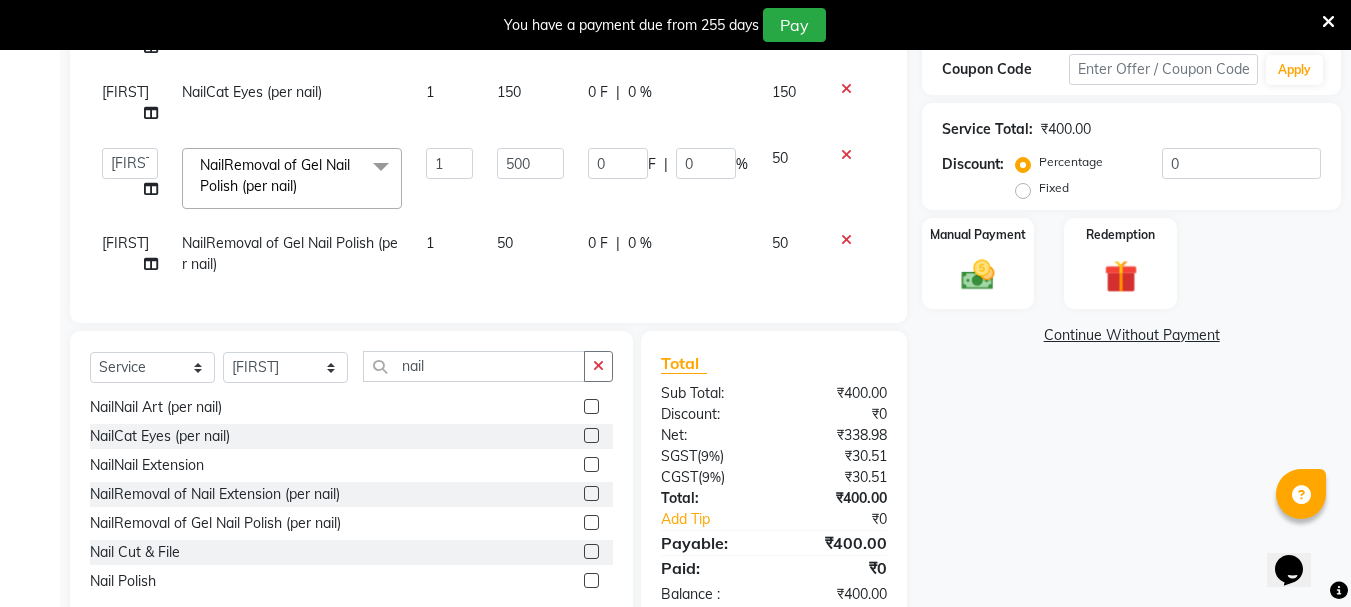click on "[FIRST] NailCat Eyes (per nail) 1 150 0 F | 0 % 150 [FIRST] NailCat Eyes (per nail) 1 150 0 F | 0 % 150  [FIRST]   [LAST]   [FIRST]   [LAST]   [FIRST]   [LAST]   [FIRST]   [LAST]   [FIRST]   [LAST]   [FIRST]   [LAST]   [FIRST]   [LAST]   [FIRST]   [LAST]   [FIRST]   [LAST]   [FIRST]   [LAST]   [FIRST]   [LAST]   [FIRST]   [LAST]   [FIRST]   [LAST]   [FIRST]   [LAST]   [FIRST]   [LAST]   [FIRST]   [LAST]   [FIRST]   [LAST]   [FIRST]   [LAST]   [FIRST]   [LAST]  NailRemoval of Gel Nail Polish (per nail)  x Hair StylingCreative Style Director Hair StylingSenior Stylist Hair StylingStylist Hair StylingBlunt Hair Cut Hair StylingFringe Hair StylingKids Hair Cut (below 6 years) Hair StylingShampoo & Conditioning Hair StylingBlow-dry Hair StylingIroning Hair StylingTong Curls Hair Accessories Hair ColorRoot Touch-Up Vegan Hair ColorRoot Touch-Up PPD Free Hair ColorRoot Touch-Up Ammonia Free Hair ColorHighlights (Per Foil) Hair ColorHighlights with pre lightener (Per Foil) Hair ColorCrazy Hair Color (Per Foil) Hair ColorGlobal Hair Color Hair ColorBalayage/Ombre Henna Hair Toning Hair & Scalp TreatmentHair Spa - Shea Butter Hair & Scalp TreatmentHair Spa - Nashi Hair & Scalp Treatment[FIRST]" 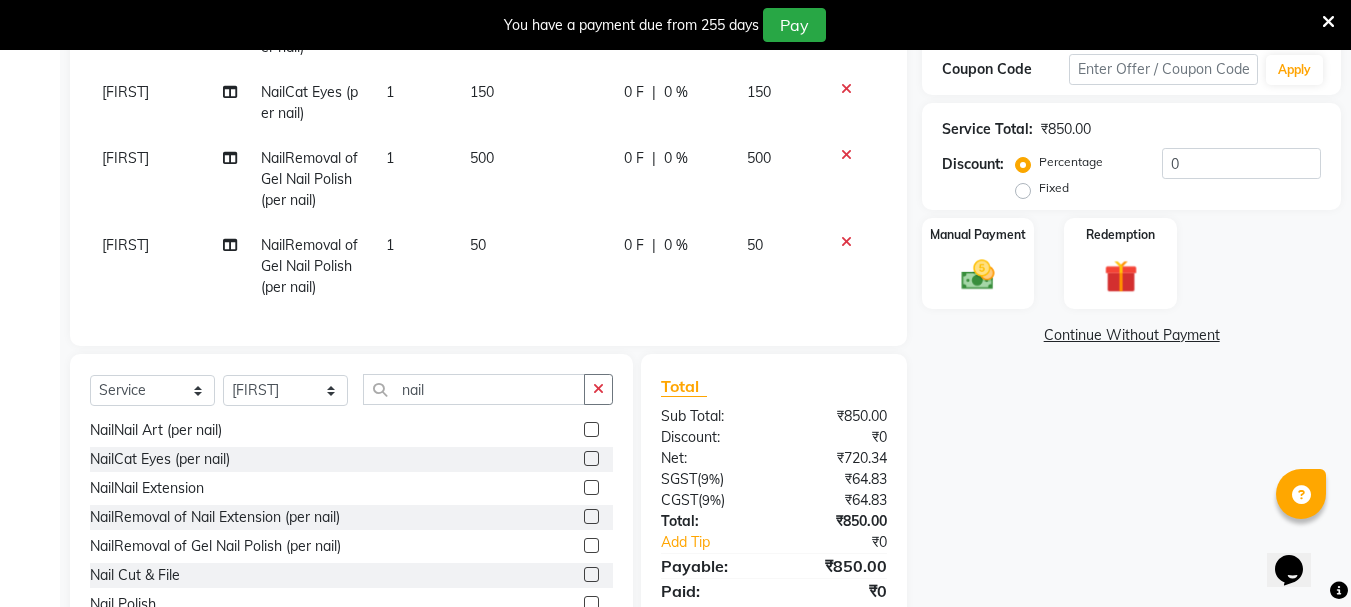 click on "50" 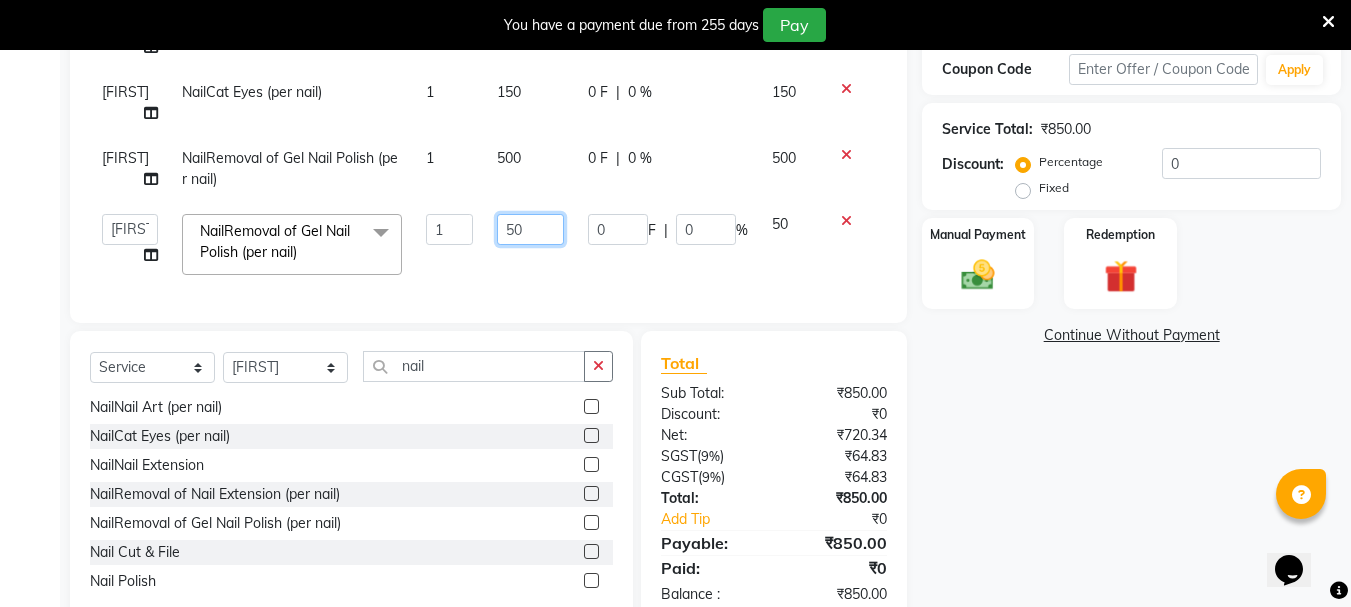 click on "50" 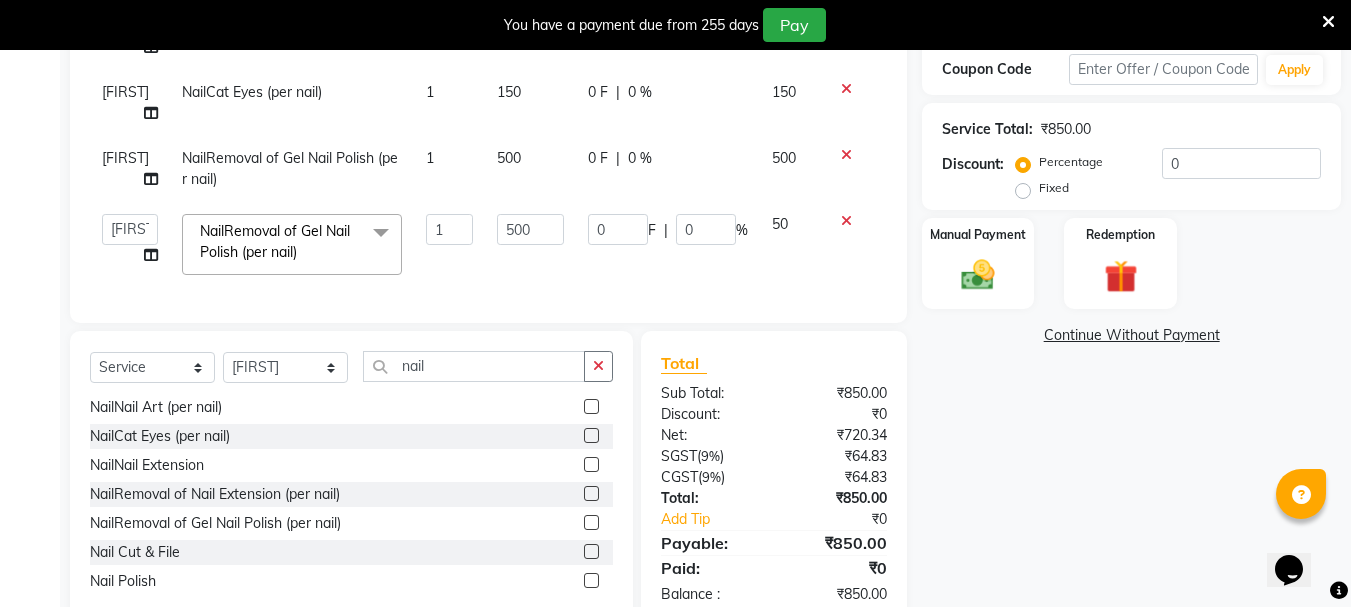 click on "0 F | 0 %" 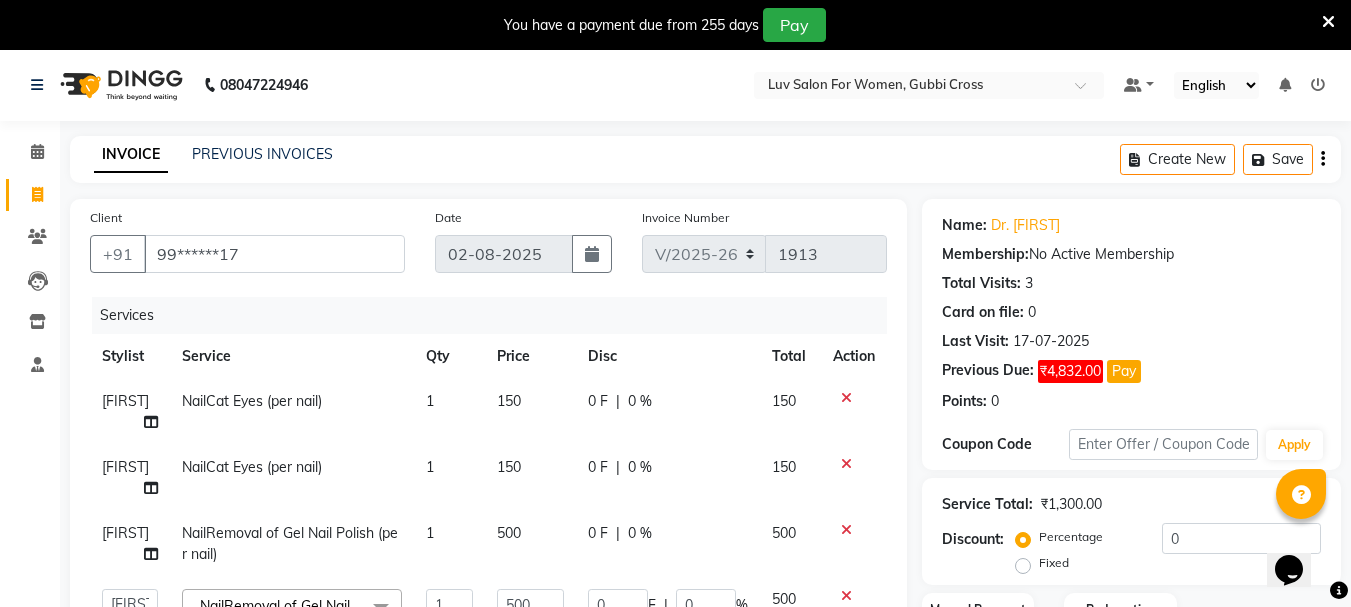 scroll, scrollTop: 0, scrollLeft: 0, axis: both 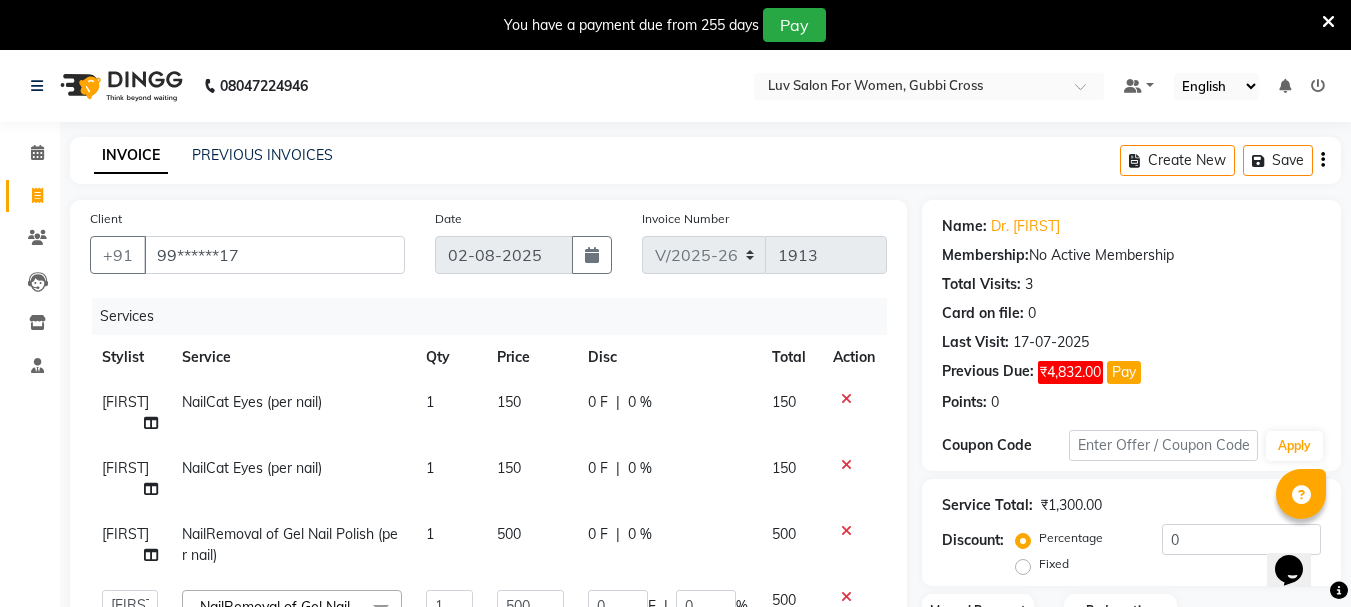 click on "Disc" 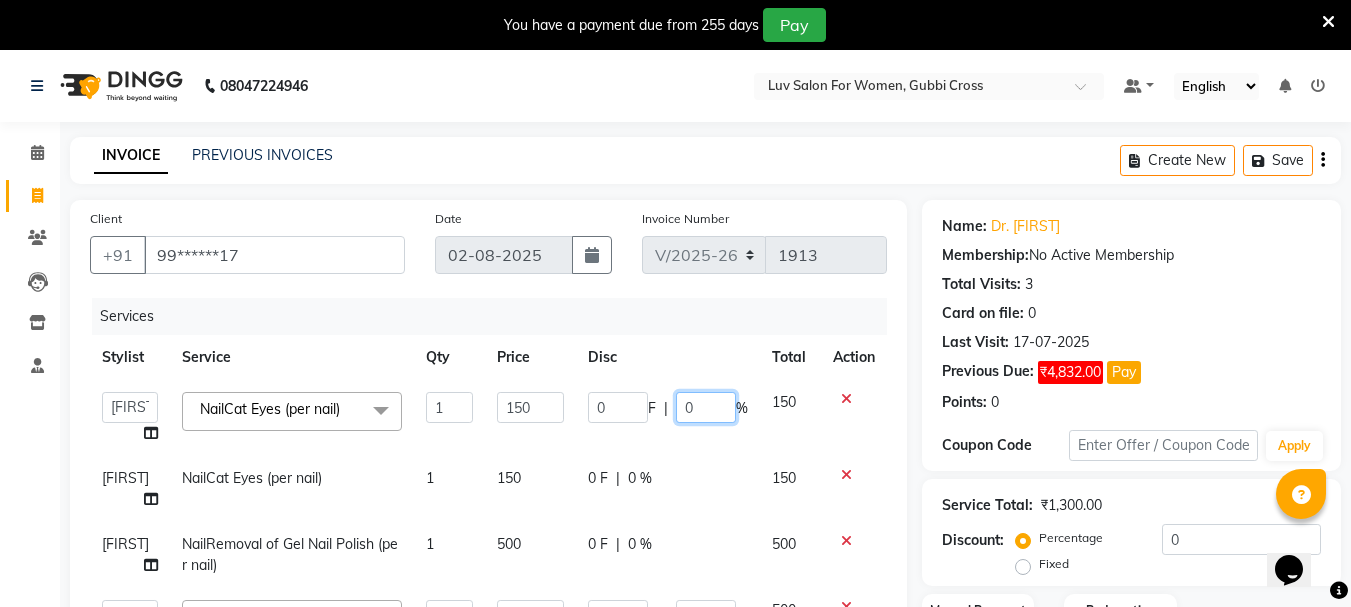 click on "0" 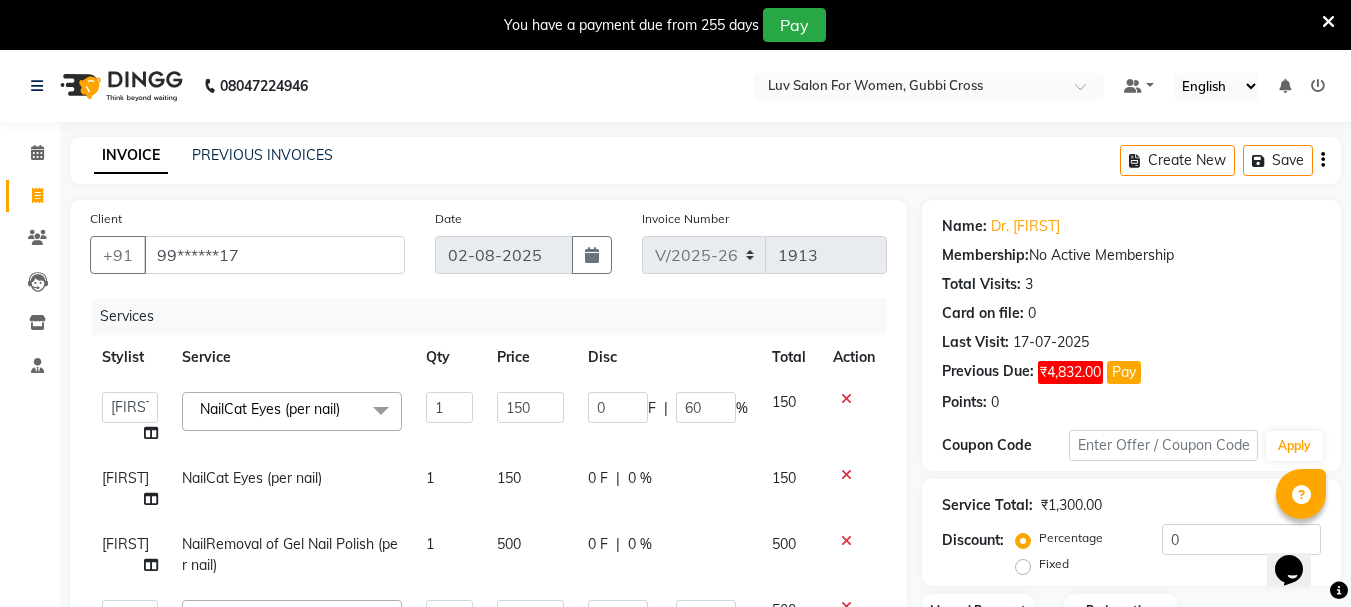 click on "[FIRST] [LAST] [FIRST] [LAST] [FIRST] [LAST] [FIRST] [LAST] [FIRST] [LAST] [FIRST] [LAST] [FIRST] [LAST] [FIRST] [LAST] [FIRST] [LAST] LUV Salon Manager [FIRST] [FIRST] [FIRST] [FIRST] [FIRST] [FIRST] [FIRST] [FIRST] [FIRST] [FIRST] NailCat Eyes (per nail)  x Hair StylingCreative Style Director Hair StylingSenior Stylist Hair StylingStylist Hair StylingBlunt Hair Cut Hair StylingFringe Hair StylingKids Hair Cut (below 6 years) Hair StylingShampoo & Conditioning Hair StylingBlow-dry Hair StylingIroning Hair StylingTong Curls Hair Accessories Hair ColorRoot Touch-Up Vegan Hair ColorRoot Touch-Up PPD Free Hair ColorRoot Touch-Up Ammonia Free Hair ColorHighlights (Per Foil) Hair ColorHighlights with pre lightener (Per Foil) Hair ColorCrazy Hair Color (Per Foil) Hair ColorGlobal Hair Color Hair ColorBalayage/Ombre Henna Hair Toning Hair & Scalp TreatmentHair Spa - Shea Butter Hair & Scalp TreatmentHair Spa - Nashi Hair & Scalp TreatmentRisana Hair & Scalp TreatmentQOD F4st Hair & Scalp TreatmentHair Spa - Nourishing & Repair Hair & Scalp TreatmentOlaplex 1 0" 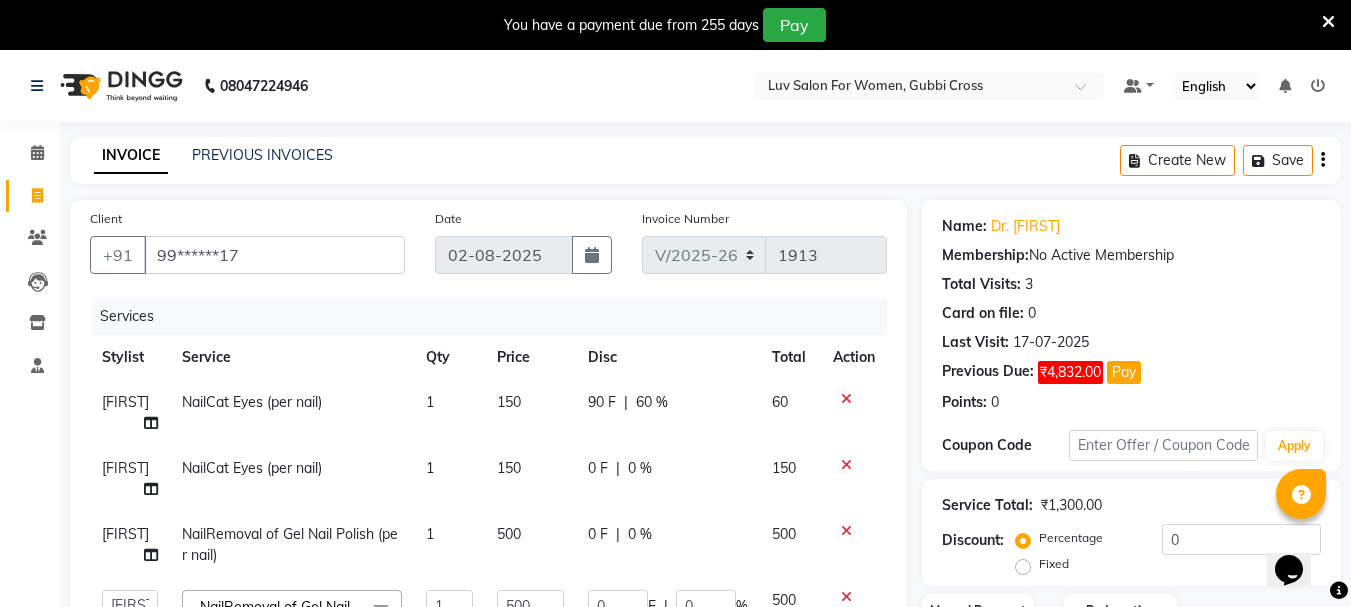 scroll, scrollTop: 300, scrollLeft: 0, axis: vertical 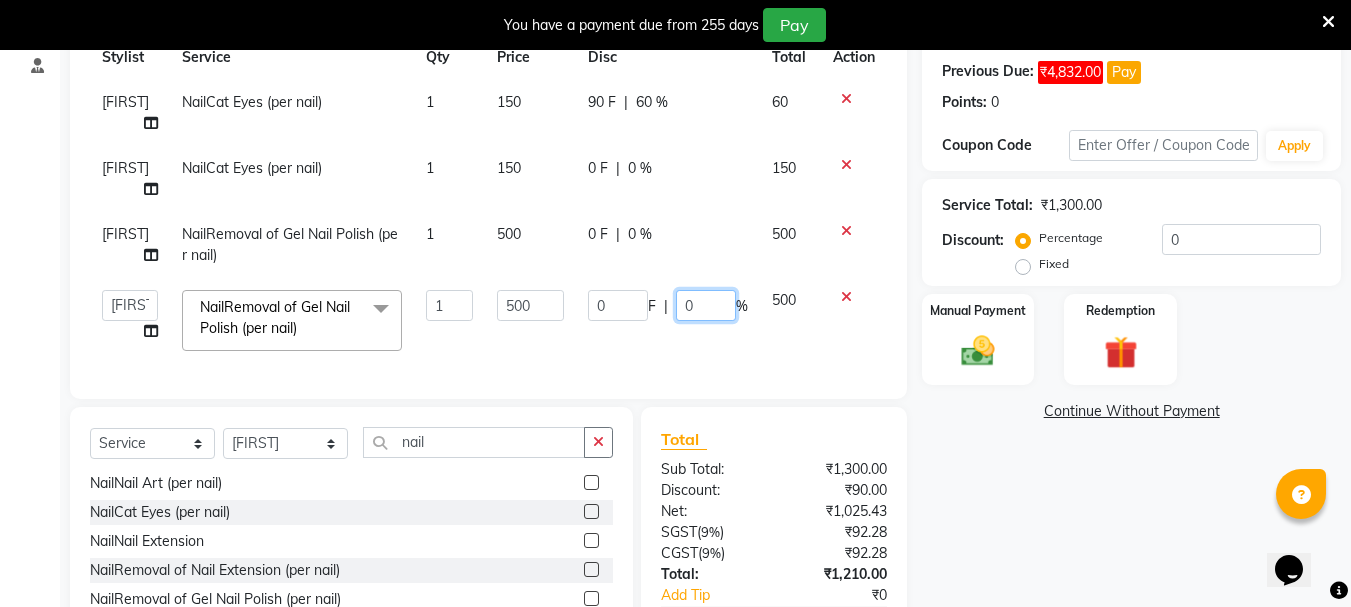 click on "0" 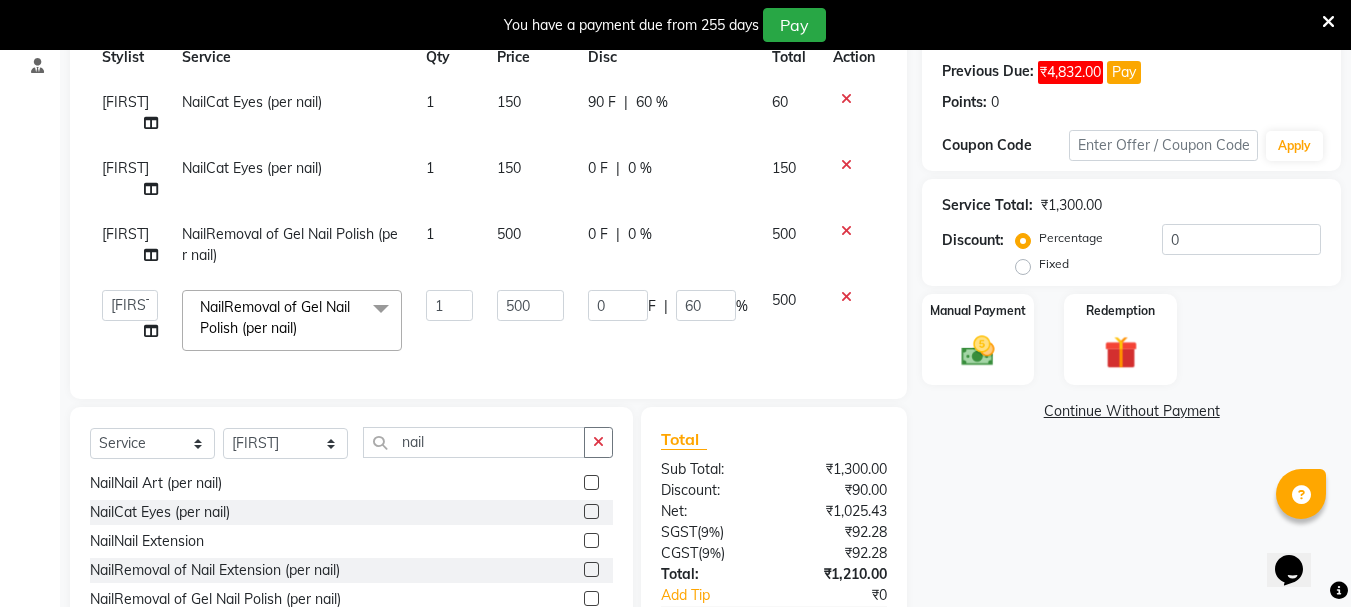 click on "[FIRST] NailCat Eyes (per nail) 1 150 90 F | 60 % 60 [FIRST] NailCat Eyes (per nail) 1 150 0 F | 0 % 150 [FIRST] NailRemoval of Gel Nail Polish (per nail) 1 500 0 F | 0 % 500 [FIRST] NailRemoval of Gel Nail Polish (per nail) 1 500 300 F | 60 % 200 [FIRST] WaxingUnder Arms - Brazillian 1 300 180 F | 60 % 120 [FIRST] WaxingFull Arms 1 700 0 F | 0 % 700 [FIRST] WaxingFull Legs 1 1000 0 F | 0 % 1000 [FIRST] WaxingBikini 1 2000 0 F | 0 % 2000 [FIRST] Hair ColorRoot Touch-Up PPD Free 1 3200 1920 F | 60 % 1280 [FIRST] Hair TreatmentHair Botox 1 6999 0 F | 0 % 6999 [FIRST] [LAST] [FIRST] [LAST] [FIRST] [LAST] [FIRST] [LAST] [FIRST] [LAST] [FIRST] [LAST] [FIRST] [LAST] [FIRST] [LAST] [FIRST] [LAST] LUV Salon Manager [FIRST] [FIRST] [FIRST] [FIRST] [FIRST] [FIRST] [FIRST] [FIRST] [FIRST] [FIRST] NailRemoval of Gel Nail Polish (per nail)  x Hair StylingCreative Style Director Hair StylingSenior Stylist Hair StylingStylist Hair StylingBlunt Hair Cut Hair StylingFringe Hair StylingKids Hair Cut (below 6 years) Hair StylingShampoo & Conditioning Hair StylingBlow-dry Hair StylingIroning Hair StylingTong Curls Hair Accessories Hair ColorRoot Touch-Up Vegan Hair ColorRoot Touch-Up PPD Free Hair ColorRoot Touch-Up Ammonia Free Hair ColorHighlights (Per Foil) Hair ColorHighlights with pre lightener (Per Foil) Hair ColorCrazy Hair Color (Per Foil) Hair ColorGlobal Hair Color Hair ColorBalayage/Ombre Henna Hair Toning Hair & Scalp TreatmentHair Spa - Shea Butter" 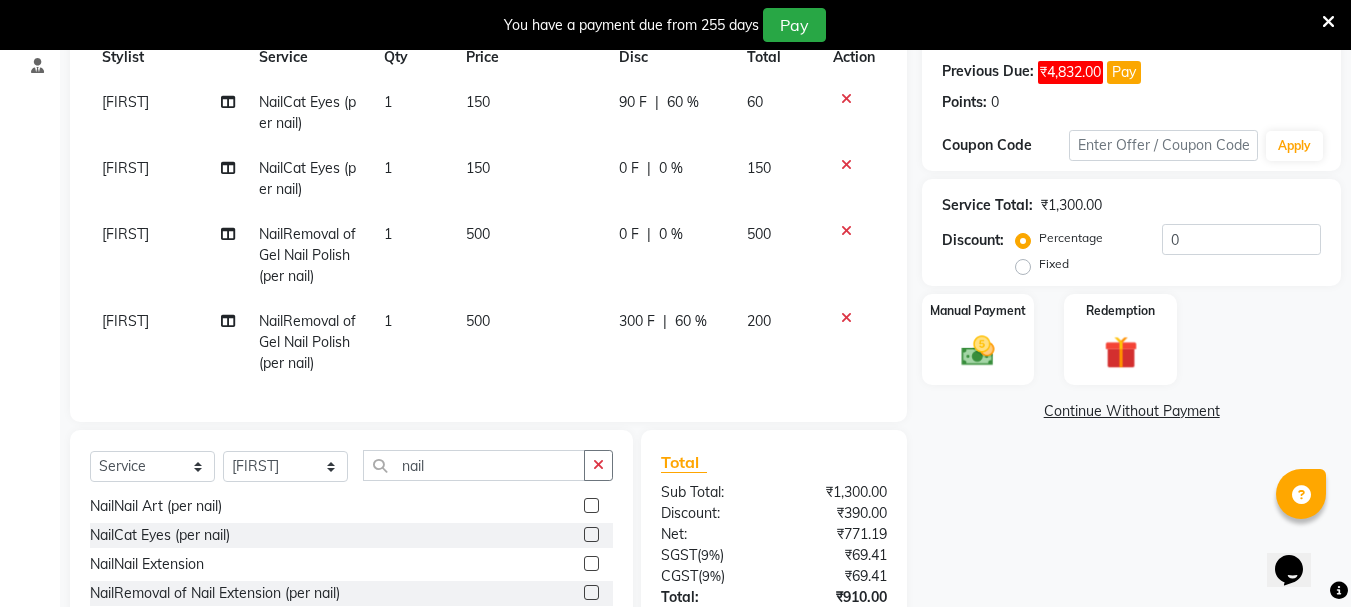 click on "0 %" 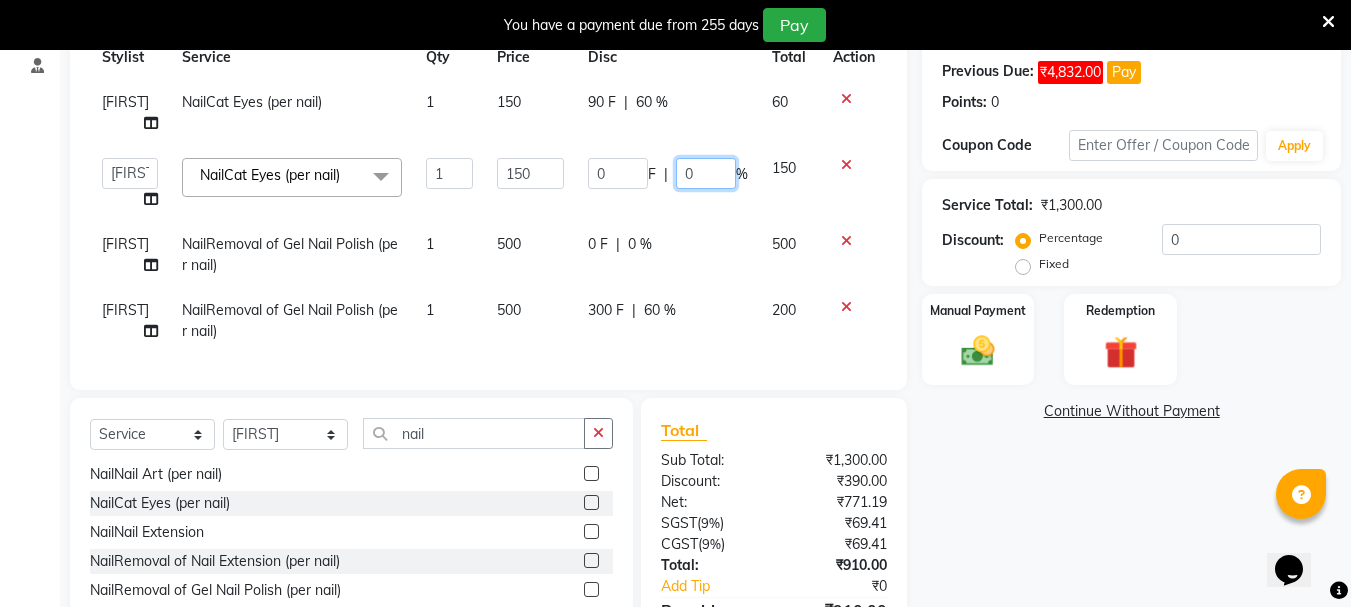 click on "0" 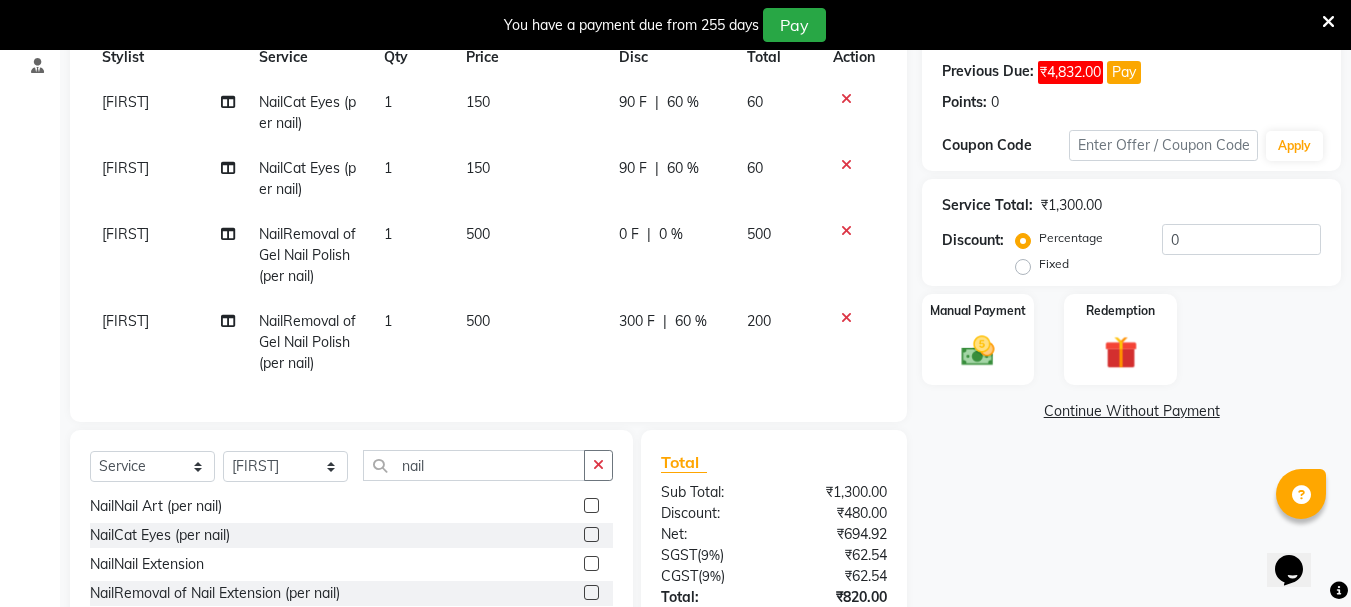 click on "[FIRST] NailCat Eyes (per nail) 1 150 90 F | 60 % 60 [FIRST] NailCat Eyes (per nail) 1 150 90 F | 60 % 60 [FIRST] NailRemoval of Gel Nail Polish (per nail) 1 500 0 F | 0 % 500 [FIRST] NailRemoval of Gel Nail Polish (per nail) 1 500 300 F | 60 % 200" 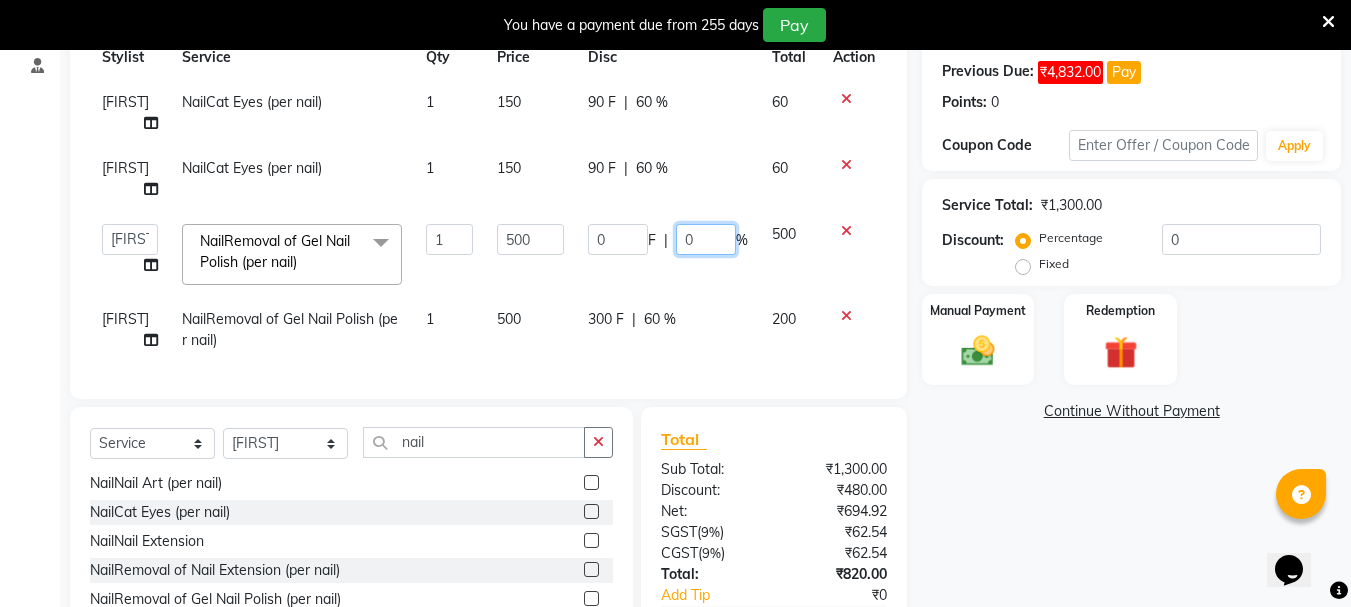 click on "0" 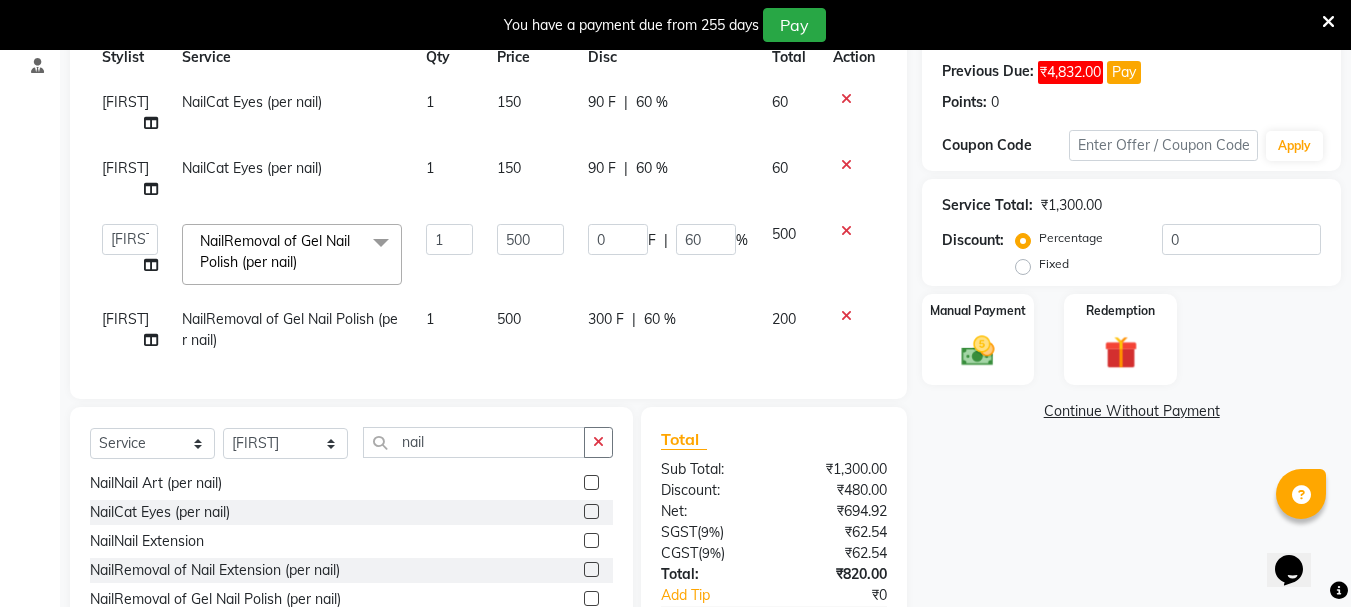 click on "[FIRST] [LAST] (per nail) 1 150 90 F | 60 % 60 [FIRST] [LAST] (per nail) 1 150 90 F | 60 % 60  [FIRST]   [LAST]   [FIRST]   [LAST]   [FIRST]   [LAST]   [FIRST]   [LAST]   [FIRST]   [LAST]   [FIRST]   [LAST]   [FIRST]   [LAST]   [FIRST]   [LAST]   [FIRST]   [LAST]   [FIRST]   [LAST]   [FIRST]   [LAST]   [FIRST]   [LAST]   [FIRST]   [LAST]   [FIRST]   [LAST]   [FIRST]   [LAST]   [FIRST]   [LAST]  Removal of Gel Nail Polish (per nail)  x Hair StylingCreative Style Director Hair StylingSenior Stylist Hair StylingStylist Hair StylingBlunt Hair Cut Hair StylingFringe Hair StylingKids Hair Cut (below 6 years) Hair StylingShampoo & Conditioning Hair StylingBlow-dry Hair StylingIroning Hair StylingTong Curls Hair Accessories Hair ColorRoot Touch-Up Vegan Hair ColorRoot Touch-Up PPD Free Hair ColorRoot Touch-Up Ammonia Free Hair ColorHighlights (Per Foil) Hair ColorHighlights with pre lightener (Per Foil) Hair ColorCrazy Hair Color (Per Foil) Hair ColorGlobal Hair Color Hair ColorBalayage/Ombre Henna Hair Toning Hair & Scalp TreatmentHair Spa - Shea Butter Hair & Scalp TreatmentHair Spa - Nashi Hair TreatmentEpres Shots 1" 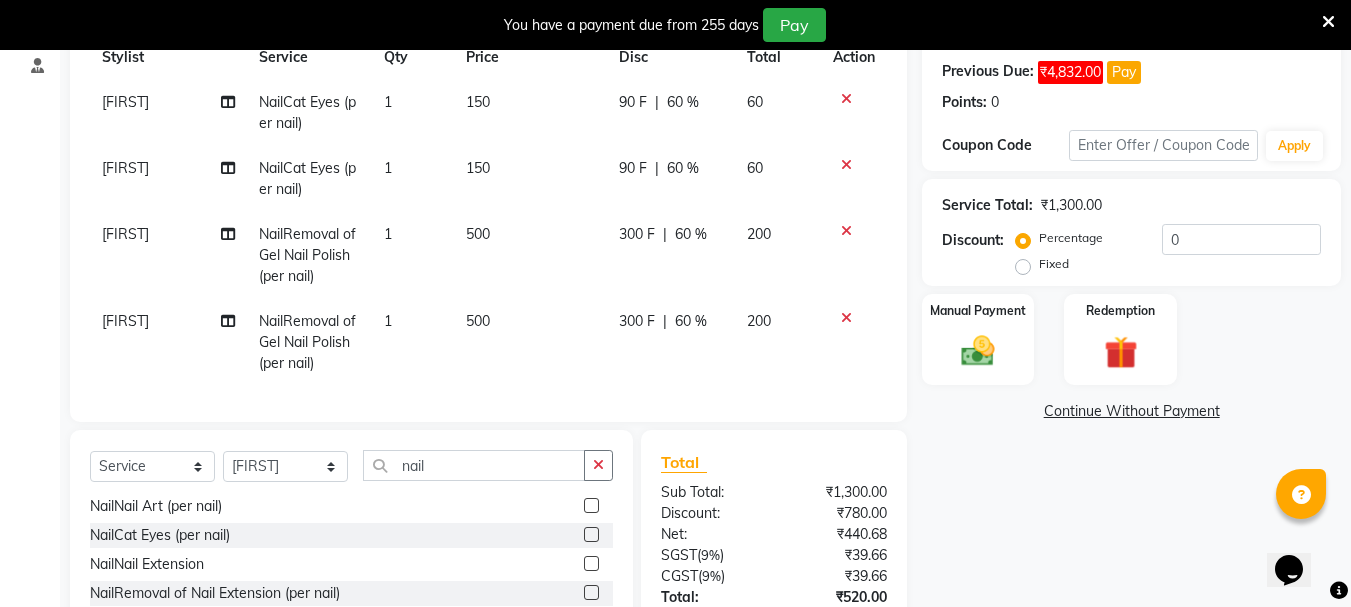 click on "150" 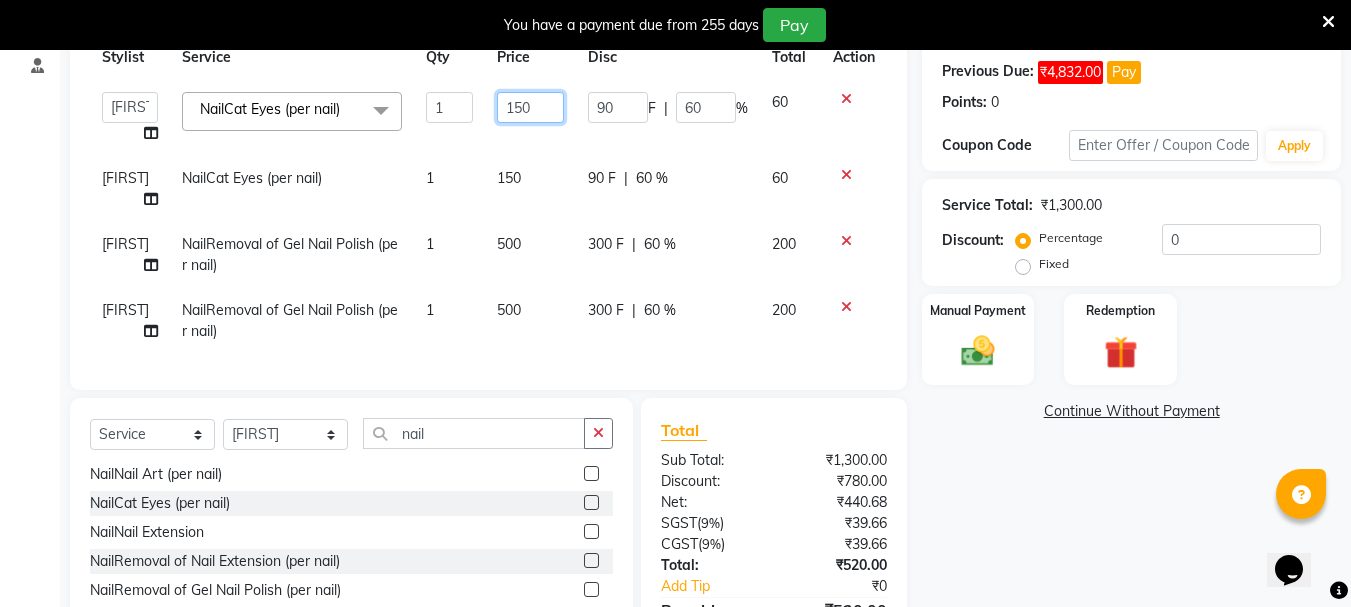 click on "150" 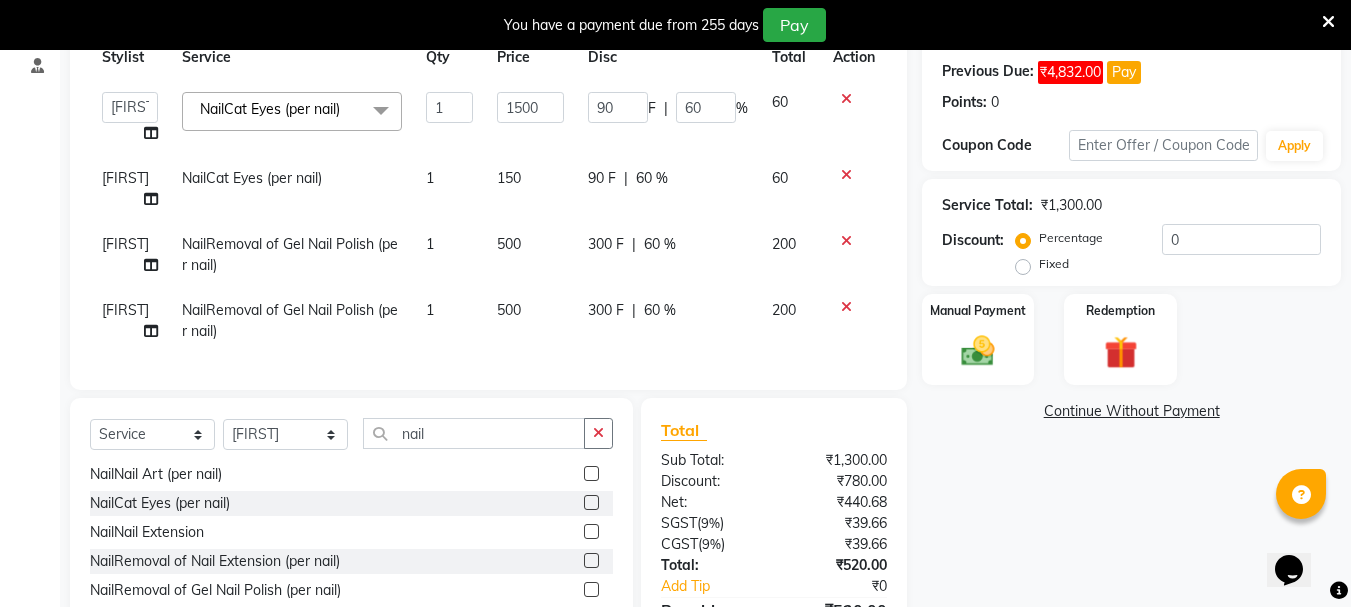 click on "[FIRST] [LAST] [FIRST] [LAST] [FIRST] [LAST] [FIRST] [LAST] [FIRST] [LAST] [FIRST] [LAST] [FIRST] [LAST] [FIRST] [LAST] [FIRST] [LAST] LUV Salon Manager [FIRST] [FIRST] [FIRST] [FIRST] [FIRST] [FIRST] [FIRST] [FIRST] [FIRST] [FIRST] NailCat Eyes (per nail)  x Hair StylingCreative Style Director Hair StylingSenior Stylist Hair StylingStylist Hair StylingBlunt Hair Cut Hair StylingFringe Hair StylingKids Hair Cut (below 6 years) Hair StylingShampoo & Conditioning Hair StylingBlow-dry Hair StylingIroning Hair StylingTong Curls Hair Accessories Hair ColorRoot Touch-Up Vegan Hair ColorRoot Touch-Up PPD Free Hair ColorRoot Touch-Up Ammonia Free Hair ColorHighlights (Per Foil) Hair ColorHighlights with pre lightener (Per Foil) Hair ColorCrazy Hair Color (Per Foil) Hair ColorGlobal Hair Color Hair ColorBalayage/Ombre Henna Hair Toning Hair & Scalp TreatmentHair Spa - Shea Butter Hair & Scalp TreatmentHair Spa - Nashi Hair & Scalp TreatmentRisana Hair & Scalp TreatmentQOD F4st Hair & Scalp TreatmentHair Spa - Nourishing & Repair Hair & Scalp TreatmentOlaplex 1 90" 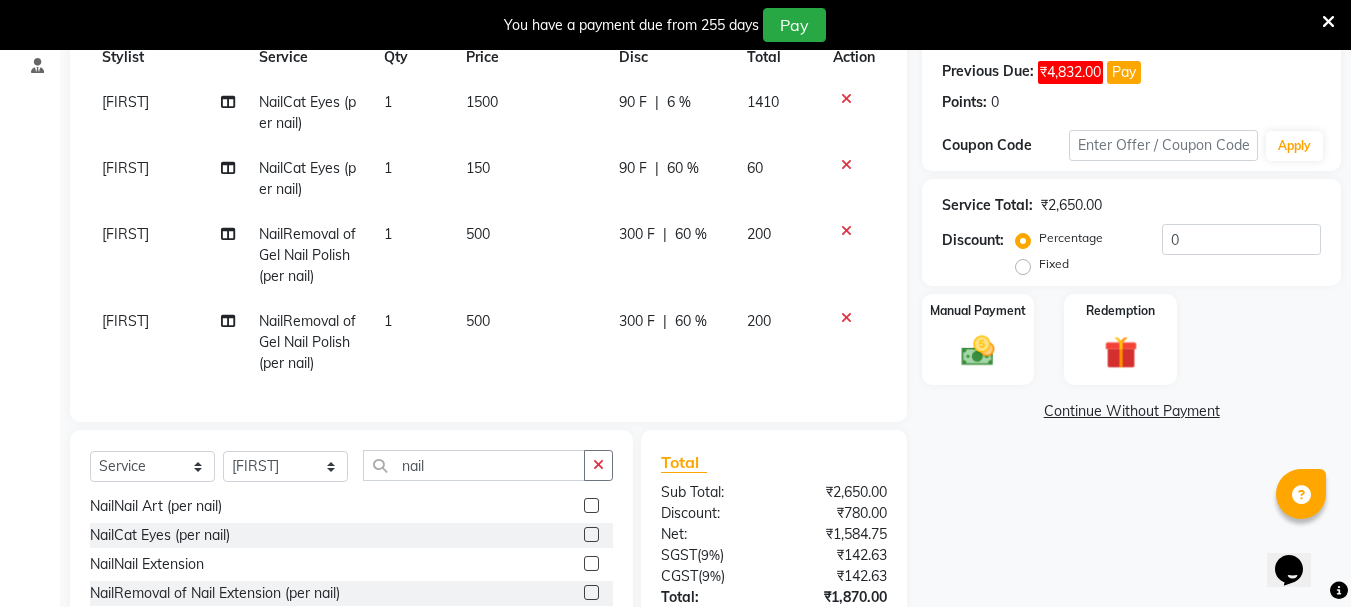 click on "150" 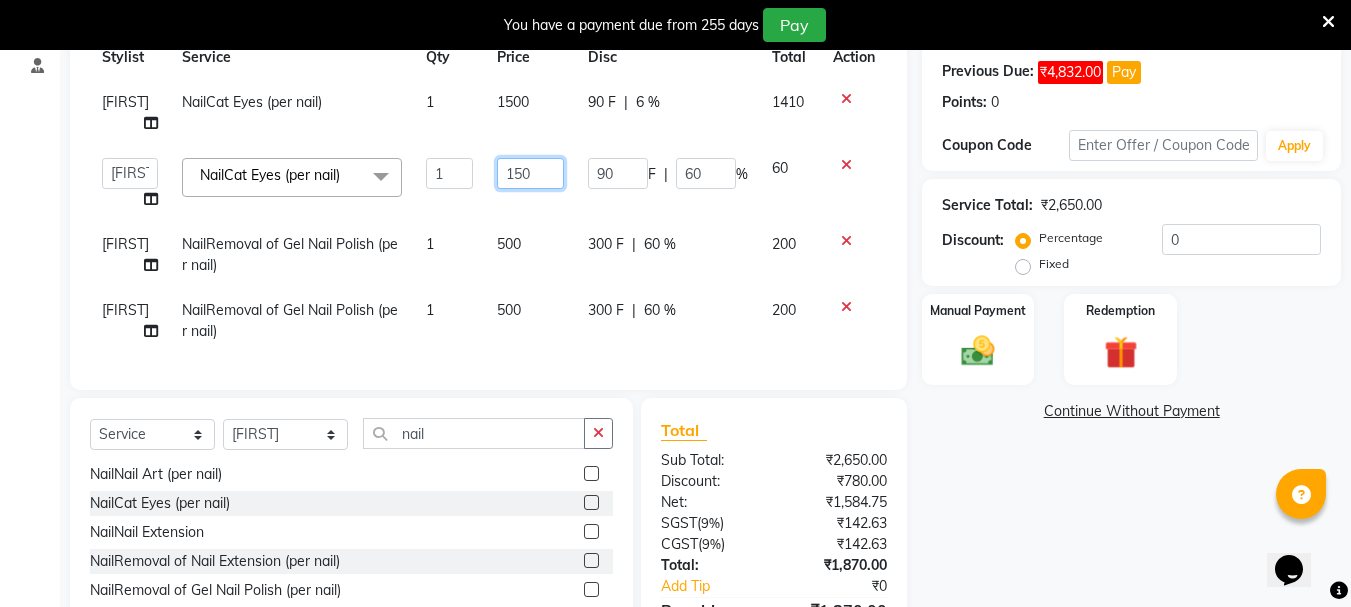 click on "150" 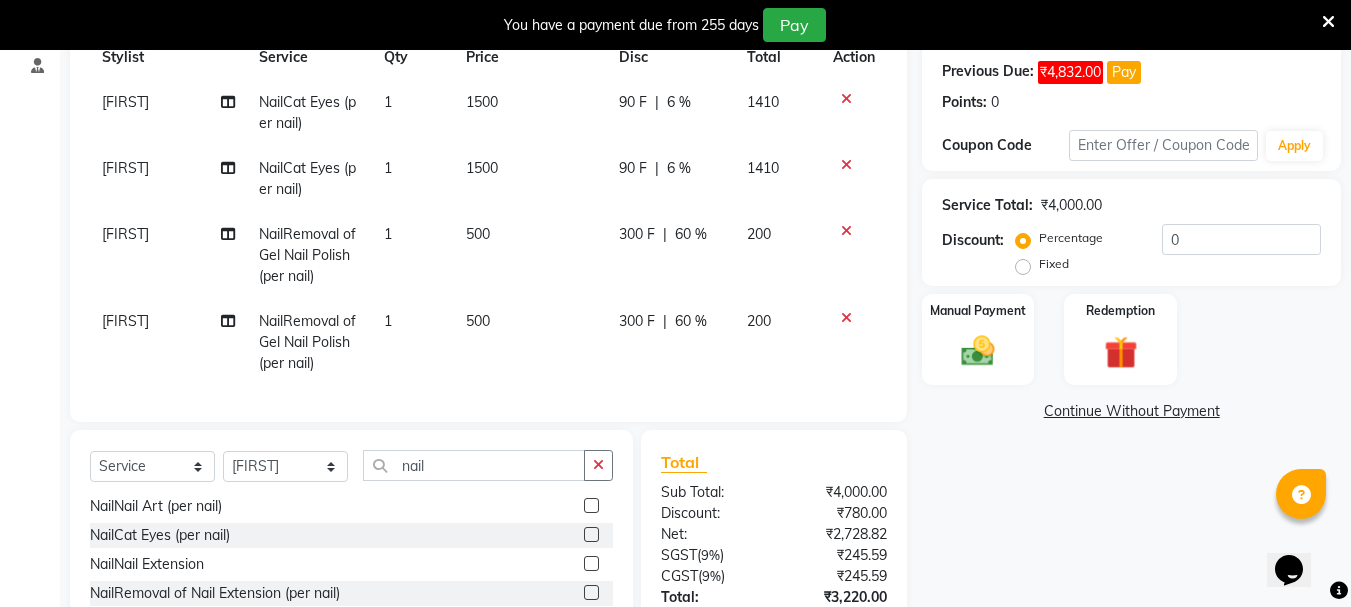 click on "[FIRST] NailCat Eyes (per nail) 1 1500 90 F | 6 % 1410 [FIRST] NailCat Eyes (per nail) 1 1500 90 F | 6 % 1410 [FIRST] NailRemoval of Gel Nail Polish (per nail) 1 500 300 F | 60 % 200 [FIRST] NailRemoval of Gel Nail Polish (per nail) 1 500 300 F | 60 % 200" 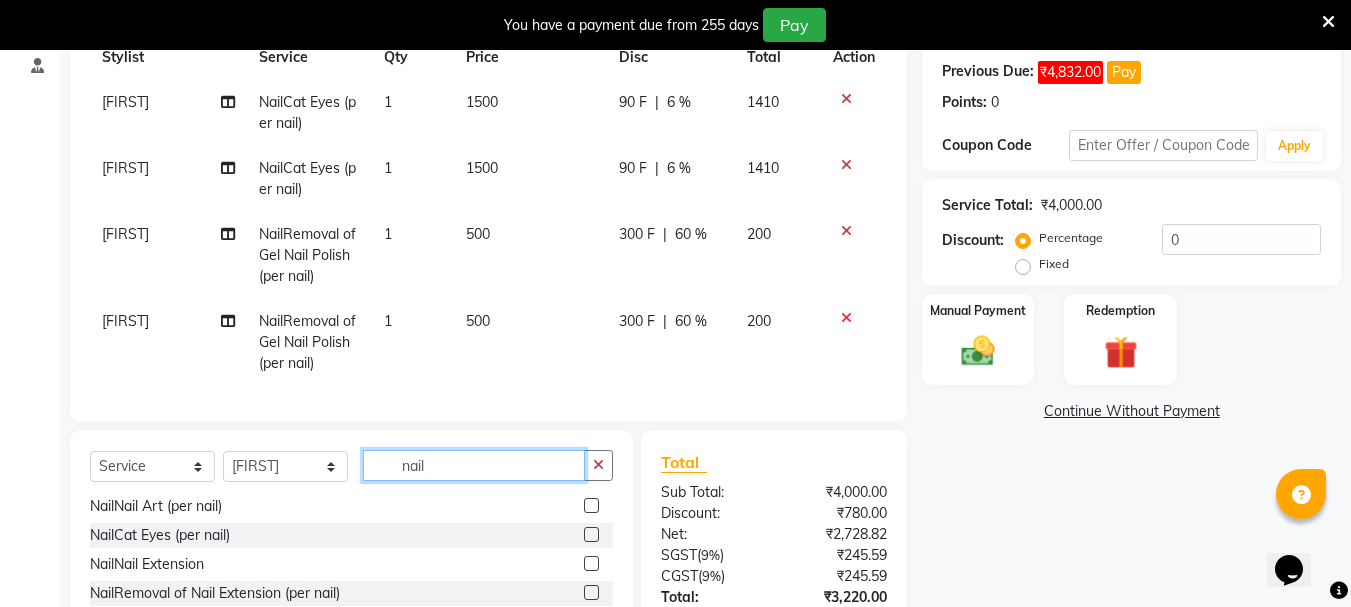 click on "nail" 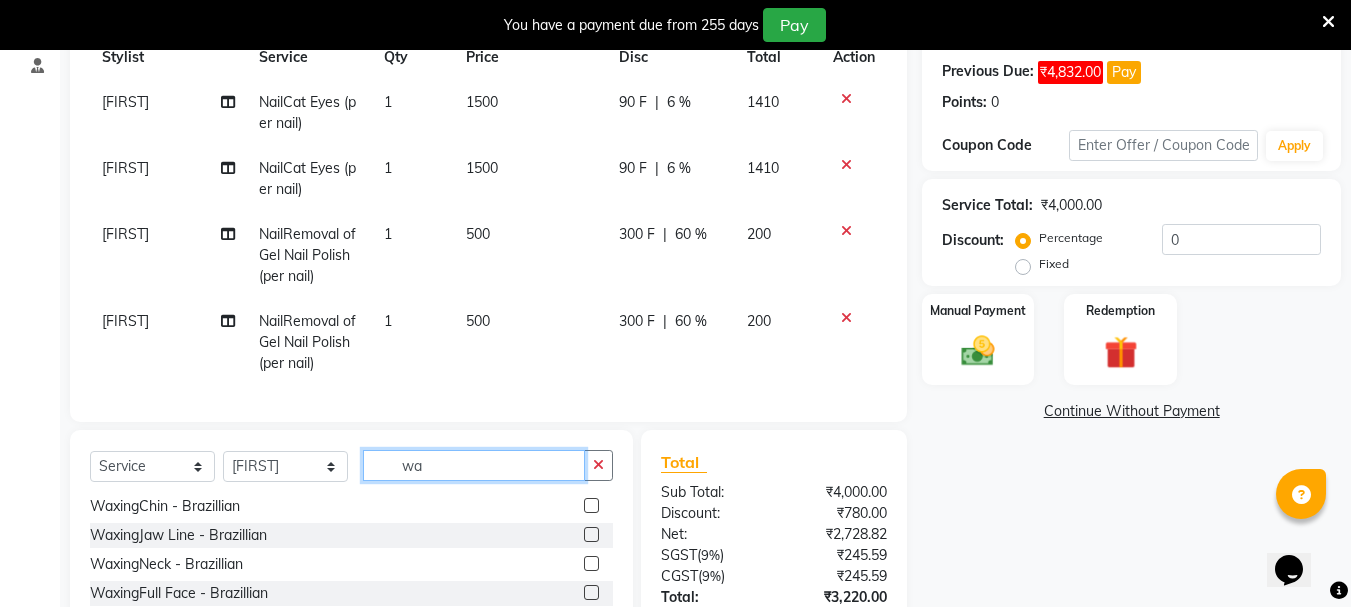 scroll, scrollTop: 0, scrollLeft: 0, axis: both 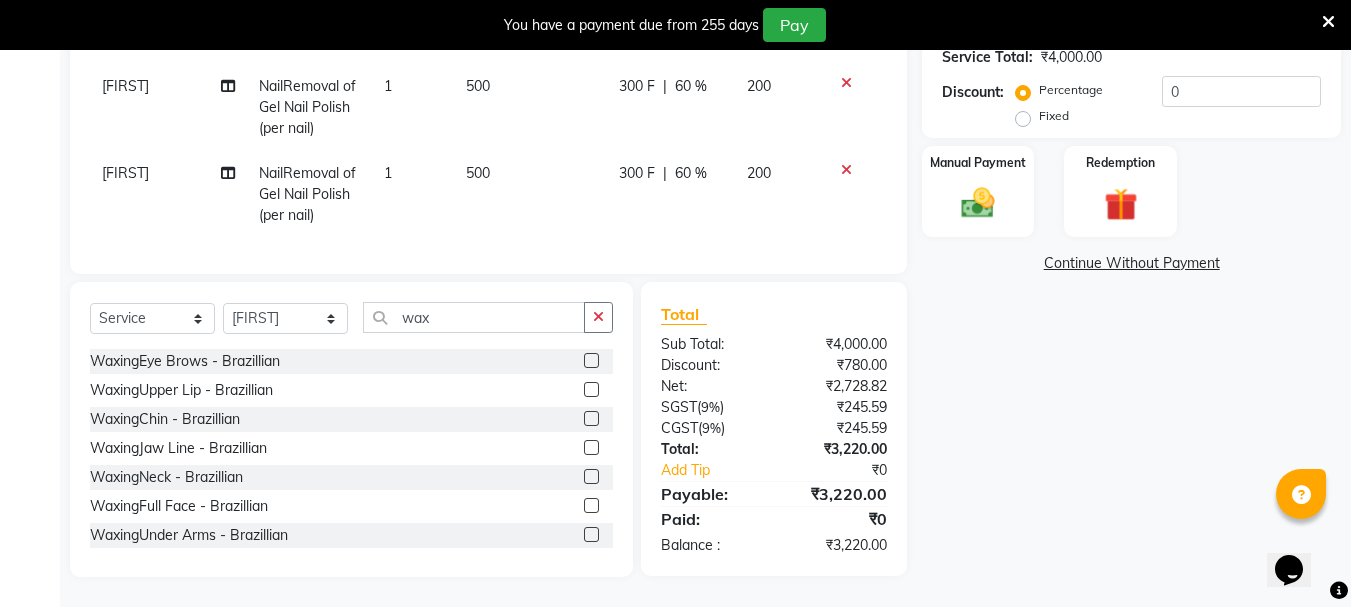 click 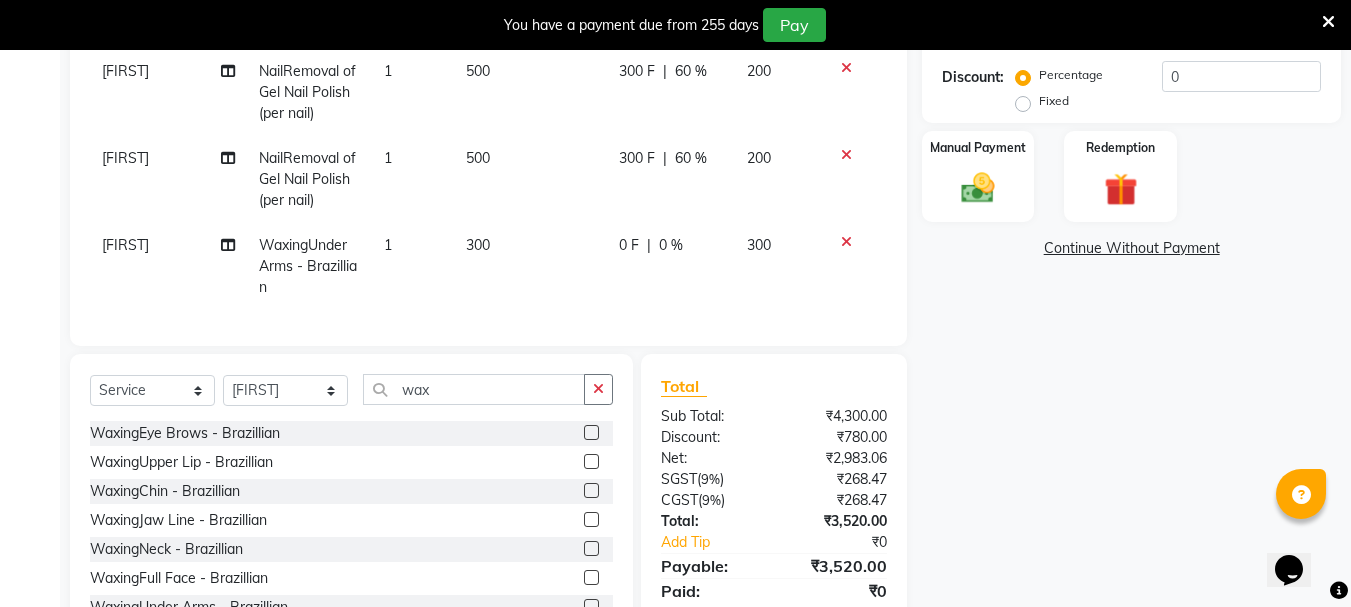 scroll, scrollTop: 100, scrollLeft: 0, axis: vertical 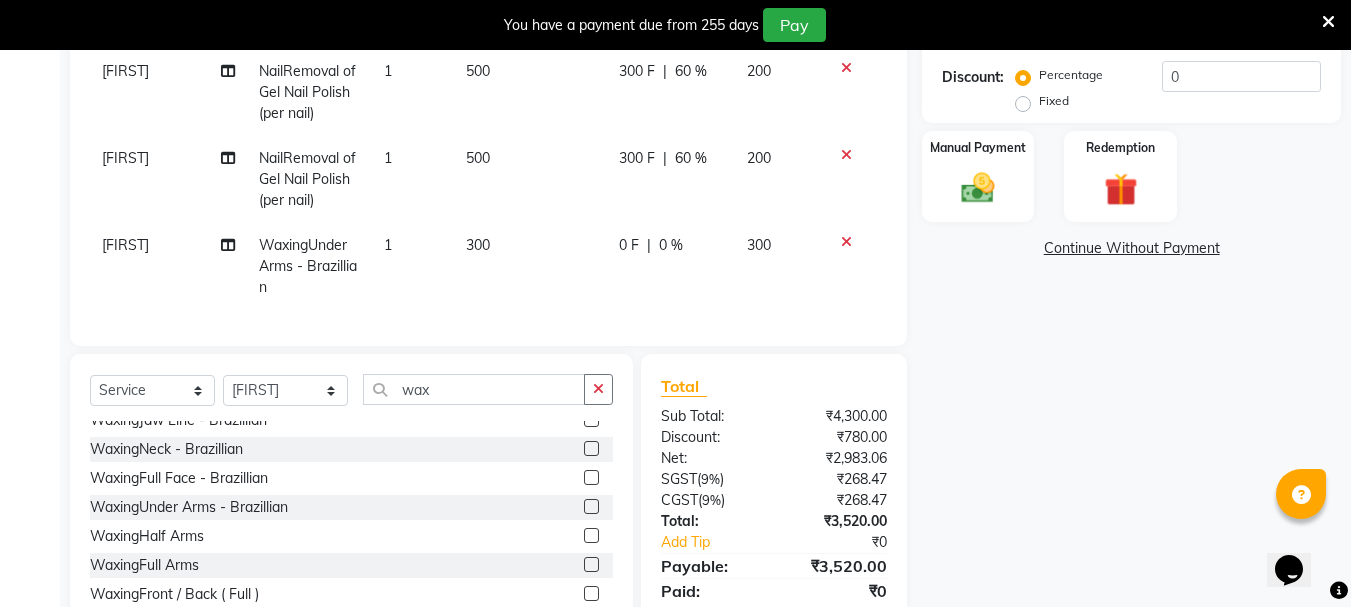 click 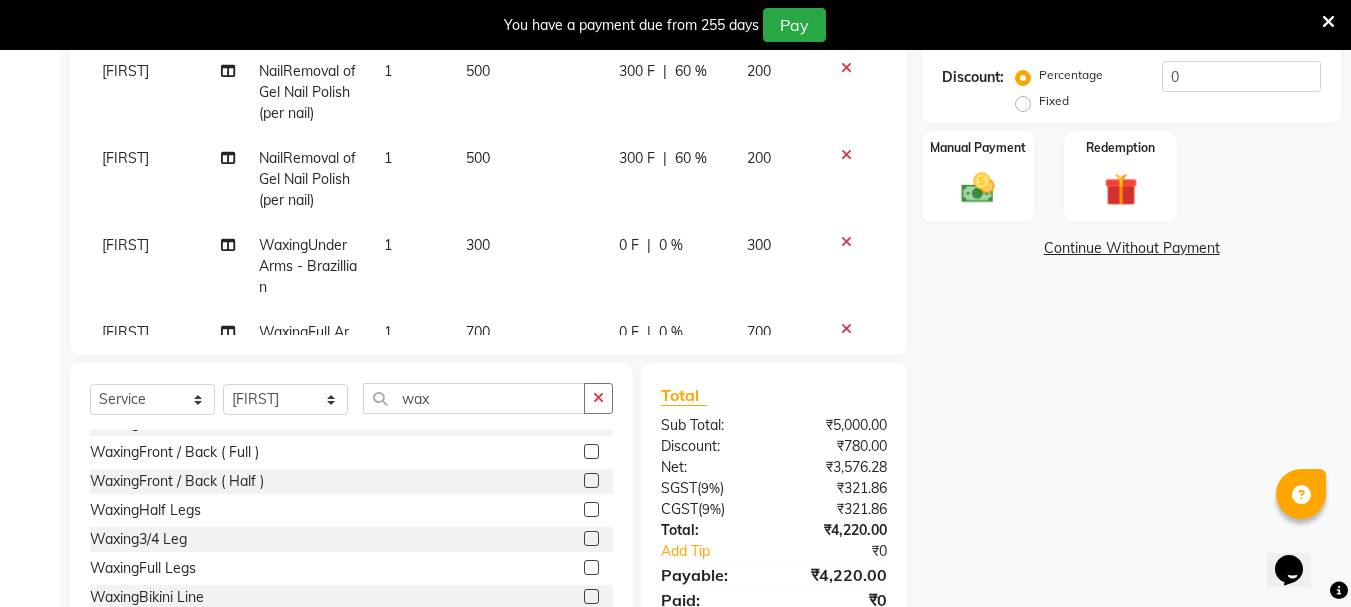 scroll, scrollTop: 293, scrollLeft: 0, axis: vertical 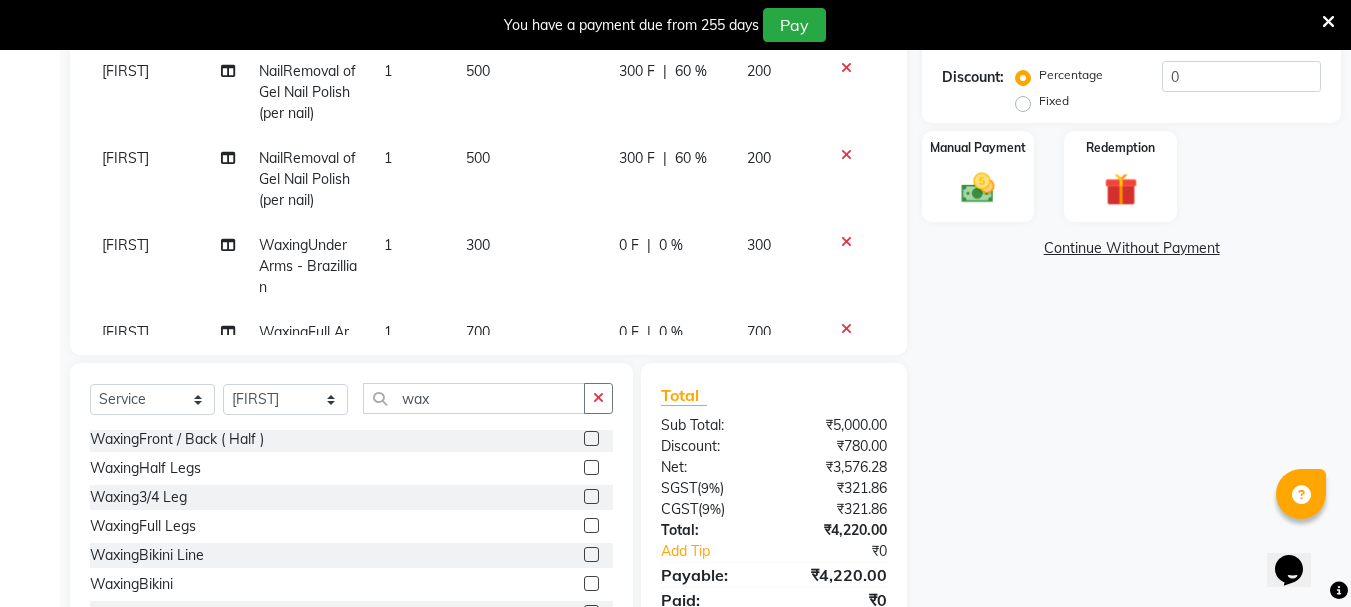 click 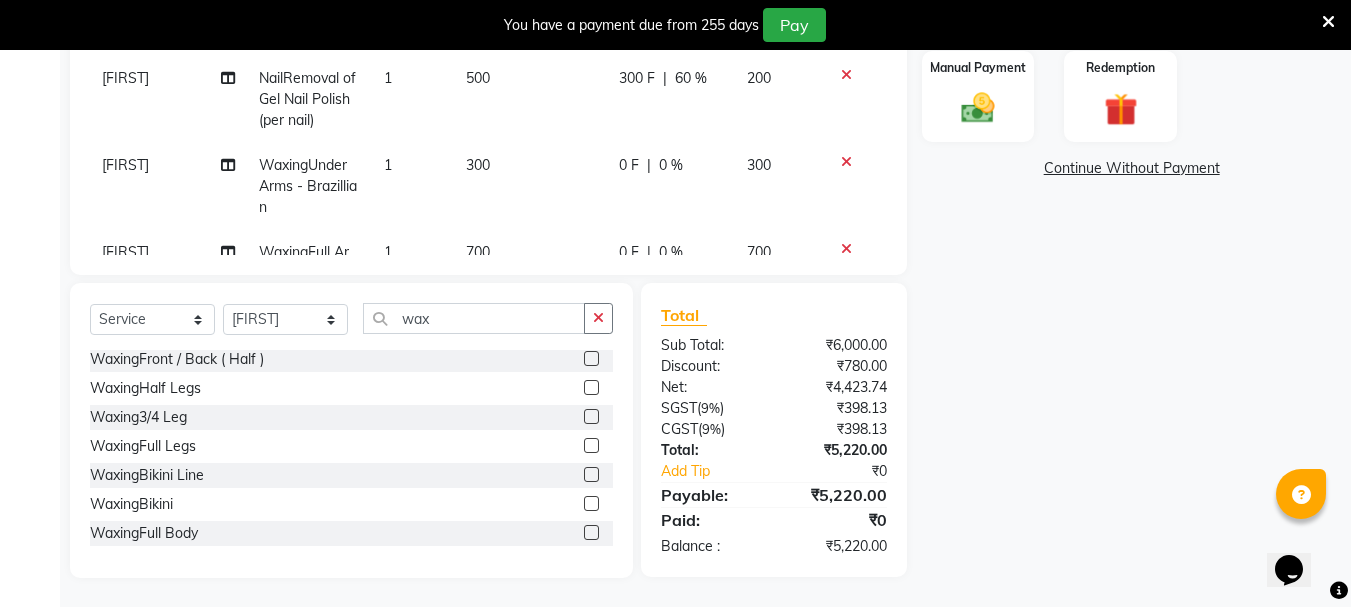 scroll, scrollTop: 544, scrollLeft: 0, axis: vertical 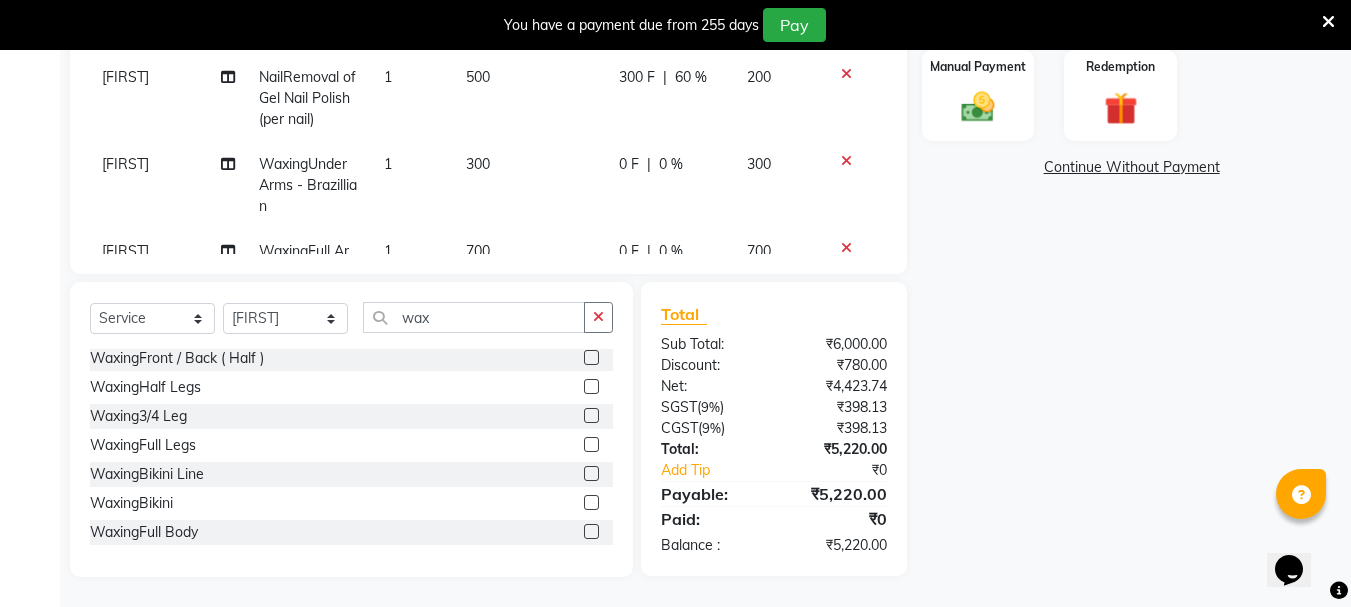 click 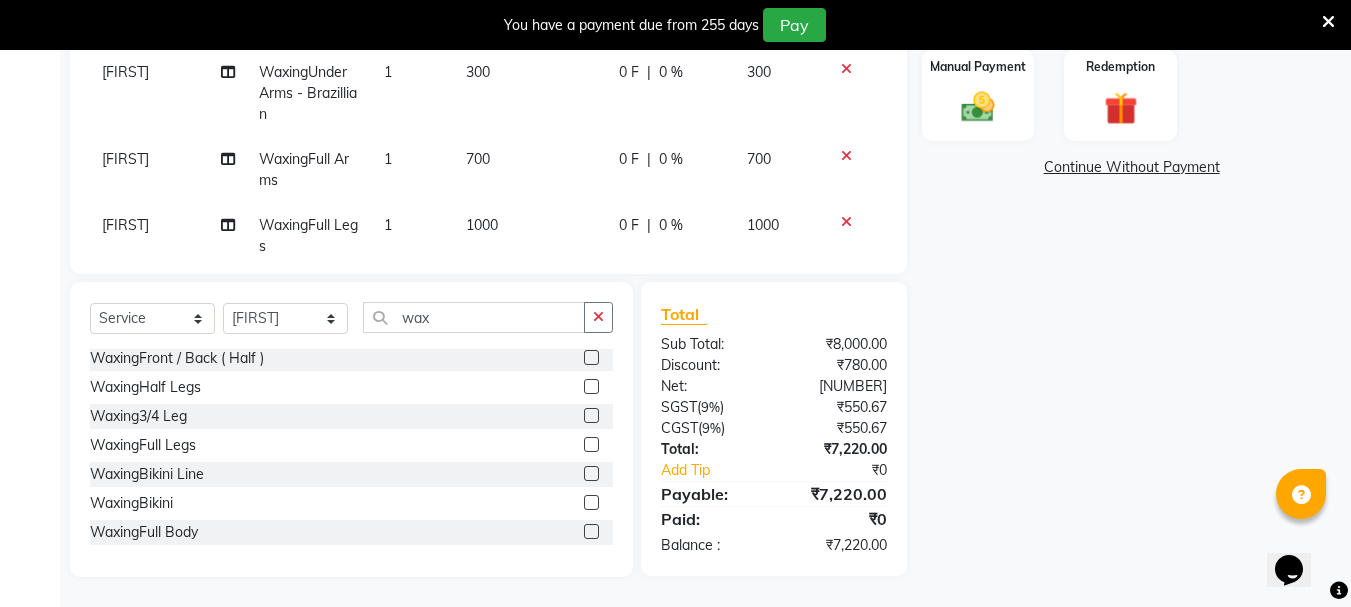 scroll, scrollTop: 183, scrollLeft: 0, axis: vertical 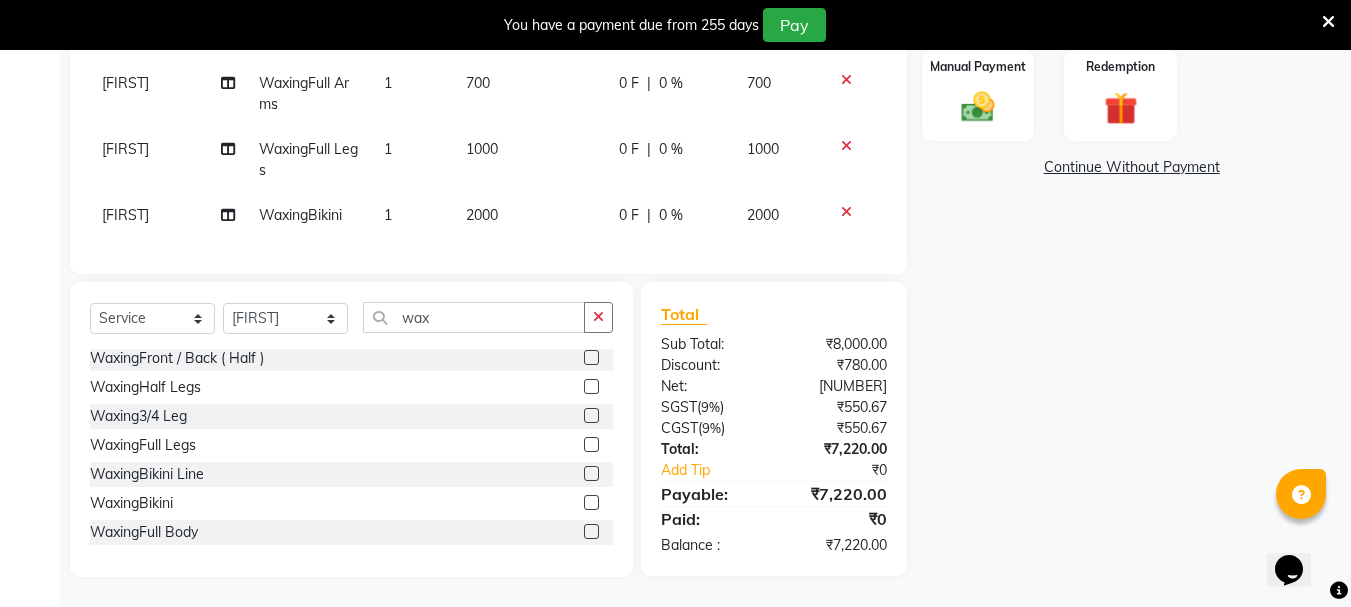 click 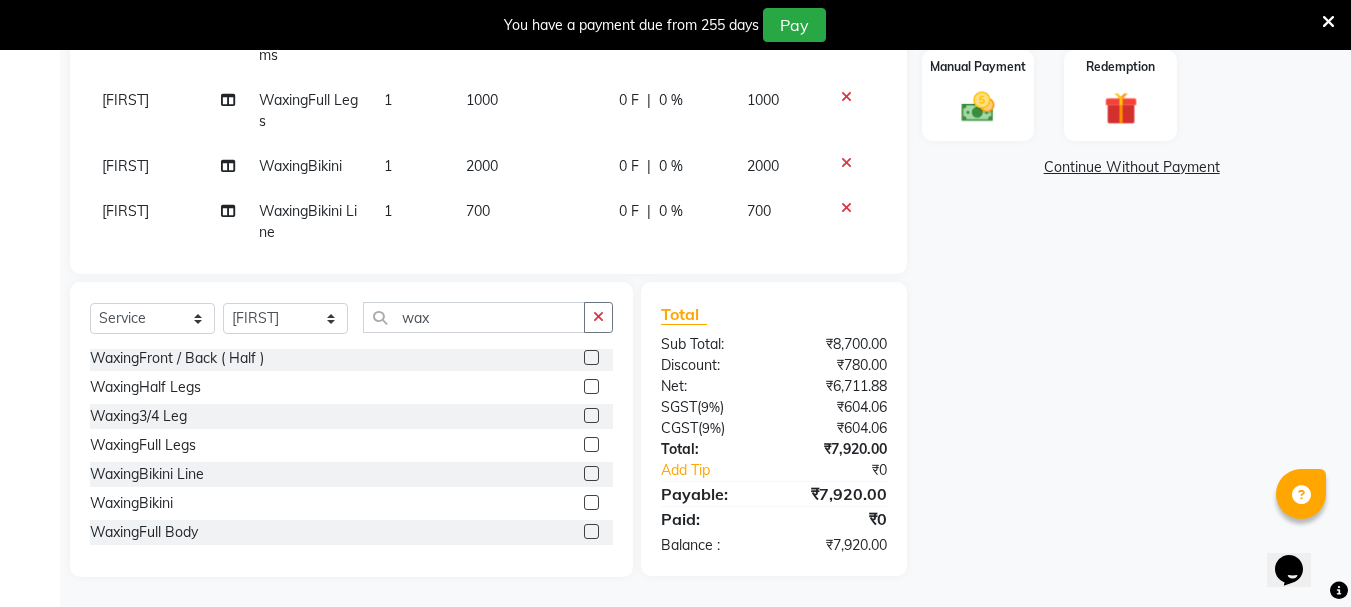 scroll, scrollTop: 249, scrollLeft: 0, axis: vertical 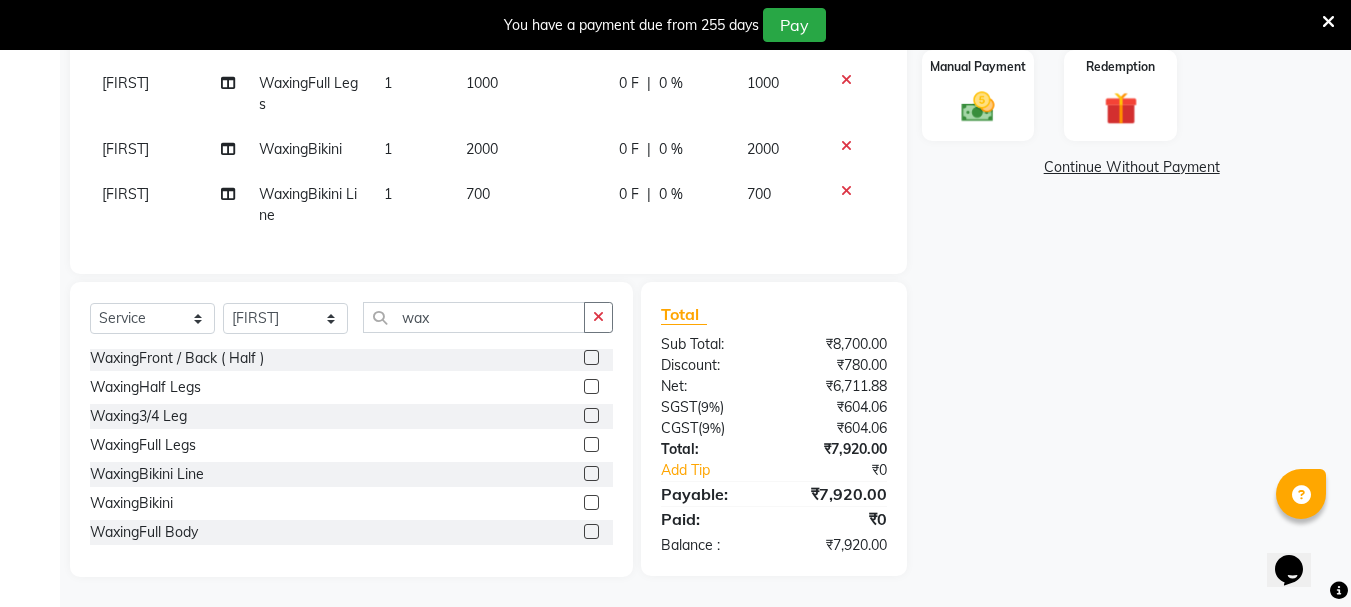 click 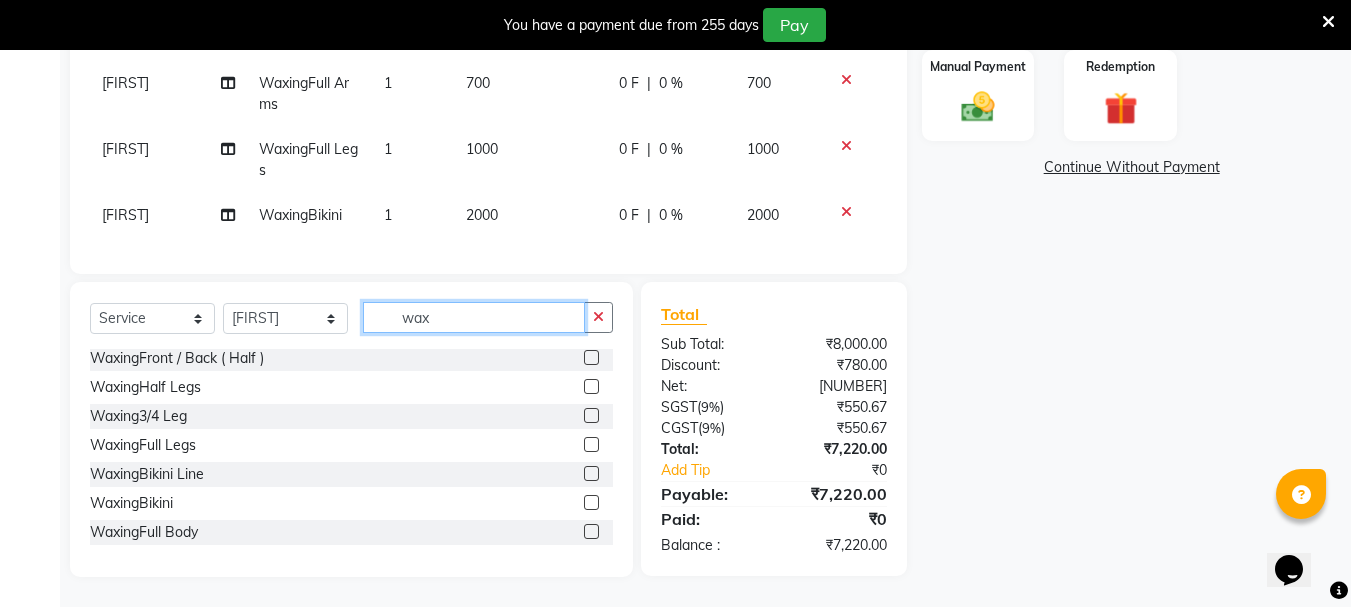 click on "wax" 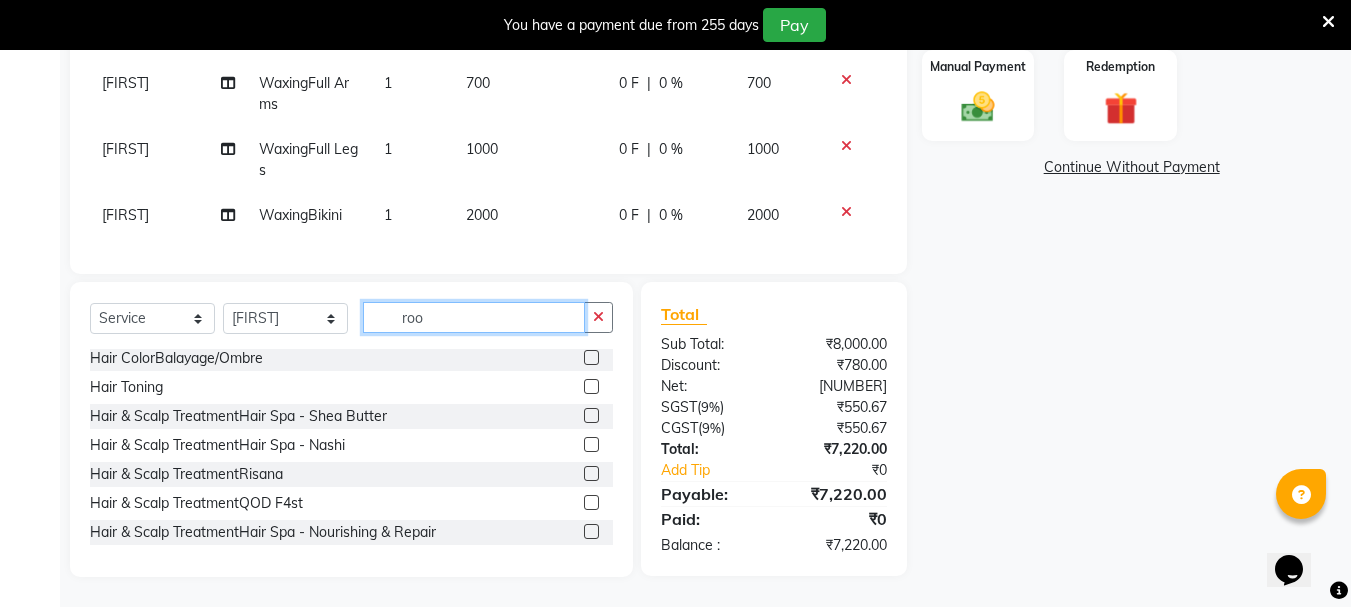 scroll, scrollTop: 206, scrollLeft: 0, axis: vertical 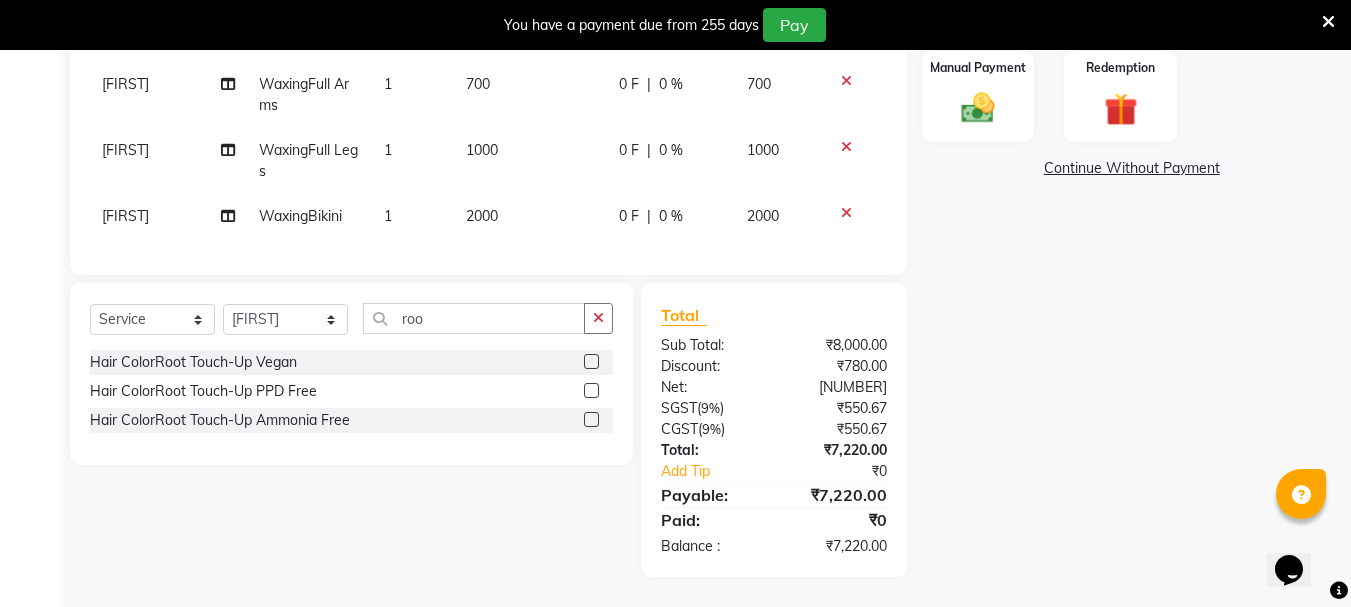click 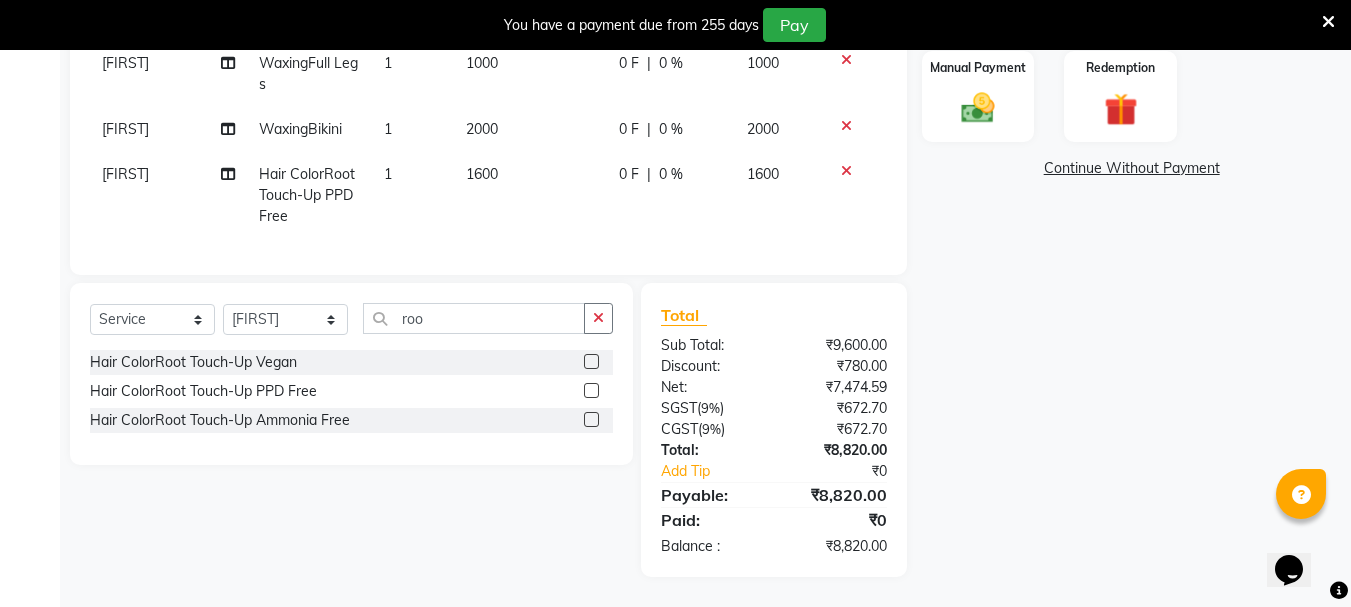 click on "1600" 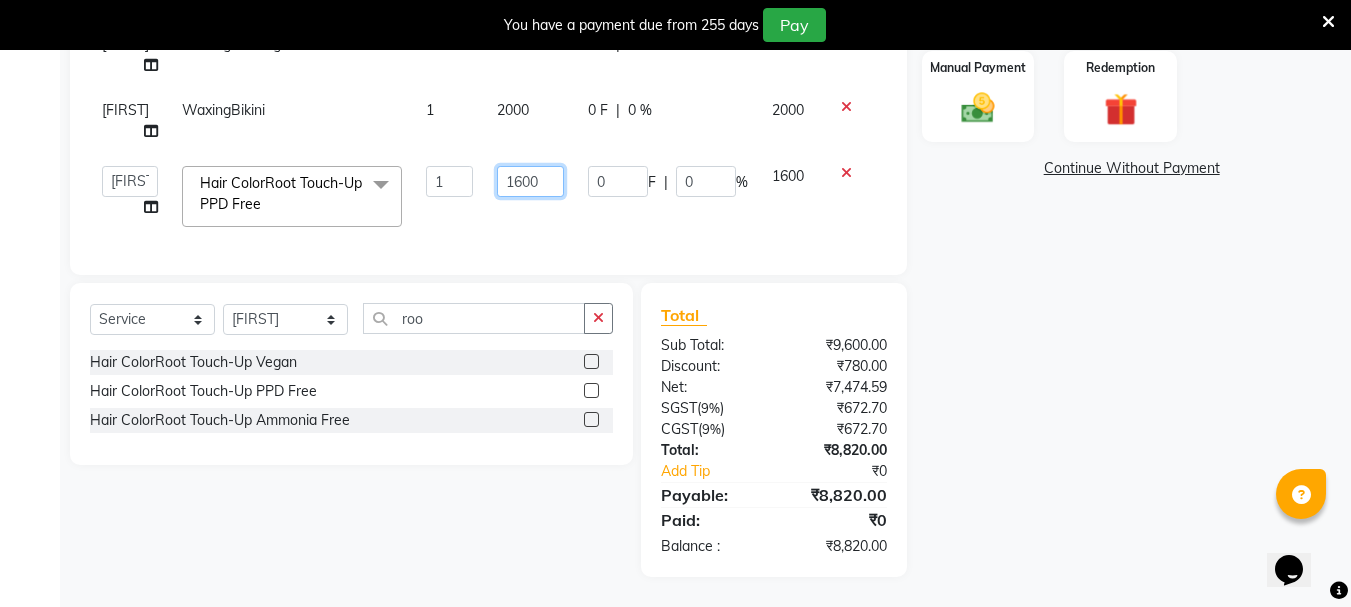 click on "1600" 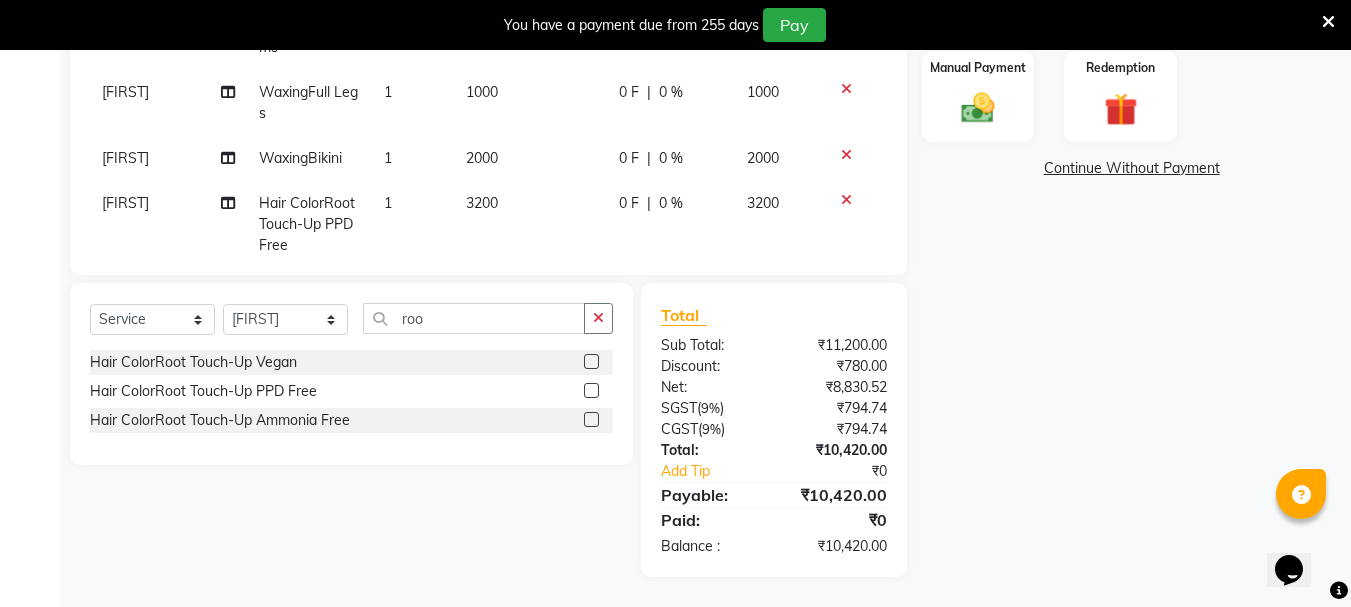 click on "3200" 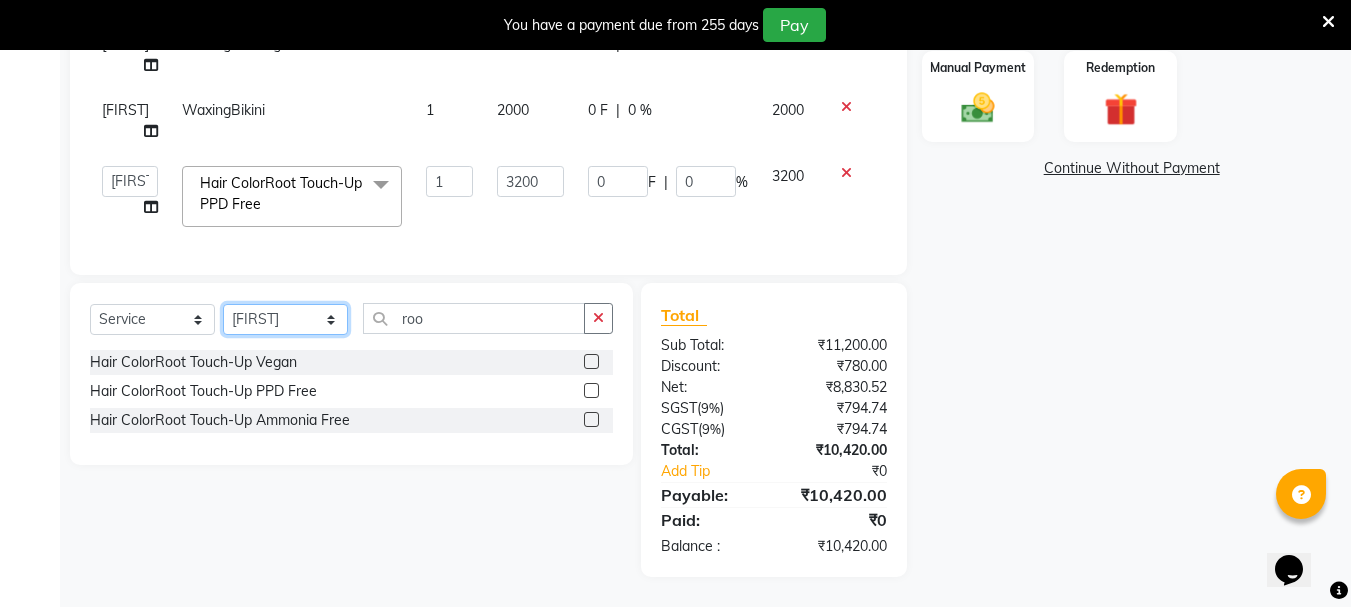 click on "Select Stylist [FIRST] [LAST] [FIRST] [LAST] [FIRST] [LAST] [FIRST] [LAST] [FIRST] [LAST] [FIRST] [LAST] [FIRST] [LAST] [FIRST] [LAST] [FIRST] [LAST] [FIRST] [LAST] [FIRST] [LAST] [FIRST] [LAST] [FIRST] [LAST] [FIRST] [LAST] [FIRST] [LAST] [FIRST] [LAST]" 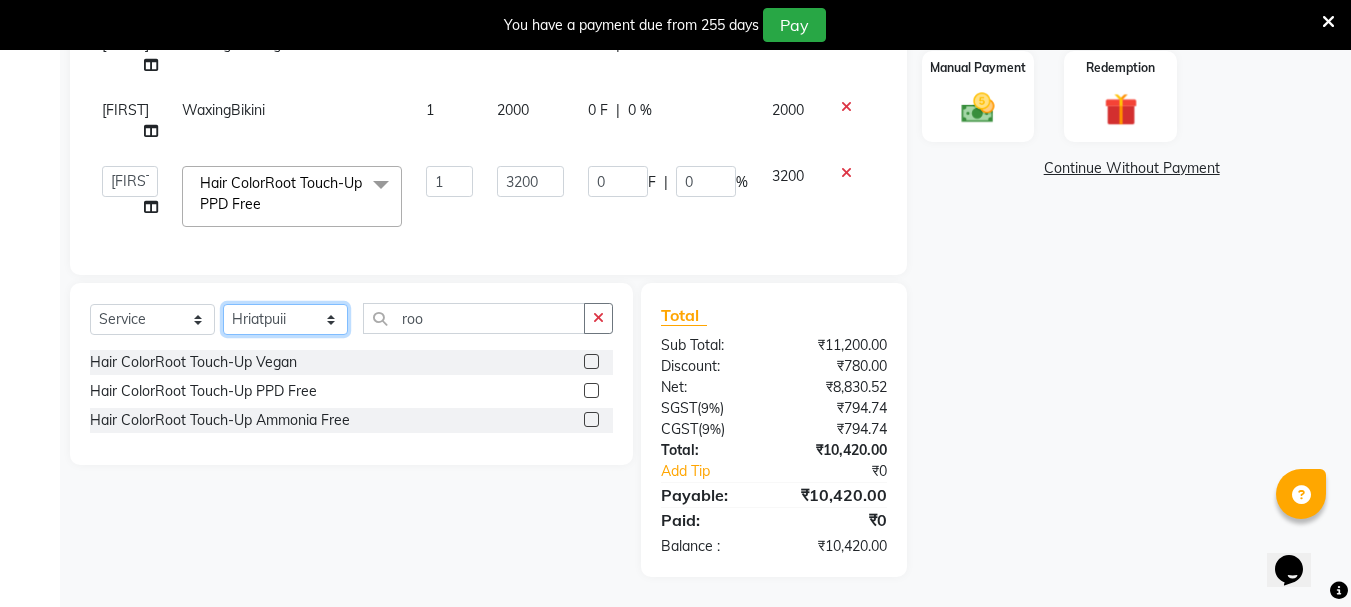 click on "Select Stylist [FIRST] [LAST] [FIRST] [LAST] [FIRST] [LAST] [FIRST] [LAST] [FIRST] [LAST] [FIRST] [LAST] [FIRST] [LAST] [FIRST] [LAST] [FIRST] [LAST] [FIRST] [LAST] [FIRST] [LAST] [FIRST] [LAST] [FIRST] [LAST] [FIRST] [LAST] [FIRST] [LAST] [FIRST] [LAST]" 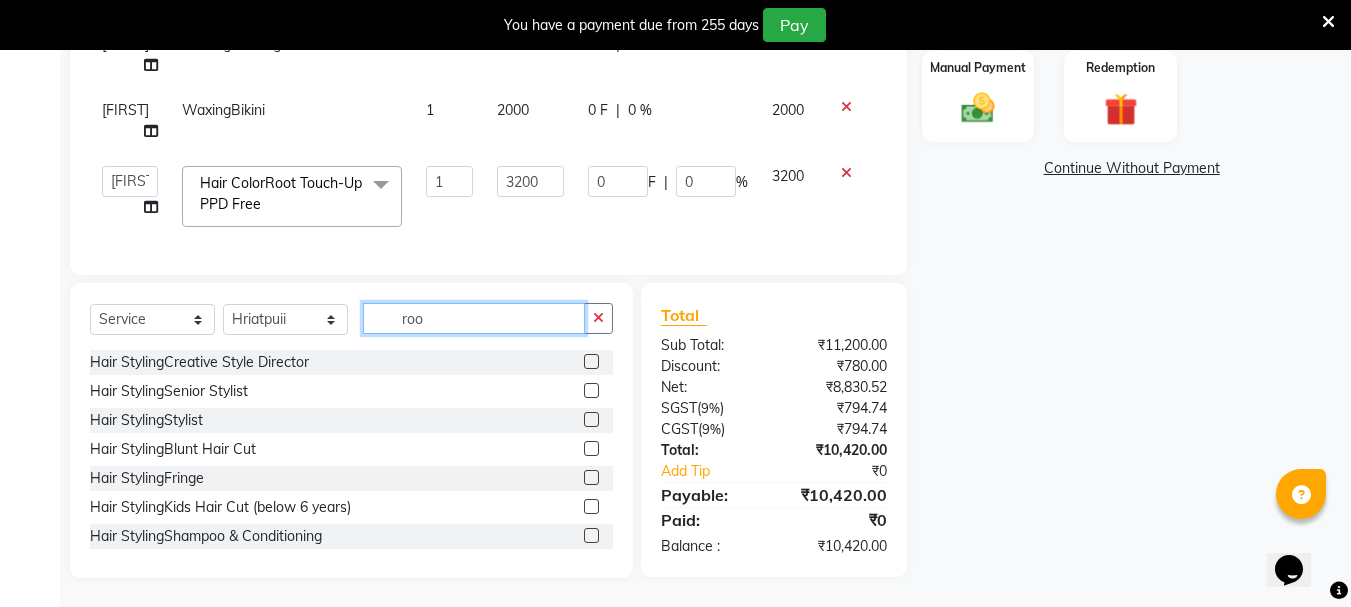 click on "roo" 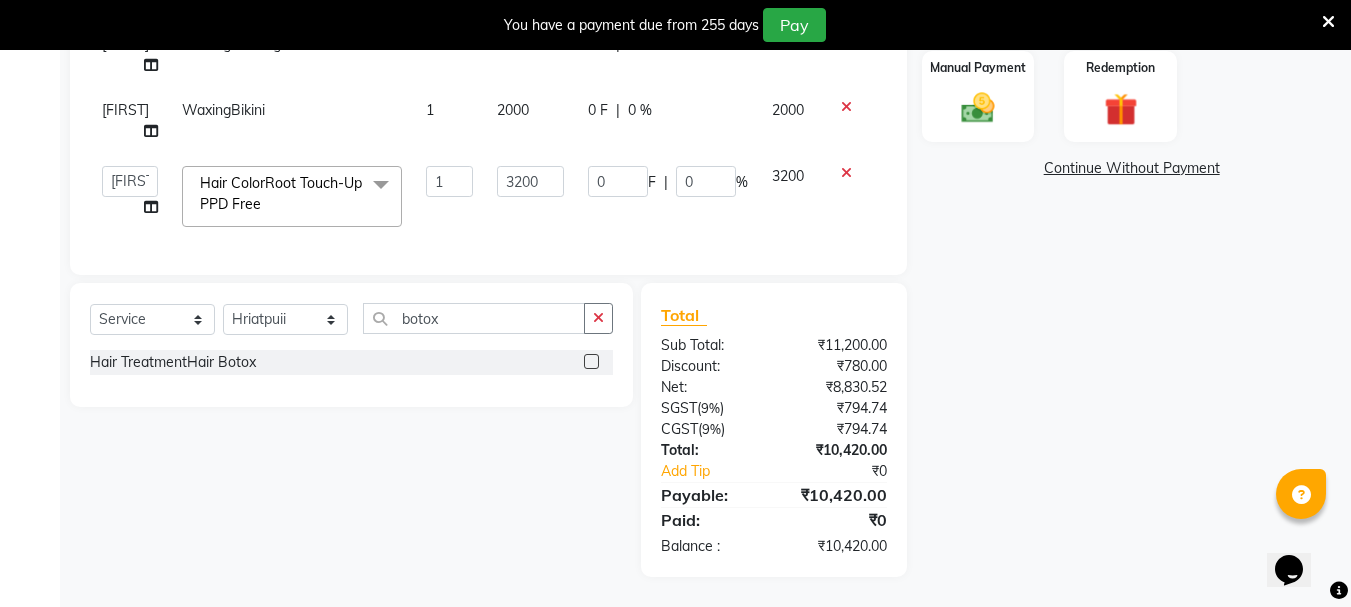 click 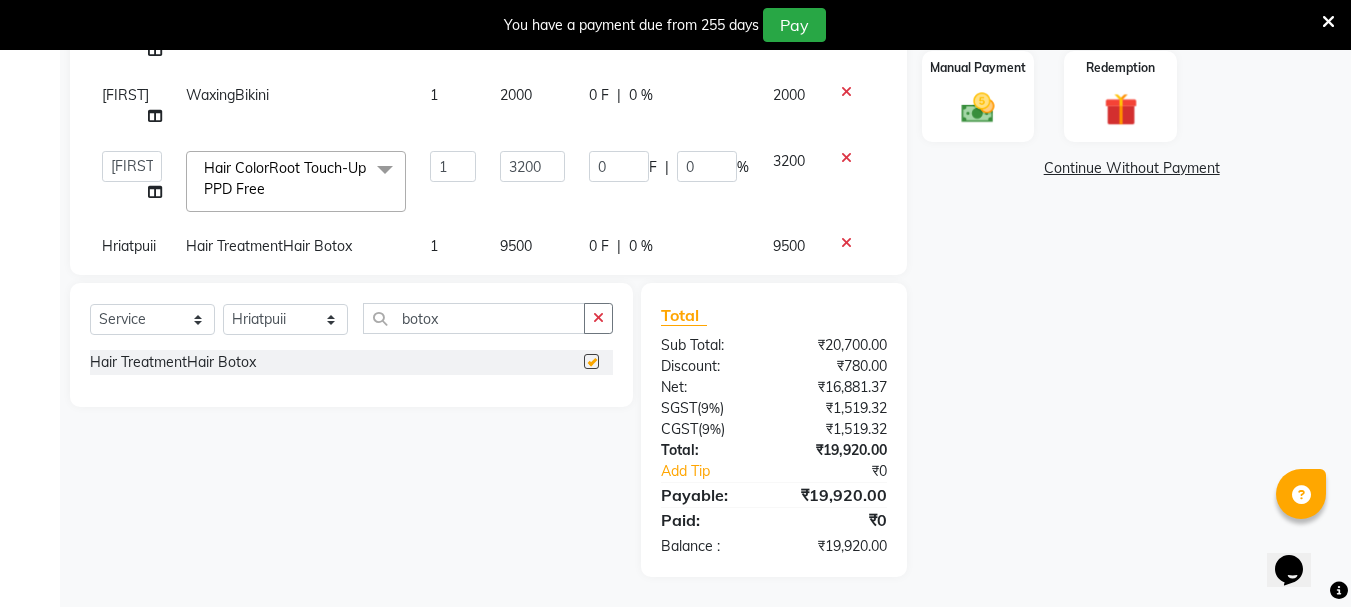 scroll, scrollTop: 166, scrollLeft: 0, axis: vertical 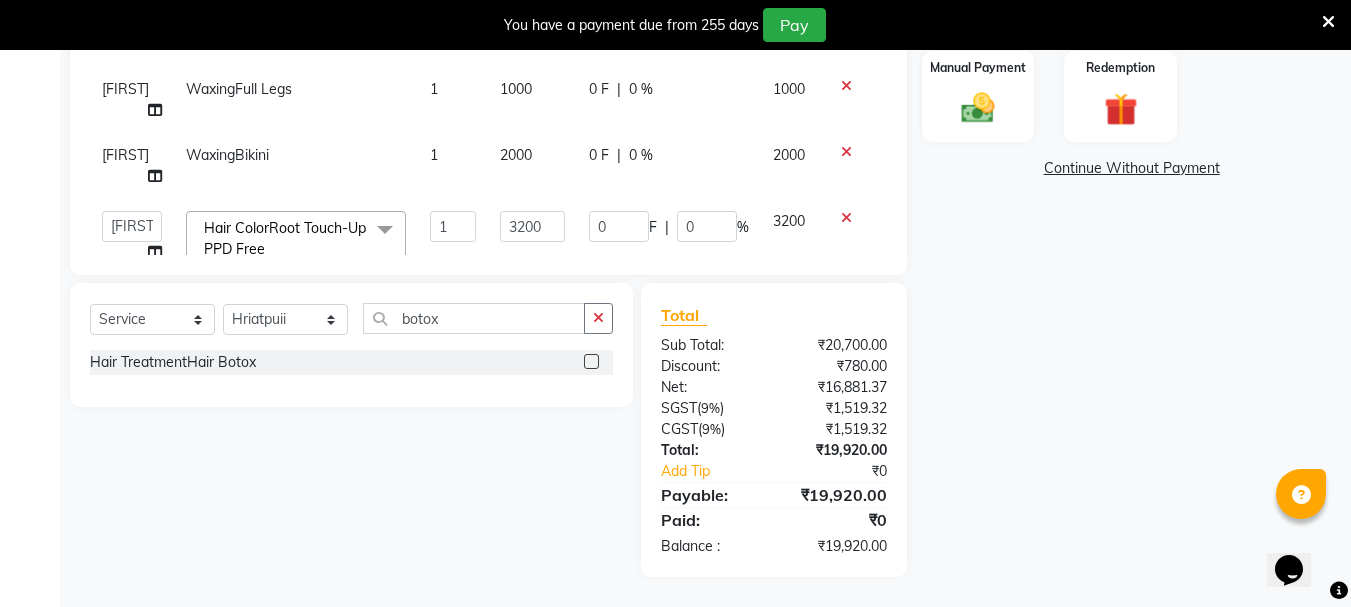 click on "9500" 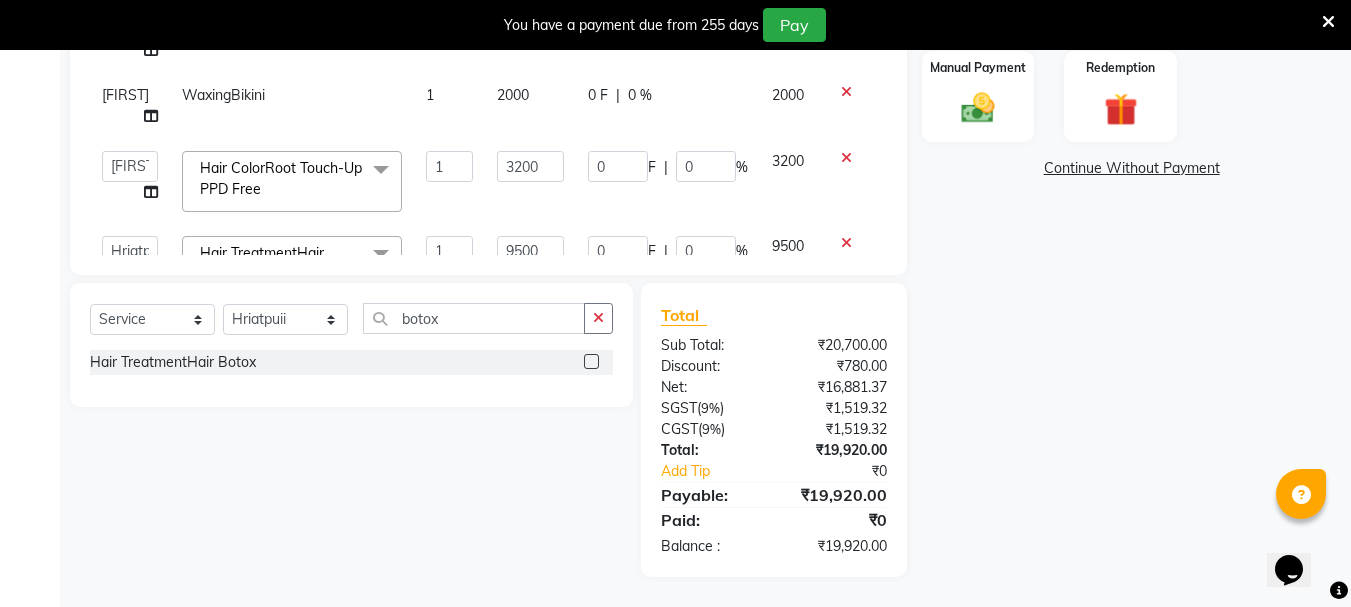 scroll, scrollTop: 311, scrollLeft: 0, axis: vertical 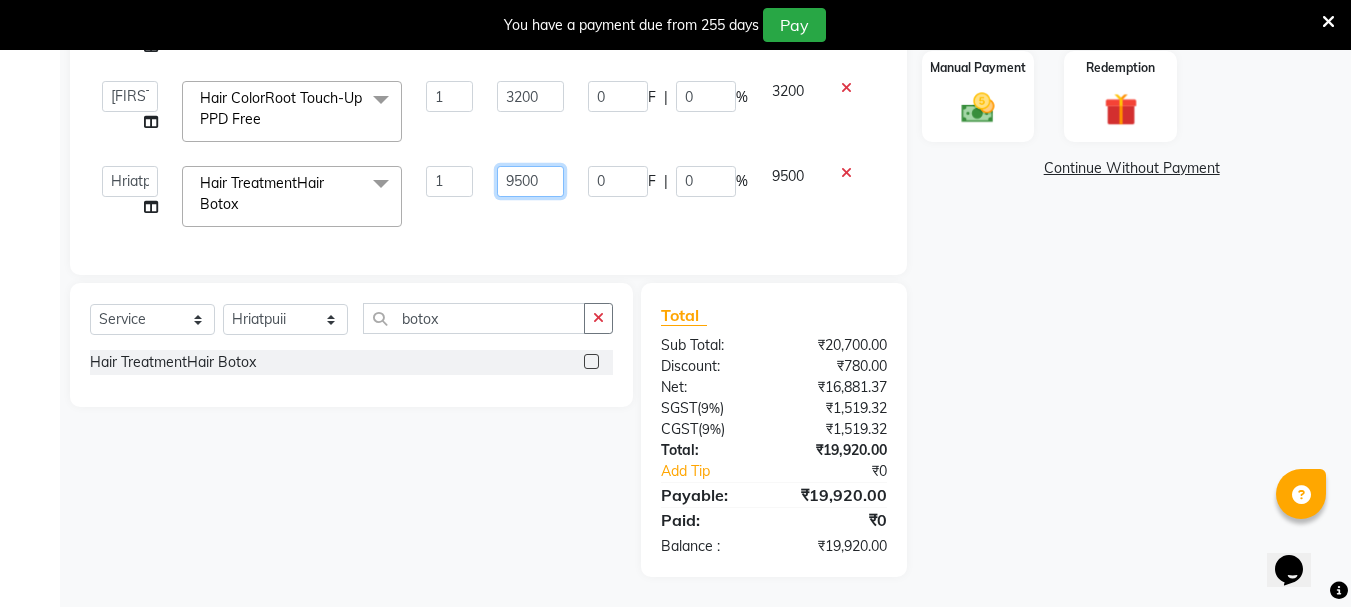 click on "9500" 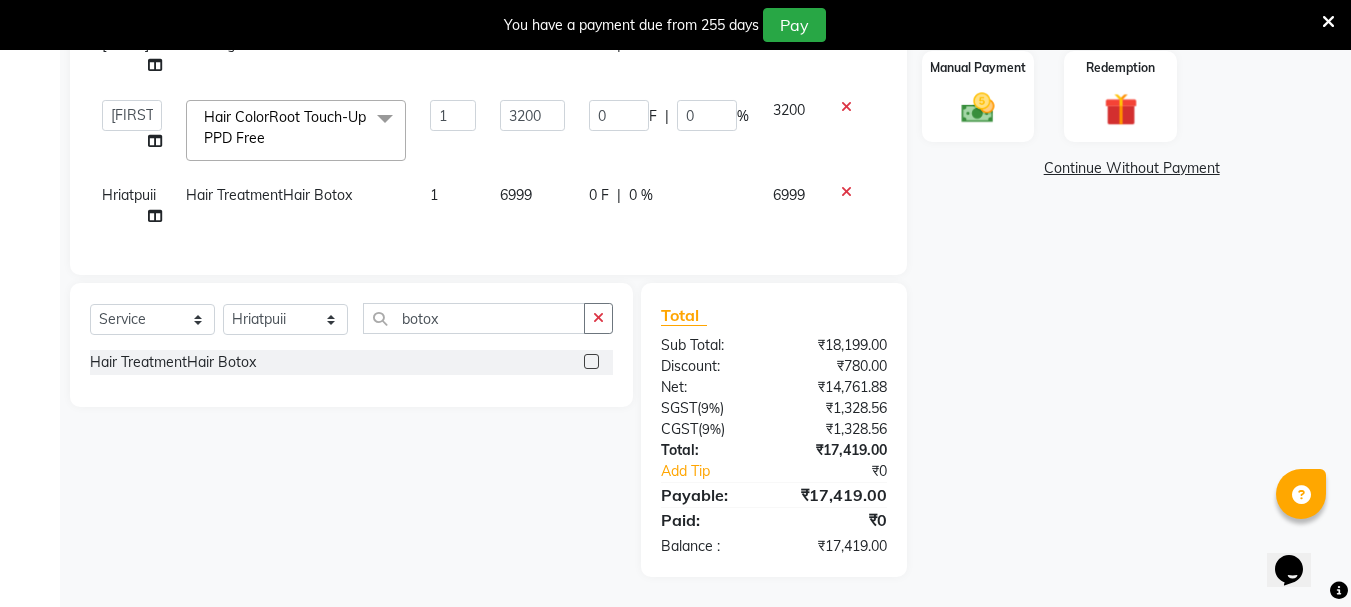 click on "0 F | 0 %" 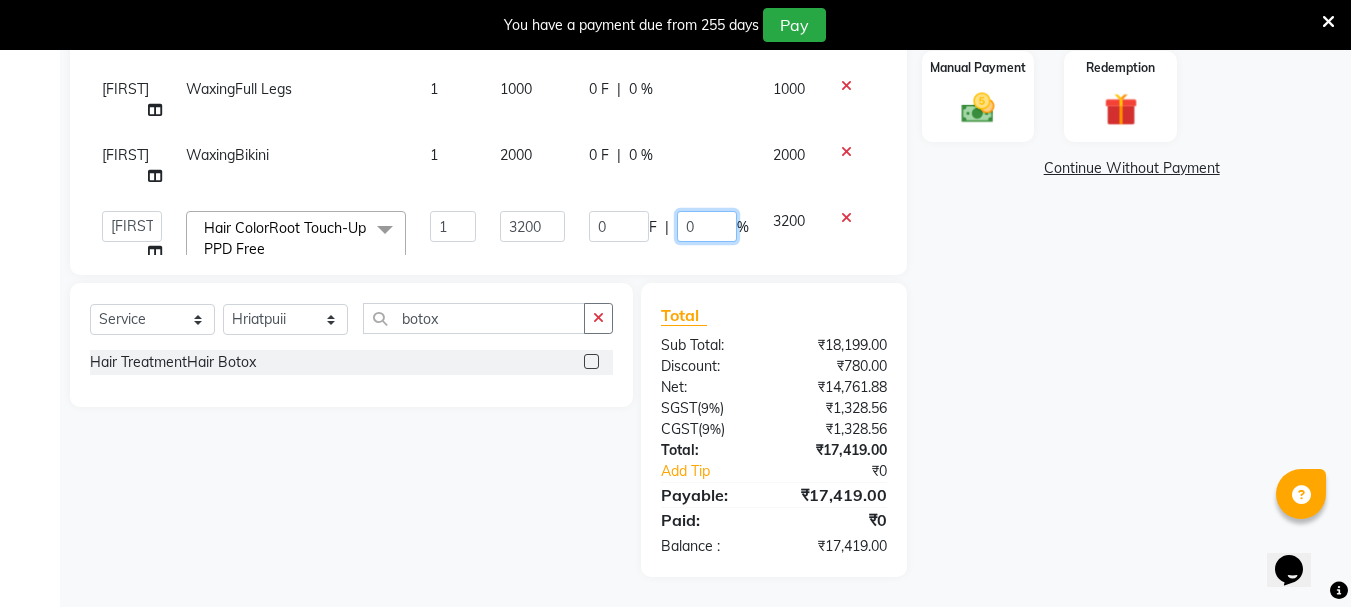 click on "0" 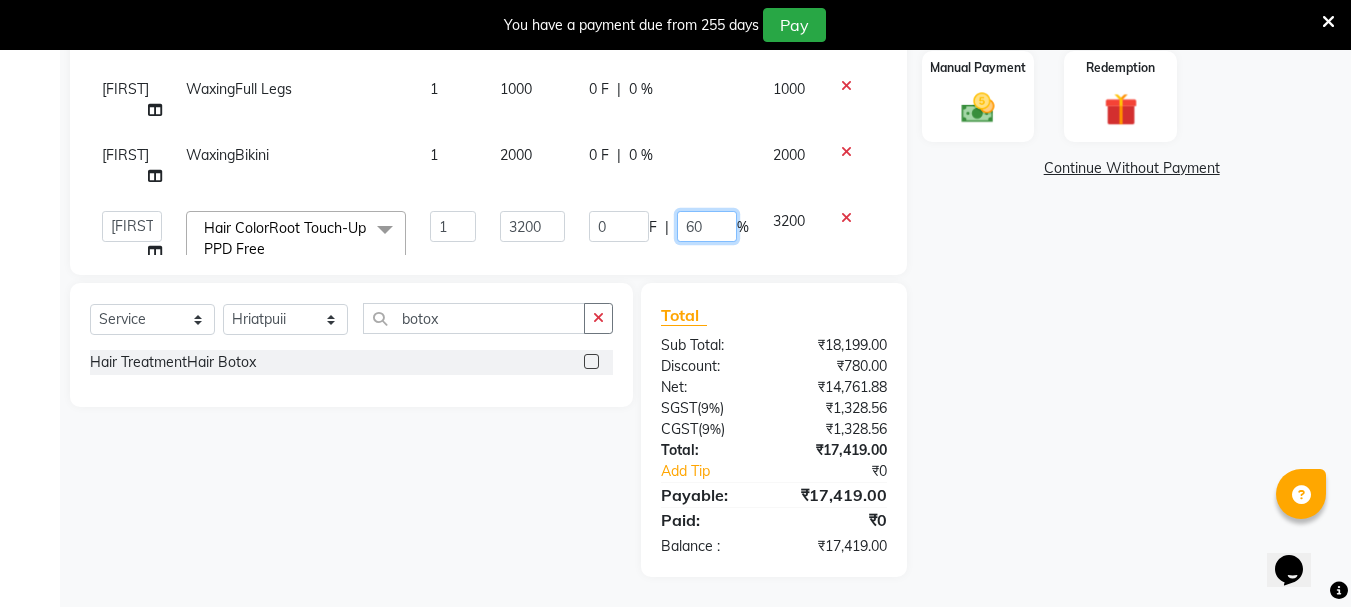 scroll, scrollTop: 66, scrollLeft: 0, axis: vertical 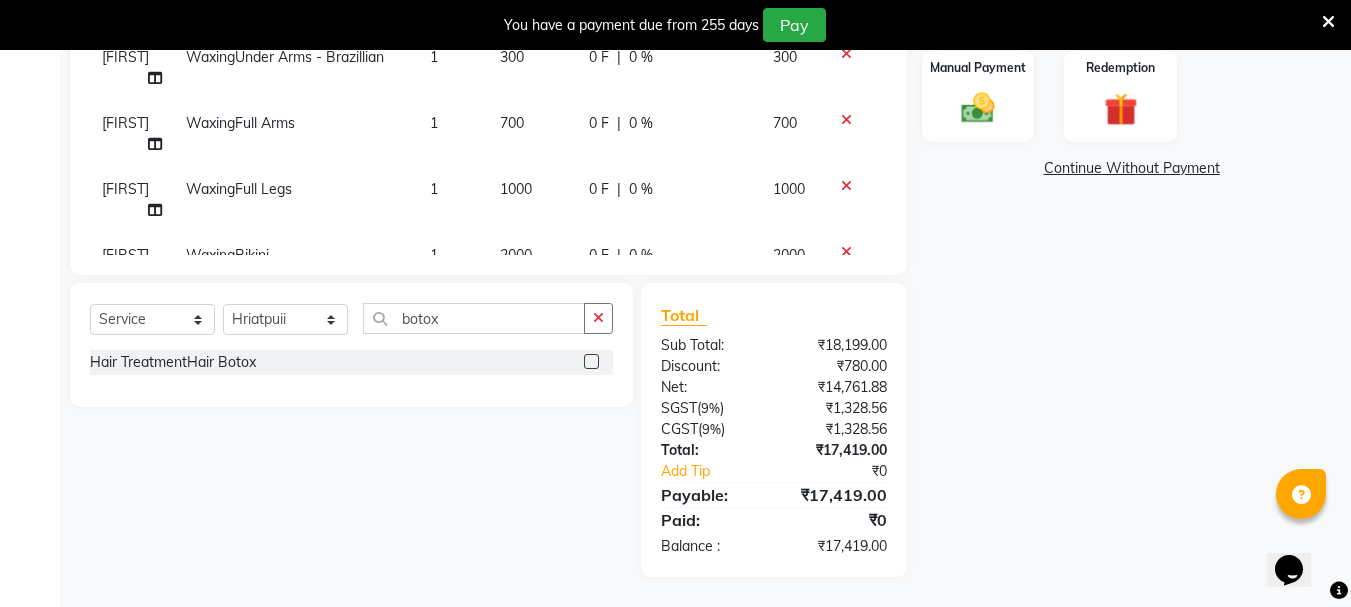 click on "[FIRST] NailCat Eyes (per nail) 1 1500 90 F | 6 % 1410 [FIRST] NailCat Eyes (per nail) 1 1500 90 F | 6 % 1410 [FIRST] NailRemoval of Gel Nail Polish (per nail) 1 500 300 F | 60 % 200 [FIRST] NailRemoval of Gel Nail Polish (per nail) 1 500 300 F | 60 % 200 [FIRST] WaxingUnder Arms - Brazillian 1 300 0 F | 0 % 300 [FIRST] WaxingFull Arms 1 700 0 F | 0 % 700 [FIRST] WaxingFull Legs 1 1000 0 F | 0 % 1000 [FIRST] WaxingBikini 1 2000 0 F | 0 % 2000 [FIRST] [LAST] [FIRST] [LAST] [FIRST] [LAST] [FIRST] [LAST] [FIRST] [LAST] [FIRST] [LAST] [FIRST] [LAST] [FIRST] [LAST] [FIRST] [LAST] LUV Salon Manager [FIRST] [FIRST] [FIRST] [FIRST] [FIRST] [FIRST] [FIRST] [FIRST] [FIRST] [FIRST] Hair ColorRoot Touch-Up PPD Free  x Hair StylingCreative Style Director Hair StylingSenior Stylist Hair StylingStylist Hair StylingBlunt Hair Cut Hair StylingFringe Hair StylingKids Hair Cut (below 6 years) Hair StylingShampoo & Conditioning Hair StylingBlow-dry Hair StylingIroning Hair StylingTong Curls Hair Accessories Hair ColorRoot Touch-Up Vegan Hair ColorRoot Touch-Up PPD Free Henna Hair Toning 1" 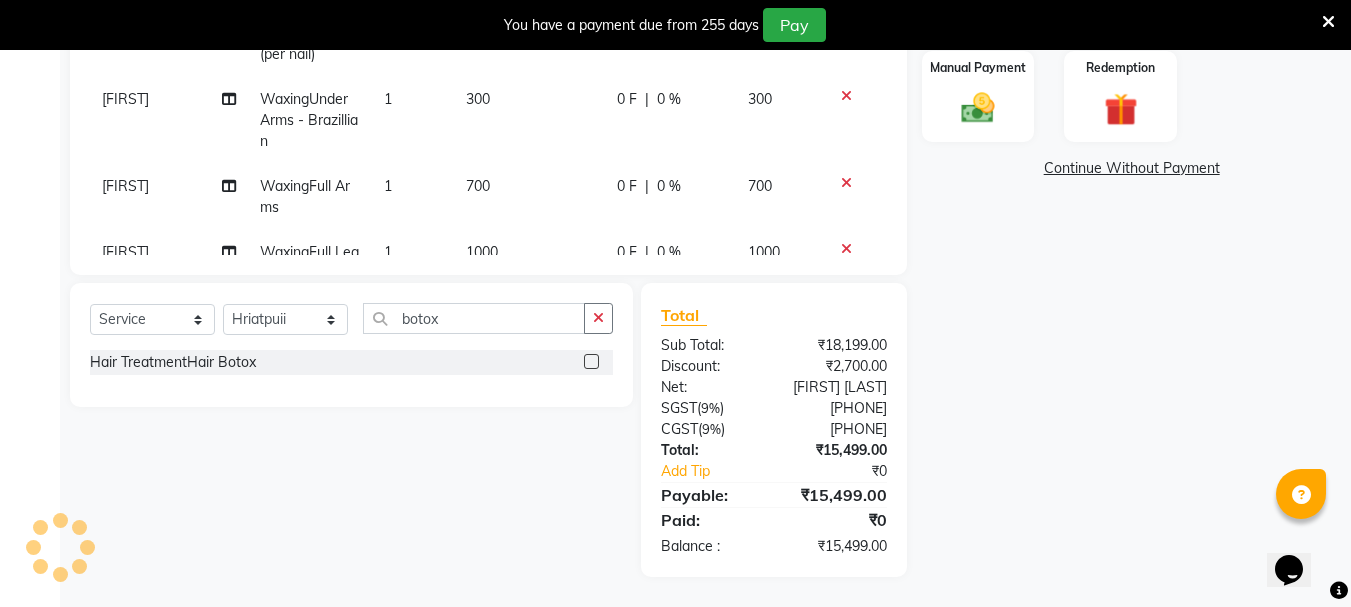 scroll, scrollTop: 0, scrollLeft: 0, axis: both 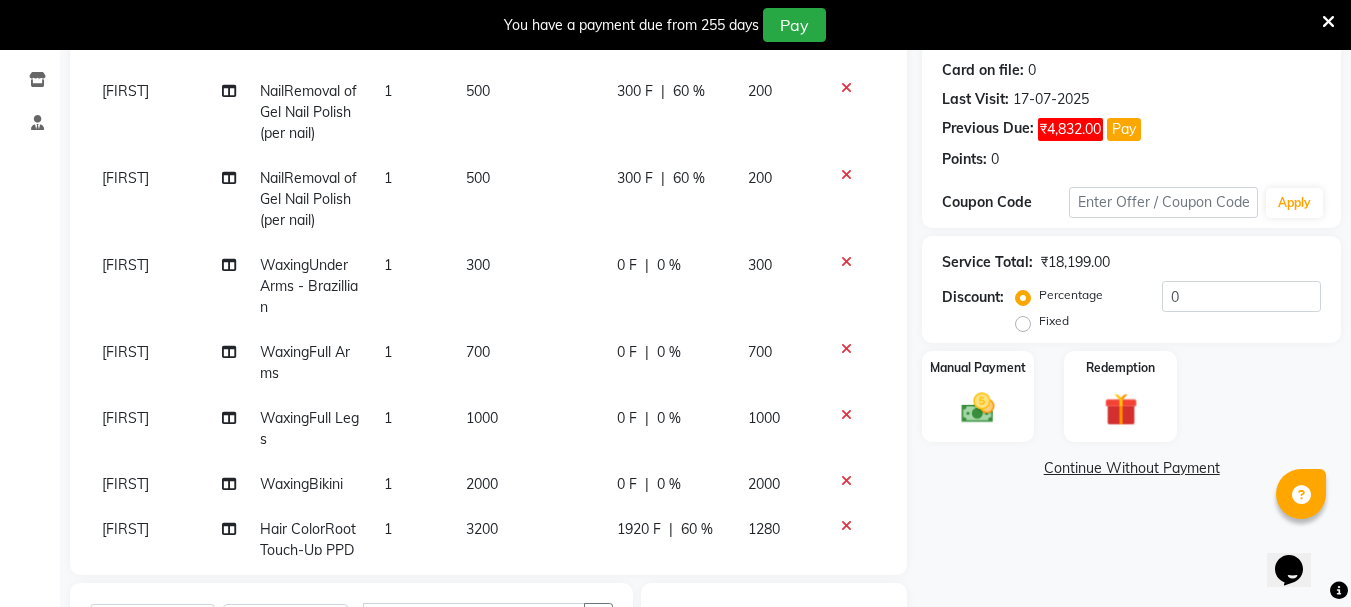 click on "0 %" 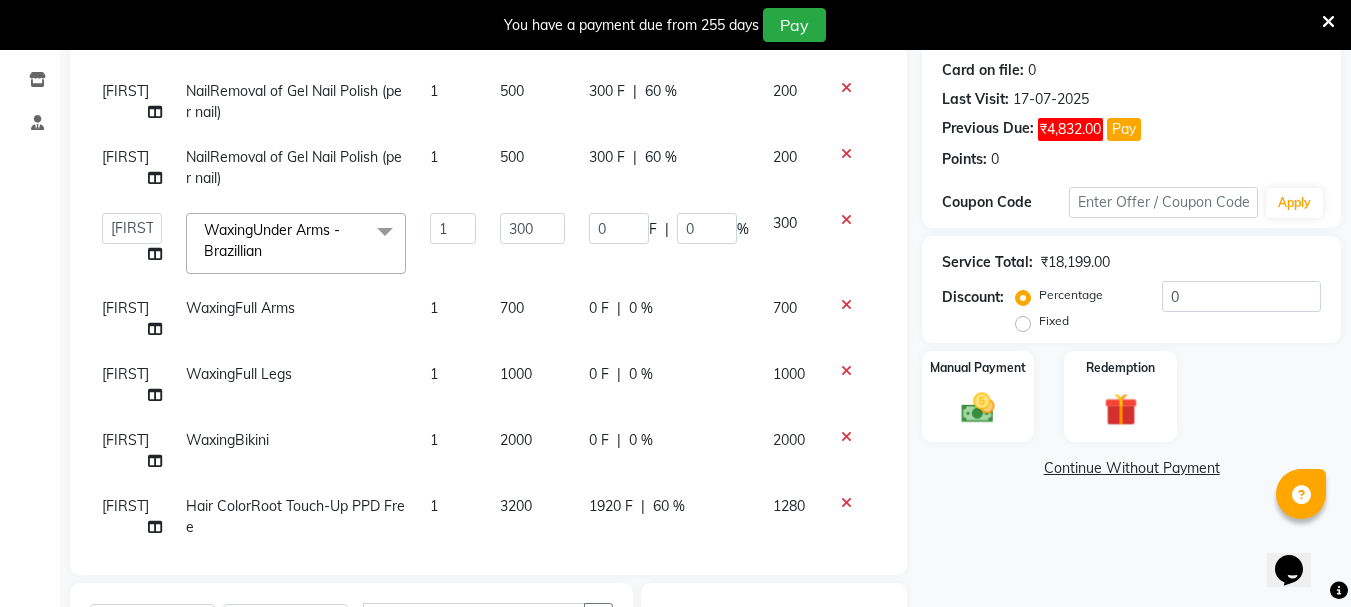 scroll, scrollTop: 179, scrollLeft: 0, axis: vertical 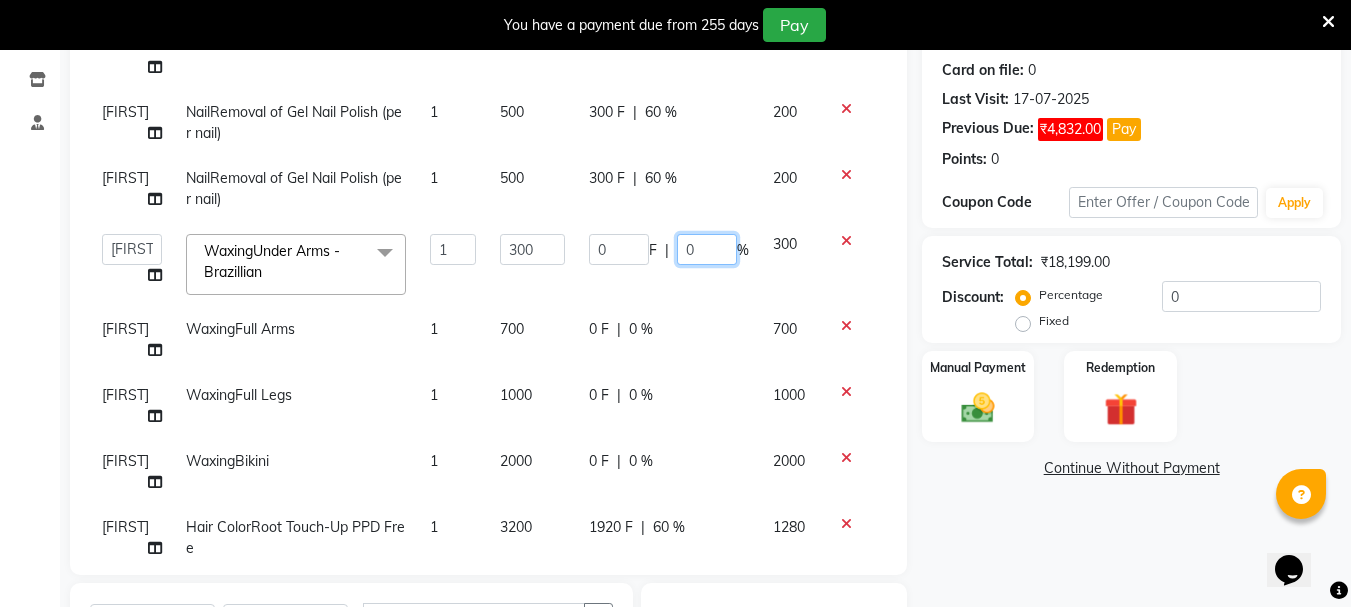 click on "0" 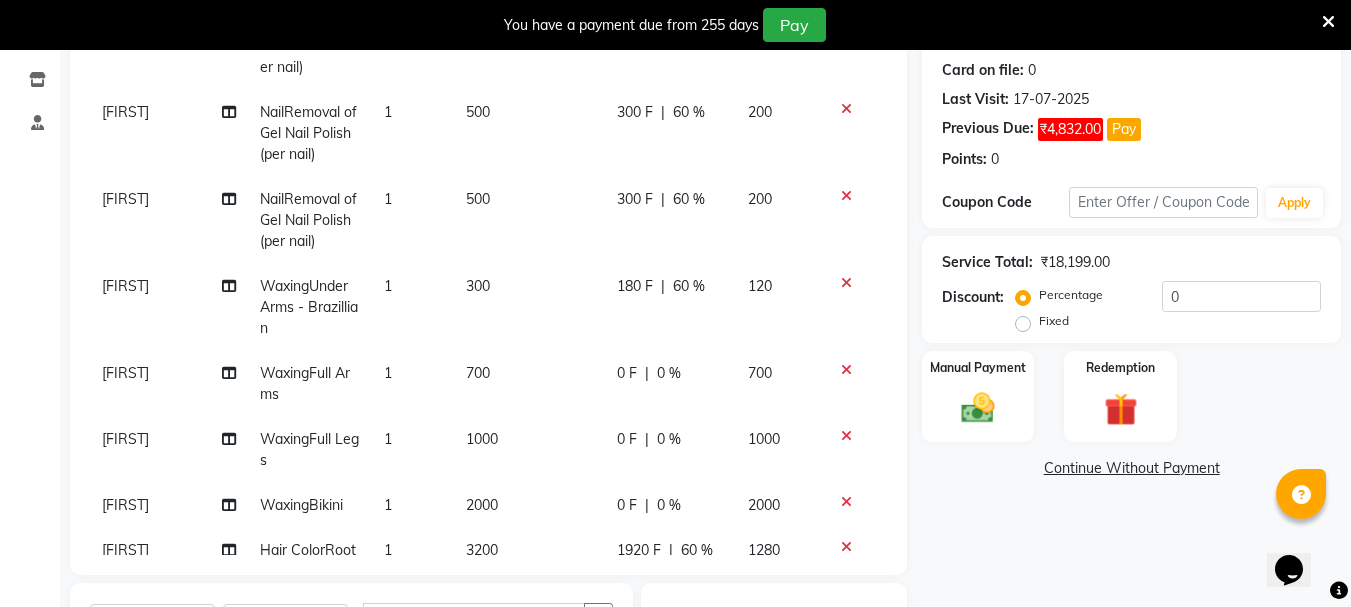 click on "[FIRST] NailCat Eyes (per nail) 1 1500 90 F | 6 % 1410 [FIRST] NailCat Eyes (per nail) 1 1500 90 F | 6 % 1410 [FIRST] NailRemoval of Gel Nail Polish (per nail) 1 500 300 F | 60 % 200 [FIRST] NailRemoval of Gel Nail Polish (per nail) 1 500 300 F | 60 % 200 [FIRST] WaxingUnder Arms - Brazillian 1 300 180 F | 60 % 120 [FIRST] WaxingFull Arms 1 700 0 F | 0 % 700 [FIRST] WaxingFull Legs 1 1000 0 F | 0 % 1000 [FIRST] WaxingBikini 1 2000 0 F | 0 % 2000 [FIRST] Hair ColorRoot Touch-Up PPD Free 1 3200 1920 F | 60 % 1280 [FIRST] Hair TreatmentHair Botox 1 6999 0 F | 0 % 6999" 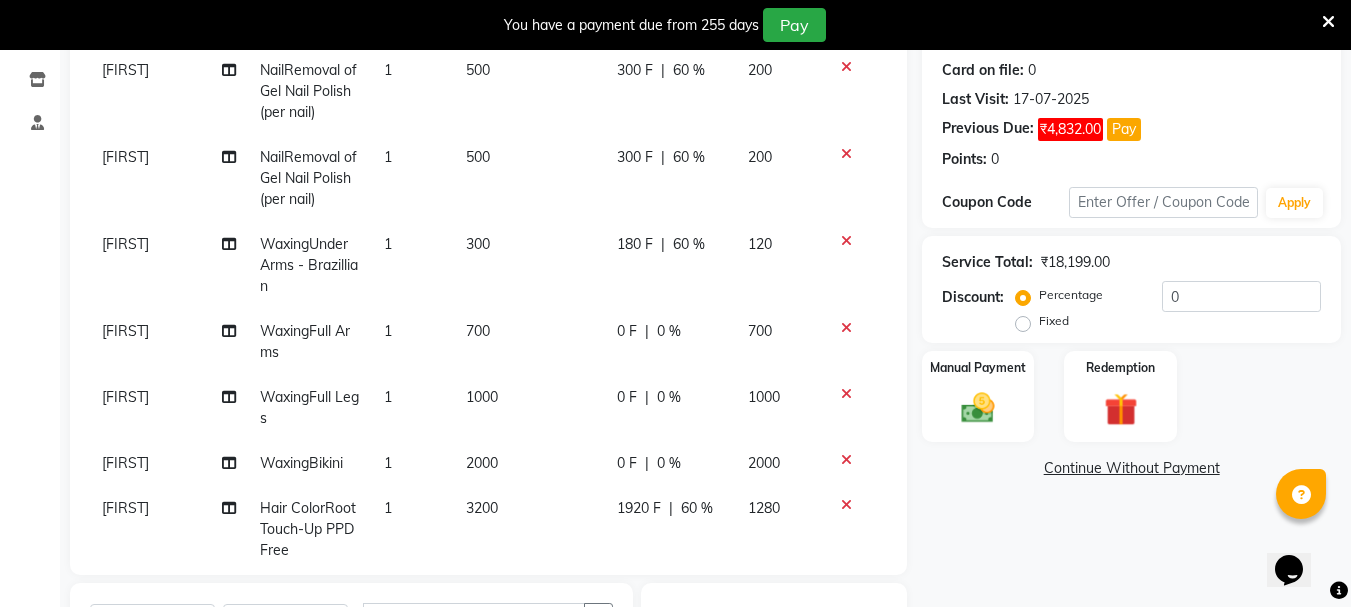 click on "0 %" 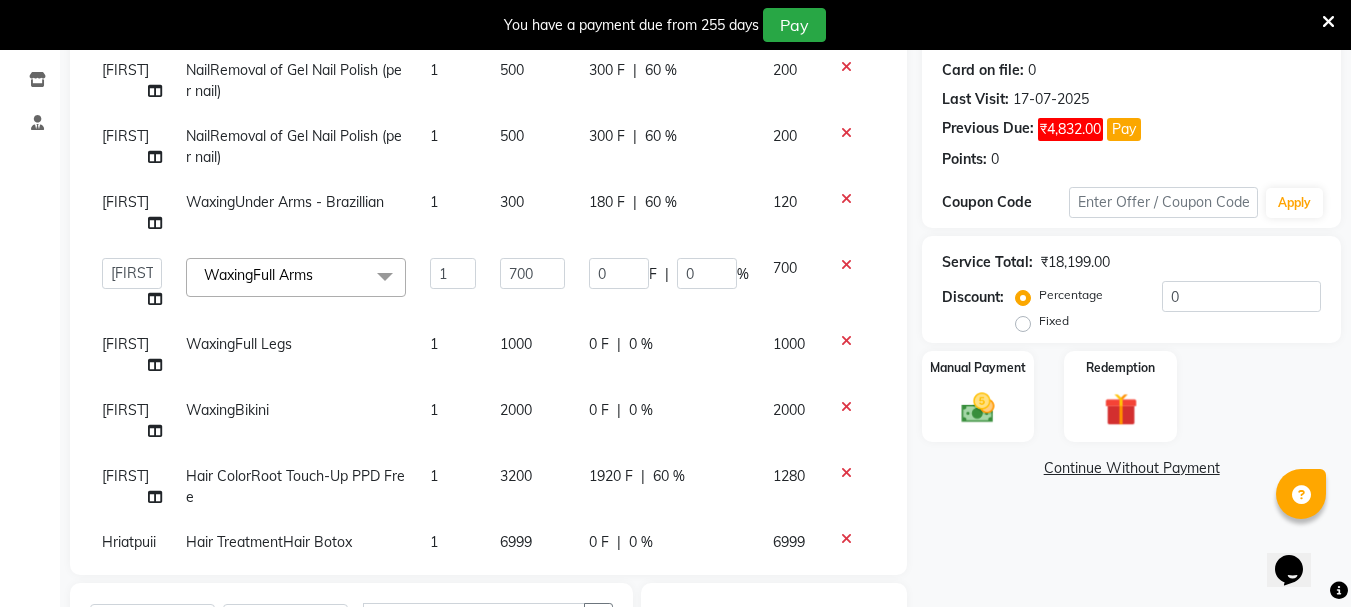 scroll, scrollTop: 178, scrollLeft: 0, axis: vertical 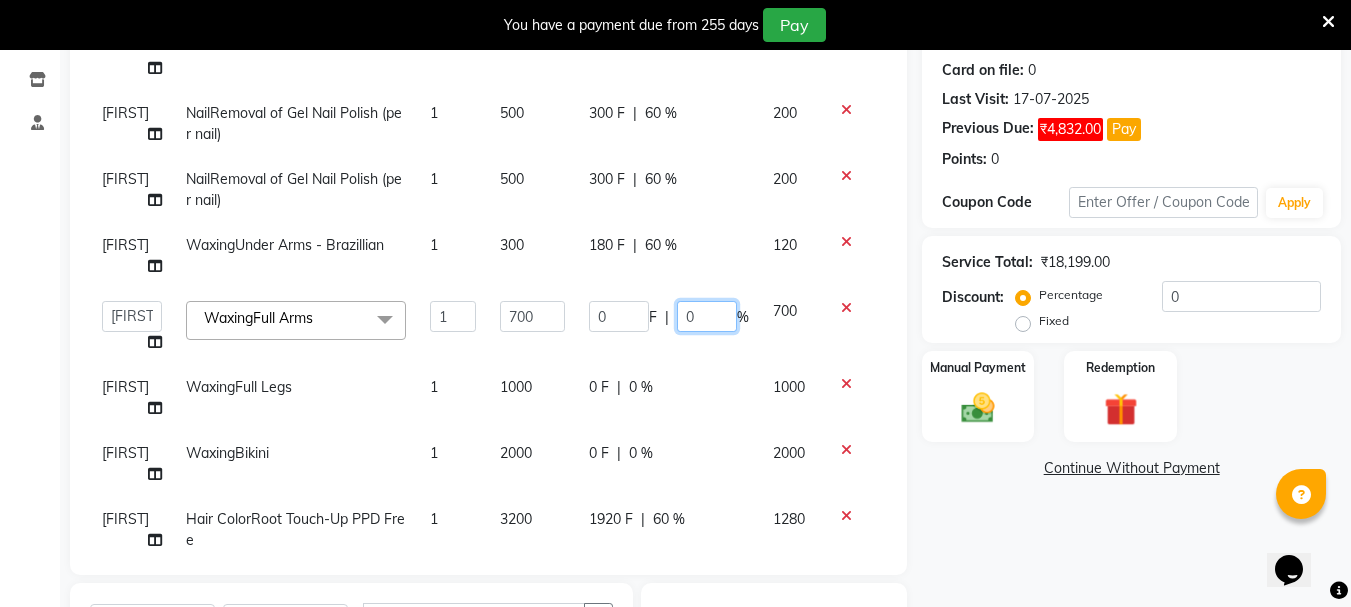 click on "0" 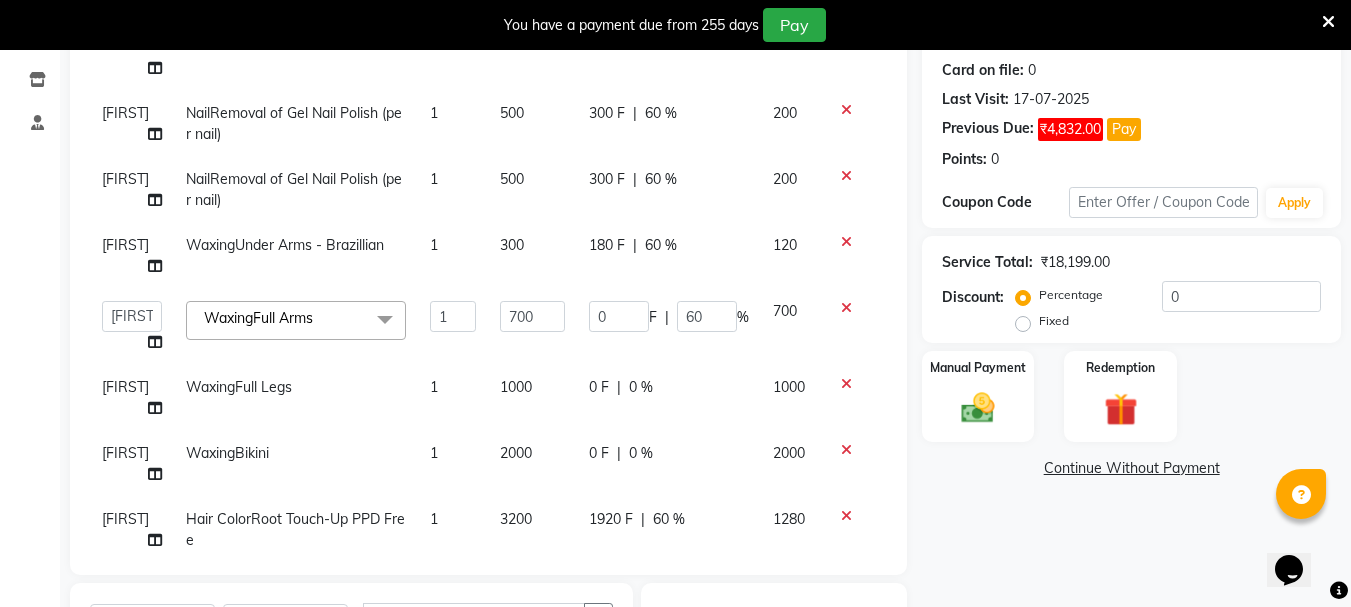 click on "[FIRST] NailCat Eyes (per nail) 1 1500 90 F | 6 % 1410 [FIRST] NailCat Eyes (per nail) 1 1500 90 F | 6 % 1410 [FIRST] NailRemoval of Gel Nail Polish (per nail) 1 500 300 F | 60 % 200 [FIRST] NailRemoval of Gel Nail Polish (per nail) 1 500 300 F | 60 % 200 [FIRST] WaxingUnder Arms - Brazillian 1 300 180 F | 60 % 120 [FIRST] [LAST] [FIRST] [LAST] [FIRST] [LAST] [FIRST] [LAST] [FIRST] [LAST] [FIRST] [LAST] [FIRST] [LAST] [FIRST] [LAST] [FIRST] [LAST] LUV Salon Manager [FIRST] [FIRST] [FIRST] [FIRST] [FIRST] [FIRST] [FIRST] [FIRST] [FIRST] [FIRST] WaxingFull Arms  x Hair StylingCreative Style Director Hair StylingSenior Stylist Hair StylingStylist Hair StylingBlunt Hair Cut Hair StylingFringe Hair StylingKids Hair Cut (below 6 years) Hair StylingShampoo & Conditioning Hair StylingBlow-dry Hair StylingIroning Hair StylingTong Curls Hair Accessories Hair ColorRoot Touch-Up Vegan Hair ColorRoot Touch-Up PPD Free Hair ColorRoot Touch-Up Ammonia Free Hair ColorHighlights (Per Foil) 1 0" 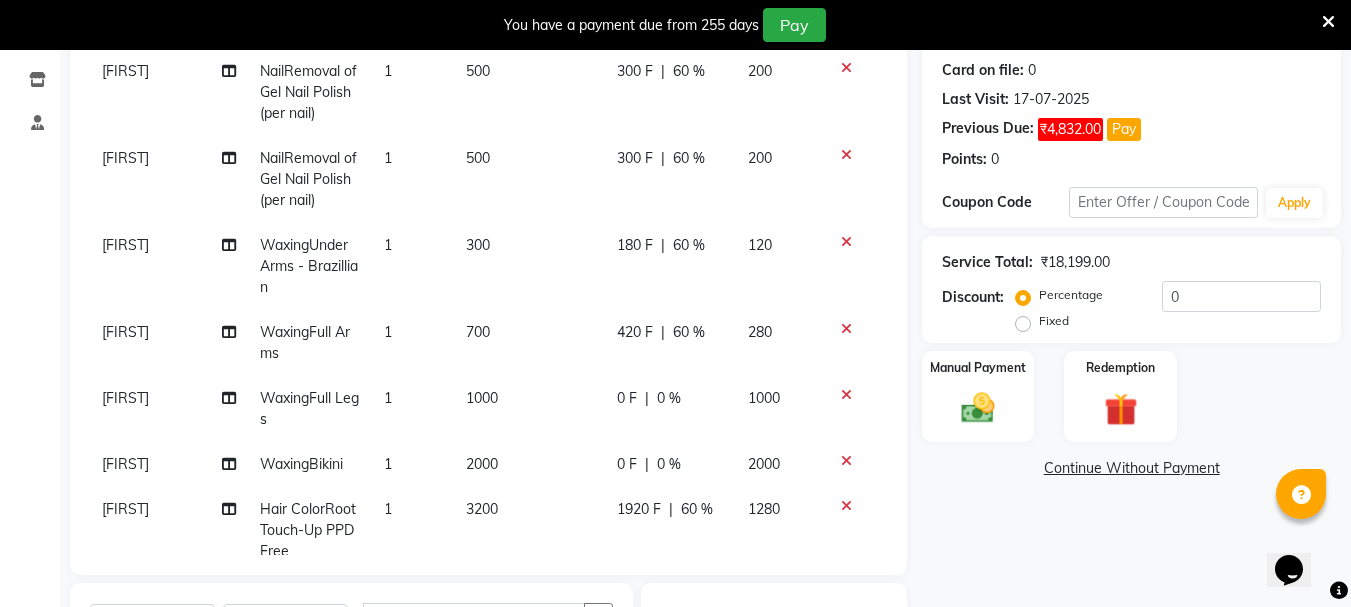 click on "0 F | 0 %" 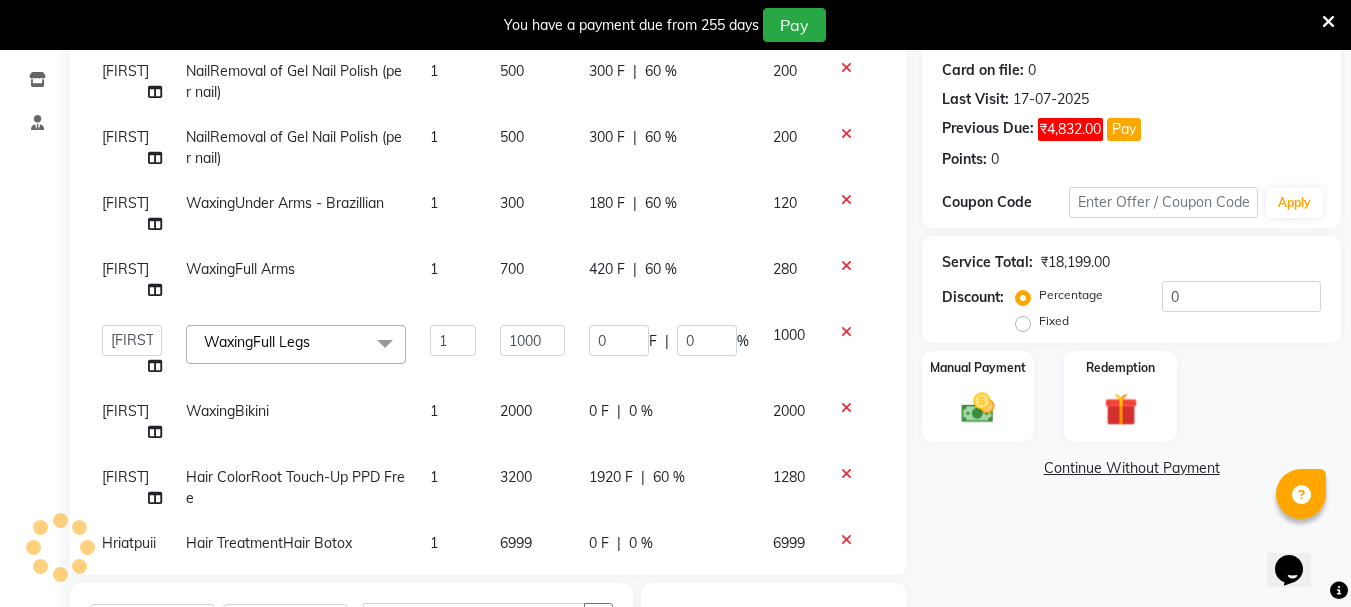 scroll, scrollTop: 178, scrollLeft: 0, axis: vertical 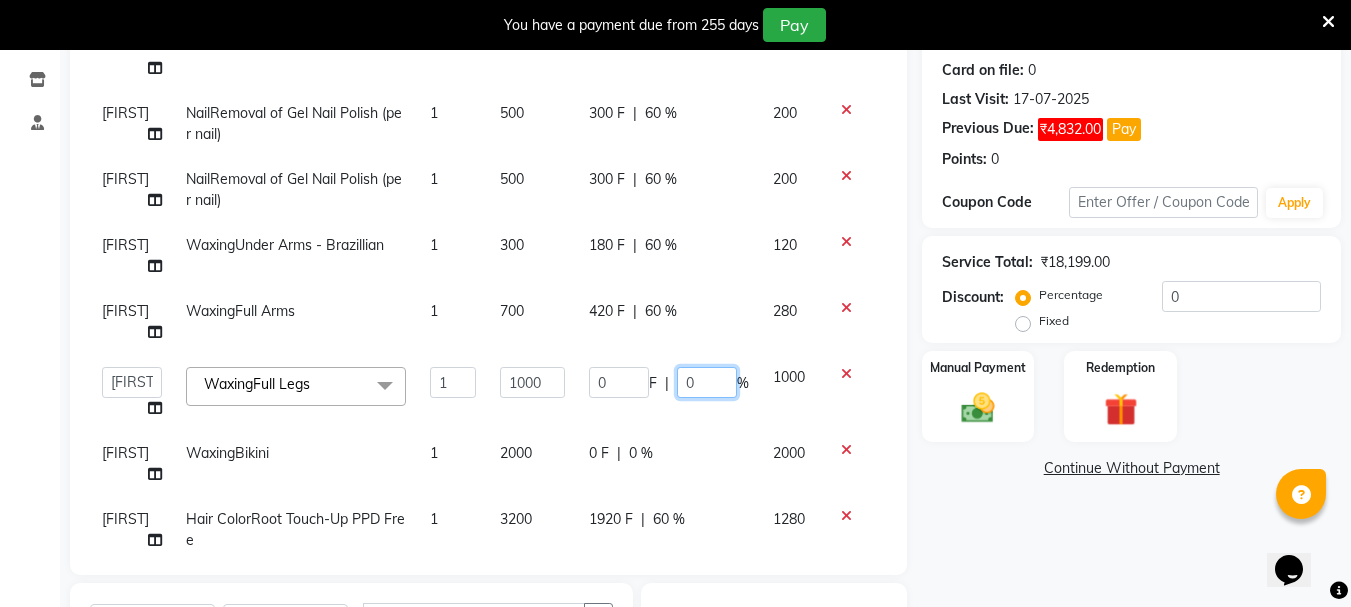 click on "0" 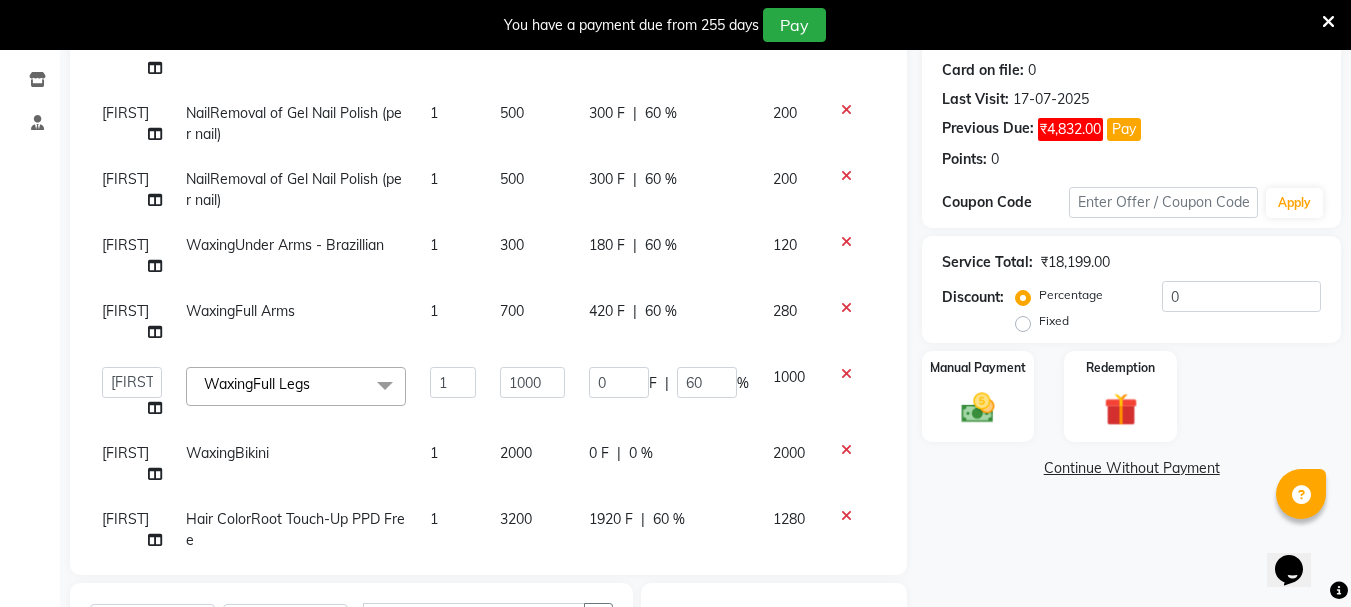 click on "[FIRST] NailCat Eyes (per nail) 1 1500 90 F | 6 % 1410 [FIRST] NailCat Eyes (per nail) 1 1500 90 F | 6 % 1410 [FIRST] NailRemoval of Gel Nail Polish (per nail) 1 500 300 F | 60 % 200 [FIRST] NailRemoval of Gel Nail Polish (per nail) 1 500 300 F | 60 % 200 [FIRST] WaxingUnder Arms - Brazillian 1 300 180 F | 60 % 120 [FIRST] WaxingFull Arms 1 700 420 F | 60 % 280  [FIRST]   [LAST]   [FIRST]   [LAST]   [FIRST]   [LAST]   [FIRST]   [LAST]   [FIRST]   [LAST]   [FIRST]   [LAST]   [FIRST]   [LAST]   [FIRST]   [LAST]   [FIRST]   [LAST]   [FIRST]   [LAST]   [FIRST]   [LAST]   [FIRST]   [LAST]   [FIRST]   [LAST]   [FIRST]   [LAST]   [FIRST]   [LAST]   [FIRST]   [LAST]   [FIRST]   [LAST]   [FIRST]   [LAST]   [FIRST]   [LAST]  WaxingFull Legs  x Hair StylingCreative Style Director Hair StylingSenior Stylist Hair StylingStylist Hair StylingBlunt Hair Cut Hair StylingFringe Hair StylingKids Hair Cut (below 6 years) Hair StylingShampoo & Conditioning Hair StylingBlow-dry Hair StylingIroning Hair StylingTong Curls Hair Accessories Hair ColorRoot Touch-Up Vegan Hair ColorRoot Touch-Up PPD Free Hair ColorRoot Touch-Up Ammonia Free Hair ColorCrazy Hair Color (Per Foil) Henna 1 0" 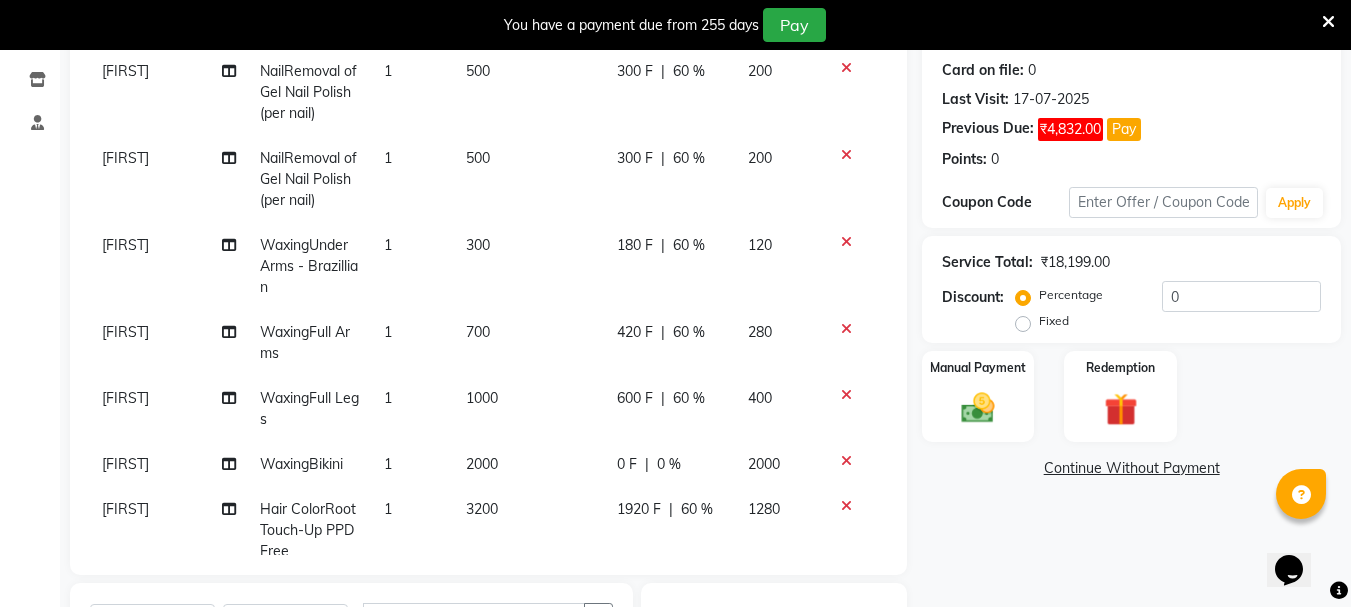 click on "2000" 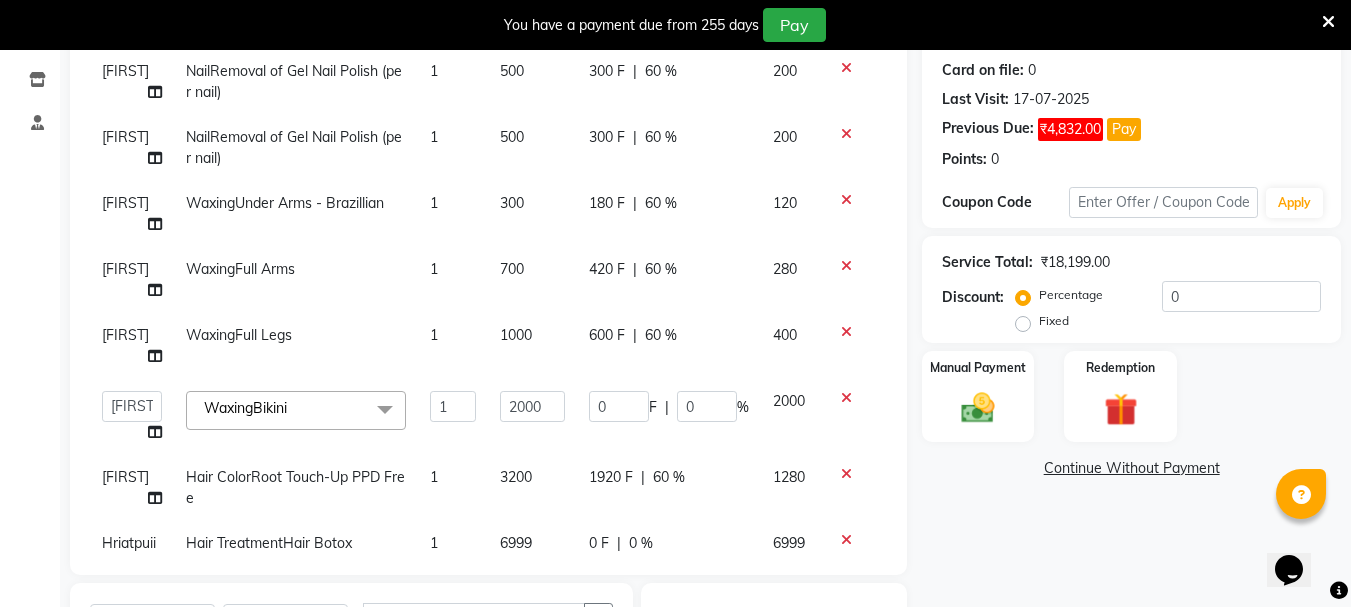 scroll, scrollTop: 178, scrollLeft: 0, axis: vertical 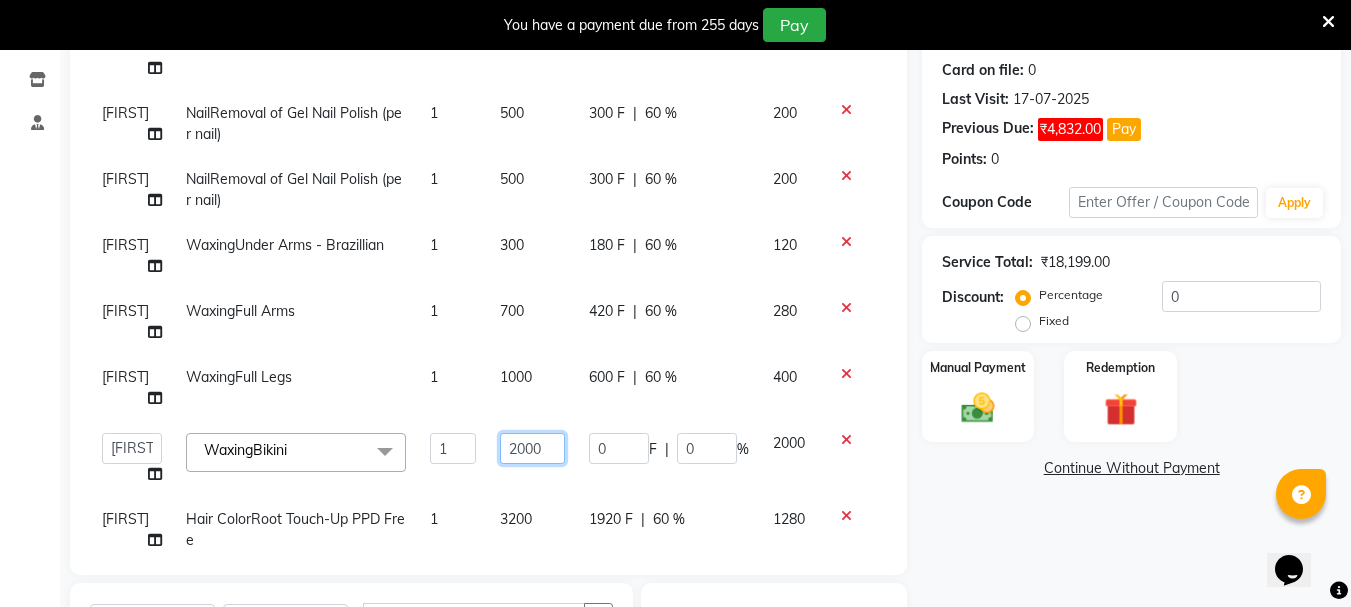 click on "2000" 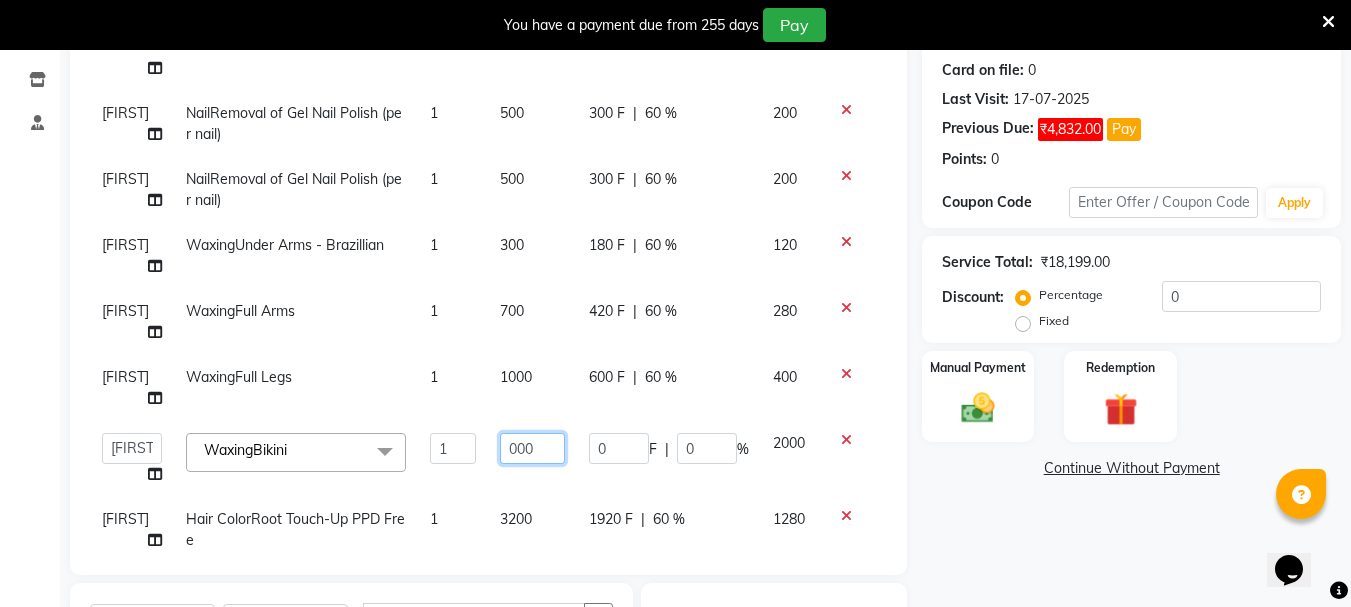 click on "000" 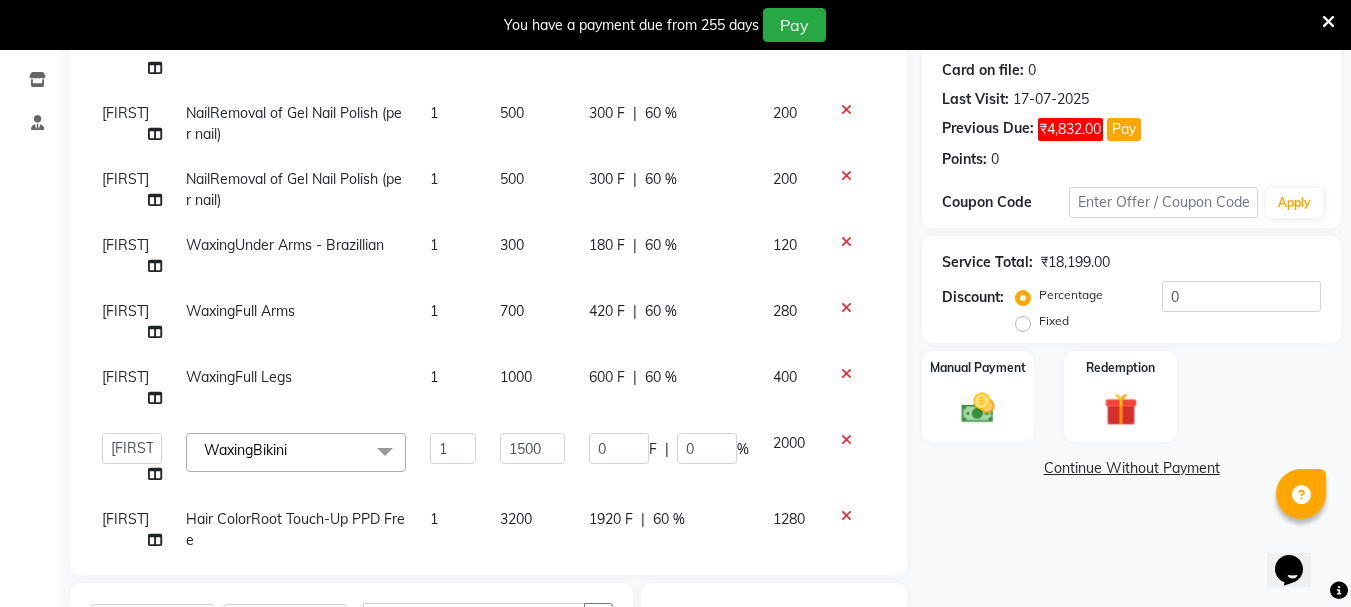 scroll, scrollTop: 220, scrollLeft: 0, axis: vertical 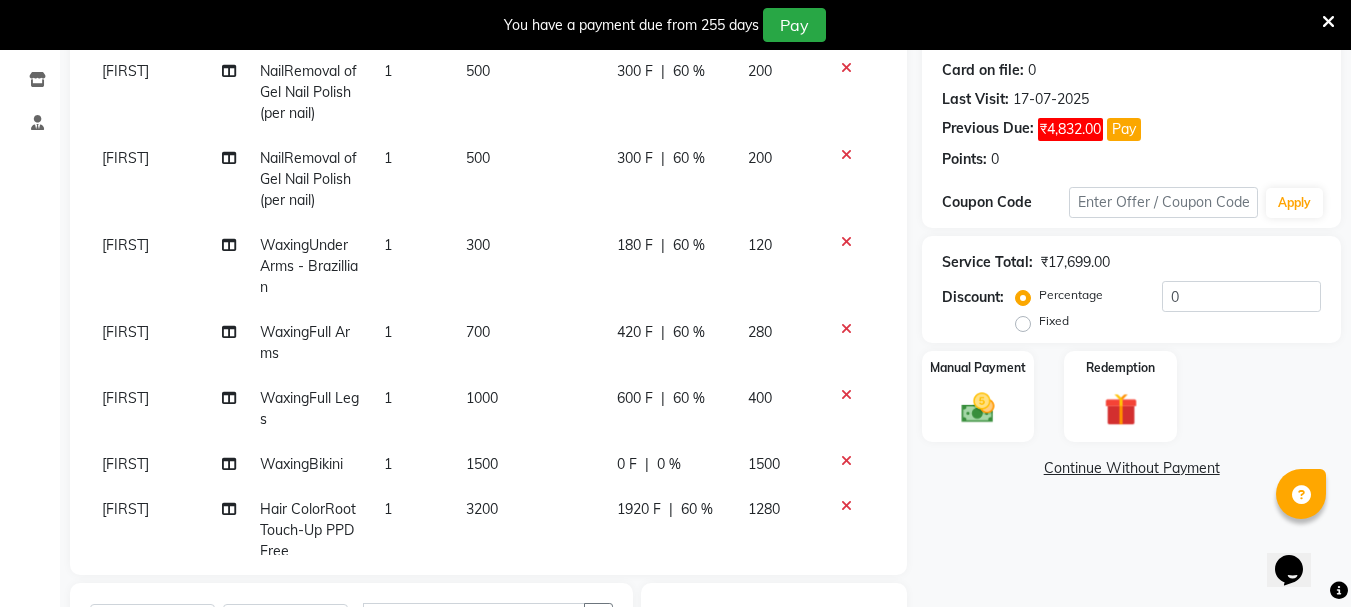 click on "0 %" 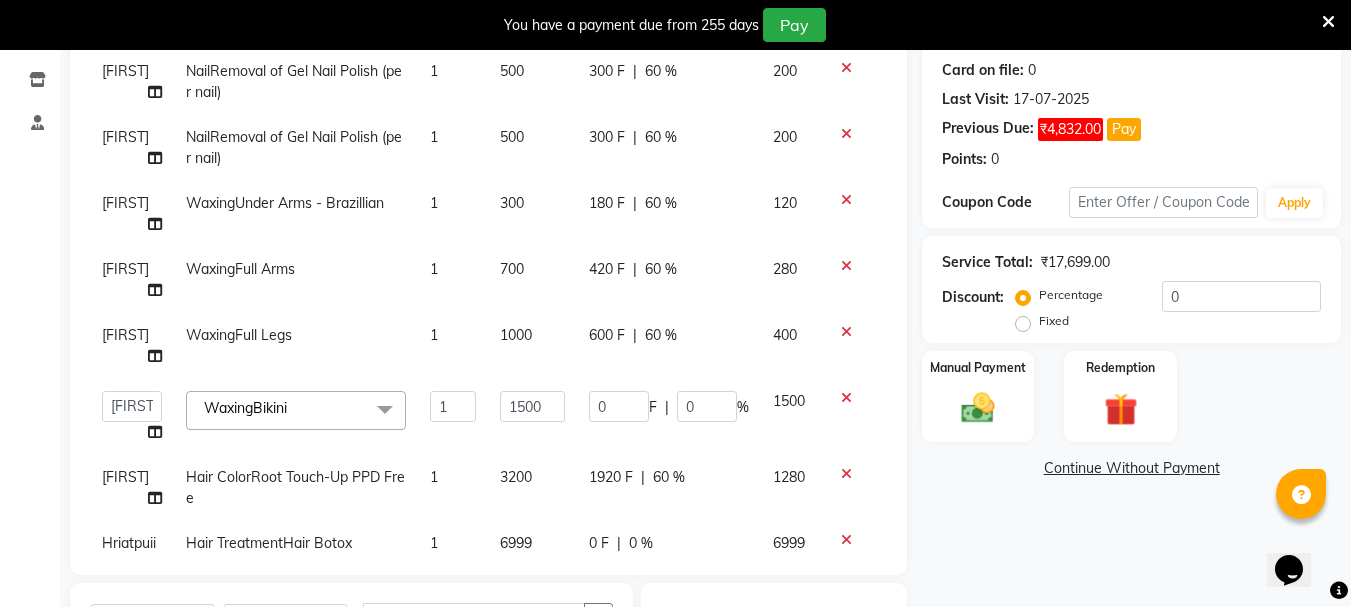 scroll, scrollTop: 178, scrollLeft: 0, axis: vertical 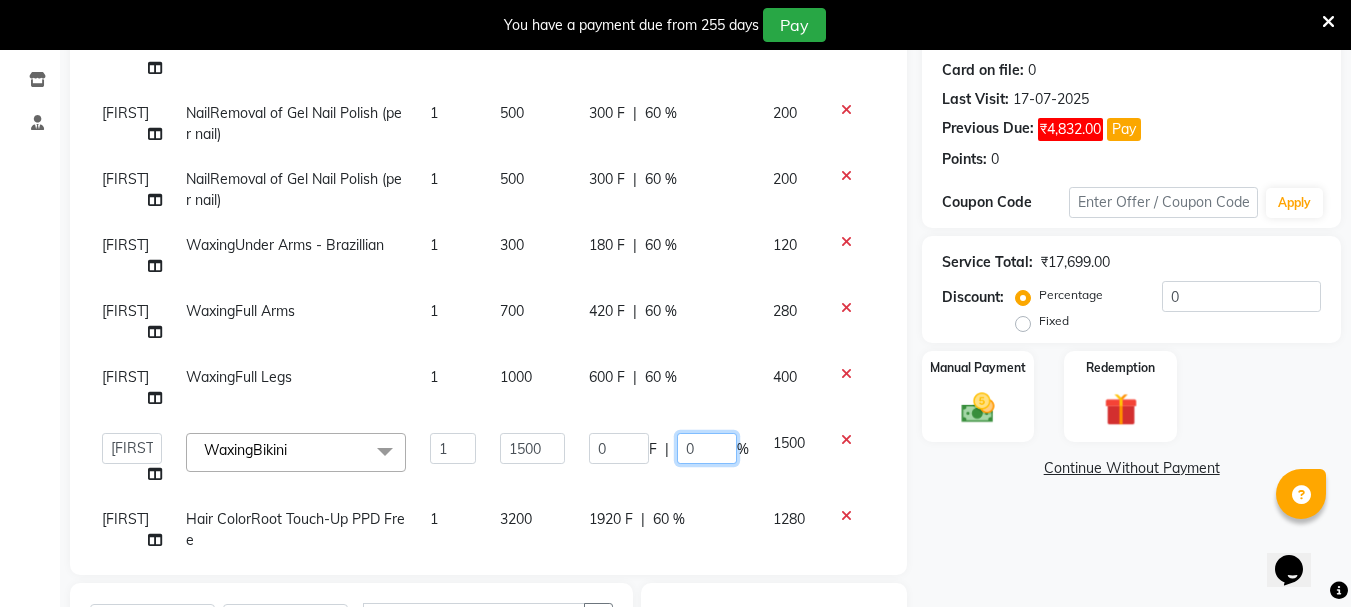 click on "0" 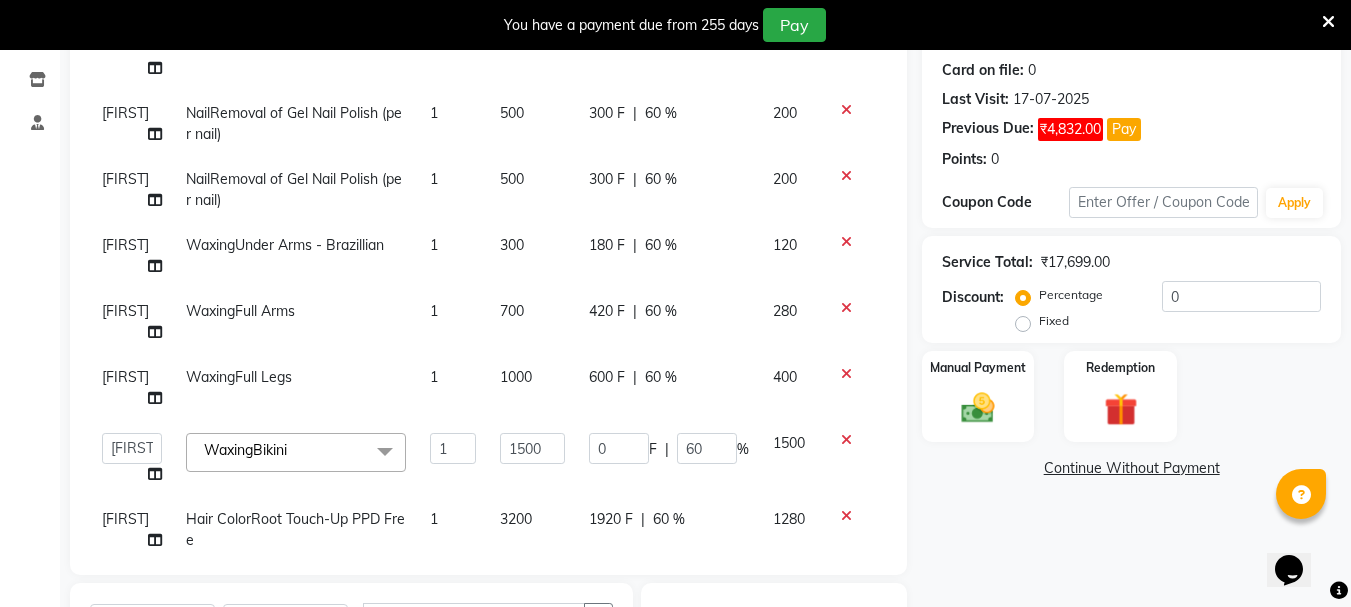 click on "[FIRST] NailCat Eyes (per nail) 1 1500 90 F | 6 % 1410 [FIRST] NailCat Eyes (per nail) 1 1500 90 F | 6 % 1410 [FIRST] NailRemoval of Gel Nail Polish (per nail) 1 500 300 F | 60 % 200 [FIRST] NailRemoval of Gel Nail Polish (per nail) 1 500 300 F | 60 % 200 [FIRST] WaxingUnder Arms - Brazillian 1 300 180 F | 60 % 120 [FIRST] WaxingFull Arms 1 700 420 F | 60 % 280 [FIRST] WaxingFull Legs 1 1000 600 F | 60 % 400 [FIRST] [LAST] [FIRST] [LAST] [FIRST] [LAST] [FIRST] [LAST] [FIRST] [LAST] [FIRST] [LAST] [FIRST] [LAST] [FIRST] [LAST] [FIRST] [LAST] LUV Salon Manager [FIRST] [FIRST] [FIRST] [FIRST] [FIRST] [FIRST] [FIRST] [FIRST] [FIRST] [FIRST] WaxingBikini  x Hair StylingCreative Style Director Hair StylingSenior Stylist Hair StylingStylist Hair StylingBlunt Hair Cut Hair StylingFringe Hair StylingKids Hair Cut (below 6 years) Hair StylingShampoo & Conditioning Hair StylingBlow-dry Hair StylingIroning Hair StylingTong Curls Hair Accessories Hair ColorRoot Touch-Up Vegan Hair ColorRoot Touch-Up PPD Free Hair ColorRoot Touch-Up Ammonia Free Hair ColorHighlights (Per Foil) 1 0" 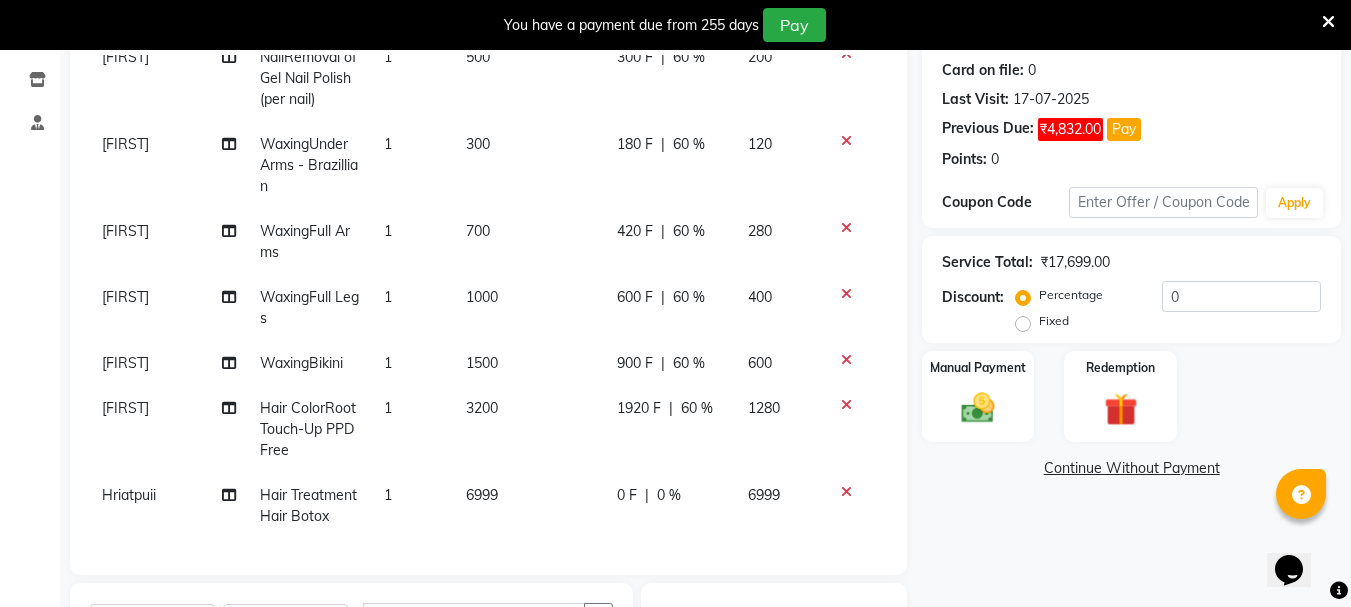 scroll, scrollTop: 336, scrollLeft: 0, axis: vertical 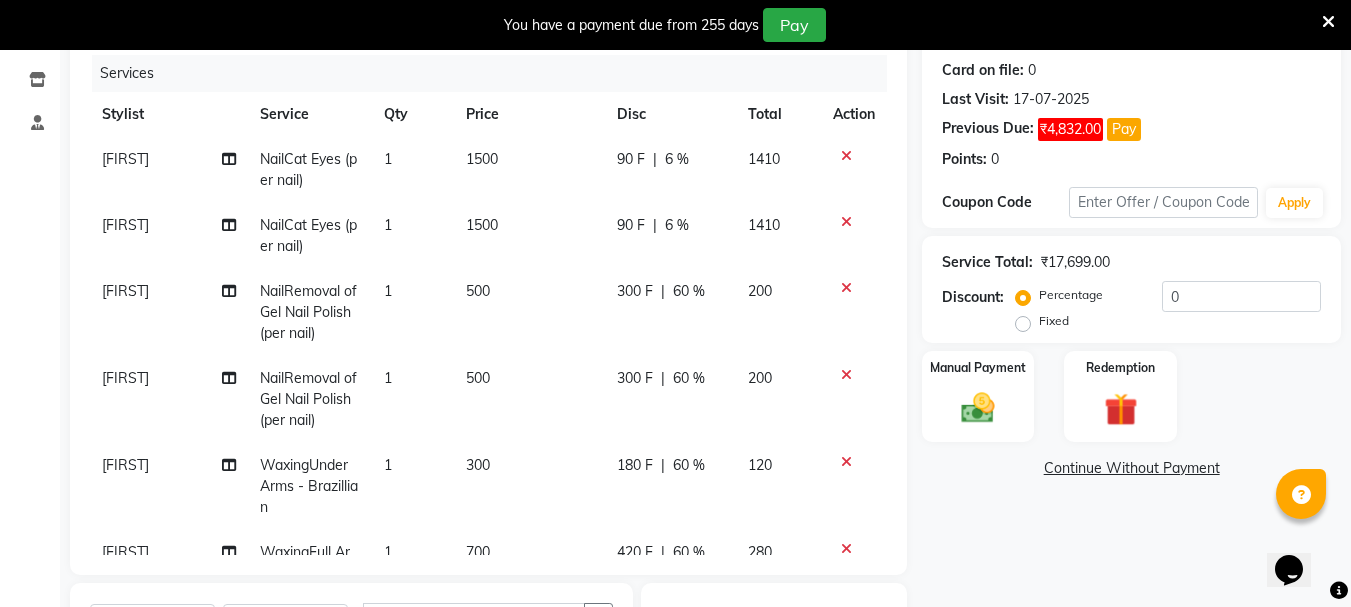 click on "6 %" 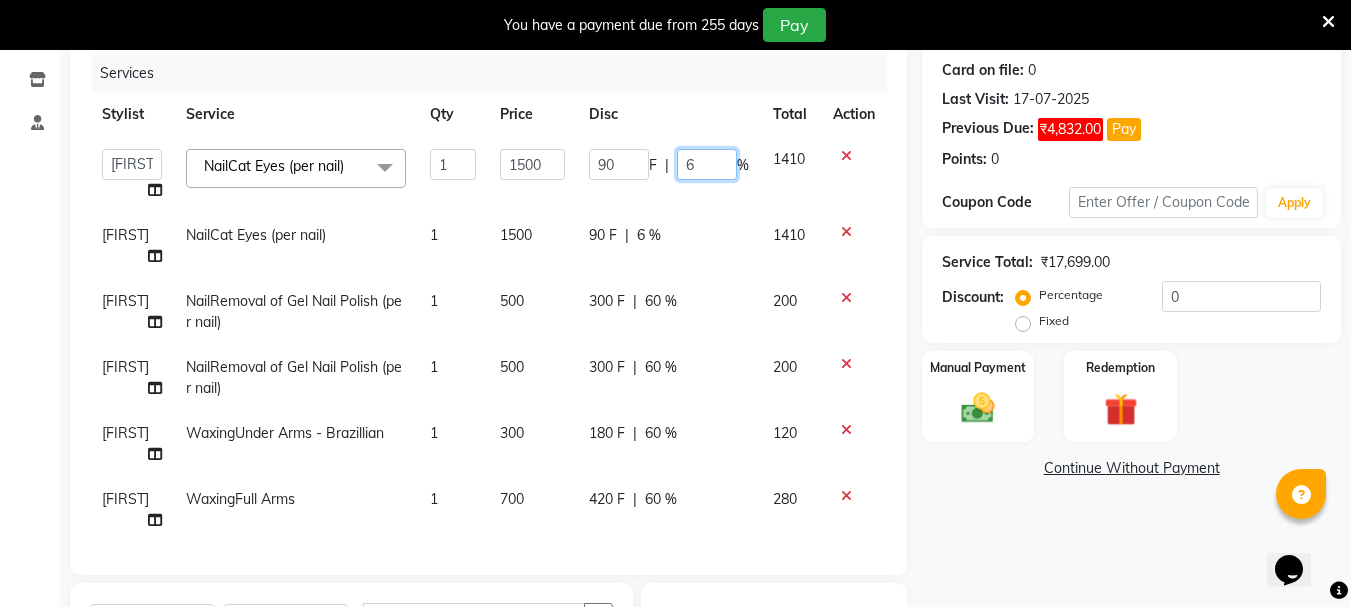 click on "6" 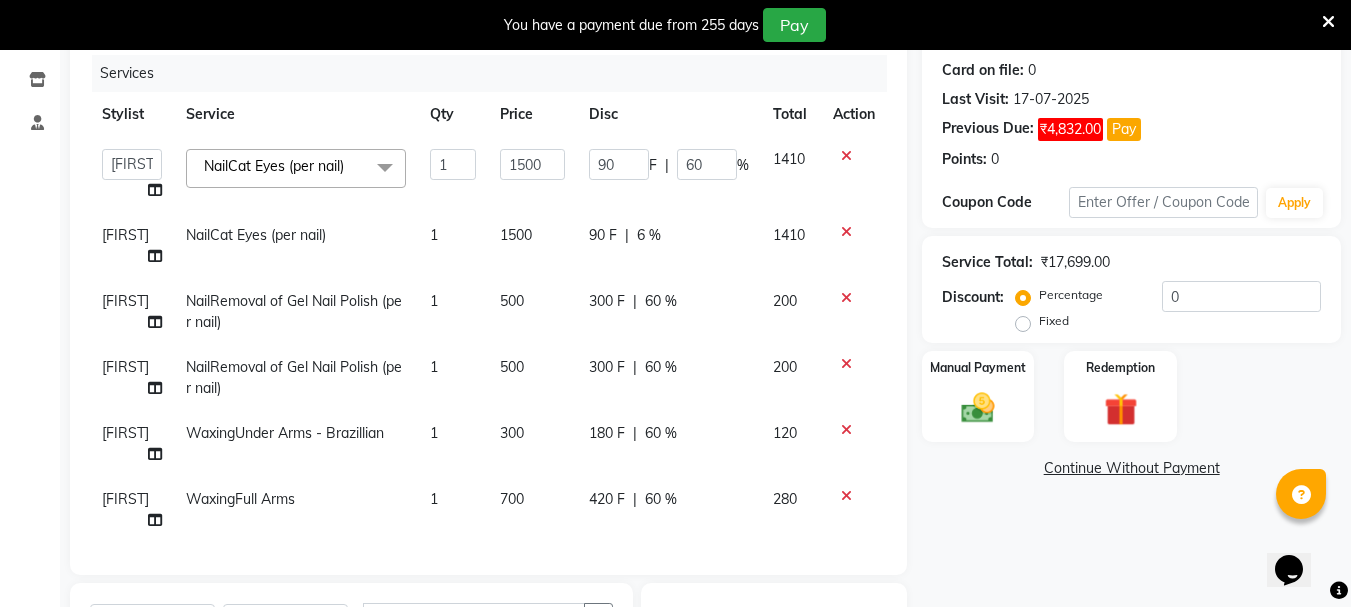 click on "[FIRST] [LAST] [FIRST] [LAST] [FIRST] [LAST] [FIRST] [LAST] [FIRST] [LAST] [FIRST] [LAST] [FIRST] [LAST] [FIRST] [LAST] [FIRST] [LAST] LUV Salon Manager [FIRST] [FIRST] [FIRST] [FIRST] [FIRST] [FIRST] [FIRST] [FIRST] [FIRST] [FIRST] NailCat Eyes (per nail)  x Hair StylingCreative Style Director Hair StylingSenior Stylist Hair StylingStylist Hair StylingBlunt Hair Cut Hair StylingFringe Hair StylingKids Hair Cut (below 6 years) Hair StylingShampoo & Conditioning Hair StylingBlow-dry Hair StylingIroning Hair StylingTong Curls Hair Accessories Hair ColorRoot Touch-Up Vegan Hair ColorRoot Touch-Up PPD Free Hair ColorRoot Touch-Up Ammonia Free Hair ColorHighlights (Per Foil) Hair ColorHighlights with pre lightener (Per Foil) Hair ColorCrazy Hair Color (Per Foil) Hair ColorGlobal Hair Color Hair ColorBalayage/Ombre Henna Hair Toning Hair & Scalp TreatmentHair Spa - Shea Butter Hair & Scalp TreatmentHair Spa - Nashi Hair & Scalp TreatmentRisana Hair & Scalp TreatmentQOD F4st Hair & Scalp TreatmentHair Spa - Nourishing & Repair Hair & Scalp TreatmentOlaplex 1 90" 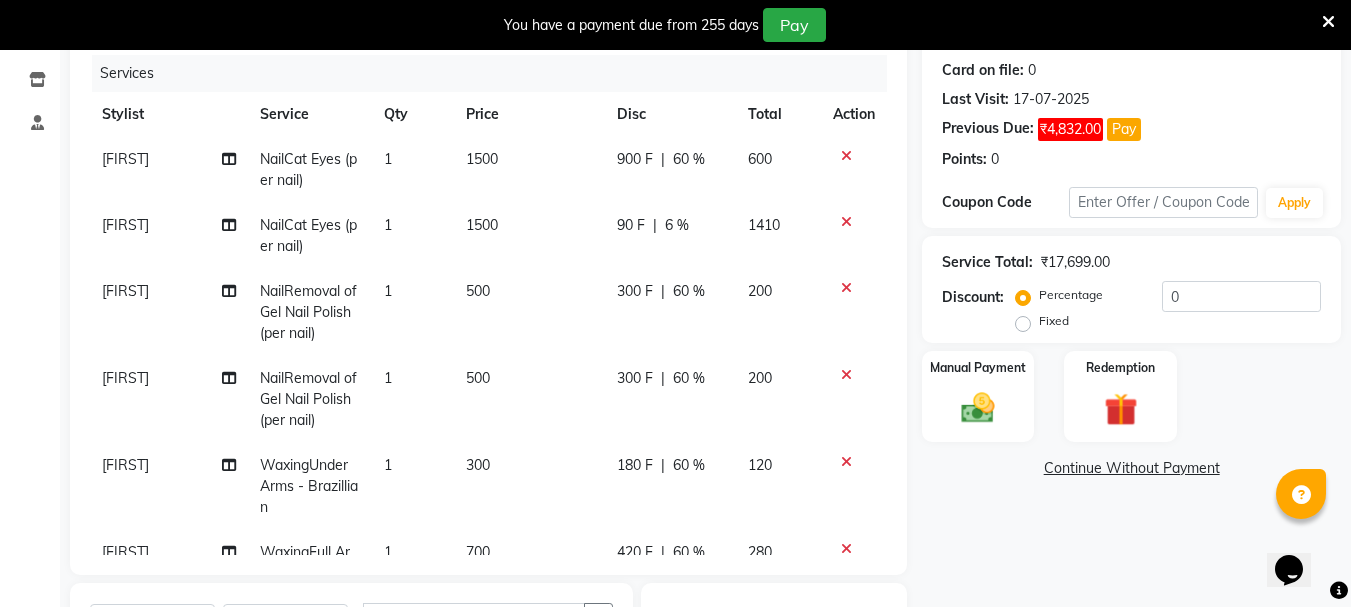 click on "90 F | 6 %" 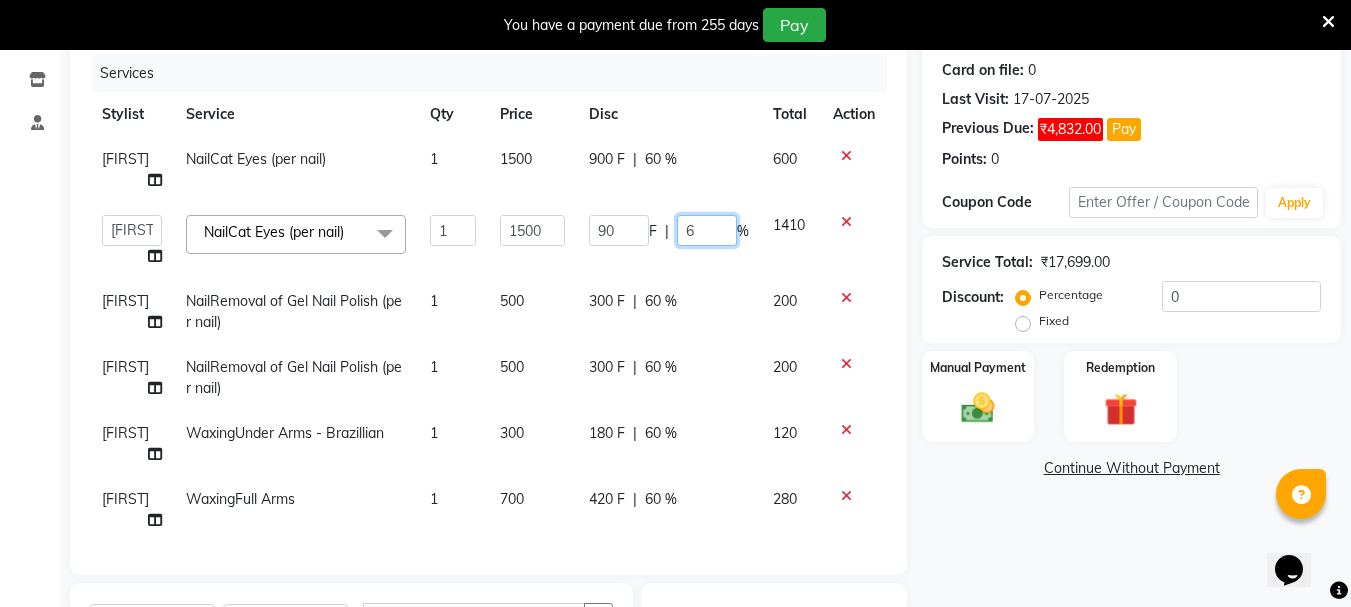 click on "6" 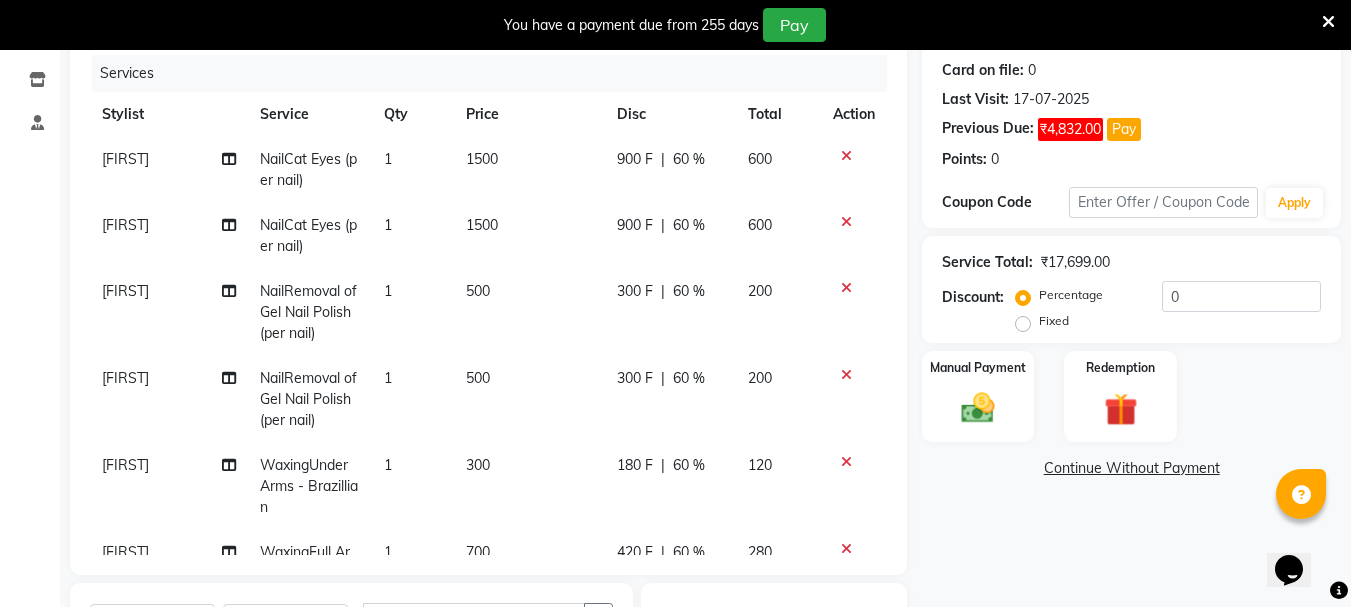 click on "900 F | 60 %" 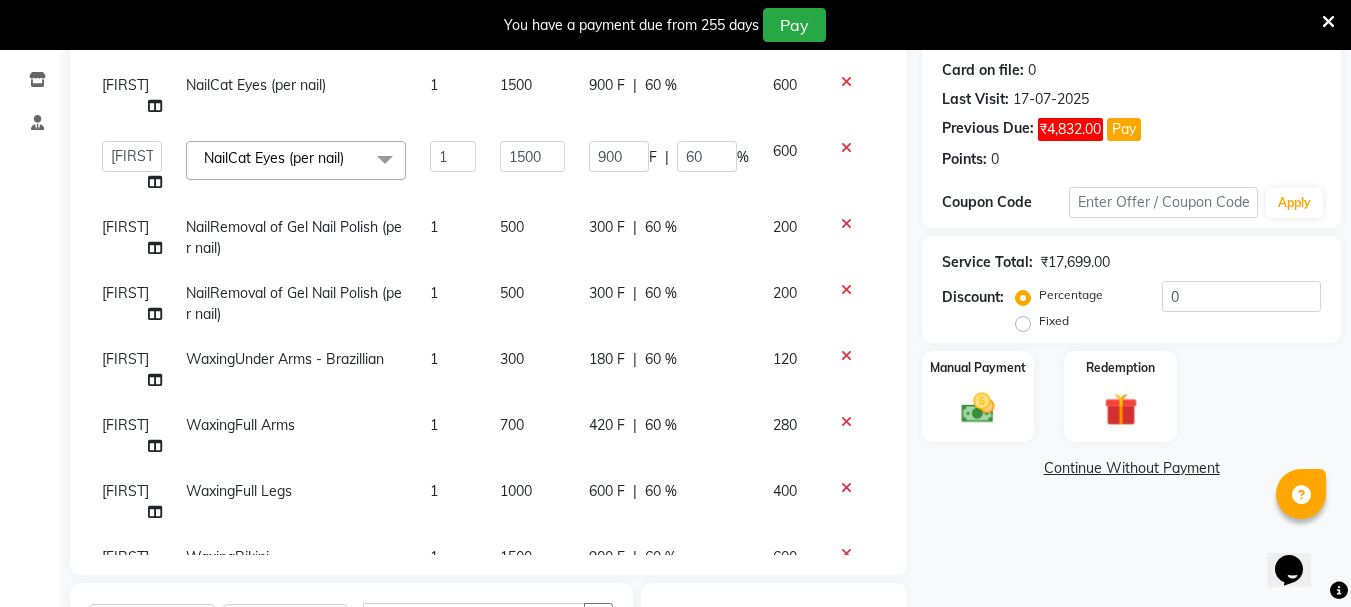 scroll, scrollTop: 178, scrollLeft: 0, axis: vertical 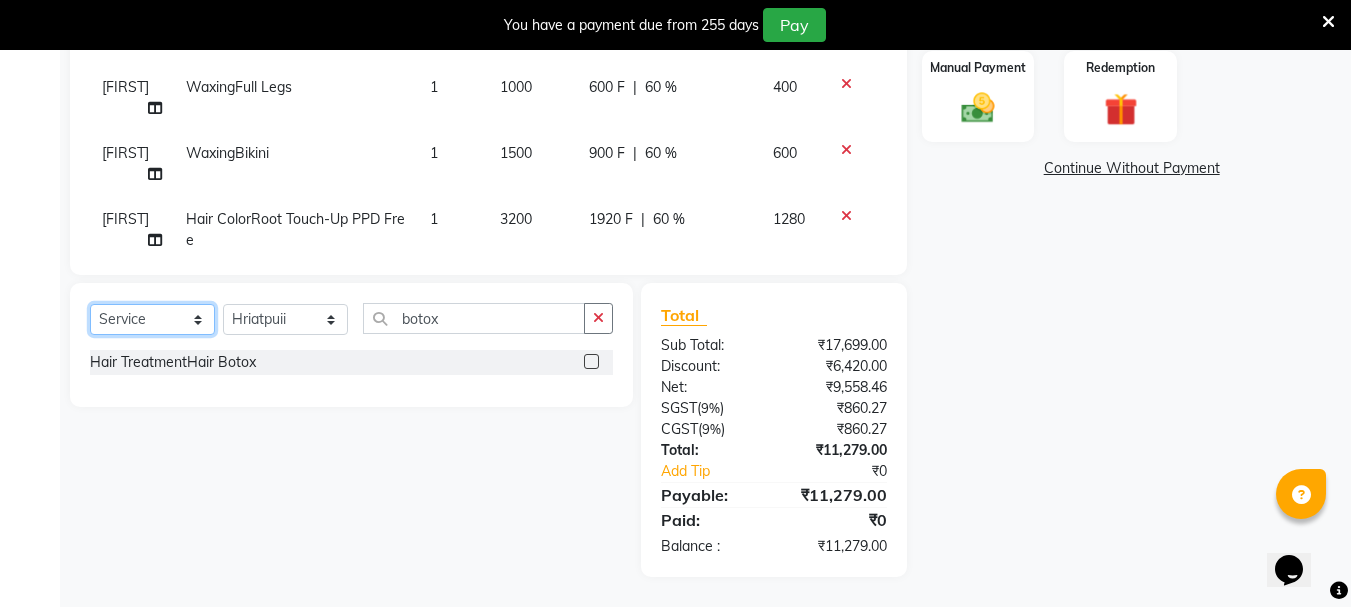 click on "Select  Service  Product  Membership  Package Voucher Prepaid Gift Card" 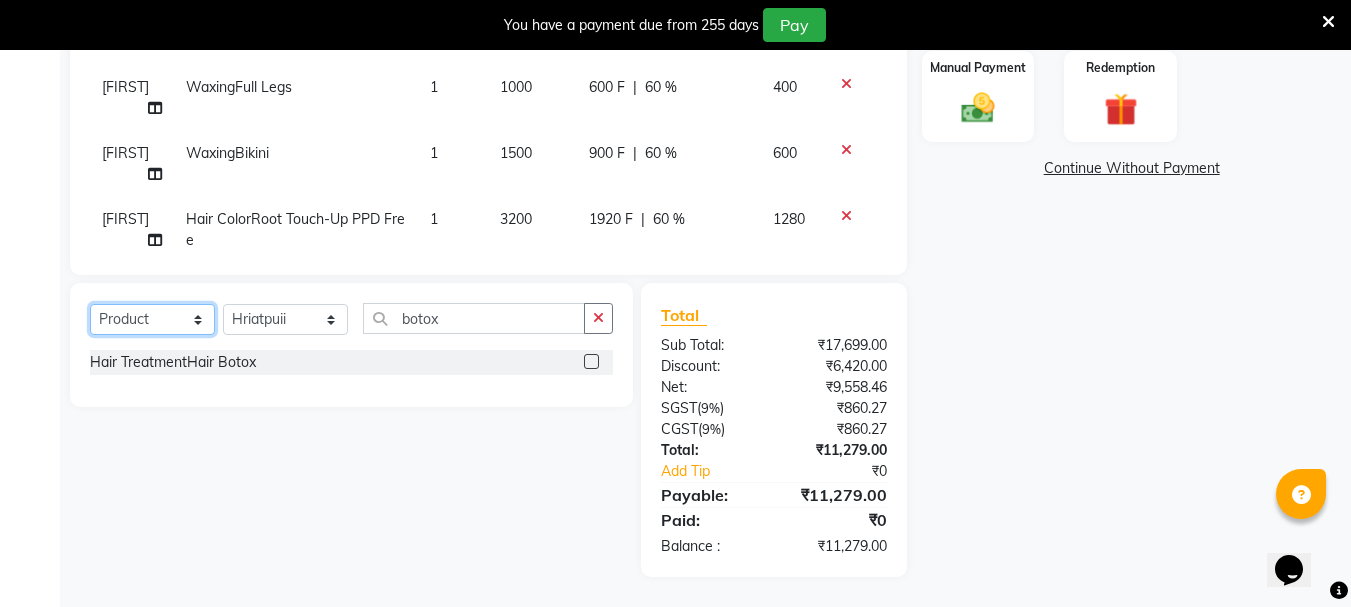 click on "Select  Service  Product  Membership  Package Voucher Prepaid Gift Card" 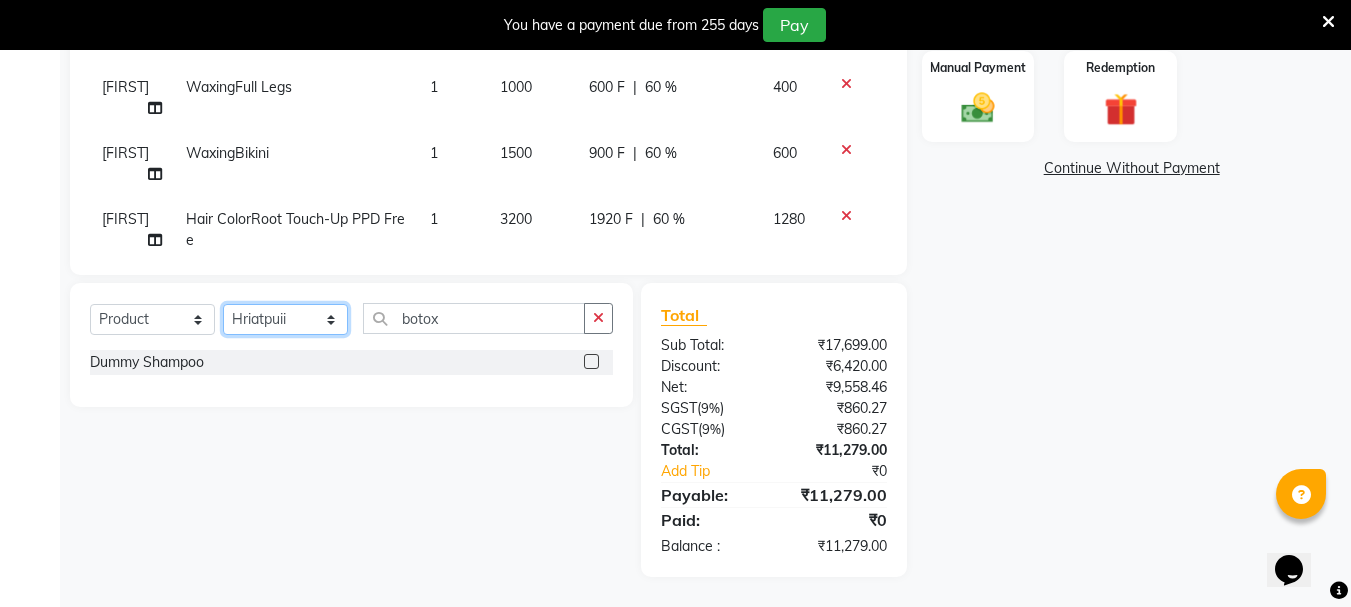 click on "Select Stylist [FIRST] [LAST] [FIRST] [LAST] [FIRST] [LAST] [FIRST] [LAST] [FIRST] [LAST] [FIRST] [LAST] [FIRST] [LAST] [FIRST] [LAST] [FIRST] [LAST] [FIRST] [LAST] [FIRST] [LAST] [FIRST] [LAST] [FIRST] [LAST] [FIRST] [LAST] [FIRST] [LAST] [FIRST] [LAST]" 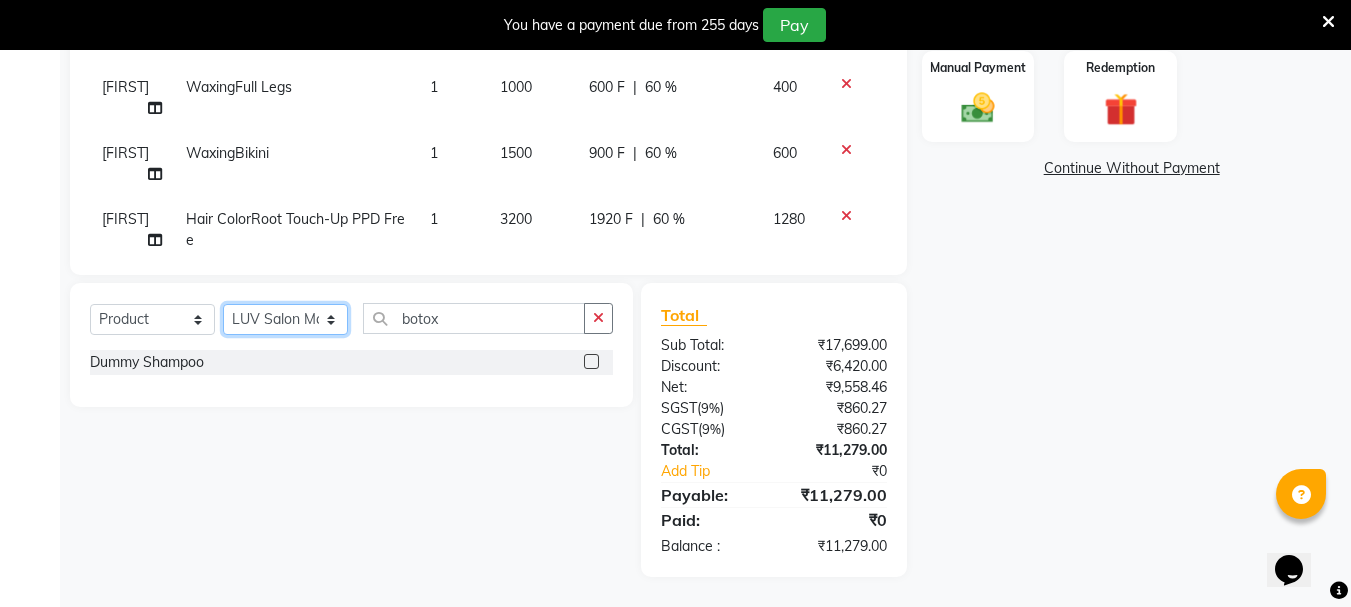 click on "Select Stylist [FIRST] [LAST] [FIRST] [LAST] [FIRST] [LAST] [FIRST] [LAST] [FIRST] [LAST] [FIRST] [LAST] [FIRST] [LAST] [FIRST] [LAST] [FIRST] [LAST] [FIRST] [LAST] [FIRST] [LAST] [FIRST] [LAST] [FIRST] [LAST] [FIRST] [LAST] [FIRST] [LAST] [FIRST] [LAST]" 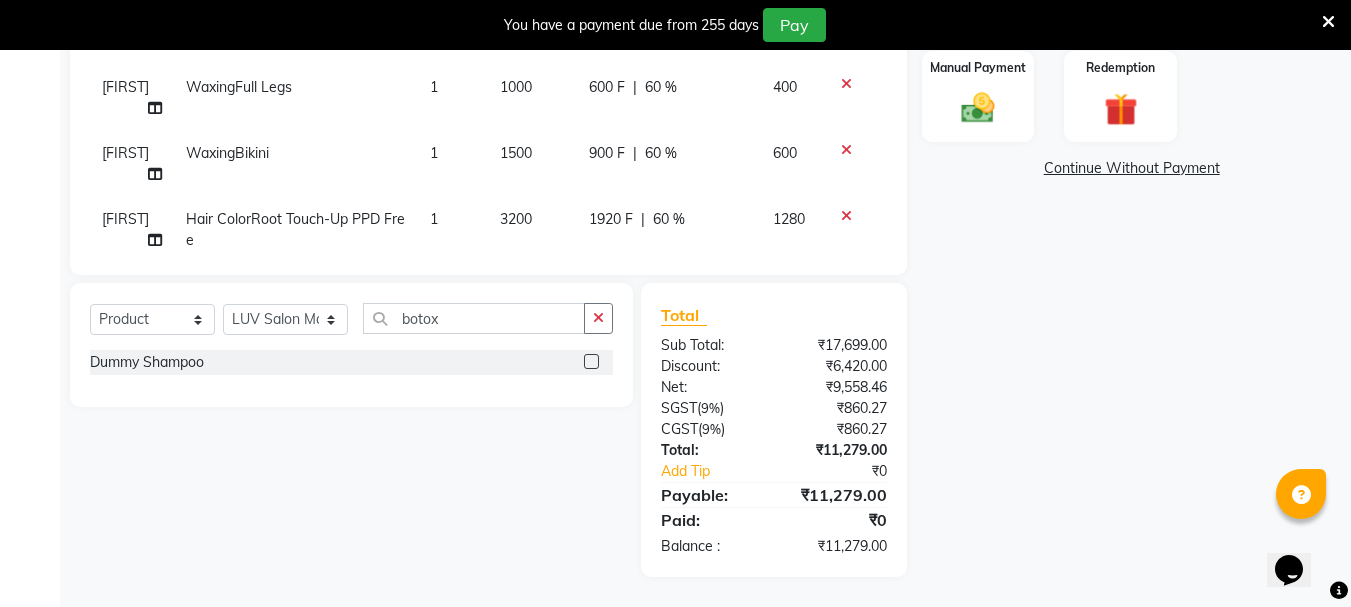 click 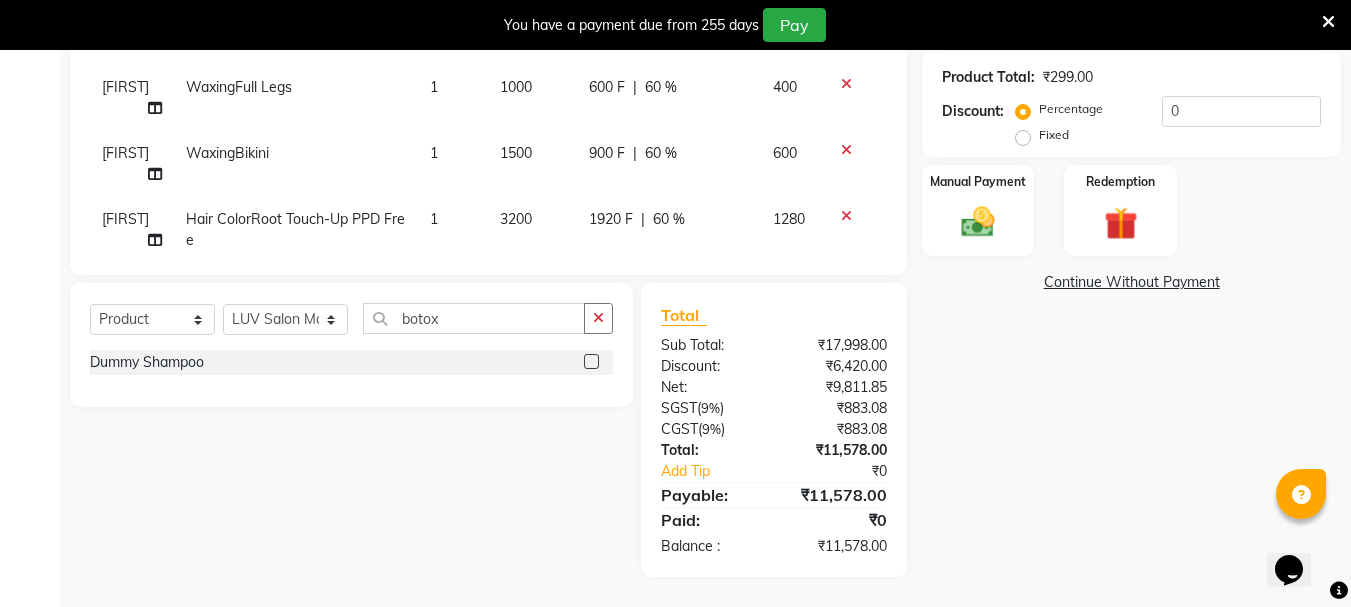 click 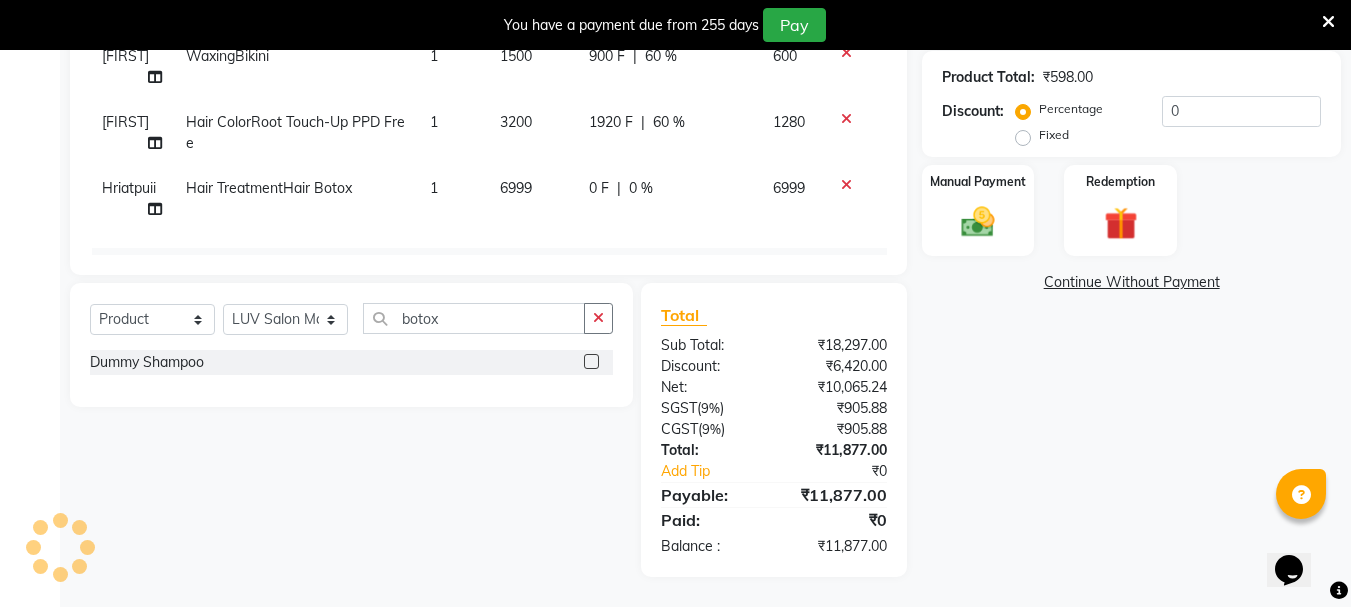 scroll, scrollTop: 366, scrollLeft: 0, axis: vertical 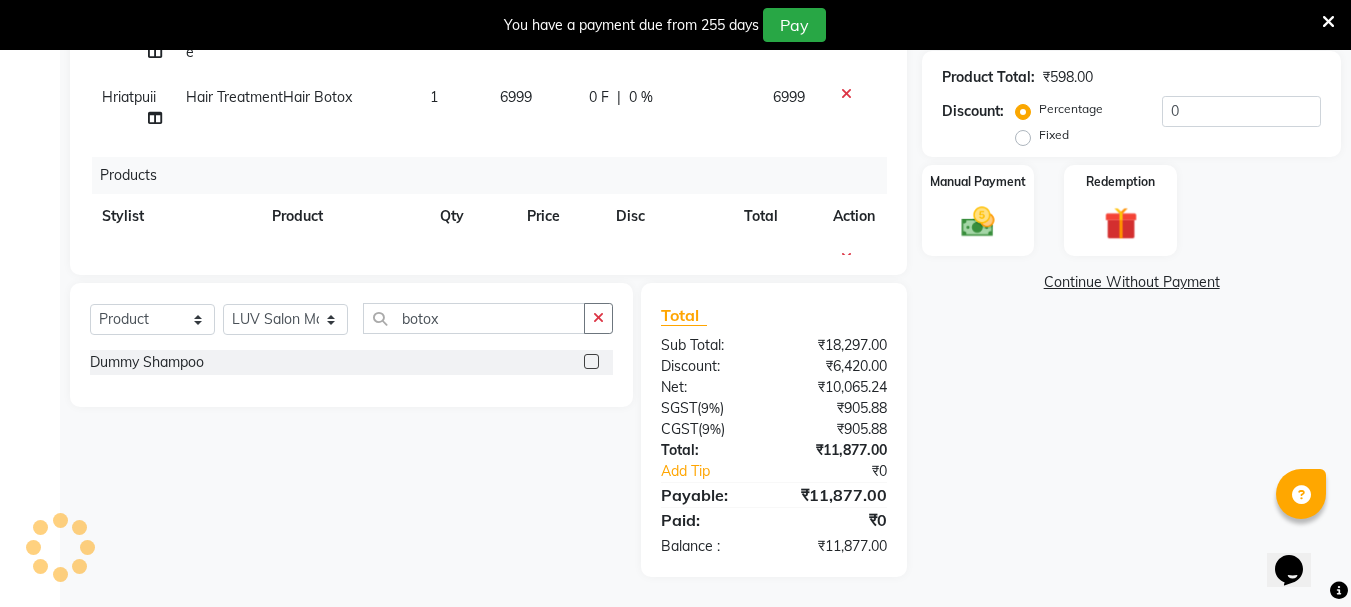 click on "299" 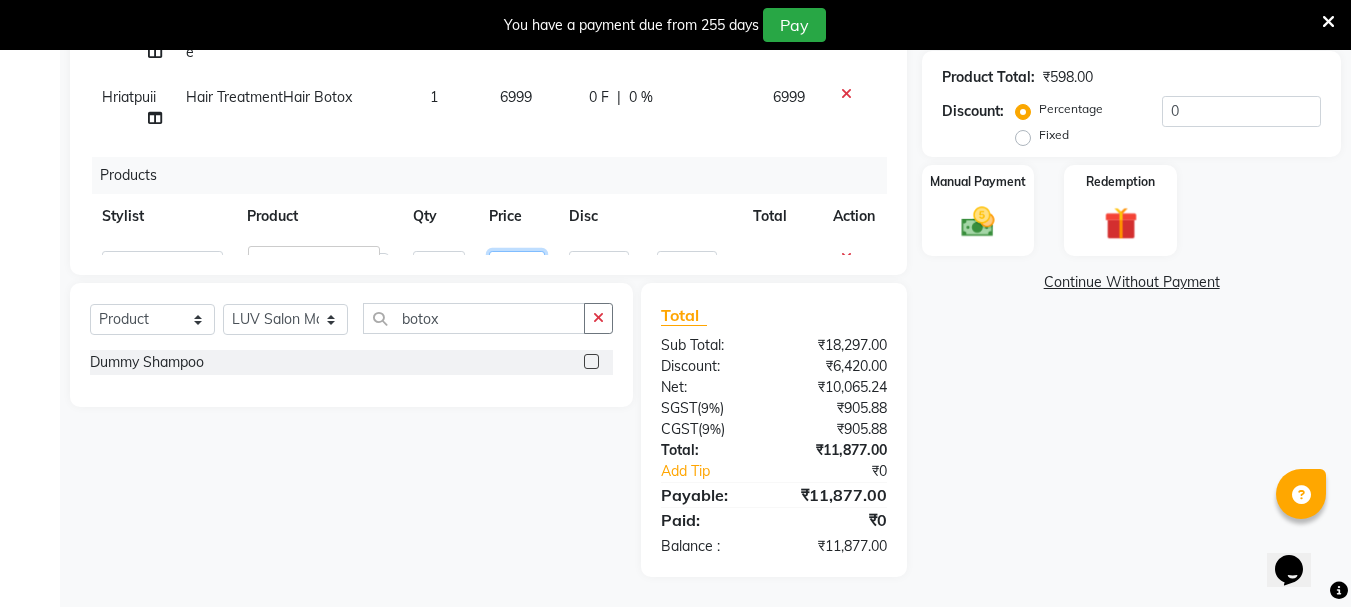 click on "299" 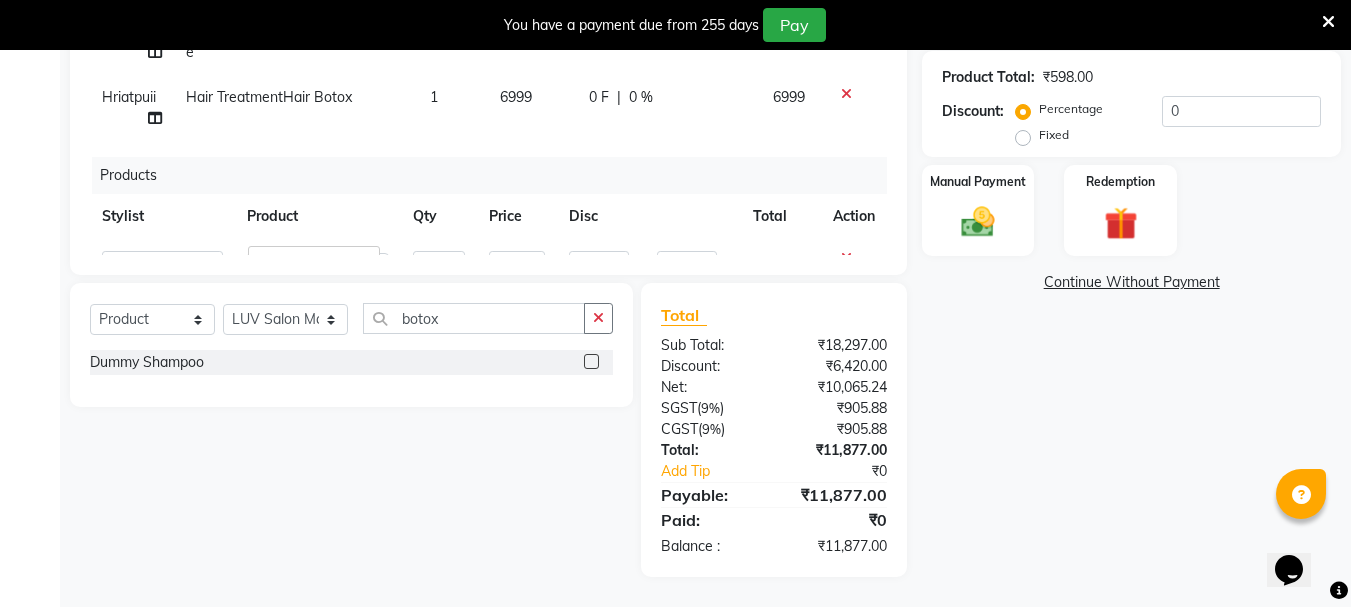 click on "299" 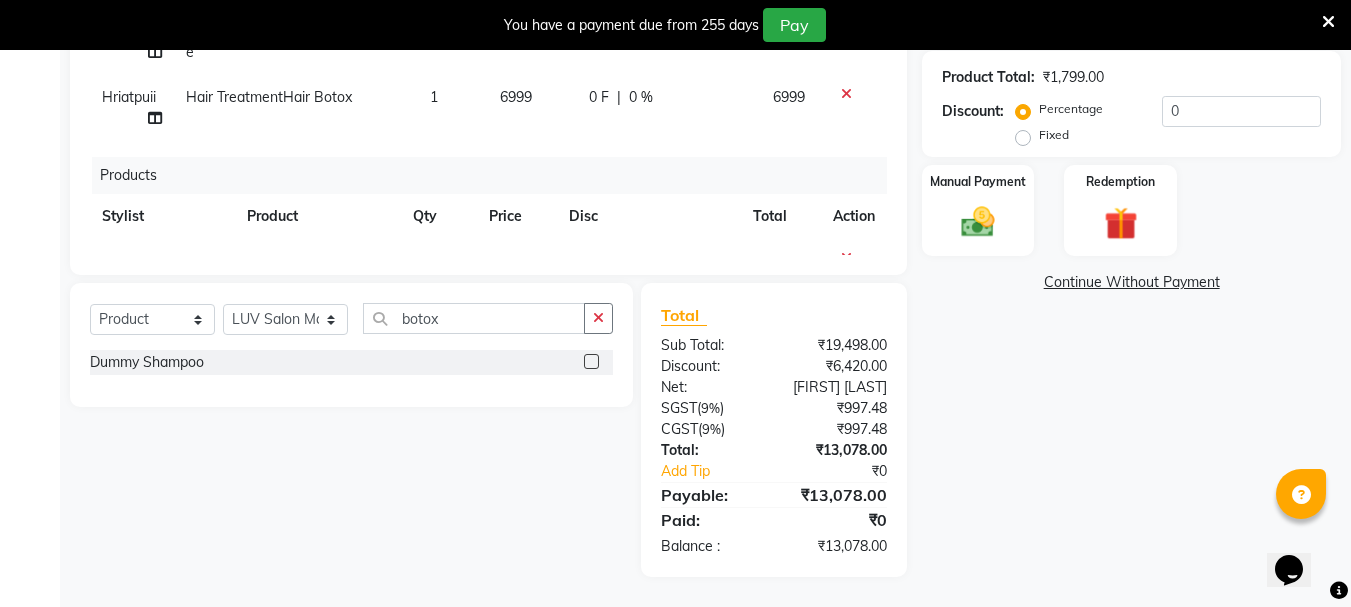 click on "299" 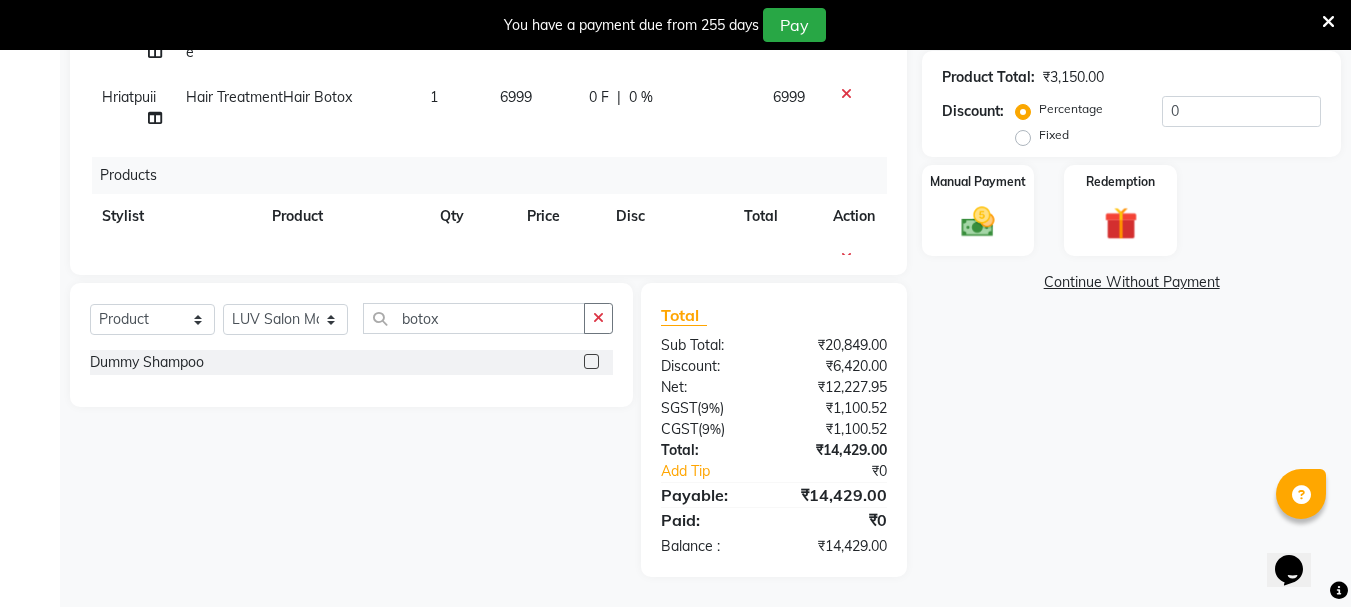 click on "1500" 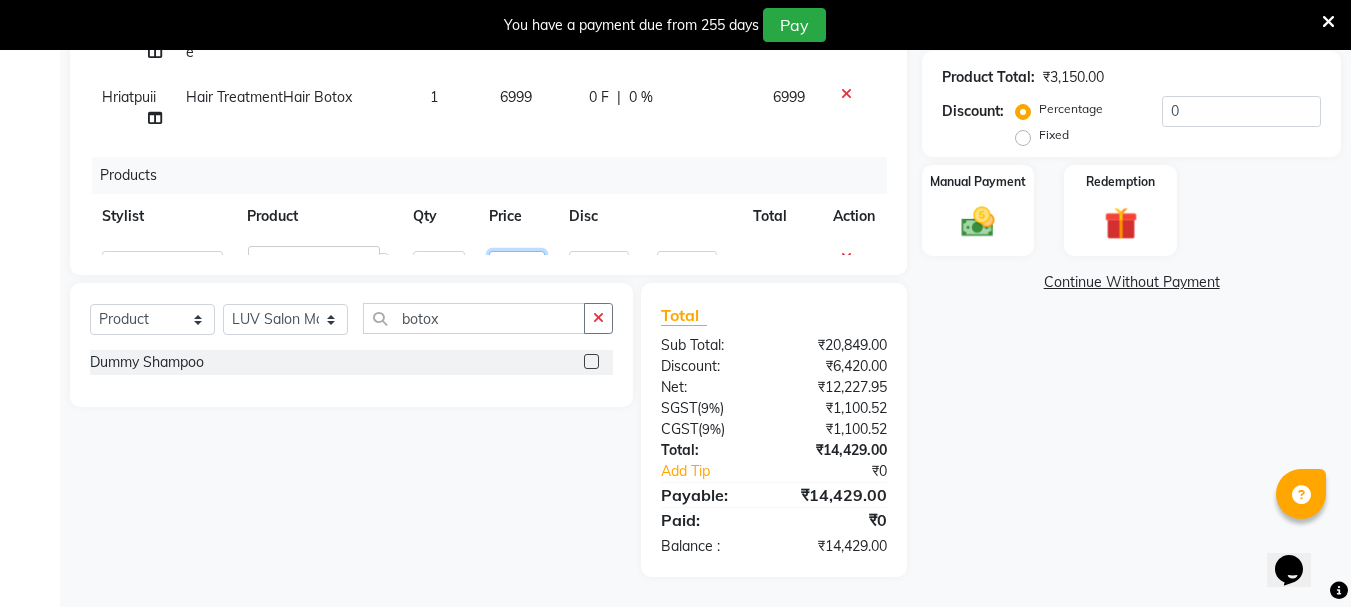 click on "1500" 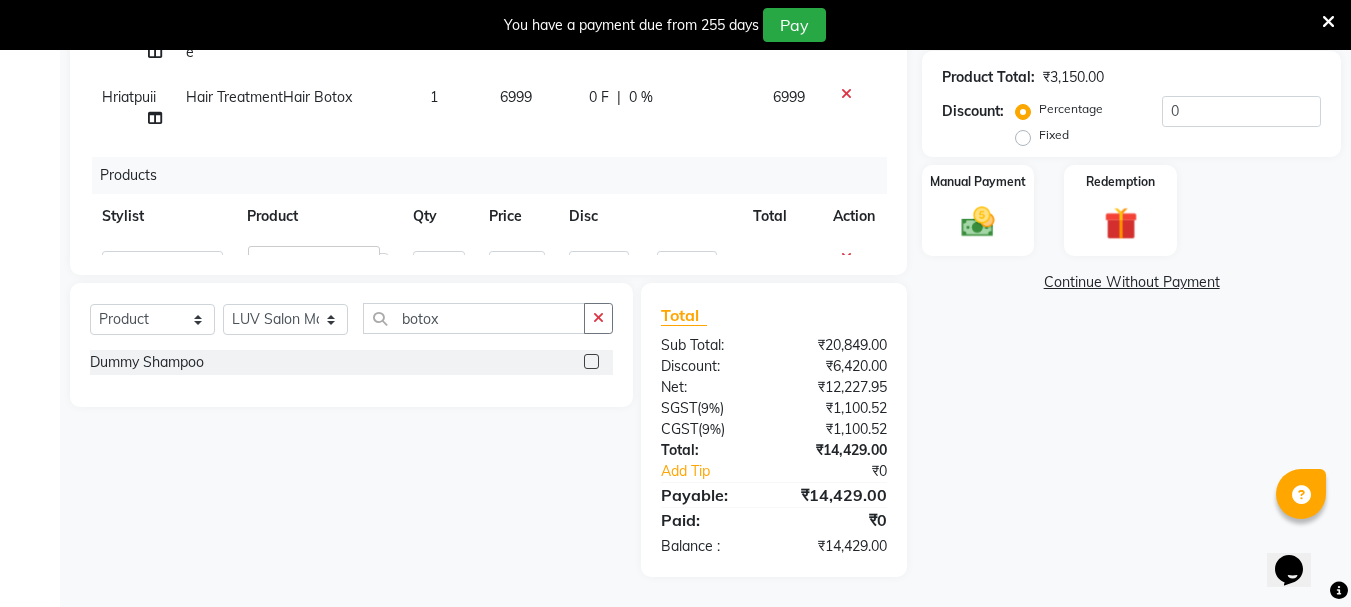 click on "1" 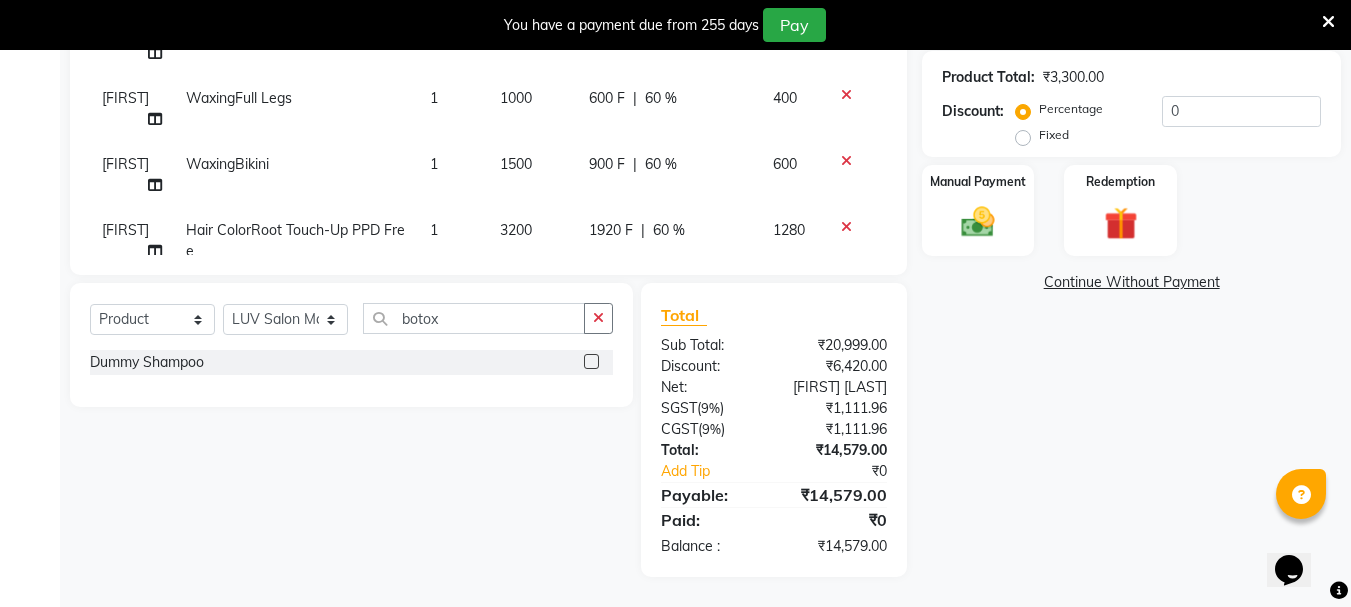 scroll, scrollTop: 166, scrollLeft: 0, axis: vertical 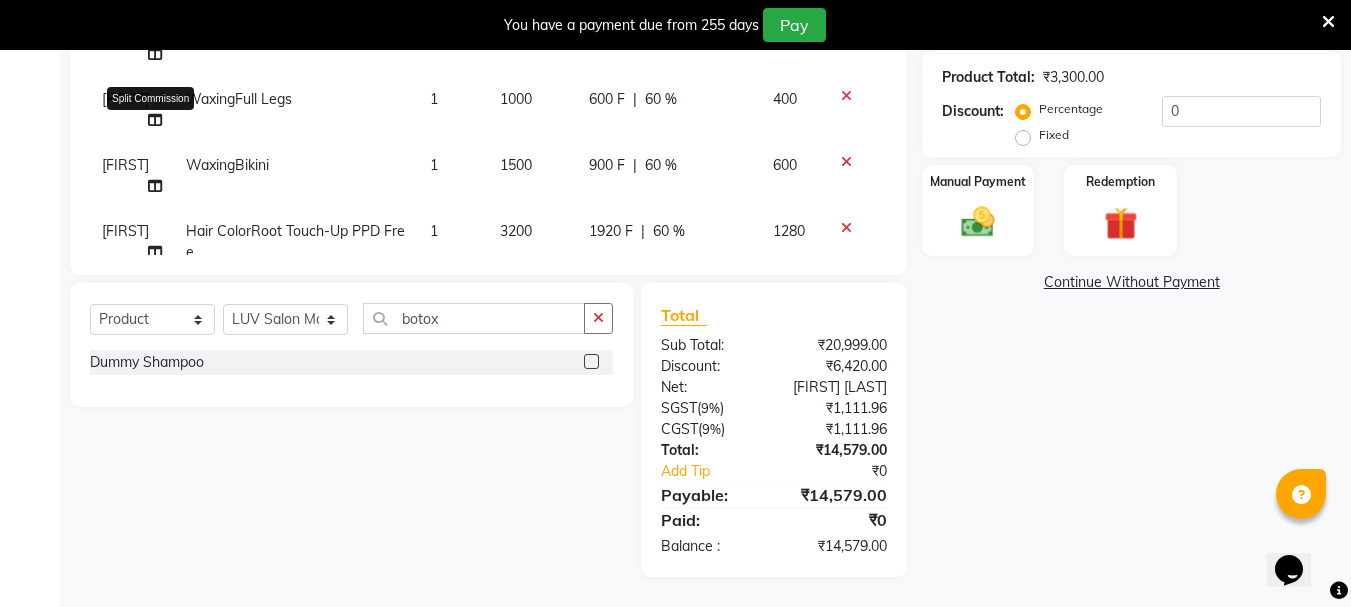 click 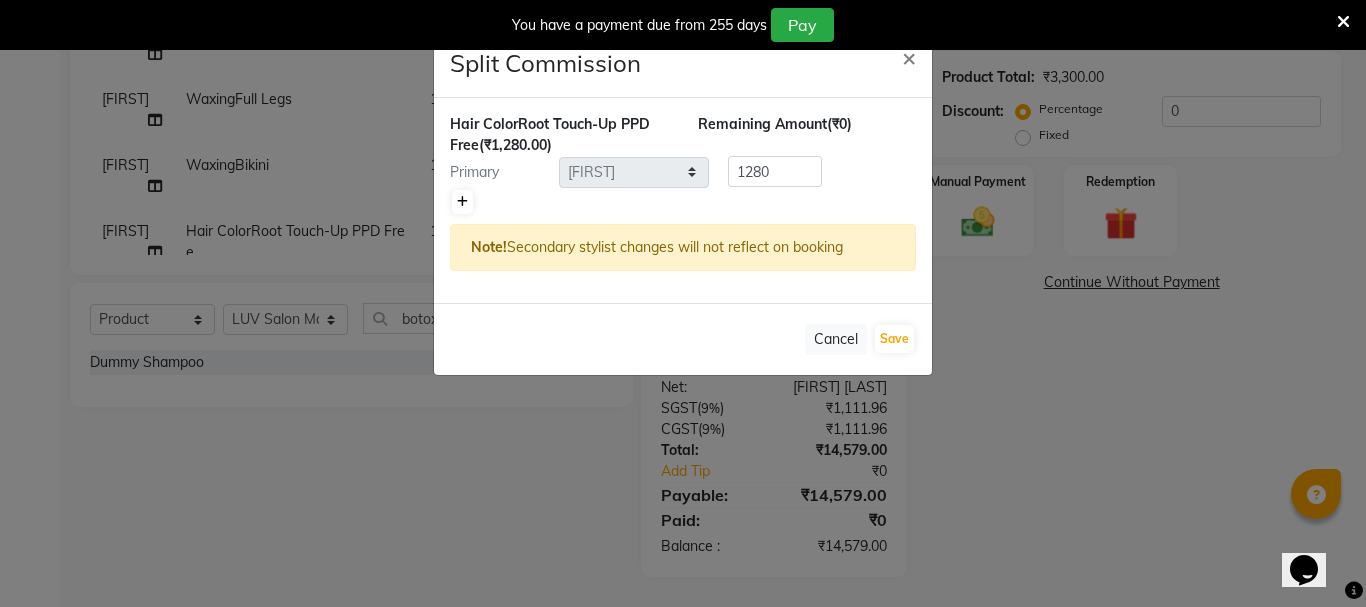 click 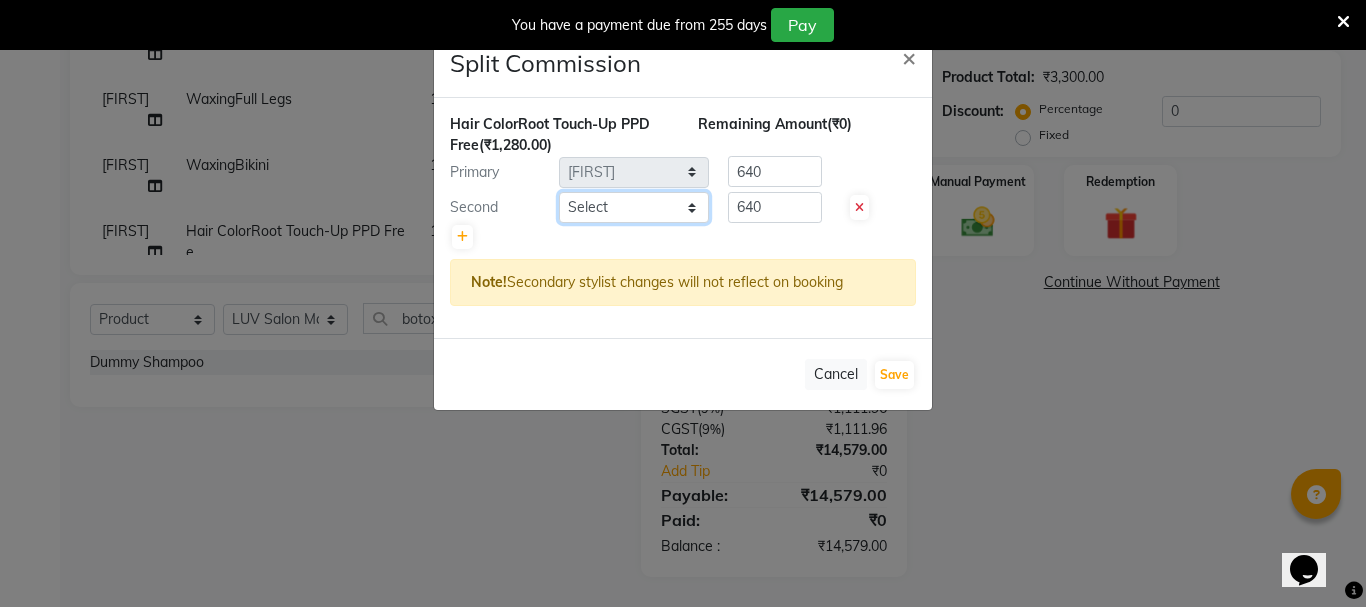 click on "Select [FIRST] [LAST] [FIRST] [LAST] [FIRST] [LAST] [FIRST] [LAST] [FIRST] [LAST] [FIRST] [LAST] [FIRST] [LAST] [FIRST] [LAST] [FIRST] [LAST] LUV Salon Manager [FIRST] [FIRST] [FIRST] [FIRST] [FIRST] [FIRST] [FIRST] [FIRST] [FIRST] [FIRST]" 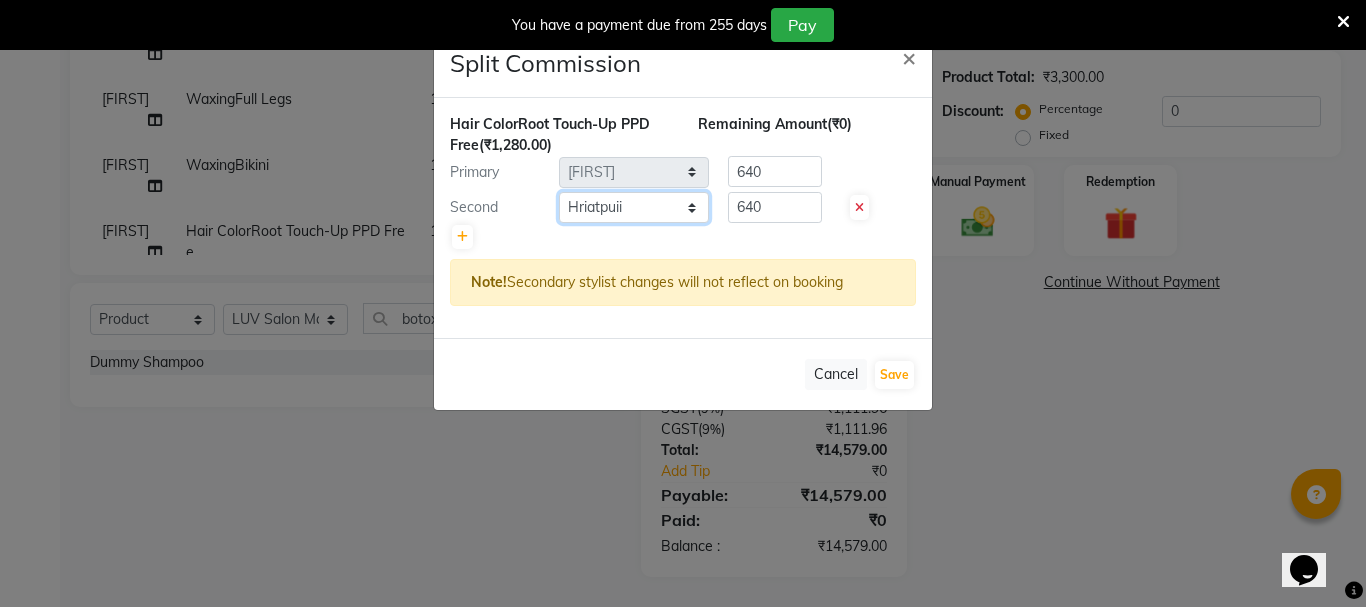 click on "Select [FIRST] [LAST] [FIRST] [LAST] [FIRST] [LAST] [FIRST] [LAST] [FIRST] [LAST] [FIRST] [LAST] [FIRST] [LAST] [FIRST] [LAST] [FIRST] [LAST] LUV Salon Manager [FIRST] [FIRST] [FIRST] [FIRST] [FIRST] [FIRST] [FIRST] [FIRST] [FIRST] [FIRST]" 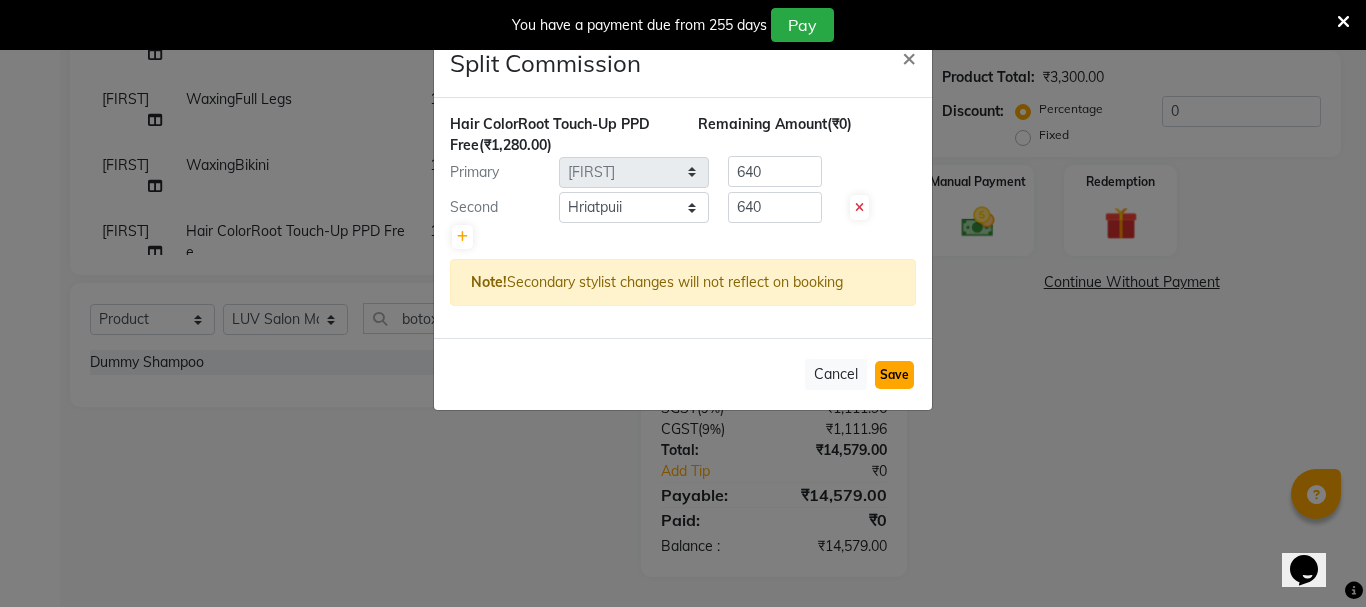 click on "Save" 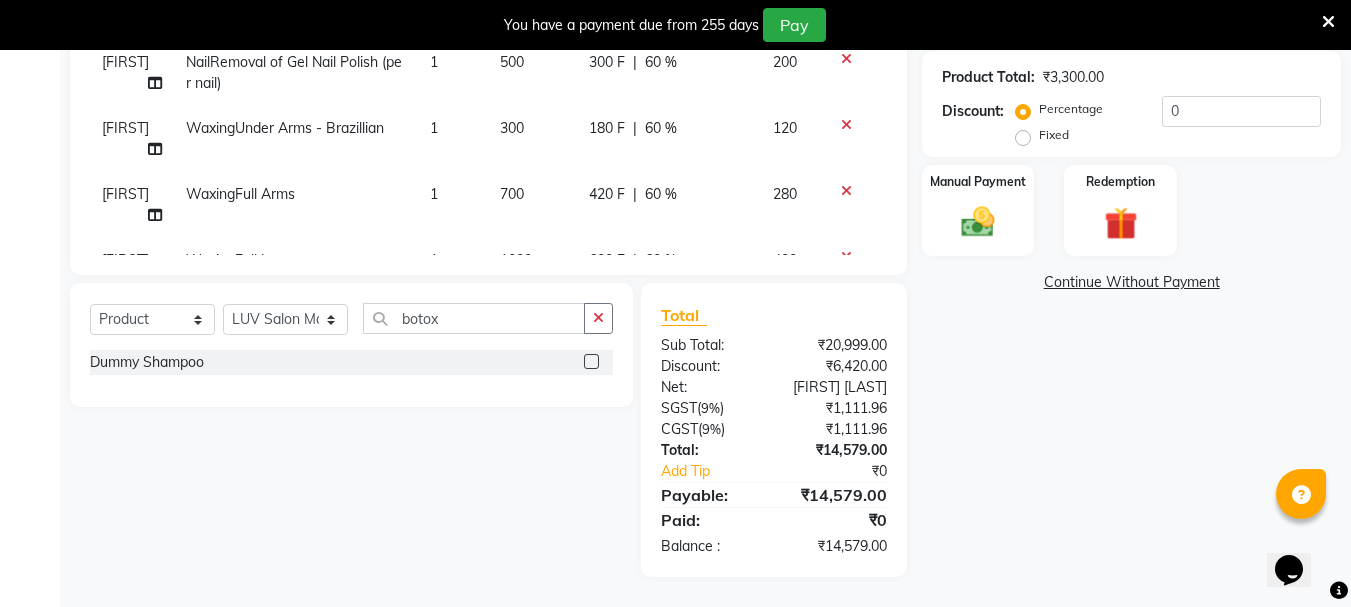 scroll, scrollTop: 0, scrollLeft: 0, axis: both 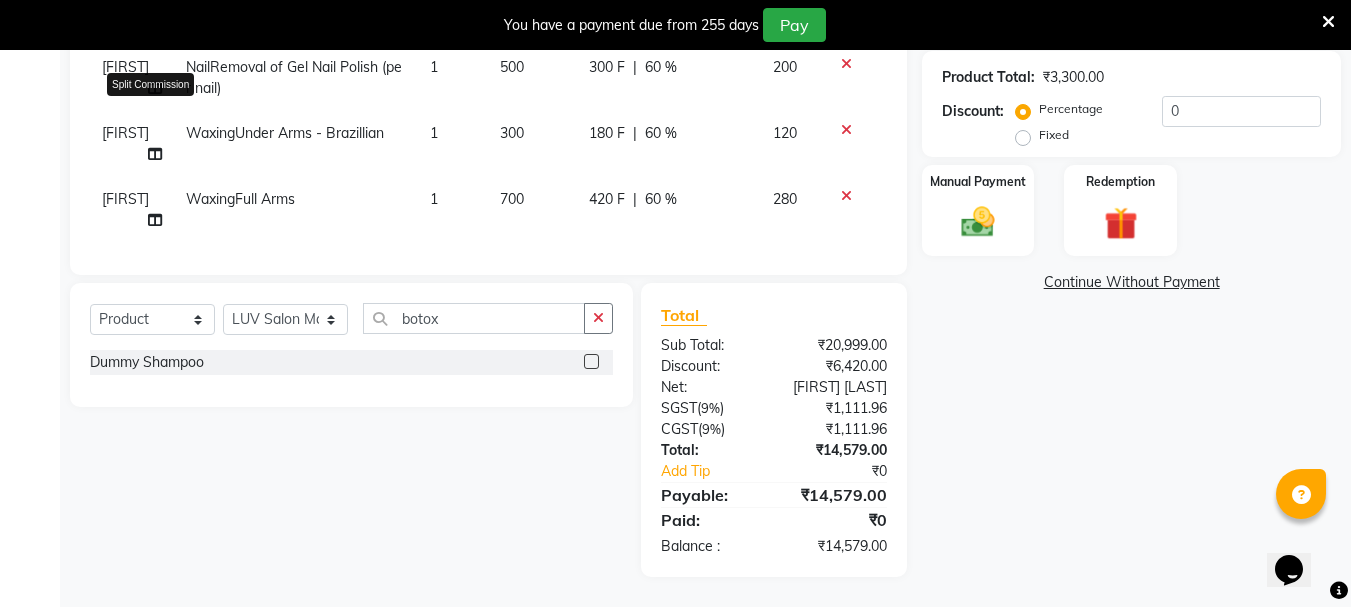 click 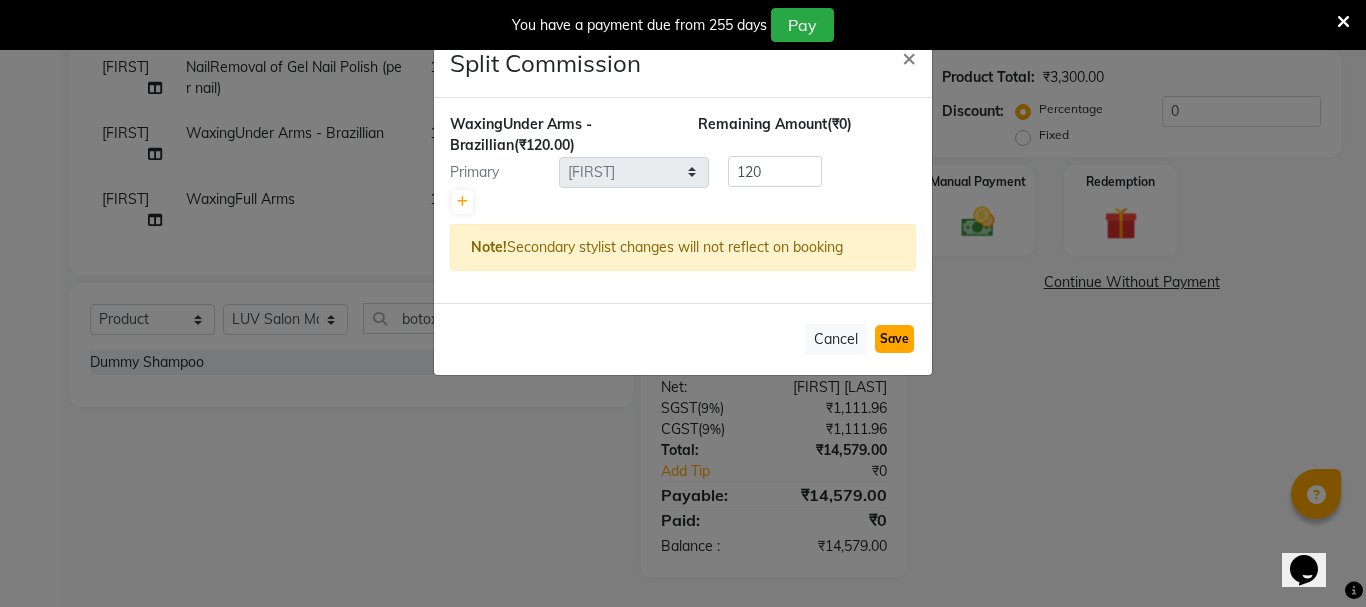click on "Save" 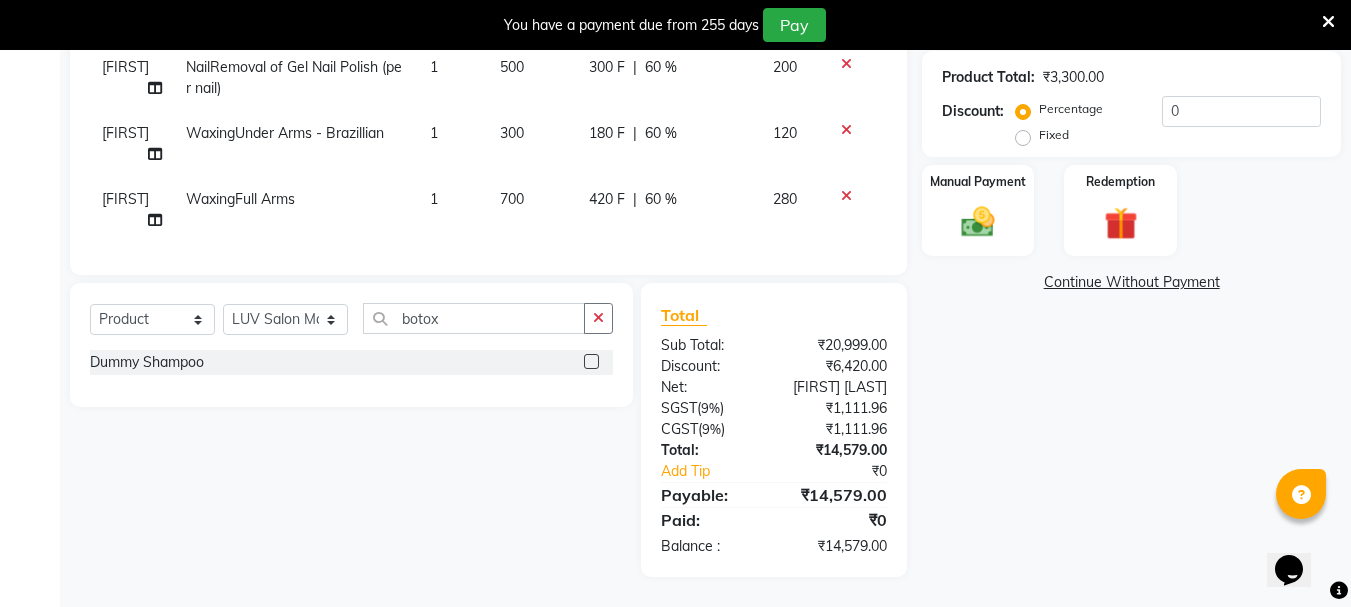 click on "[FIRST] Split Commission" 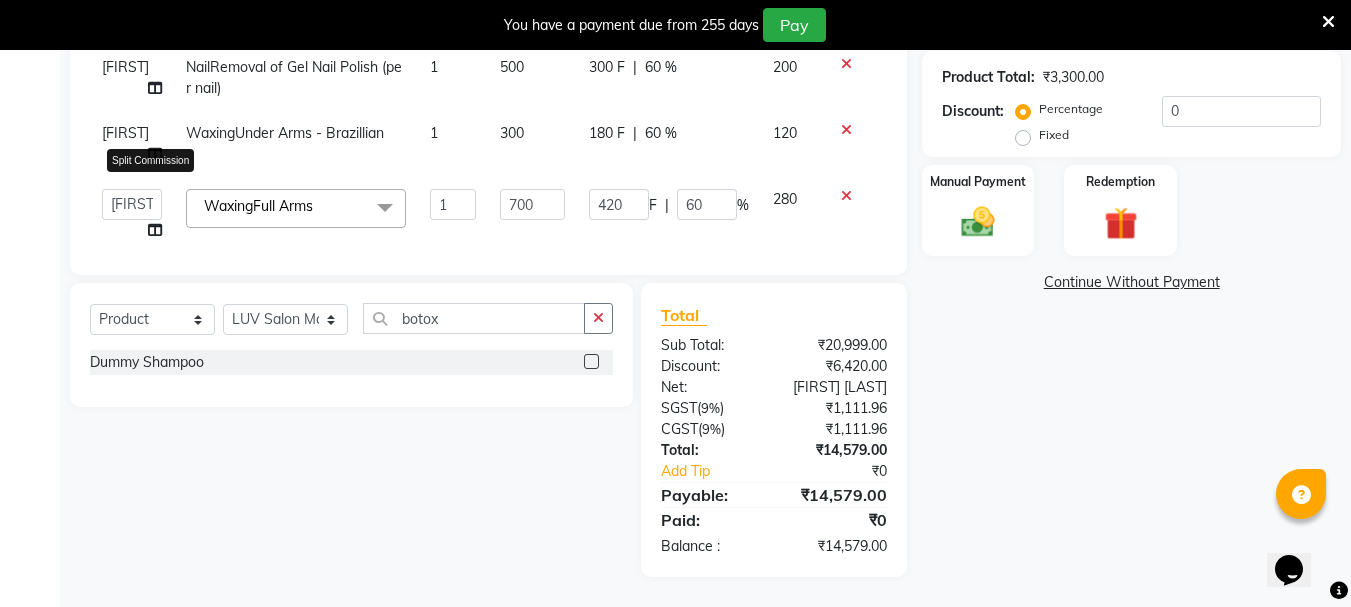 click 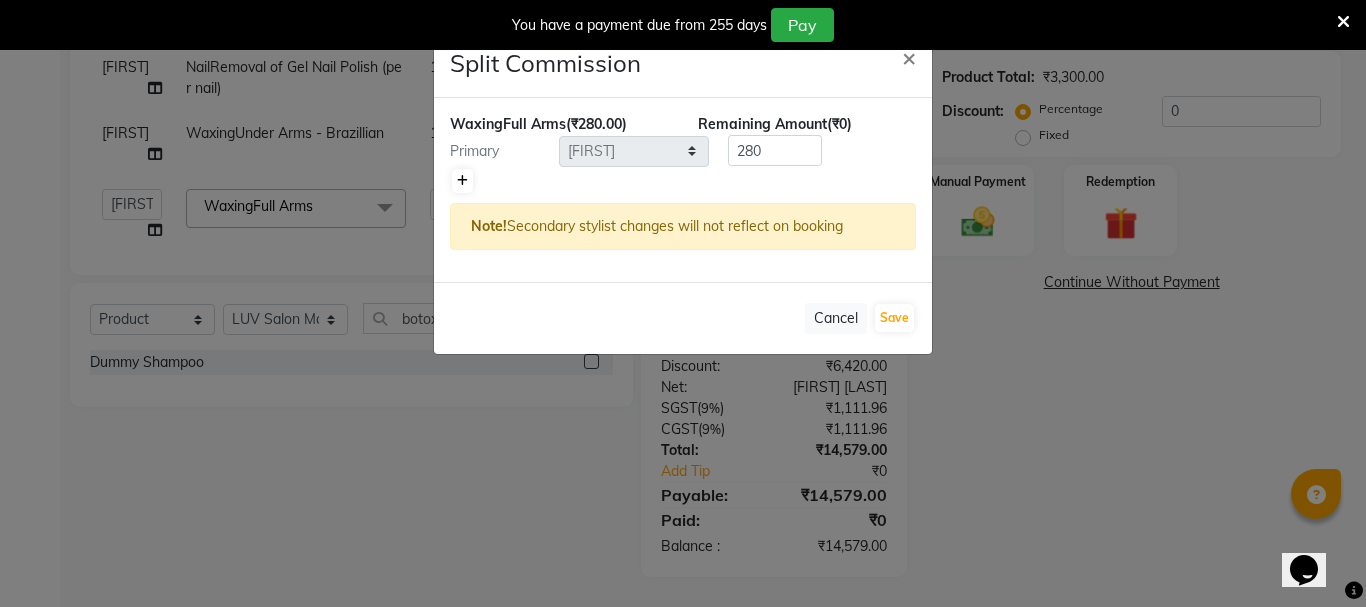 click 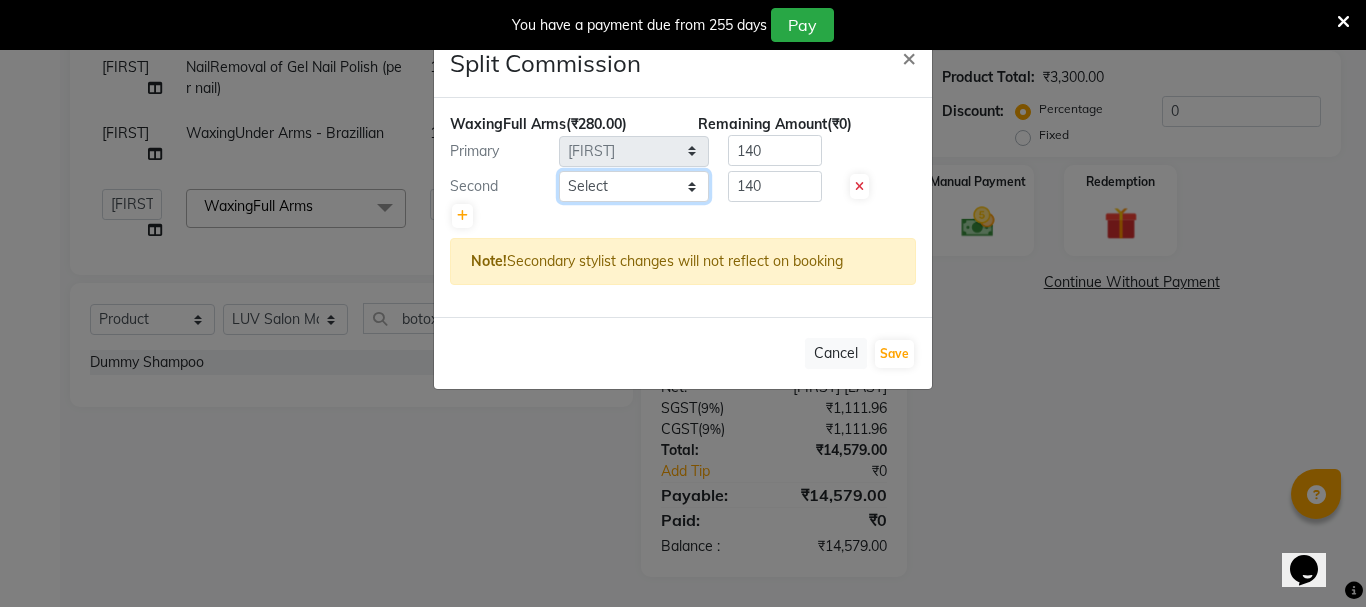 click on "Select [FIRST] [LAST] [FIRST] [LAST] [FIRST] [LAST] [FIRST] [LAST] [FIRST] [LAST] [FIRST] [LAST] [FIRST] [LAST] [FIRST] [LAST] [FIRST] [LAST] LUV Salon Manager [FIRST] [FIRST] [FIRST] [FIRST] [FIRST] [FIRST] [FIRST] [FIRST] [FIRST] [FIRST]" 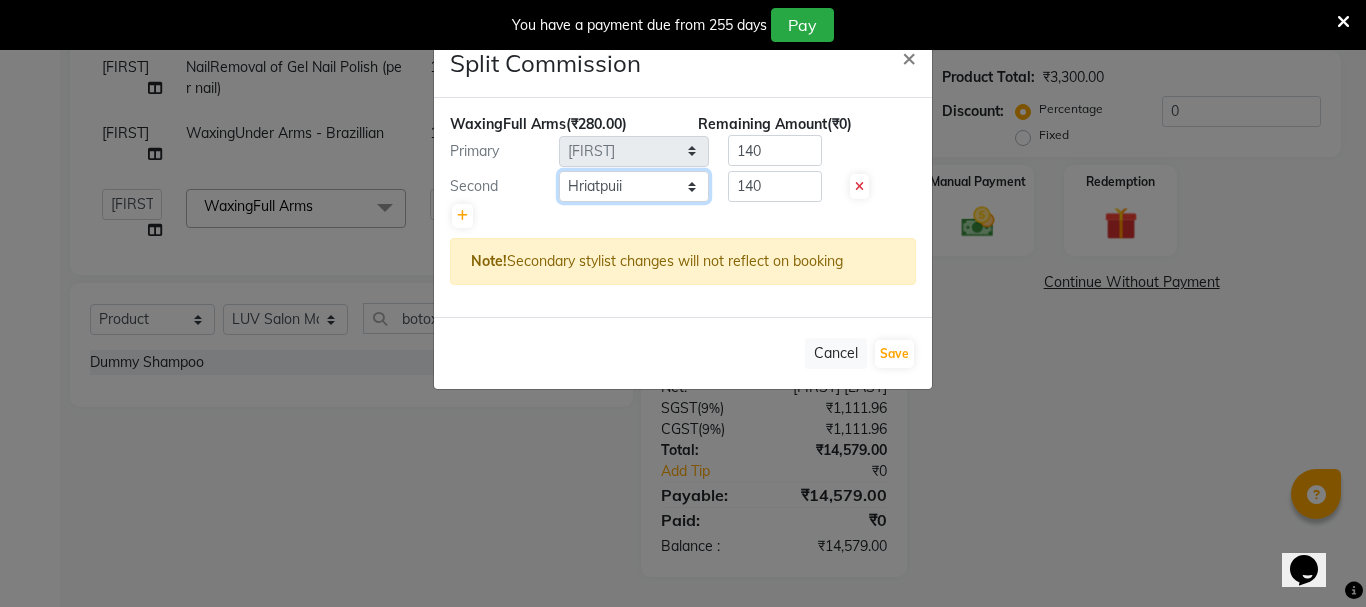 click on "Select [FIRST] [LAST] [FIRST] [LAST] [FIRST] [LAST] [FIRST] [LAST] [FIRST] [LAST] [FIRST] [LAST] [FIRST] [LAST] [FIRST] [LAST] [FIRST] [LAST] LUV Salon Manager [FIRST] [FIRST] [FIRST] [FIRST] [FIRST] [FIRST] [FIRST] [FIRST] [FIRST] [FIRST]" 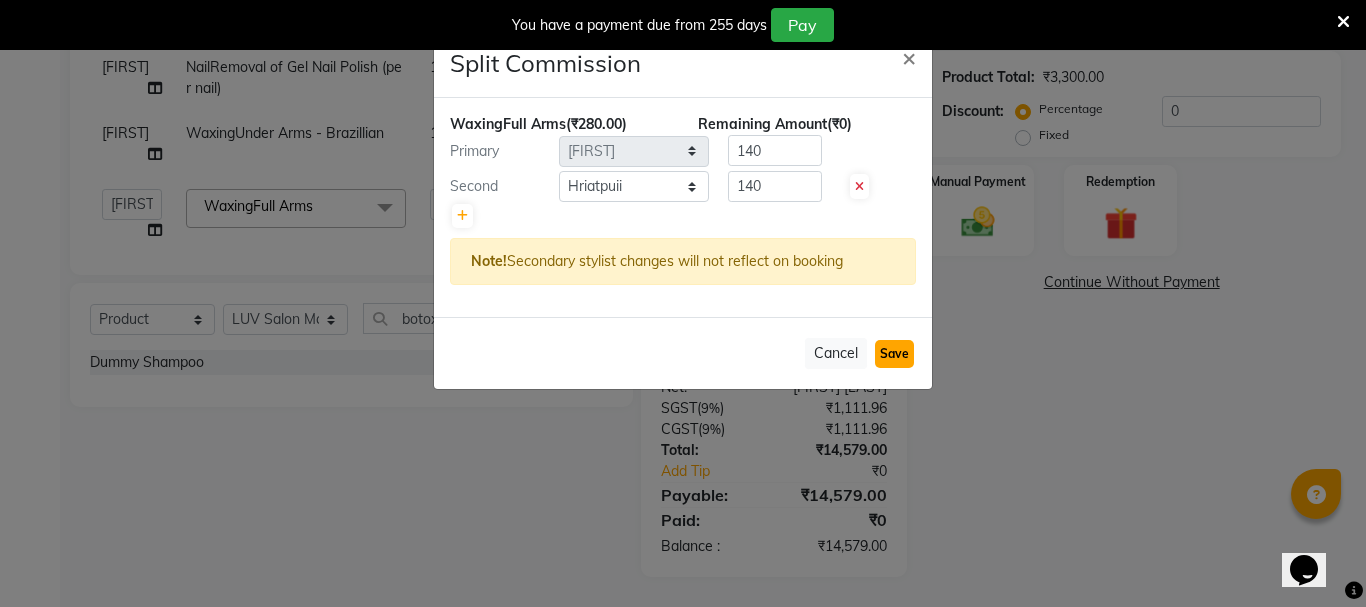 click on "Save" 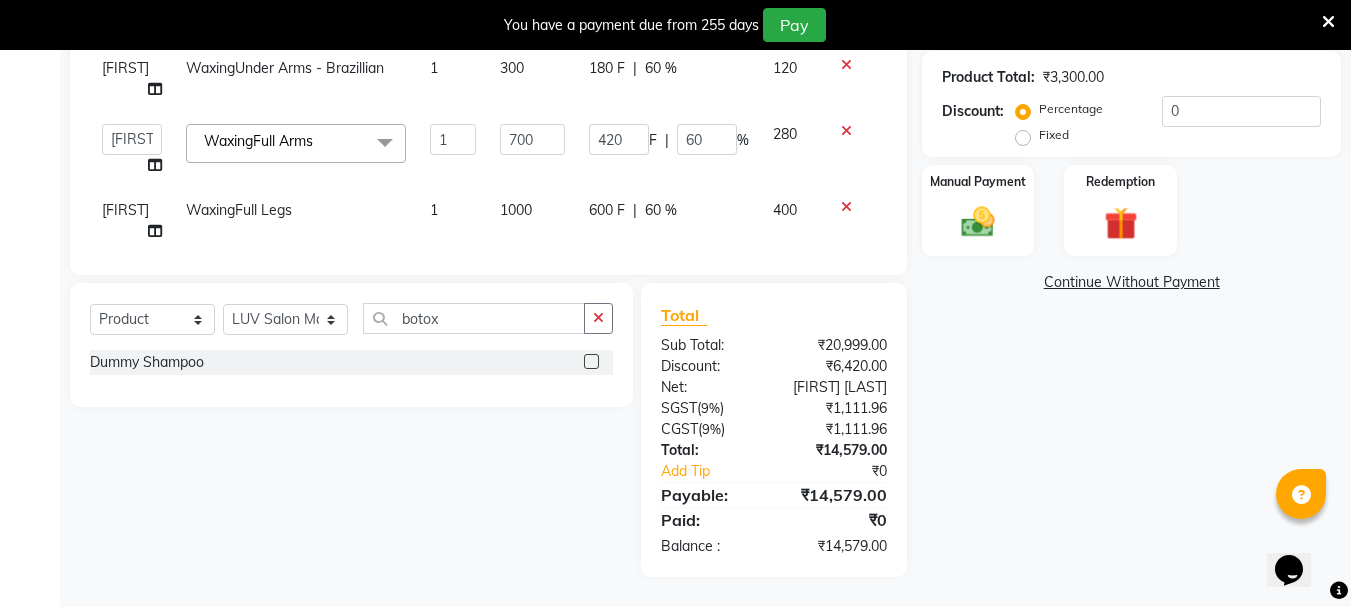 scroll, scrollTop: 100, scrollLeft: 0, axis: vertical 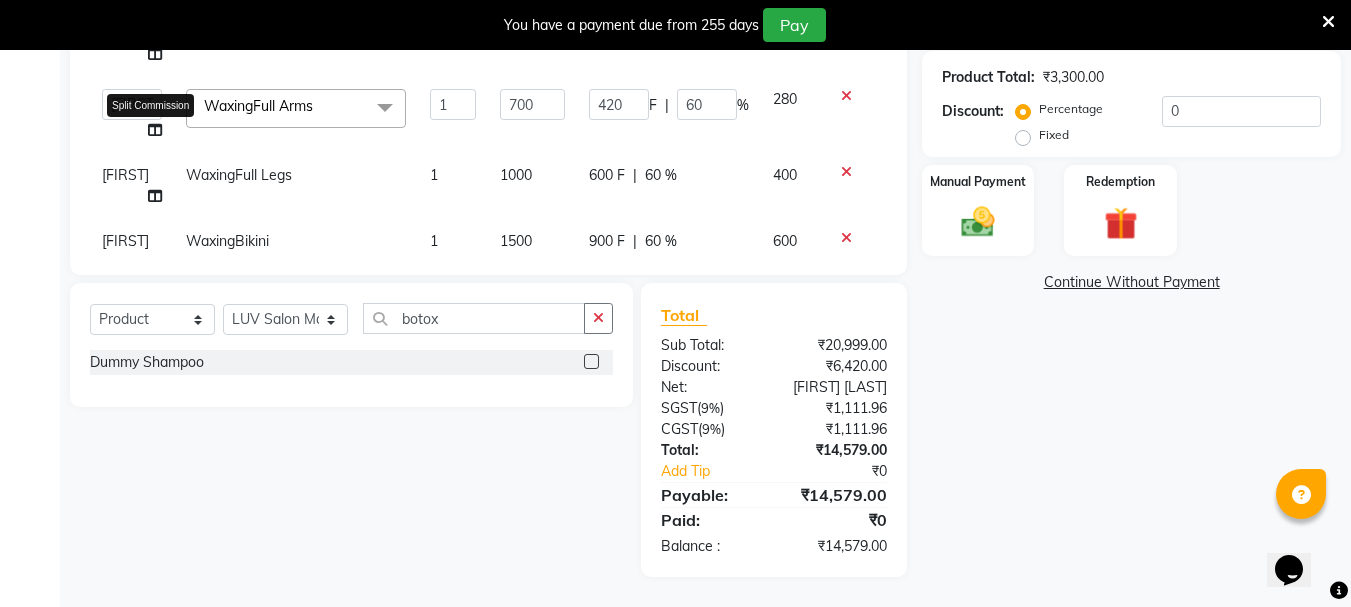 click 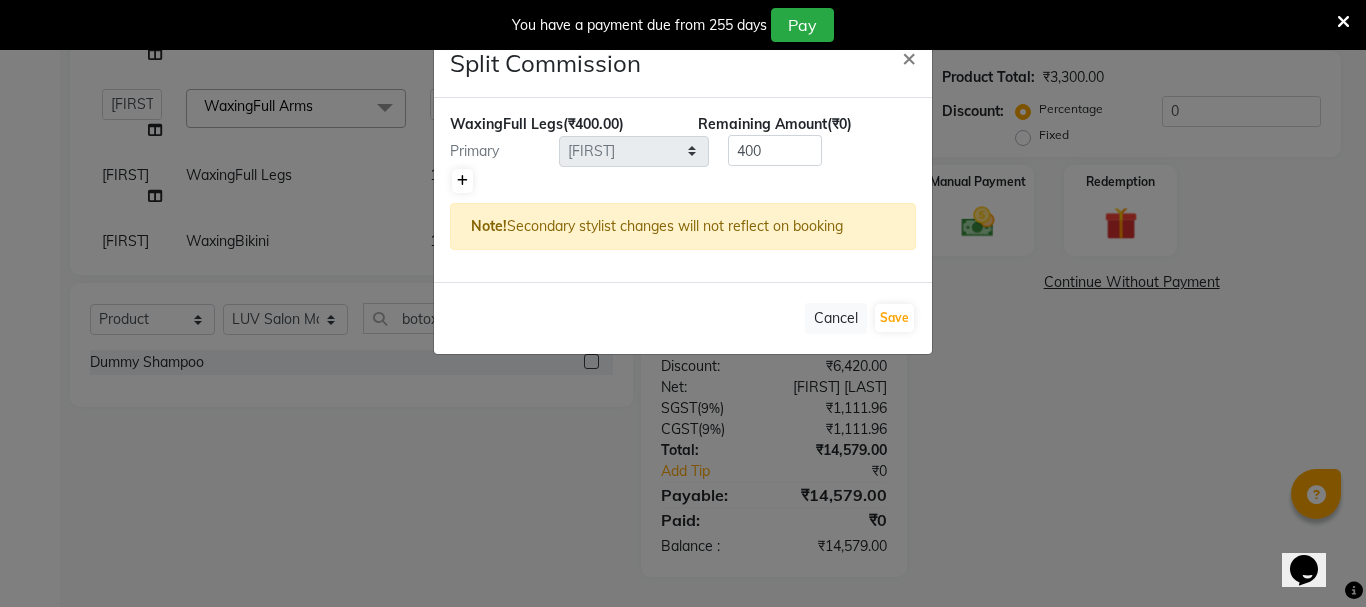 click 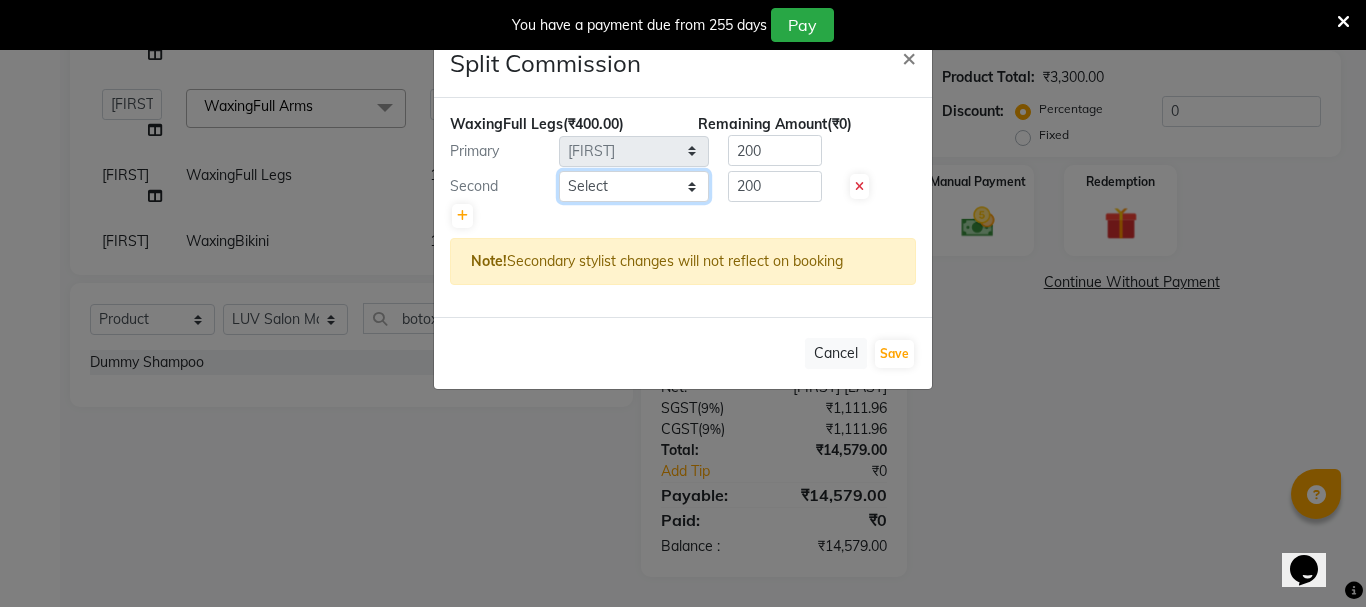 click on "Select [FIRST] [LAST] [FIRST] [LAST] [FIRST] [LAST] [FIRST] [LAST] [FIRST] [LAST] [FIRST] [LAST] [FIRST] [LAST] [FIRST] [LAST] [FIRST] [LAST] LUV Salon Manager [FIRST] [FIRST] [FIRST] [FIRST] [FIRST] [FIRST] [FIRST] [FIRST] [FIRST] [FIRST]" 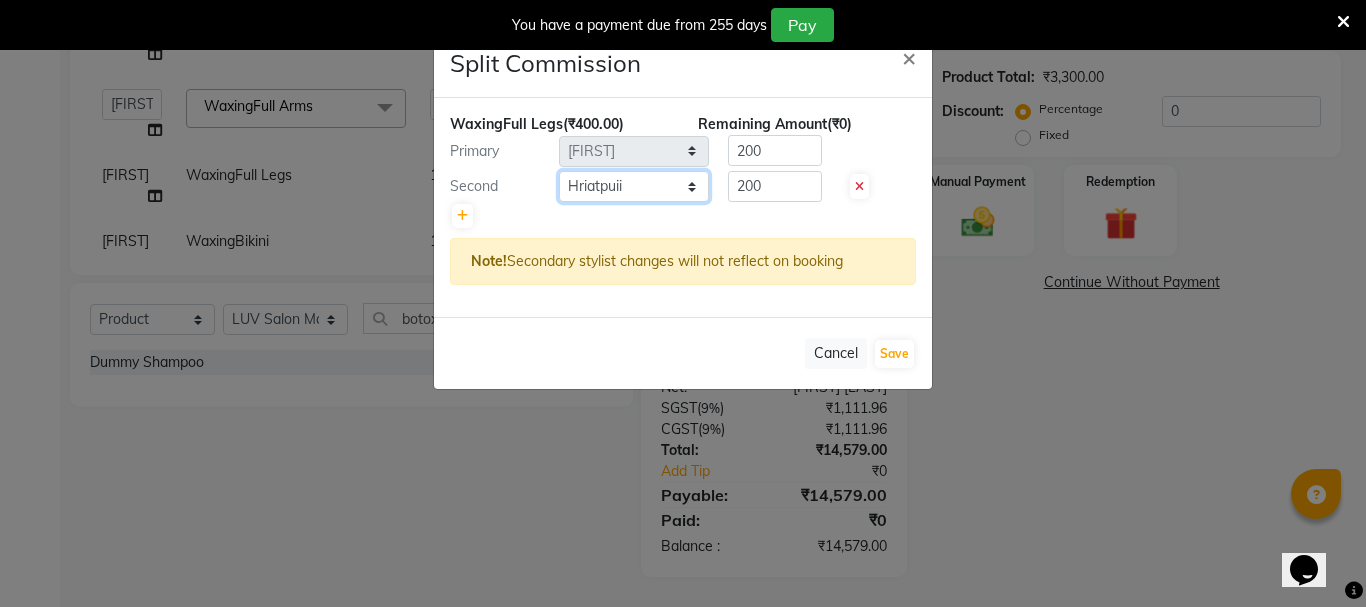 click on "Select [FIRST] [LAST] [FIRST] [LAST] [FIRST] [LAST] [FIRST] [LAST] [FIRST] [LAST] [FIRST] [LAST] [FIRST] [LAST] [FIRST] [LAST] [FIRST] [LAST] LUV Salon Manager [FIRST] [FIRST] [FIRST] [FIRST] [FIRST] [FIRST] [FIRST] [FIRST] [FIRST] [FIRST]" 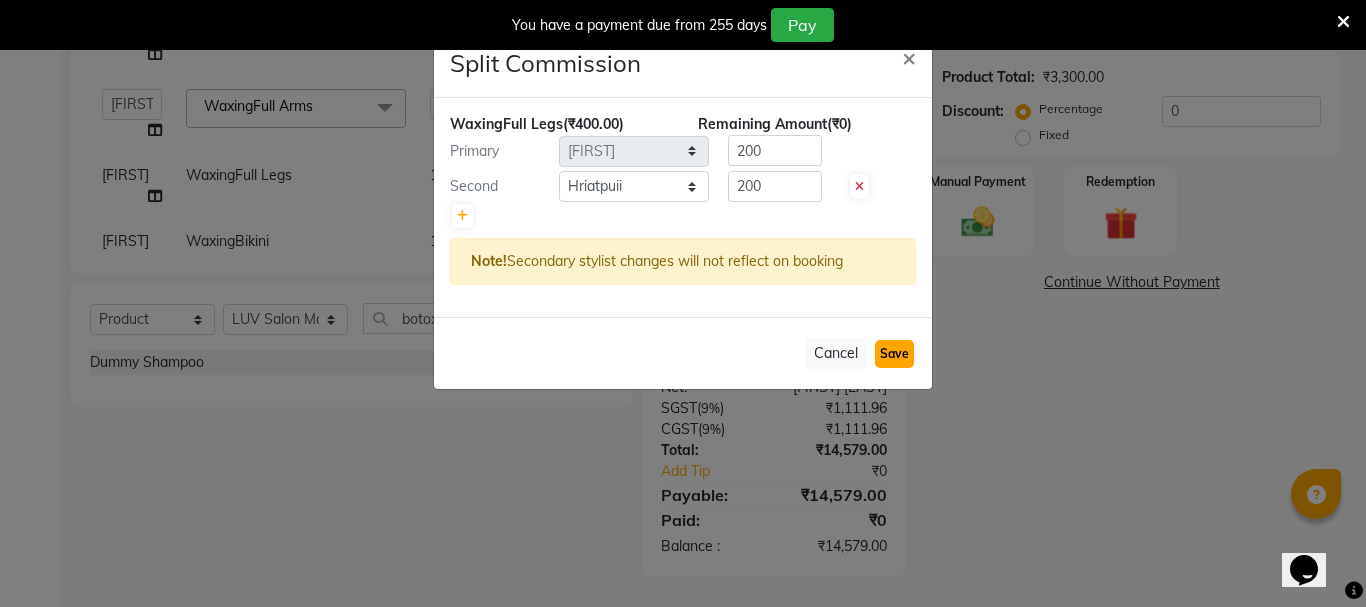 click on "Save" 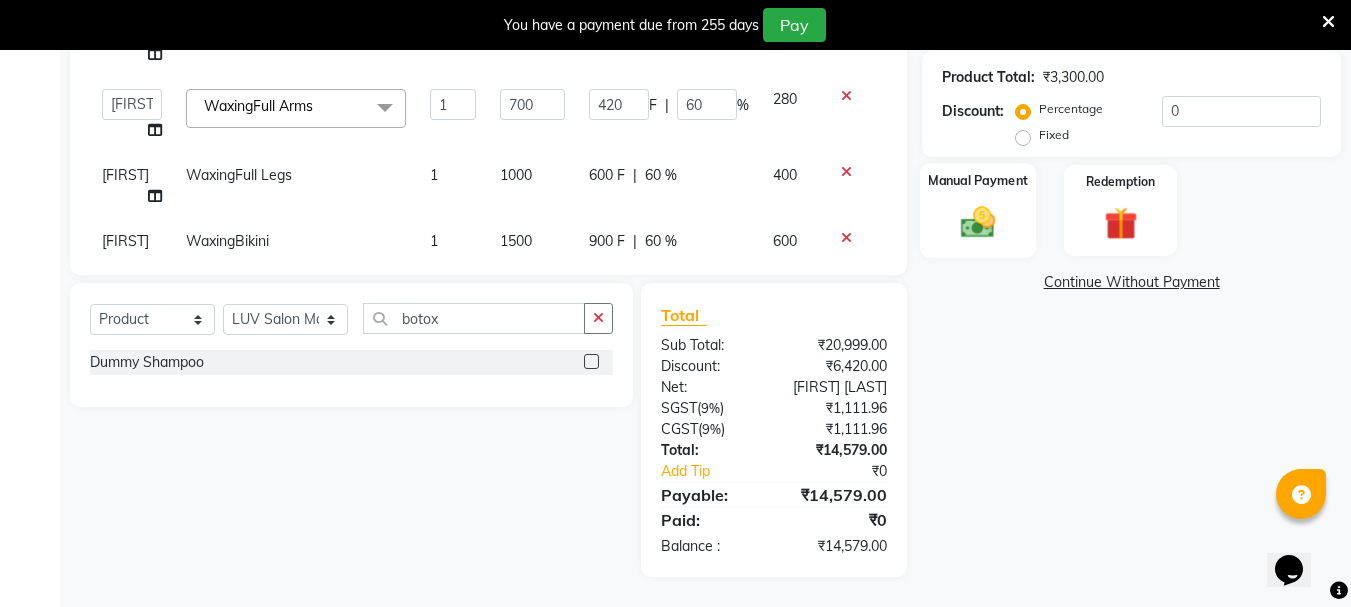click 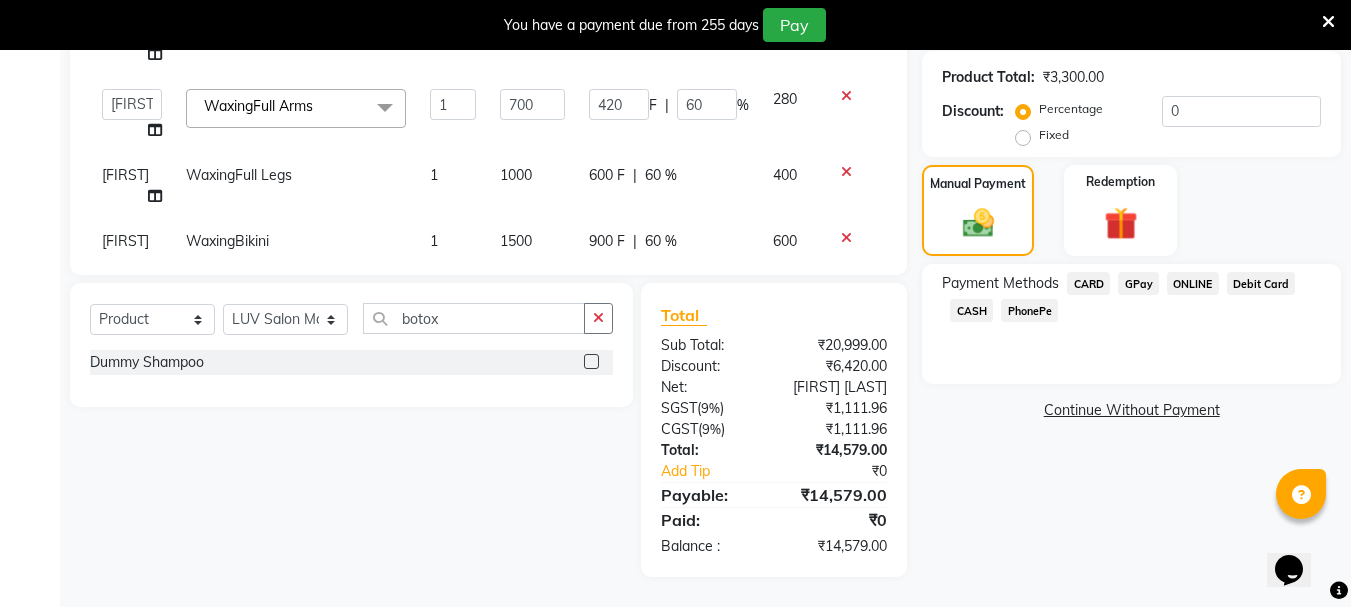 click on "GPay" 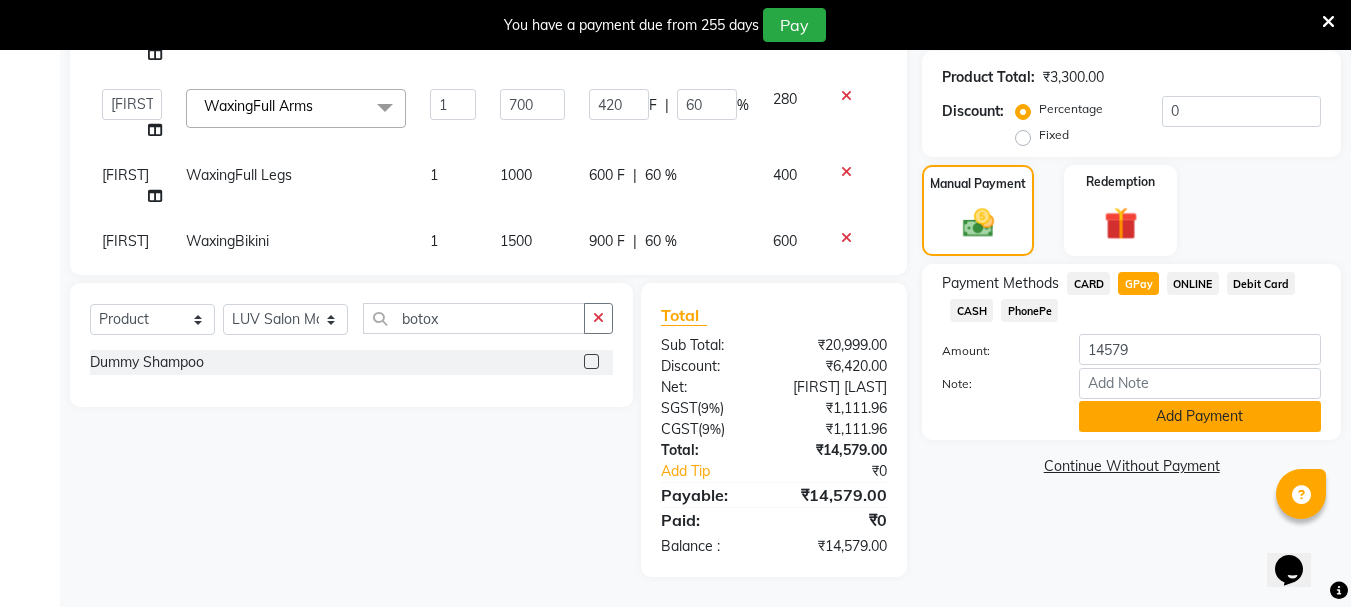 click on "Add Payment" 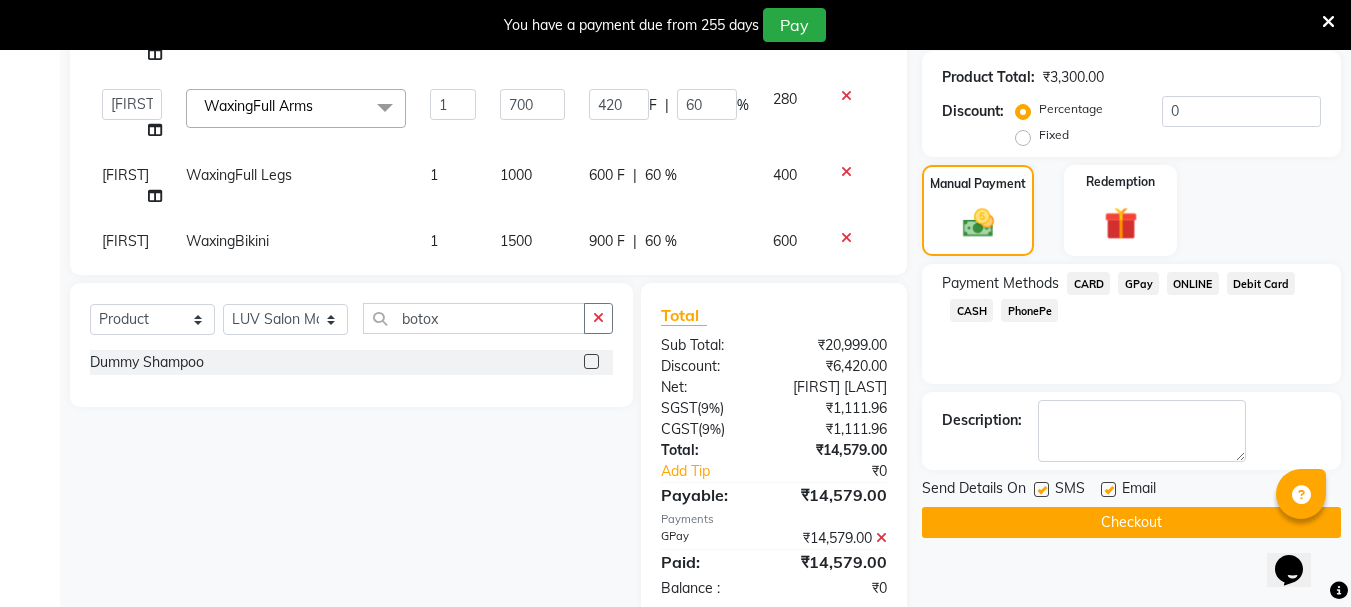 click on "Checkout" 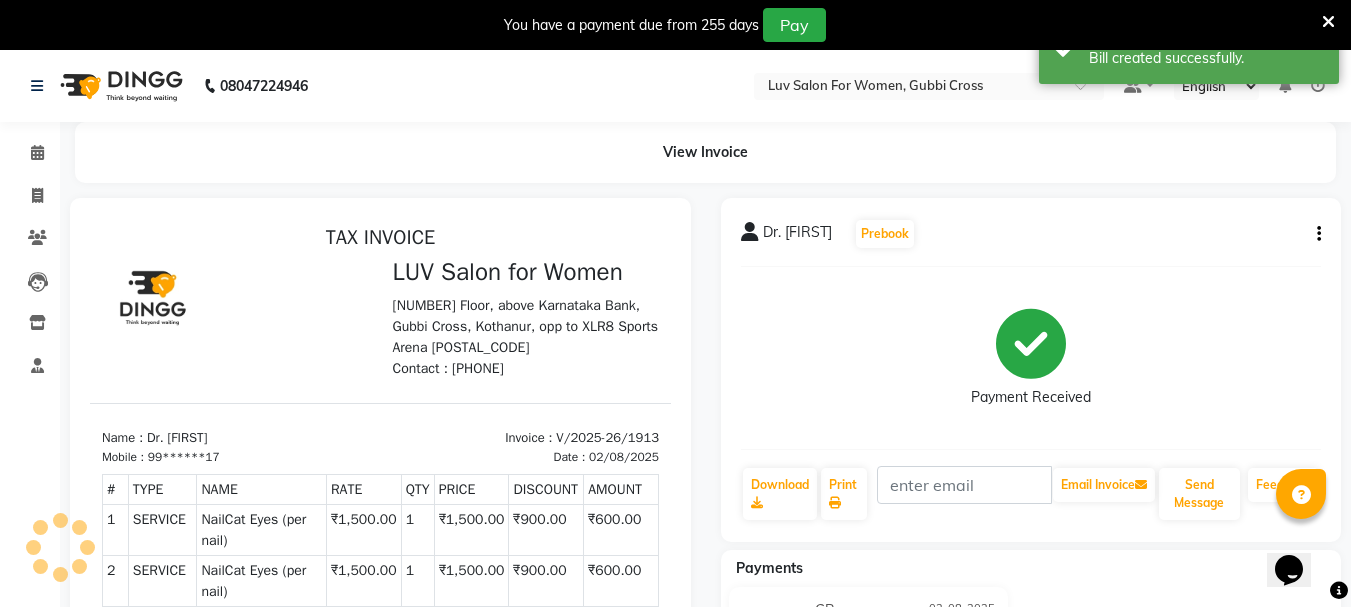 scroll, scrollTop: 0, scrollLeft: 0, axis: both 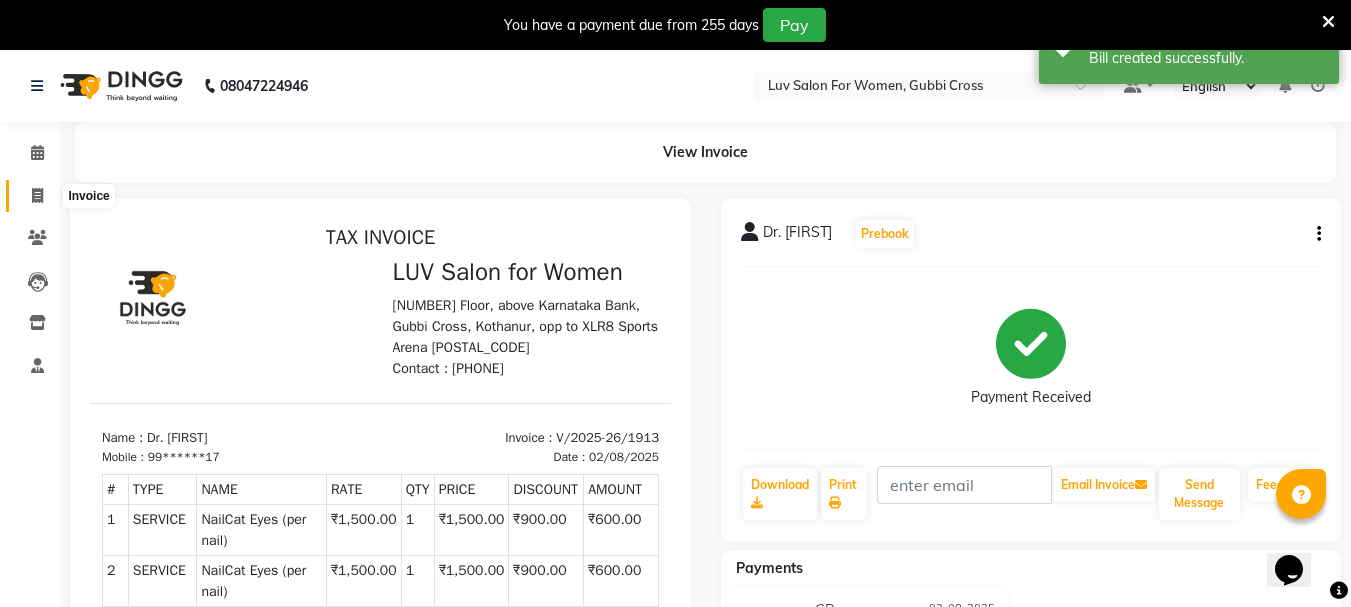click 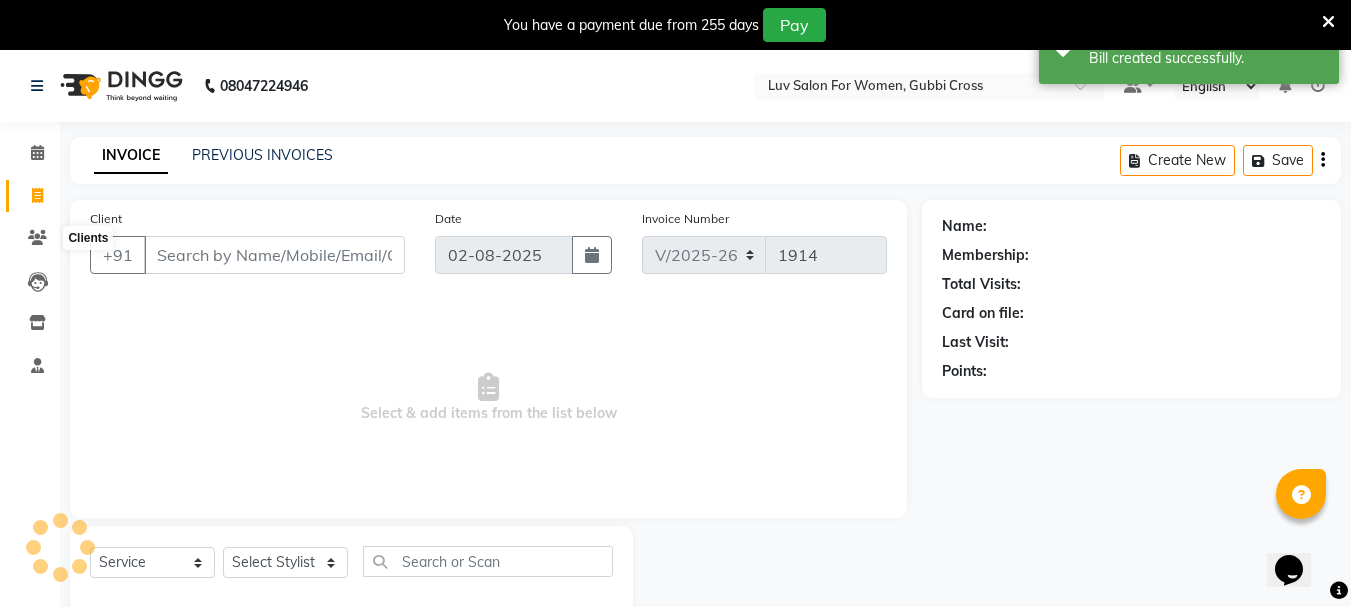 scroll, scrollTop: 50, scrollLeft: 0, axis: vertical 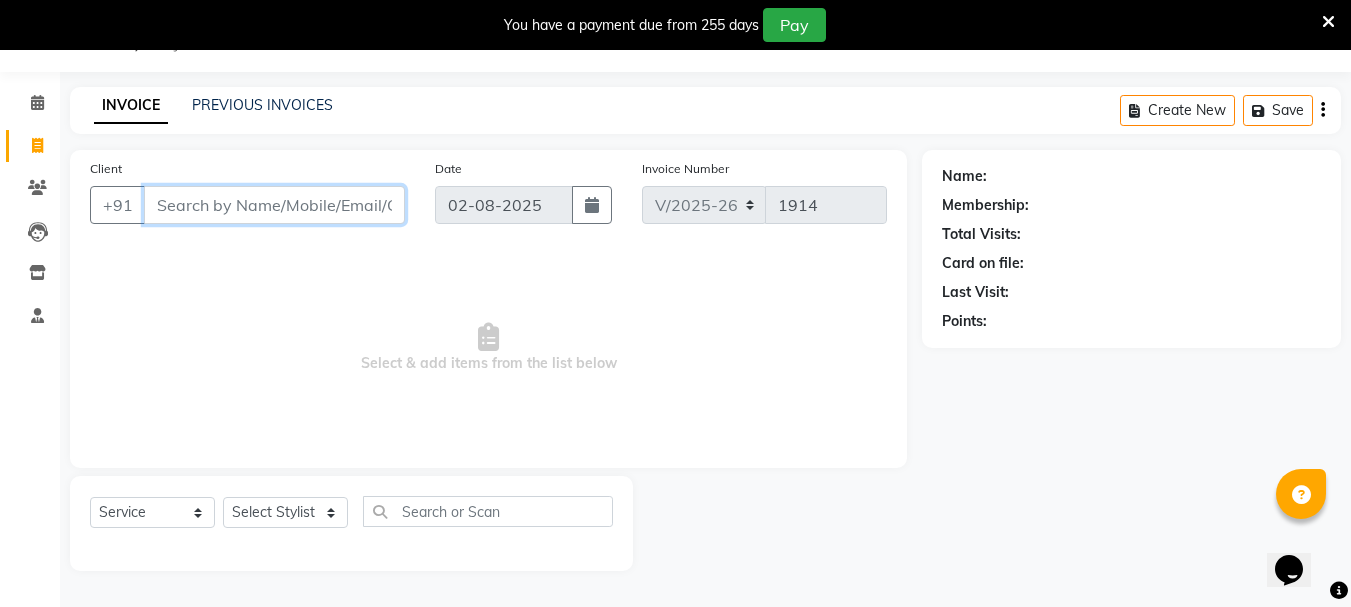 click on "Client" at bounding box center (274, 205) 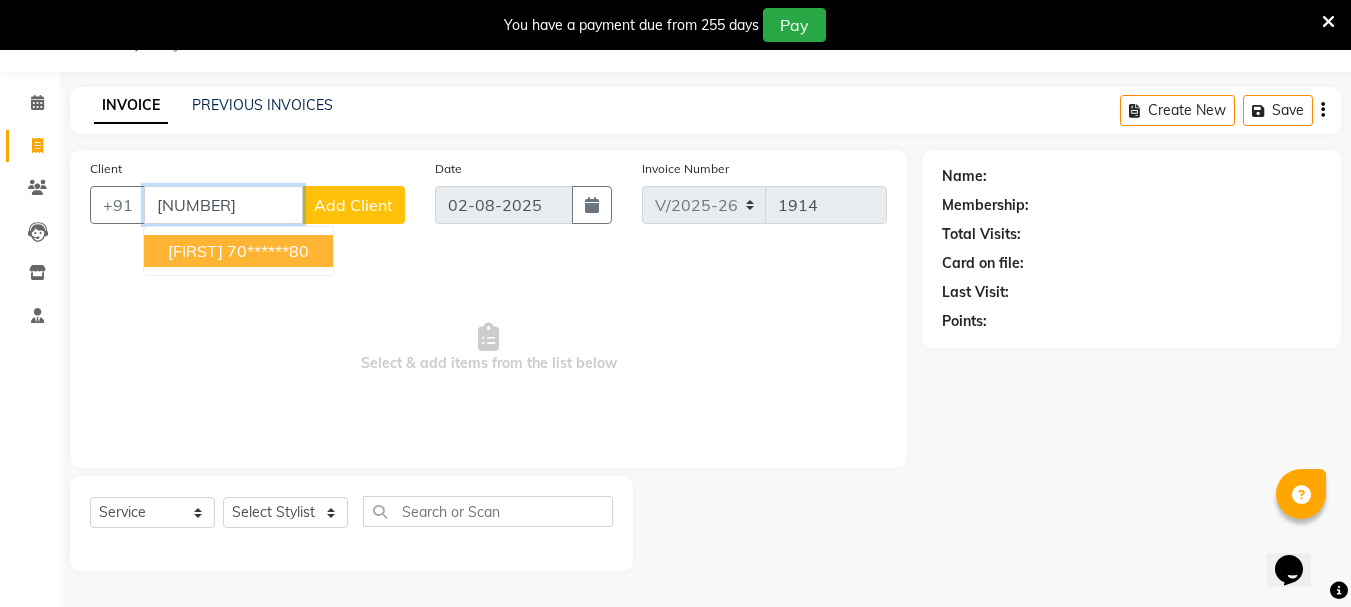 click on "70******80" at bounding box center [268, 251] 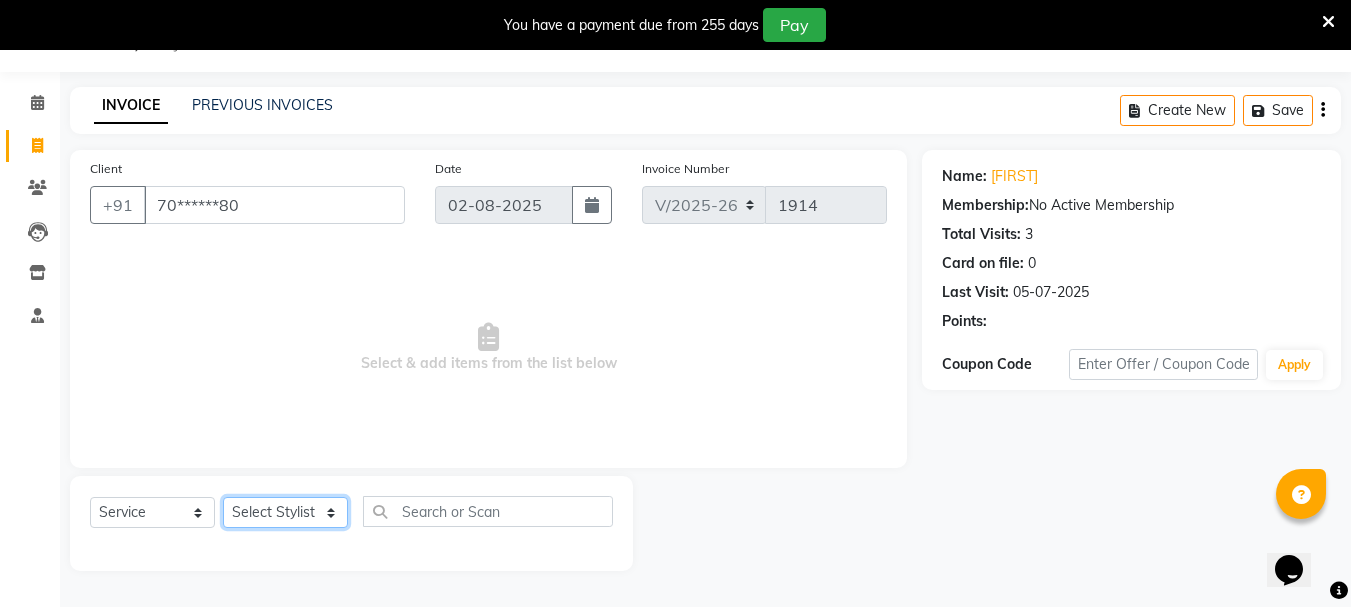click on "Select Stylist [FIRST] [LAST] [FIRST] [LAST] [FIRST] [LAST] [FIRST] [LAST] [FIRST] [LAST] [FIRST] [LAST] [FIRST] [LAST] [FIRST] [LAST] [FIRST] [LAST] [FIRST] [LAST] [FIRST] [LAST] [FIRST] [LAST] [FIRST] [LAST] [FIRST] [LAST] [FIRST] [LAST] [FIRST] [LAST]" 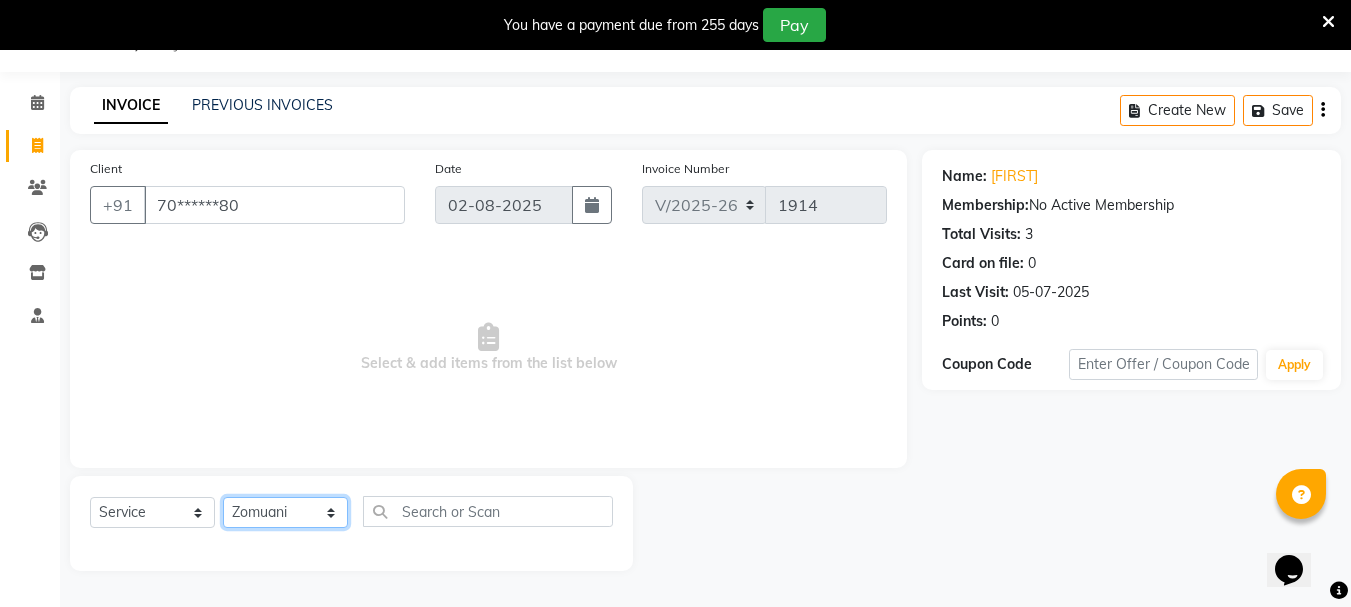 click on "Select Stylist [FIRST] [LAST] [FIRST] [LAST] [FIRST] [LAST] [FIRST] [LAST] [FIRST] [LAST] [FIRST] [LAST] [FIRST] [LAST] [FIRST] [LAST] [FIRST] [LAST] [FIRST] [LAST] [FIRST] [LAST] [FIRST] [LAST] [FIRST] [LAST] [FIRST] [LAST] [FIRST] [LAST] [FIRST] [LAST]" 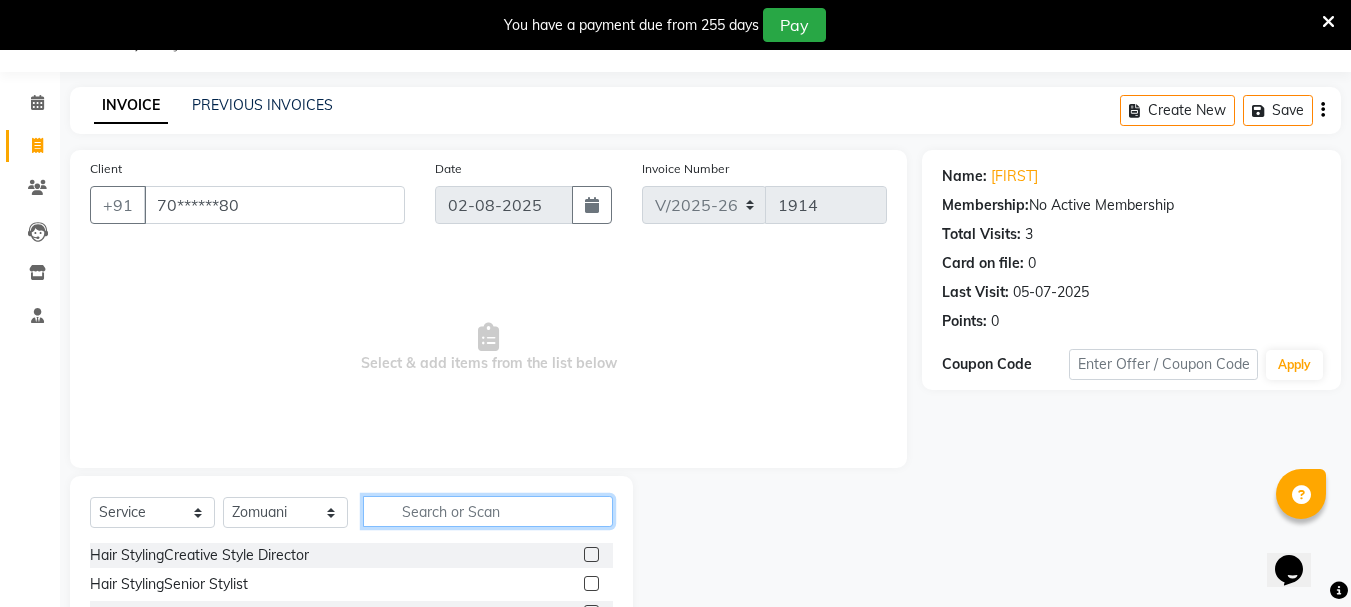 click 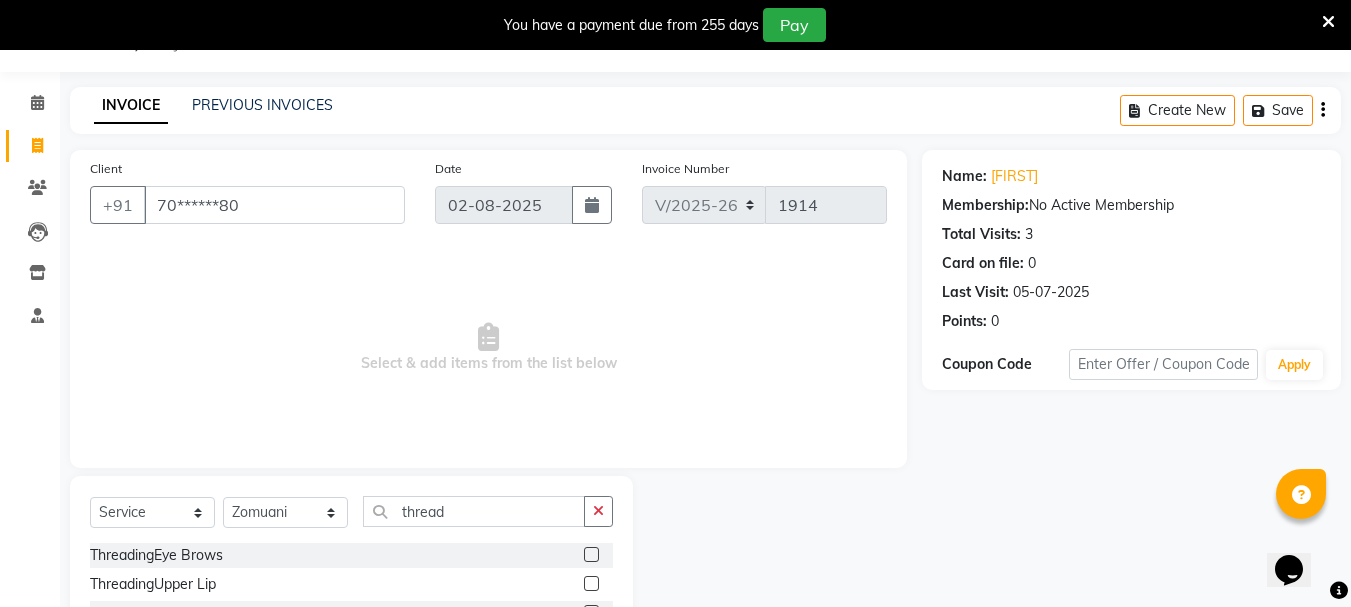 click 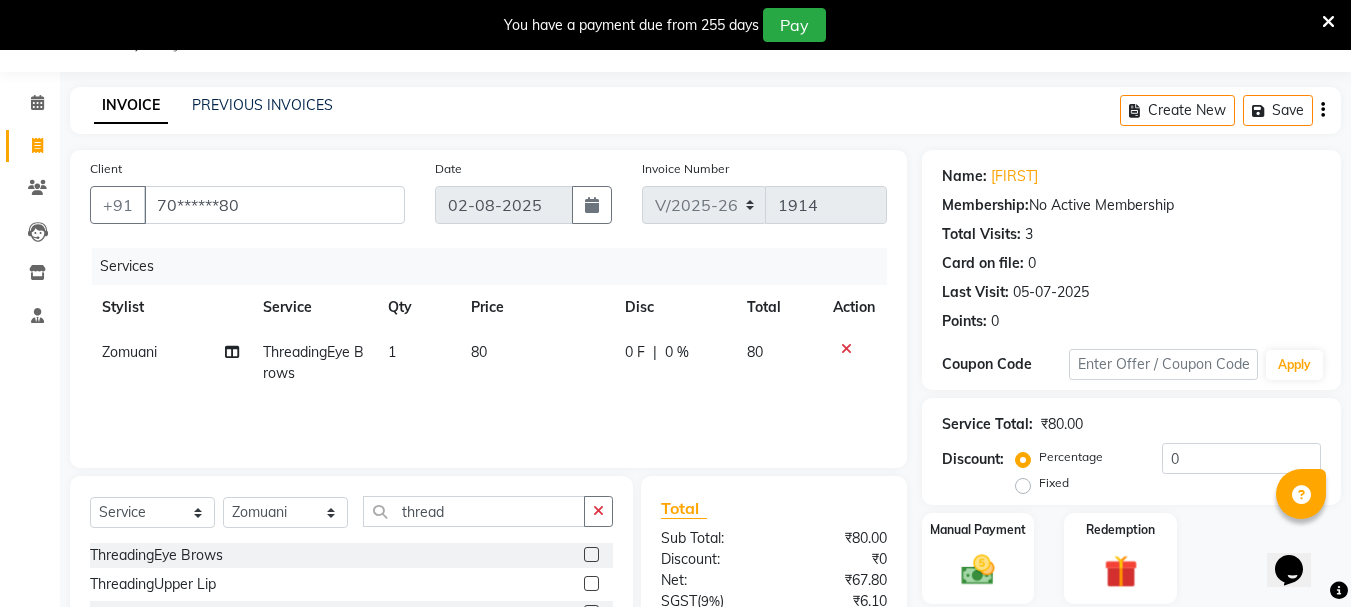 click 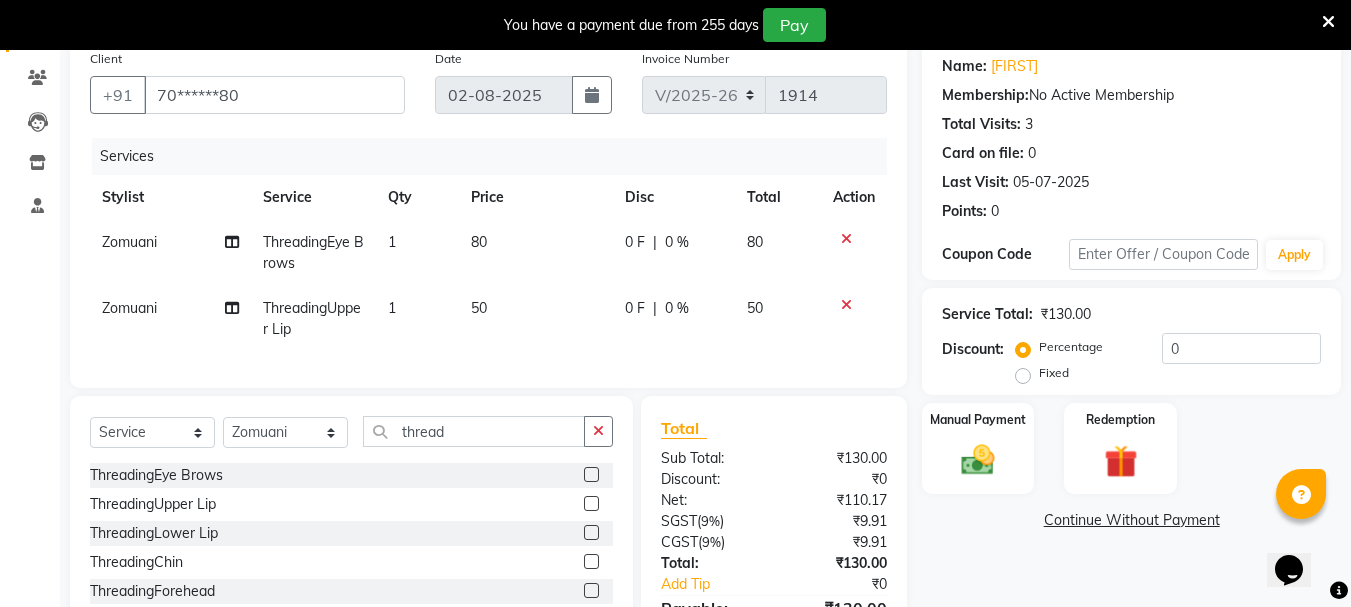 scroll, scrollTop: 289, scrollLeft: 0, axis: vertical 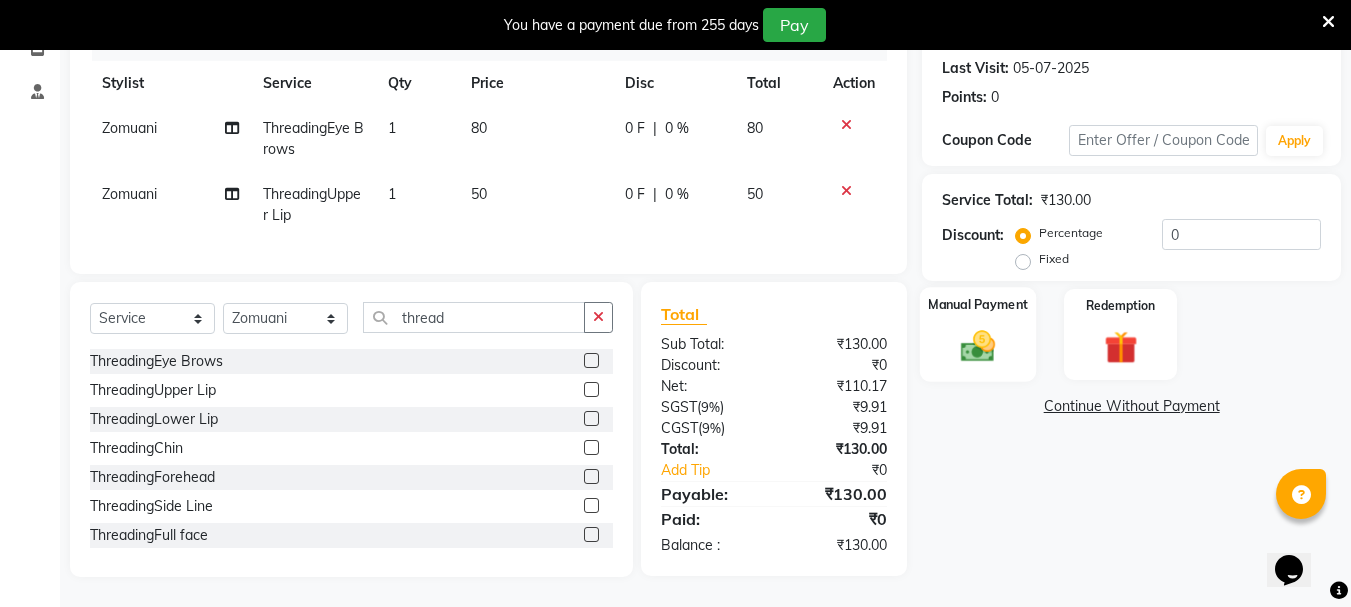 click 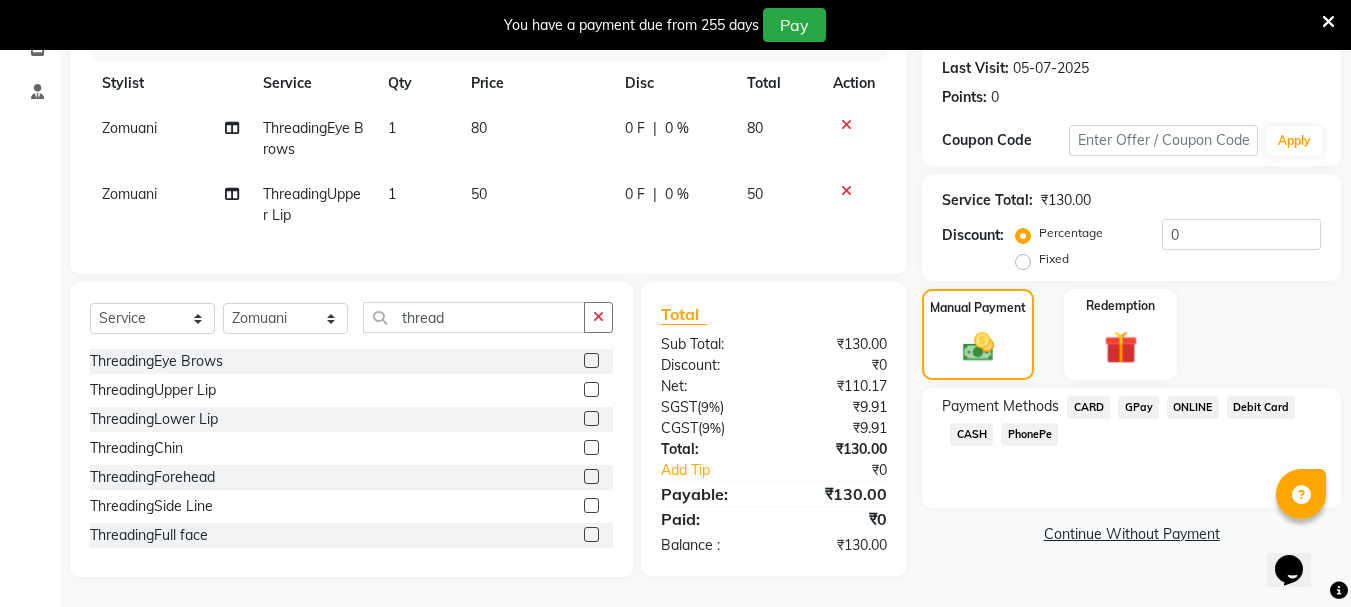 click on "GPay" 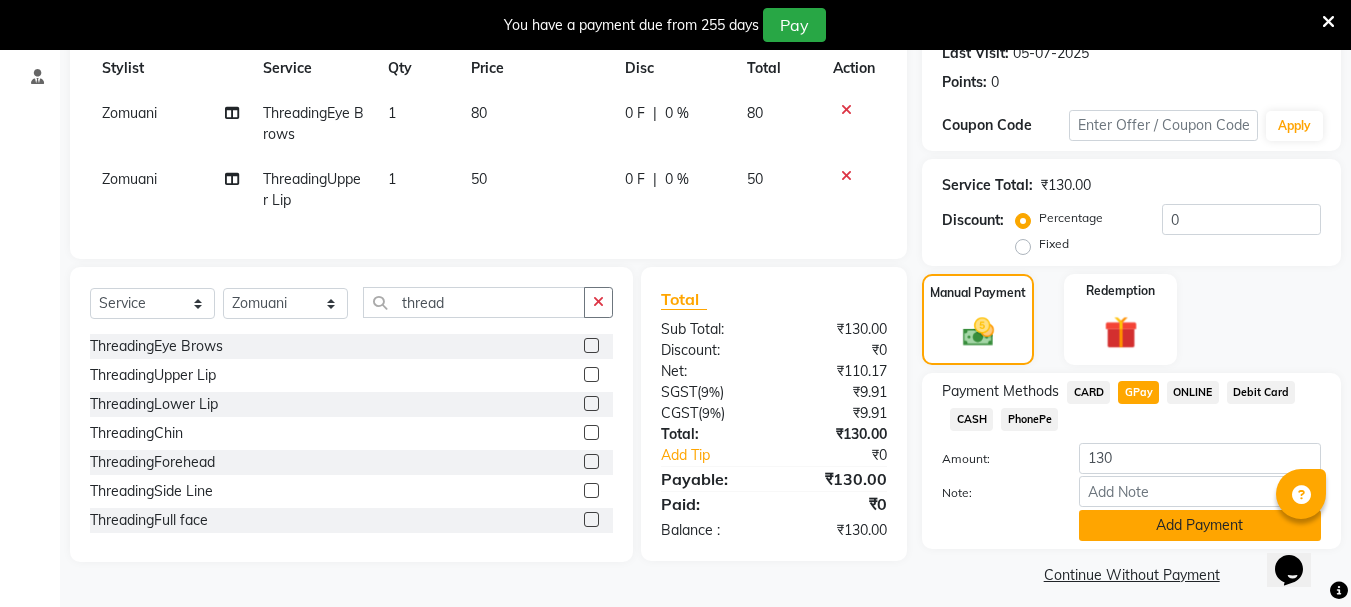 click on "Add Payment" 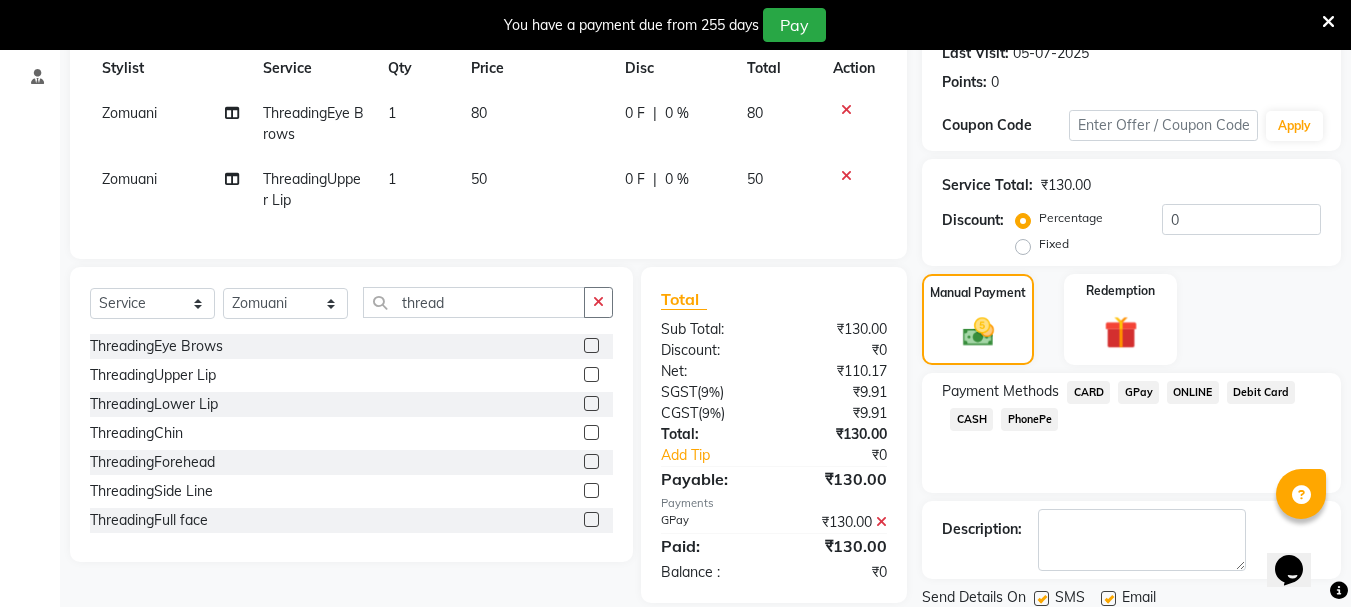 scroll, scrollTop: 359, scrollLeft: 0, axis: vertical 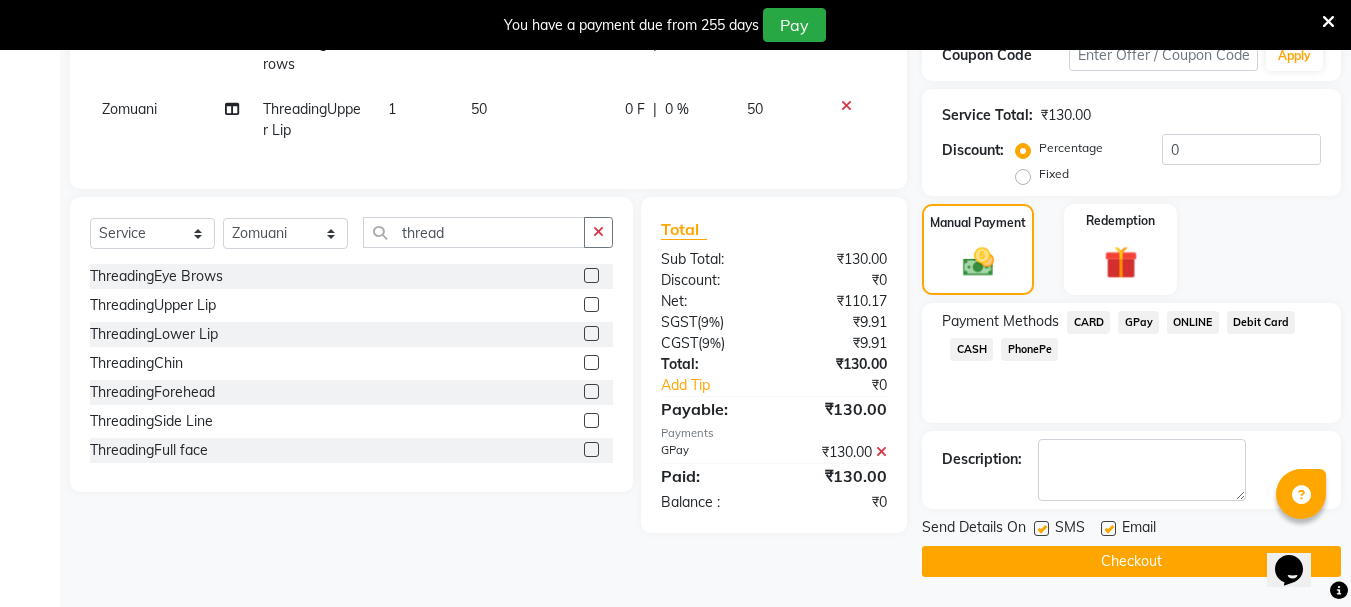 click on "Checkout" 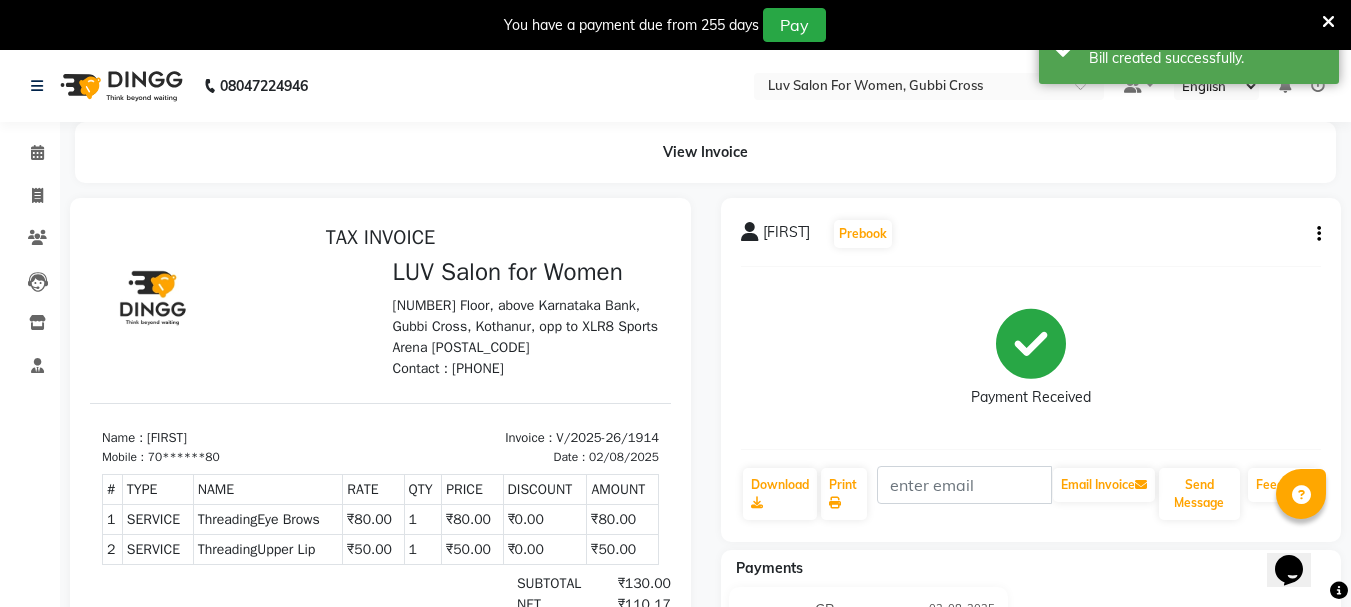 scroll, scrollTop: 0, scrollLeft: 0, axis: both 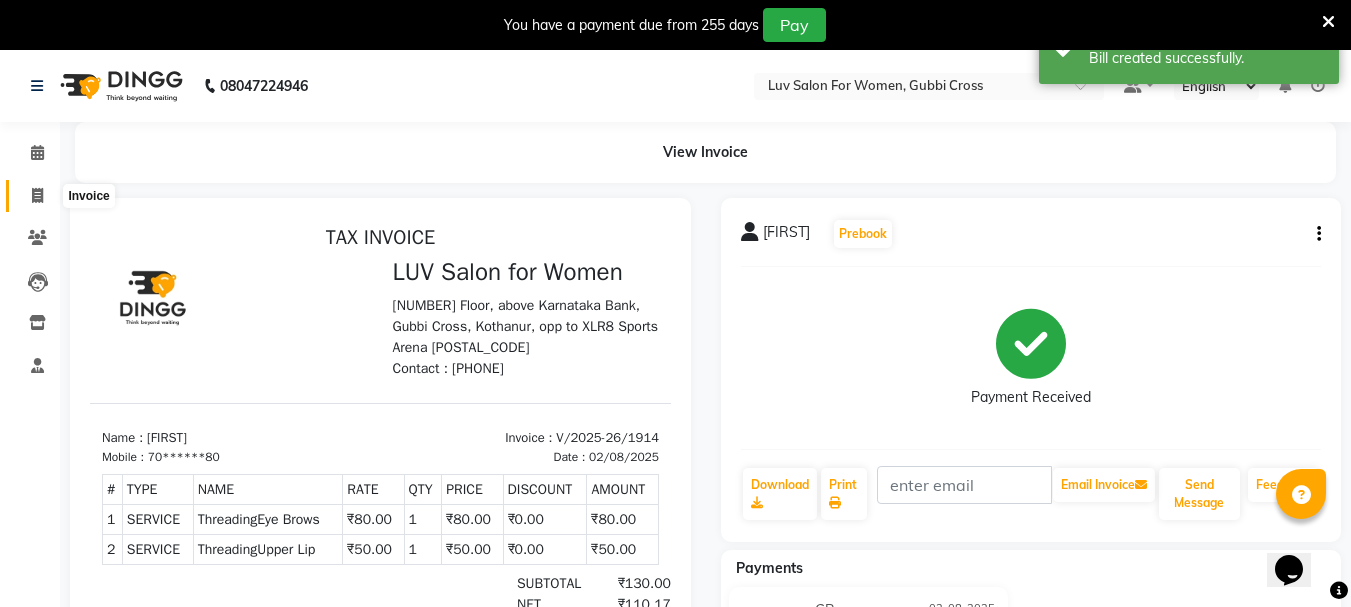 click 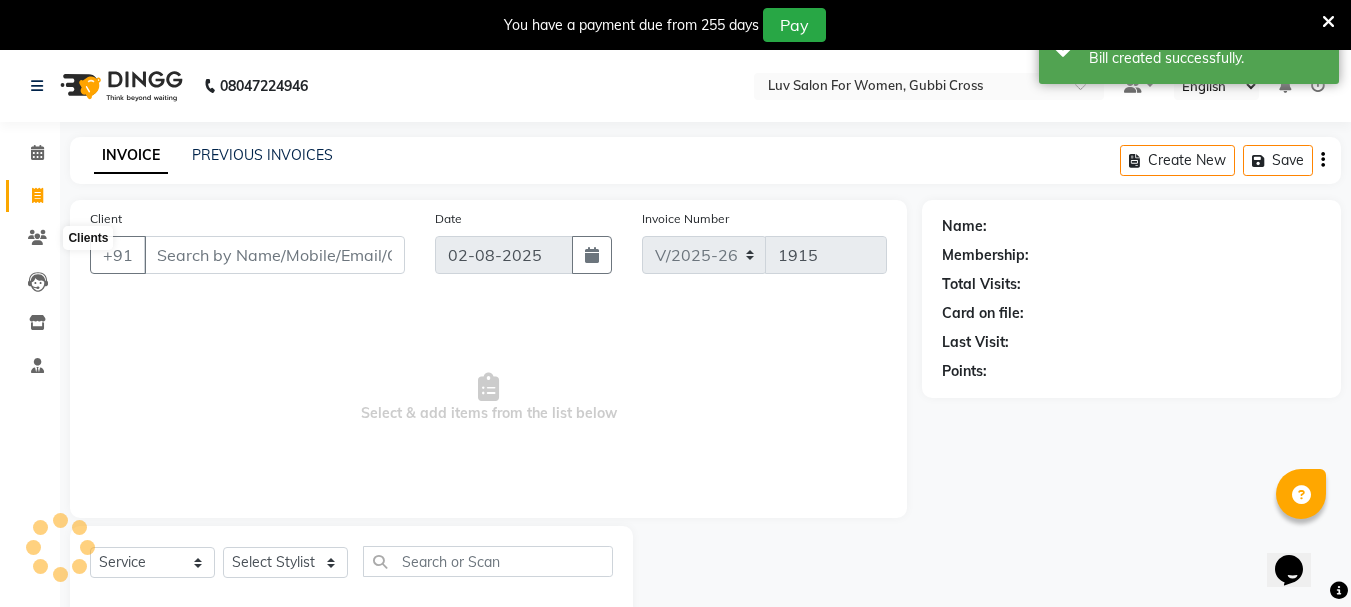scroll, scrollTop: 50, scrollLeft: 0, axis: vertical 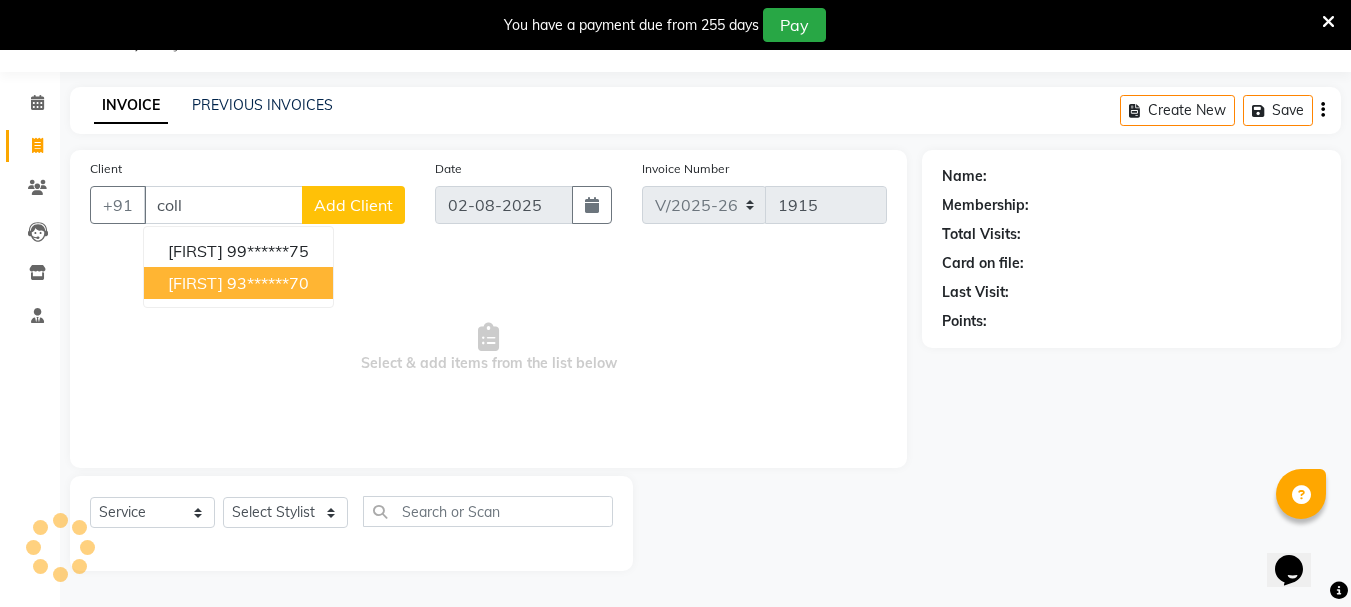 click on "93******70" at bounding box center [268, 283] 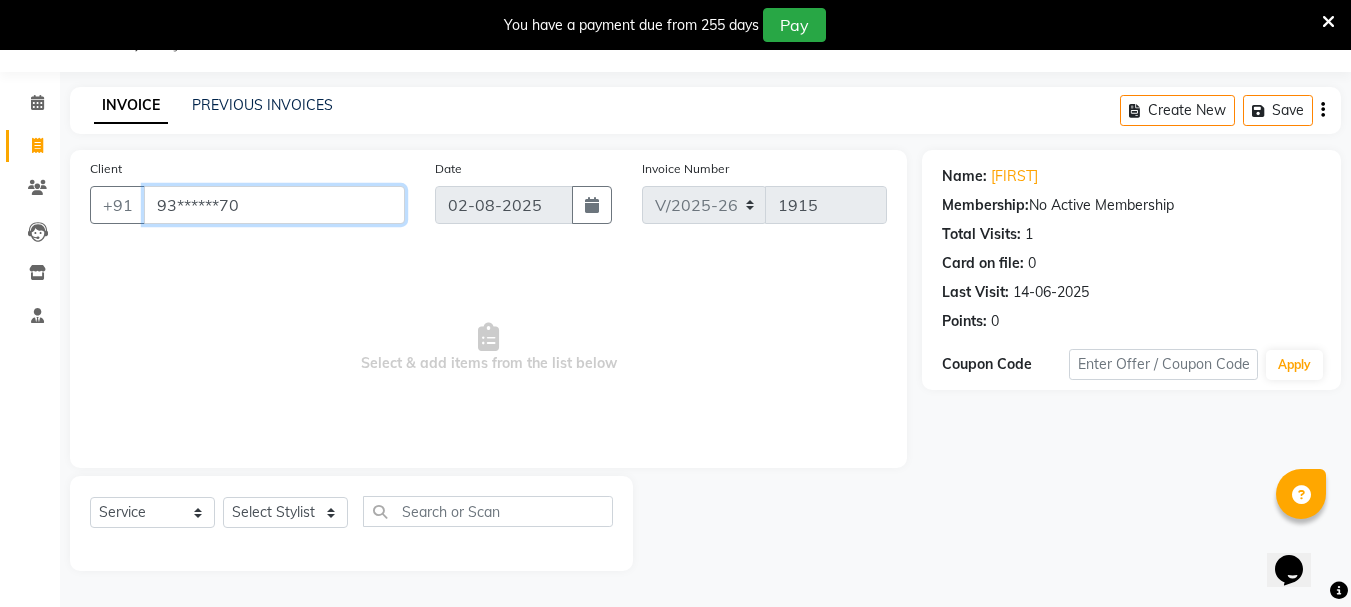 drag, startPoint x: 153, startPoint y: 203, endPoint x: 253, endPoint y: 217, distance: 100.97524 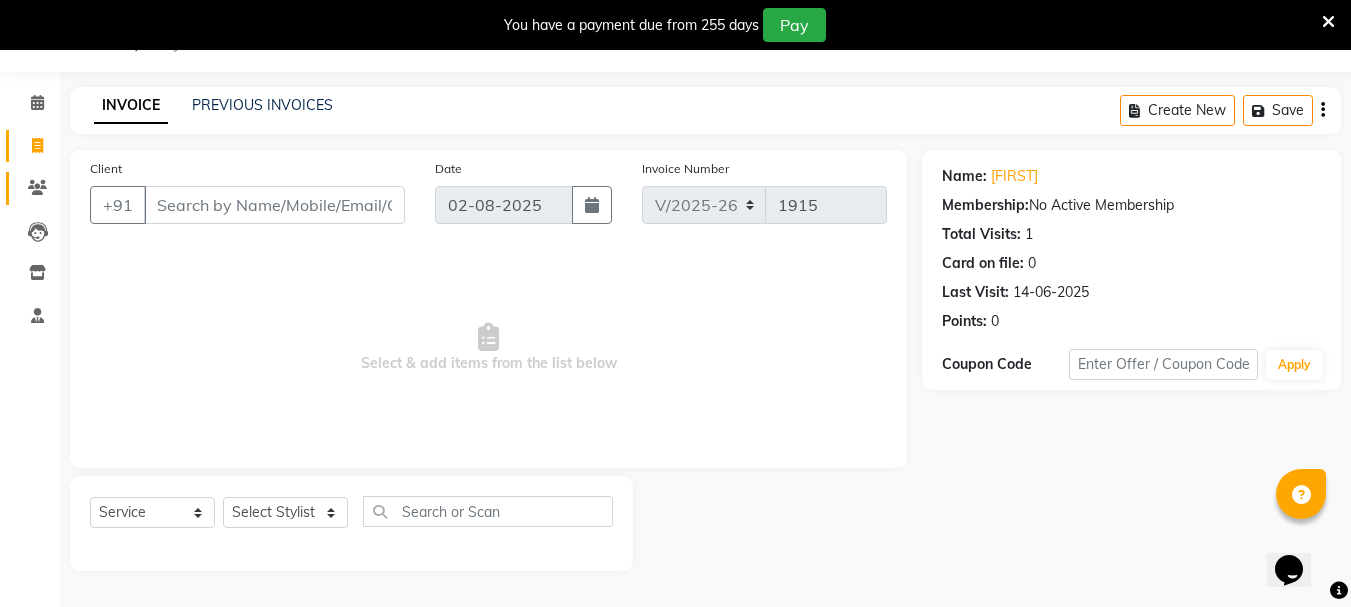 click on "Clients" 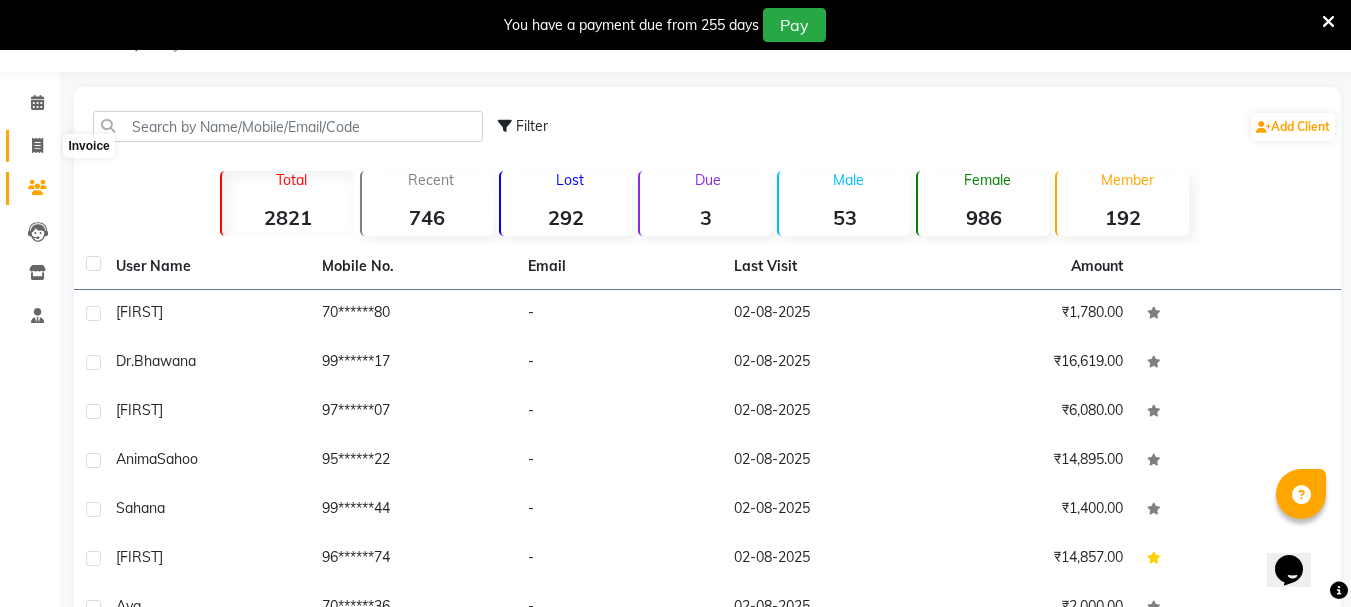 click 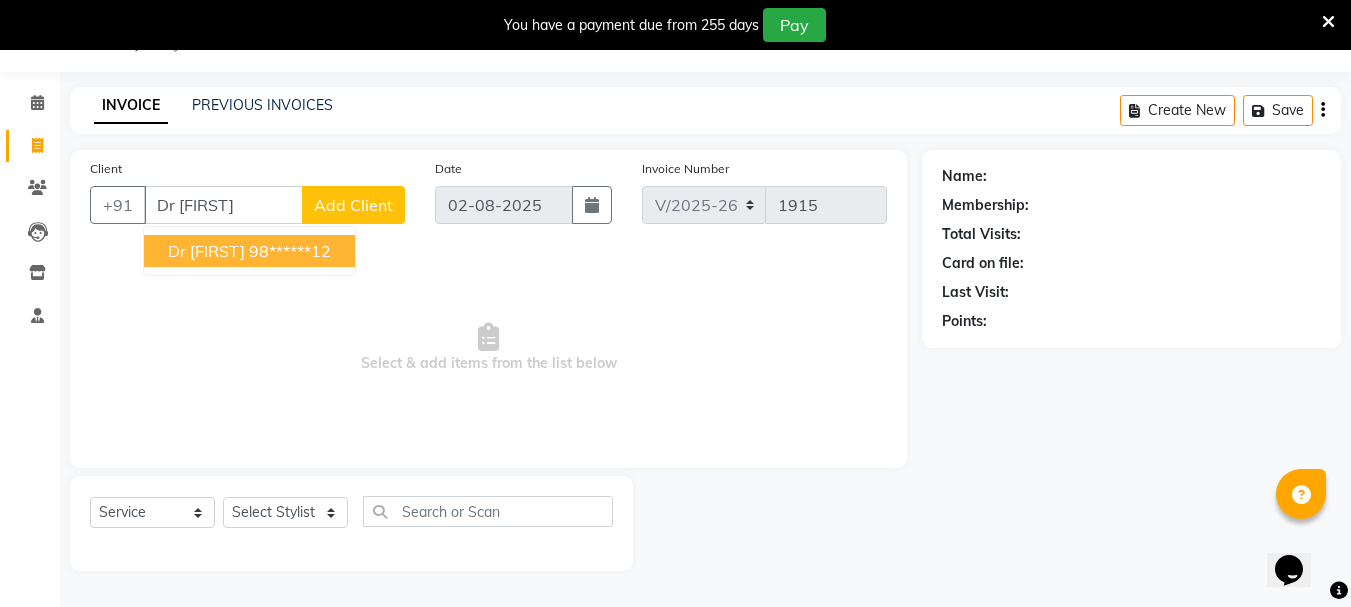 click on "Dr [FIRST] [PHONE]" at bounding box center [249, 251] 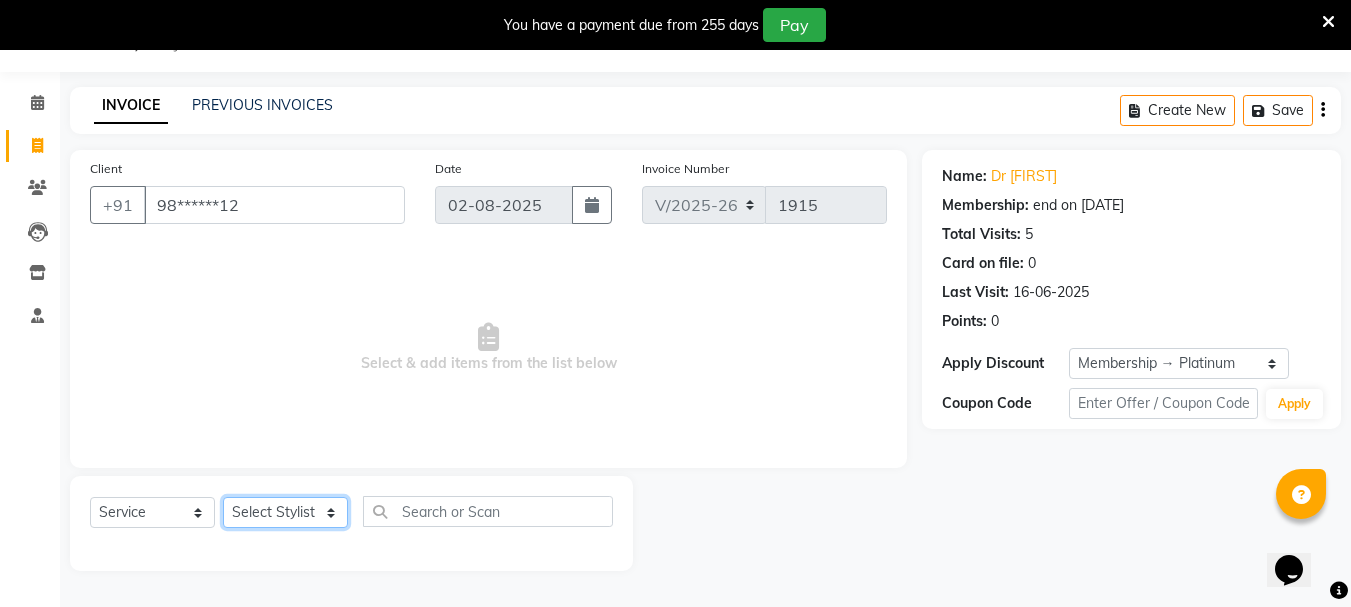 click on "Select Stylist [FIRST] [LAST] [FIRST] [LAST] [FIRST] [LAST] [FIRST] [LAST] [FIRST] [LAST] [FIRST] [LAST] [FIRST] [LAST] [FIRST] [LAST] [FIRST] [LAST] [FIRST] [LAST] [FIRST] [LAST] [FIRST] [LAST] [FIRST] [LAST] [FIRST] [LAST] [FIRST] [LAST] [FIRST] [LAST]" 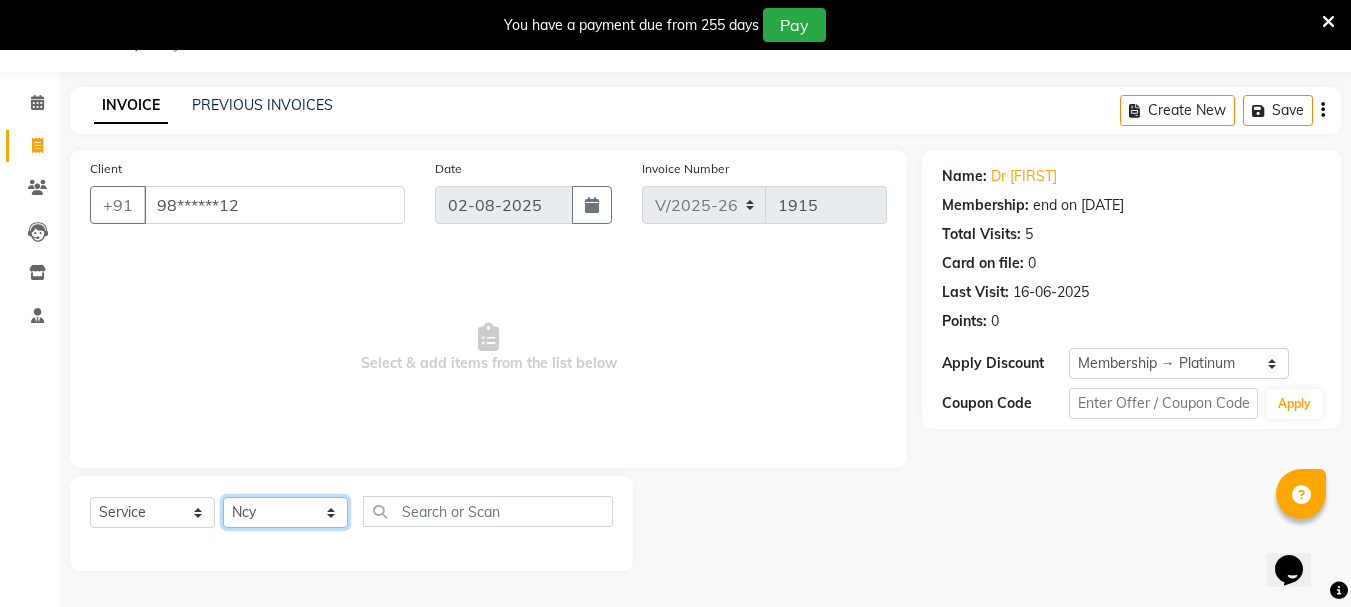 click on "Select Stylist [FIRST] [LAST] [FIRST] [LAST] [FIRST] [LAST] [FIRST] [LAST] [FIRST] [LAST] [FIRST] [LAST] [FIRST] [LAST] [FIRST] [LAST] [FIRST] [LAST] [FIRST] [LAST] [FIRST] [LAST] [FIRST] [LAST] [FIRST] [LAST] [FIRST] [LAST] [FIRST] [LAST] [FIRST] [LAST]" 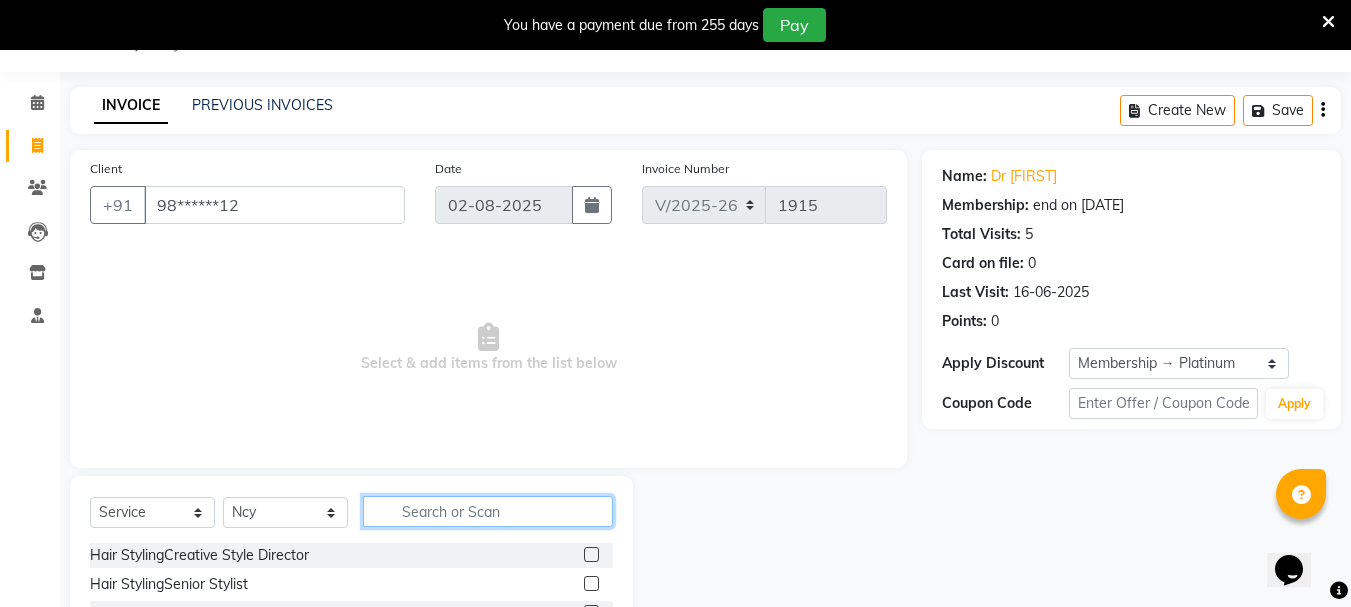 click 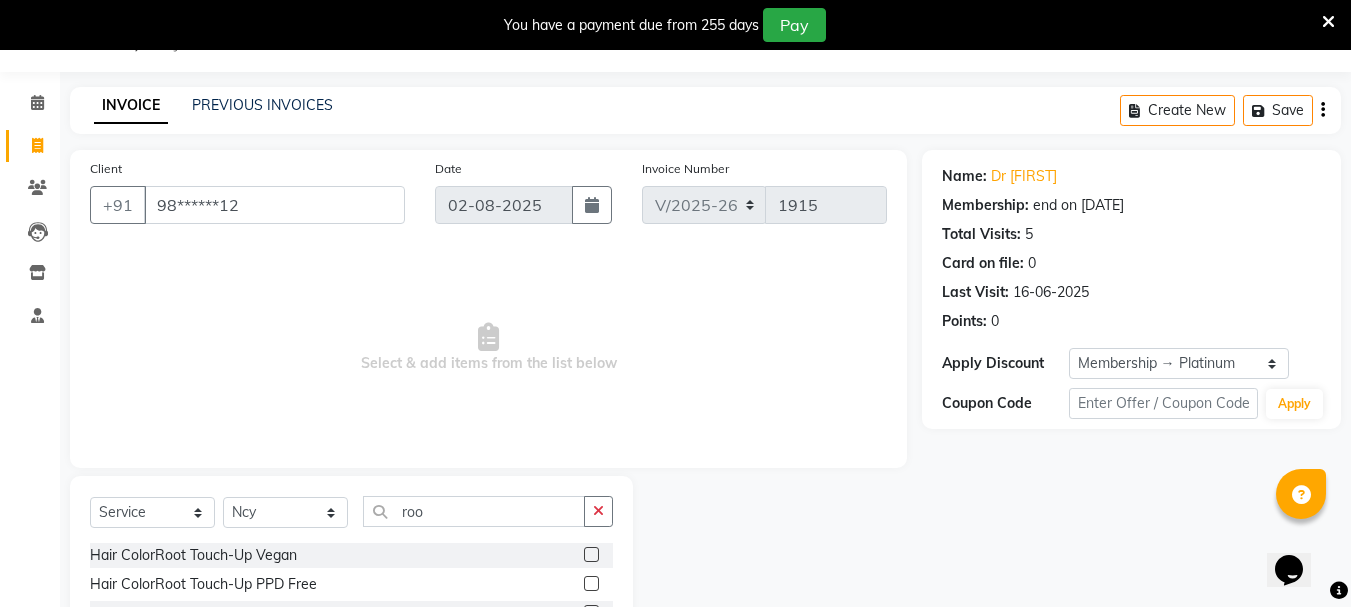 click 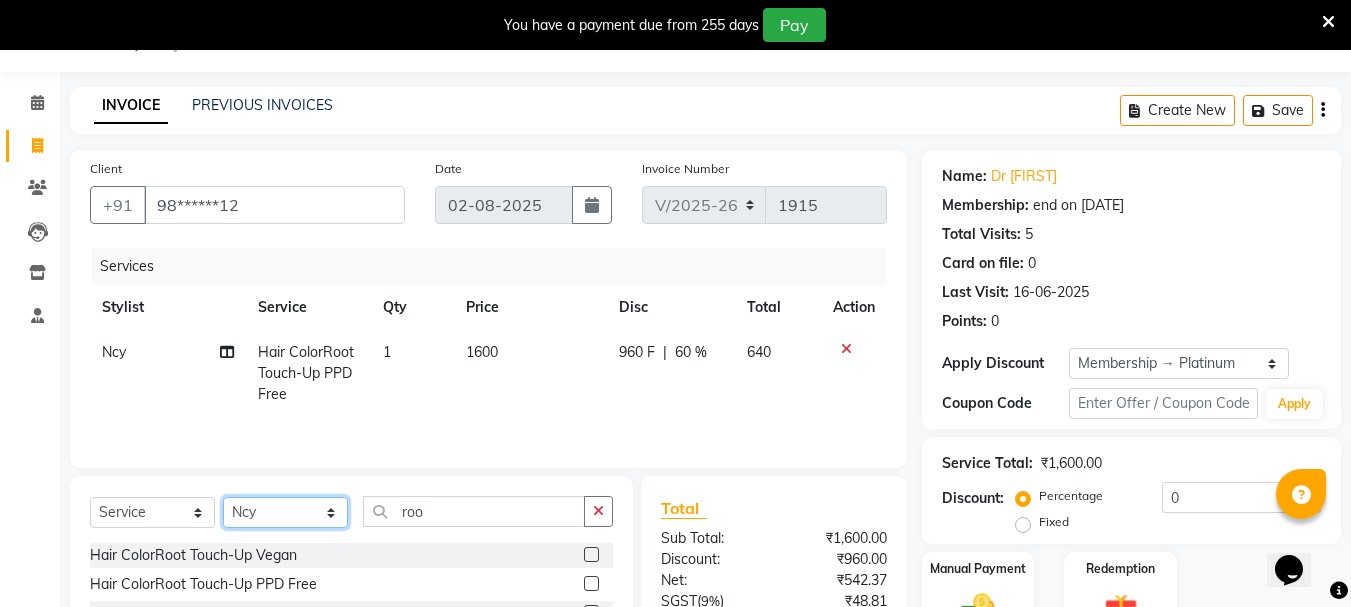 click on "Select Stylist [FIRST] [LAST] [FIRST] [LAST] [FIRST] [LAST] [FIRST] [LAST] [FIRST] [LAST] [FIRST] [LAST] [FIRST] [LAST] [FIRST] [LAST] [FIRST] [LAST] [FIRST] [LAST] [FIRST] [LAST] [FIRST] [LAST] [FIRST] [LAST] [FIRST] [LAST] [FIRST] [LAST] [FIRST] [LAST]" 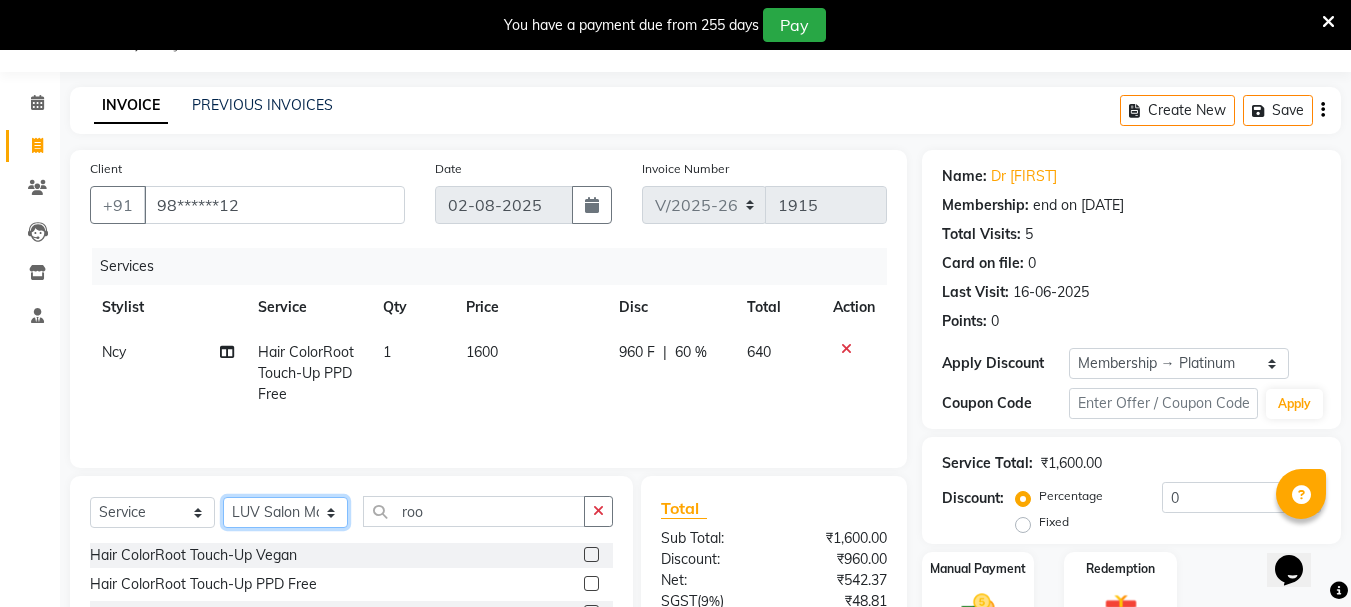click on "Select Stylist [FIRST] [LAST] [FIRST] [LAST] [FIRST] [LAST] [FIRST] [LAST] [FIRST] [LAST] [FIRST] [LAST] [FIRST] [LAST] [FIRST] [LAST] [FIRST] [LAST] [FIRST] [LAST] [FIRST] [LAST] [FIRST] [LAST] [FIRST] [LAST] [FIRST] [LAST] [FIRST] [LAST] [FIRST] [LAST]" 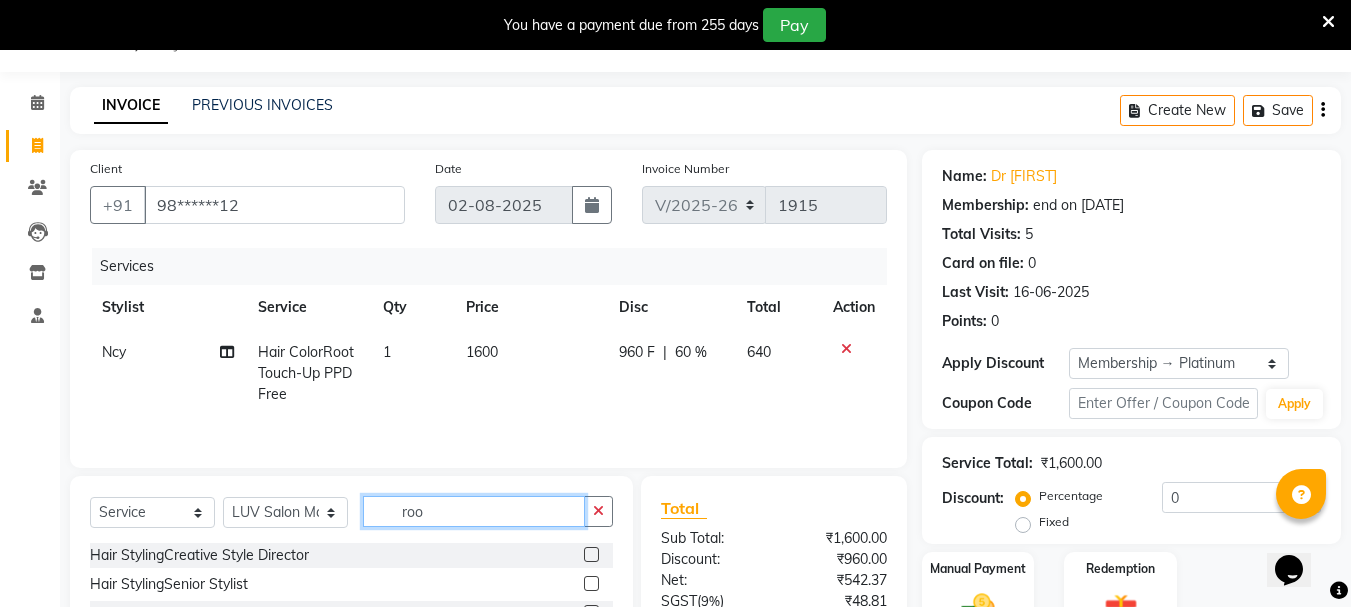 click on "roo" 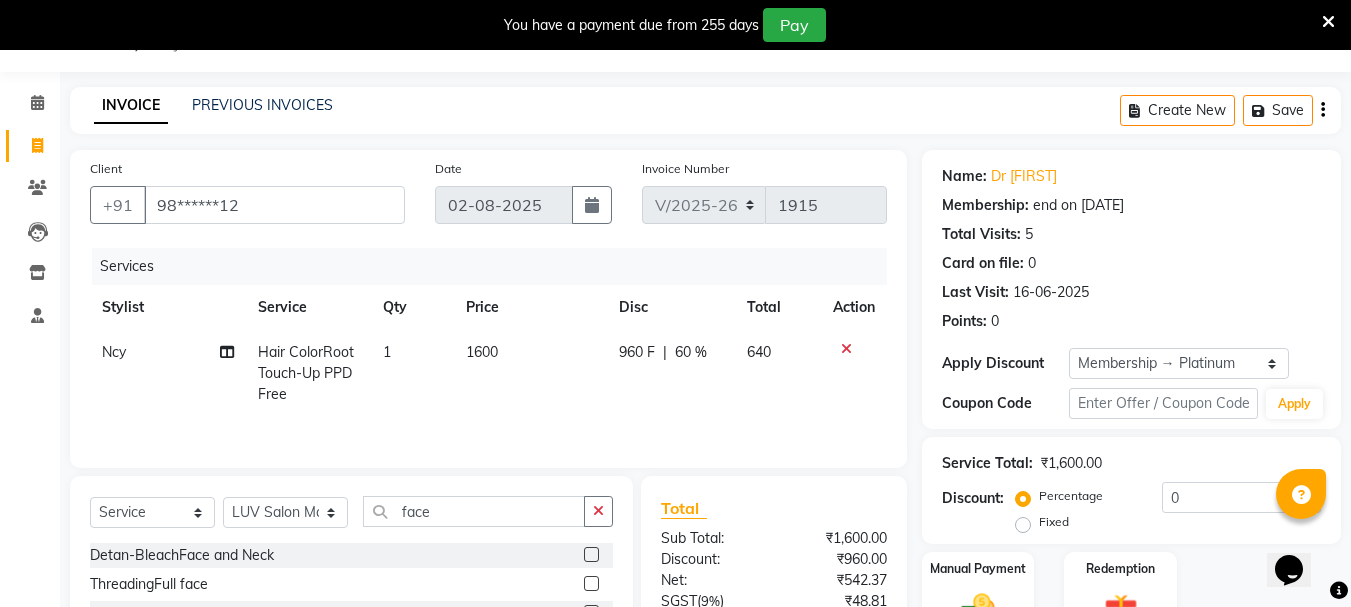 click 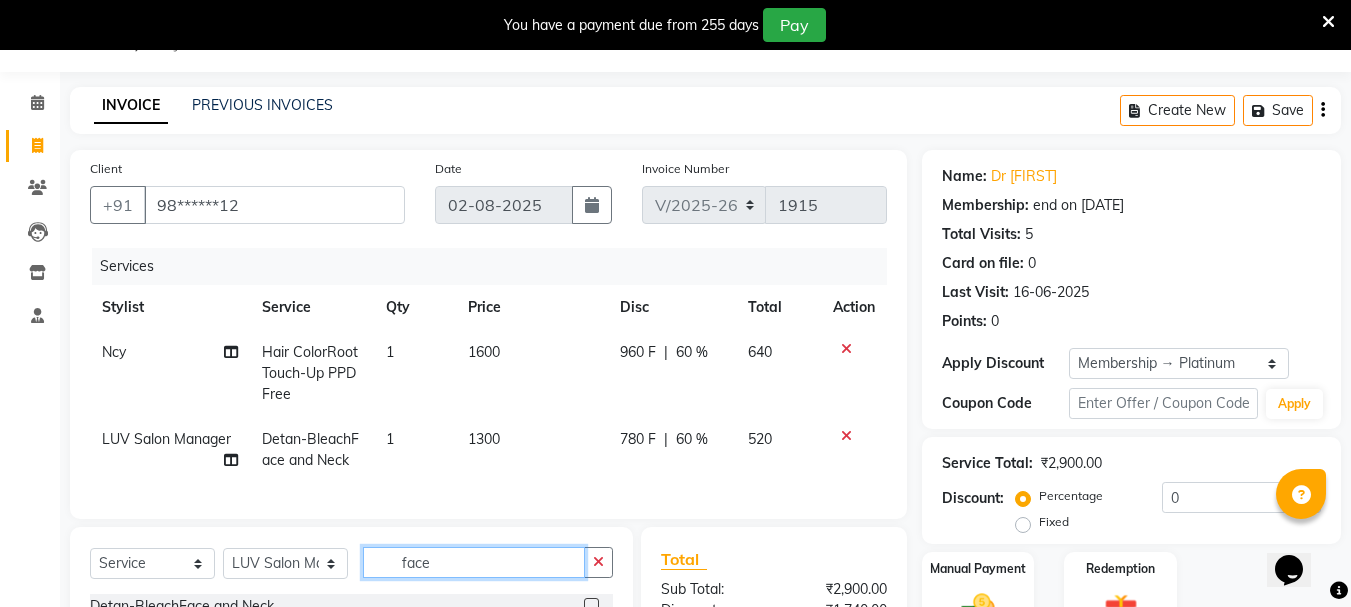 click on "face" 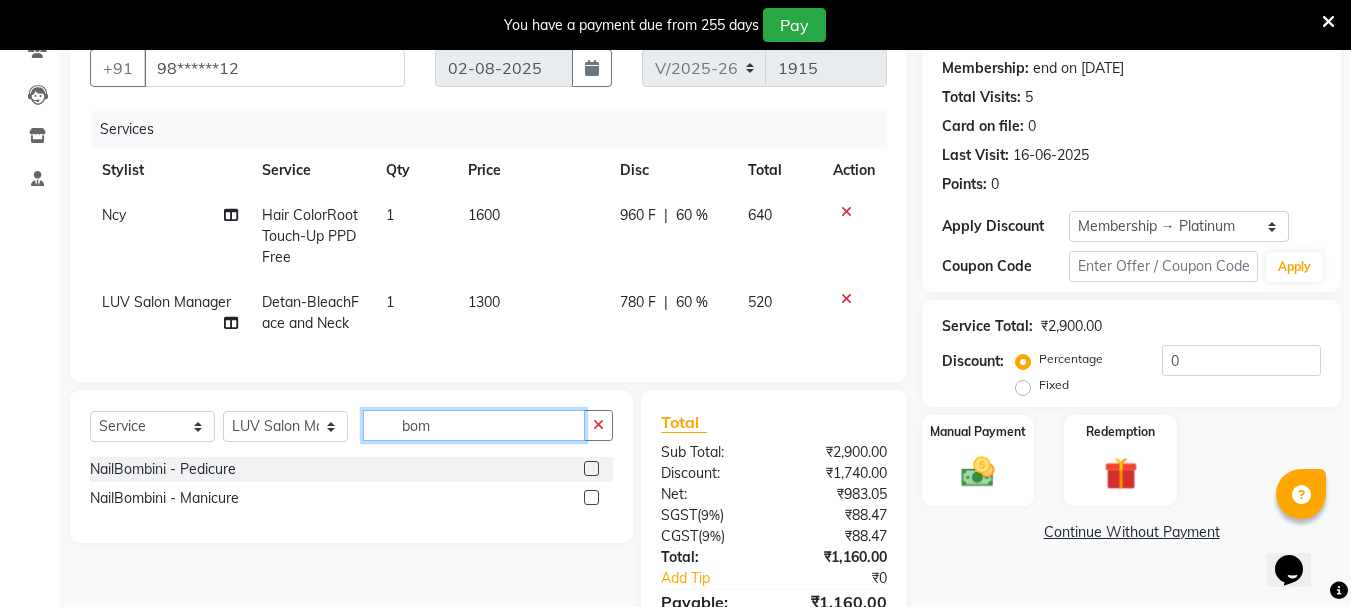 scroll, scrollTop: 309, scrollLeft: 0, axis: vertical 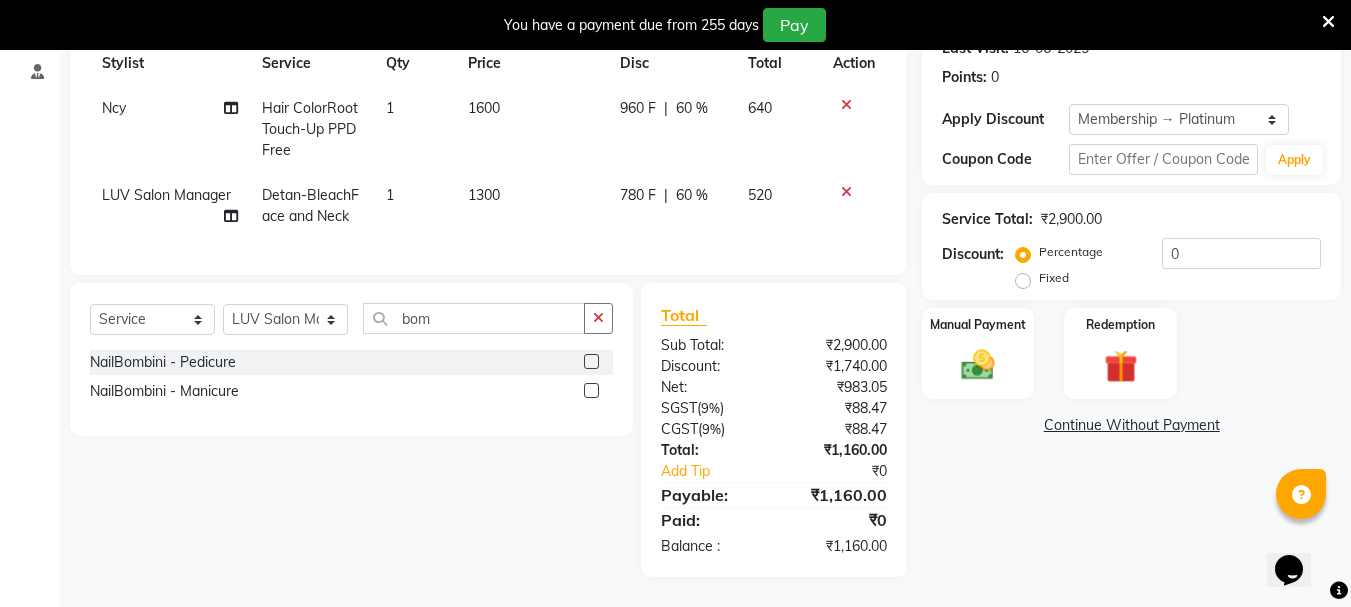 click 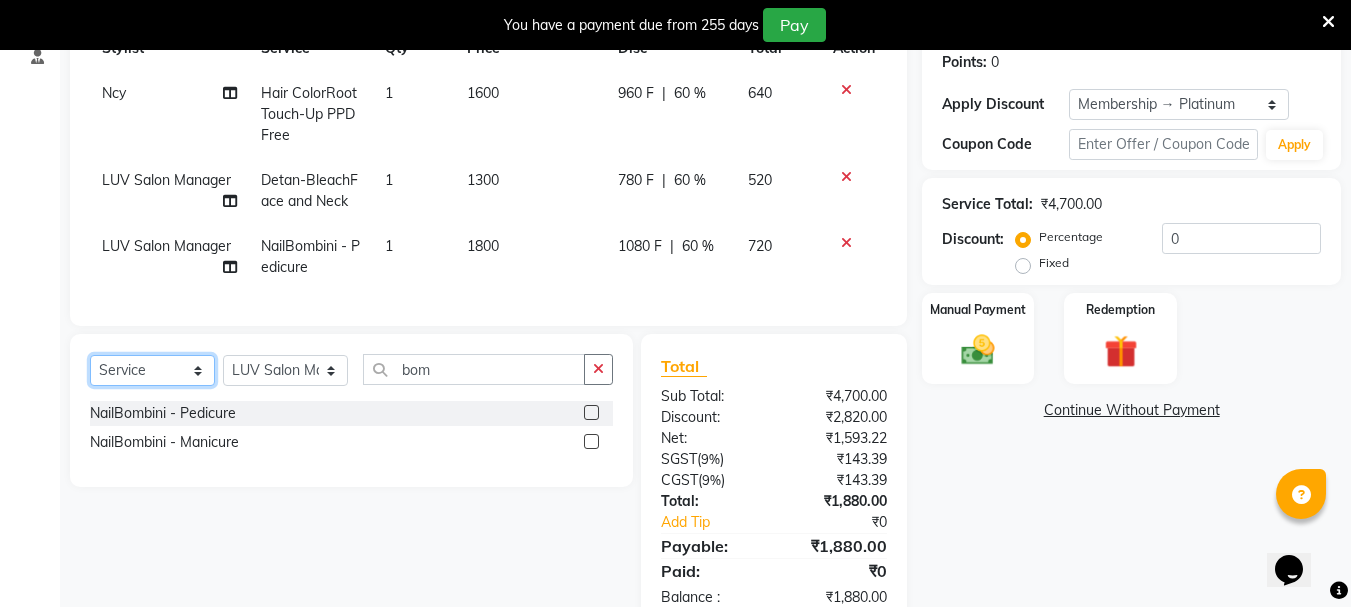 click on "Select  Service  Product  Membership  Package Voucher Prepaid Gift Card" 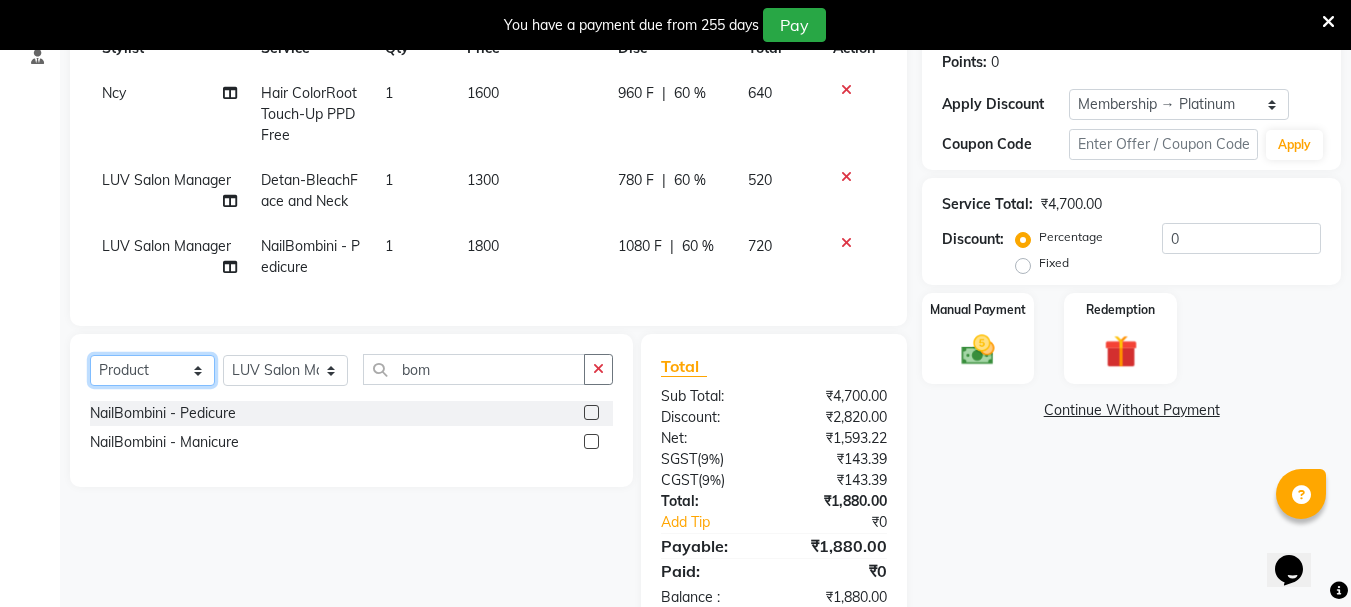 click on "Select  Service  Product  Membership  Package Voucher Prepaid Gift Card" 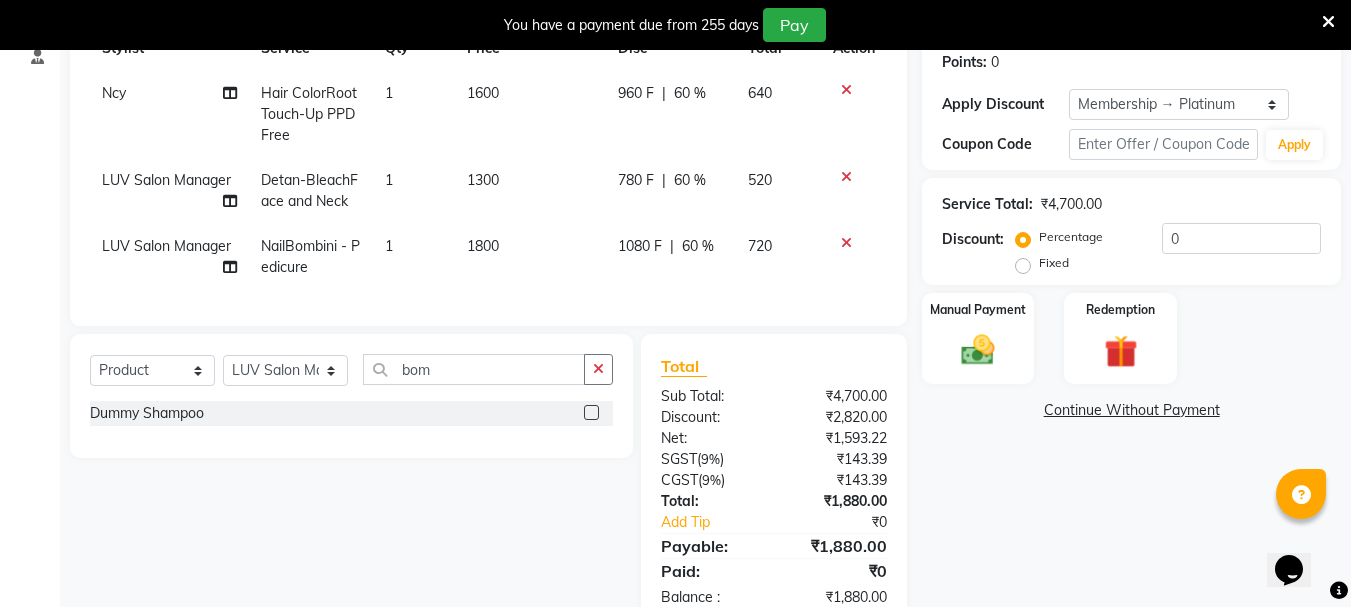 click 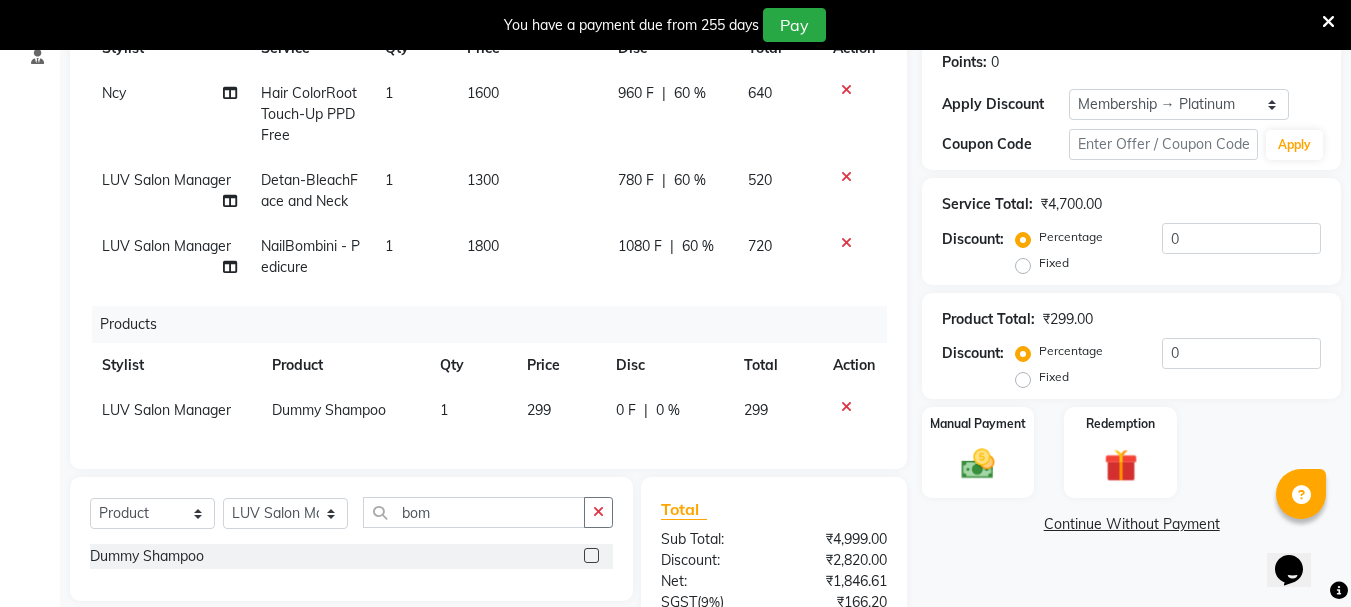 click 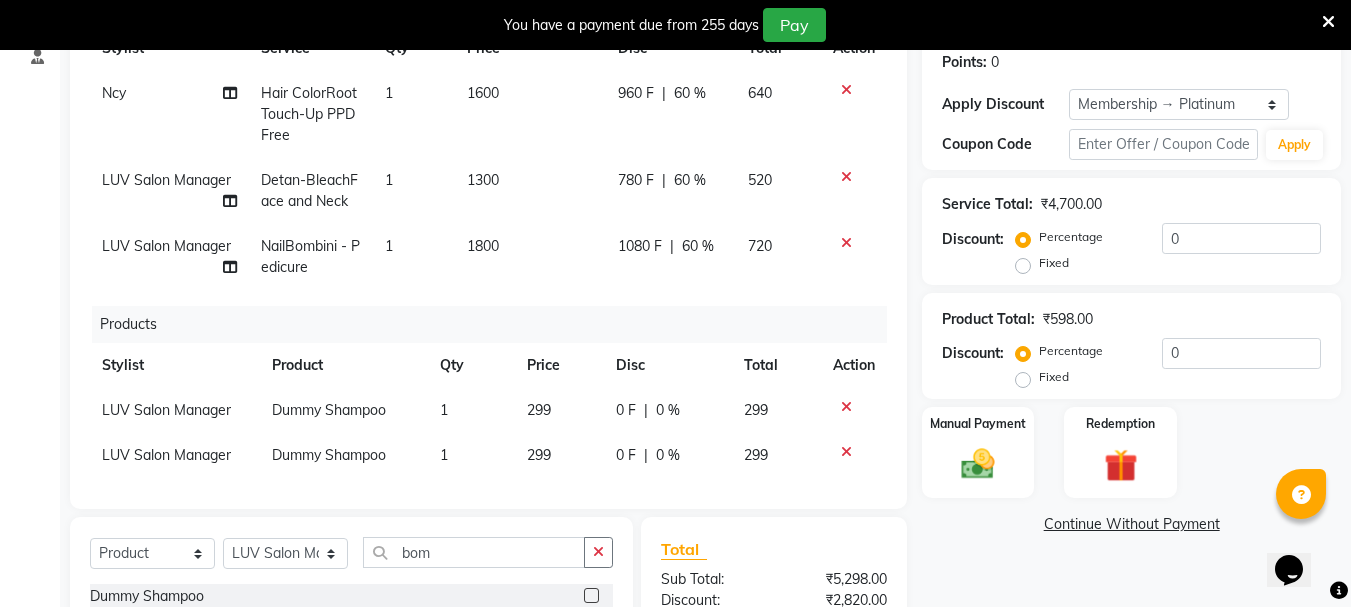 click on "299" 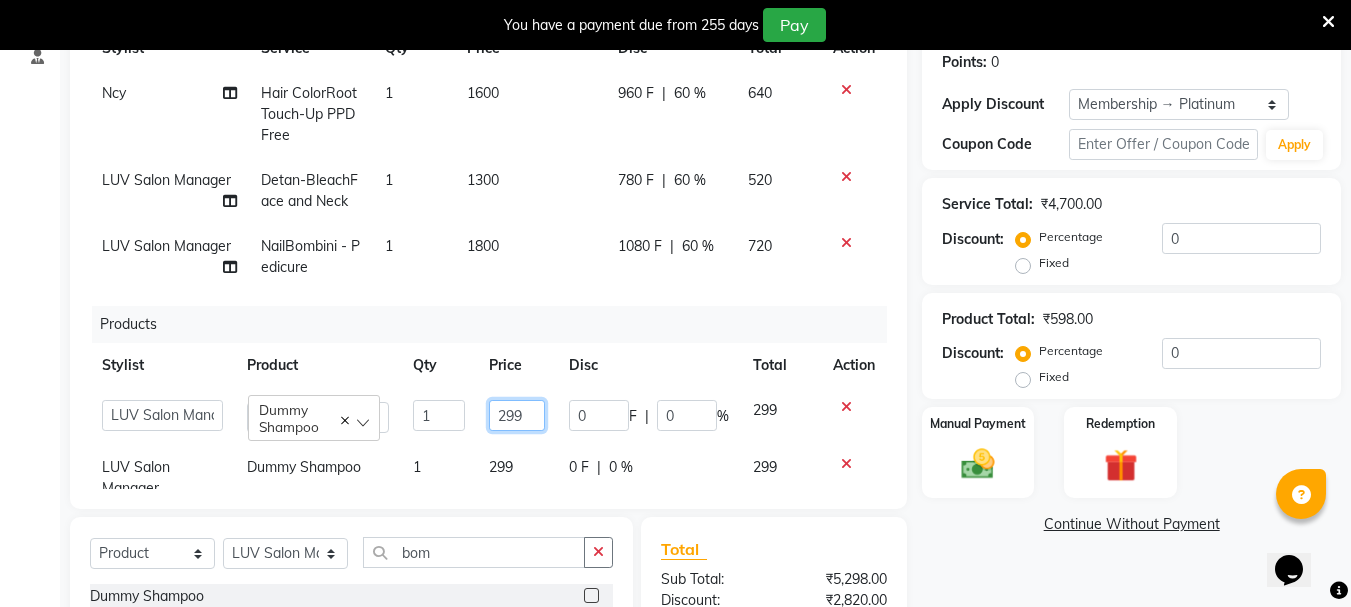 click on "299" 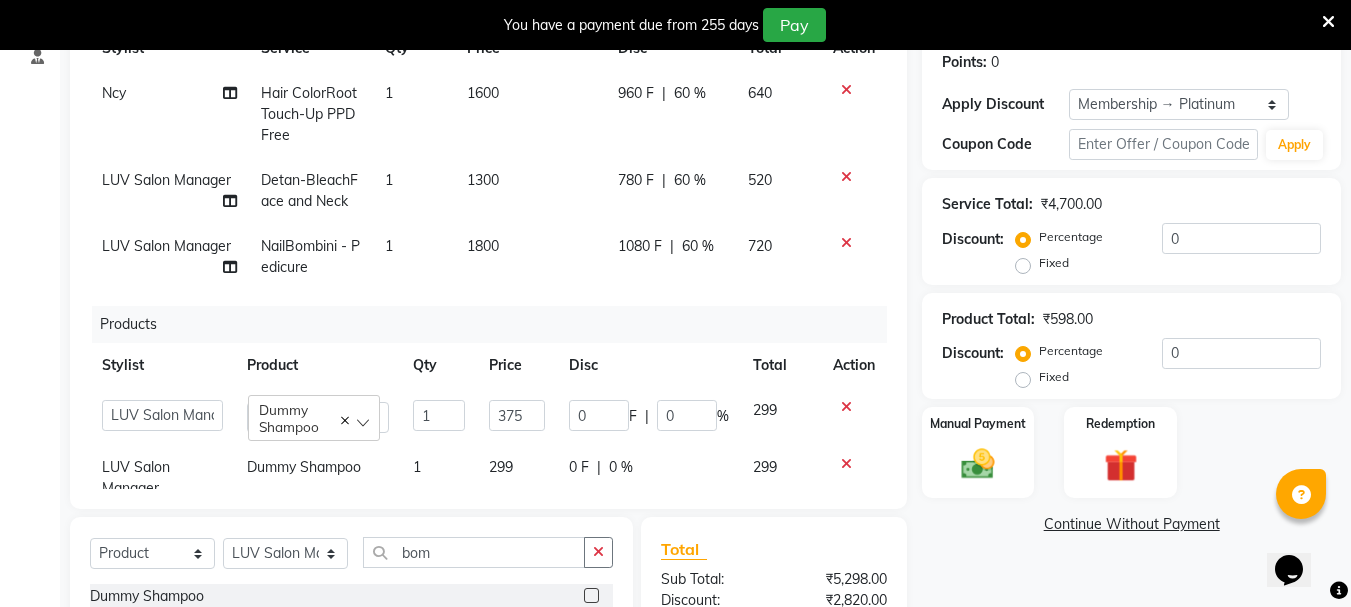 click on "299" 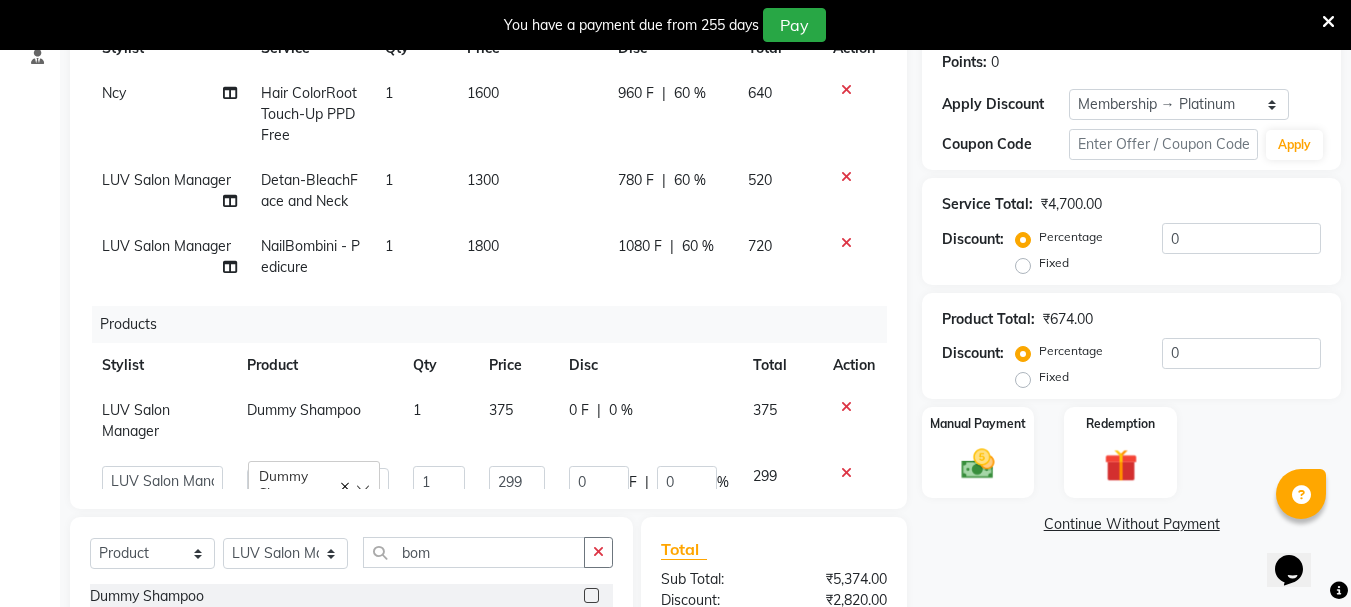 scroll, scrollTop: 53, scrollLeft: 0, axis: vertical 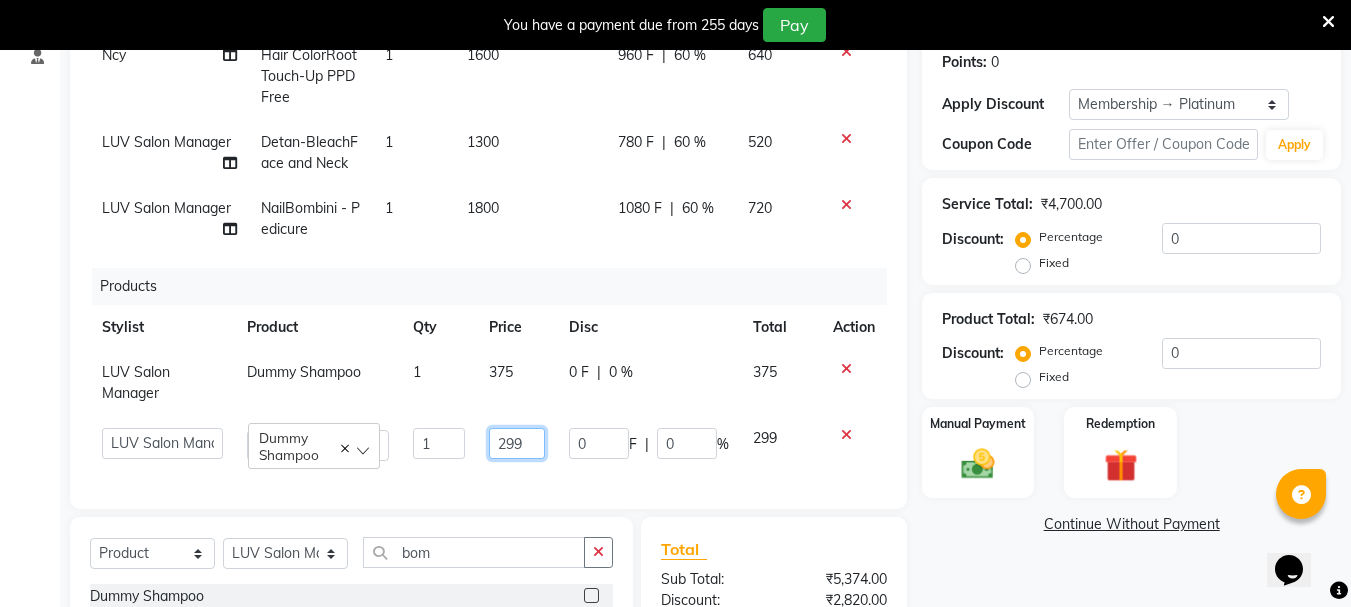 click on "299" 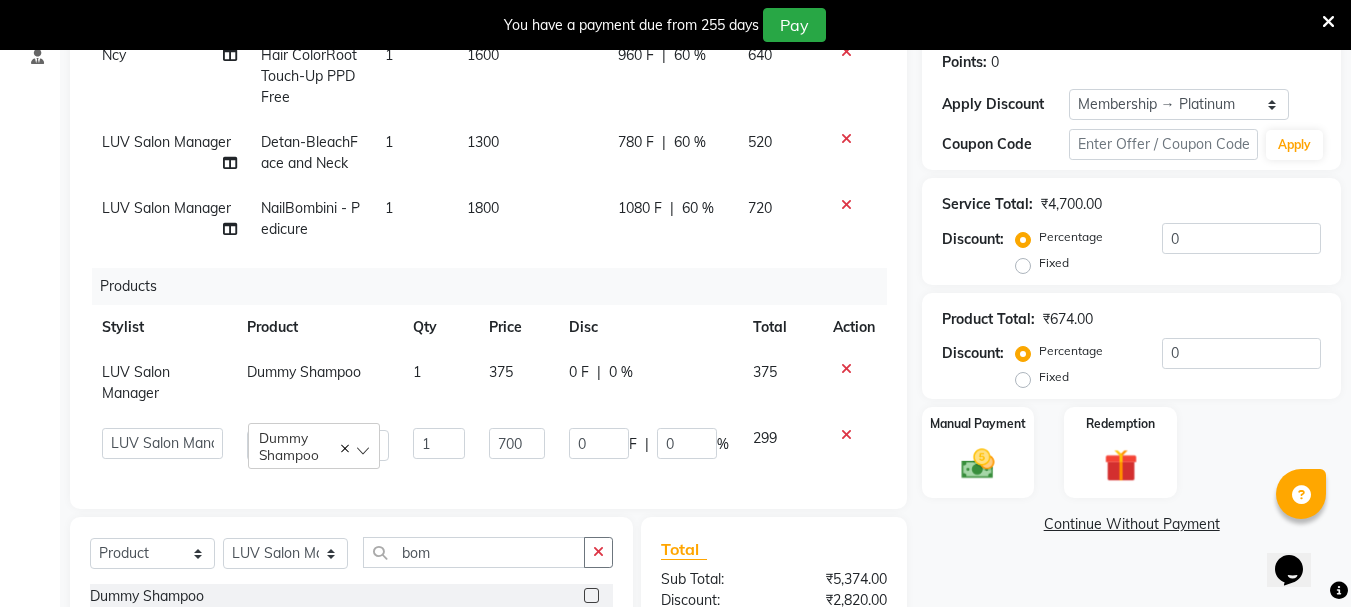 click on "[FIRST]   [LAST]   [FIRST]   [LAST]   [FIRST]   [LAST]   [FIRST]   [LAST]   [FIRST]   [LAST]   [FIRST]   [LAST]   [FIRST]   [LAST]   [FIRST]   [LAST]   [FIRST]   [LAST]   [FIRST]   [LAST]   [FIRST]   [LAST]   [FIRST]   [LAST]   [FIRST]   [LAST]   [FIRST]   [LAST]   [FIRST]   [LAST]   [FIRST]   [LAST]   [FIRST]   [LAST]   [FIRST]   [LAST]   [FIRST]   [LAST]   Dummy Shampoo  1 700 0 F | 0 % 299" 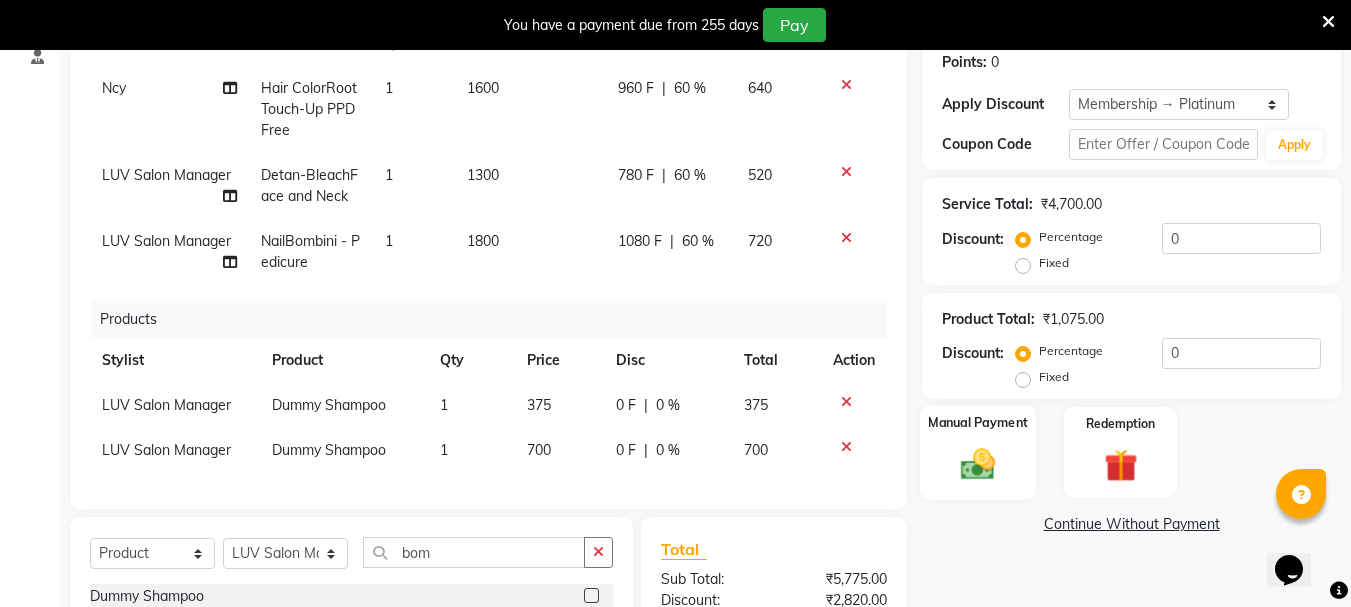 click 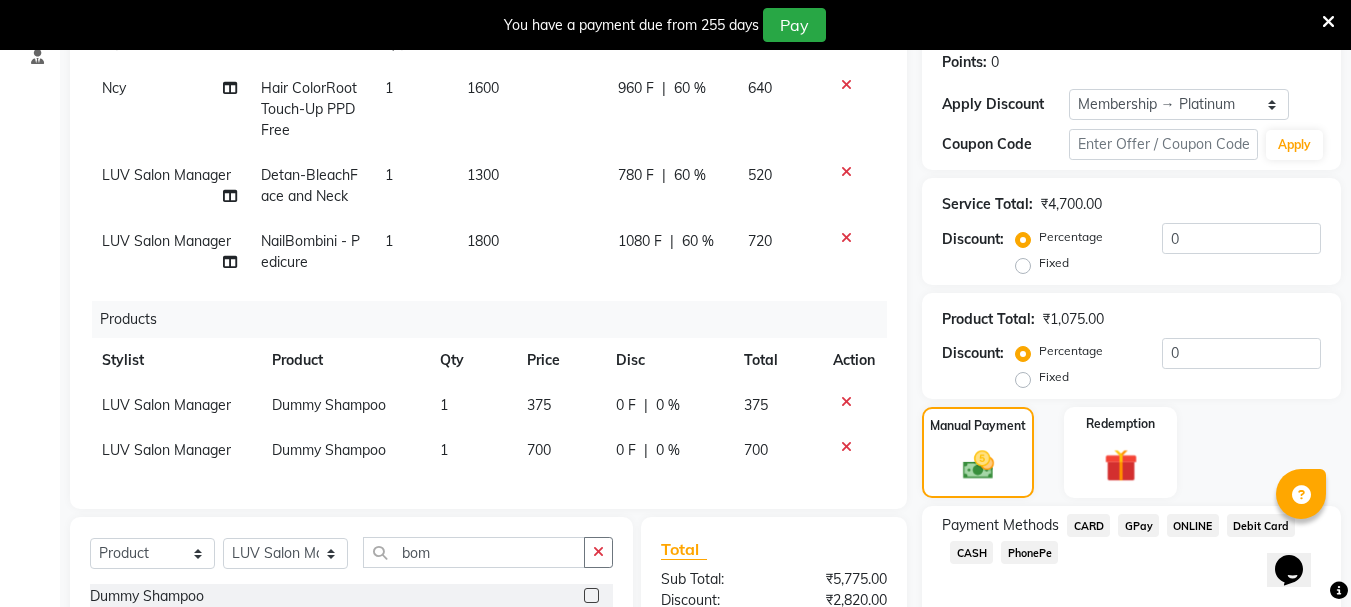 click on "GPay" 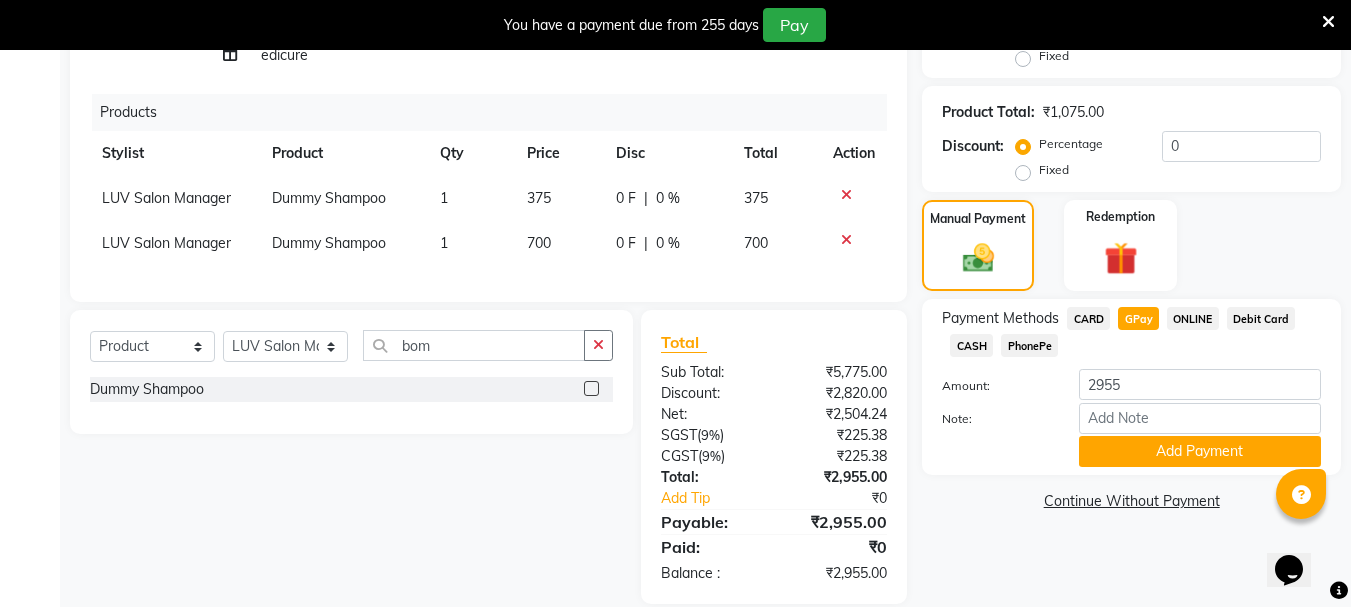 scroll, scrollTop: 543, scrollLeft: 0, axis: vertical 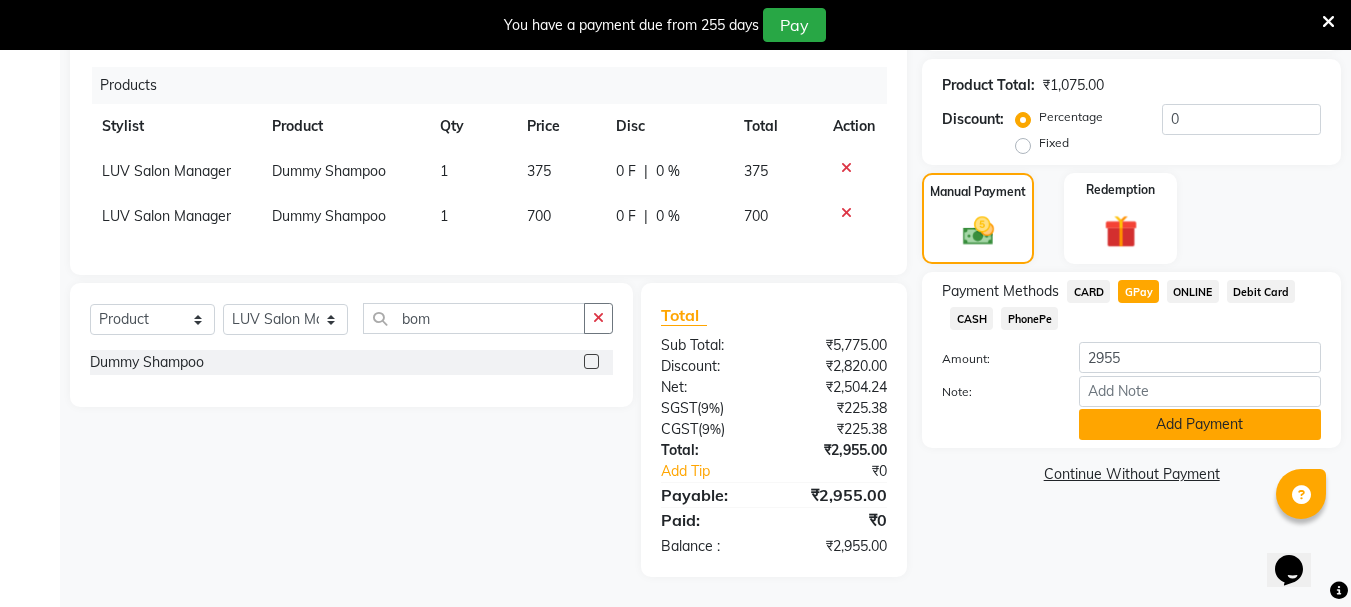 click on "Add Payment" 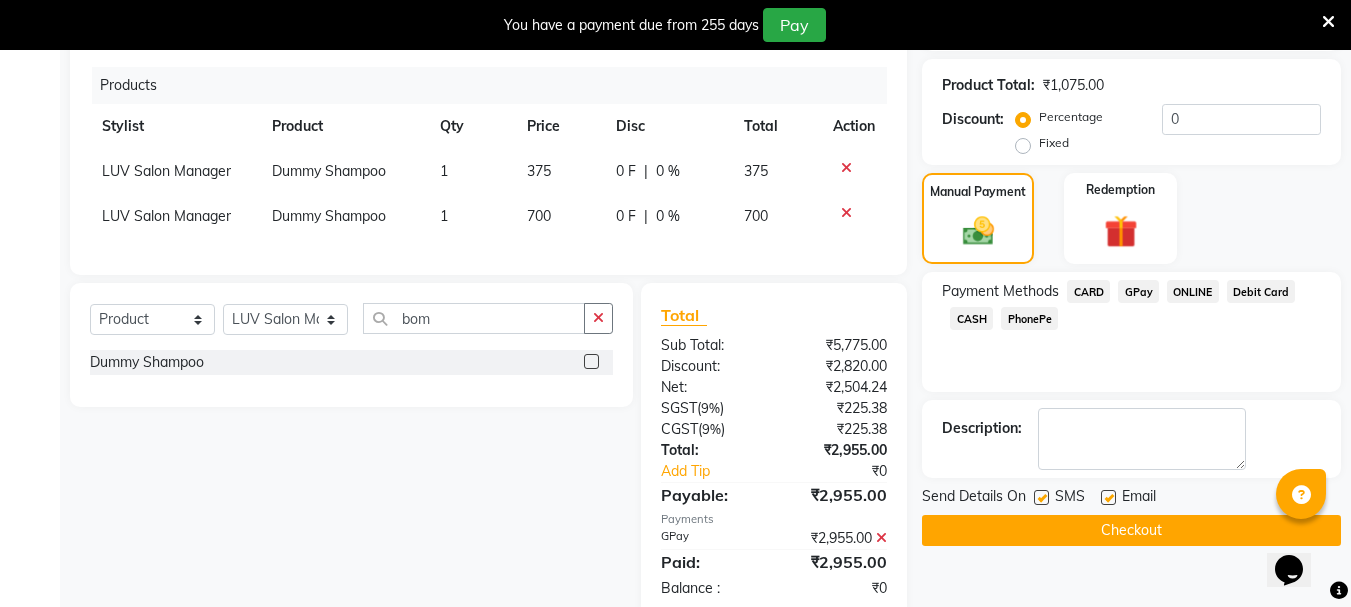 click on "Checkout" 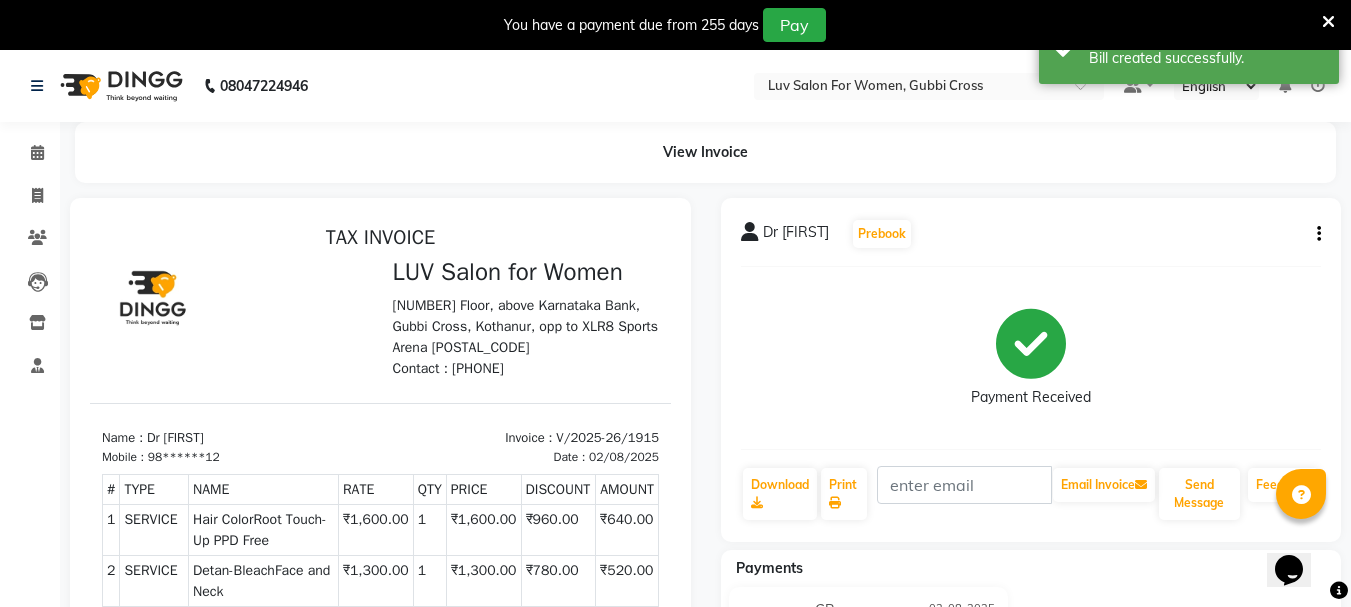 scroll, scrollTop: 0, scrollLeft: 0, axis: both 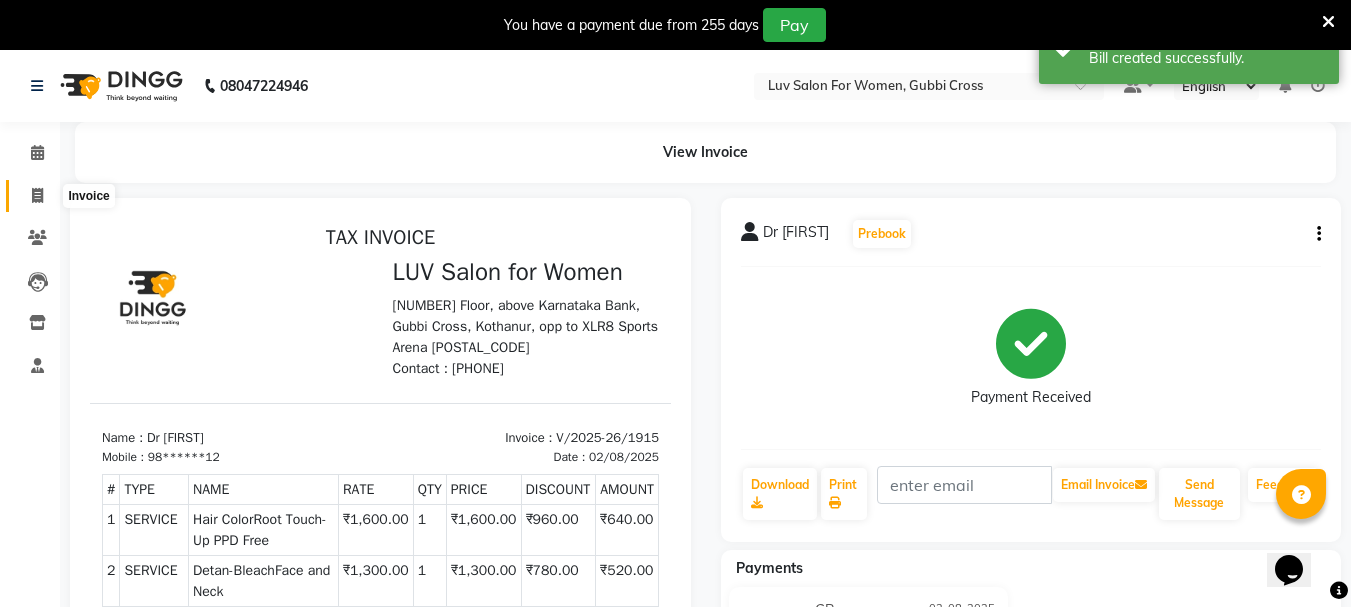 click 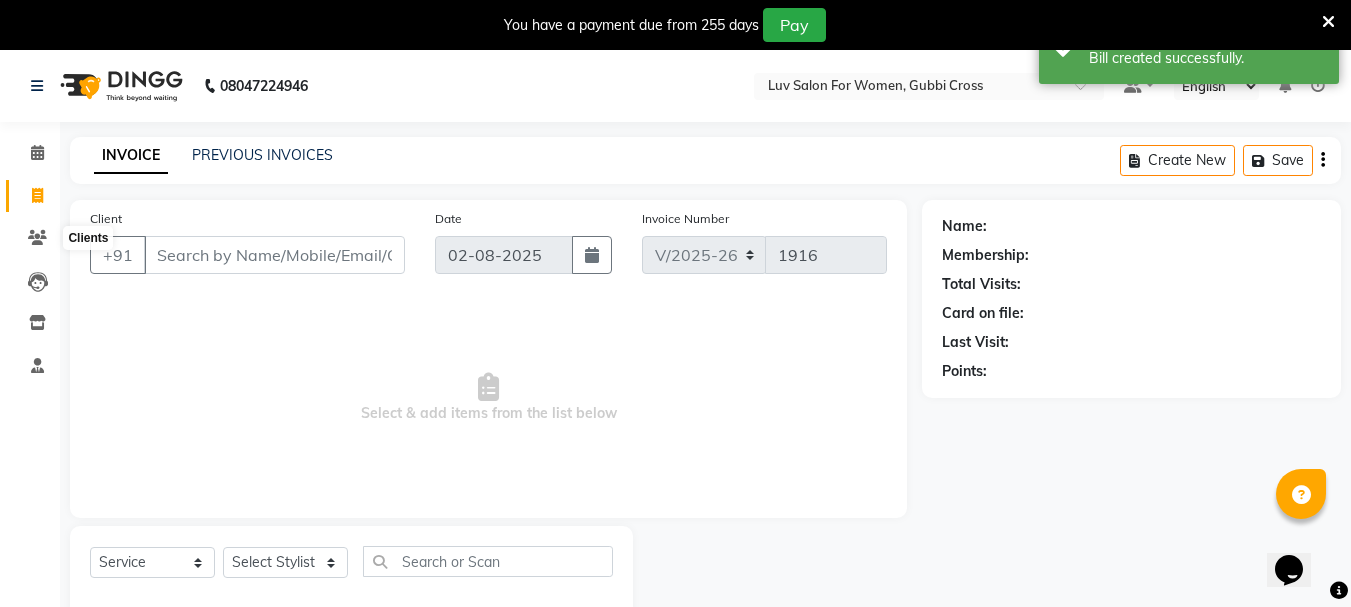 scroll, scrollTop: 50, scrollLeft: 0, axis: vertical 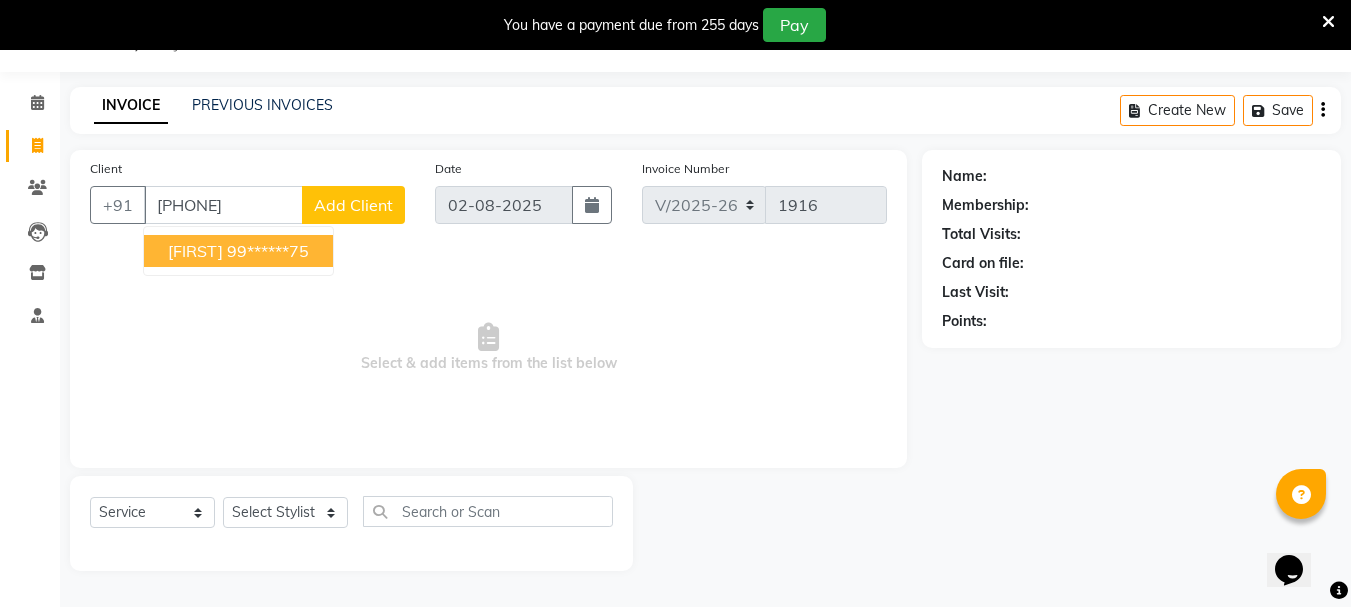 click on "99******75" at bounding box center (268, 251) 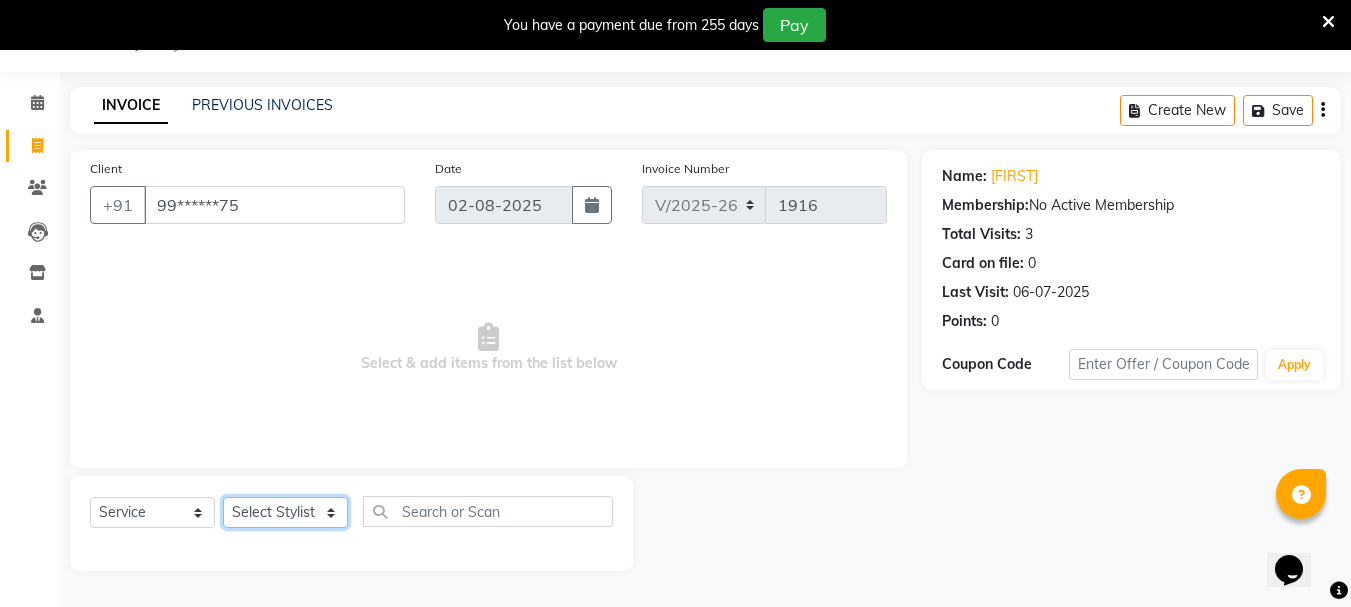 click on "Select Stylist [FIRST] [LAST] [FIRST] [LAST] [FIRST] [LAST] [FIRST] [LAST] [FIRST] [LAST] [FIRST] [LAST] [FIRST] [LAST] [FIRST] [LAST] [FIRST] [LAST] [FIRST] [LAST] [FIRST] [LAST] [FIRST] [LAST] [FIRST] [LAST] [FIRST] [LAST] [FIRST] [LAST] [FIRST] [LAST]" 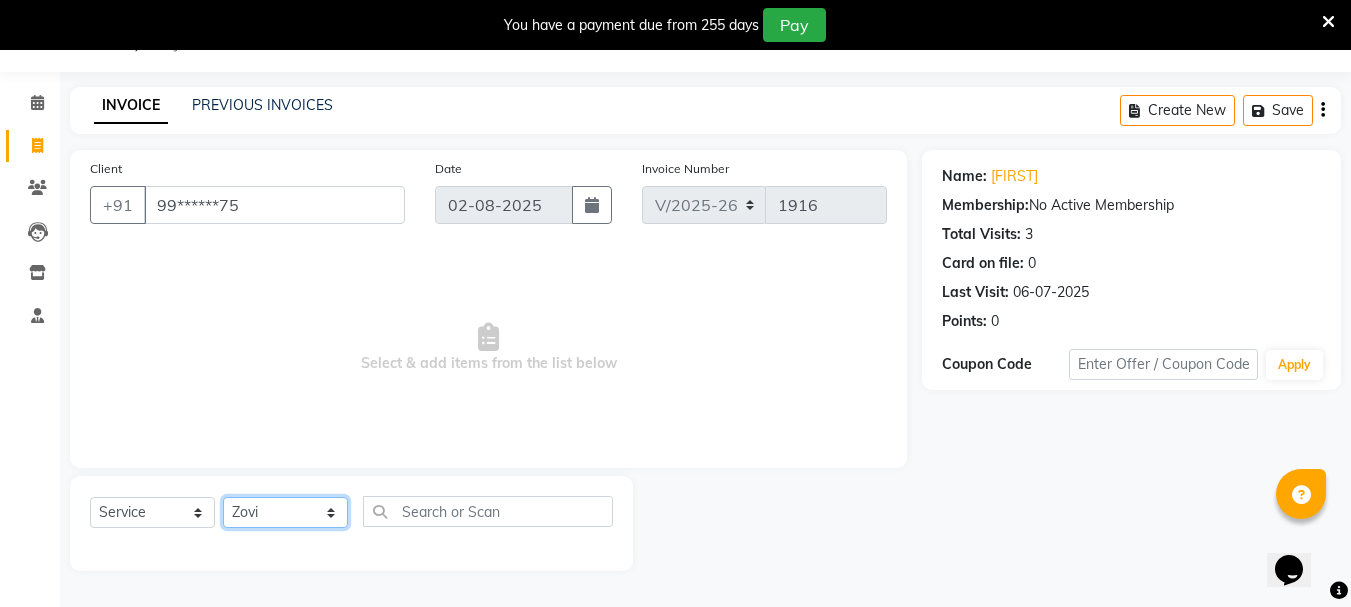 click on "Select Stylist [FIRST] [LAST] [FIRST] [LAST] [FIRST] [LAST] [FIRST] [LAST] [FIRST] [LAST] [FIRST] [LAST] [FIRST] [LAST] [FIRST] [LAST] [FIRST] [LAST] [FIRST] [LAST] [FIRST] [LAST] [FIRST] [LAST] [FIRST] [LAST] [FIRST] [LAST] [FIRST] [LAST] [FIRST] [LAST]" 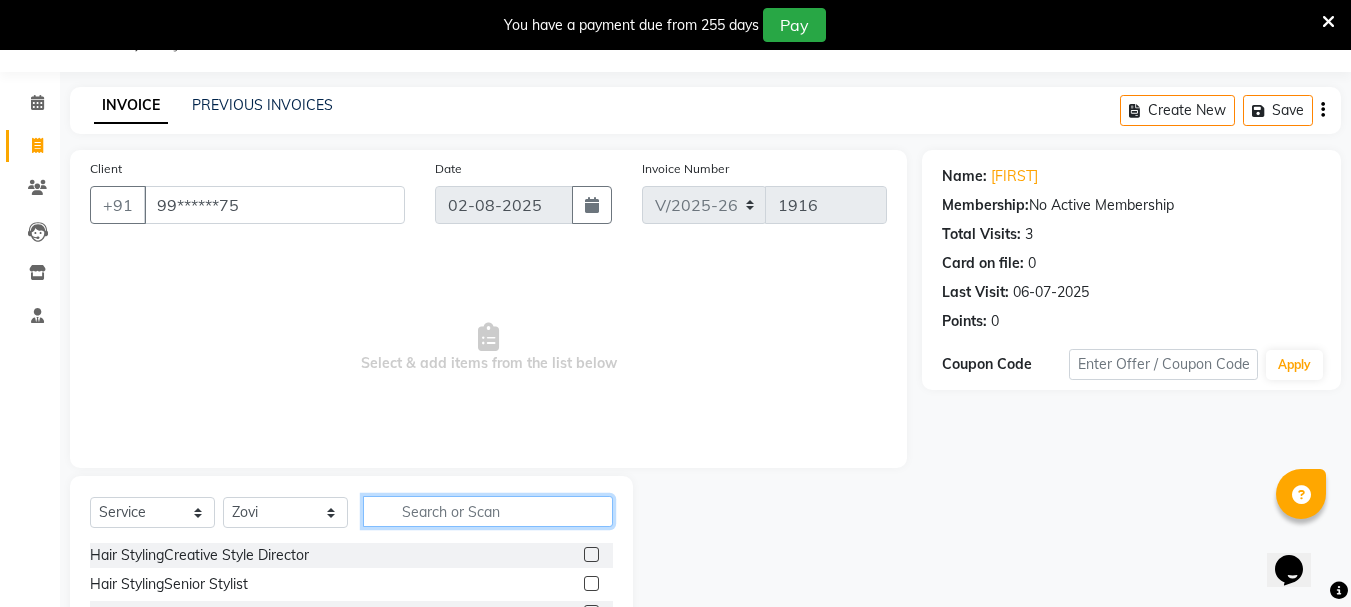 click 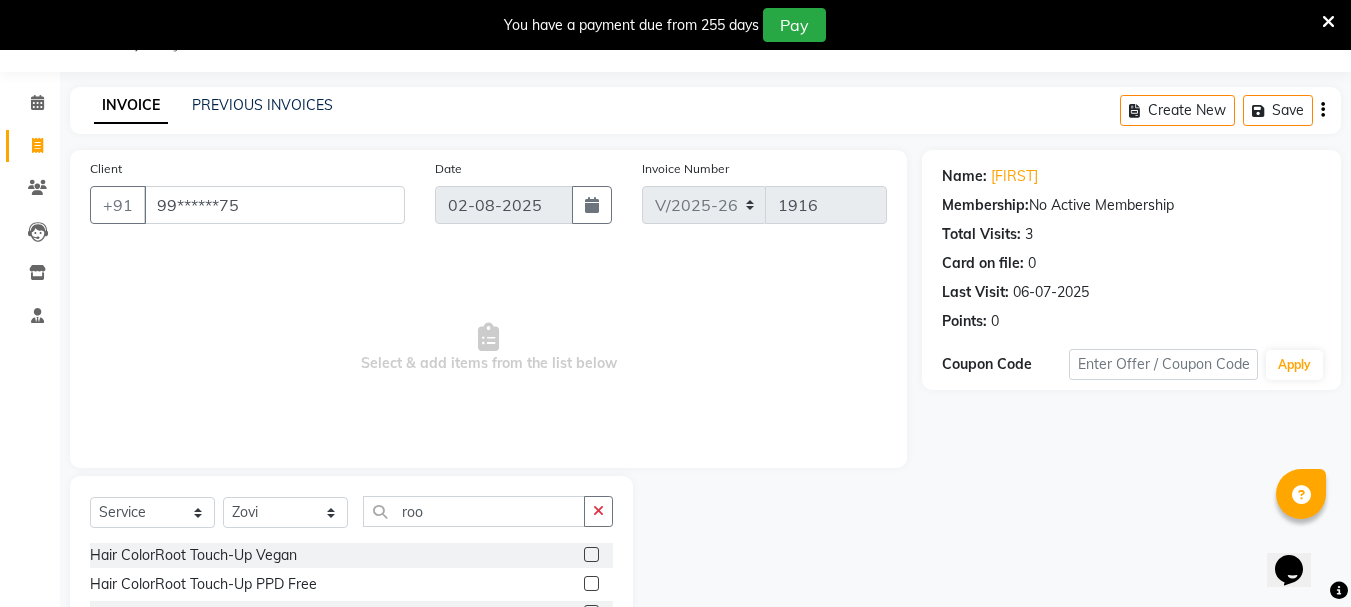click 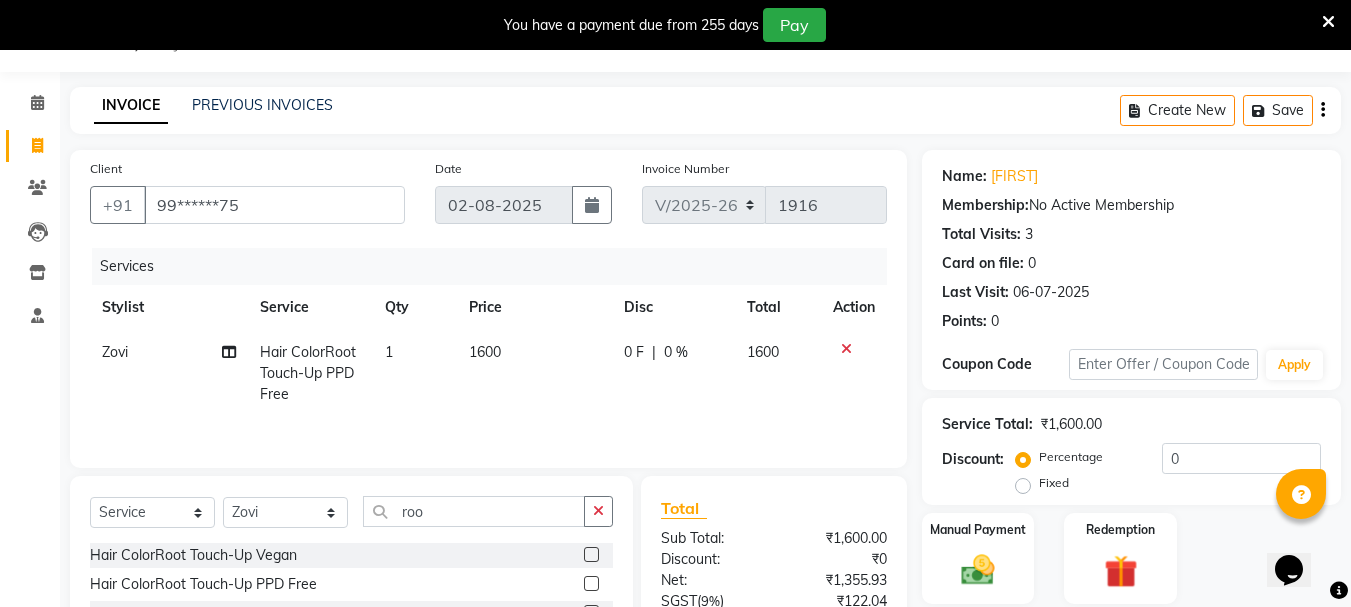 click on "0 %" 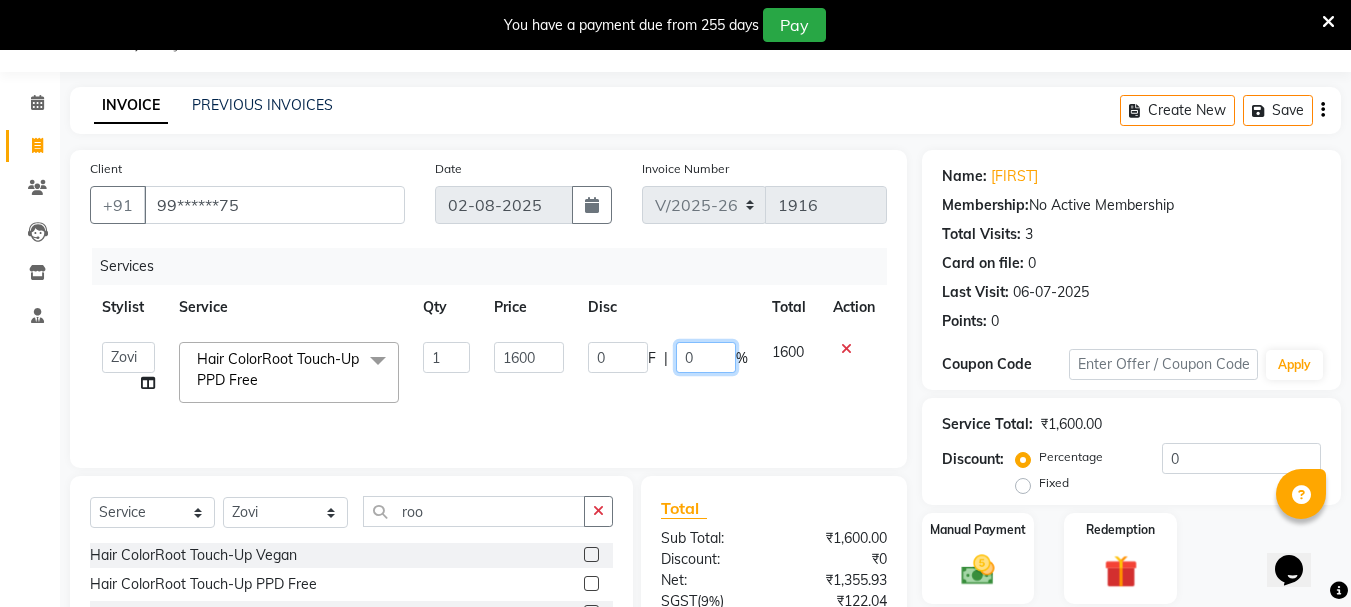 click on "0" 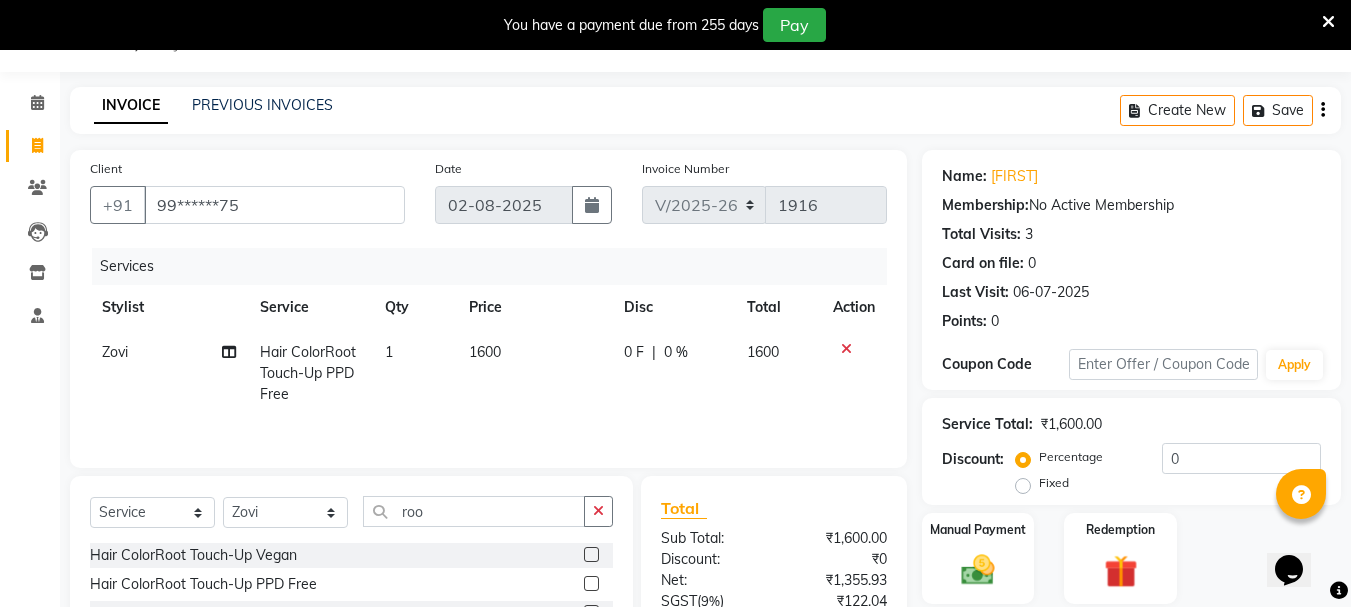 click on "0 F" 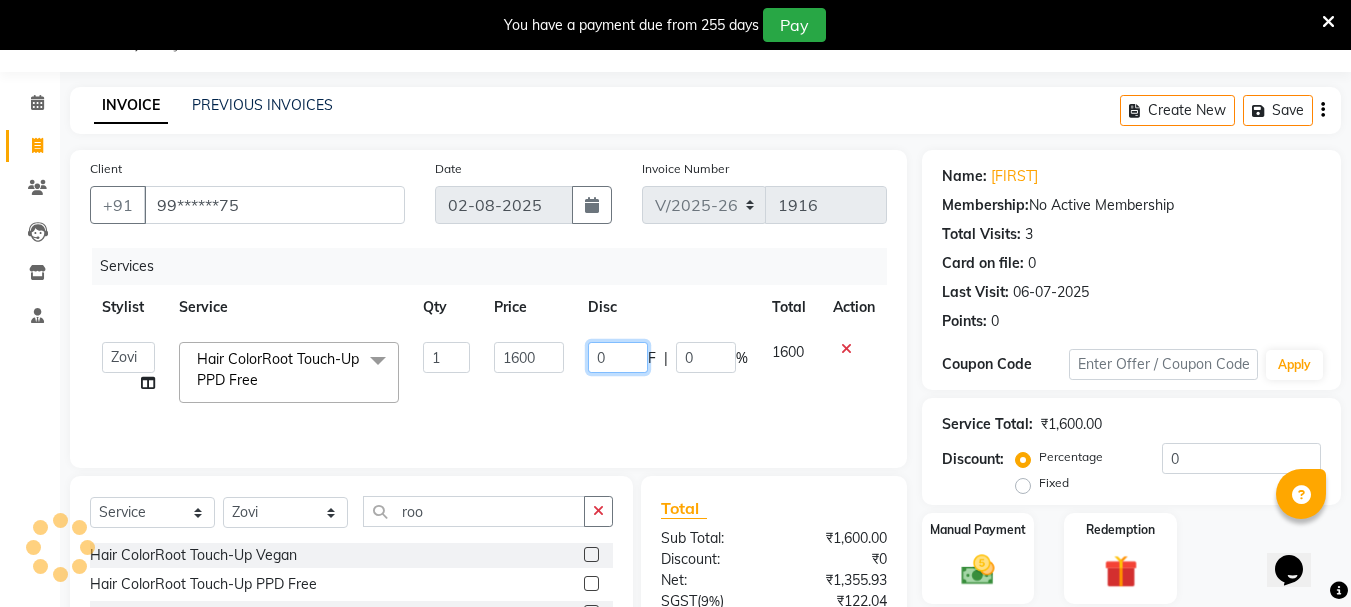 click on "0" 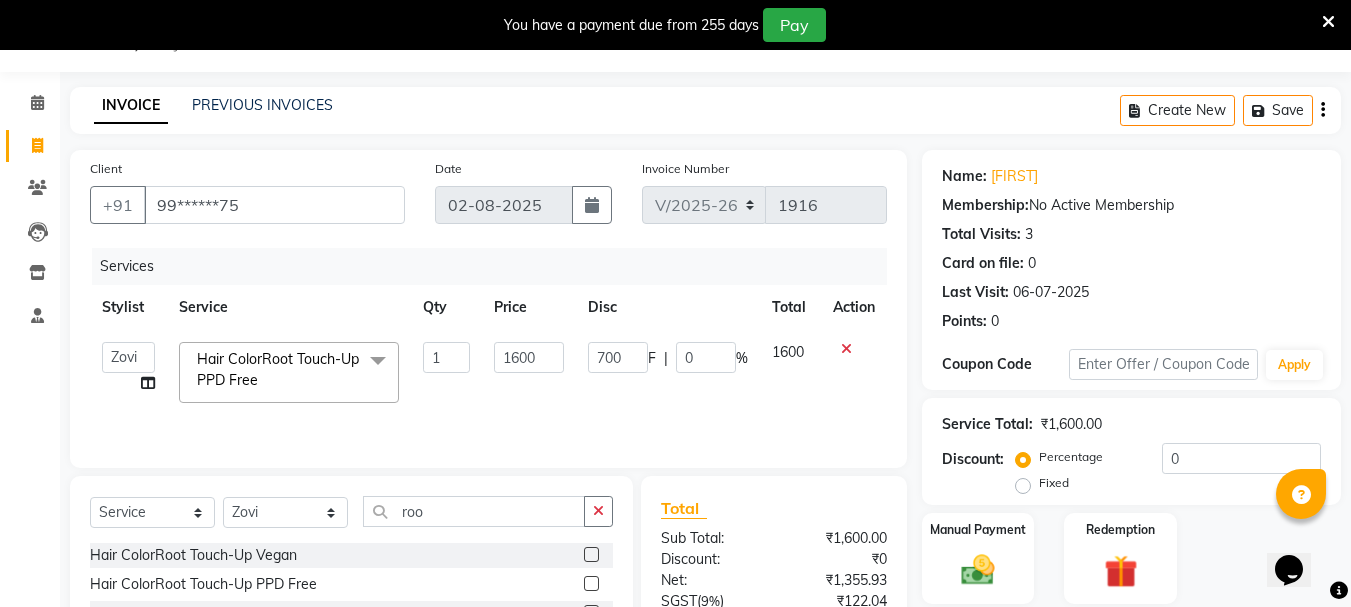 click on "700 F | 0 %" 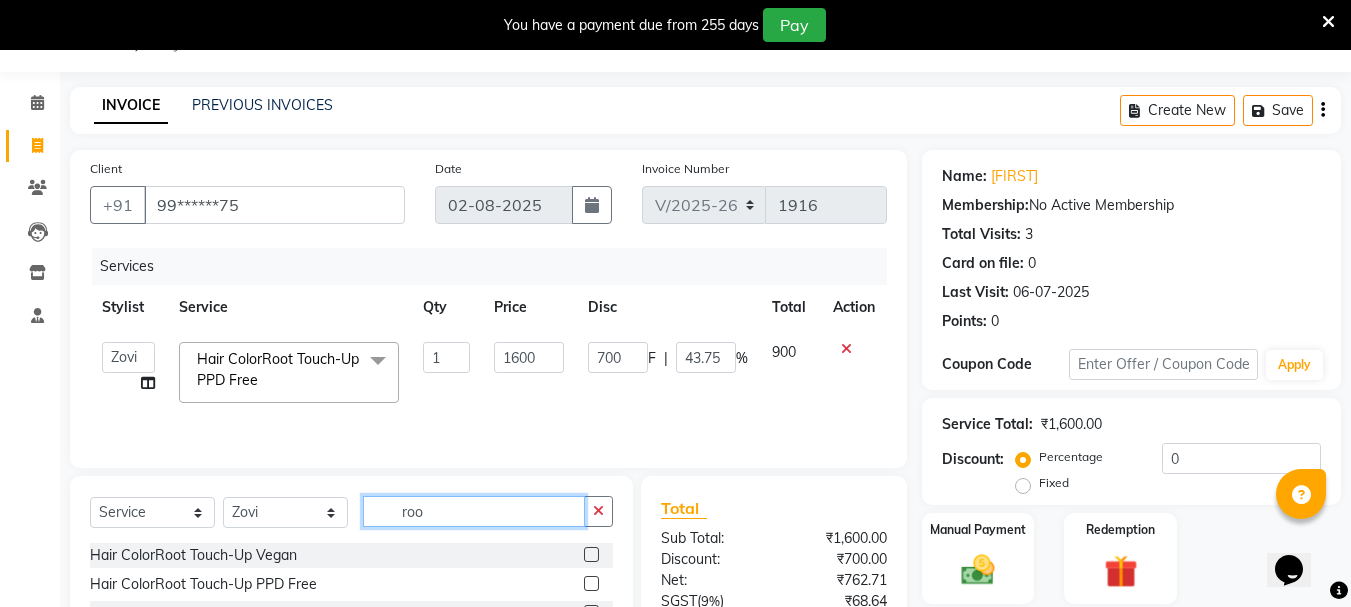 click on "roo" 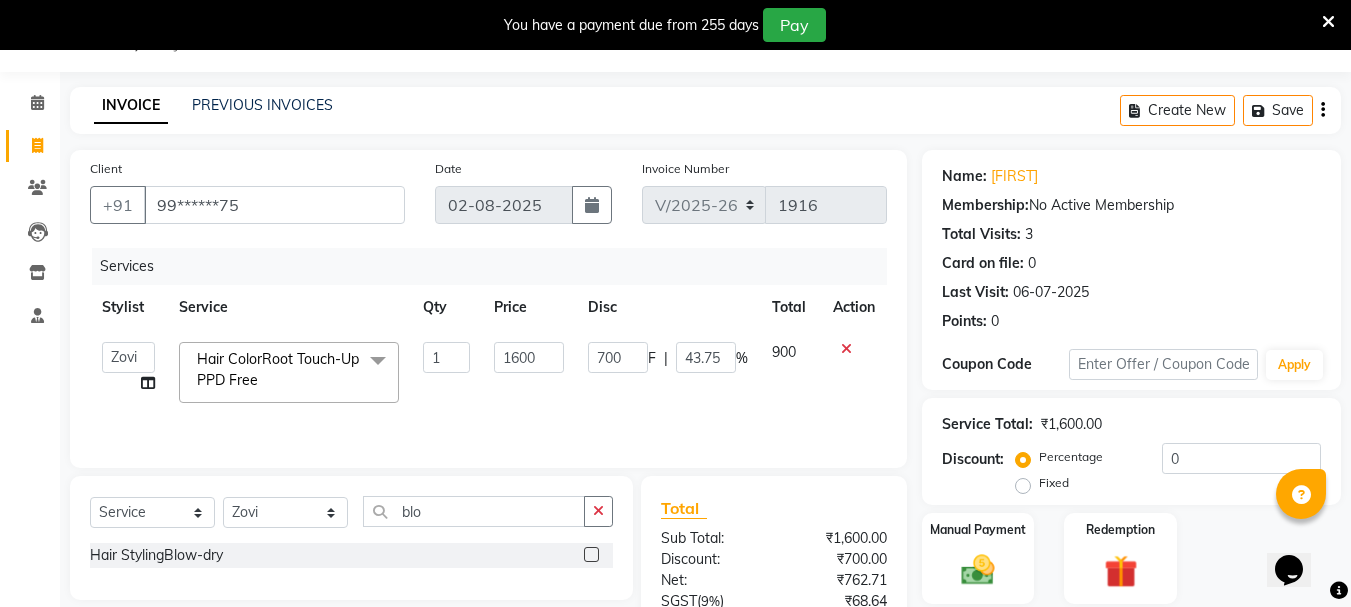 click 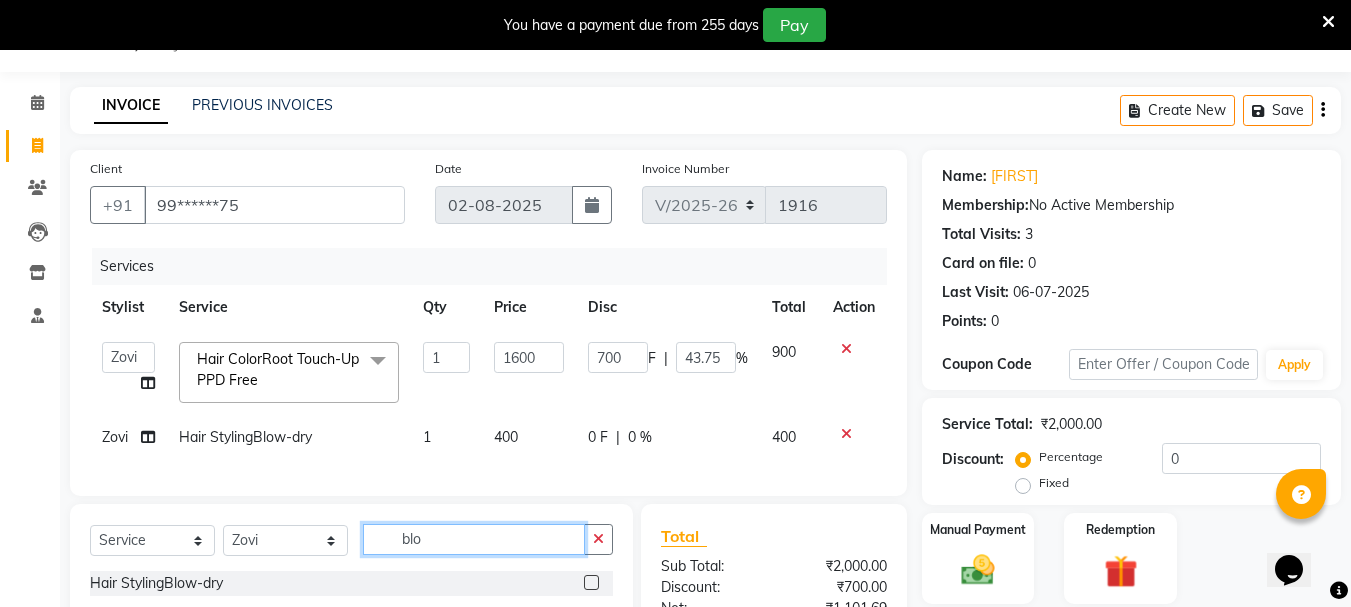 click on "blo" 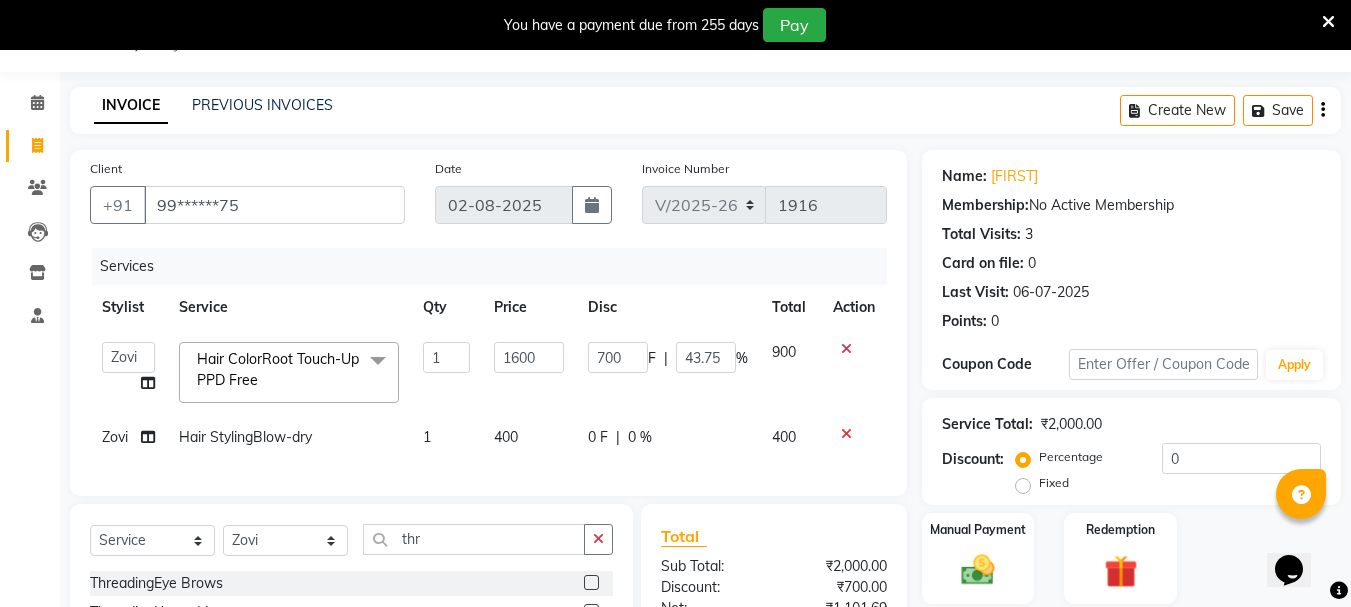 click 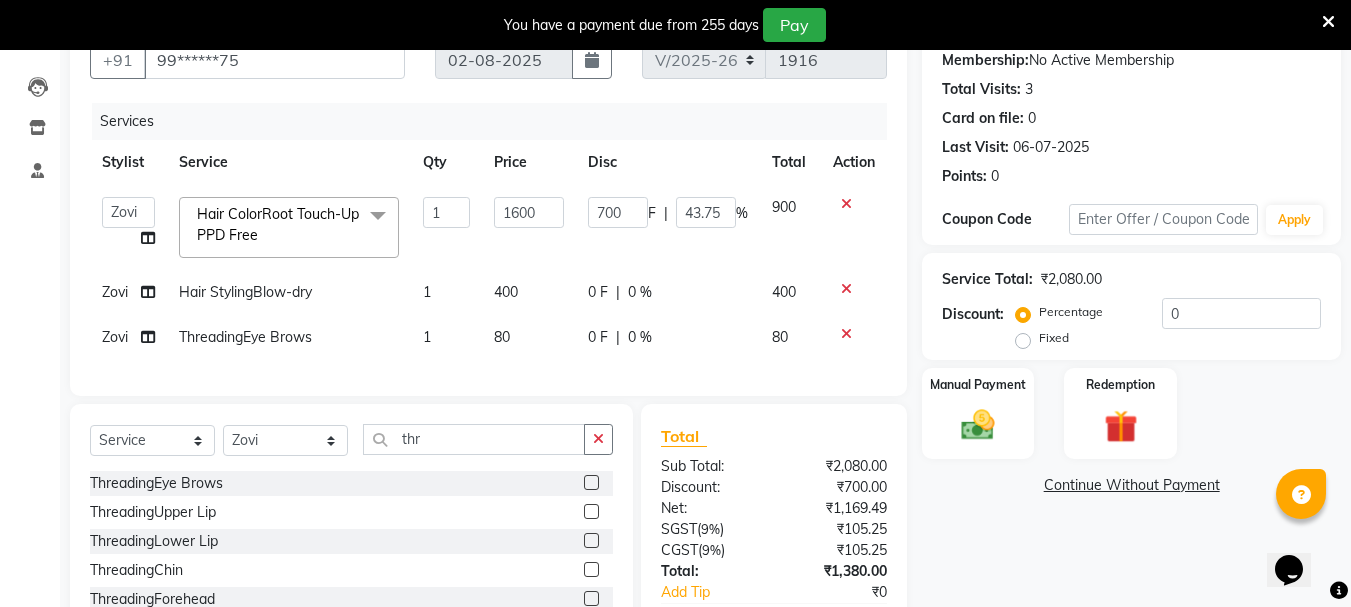 scroll, scrollTop: 332, scrollLeft: 0, axis: vertical 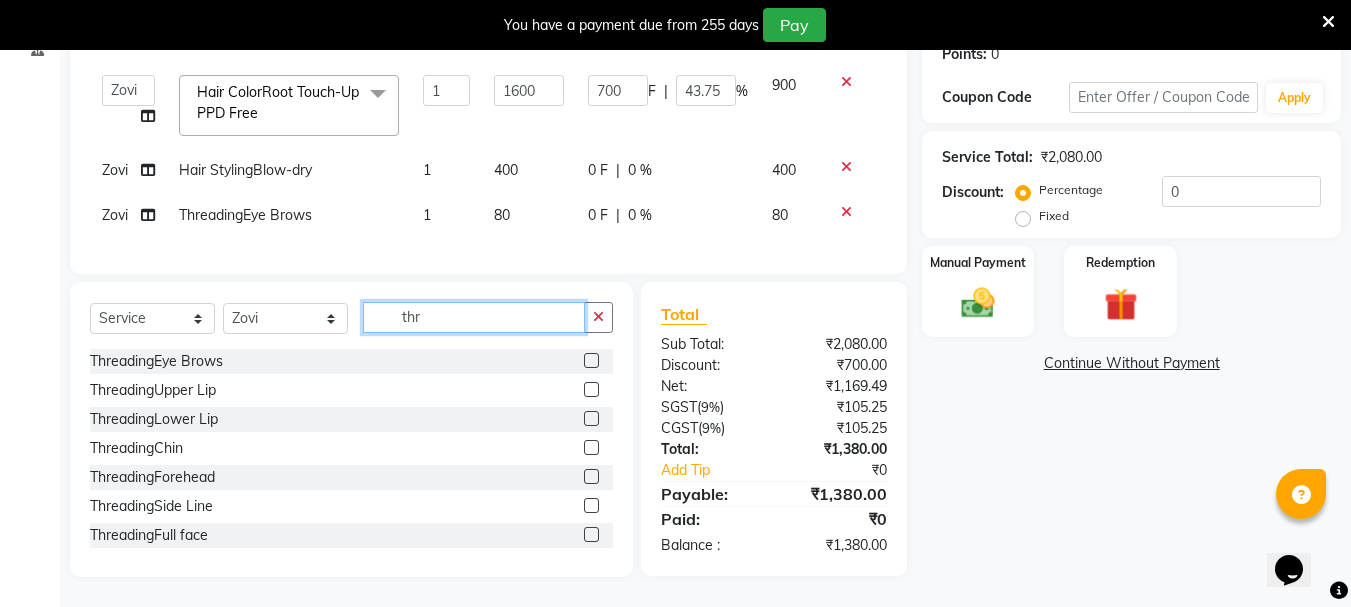 click on "thr" 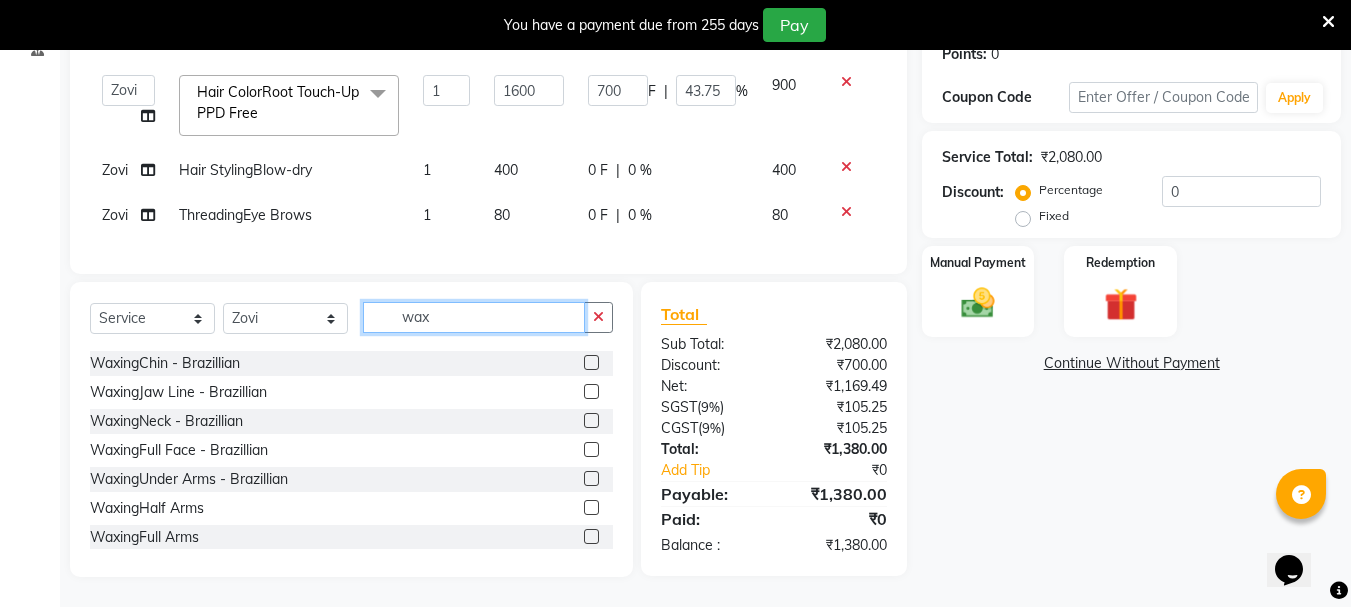 scroll, scrollTop: 100, scrollLeft: 0, axis: vertical 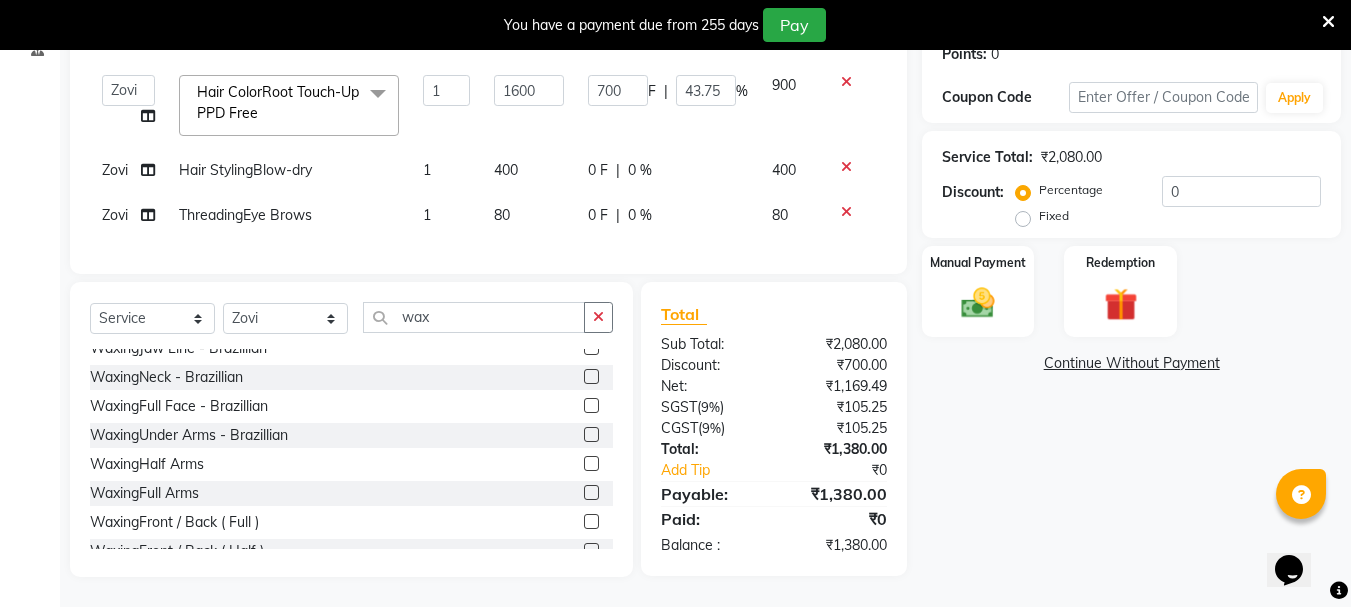 click 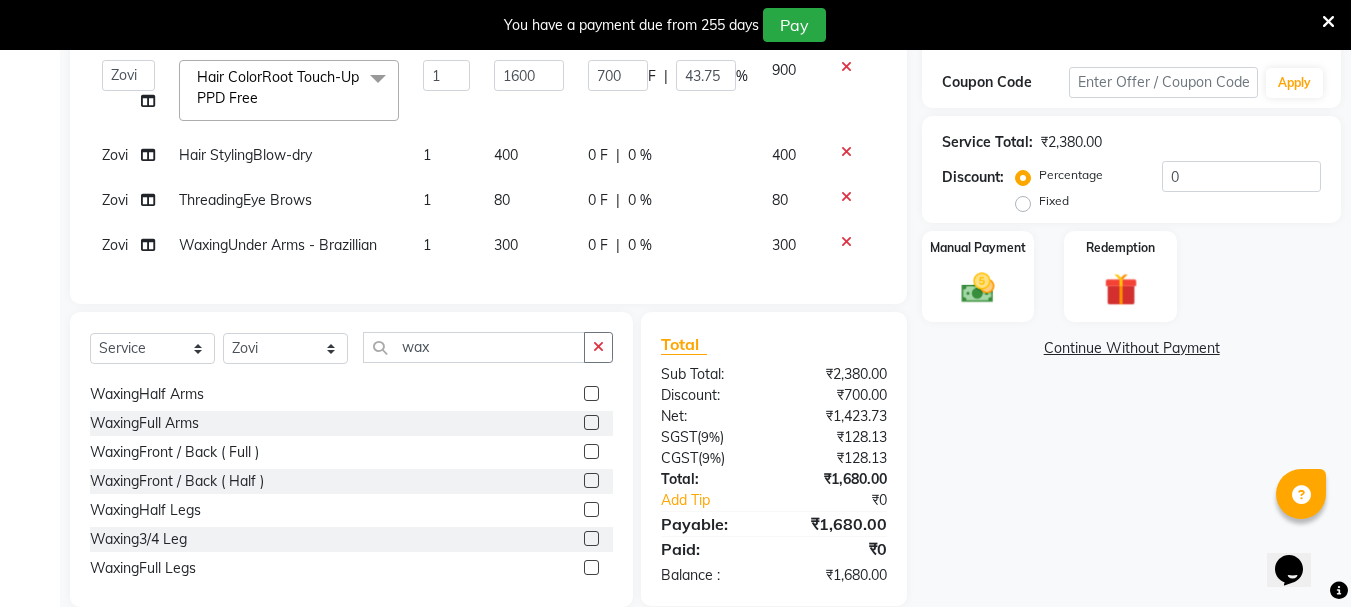 scroll, scrollTop: 293, scrollLeft: 0, axis: vertical 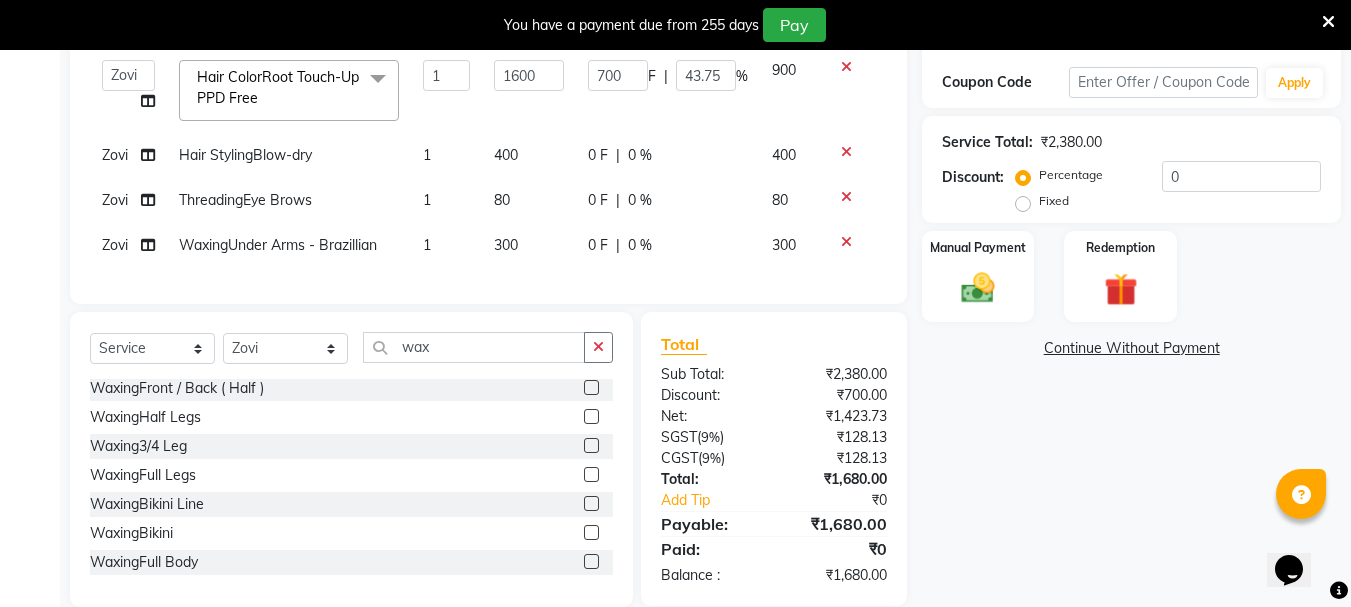 click 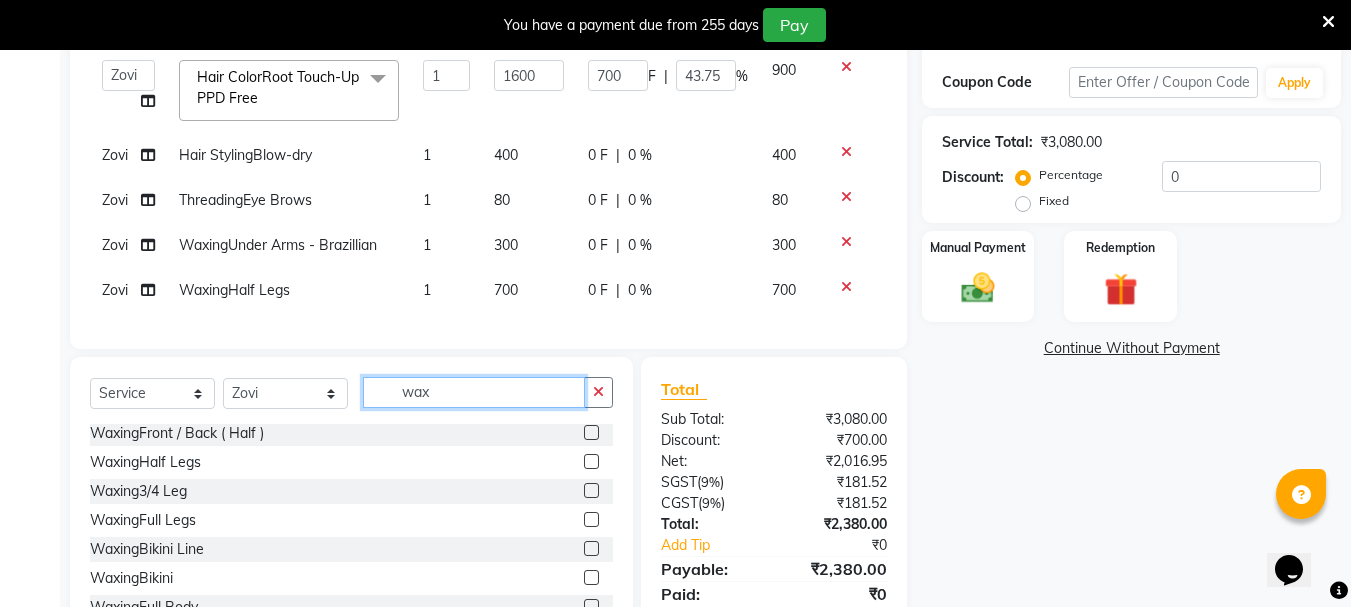 click on "wax" 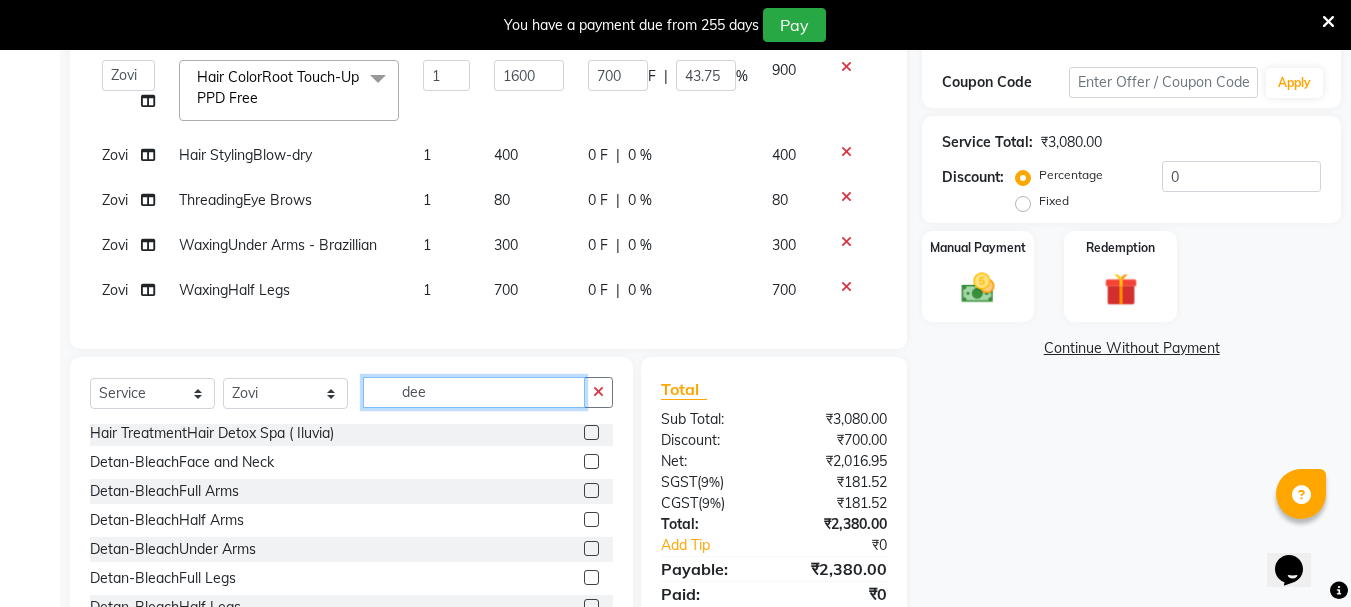 scroll, scrollTop: 0, scrollLeft: 0, axis: both 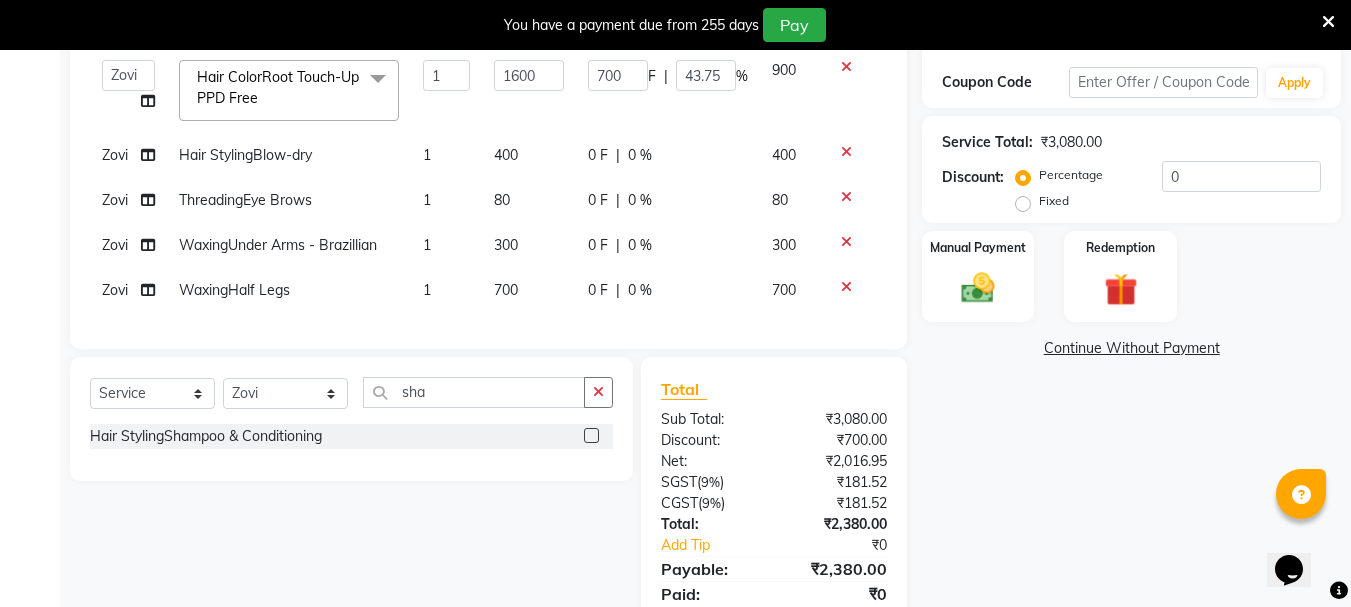 click 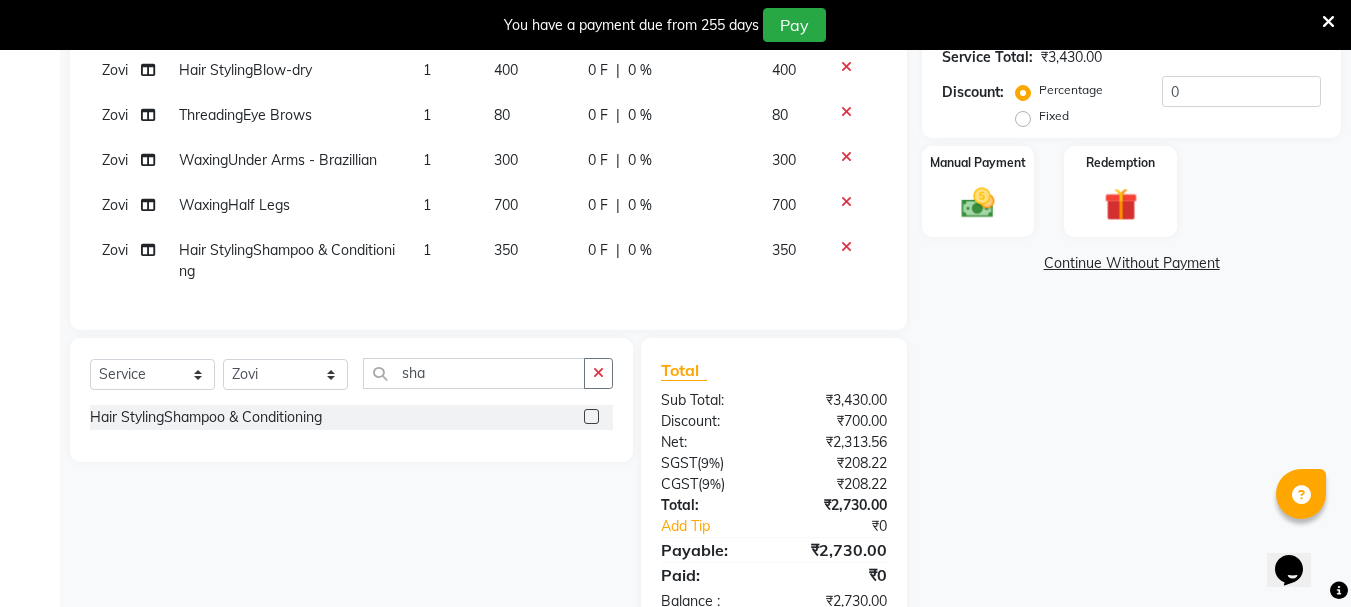 scroll, scrollTop: 487, scrollLeft: 0, axis: vertical 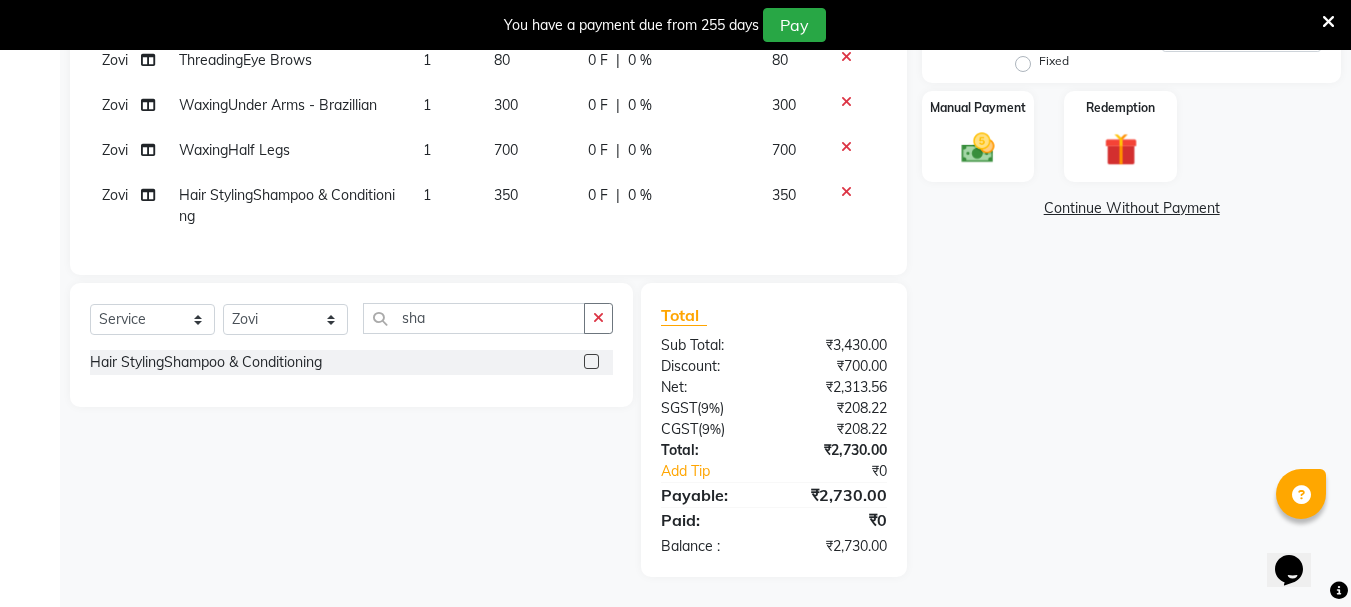 click on "350" 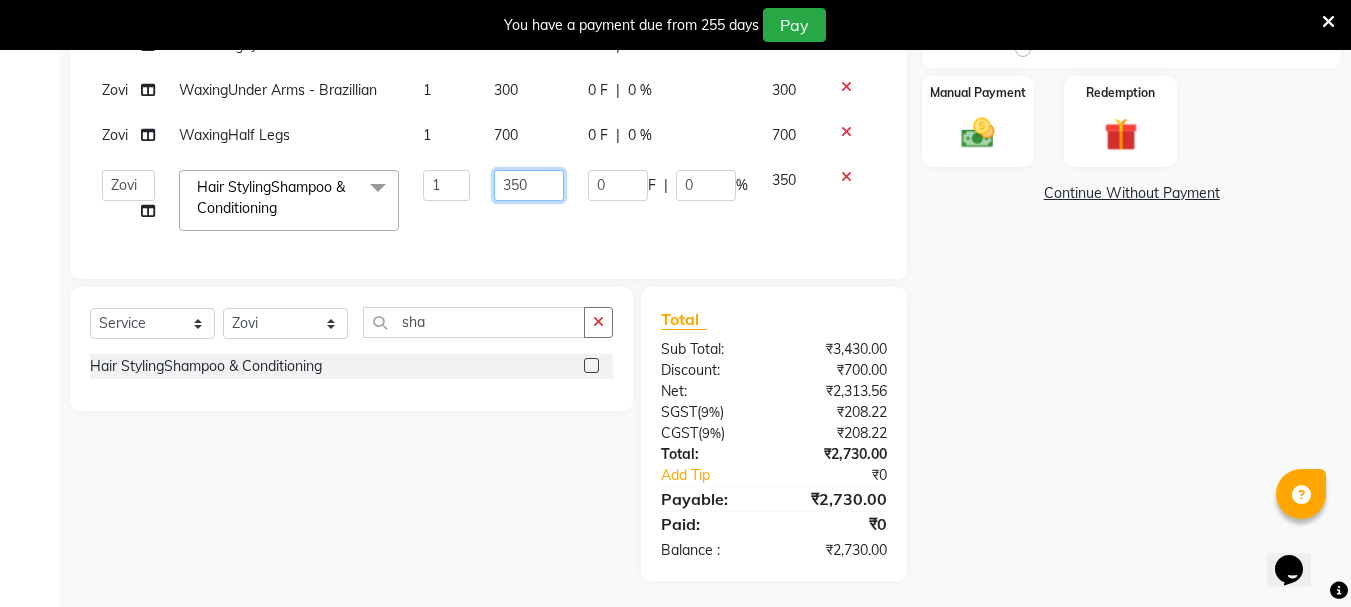 click on "350" 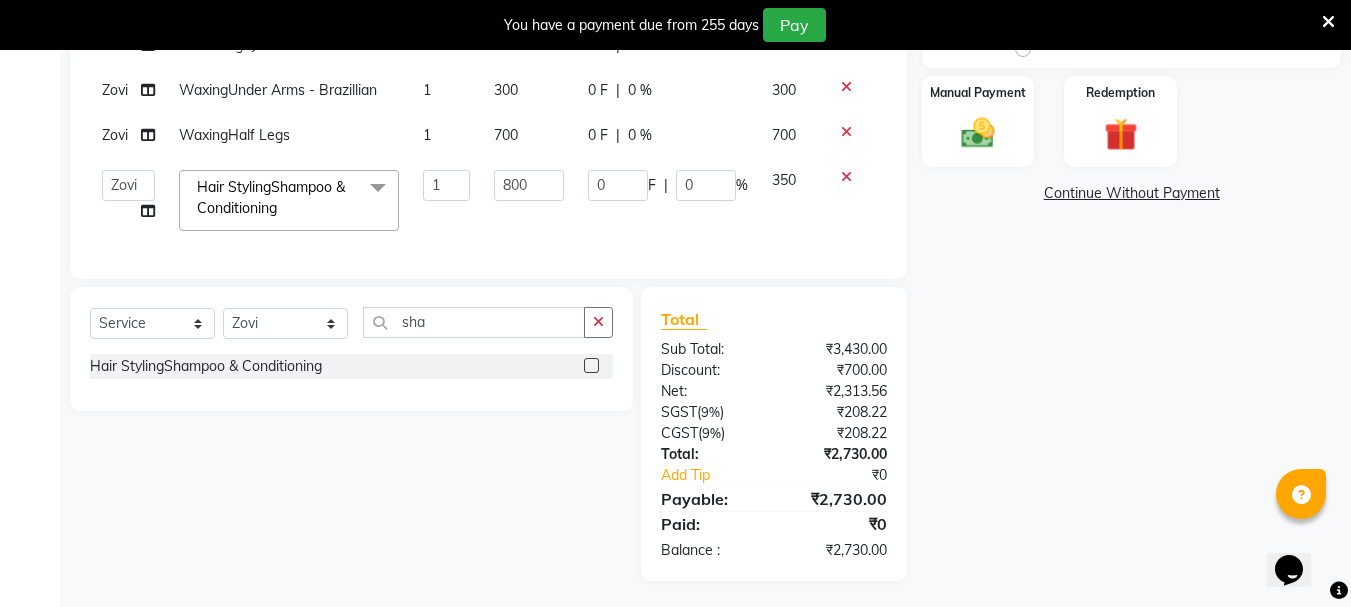 click on "800" 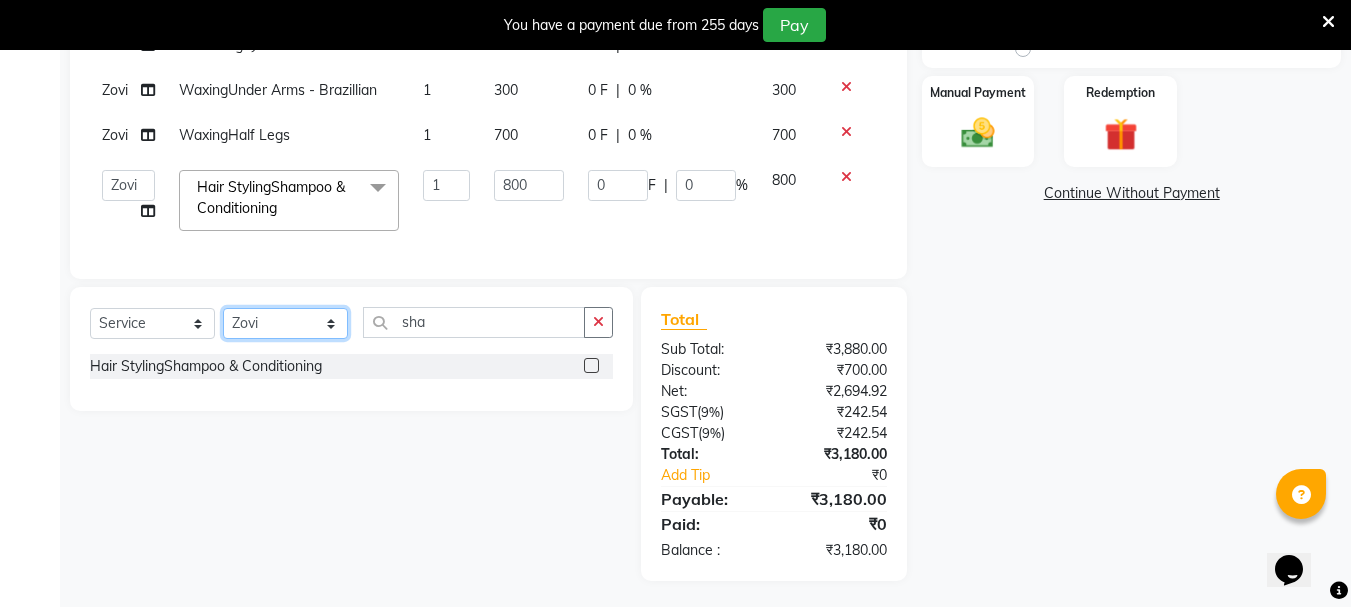 click on "Select Stylist [FIRST] [LAST] [FIRST] [LAST] [FIRST] [LAST] [FIRST] [LAST] [FIRST] [LAST] [FIRST] [LAST] [FIRST] [LAST] [FIRST] [LAST] [FIRST] [LAST] [FIRST] [LAST] [FIRST] [LAST] [FIRST] [LAST] [FIRST] [LAST] [FIRST] [LAST] [FIRST] [LAST] [FIRST] [LAST]" 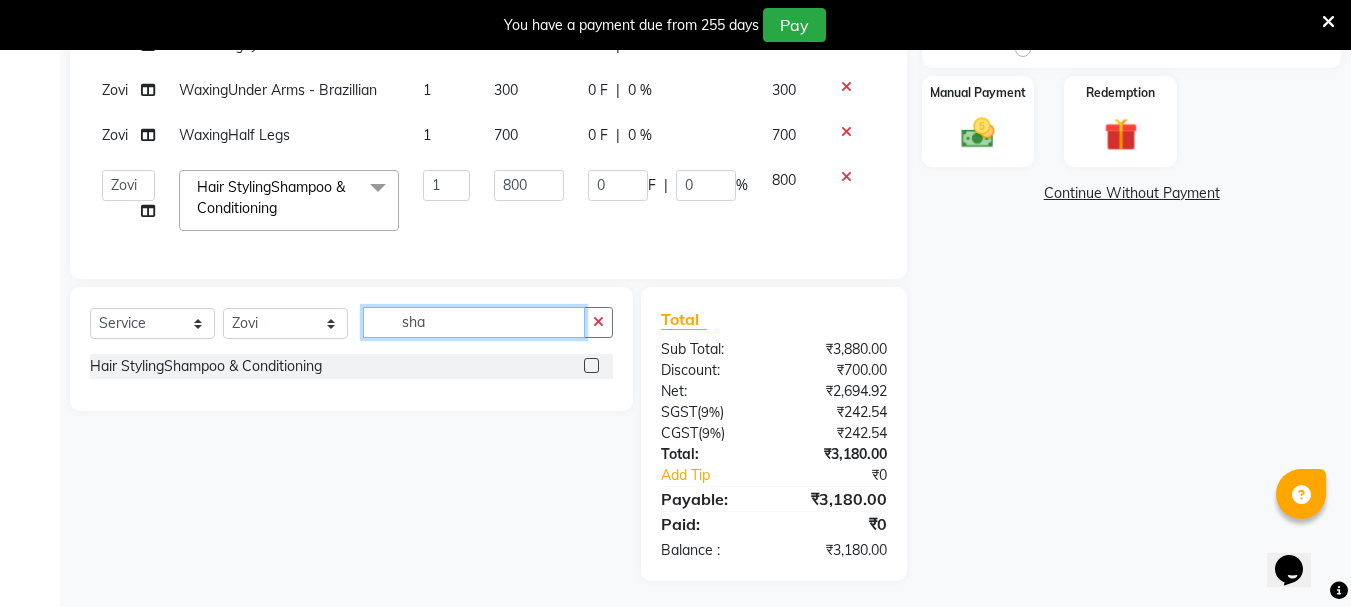 click on "sha" 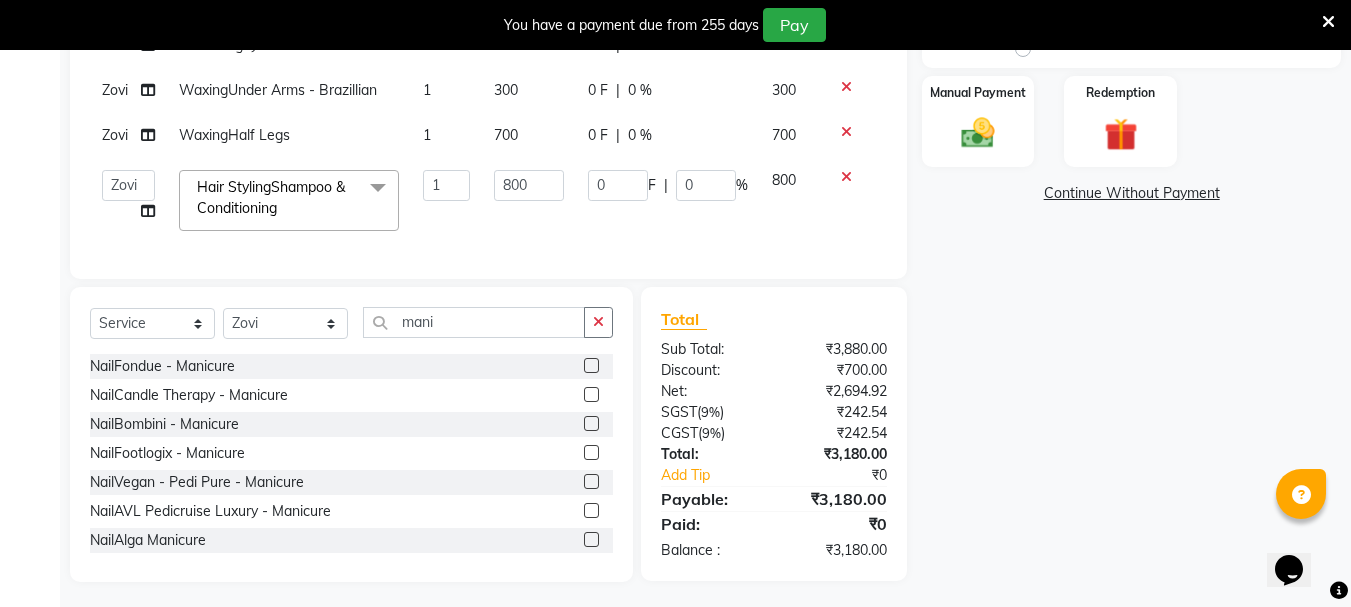 click 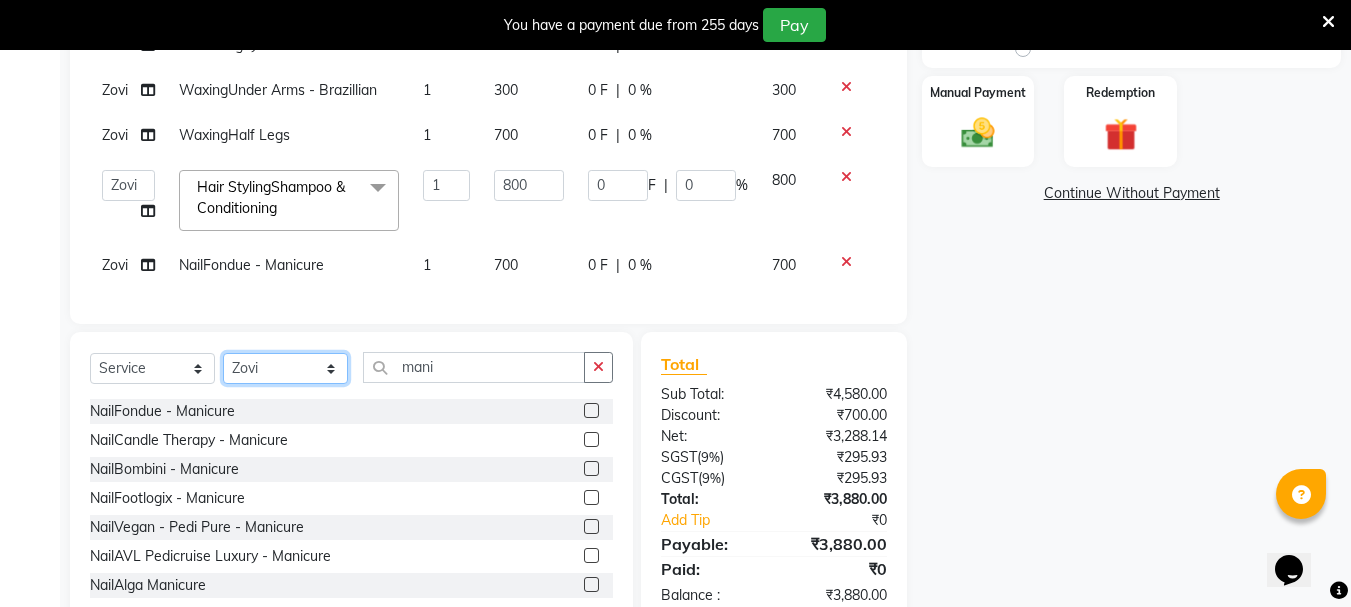 click on "Select Stylist [FIRST] [LAST] [FIRST] [LAST] [FIRST] [LAST] [FIRST] [LAST] [FIRST] [LAST] [FIRST] [LAST] [FIRST] [LAST] [FIRST] [LAST] [FIRST] [LAST] [FIRST] [LAST] [FIRST] [LAST] [FIRST] [LAST] [FIRST] [LAST] [FIRST] [LAST] [FIRST] [LAST] [FIRST] [LAST]" 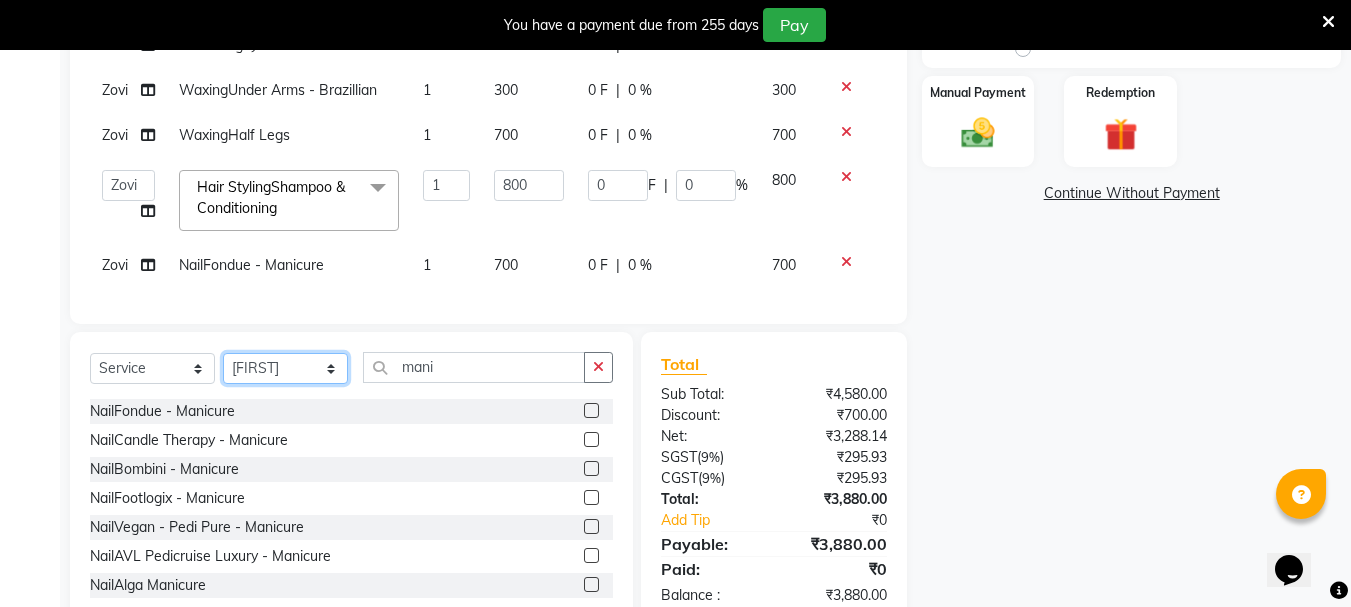 click on "Select Stylist [FIRST] [LAST] [FIRST] [LAST] [FIRST] [LAST] [FIRST] [LAST] [FIRST] [LAST] [FIRST] [LAST] [FIRST] [LAST] [FIRST] [LAST] [FIRST] [LAST] [FIRST] [LAST] [FIRST] [LAST] [FIRST] [LAST] [FIRST] [LAST] [FIRST] [LAST] [FIRST] [LAST] [FIRST] [LAST]" 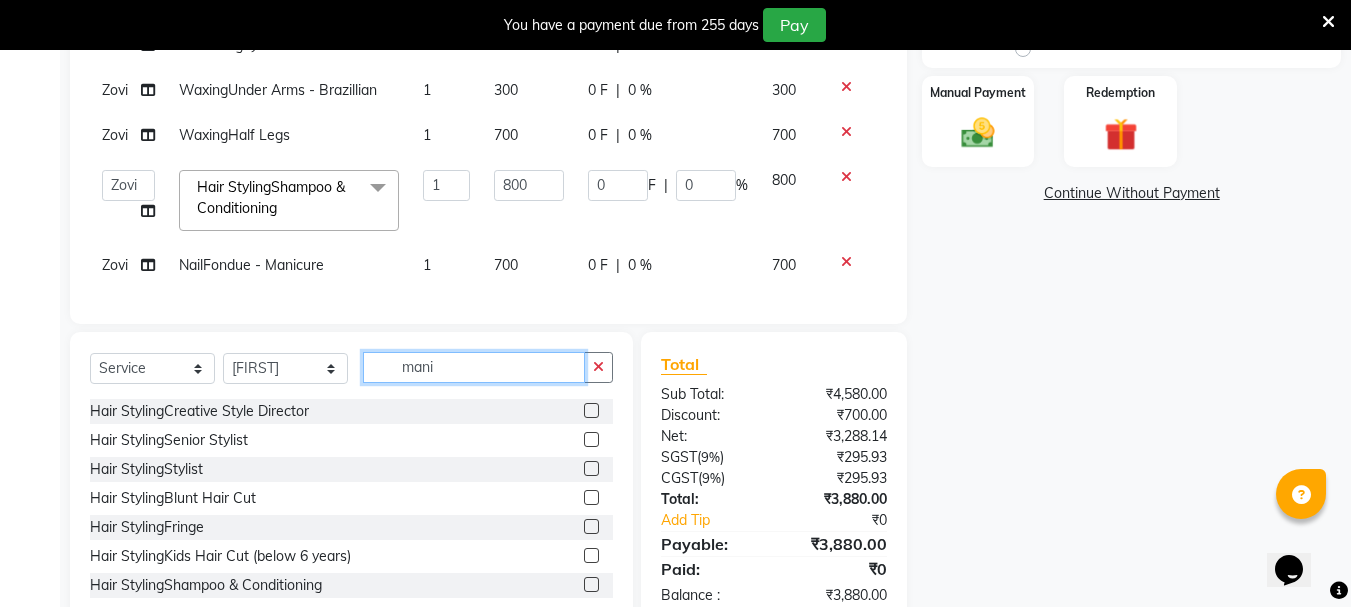 click on "mani" 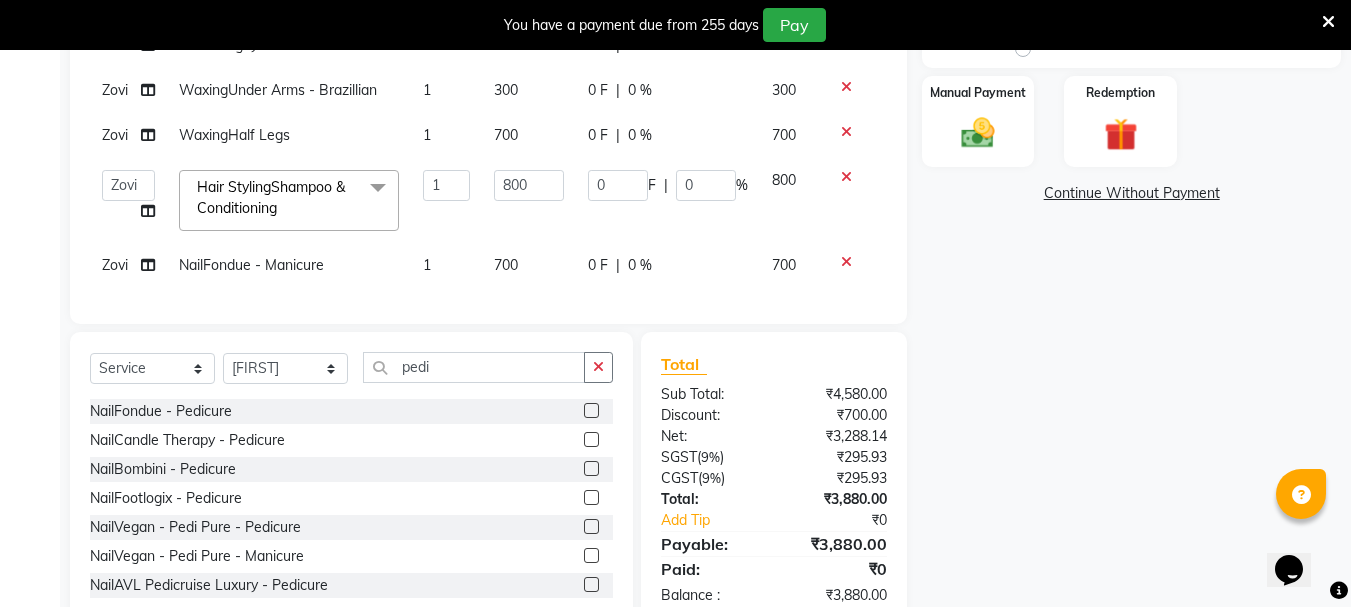 click 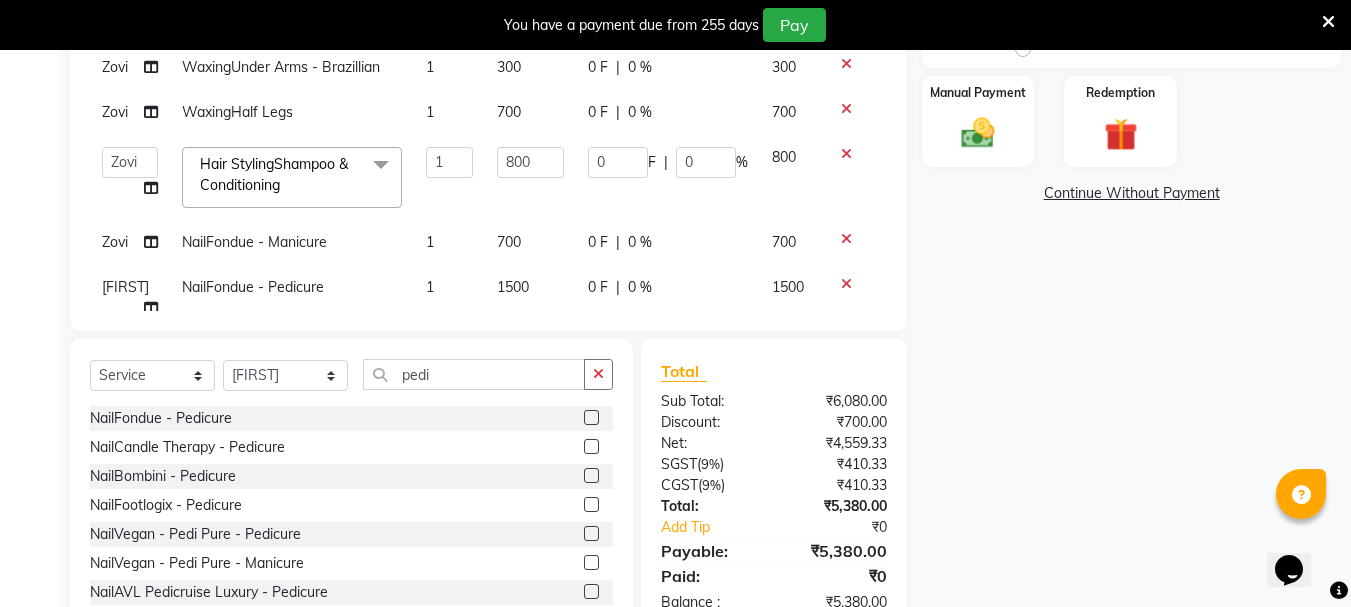 scroll, scrollTop: 0, scrollLeft: 0, axis: both 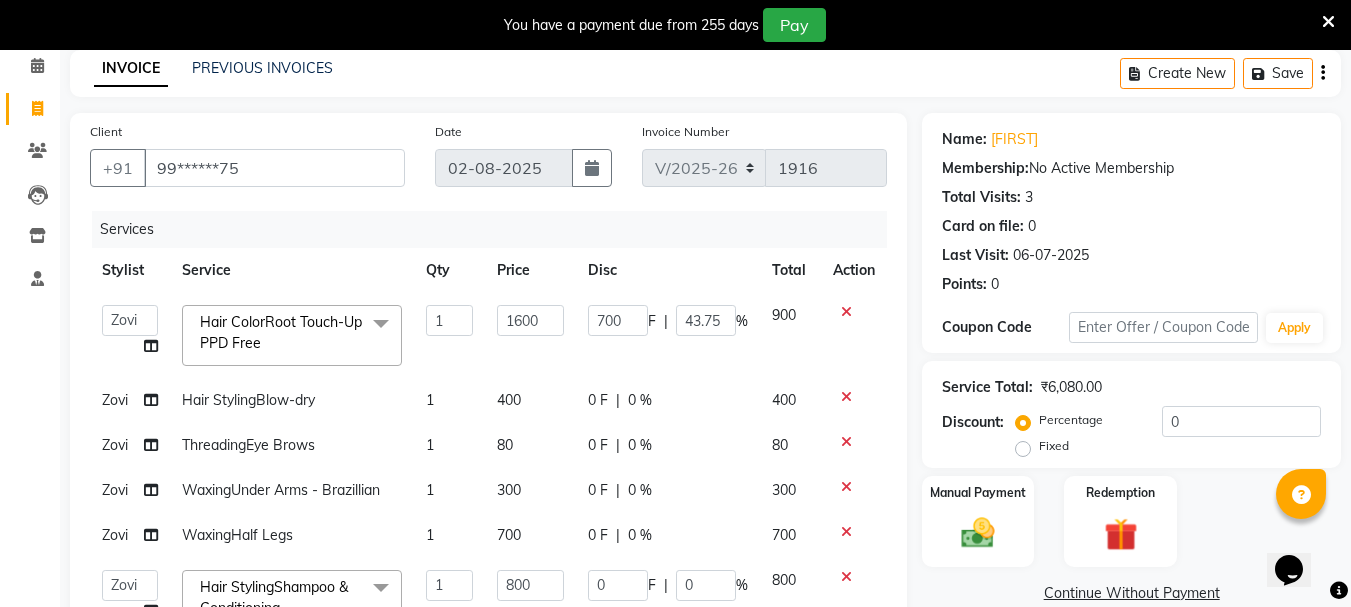 click on "0 F | 0 %" 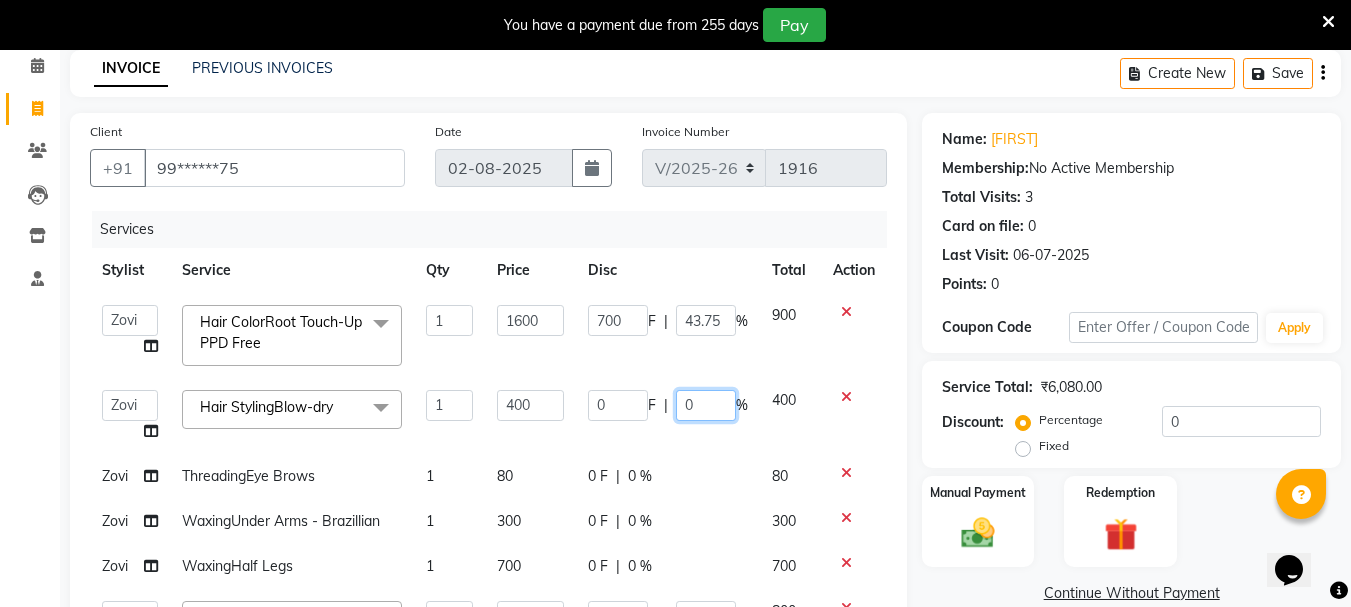 click on "0" 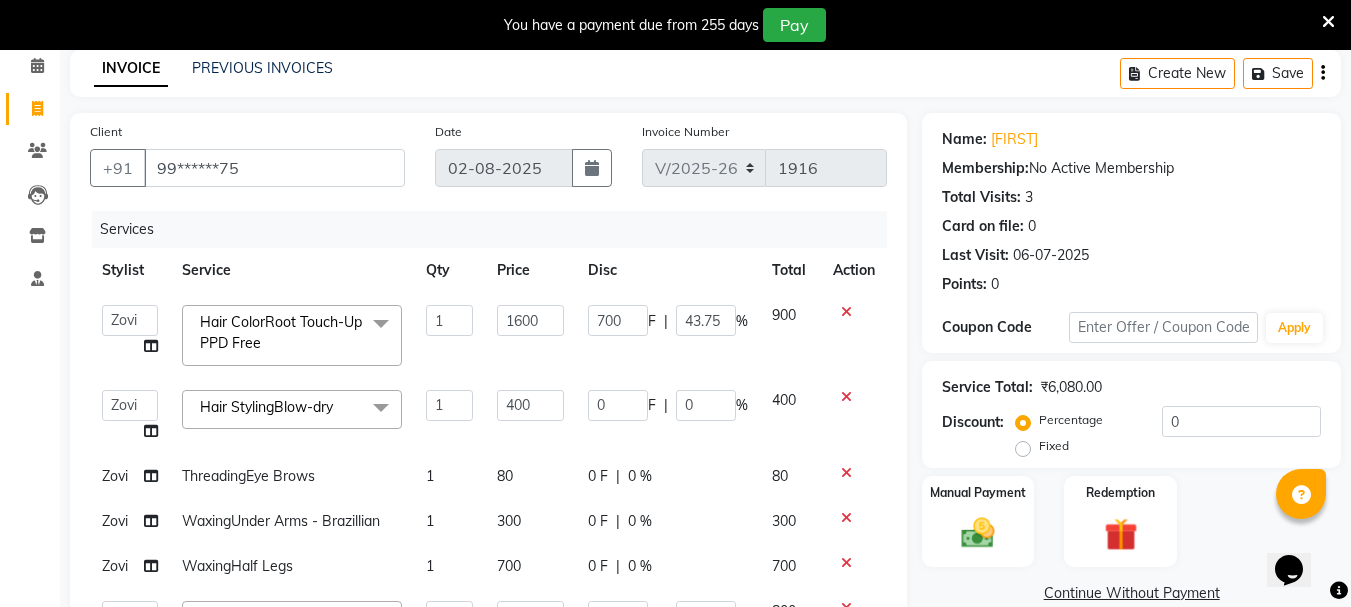 click on "[FIRST]   [LAST]   [FIRST]   [LAST]   [FIRST]   [LAST]   [FIRST]   [LAST]   [FIRST]   [LAST]   [FIRST]   [LAST]   [FIRST]   [LAST]   [FIRST]   [LAST]   [FIRST]   [LAST]   [FIRST]   [LAST]   [FIRST]   [LAST]   [FIRST]   [LAST]   [FIRST]   [LAST]   [FIRST]   [LAST]   [FIRST]   [LAST]   [FIRST]   [LAST]   [FIRST]   [LAST]   [FIRST]   [LAST]   [FIRST]   [LAST]  Hair ColorRoot Touch-Up PPD Free  x Hair StylingCreative Style Director Hair StylingSenior Stylist Hair StylingStylist Hair StylingBlunt Hair Cut Hair StylingFringe Hair StylingKids Hair Cut (below 6 years) Hair StylingShampoo & Conditioning Hair StylingBlow-dry Hair StylingIroning Hair StylingTong Curls Hair Accessories Hair ColorRoot Touch-Up Vegan Hair ColorRoot Touch-Up PPD Free Hair ColorRoot Touch-Up Ammonia Free Hair ColorHighlights (Per Foil) Hair ColorHighlights with pre lightener (Per Foil) Hair ColorCrazy Hair Color (Per Foil) Hair ColorGlobal Hair Color Hair ColorBalayage/Ombre Henna Hair Toning Hair & Scalp TreatmentHair Spa - Shea Butter Hair & Scalp TreatmentHair Spa - Nashi Hair & Scalp Treatment[FIRST] Hair & Scalp TreatmentQOD F4st Hair & Scalp TreatmentHair Spa - Nourishing & Repair Hair TreatmentEpres Shots" 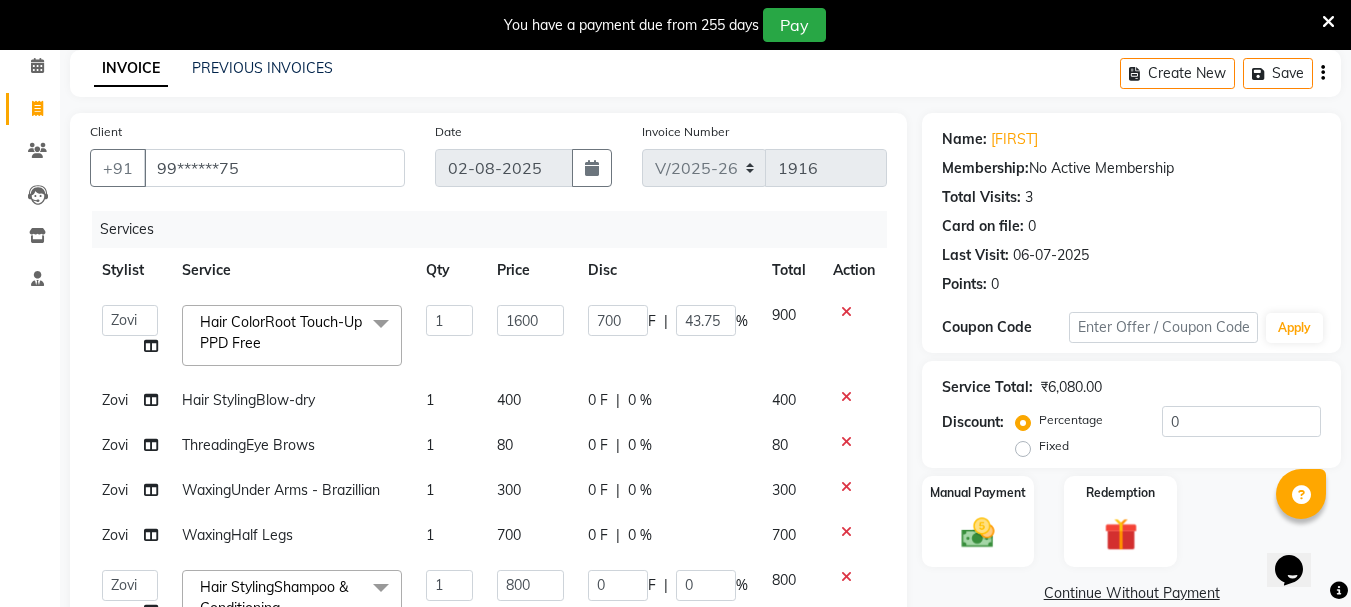 click on "0 %" 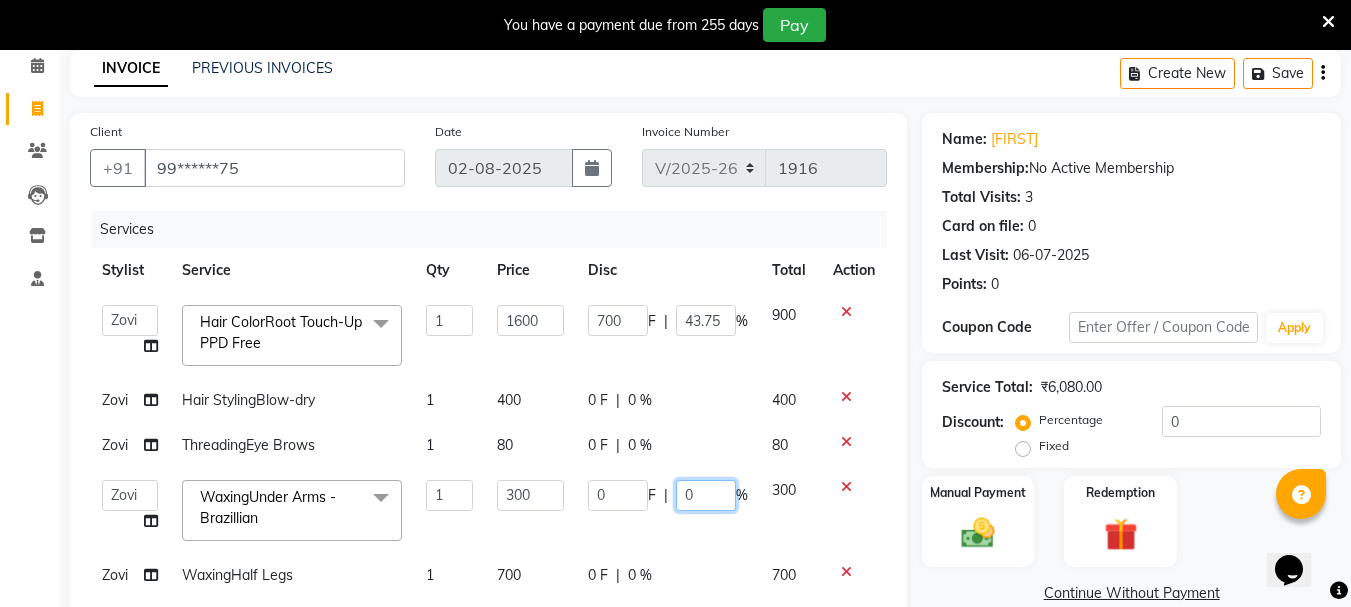 click on "0" 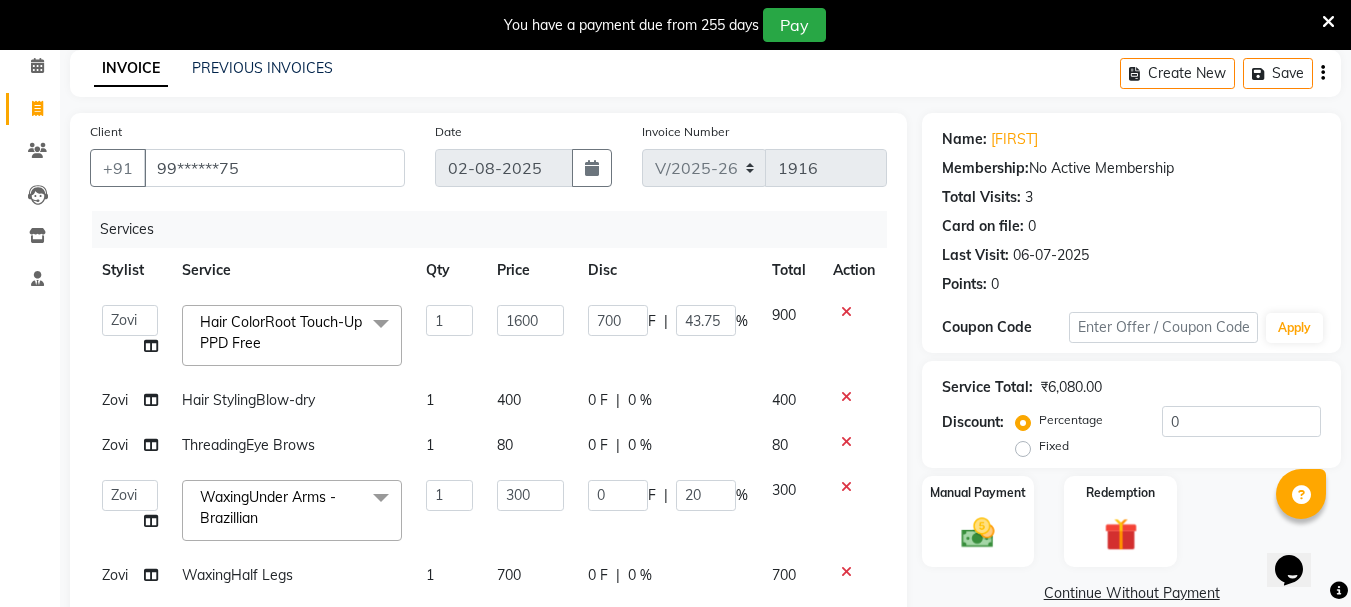 click on "[FIRST]   [LAST]   [FIRST]   [LAST]   [FIRST]   [LAST]   [FIRST]   [LAST]   [FIRST]   [LAST]   [FIRST]   [LAST]   [FIRST]   [LAST]   [FIRST]   [LAST]   [FIRST]   [LAST]   [FIRST]   [LAST]   [FIRST]   [LAST]   [FIRST]   [LAST]   [FIRST]   [LAST]   [FIRST]   [LAST]   [FIRST]   [LAST]   [FIRST]   [LAST]   [FIRST]   [LAST]   [FIRST]   [LAST]   [FIRST]   [LAST]  Hair ColorRoot Touch-Up PPD Free  x Hair StylingCreative Style Director Hair StylingSenior Stylist Hair StylingStylist Hair StylingBlunt Hair Cut Hair StylingFringe Hair StylingKids Hair Cut (below 6 years) Hair StylingShampoo & Conditioning Hair StylingBlow-dry Hair StylingIroning Hair StylingTong Curls Hair Accessories Hair ColorRoot Touch-Up Vegan Hair ColorRoot Touch-Up PPD Free Hair ColorRoot Touch-Up Ammonia Free Hair ColorHighlights (Per Foil) Hair ColorHighlights with pre lightener (Per Foil) Hair ColorCrazy Hair Color (Per Foil) Hair ColorGlobal Hair Color Hair ColorBalayage/Ombre Henna Hair Toning Hair & Scalp TreatmentHair Spa - Shea Butter Hair & Scalp TreatmentHair Spa - Nashi Hair & Scalp Treatment[FIRST] Hair & Scalp TreatmentQOD F4st Hair & Scalp TreatmentHair Spa - Nourishing & Repair Hair TreatmentEpres Shots" 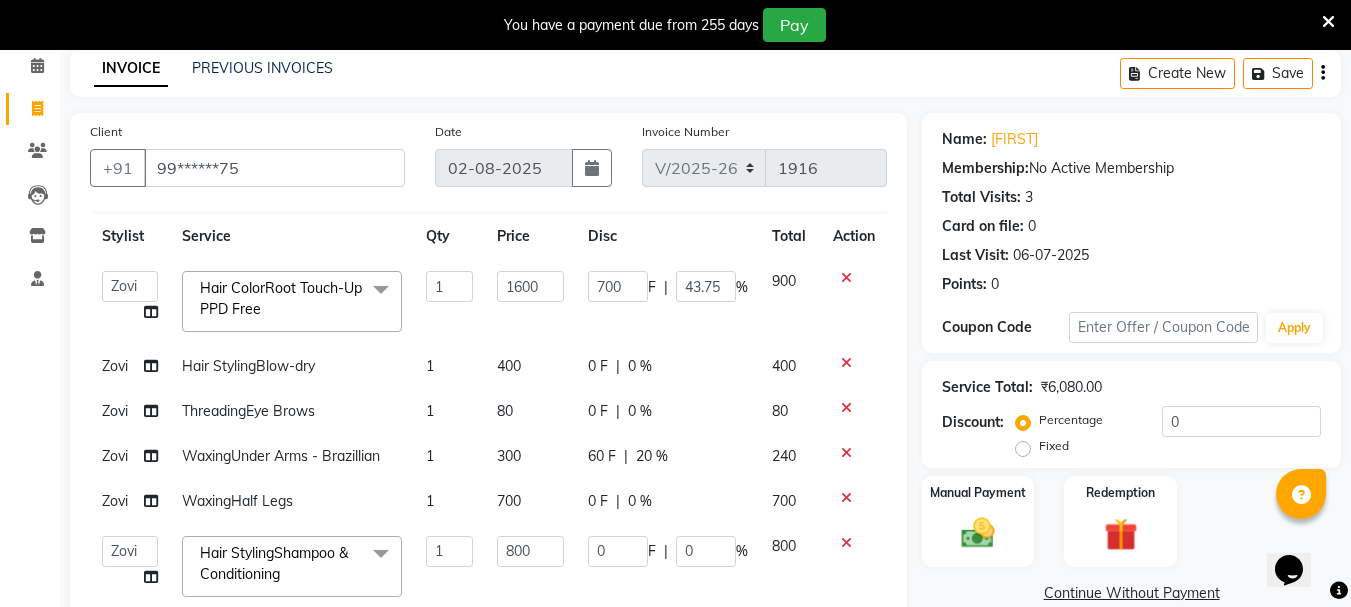 scroll, scrollTop: 53, scrollLeft: 0, axis: vertical 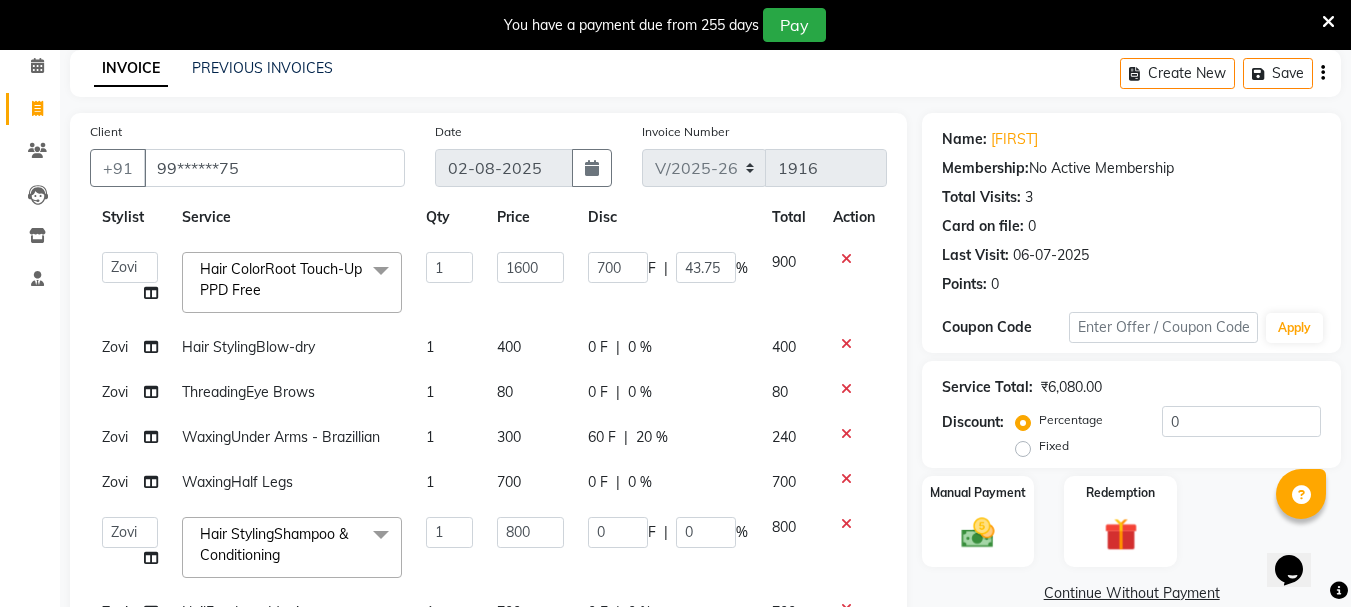 click on "0 F | 0 %" 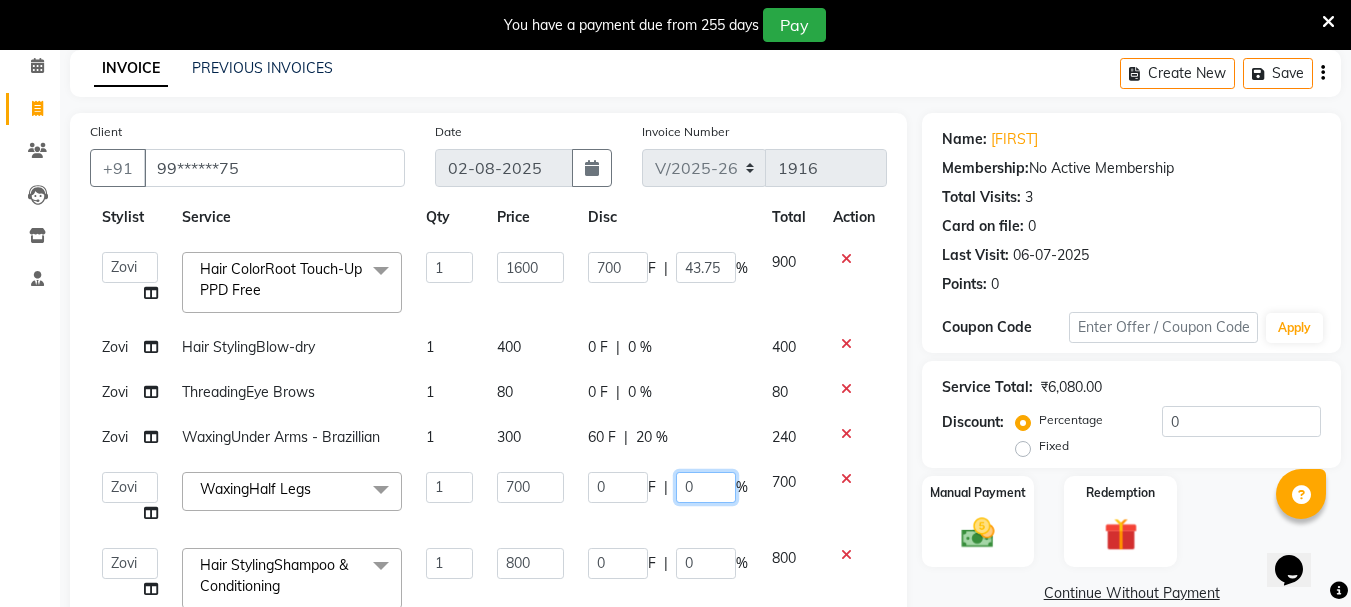 click on "0" 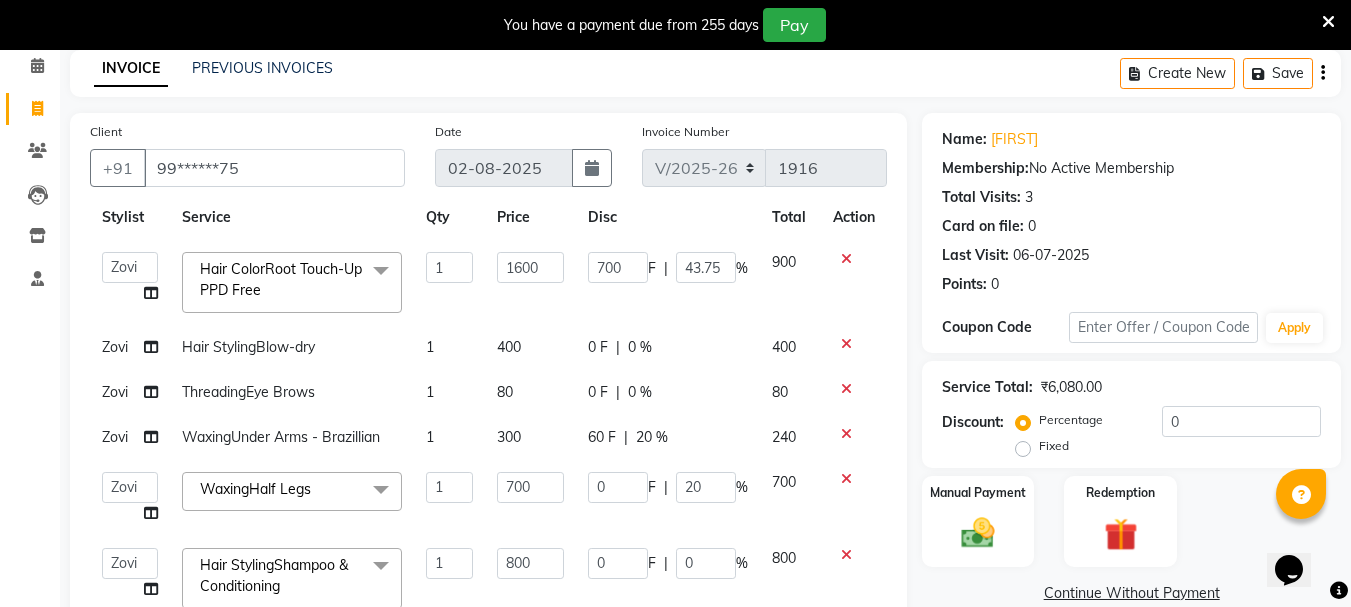 click on "[FIRST]   [LAST]   [FIRST]   [LAST]   [FIRST]   [LAST]   [FIRST]   [LAST]   [FIRST]   [LAST]   [FIRST]   [LAST]   [FIRST]   [LAST]   [FIRST]   [LAST]   [FIRST]   [LAST]   [FIRST]   [LAST]   [FIRST]   [LAST]   [FIRST]   [LAST]   [FIRST]   [LAST]   [FIRST]   [LAST]   [FIRST]   [LAST]   [FIRST]   [LAST]   [FIRST]   [LAST]   [FIRST]   [LAST]   [FIRST]   [LAST]  Hair ColorRoot Touch-Up PPD Free  x Hair StylingCreative Style Director Hair StylingSenior Stylist Hair StylingStylist Hair StylingBlunt Hair Cut Hair StylingFringe Hair StylingKids Hair Cut (below 6 years) Hair StylingShampoo & Conditioning Hair StylingBlow-dry Hair StylingIroning Hair StylingTong Curls Hair Accessories Hair ColorRoot Touch-Up Vegan Hair ColorRoot Touch-Up PPD Free Hair ColorRoot Touch-Up Ammonia Free Hair ColorHighlights (Per Foil) Hair ColorHighlights with pre lightener (Per Foil) Hair ColorCrazy Hair Color (Per Foil) Hair ColorGlobal Hair Color Hair ColorBalayage/Ombre Henna Hair Toning Hair & Scalp TreatmentHair Spa - Shea Butter Hair & Scalp TreatmentHair Spa - Nashi Hair & Scalp Treatment[FIRST] Hair & Scalp TreatmentQOD F4st Hair & Scalp TreatmentHair Spa - Nourishing & Repair Hair TreatmentEpres Shots" 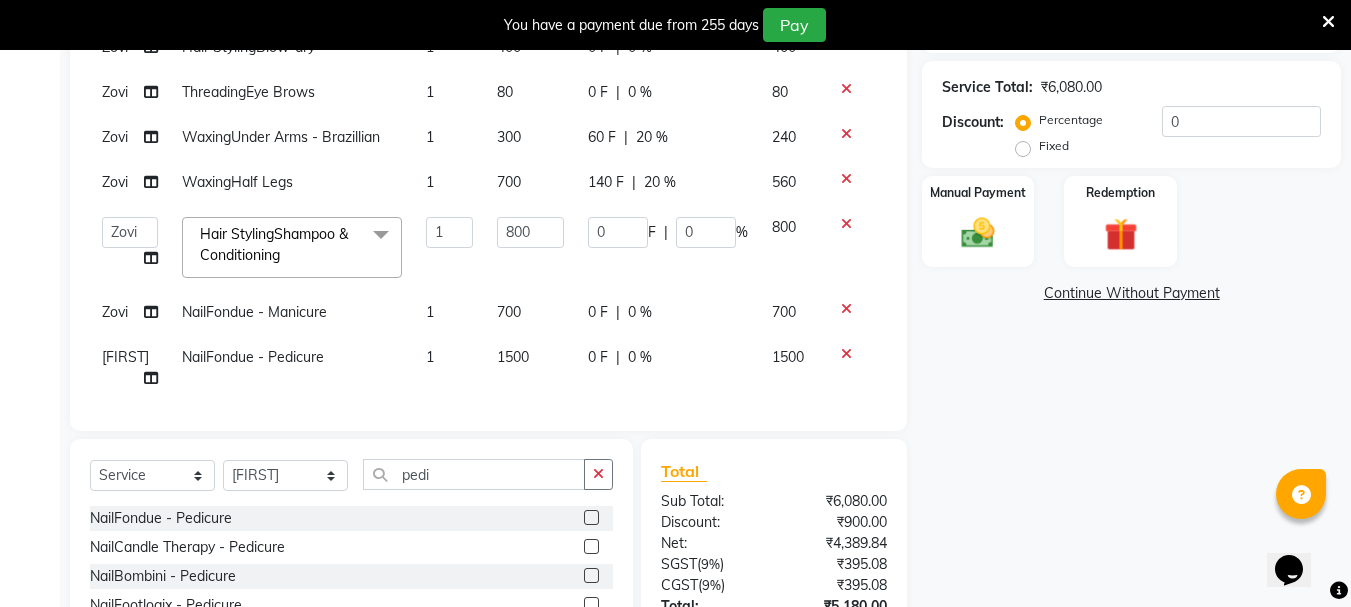 scroll, scrollTop: 487, scrollLeft: 0, axis: vertical 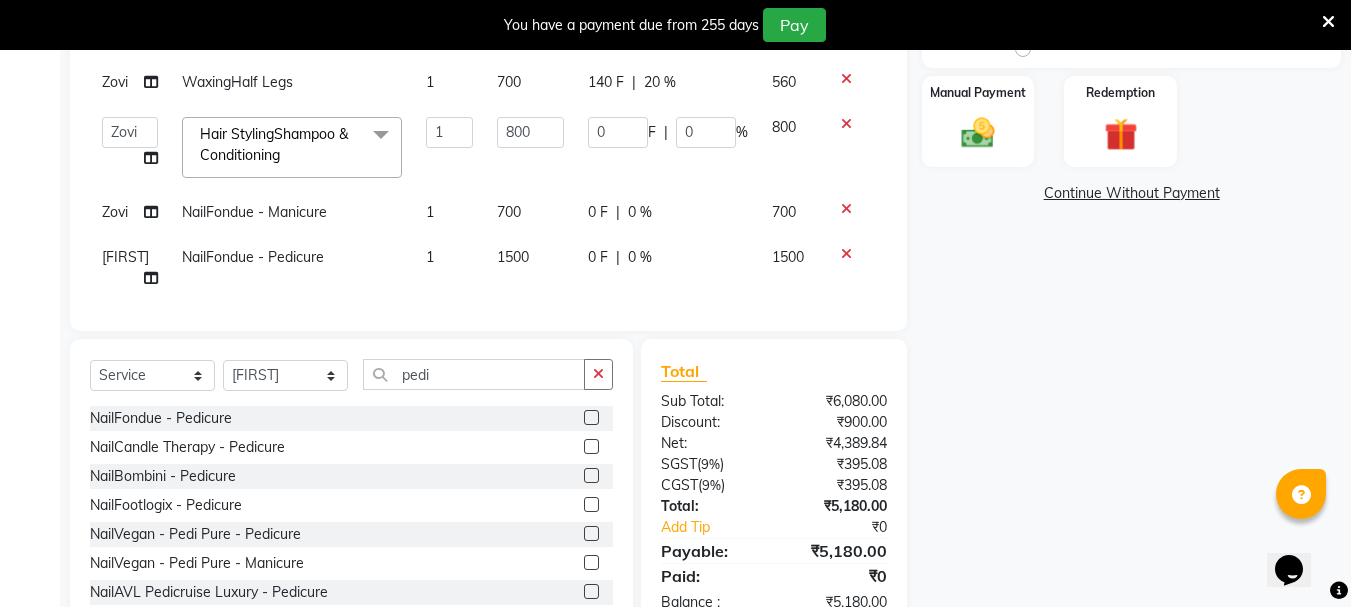 click on "0 F | 0 %" 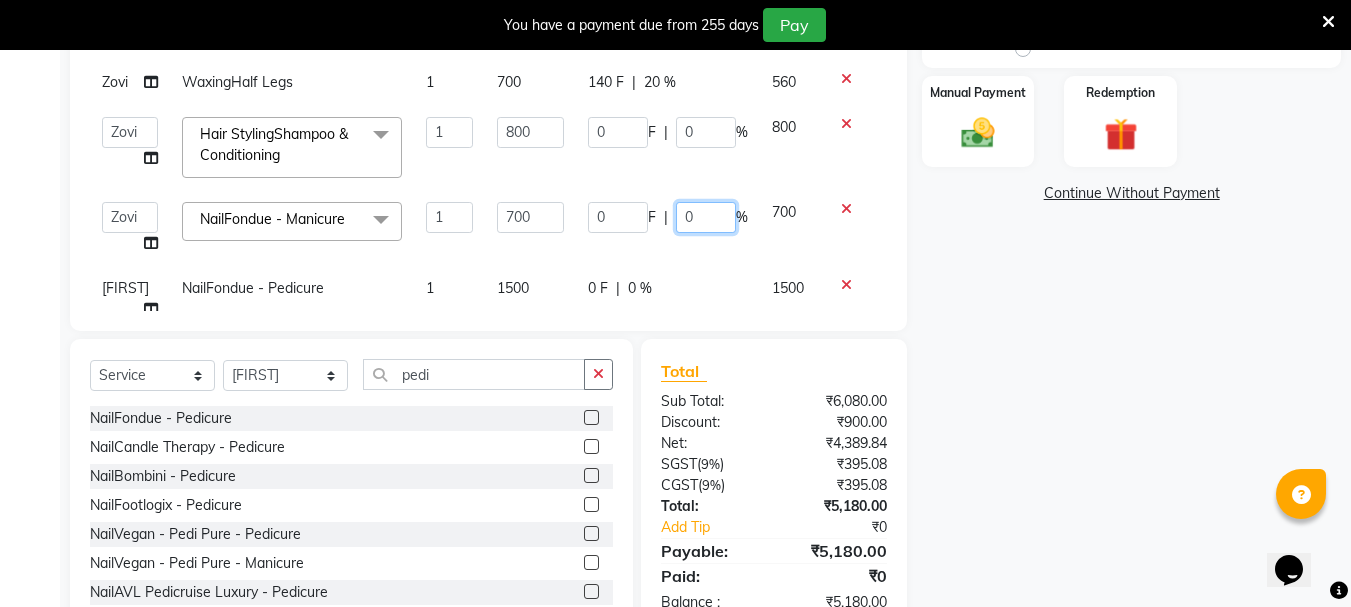 click on "0" 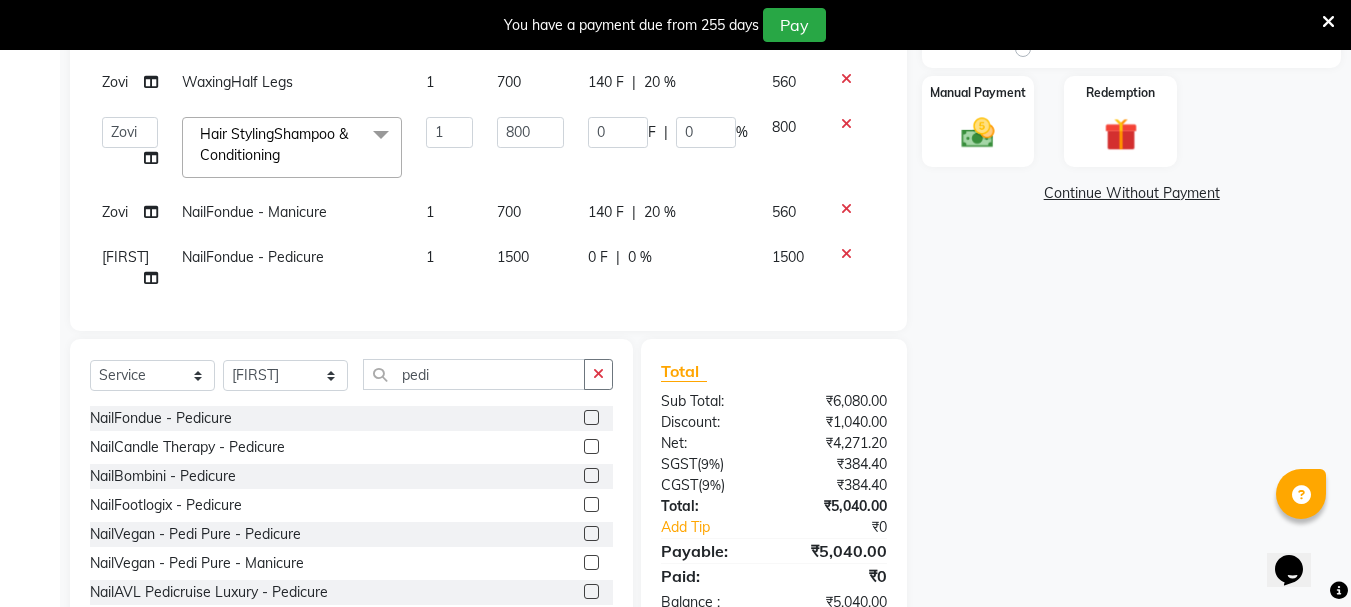 click on "[FIRST]   [LAST]   [FIRST]   [LAST]   [FIRST]   [LAST]   [FIRST]   [LAST]   [FIRST]   [LAST]   [FIRST]   [LAST]   [FIRST]   [LAST]   [FIRST]   [LAST]   [FIRST]   [LAST]   [FIRST]   [LAST]   [FIRST]   [LAST]   [FIRST]   [LAST]   [FIRST]   [LAST]   [FIRST]   [LAST]   [FIRST]   [LAST]   [FIRST]   [LAST]   [FIRST]   [LAST]   [FIRST]   [LAST]   [FIRST]   [LAST]  Hair ColorRoot Touch-Up PPD Free  x Hair StylingCreative Style Director Hair StylingSenior Stylist Hair StylingStylist Hair StylingBlunt Hair Cut Hair StylingFringe Hair StylingKids Hair Cut (below 6 years) Hair StylingShampoo & Conditioning Hair StylingBlow-dry Hair StylingIroning Hair StylingTong Curls Hair Accessories Hair ColorRoot Touch-Up Vegan Hair ColorRoot Touch-Up PPD Free Hair ColorRoot Touch-Up Ammonia Free Hair ColorHighlights (Per Foil) Hair ColorHighlights with pre lightener (Per Foil) Hair ColorCrazy Hair Color (Per Foil) Hair ColorGlobal Hair Color Hair ColorBalayage/Ombre Henna Hair Toning Hair & Scalp TreatmentHair Spa - Shea Butter Hair & Scalp TreatmentHair Spa - Nashi Hair & Scalp Treatment[FIRST] Hair & Scalp TreatmentQOD F4st Hair & Scalp TreatmentHair Spa - Nourishing & Repair Hair TreatmentEpres Shots" 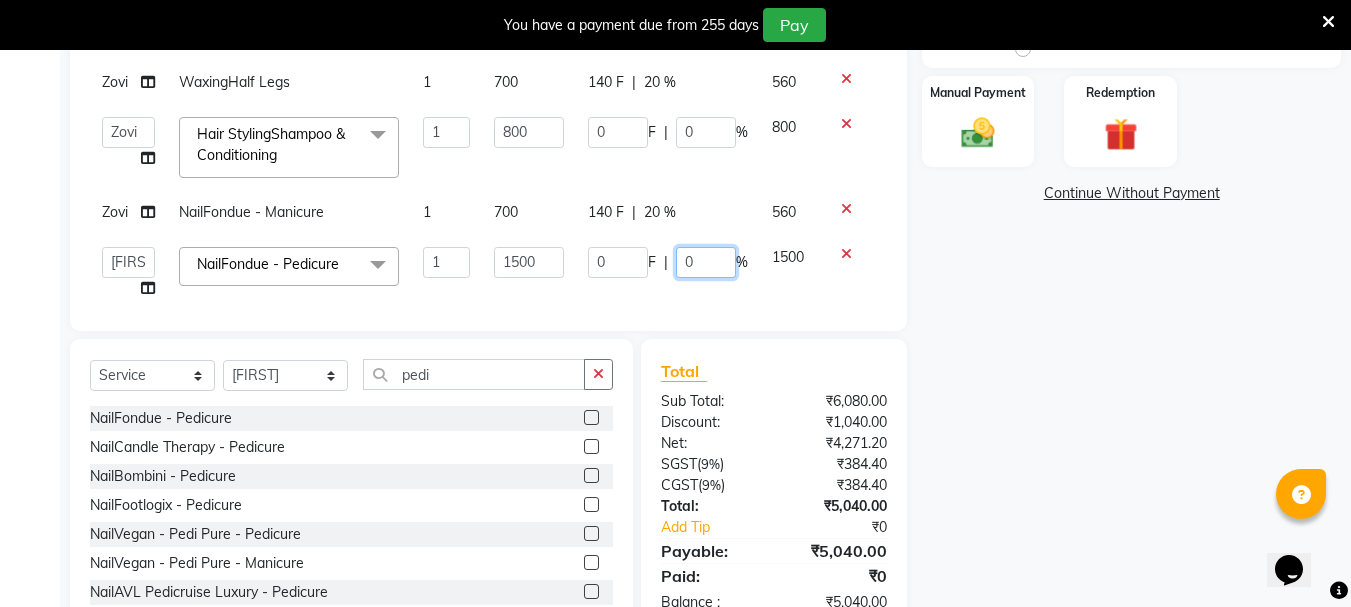 click on "0" 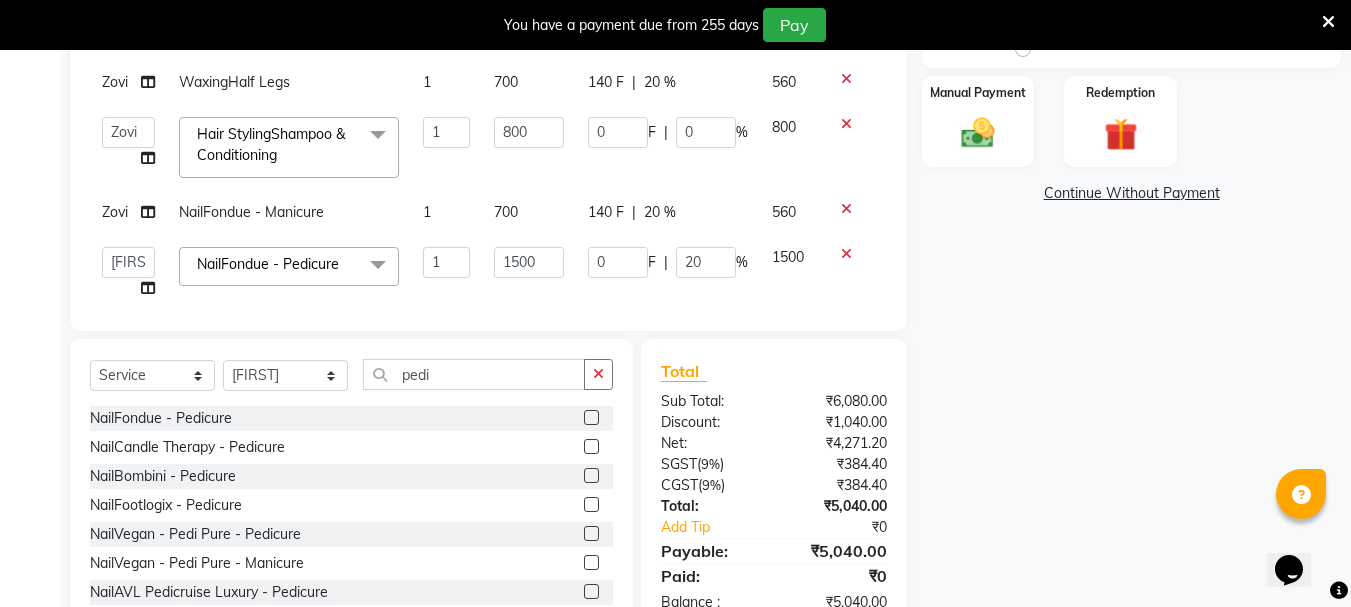 click on "0 F | 0 %" 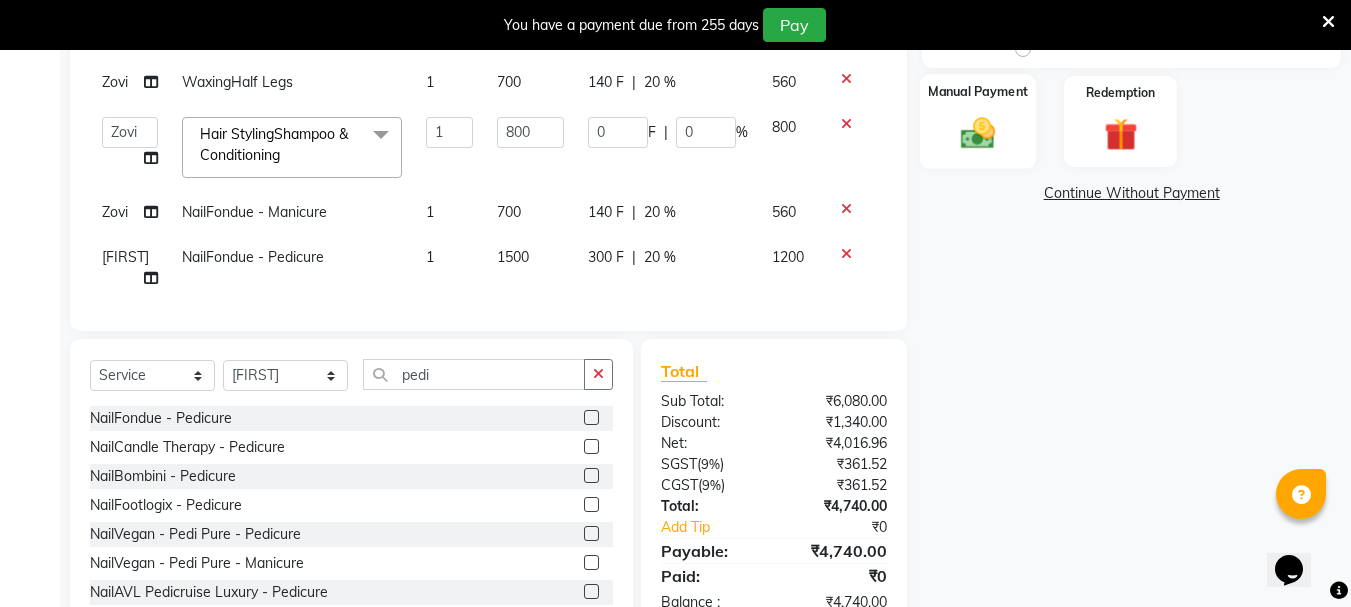 click 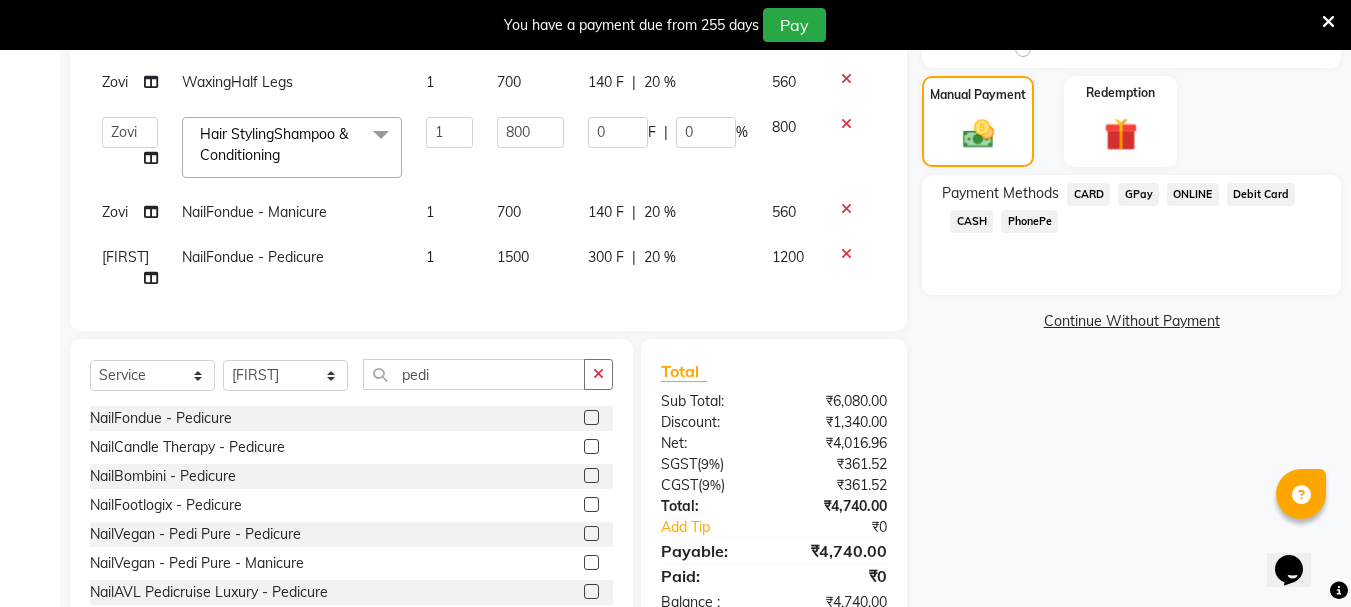 click on "GPay" 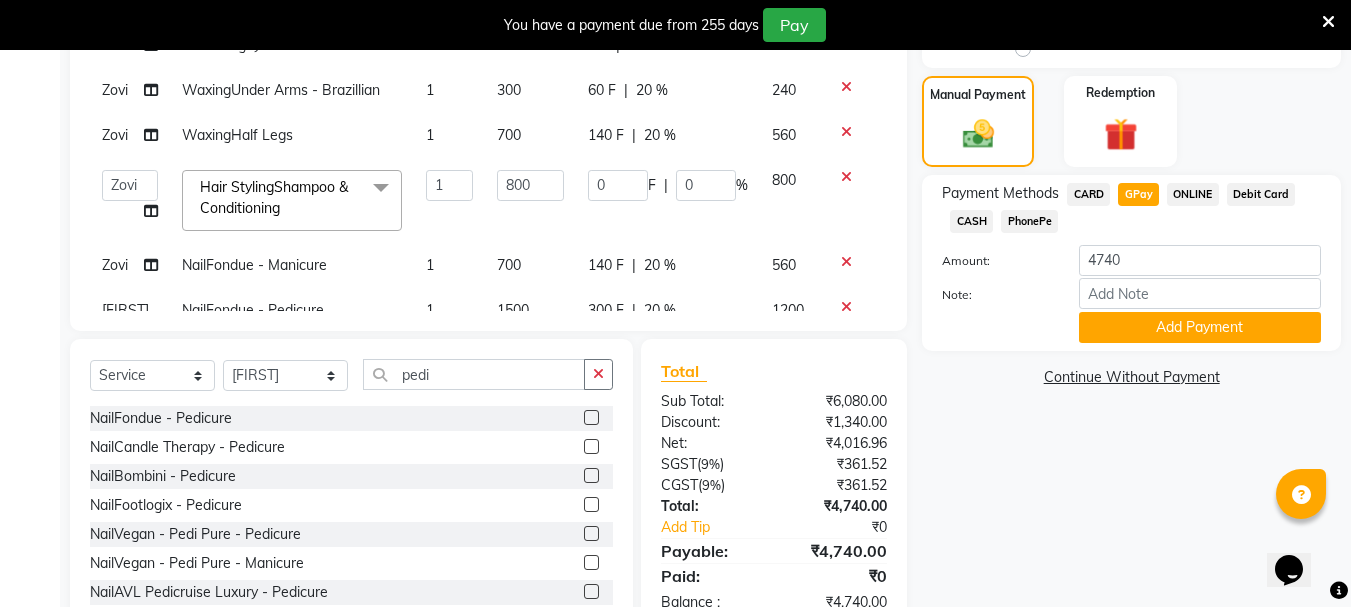 scroll, scrollTop: 53, scrollLeft: 0, axis: vertical 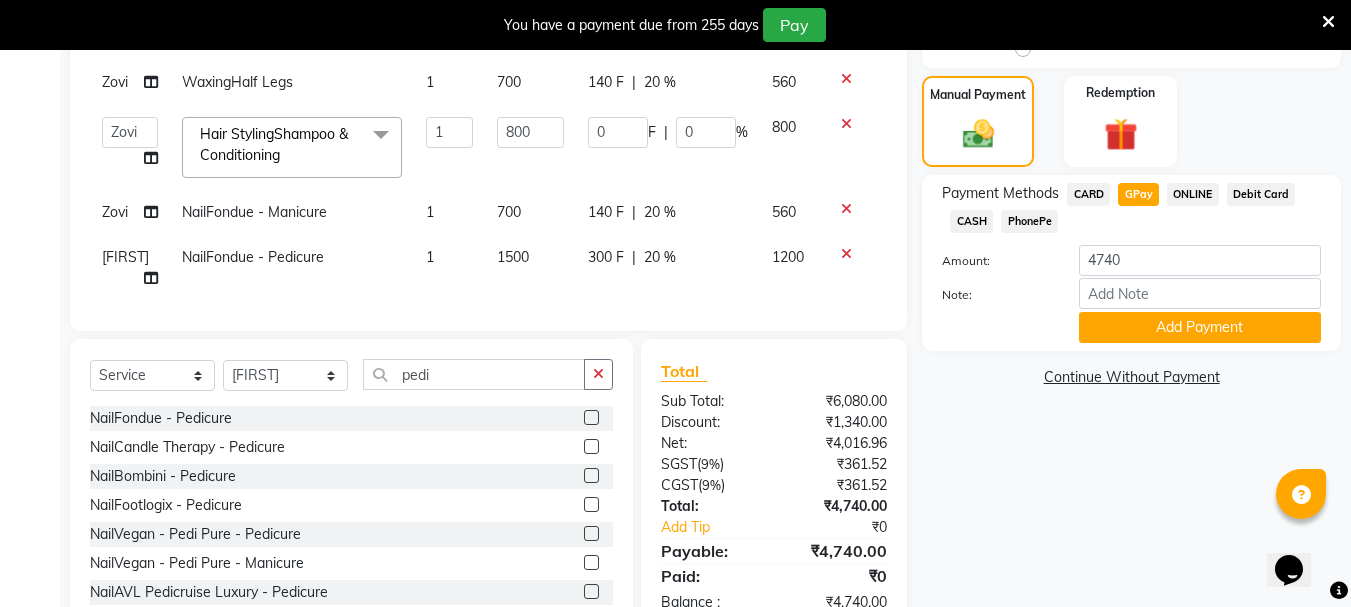 click on "700" 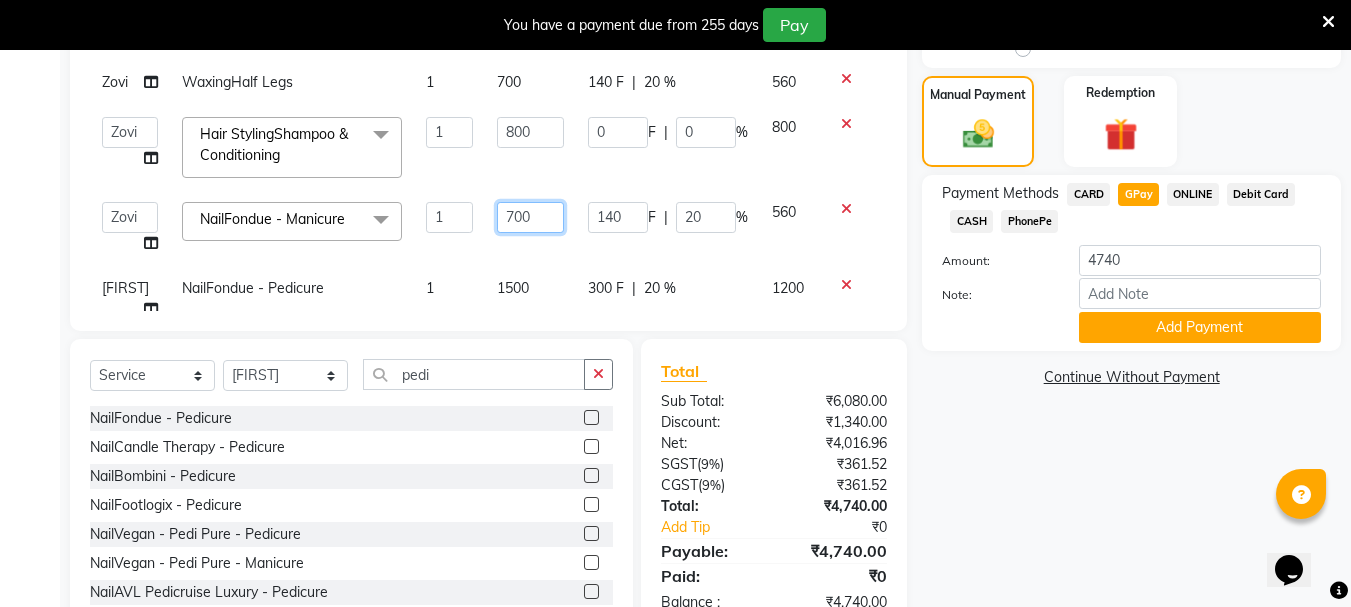 click on "700" 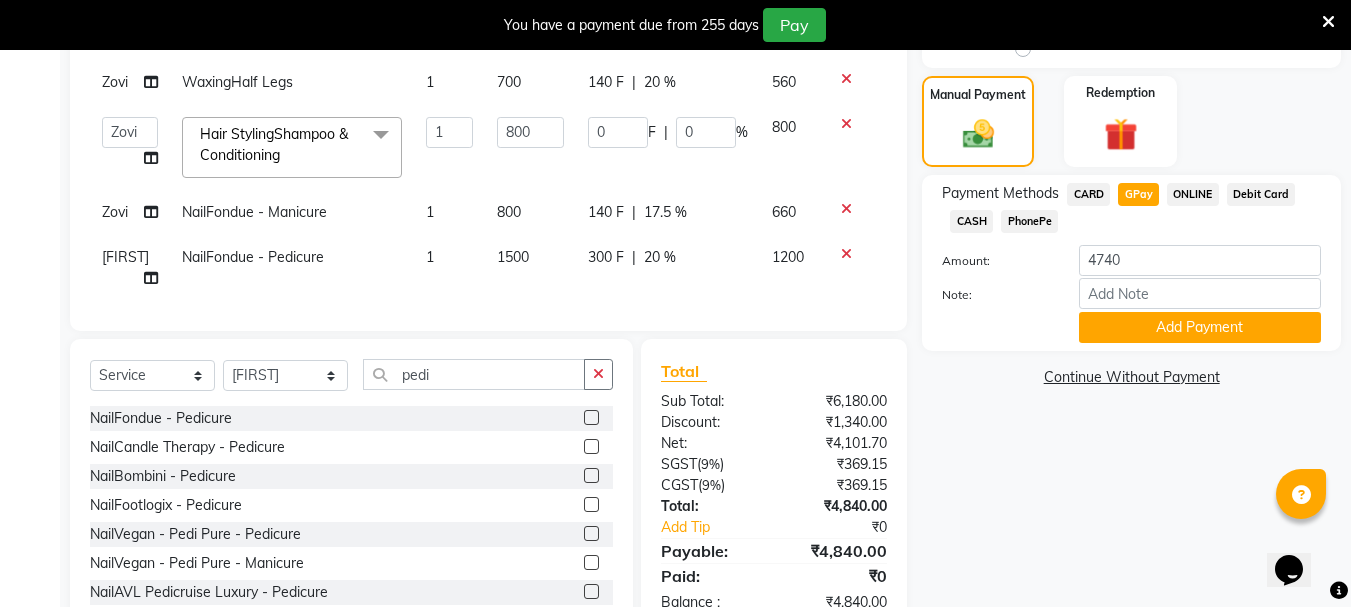 click on "[FIRST]   [LAST]   [FIRST]   [LAST]   [FIRST]   [LAST]   [FIRST]   [LAST]   [FIRST]   [LAST]   [FIRST]   [LAST]   [FIRST]   [LAST]   [FIRST]   [LAST]   [FIRST]   [LAST]   [FIRST]   [LAST]   [FIRST]   [LAST]   [FIRST]   [LAST]   [FIRST]   [LAST]   [FIRST]   [LAST]   [FIRST]   [LAST]   [FIRST]   [LAST]   [FIRST]   [LAST]   [FIRST]   [LAST]   [FIRST]   [LAST]  Hair ColorRoot Touch-Up PPD Free  x Hair StylingCreative Style Director Hair StylingSenior Stylist Hair StylingStylist Hair StylingBlunt Hair Cut Hair StylingFringe Hair StylingKids Hair Cut (below 6 years) Hair StylingShampoo & Conditioning Hair StylingBlow-dry Hair StylingIroning Hair StylingTong Curls Hair Accessories Hair ColorRoot Touch-Up Vegan Hair ColorRoot Touch-Up PPD Free Hair ColorRoot Touch-Up Ammonia Free Hair ColorHighlights (Per Foil) Hair ColorHighlights with pre lightener (Per Foil) Hair ColorCrazy Hair Color (Per Foil) Hair ColorGlobal Hair Color Hair ColorBalayage/Ombre Henna Hair Toning Hair & Scalp TreatmentHair Spa - Shea Butter Hair & Scalp TreatmentHair Spa - Nashi Hair & Scalp Treatment[FIRST] Hair & Scalp TreatmentQOD F4st Hair & Scalp TreatmentHair Spa - Nourishing & Repair Hair TreatmentEpres Shots" 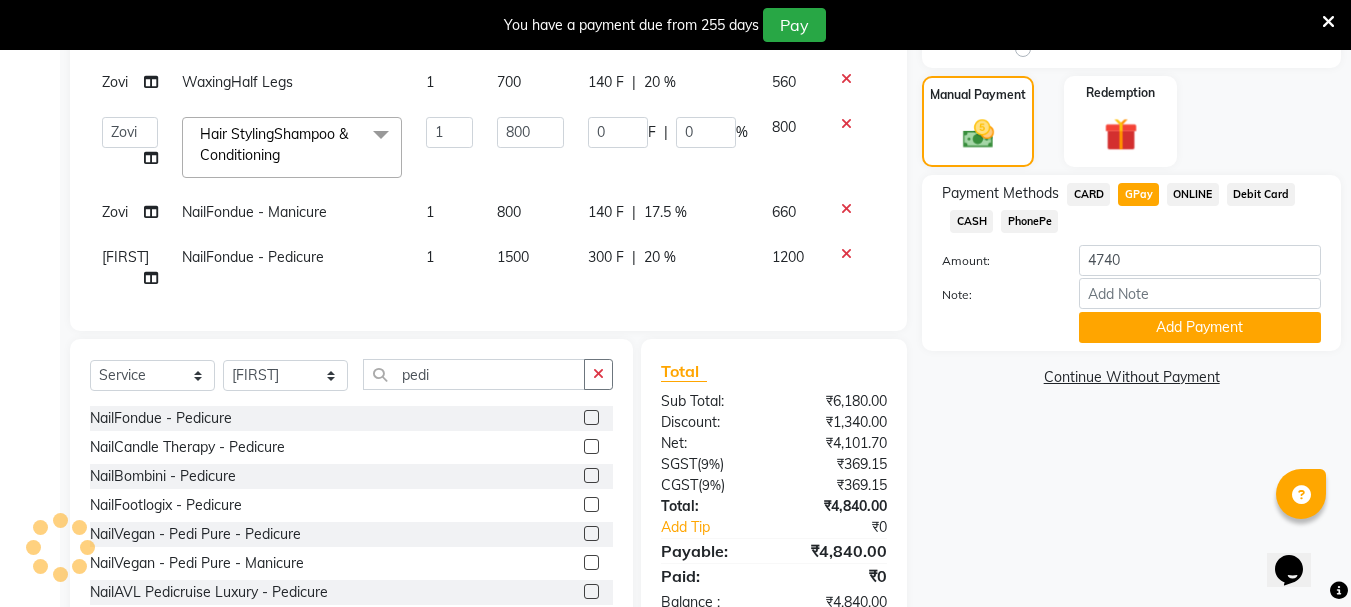 click on "ONLINE" 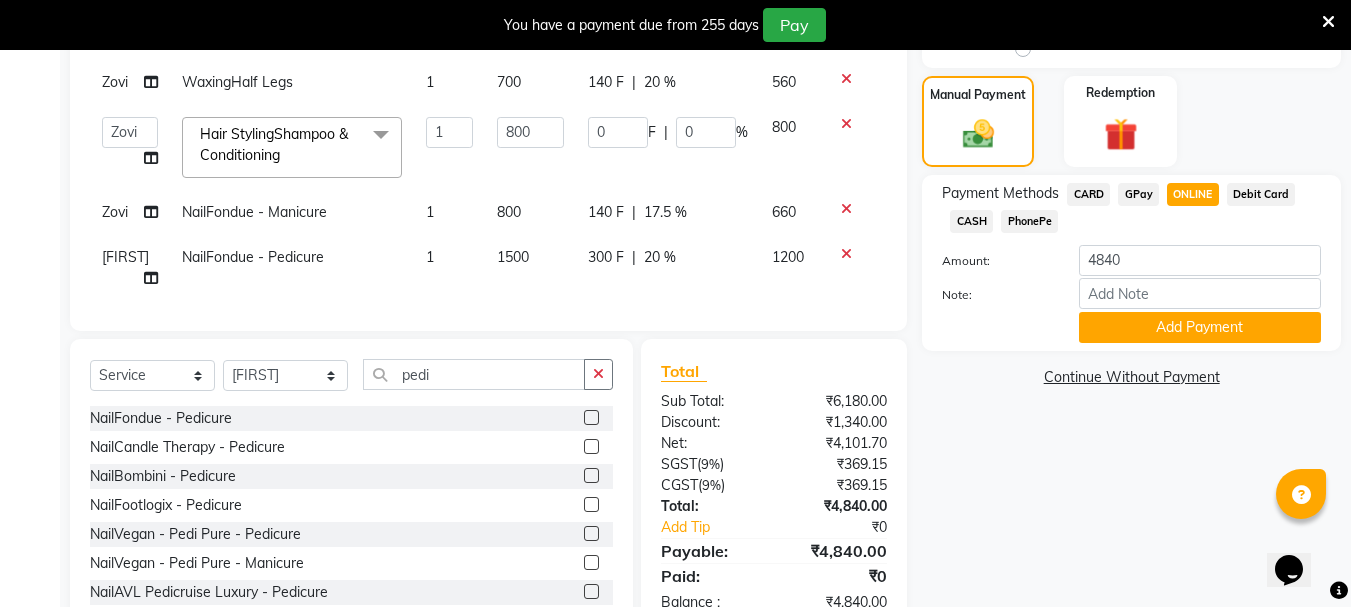 click on "GPay" 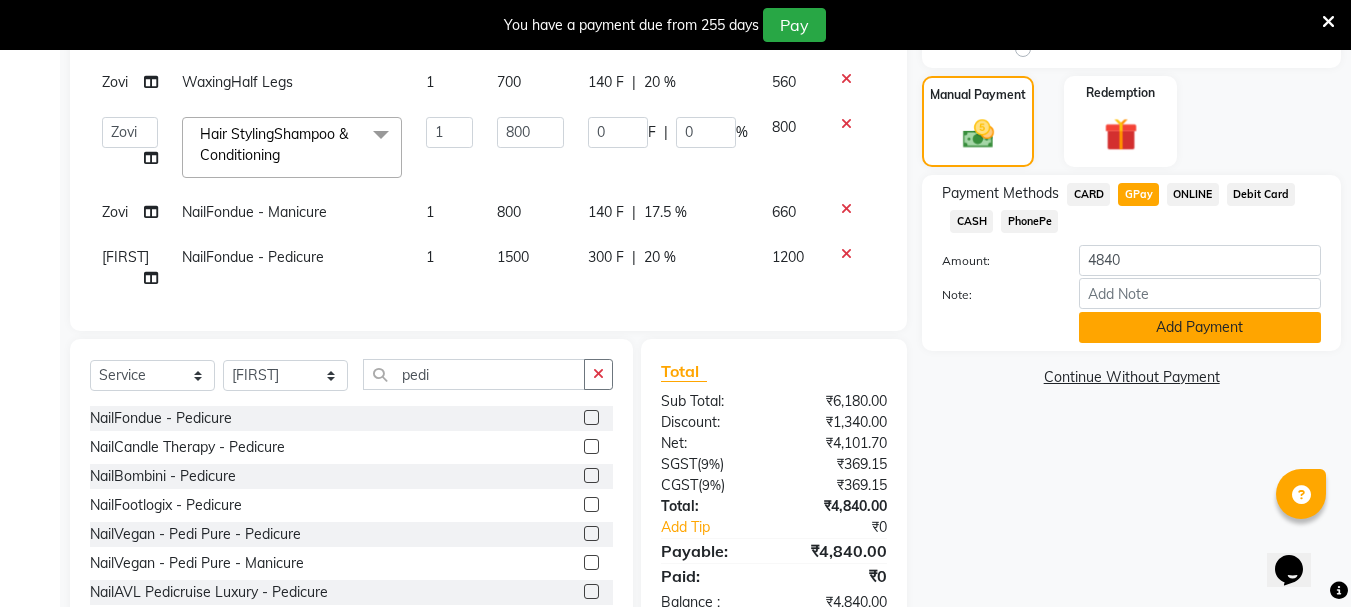 click on "Add Payment" 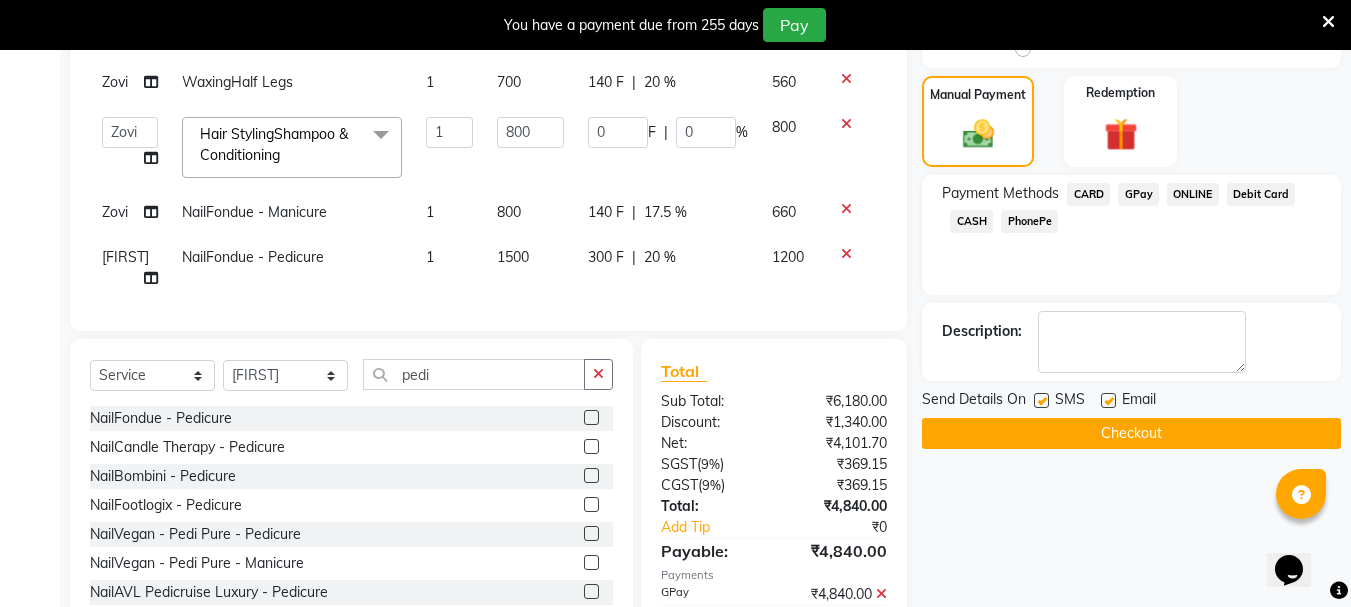 click on "Checkout" 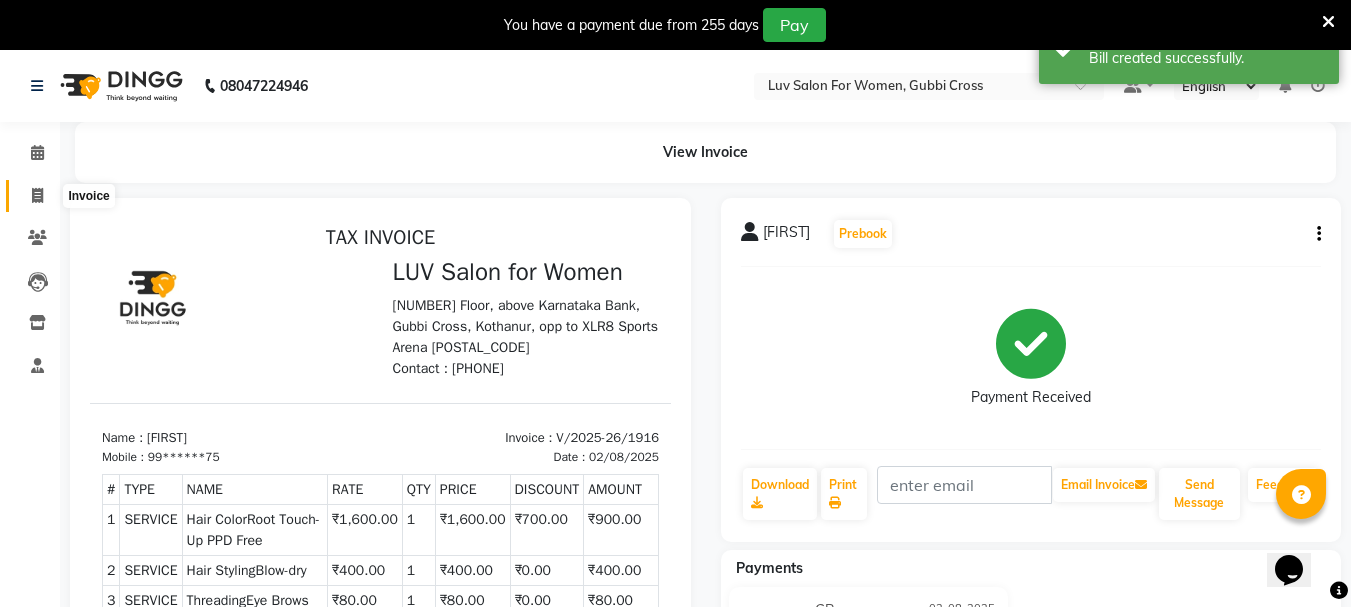 scroll, scrollTop: 0, scrollLeft: 0, axis: both 